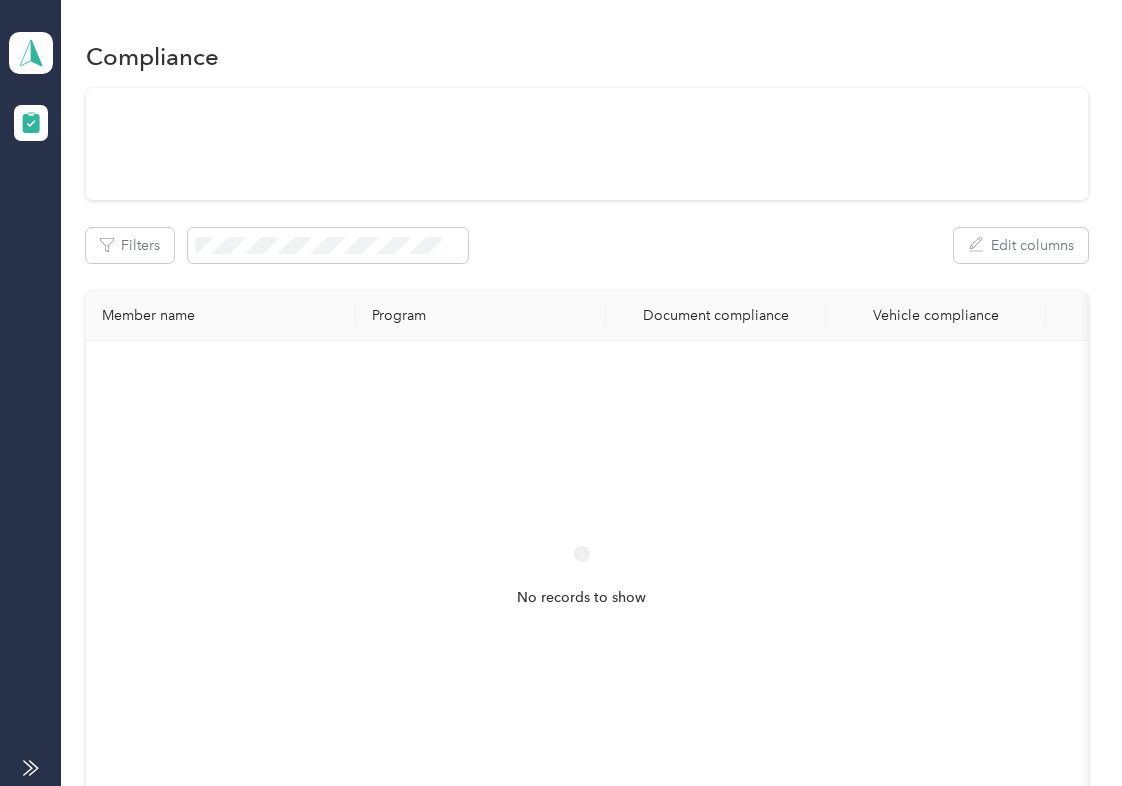 scroll, scrollTop: 0, scrollLeft: 0, axis: both 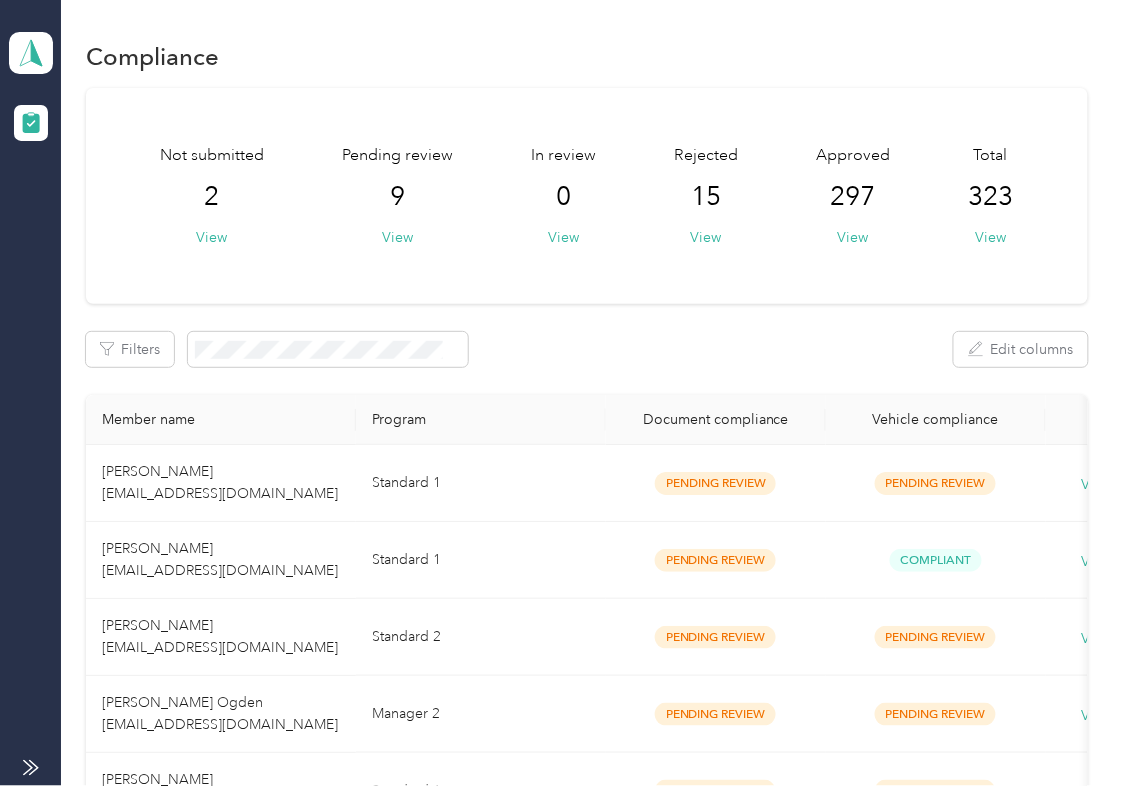 click on "Filters Edit columns" at bounding box center [587, 349] 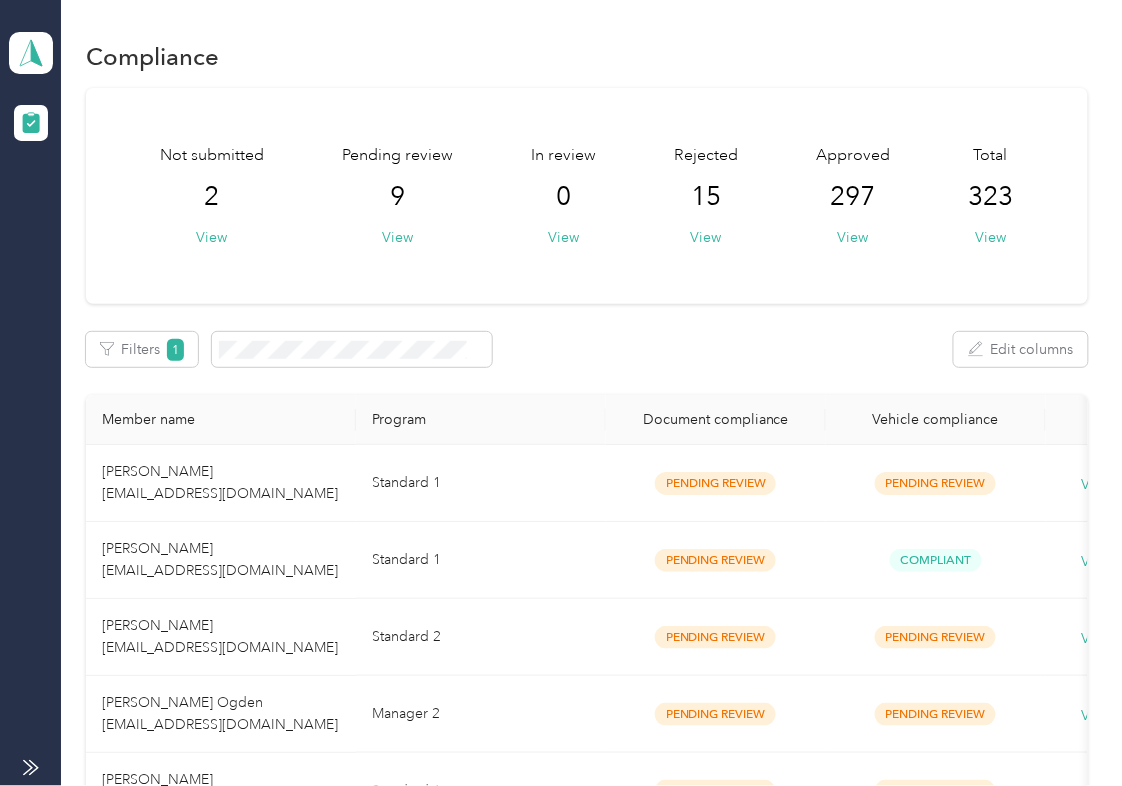drag, startPoint x: 648, startPoint y: 306, endPoint x: 389, endPoint y: 469, distance: 306.0229 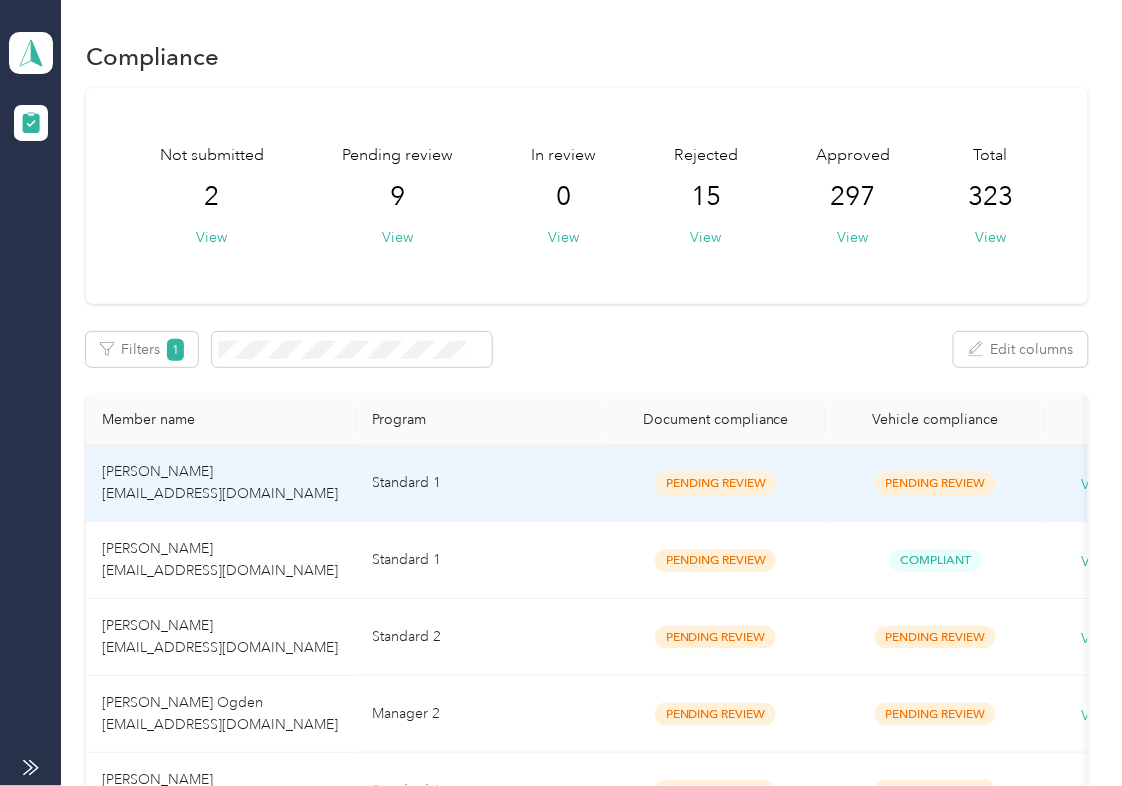 click on "[PERSON_NAME]
[EMAIL_ADDRESS][DOMAIN_NAME]" at bounding box center [221, 483] 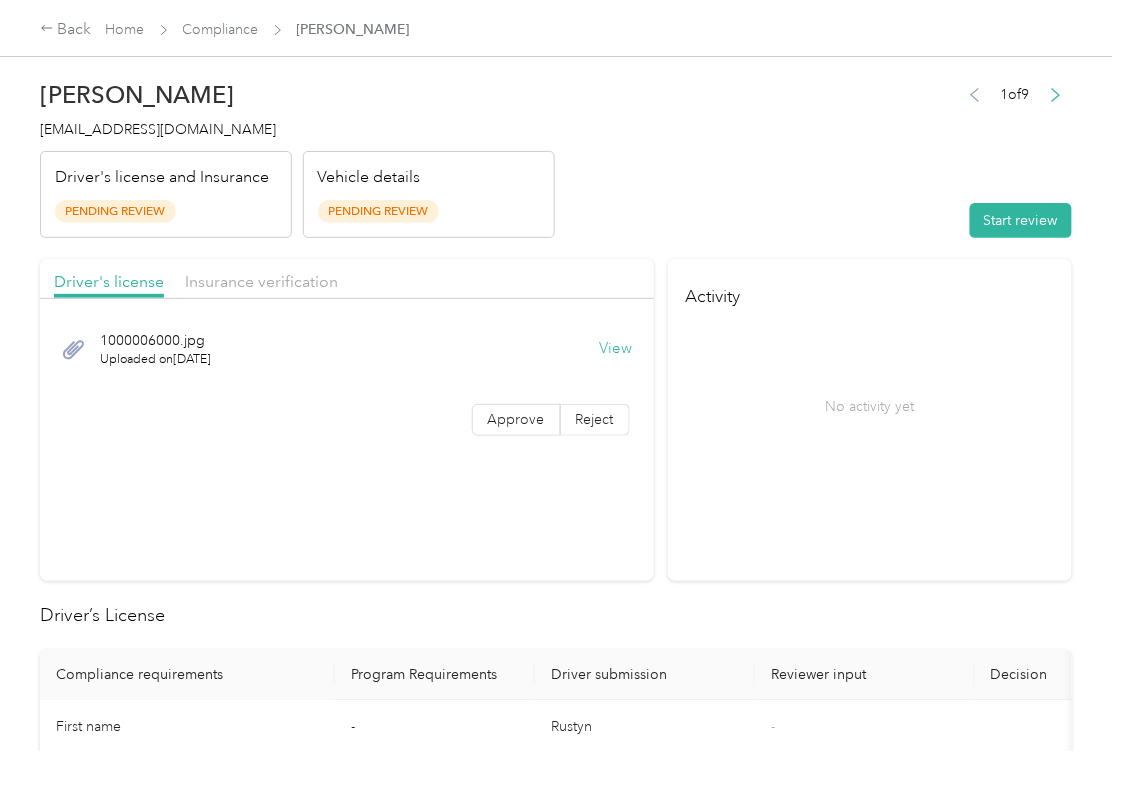 click on "View" at bounding box center [616, 349] 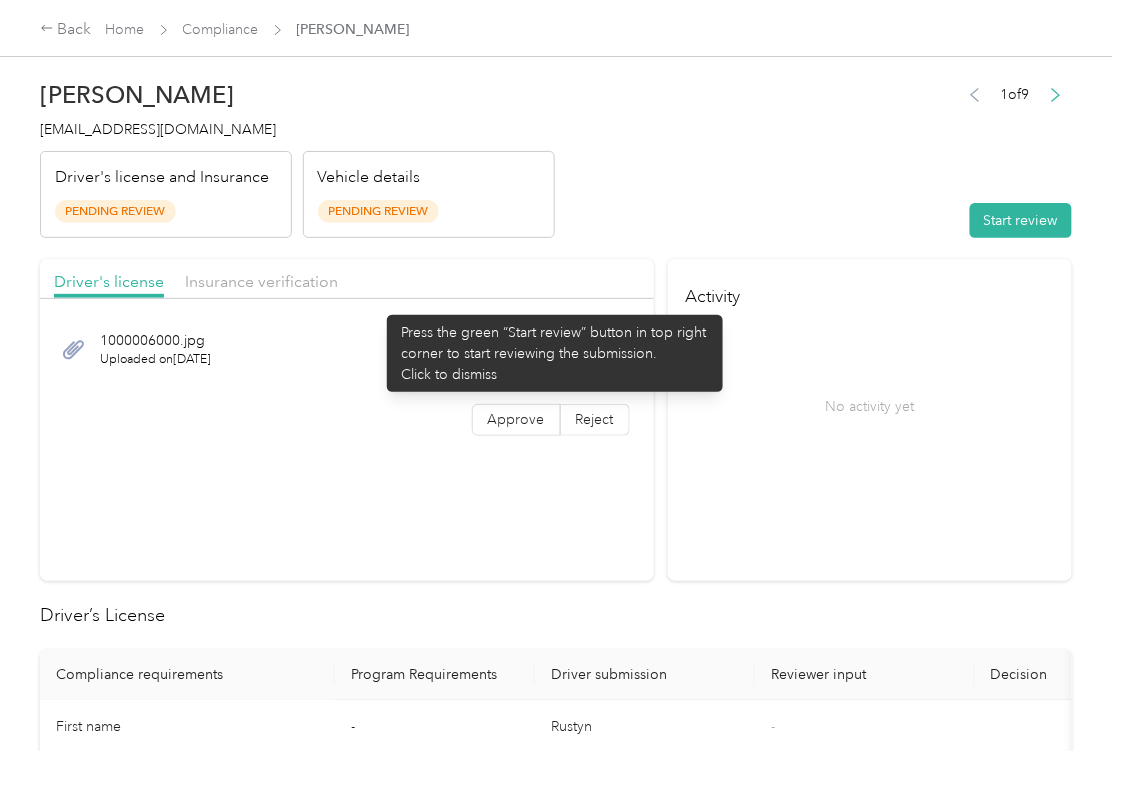 click on "Driver's license Insurance verification" at bounding box center (347, 279) 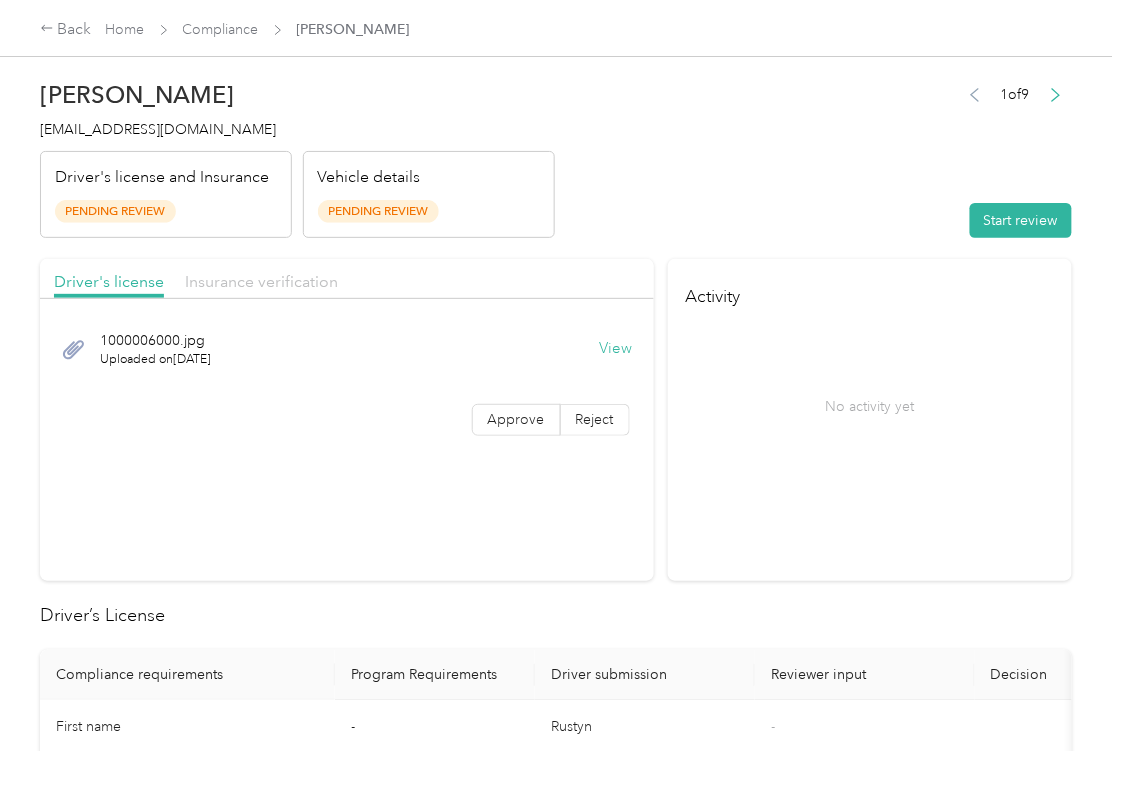 click on "Driver's license Insurance verification" at bounding box center [347, 279] 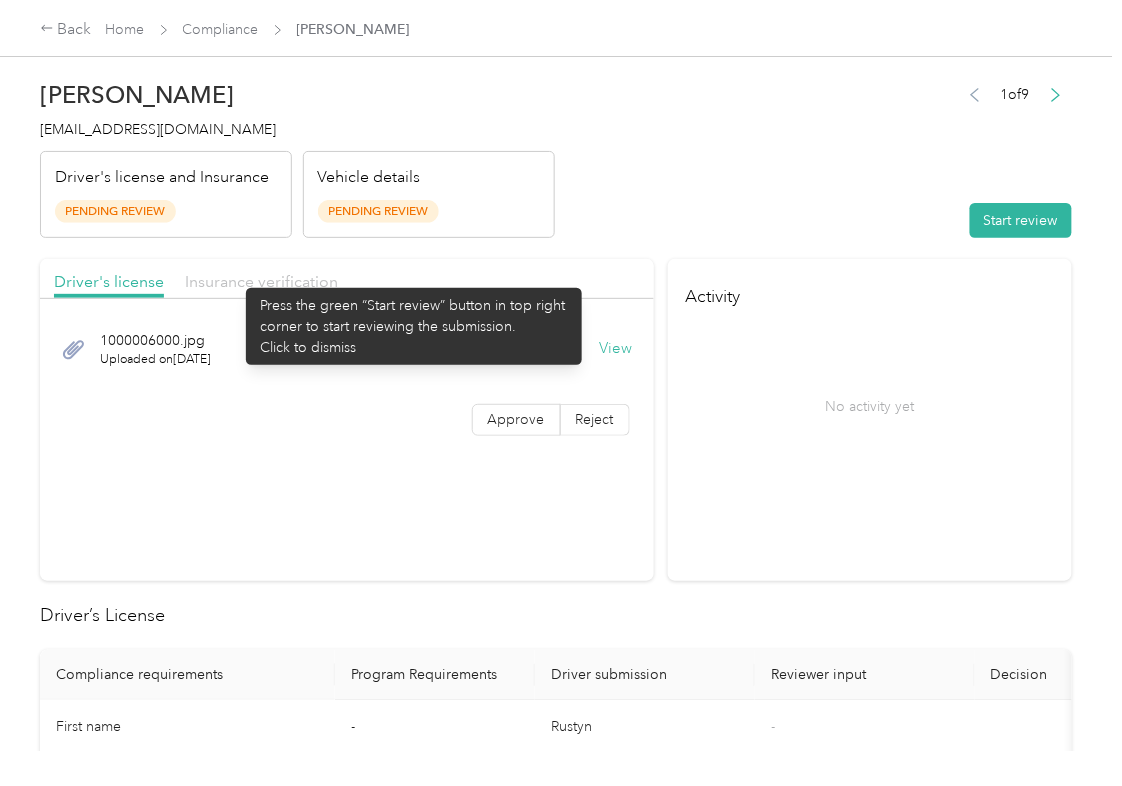 click on "Insurance verification" at bounding box center (261, 281) 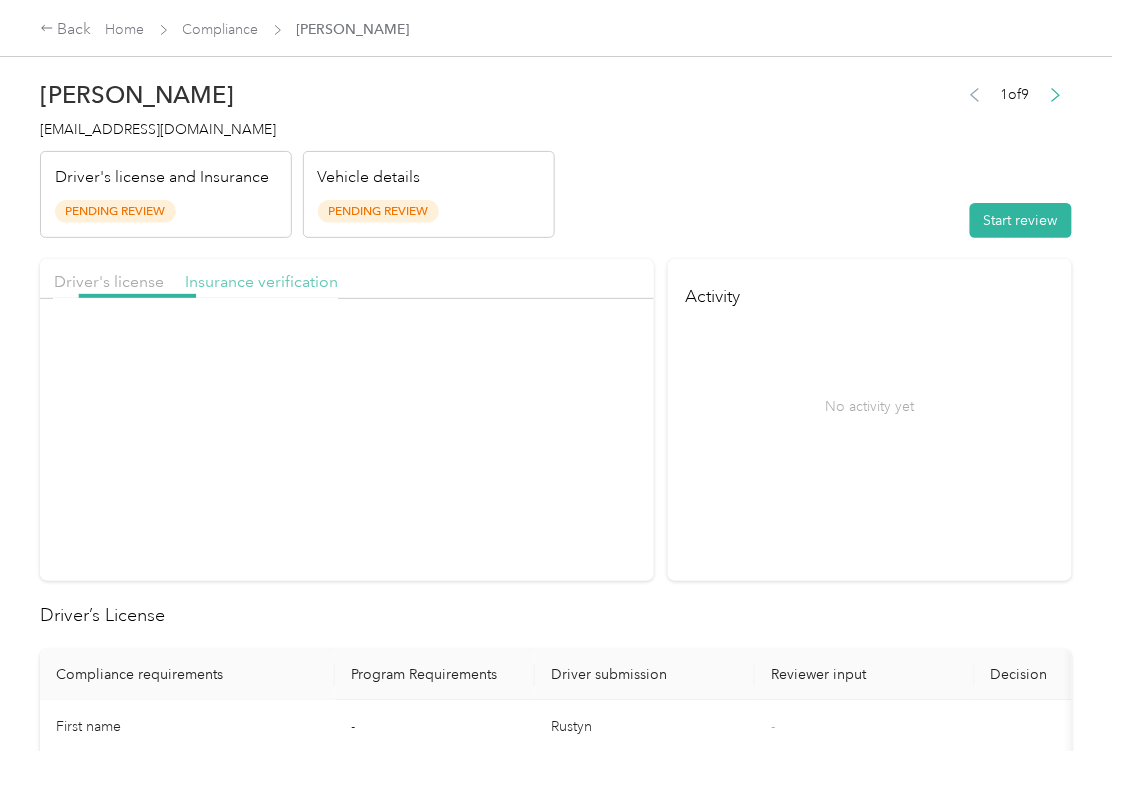 click on "Insurance verification" at bounding box center [261, 281] 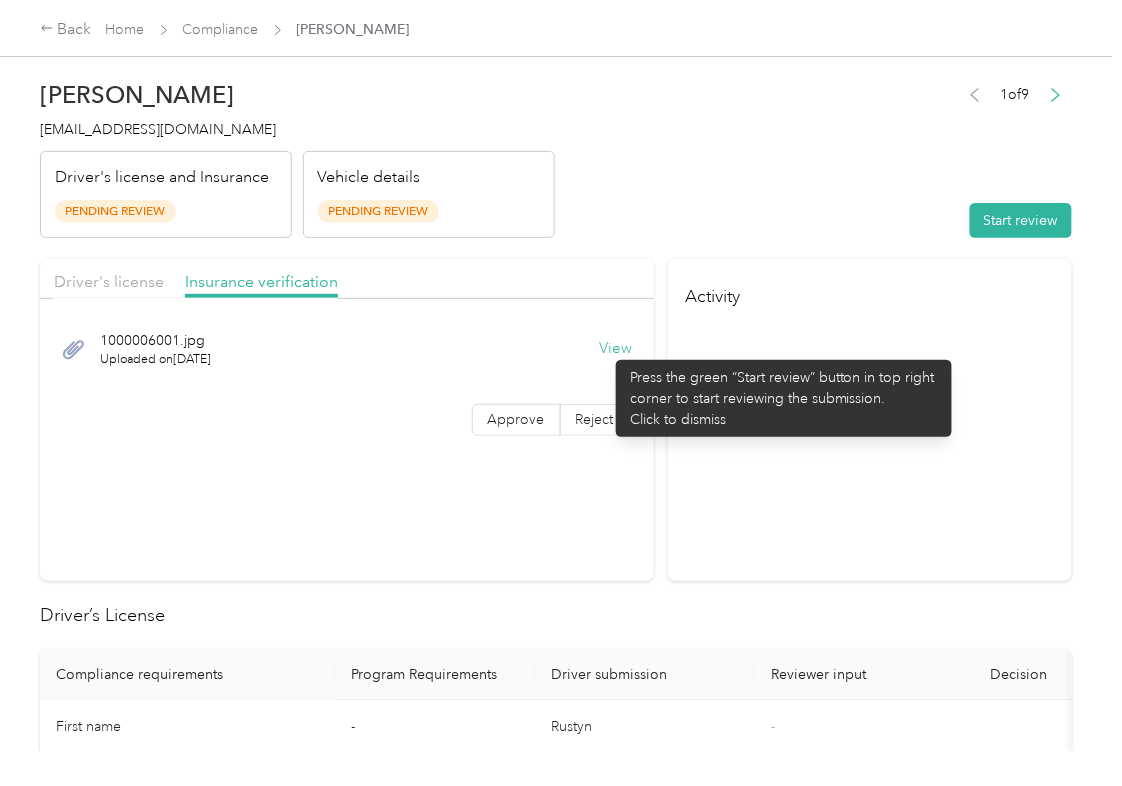 click on "View" at bounding box center [616, 349] 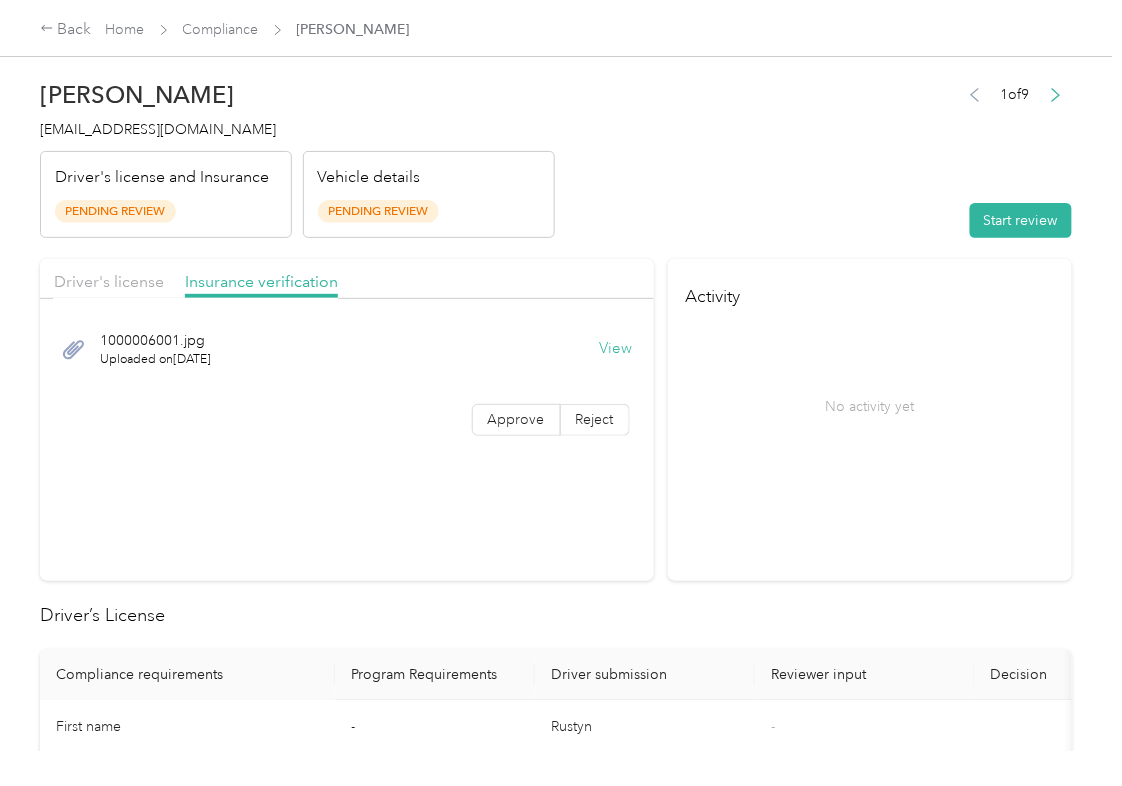 drag, startPoint x: 973, startPoint y: 224, endPoint x: 901, endPoint y: 226, distance: 72.02777 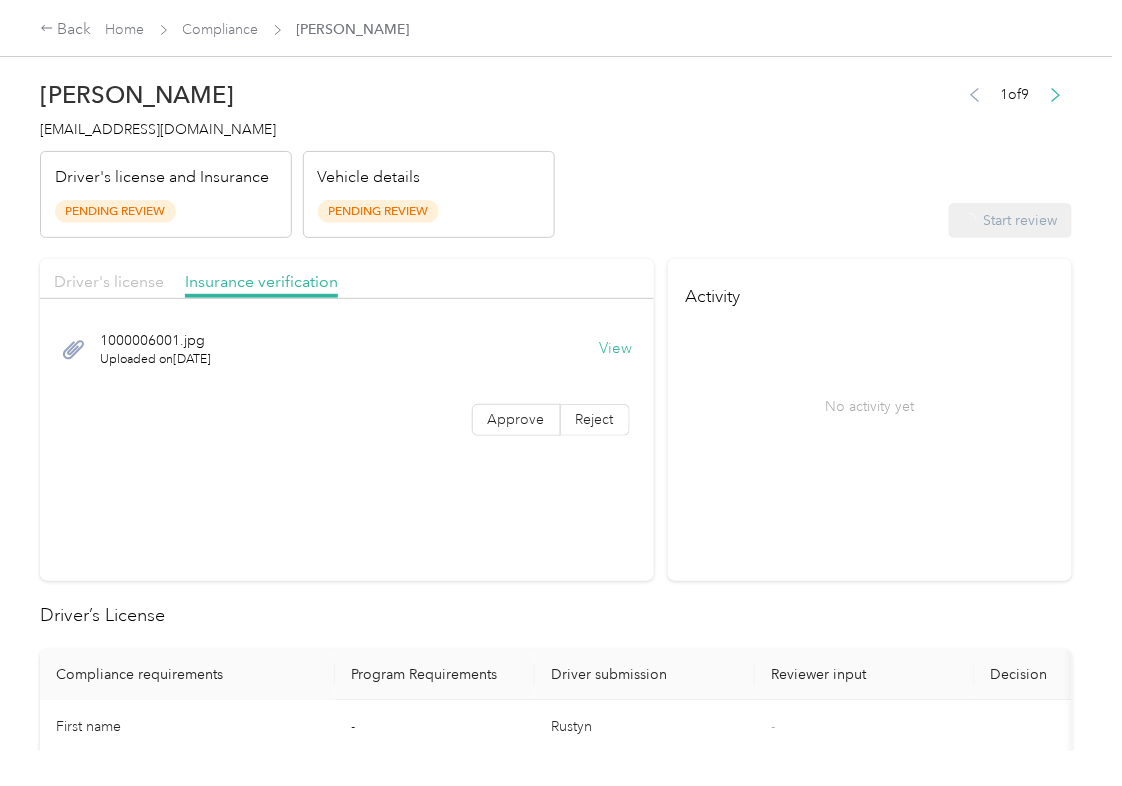 click on "Driver's license" at bounding box center [109, 281] 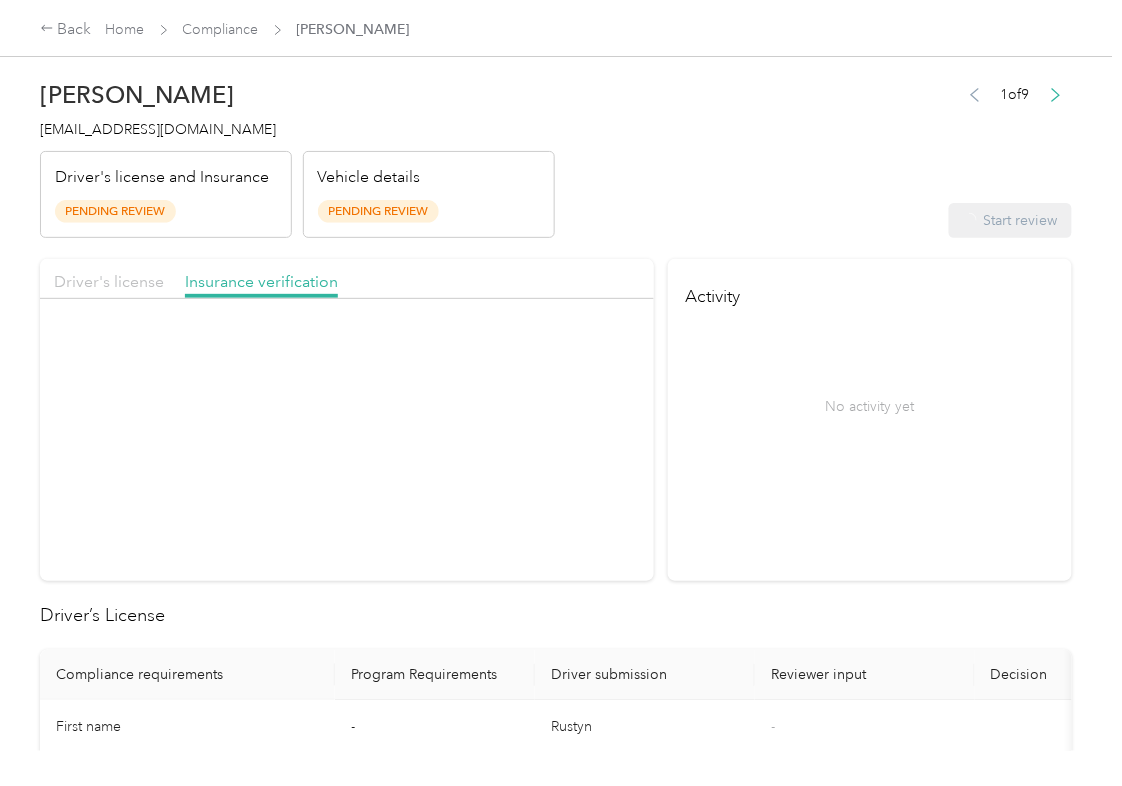 click on "Driver's license" at bounding box center [109, 281] 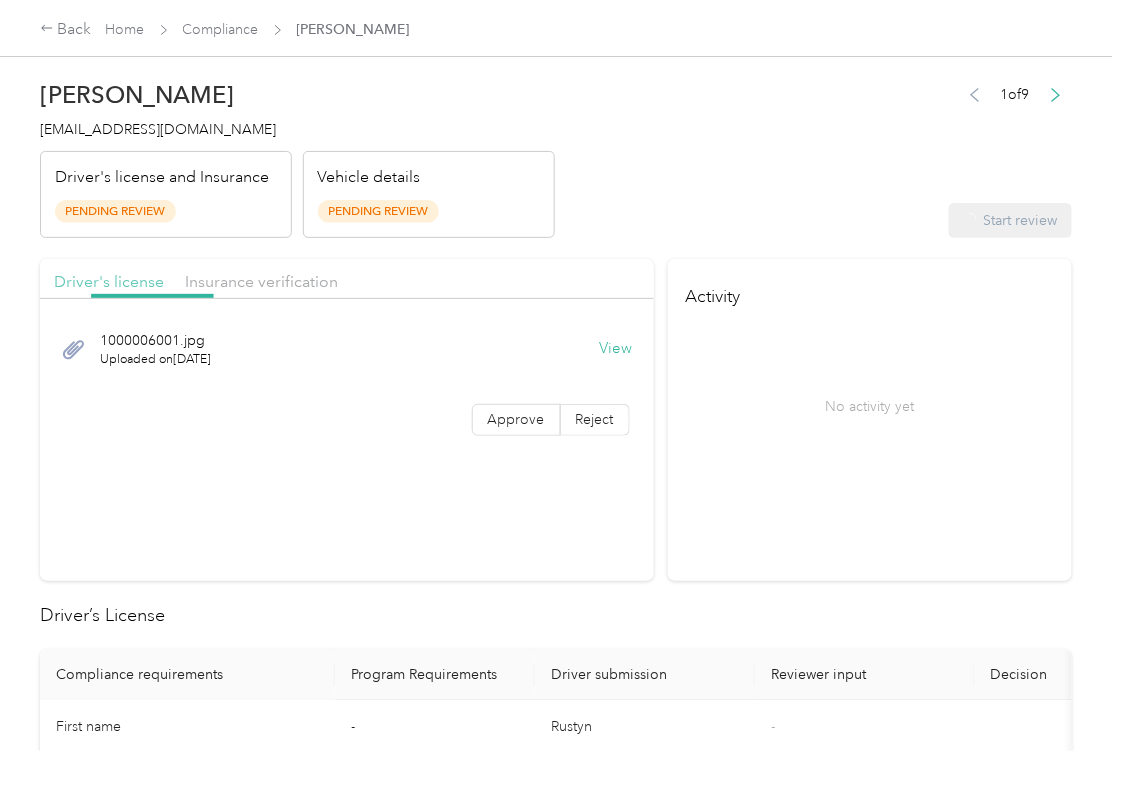 click on "Driver's license" at bounding box center [109, 281] 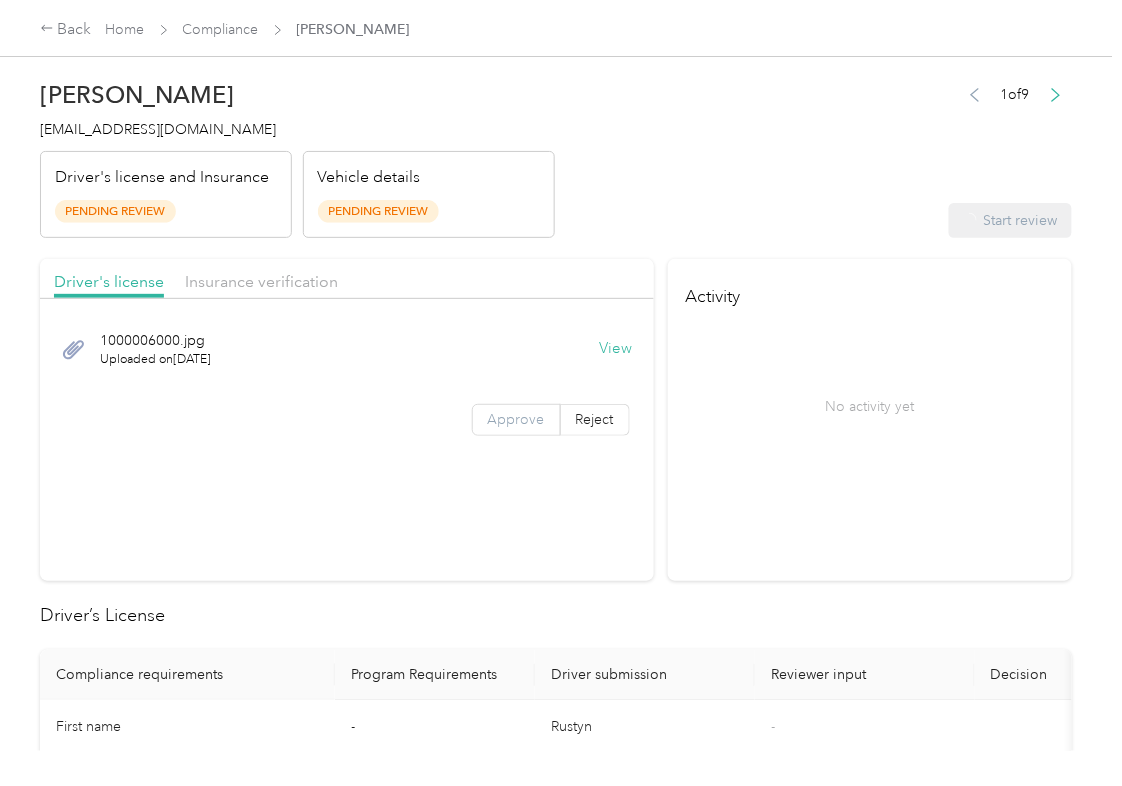 click on "Approve" at bounding box center [516, 419] 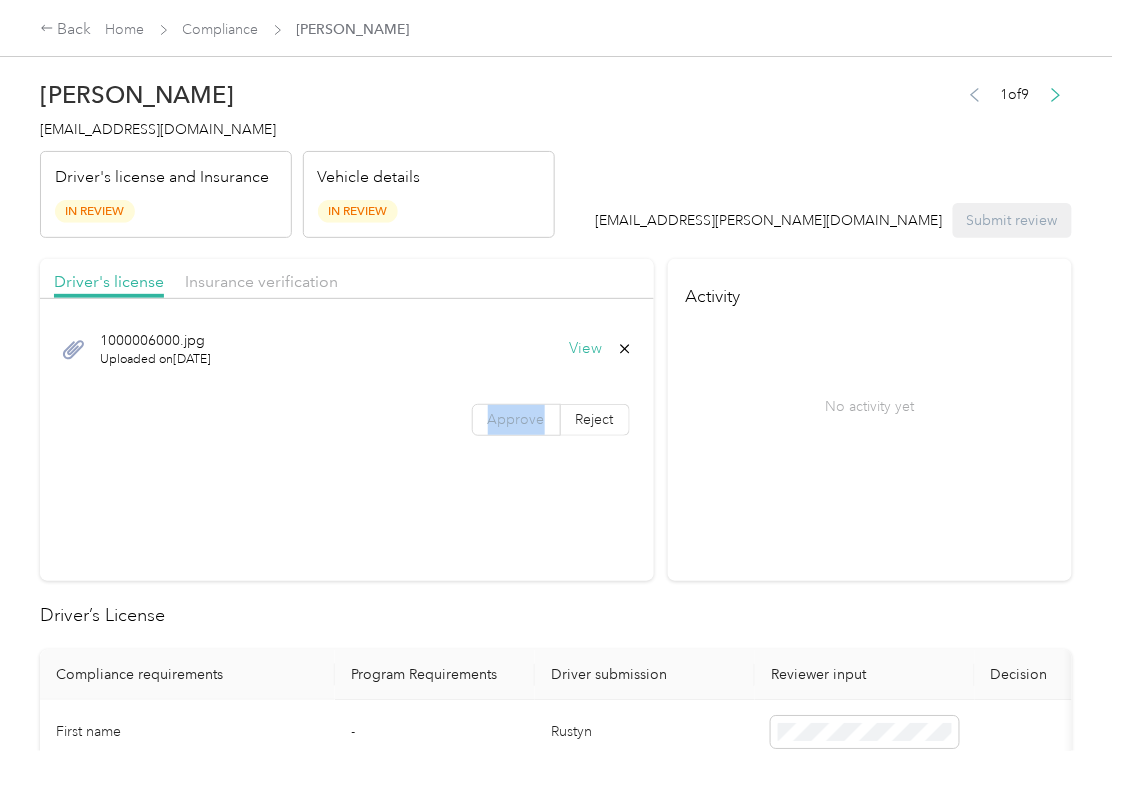 click on "Approve" at bounding box center [516, 419] 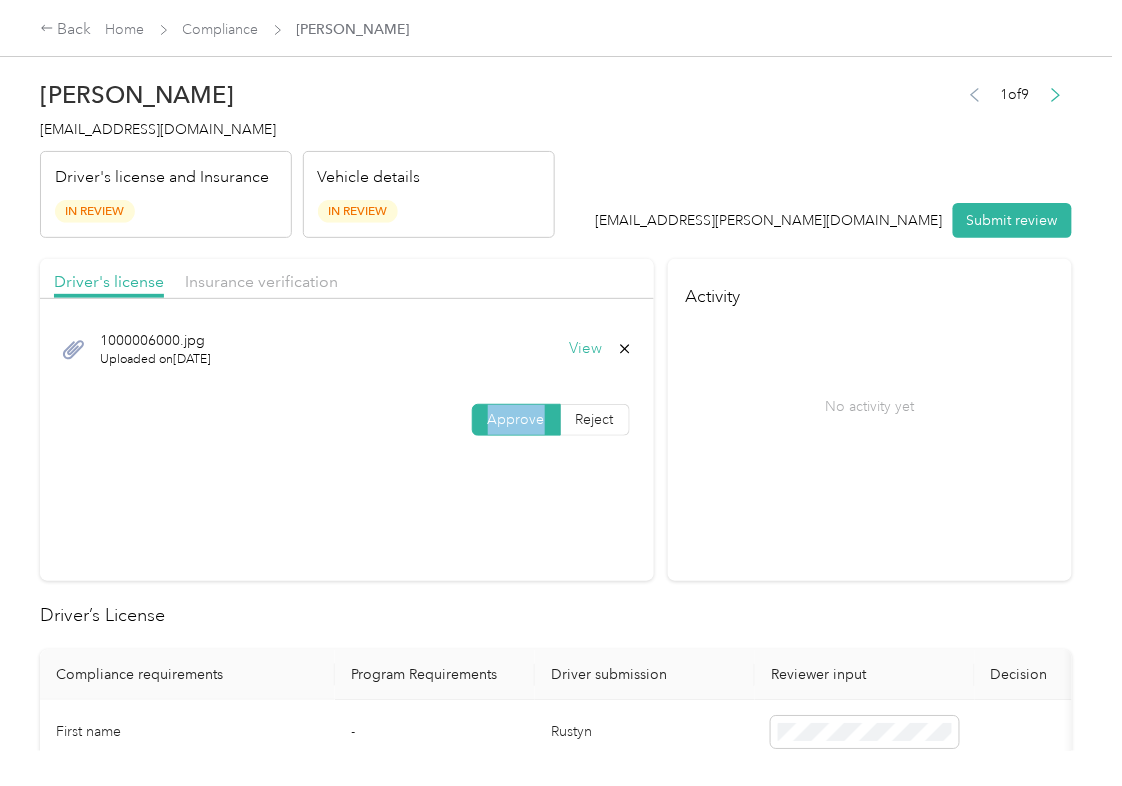 click on "Approve" at bounding box center [516, 419] 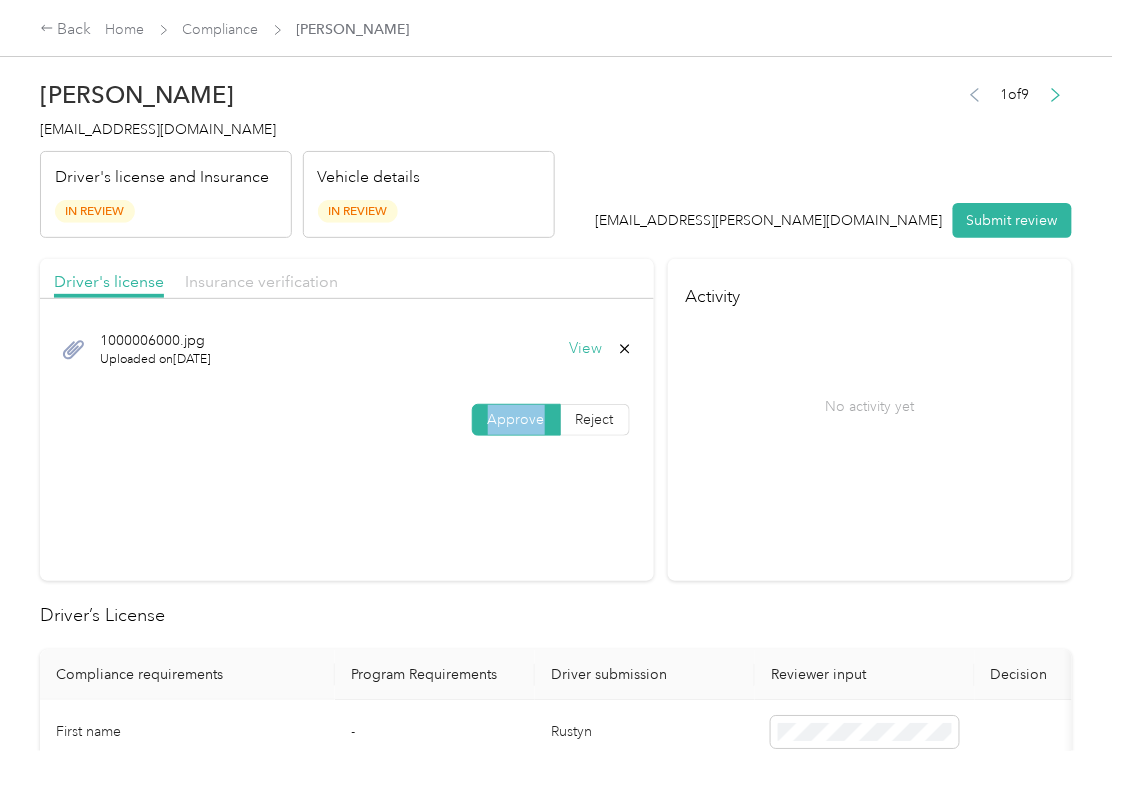 click on "Insurance verification" at bounding box center (261, 281) 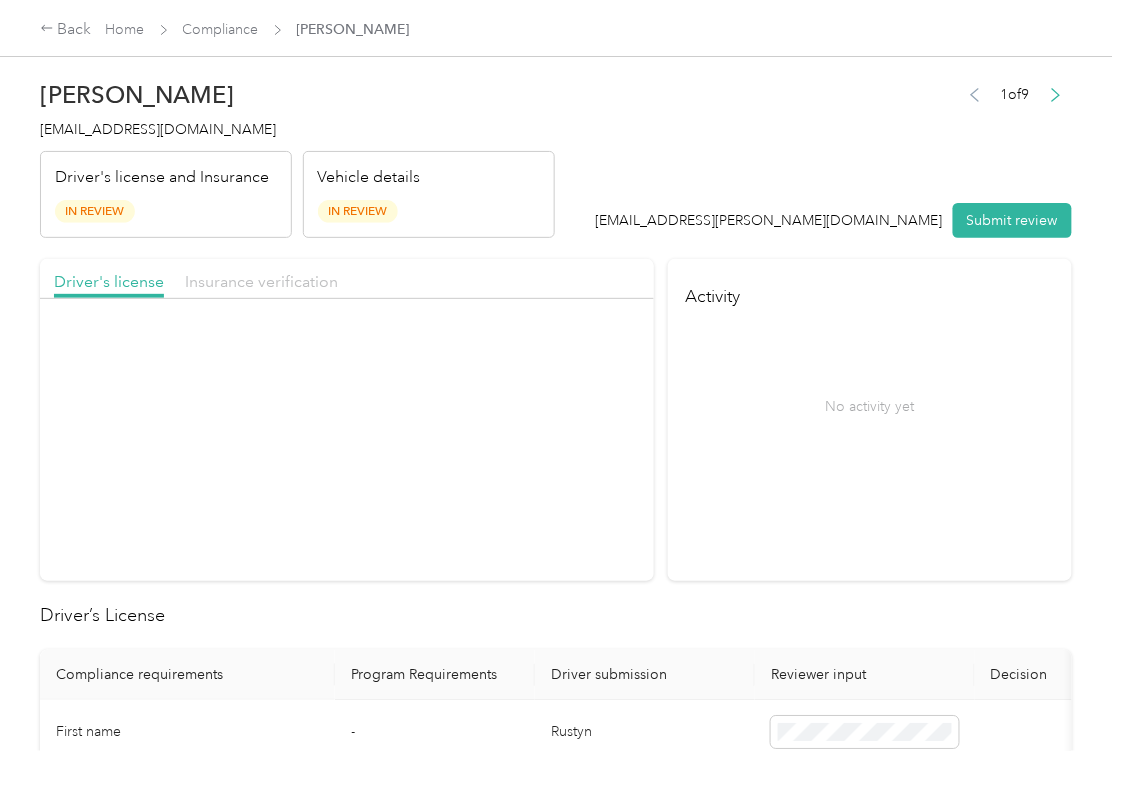 click on "Insurance verification" at bounding box center [261, 281] 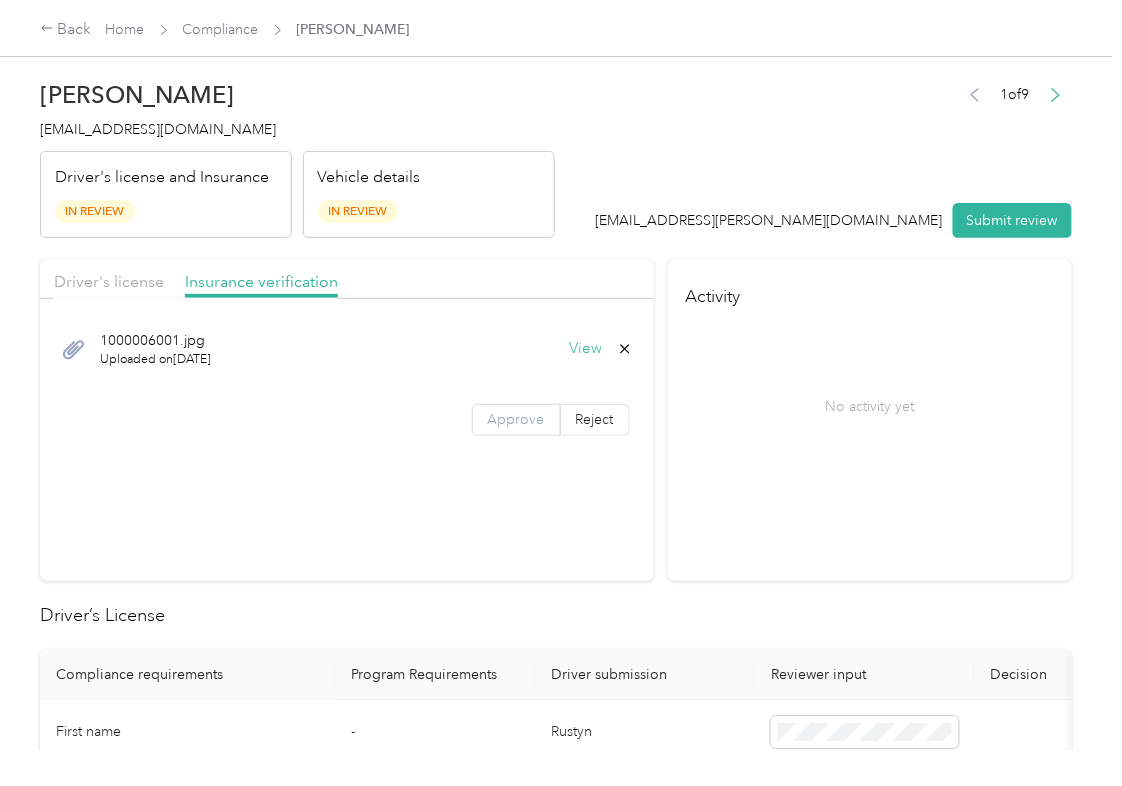 click on "Approve" at bounding box center (516, 419) 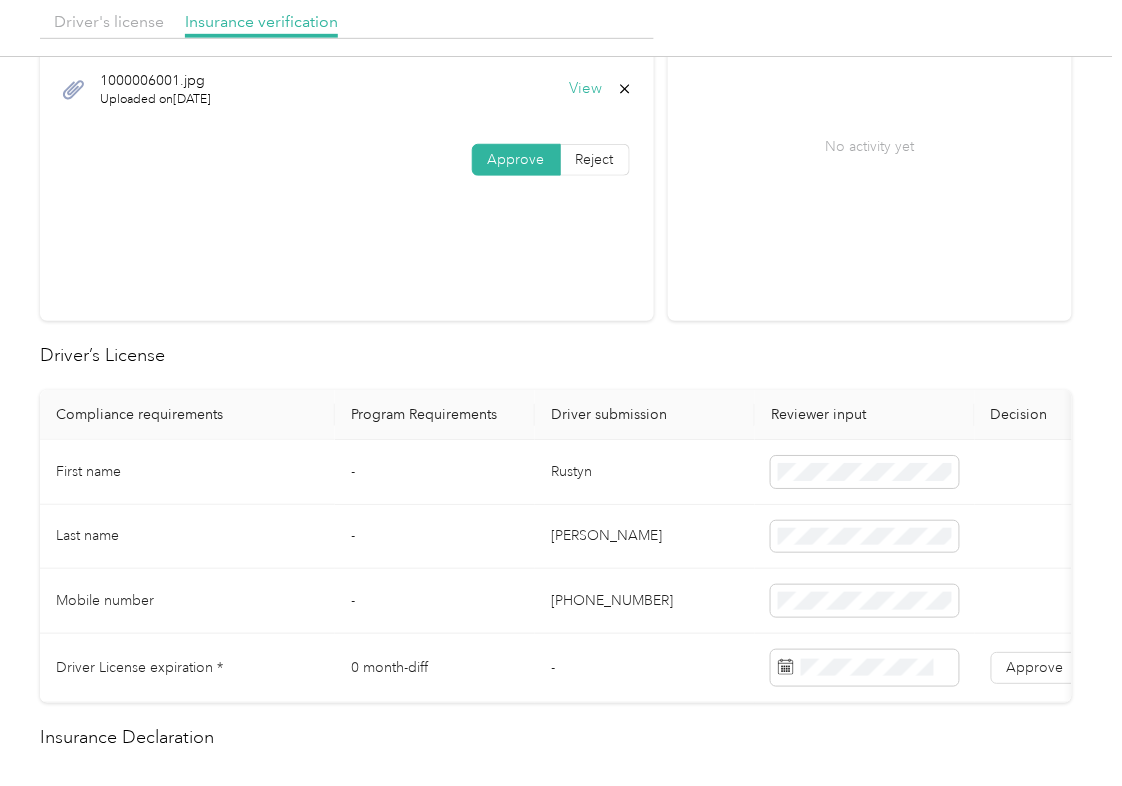 scroll, scrollTop: 266, scrollLeft: 0, axis: vertical 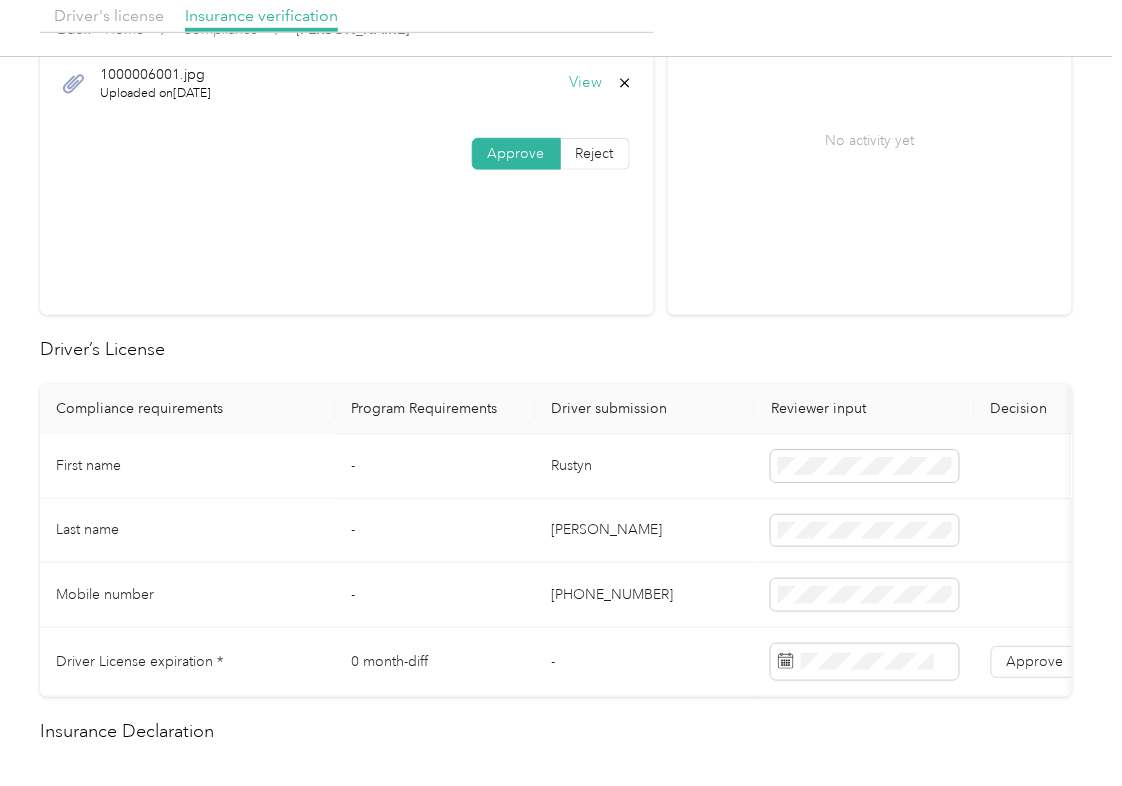 click on "Rustyn" at bounding box center [645, 466] 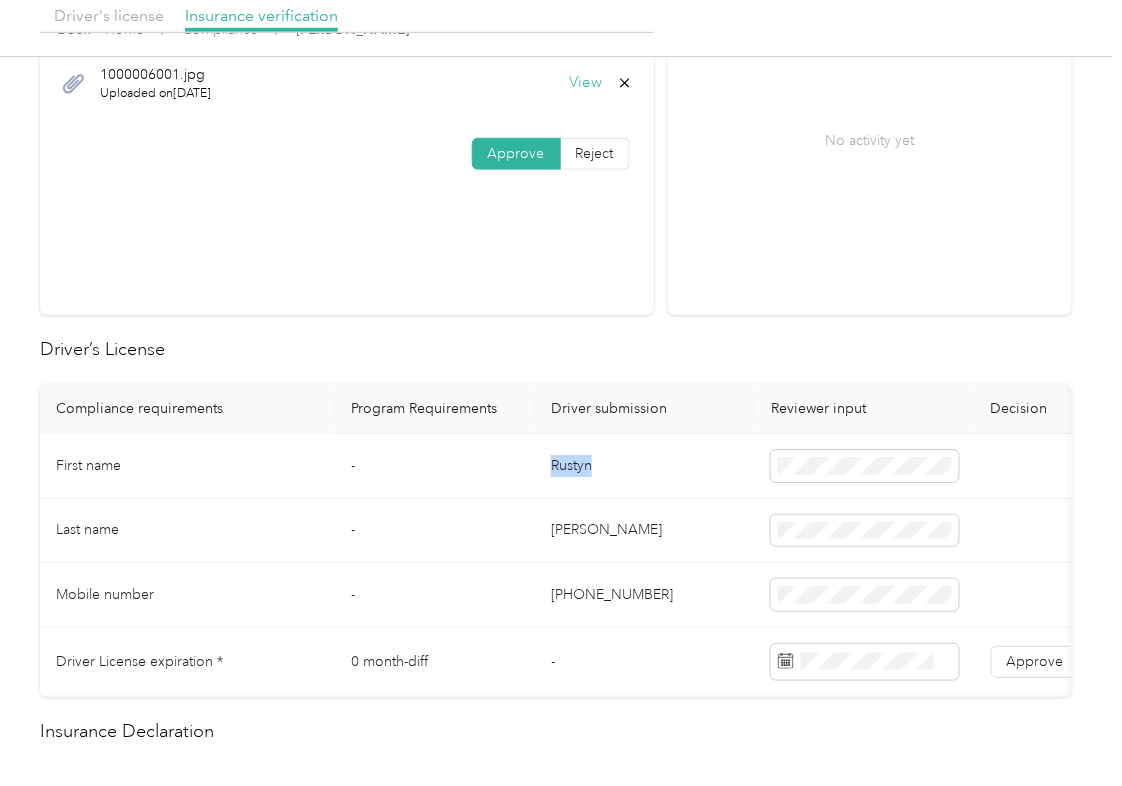 click on "Rustyn" at bounding box center (645, 466) 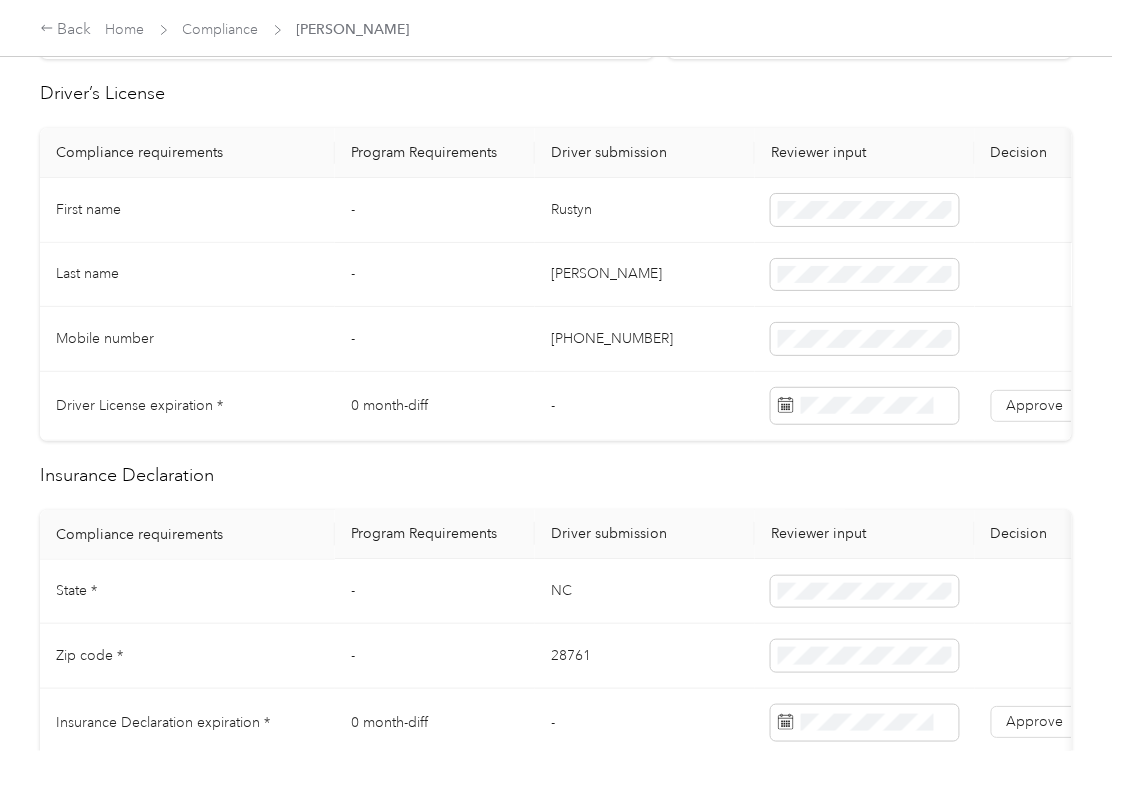 scroll, scrollTop: 533, scrollLeft: 0, axis: vertical 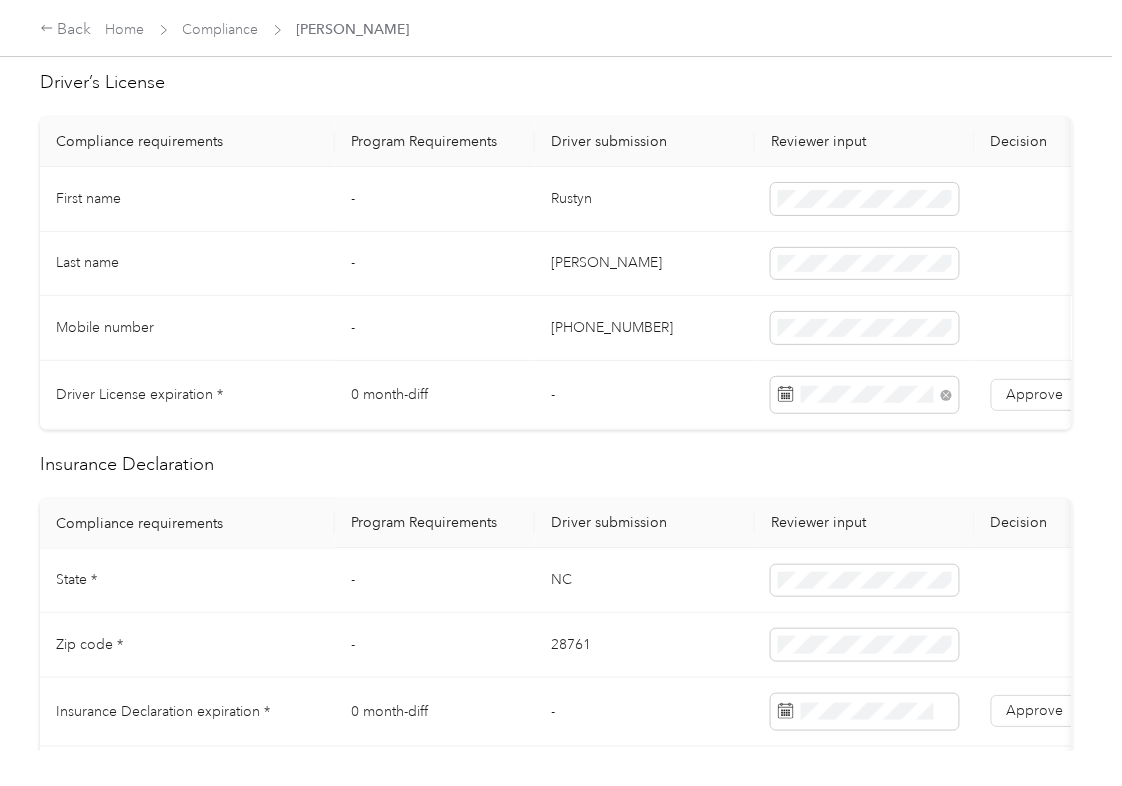 click on "-" at bounding box center [435, 328] 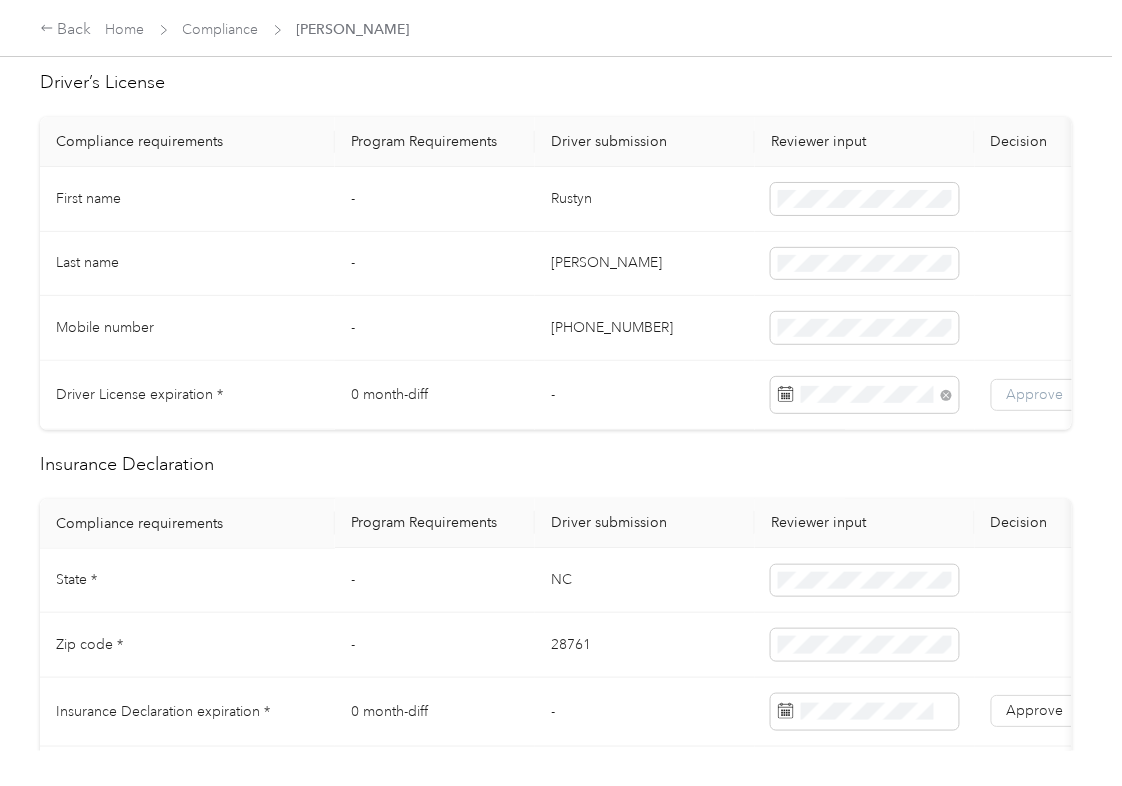 click on "Approve" at bounding box center (1035, 394) 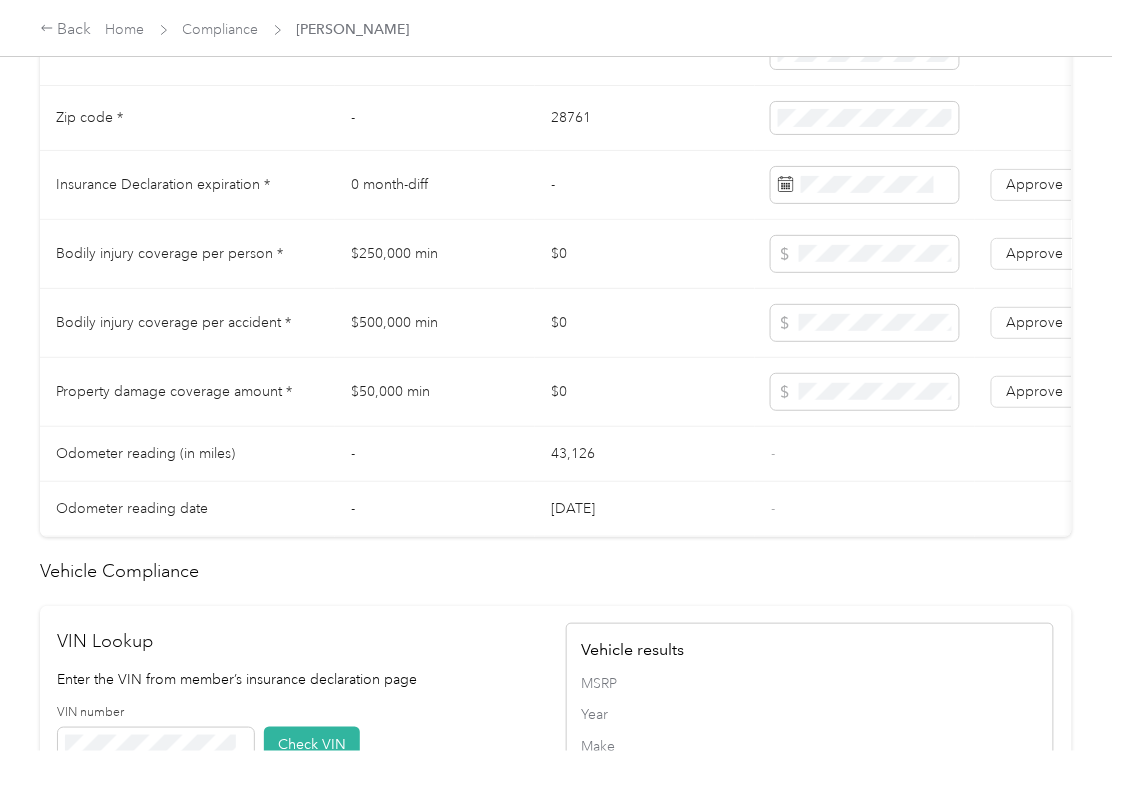 scroll, scrollTop: 1200, scrollLeft: 0, axis: vertical 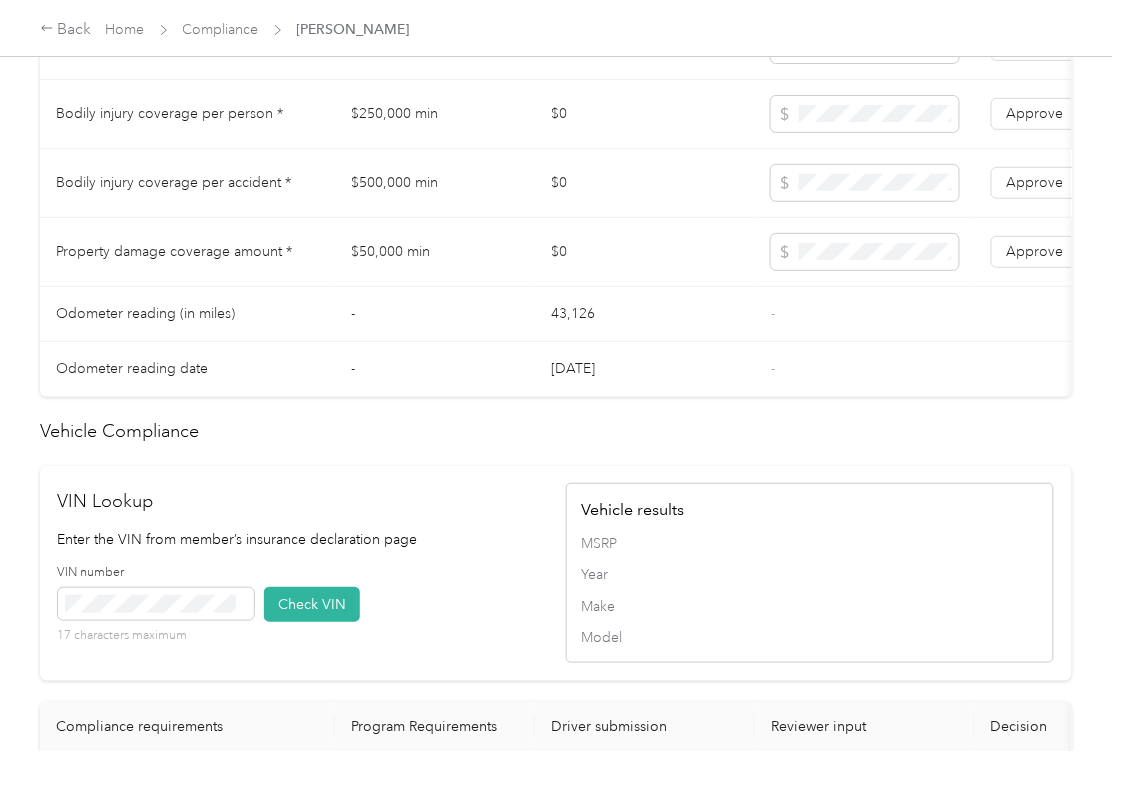 drag, startPoint x: 674, startPoint y: 224, endPoint x: 689, endPoint y: 254, distance: 33.54102 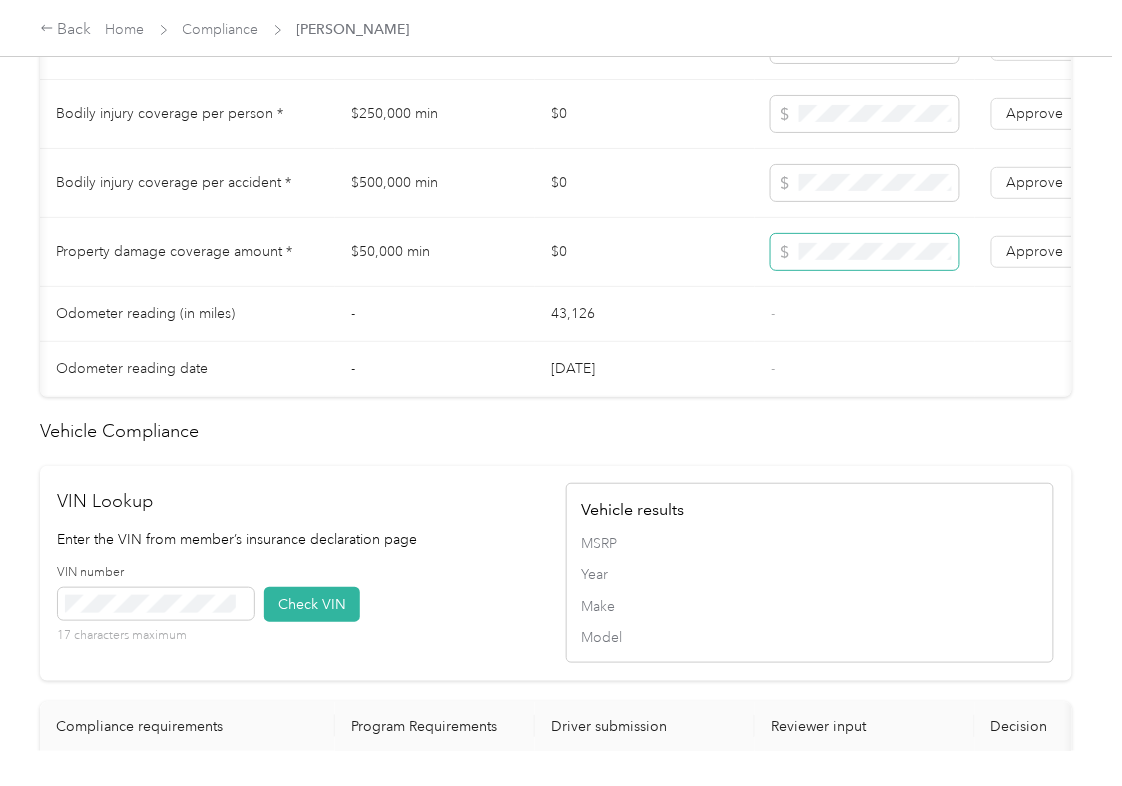 scroll, scrollTop: 0, scrollLeft: 154, axis: horizontal 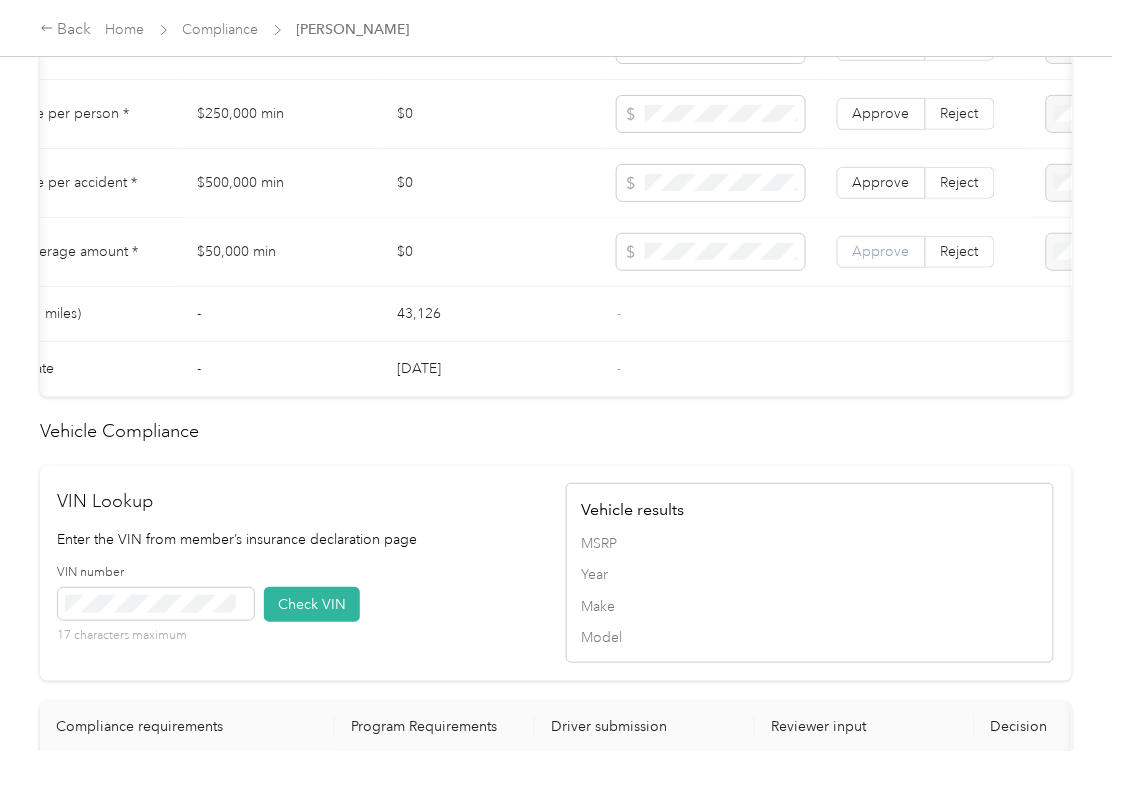 click on "Approve" at bounding box center (881, 251) 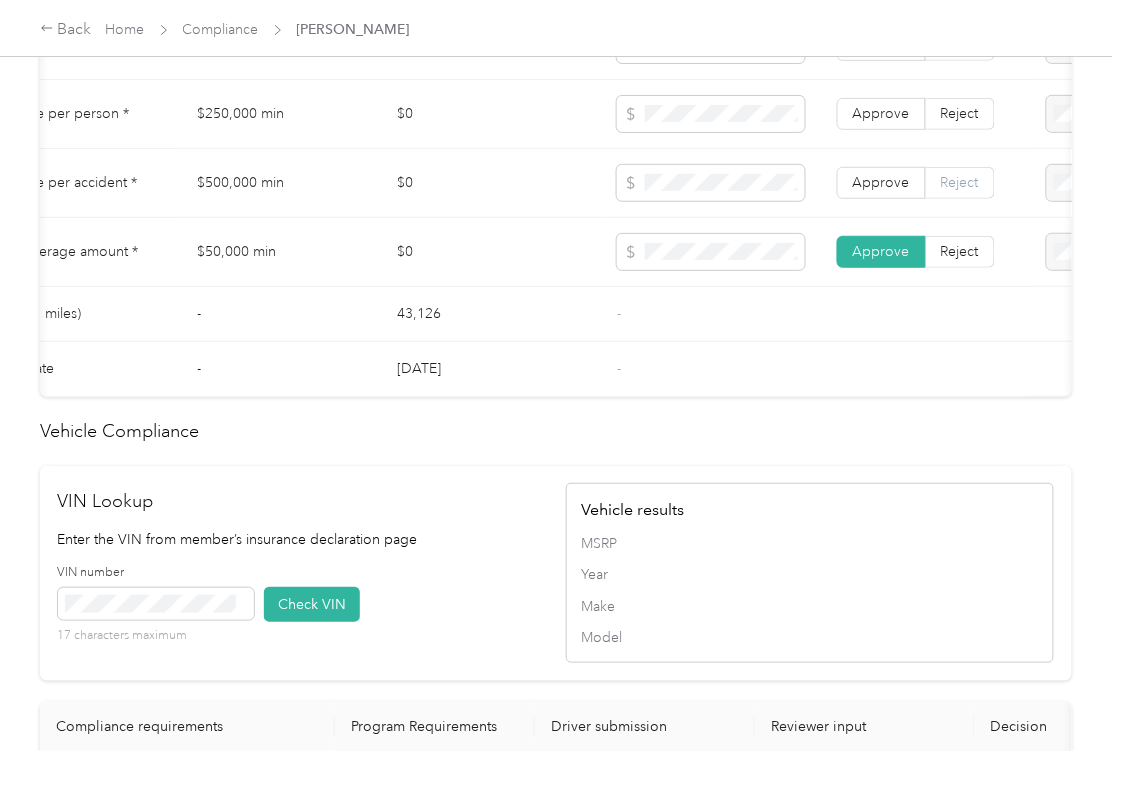 click on "Reject" at bounding box center (960, 182) 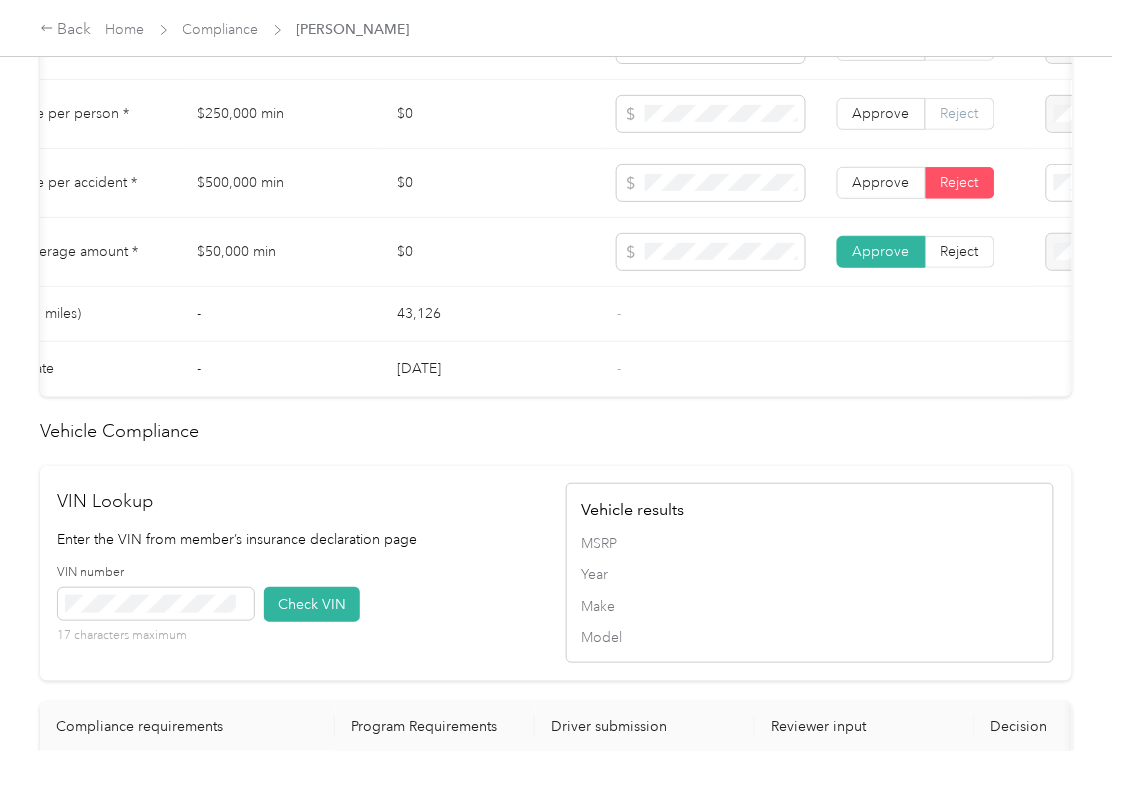 click on "Reject" at bounding box center [960, 113] 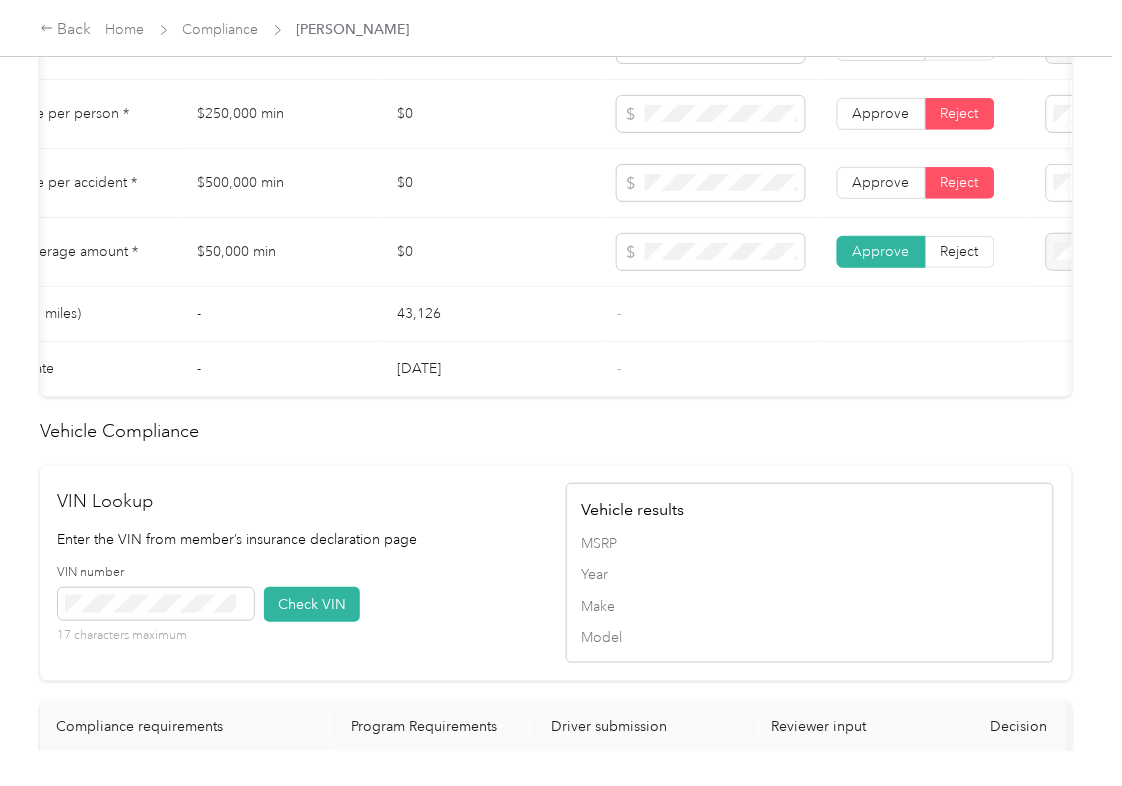 click on "Bodily Injury per person below the minimum value requirement" at bounding box center [1004, 262] 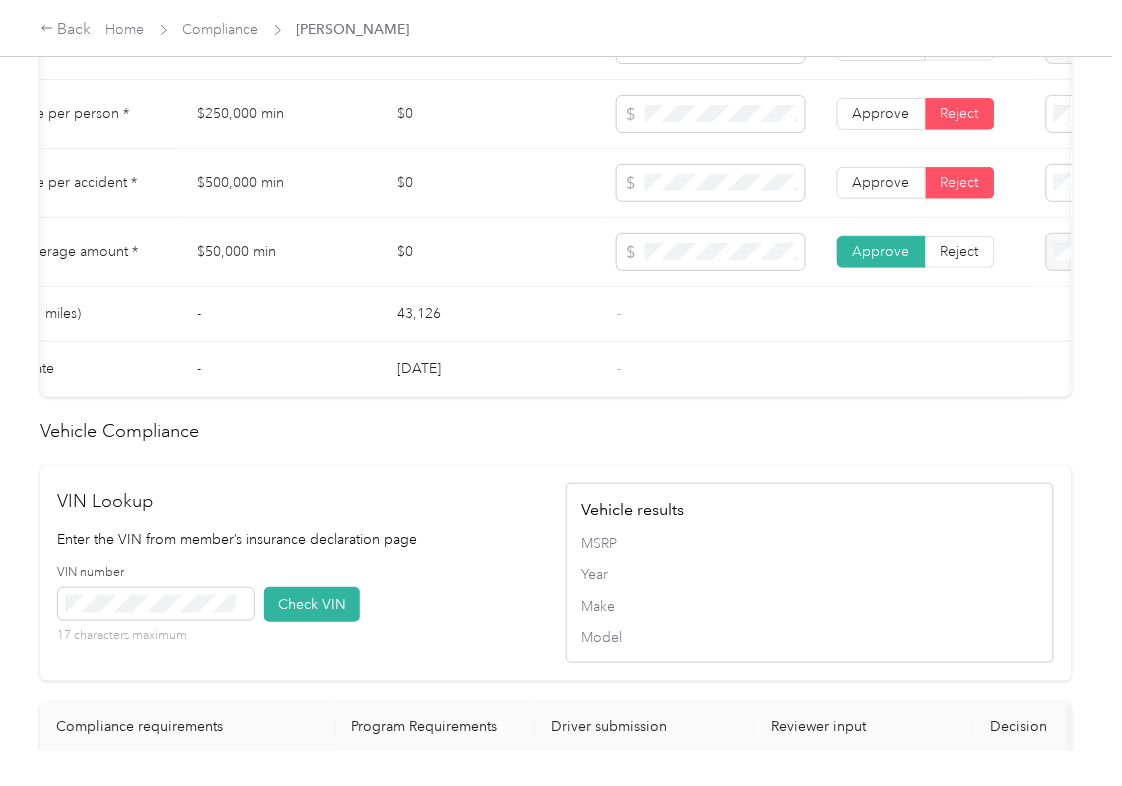 click on "Bodily Injury per accident below the minimum value requirement" at bounding box center [1006, 332] 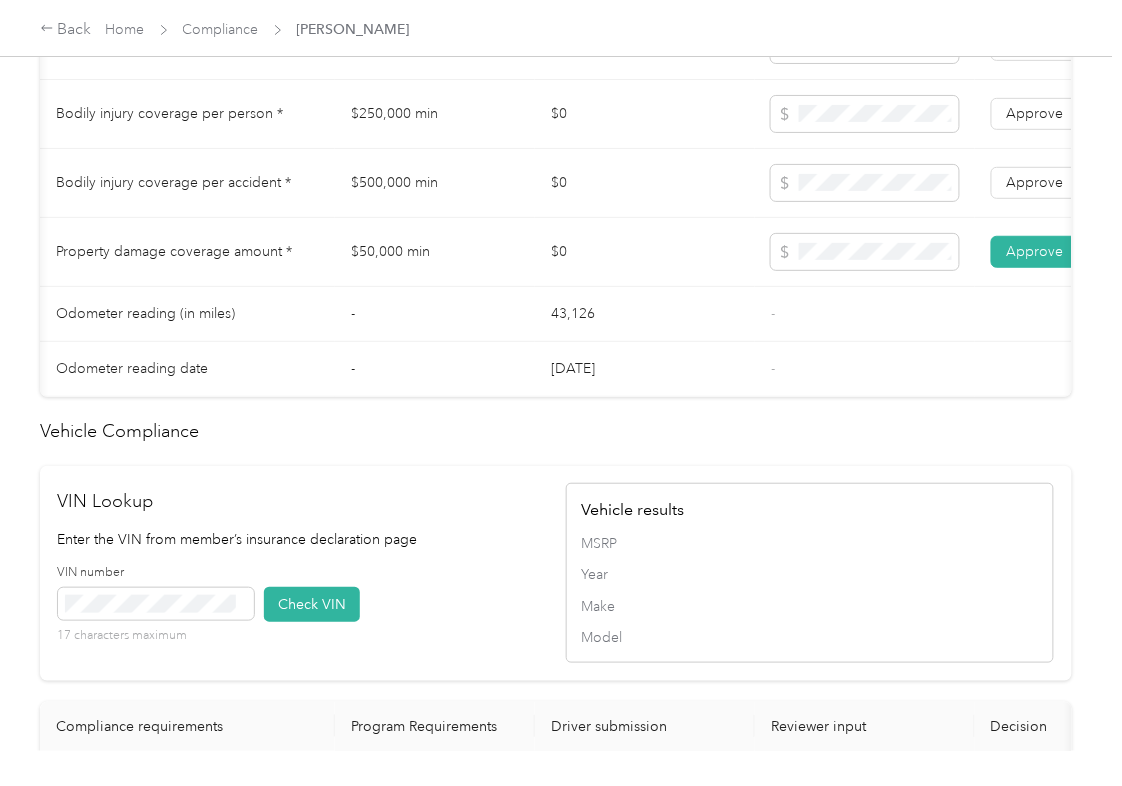 scroll, scrollTop: 0, scrollLeft: 266, axis: horizontal 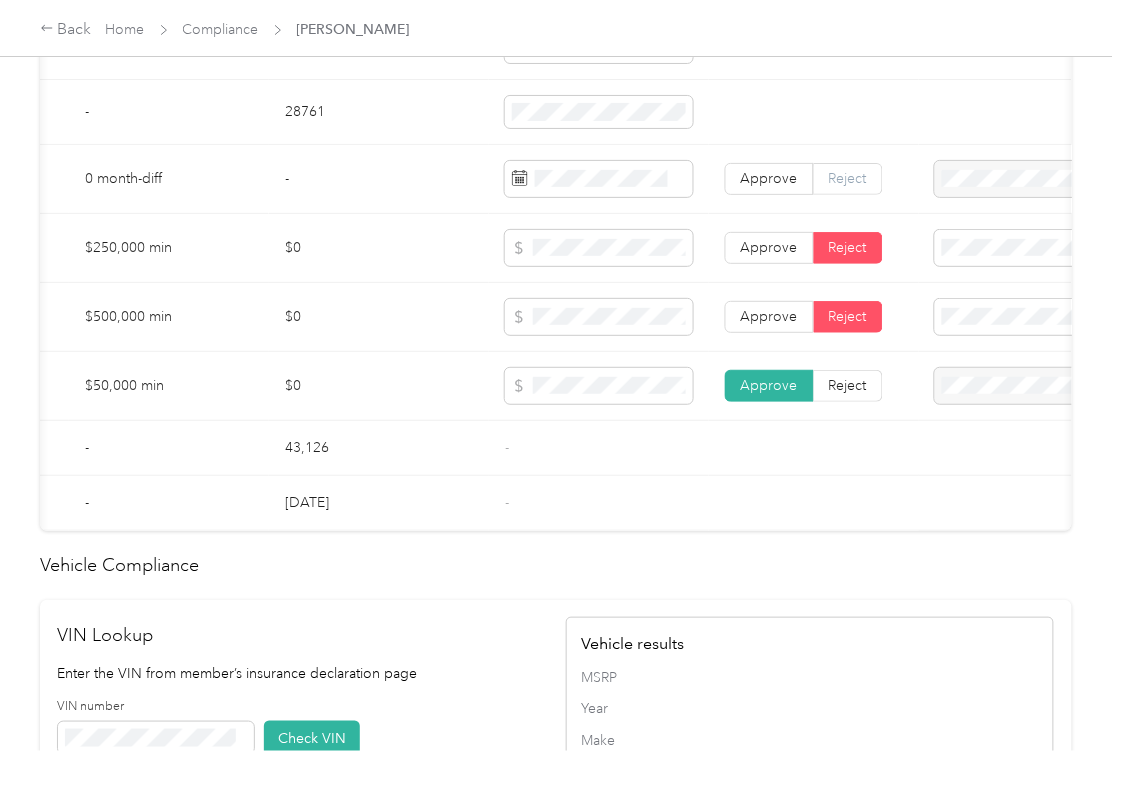 click on "Reject" at bounding box center (848, 178) 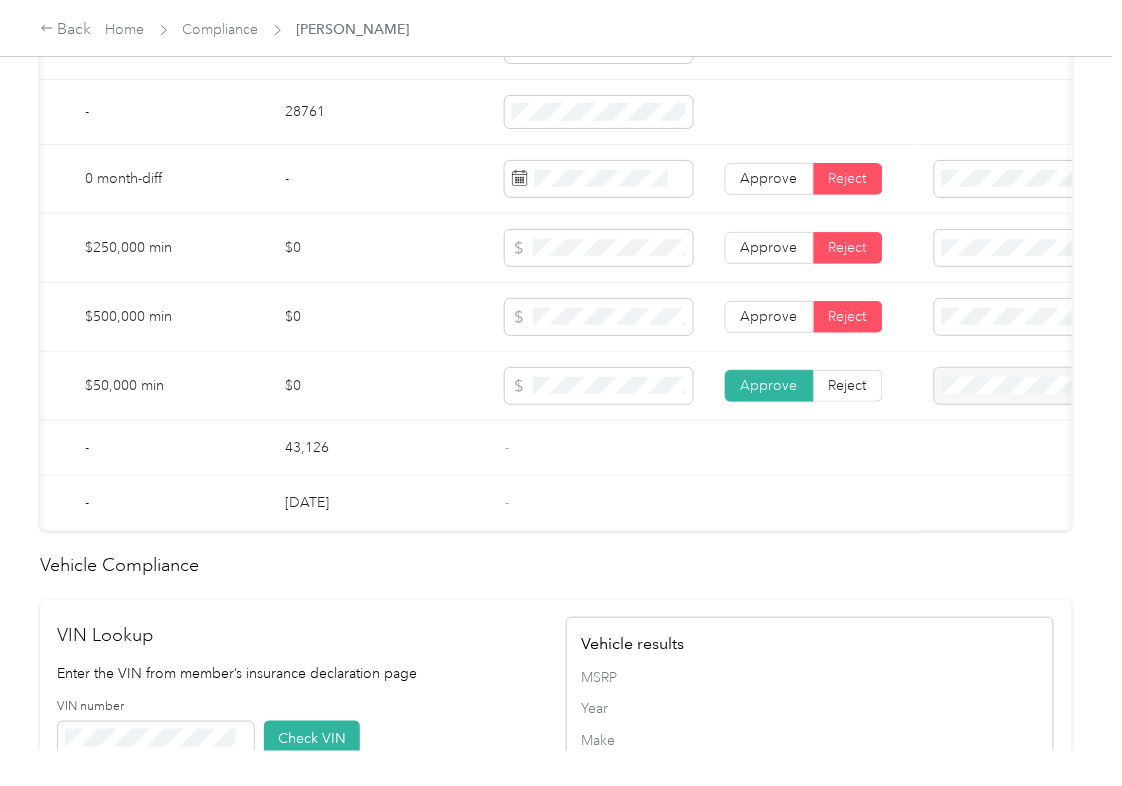 click on "Insurance expiration missing from uploaded Insurance Policy doc" at bounding box center (1004, 261) 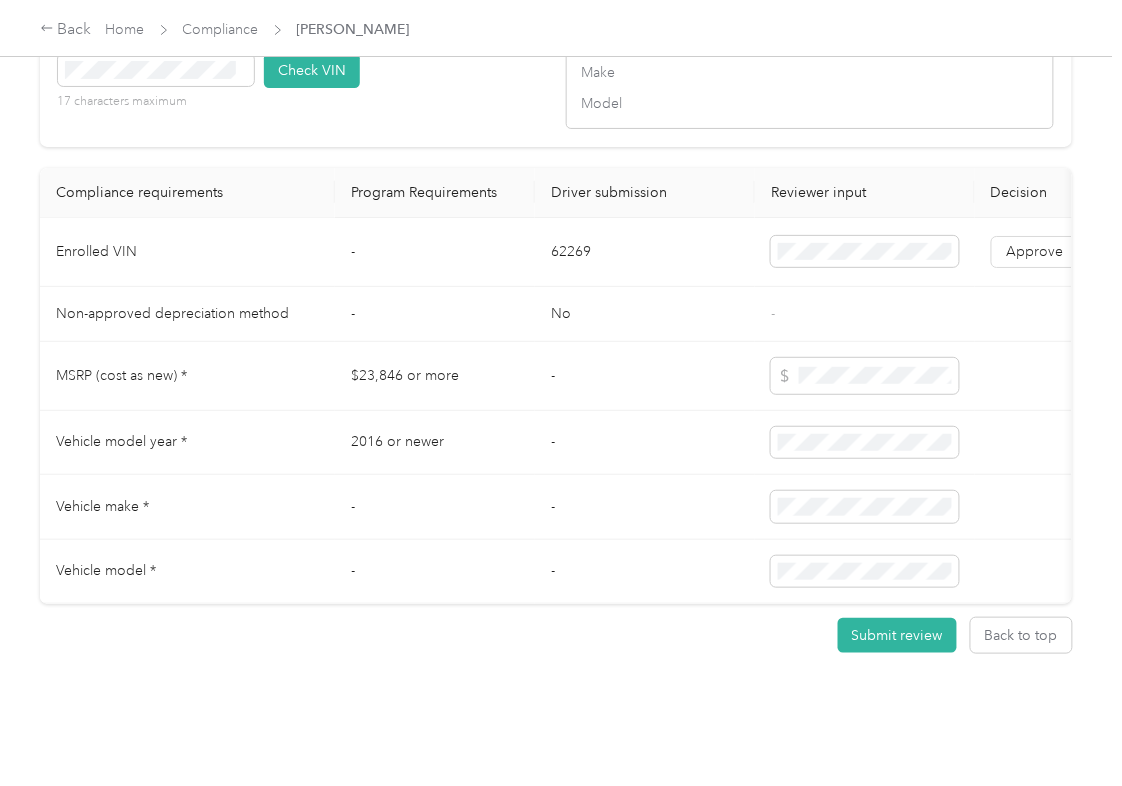 scroll, scrollTop: 1822, scrollLeft: 0, axis: vertical 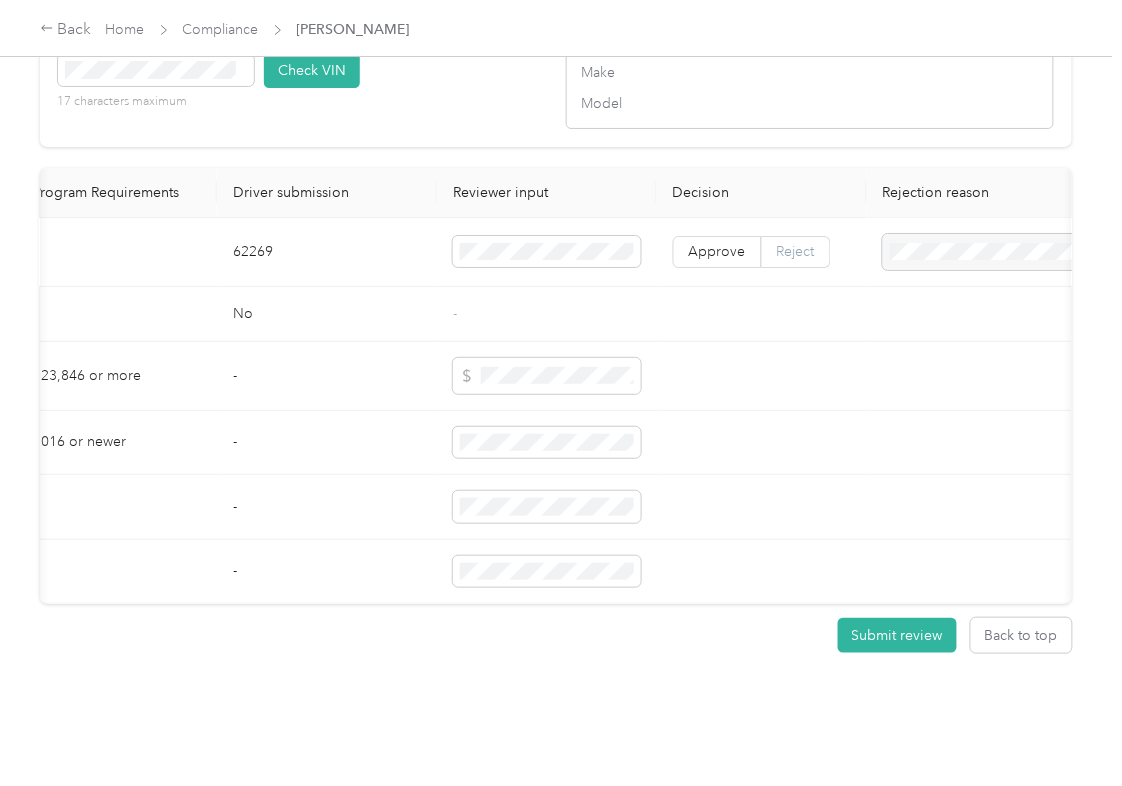 click on "Reject" at bounding box center (796, 252) 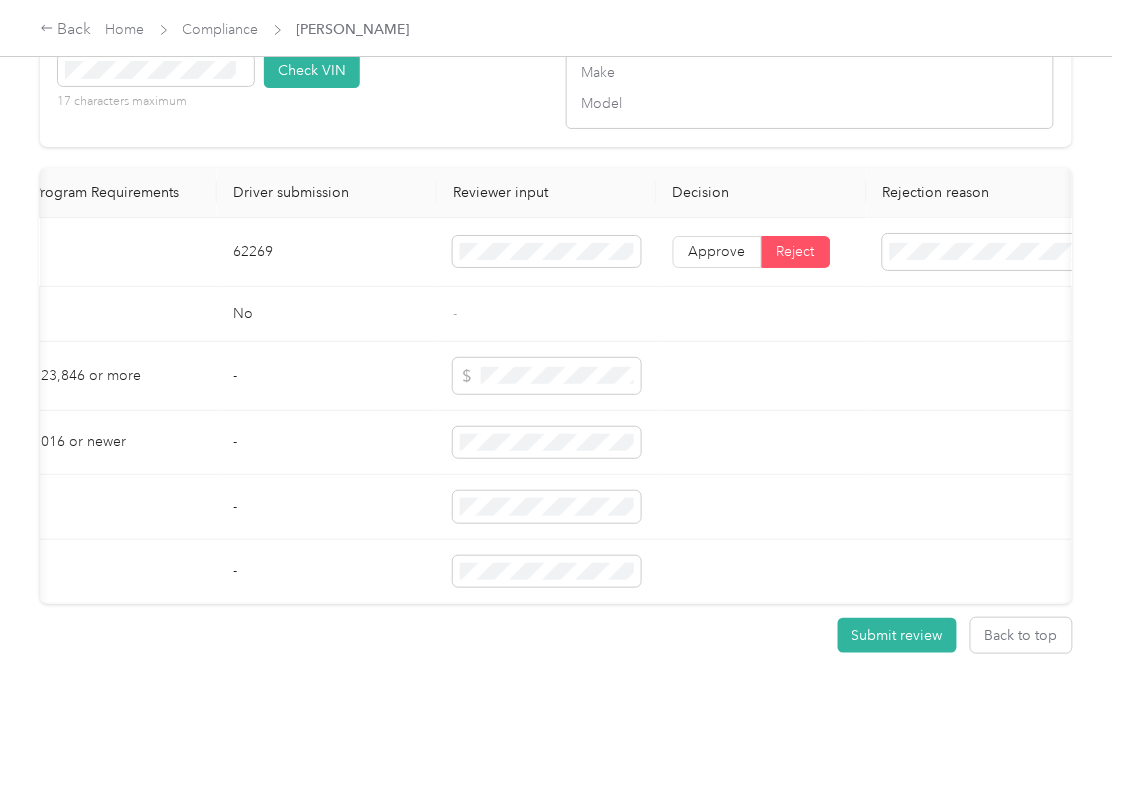 click on "Vehicle VIN missing from uploaded Insurance Policy doc" at bounding box center (994, 259) 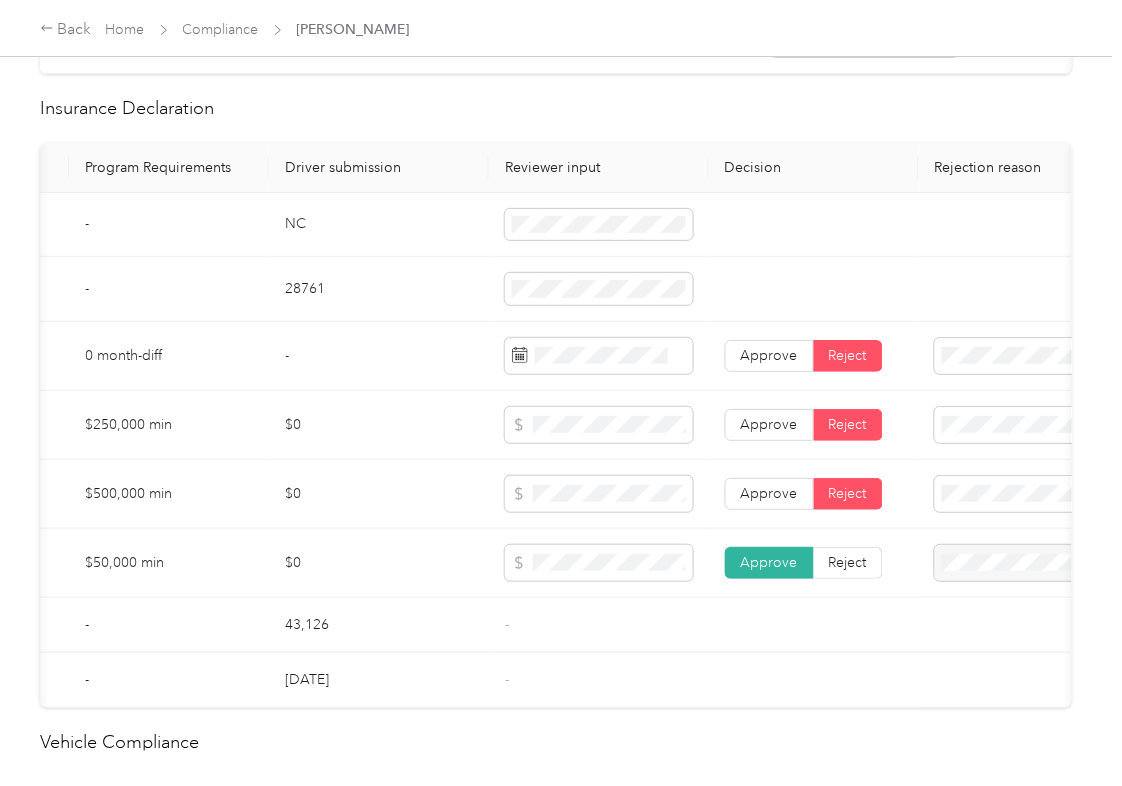 scroll, scrollTop: 0, scrollLeft: 0, axis: both 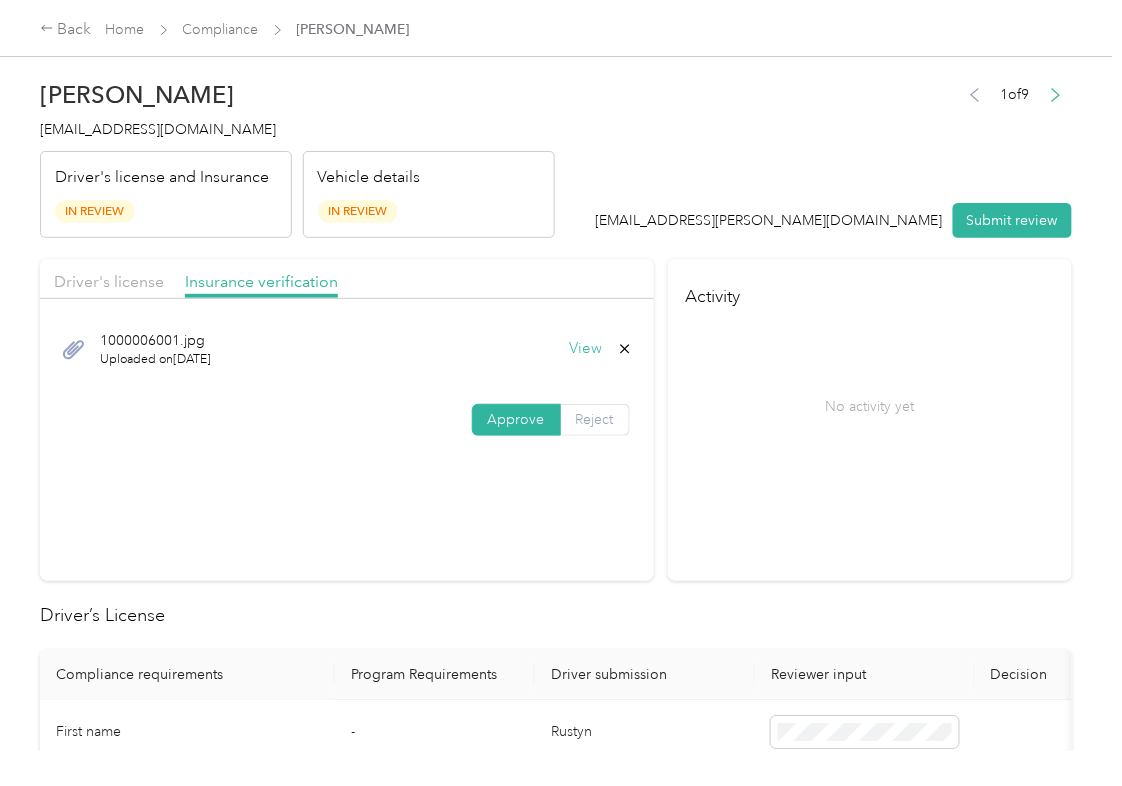 click on "Reject" at bounding box center (595, 419) 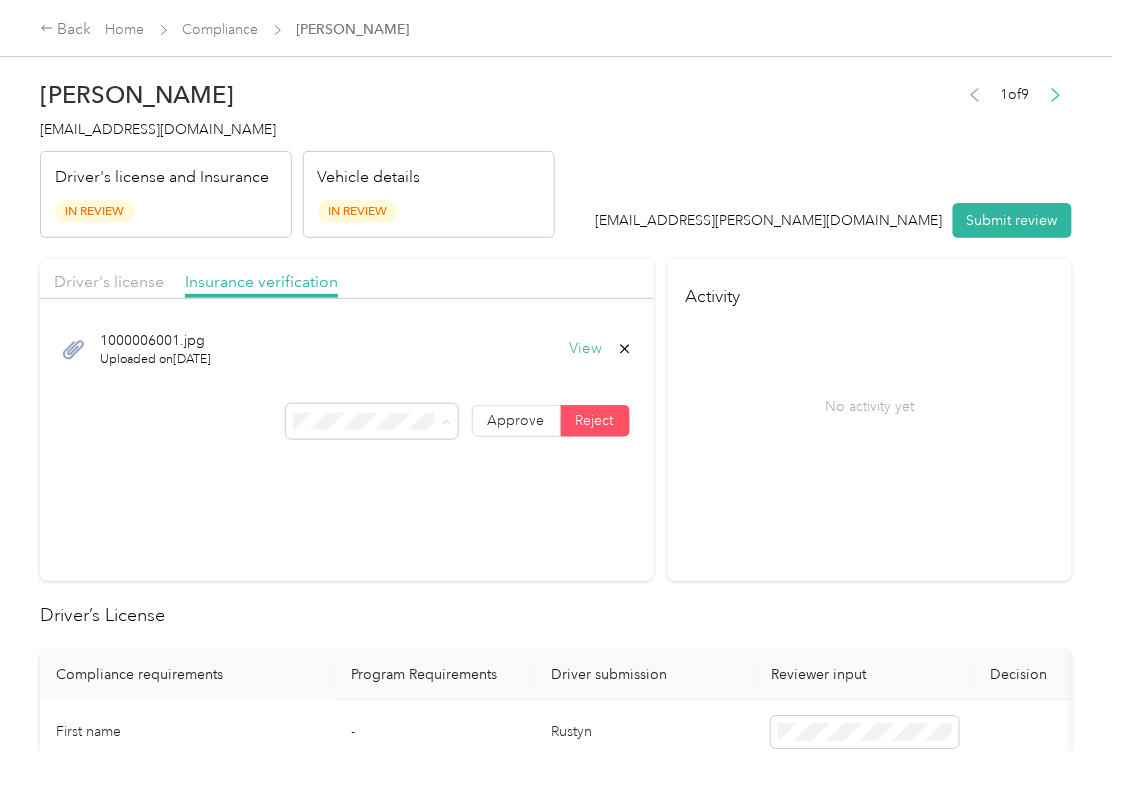 click on "Name not shown as insured driver" at bounding box center (357, 603) 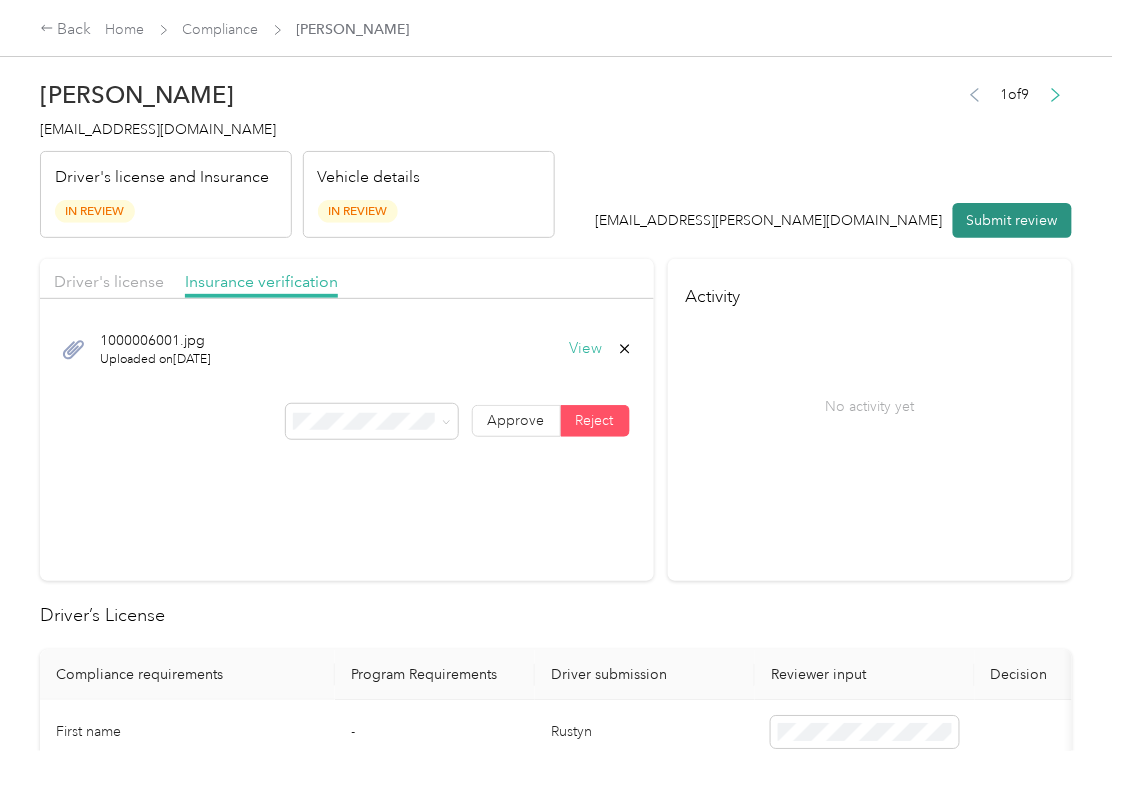 click on "Submit review" at bounding box center (1012, 220) 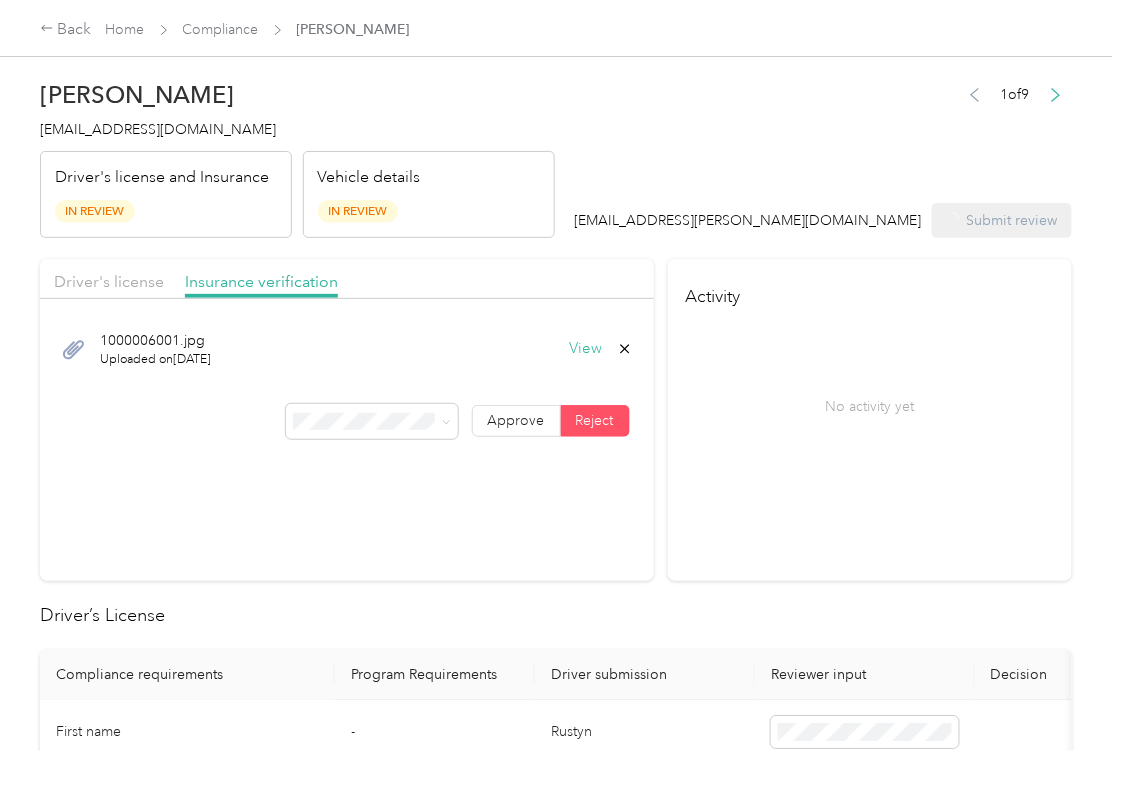 click on "[EMAIL_ADDRESS][DOMAIN_NAME]" at bounding box center [158, 129] 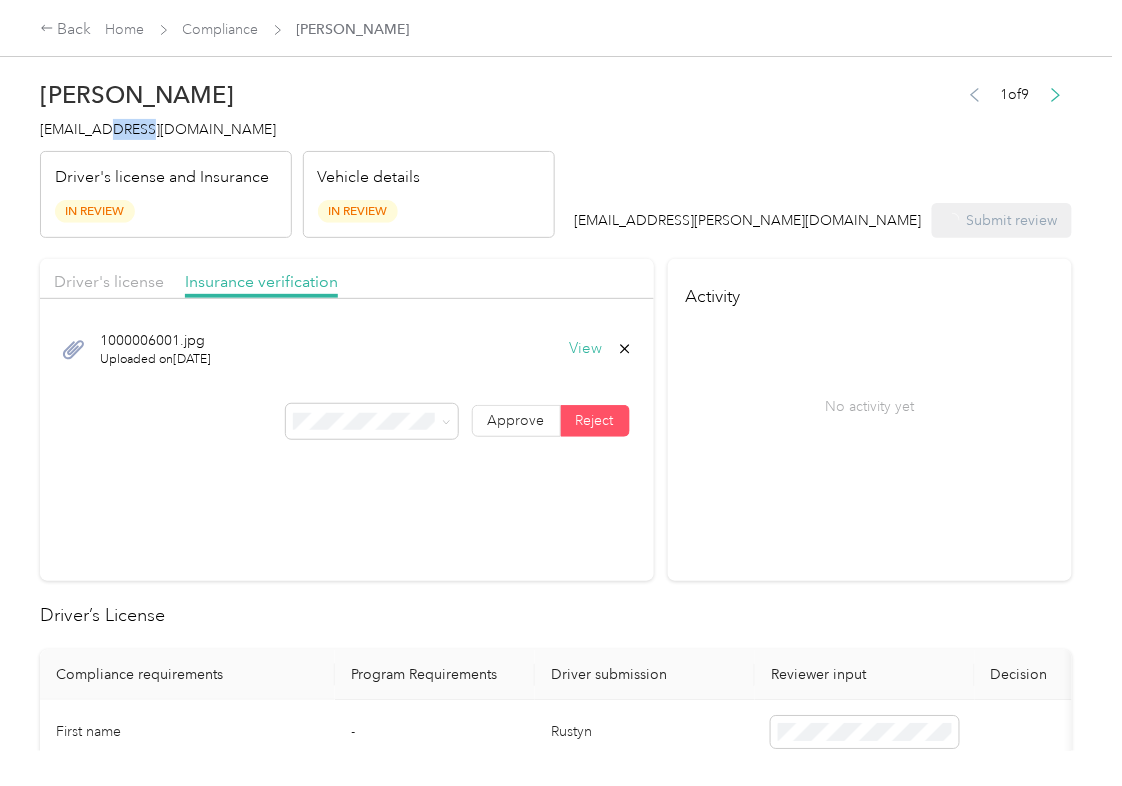click on "[EMAIL_ADDRESS][DOMAIN_NAME]" at bounding box center (158, 129) 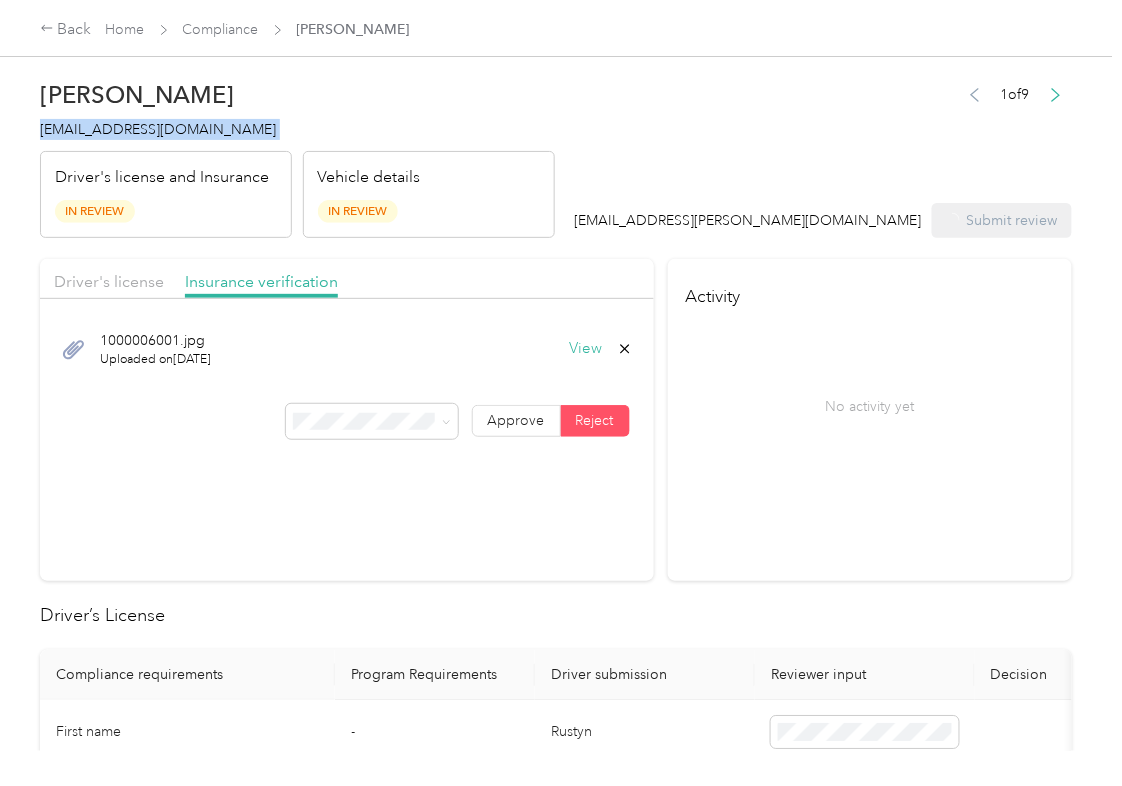 click on "[EMAIL_ADDRESS][DOMAIN_NAME]" at bounding box center [158, 129] 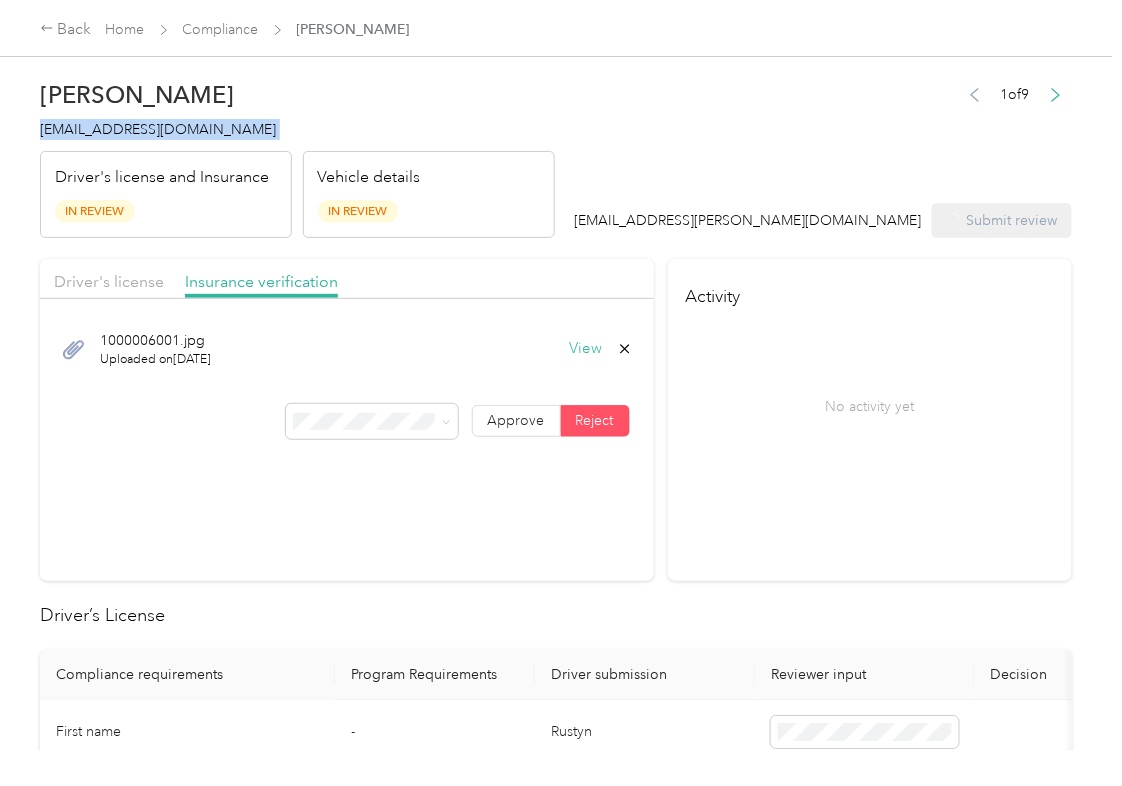 click on "[EMAIL_ADDRESS][DOMAIN_NAME]" at bounding box center [158, 129] 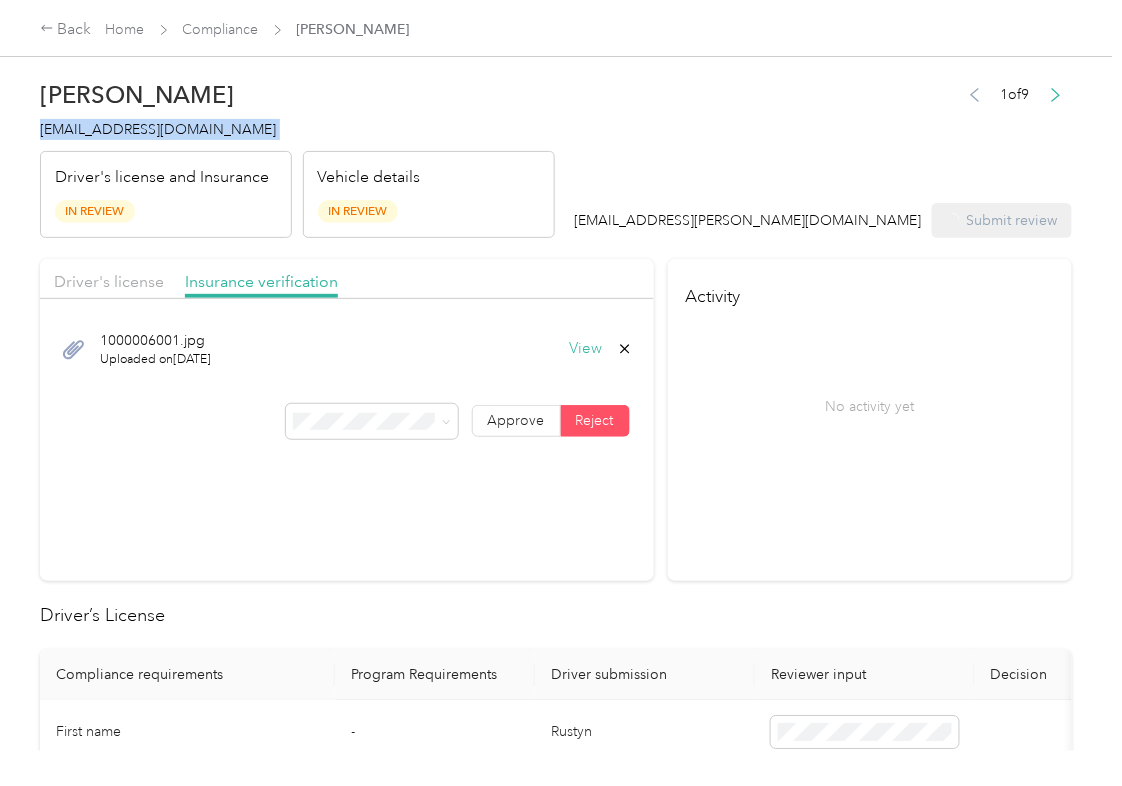 copy on "[EMAIL_ADDRESS][DOMAIN_NAME]" 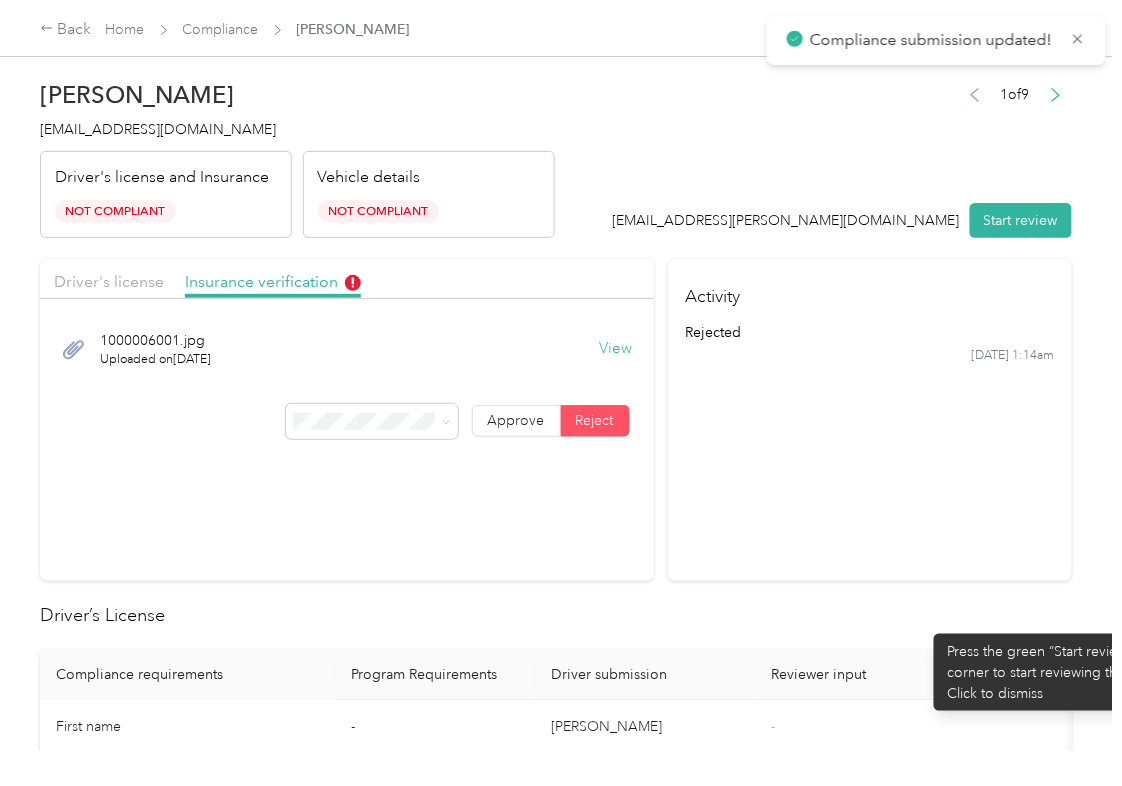 click on "Driver’s License" at bounding box center (556, 615) 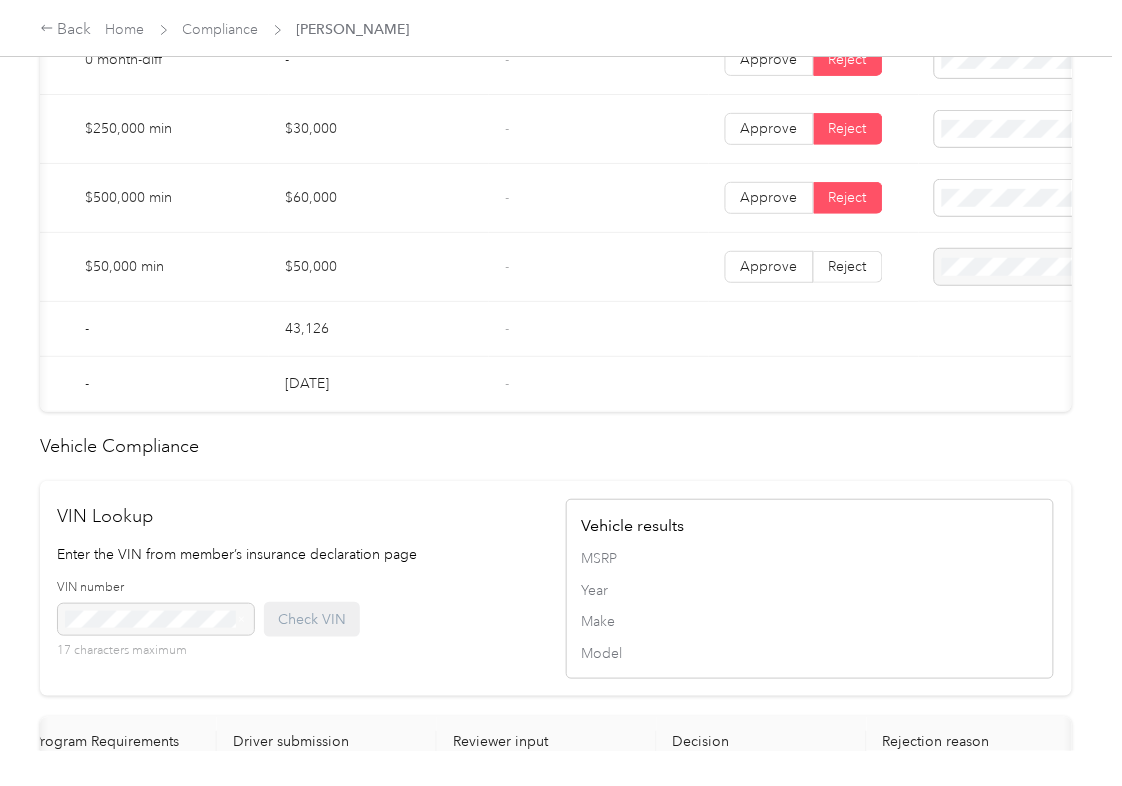 scroll, scrollTop: 1200, scrollLeft: 0, axis: vertical 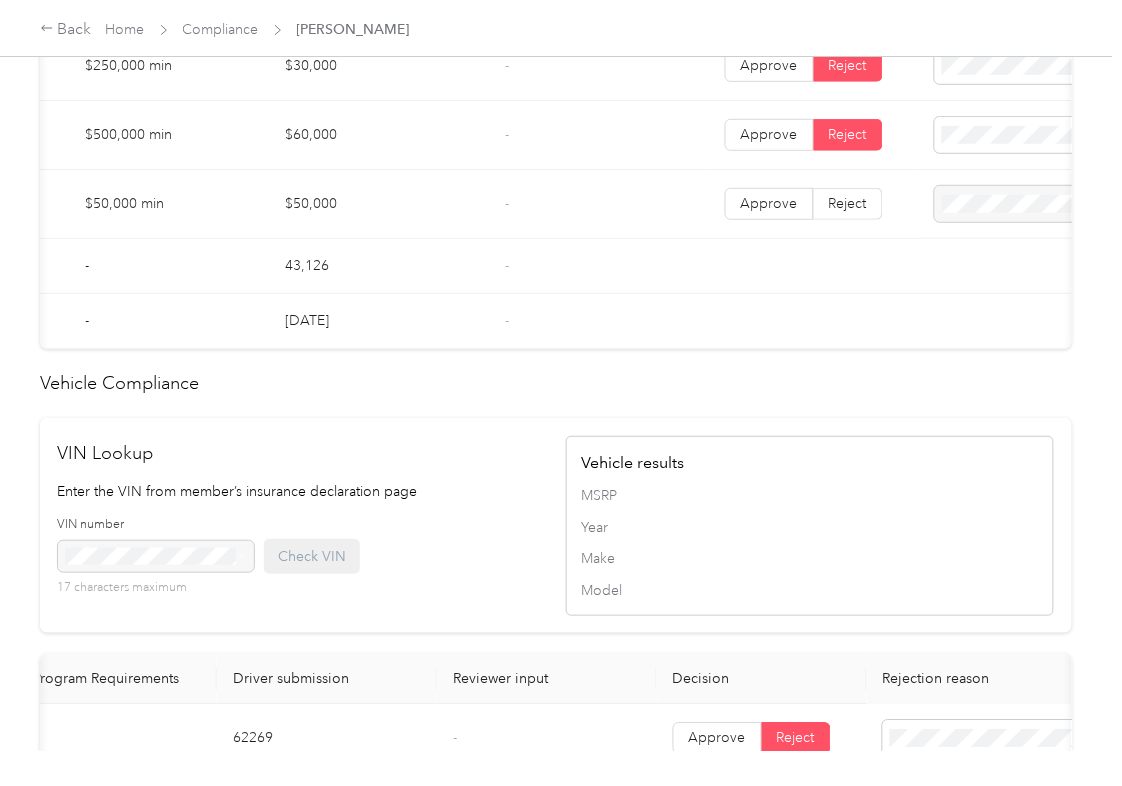 click on "Year" at bounding box center (810, 527) 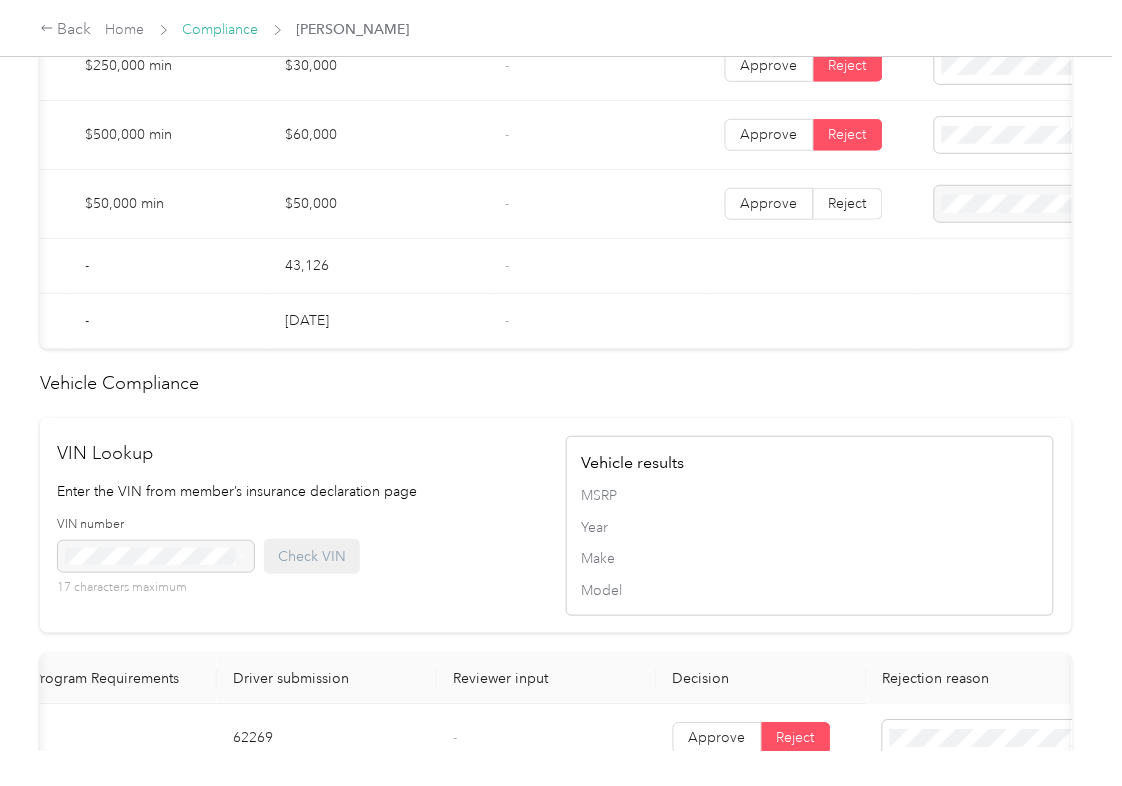 click on "Compliance" at bounding box center [221, 29] 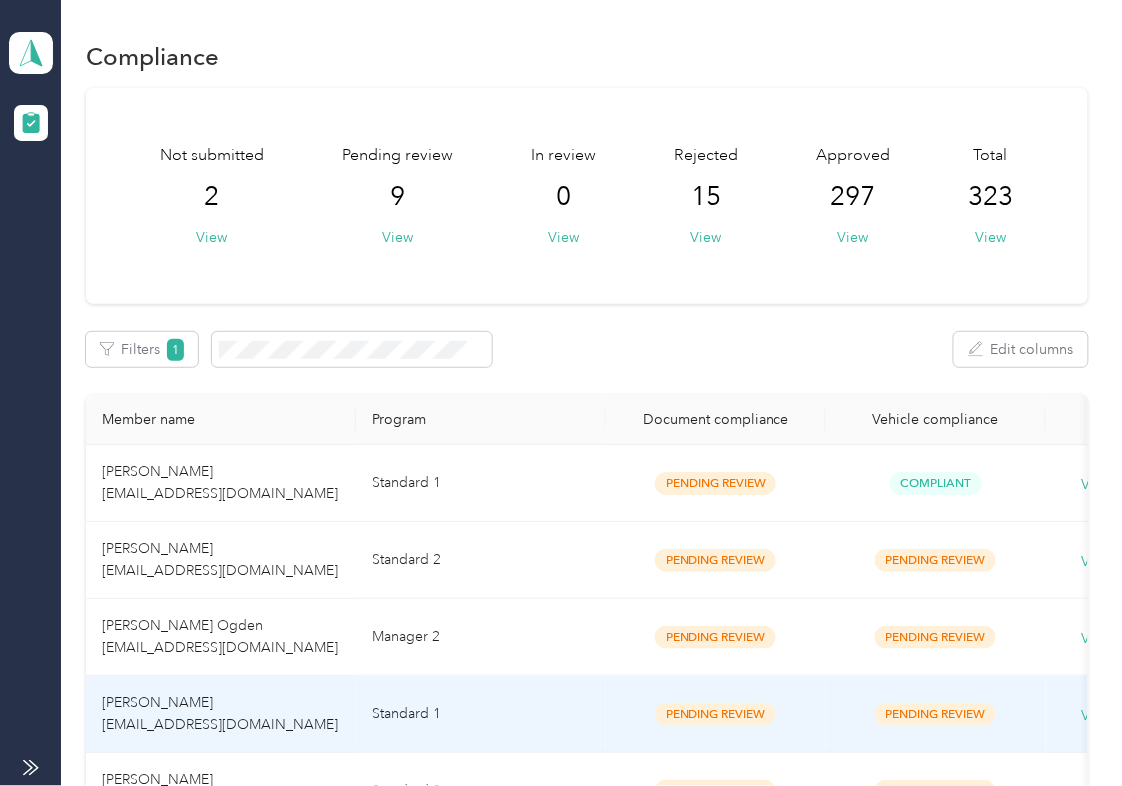click on "[PERSON_NAME]
[EMAIL_ADDRESS][DOMAIN_NAME]" at bounding box center [221, 714] 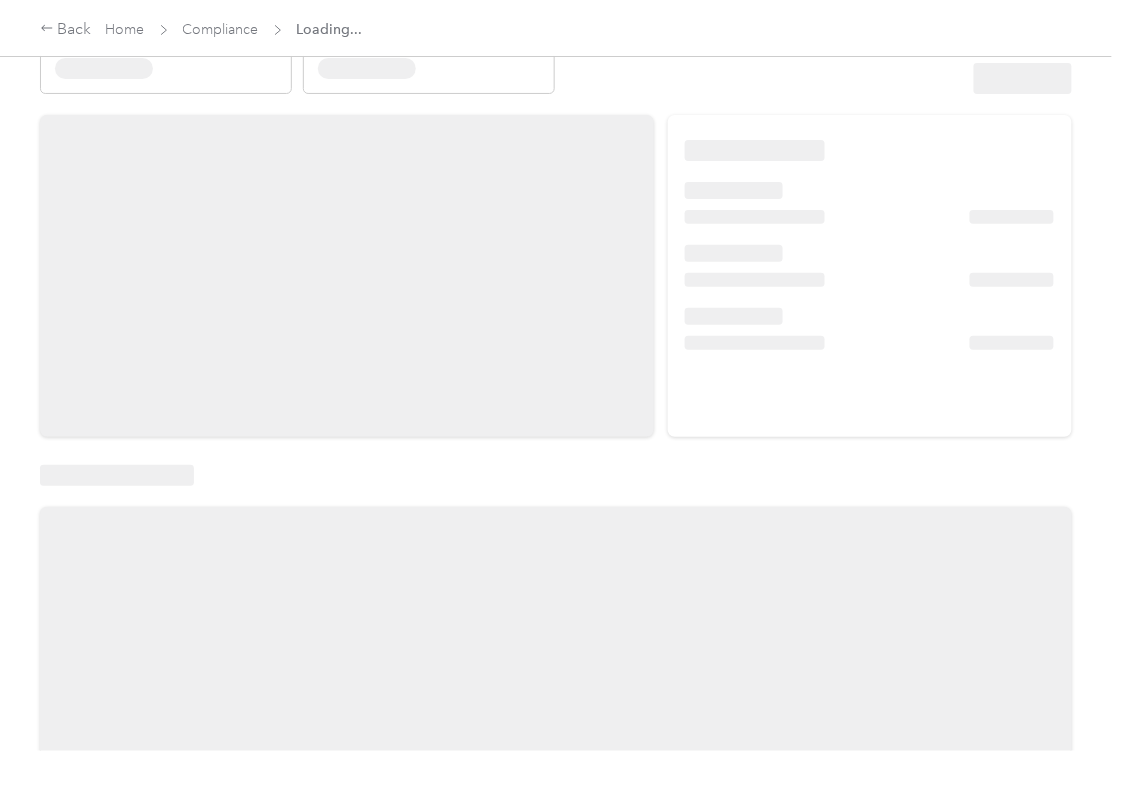 scroll, scrollTop: 400, scrollLeft: 0, axis: vertical 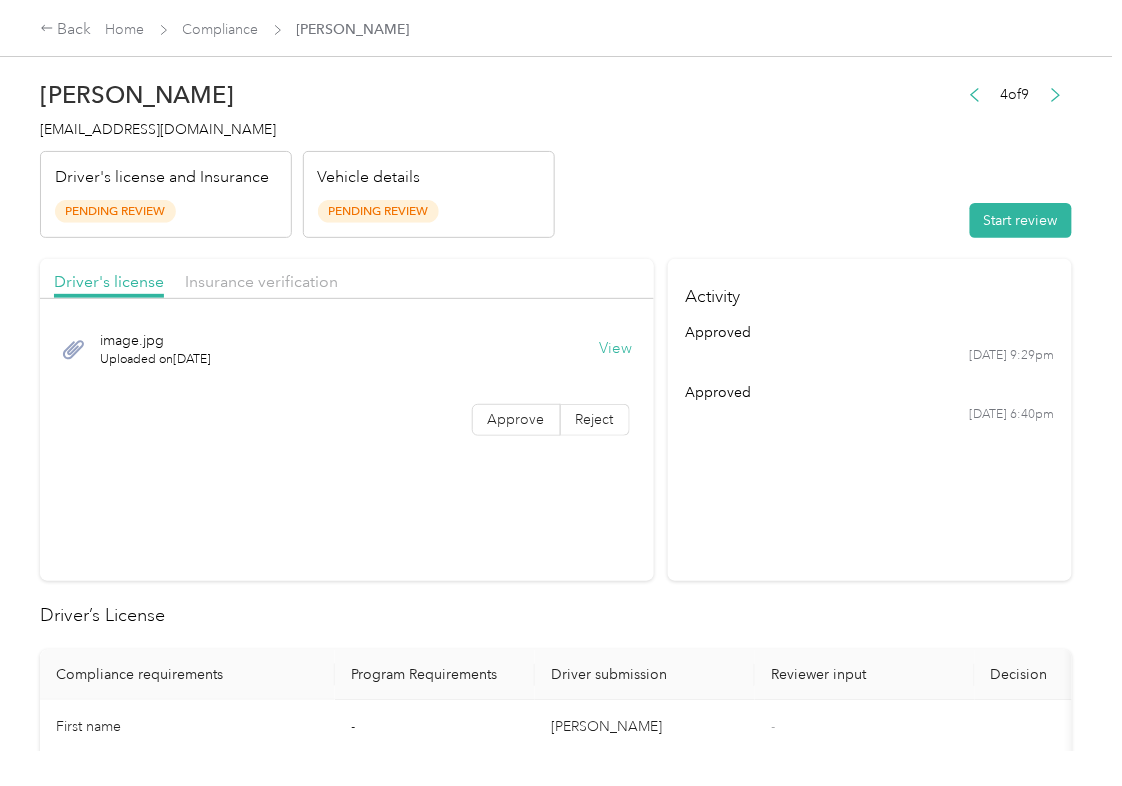 click on "View" at bounding box center (616, 349) 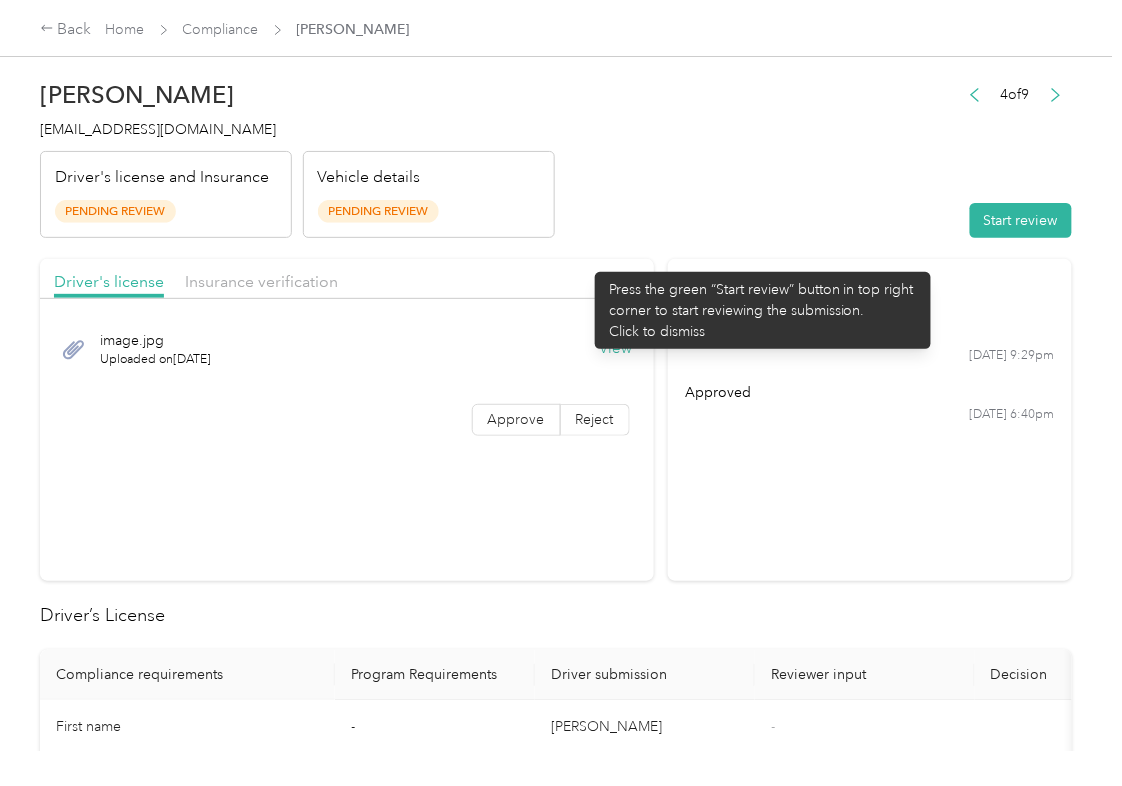 drag, startPoint x: 585, startPoint y: 262, endPoint x: 541, endPoint y: 260, distance: 44.04543 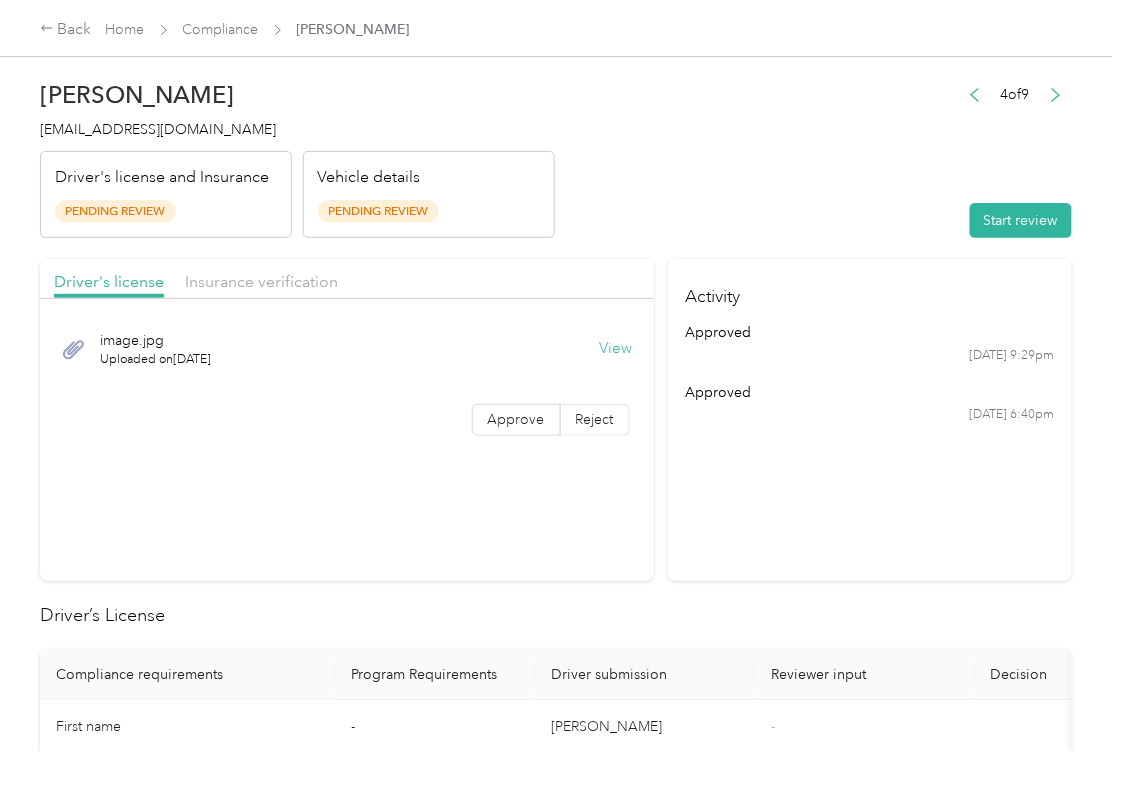 click on "Insurance verification" at bounding box center [261, 282] 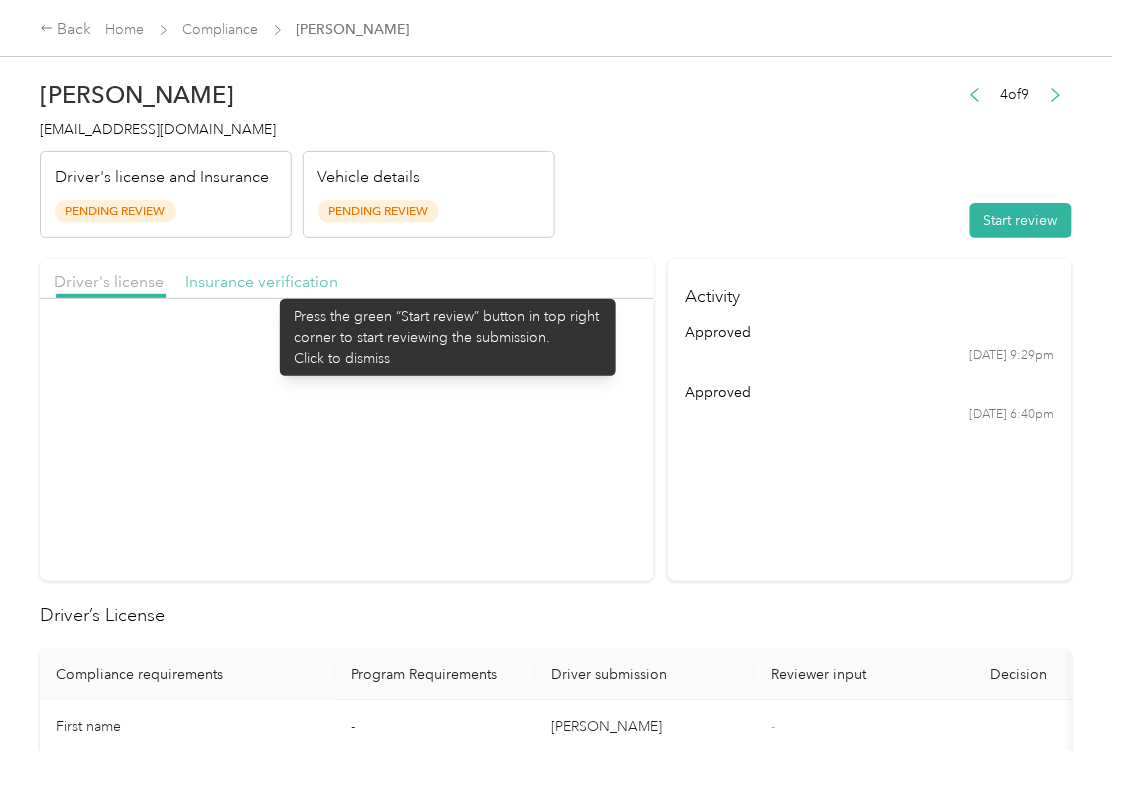 click on "Insurance verification" at bounding box center [261, 281] 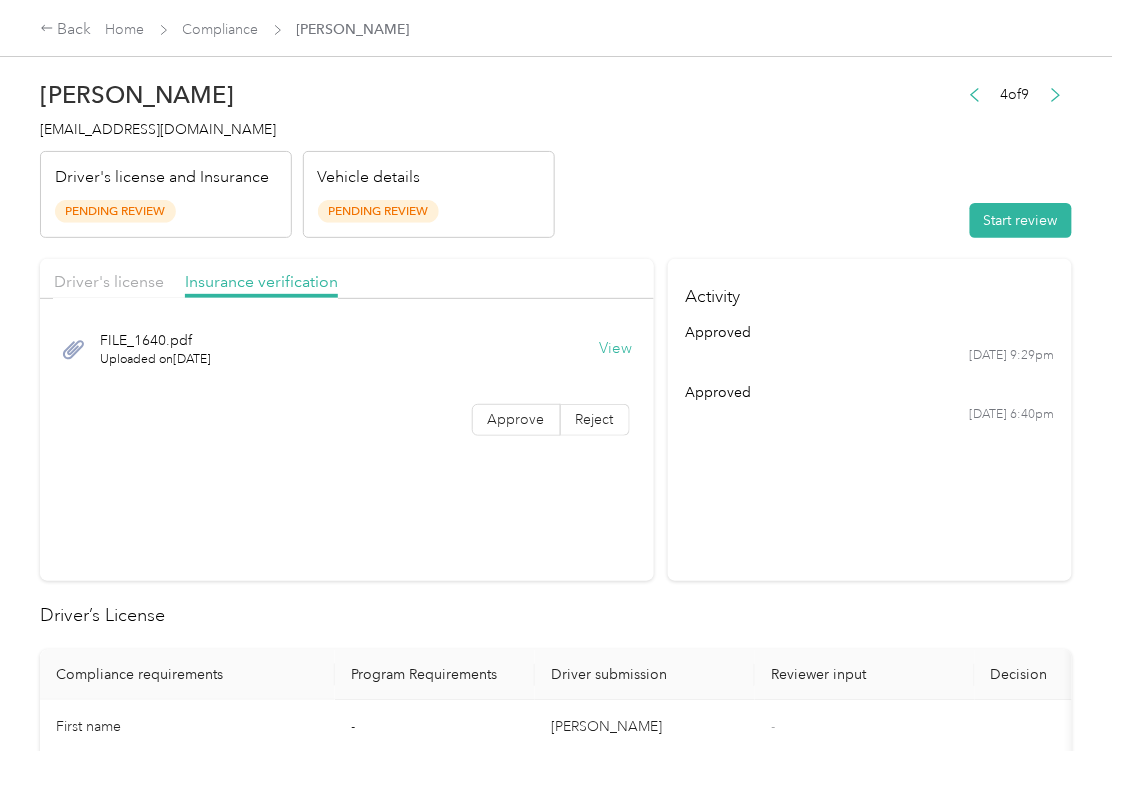 click on "View" at bounding box center (616, 349) 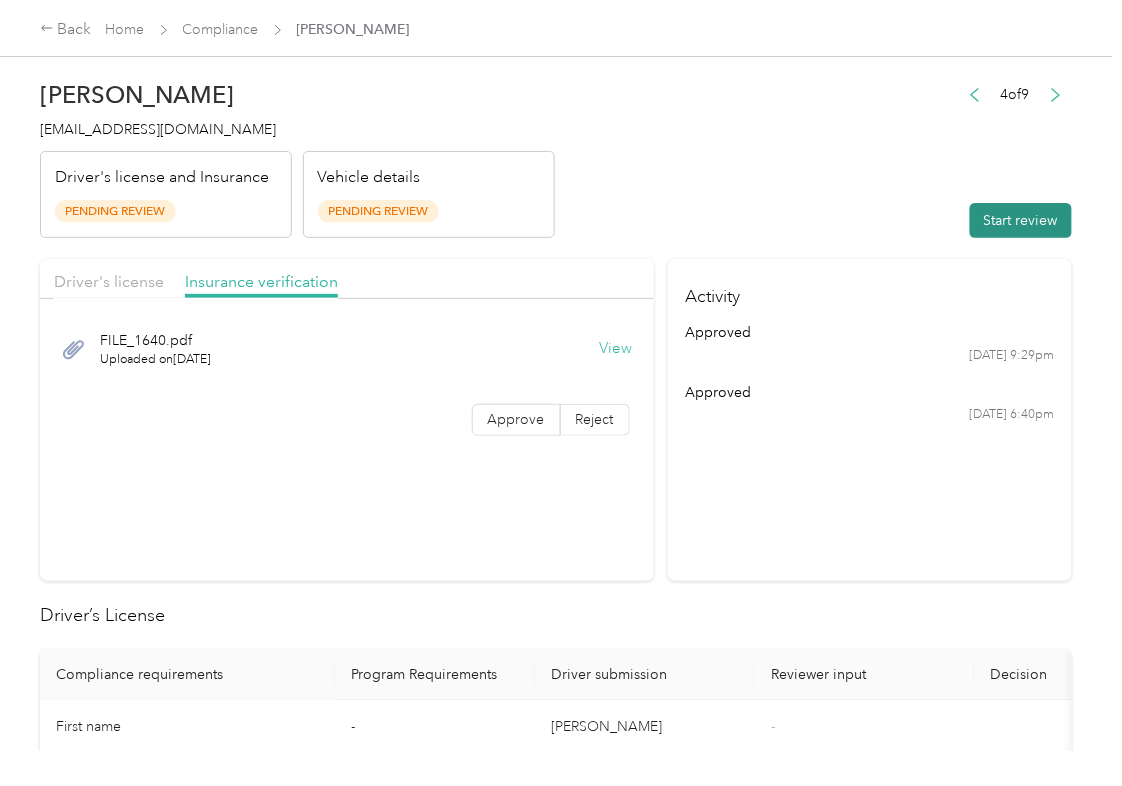 click on "Start review" at bounding box center [1021, 220] 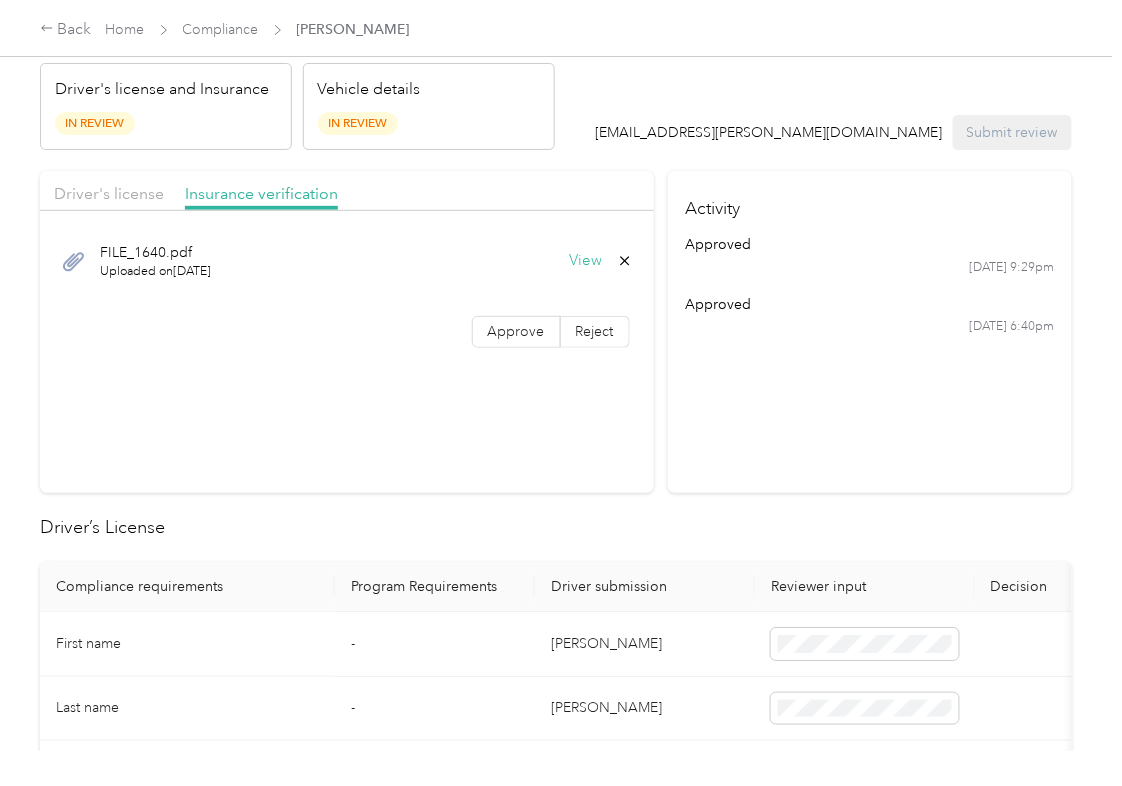 scroll, scrollTop: 133, scrollLeft: 0, axis: vertical 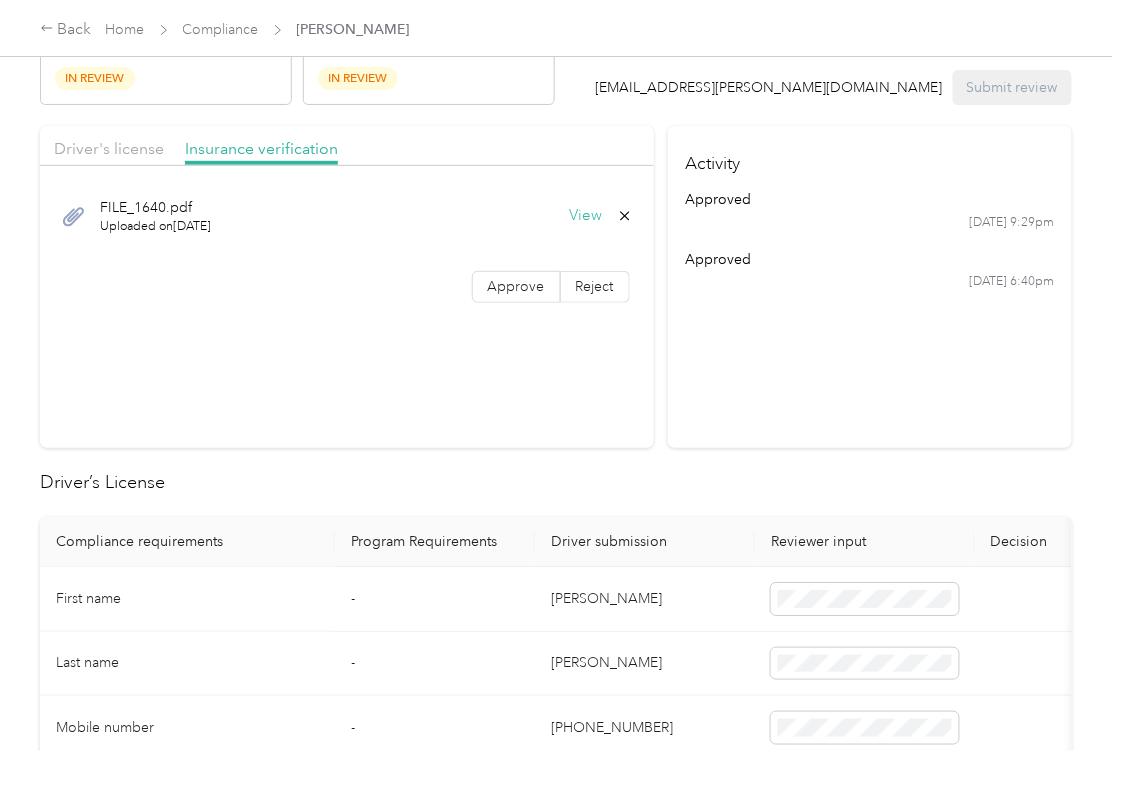 click on "Approve" at bounding box center [516, 287] 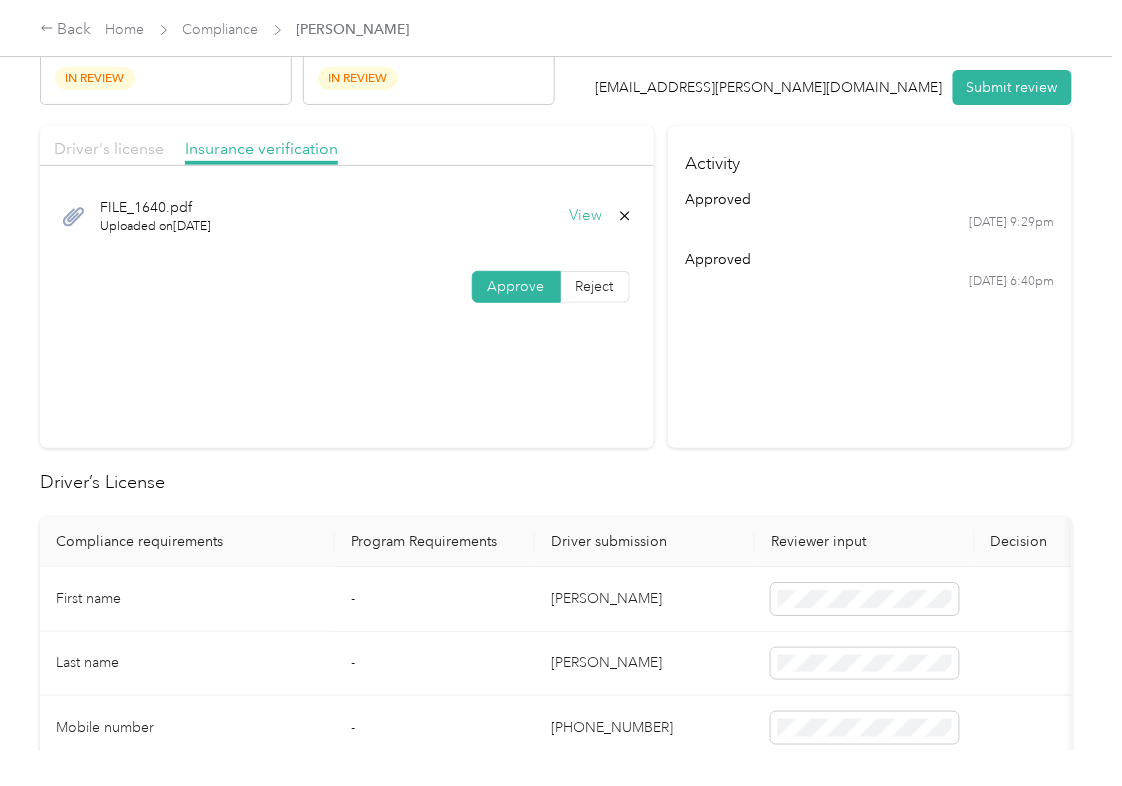 click on "Driver's license" at bounding box center [109, 148] 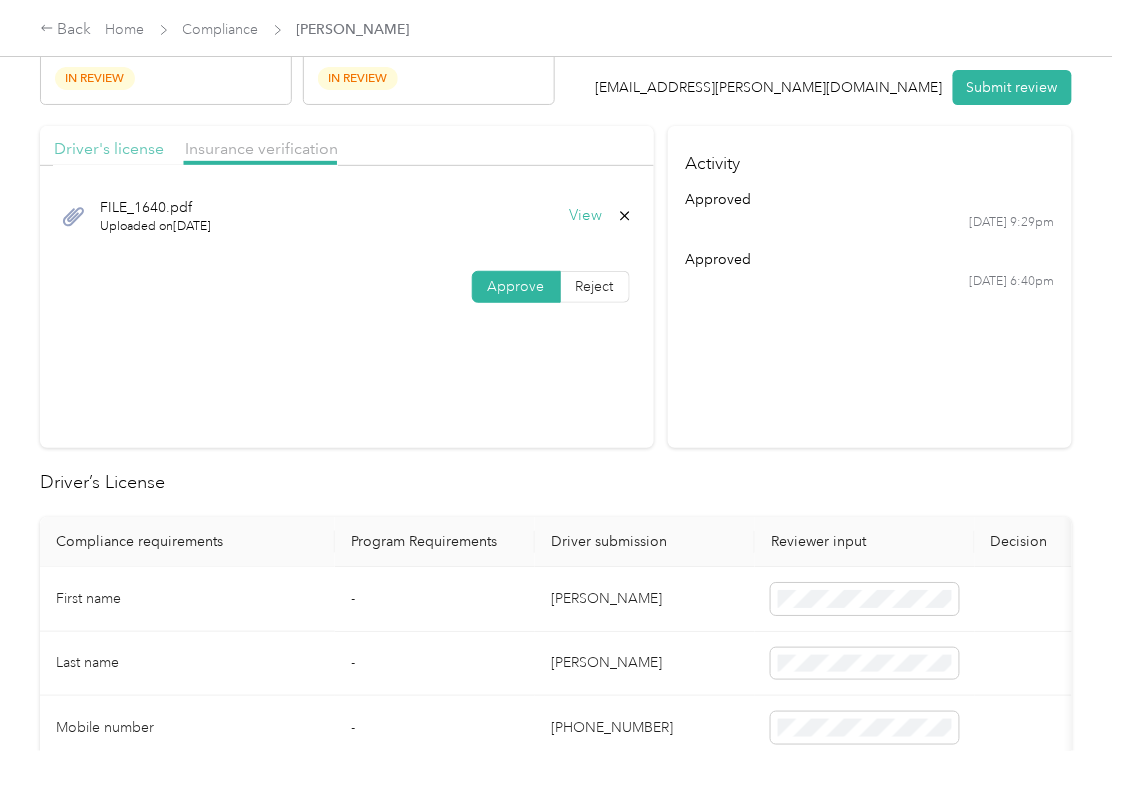 click on "Driver's license" at bounding box center [109, 148] 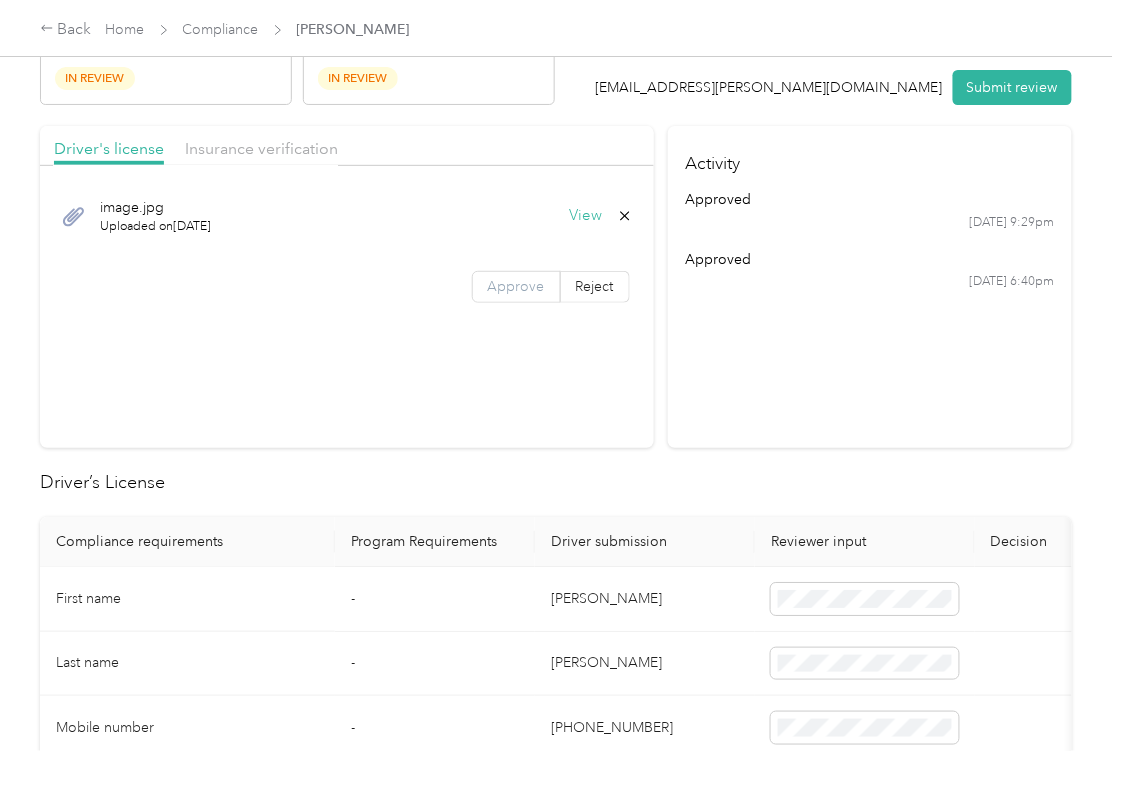 click on "Approve" at bounding box center (516, 286) 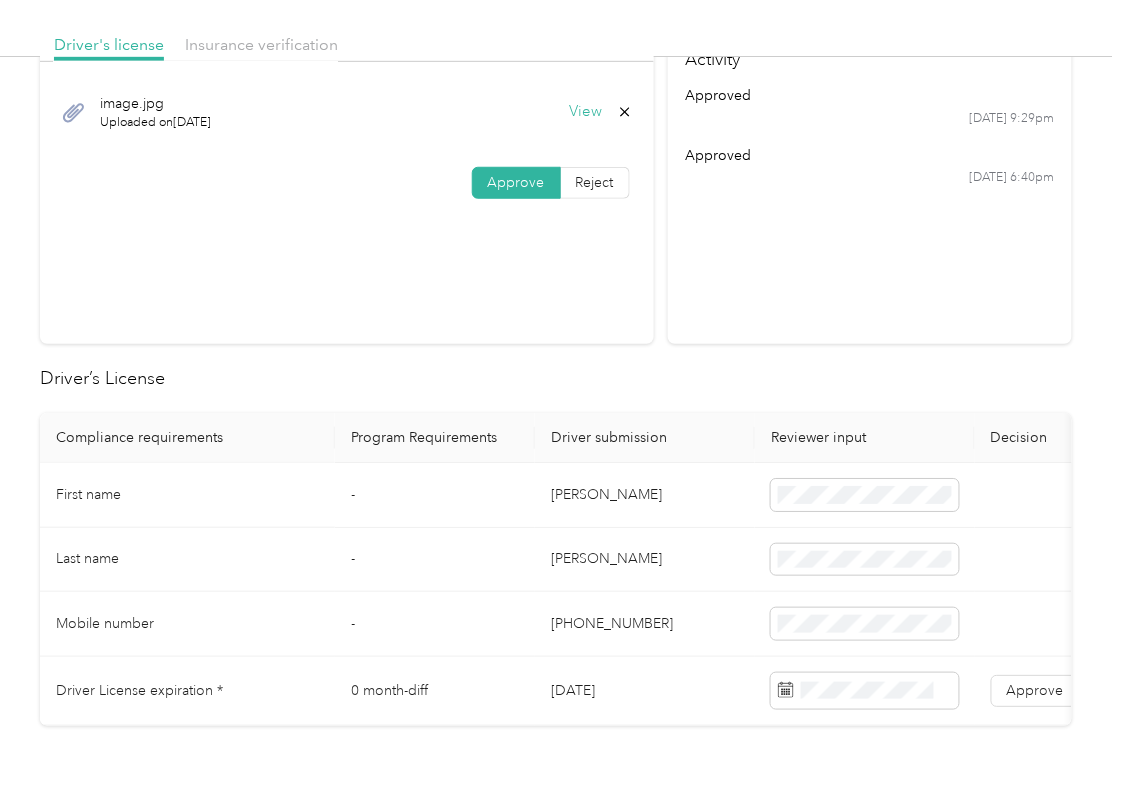 scroll, scrollTop: 400, scrollLeft: 0, axis: vertical 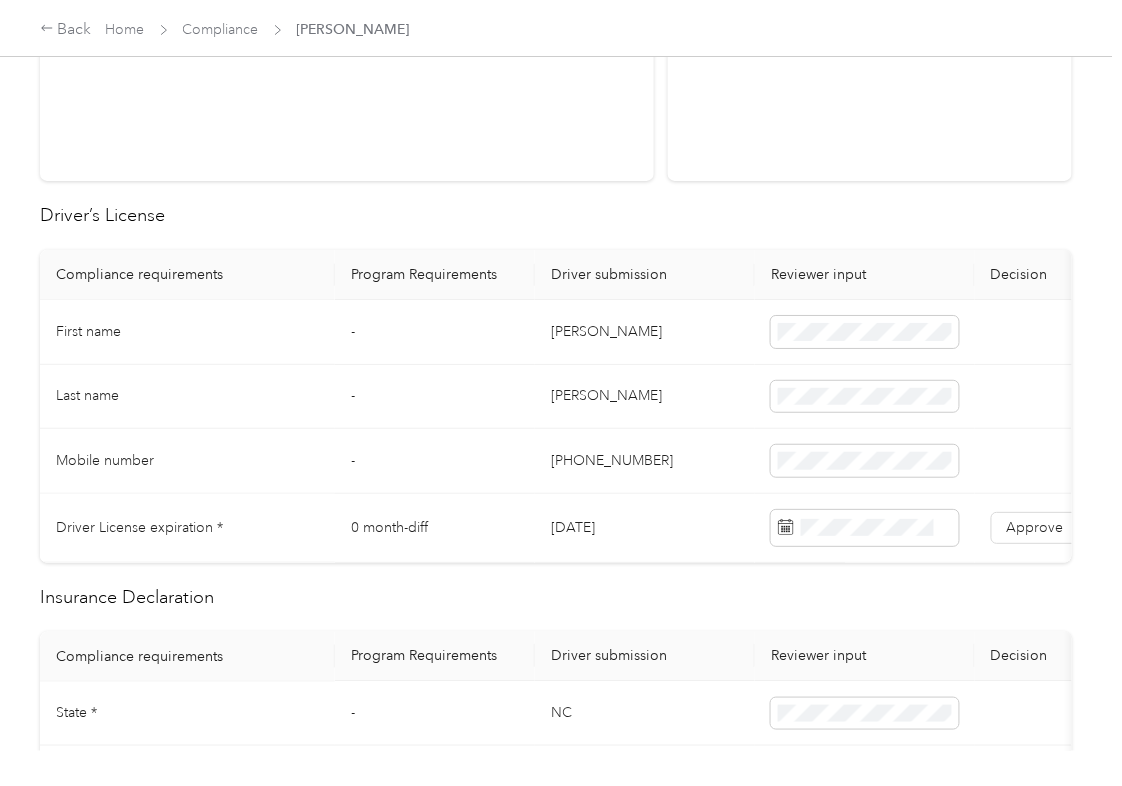 click on "[DATE]" at bounding box center (645, 528) 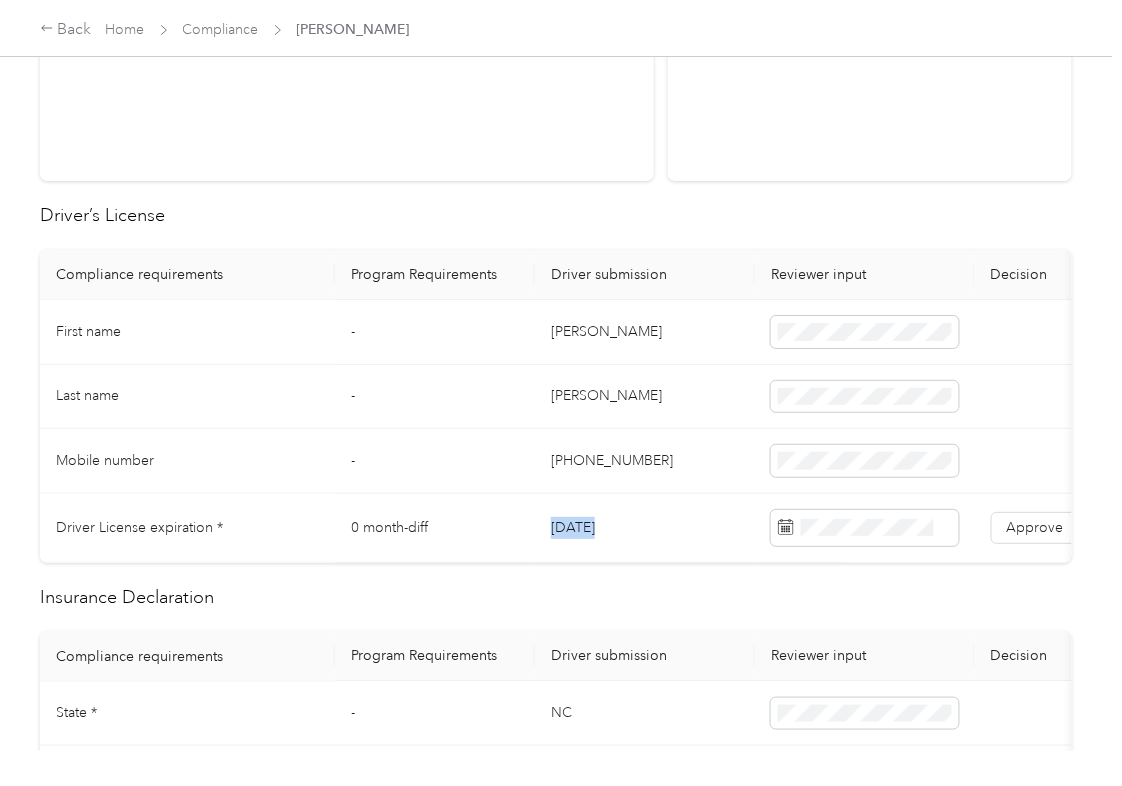 click on "[DATE]" at bounding box center [645, 528] 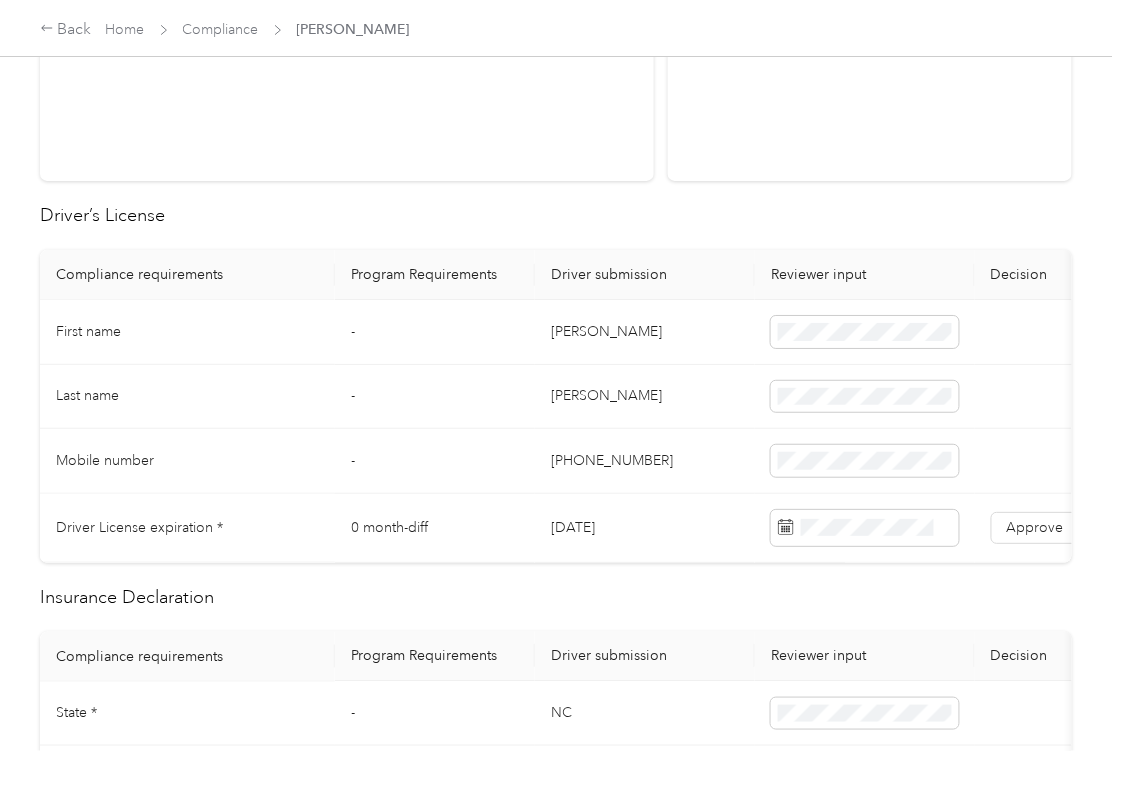 click on "Driver's license Insurance verification image.jpg Uploaded on  [DATE] View Approve Reject Activity approved [DATE] 9:29pm approved [DATE] 6:40pm Driver’s License  Compliance requirements Program Requirements Driver submission Reviewer input Decision Rejection reason             First name - [PERSON_NAME] Last name - [PERSON_NAME] Mobile number - [PHONE_NUMBER] Driver License expiration * 0 month-diff [DATE] Approve Reject Insurance Declaration Compliance requirements Program Requirements Driver submission Reviewer input Decision Rejection reason             State * - [US_STATE] Zip code * - 28023 Insurance Declaration expiration * 0 month-diff [DATE] Approve Reject Bodily injury coverage per person * $250,000 min $300,000 Approve Reject Bodily injury coverage per accident * $500,000 min $500,000 Approve Reject Property damage coverage amount * $50,000 min $100,000 Approve Reject Odometer reading (in miles) - 38,000 - Odometer reading date - [DATE] - Vehicle Compliance VIN Lookup VIN number   MSRP -" at bounding box center [556, 898] 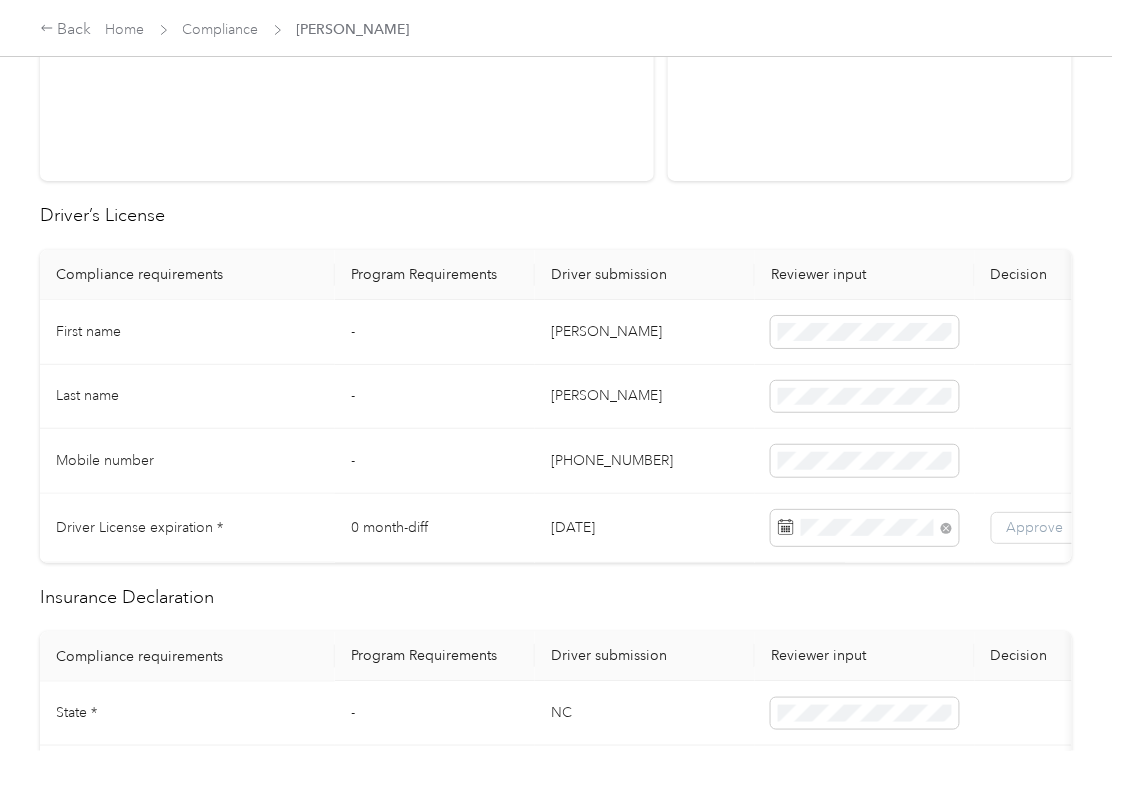click on "Approve" at bounding box center (1035, 527) 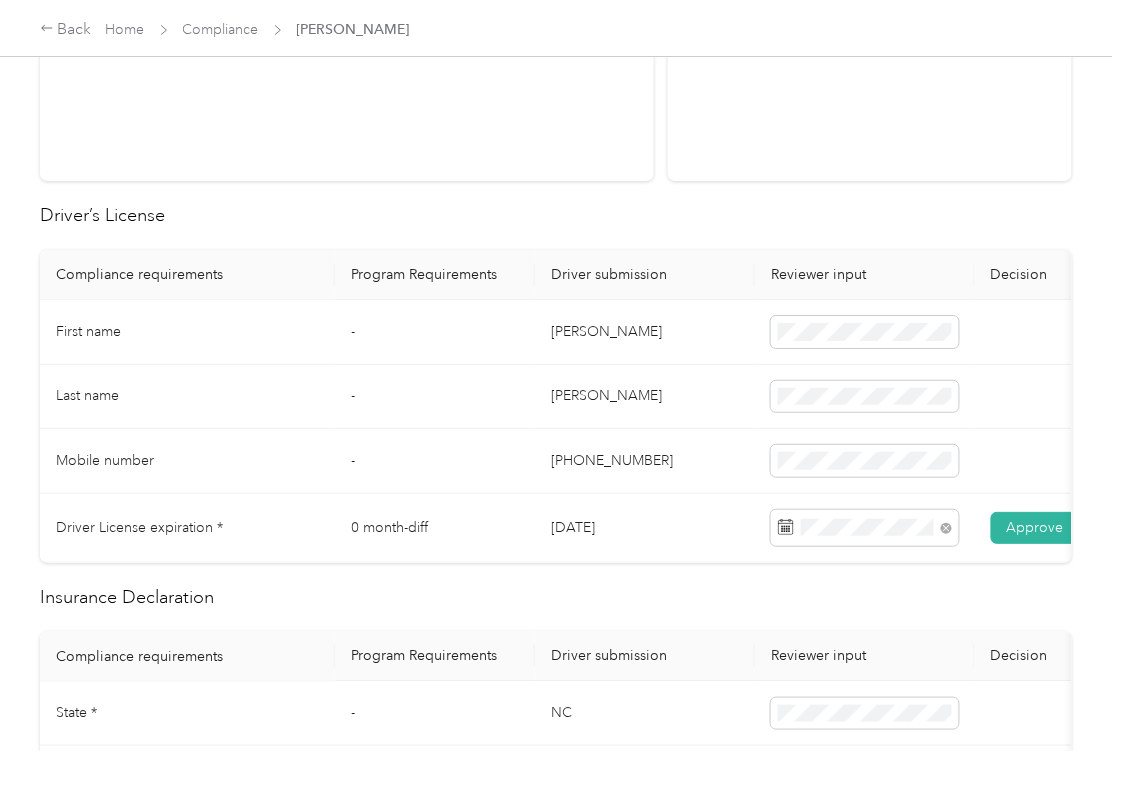 scroll, scrollTop: 0, scrollLeft: 65, axis: horizontal 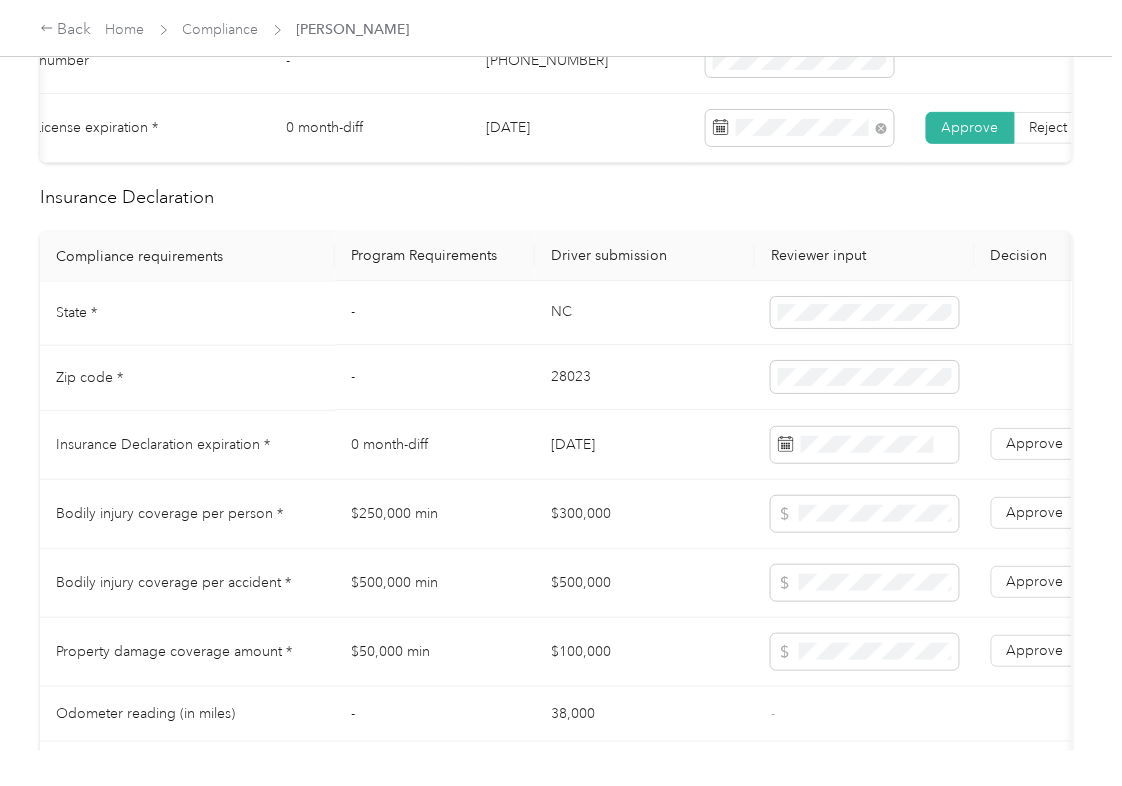 click on "NC" at bounding box center (645, 314) 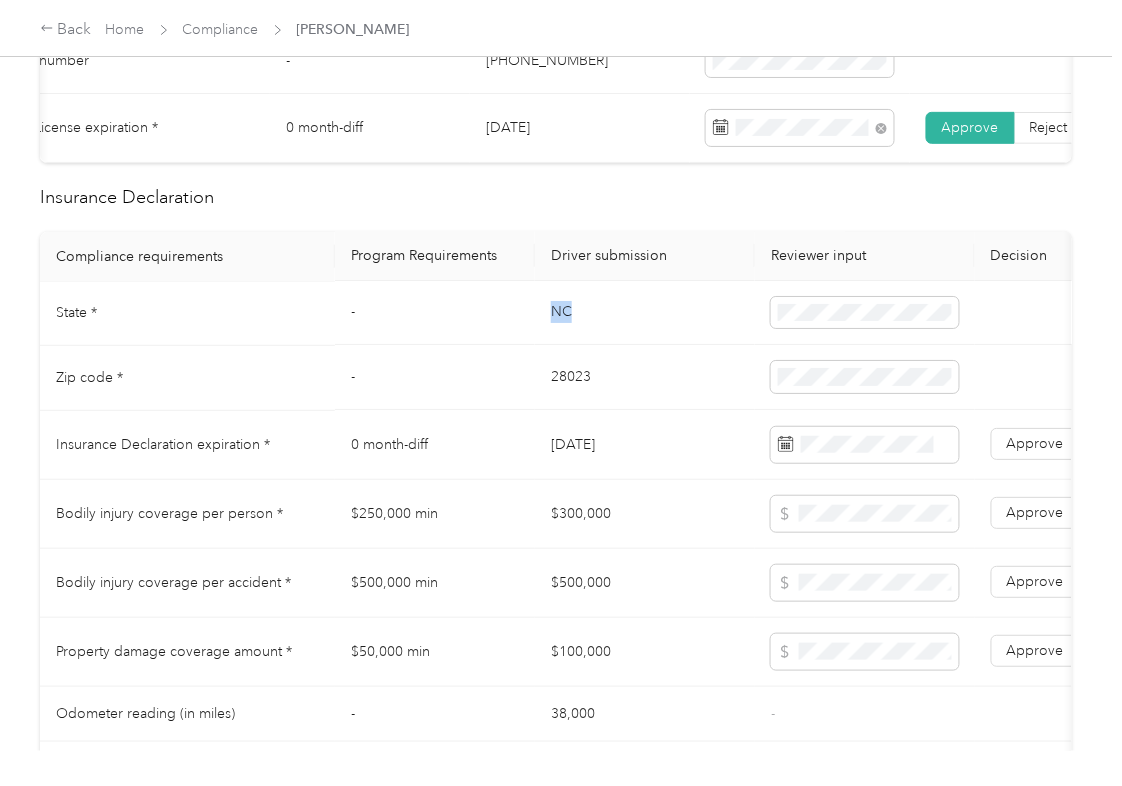 click on "NC" at bounding box center [645, 314] 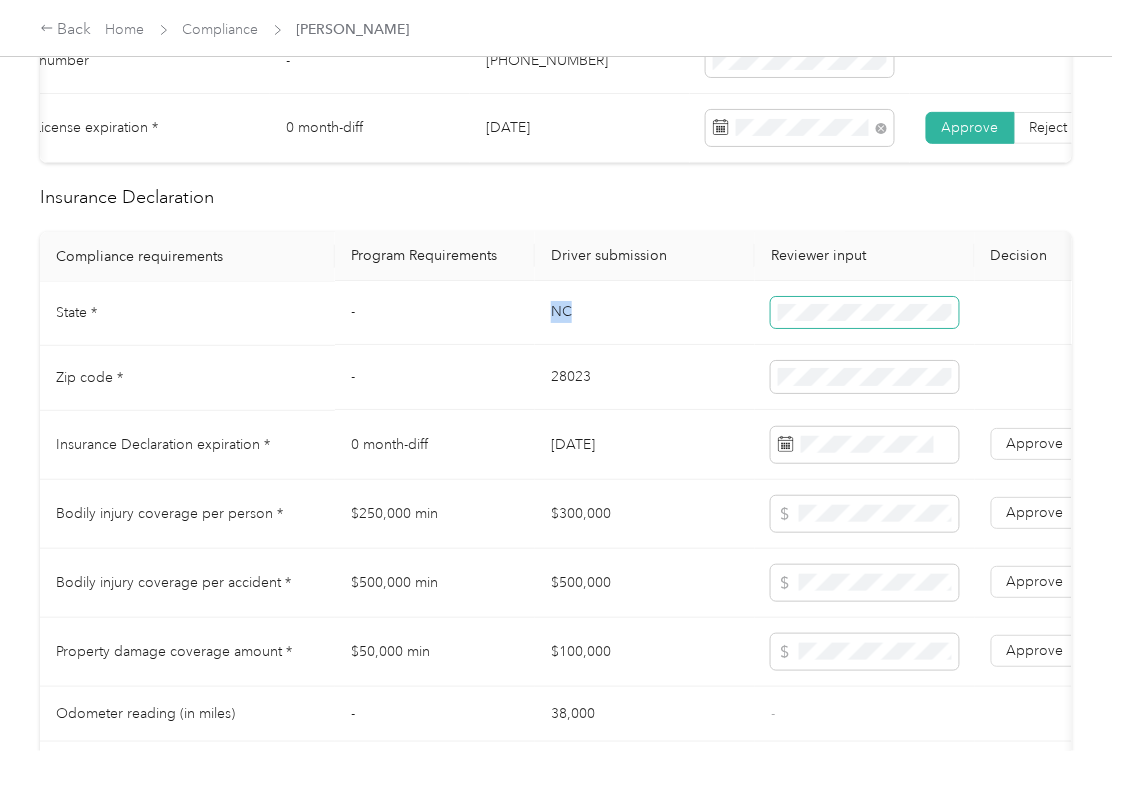 copy on "NC" 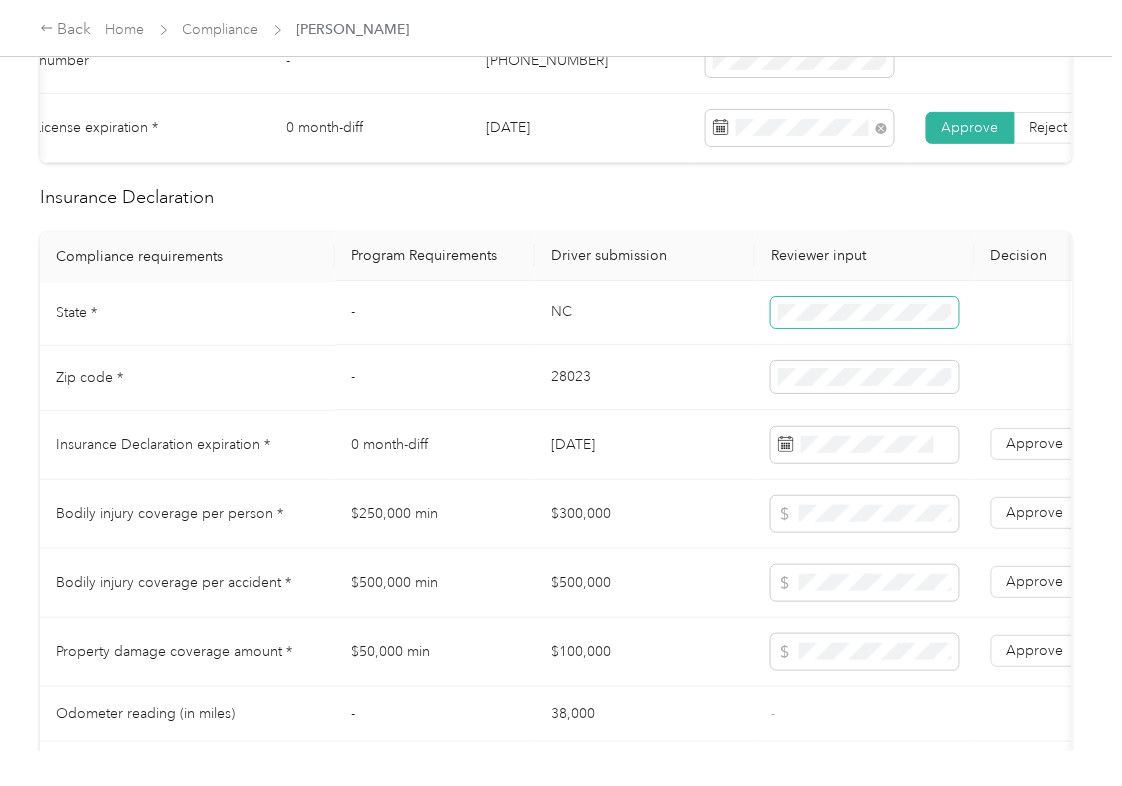 click at bounding box center [865, 314] 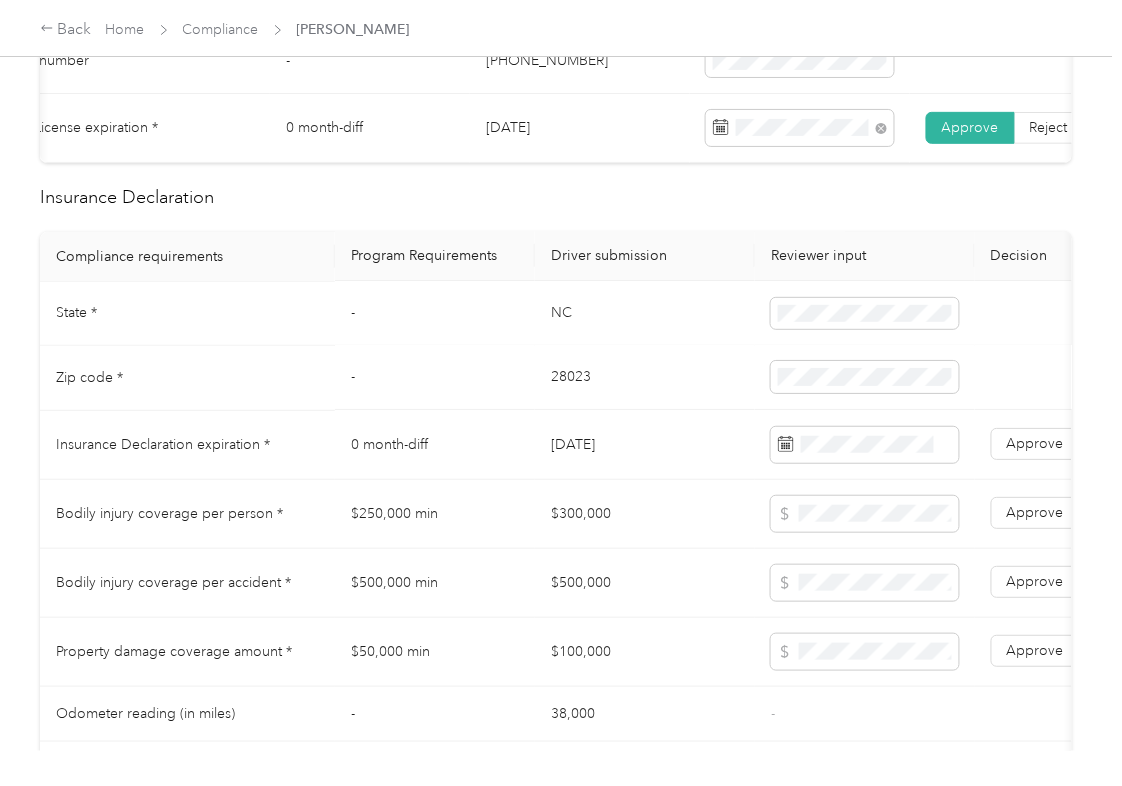 click on "28023" at bounding box center [645, 378] 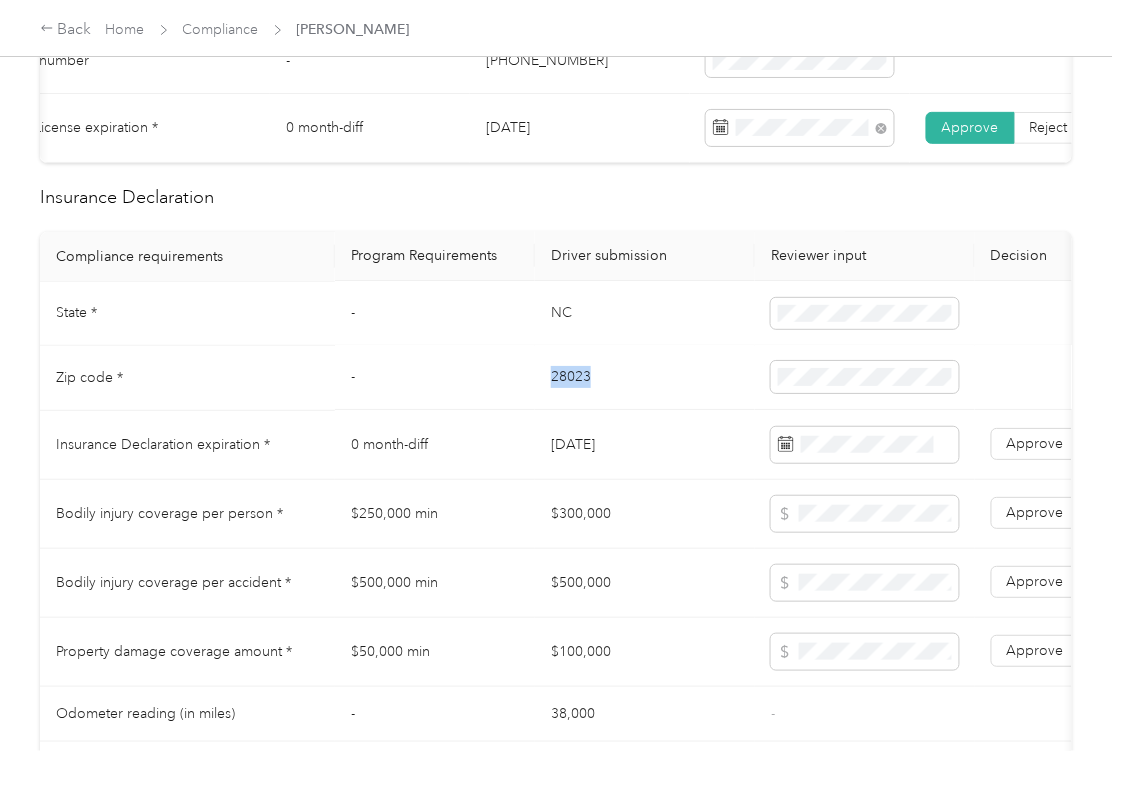 click on "28023" at bounding box center (645, 378) 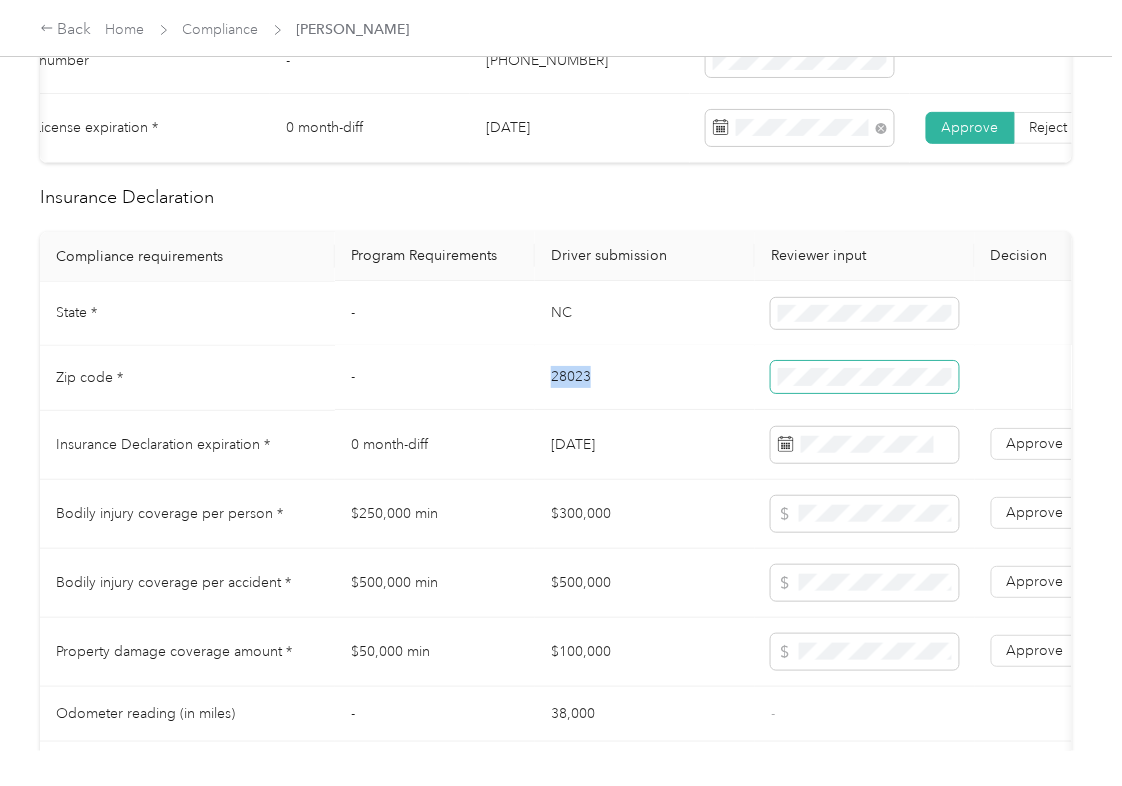 copy on "28023" 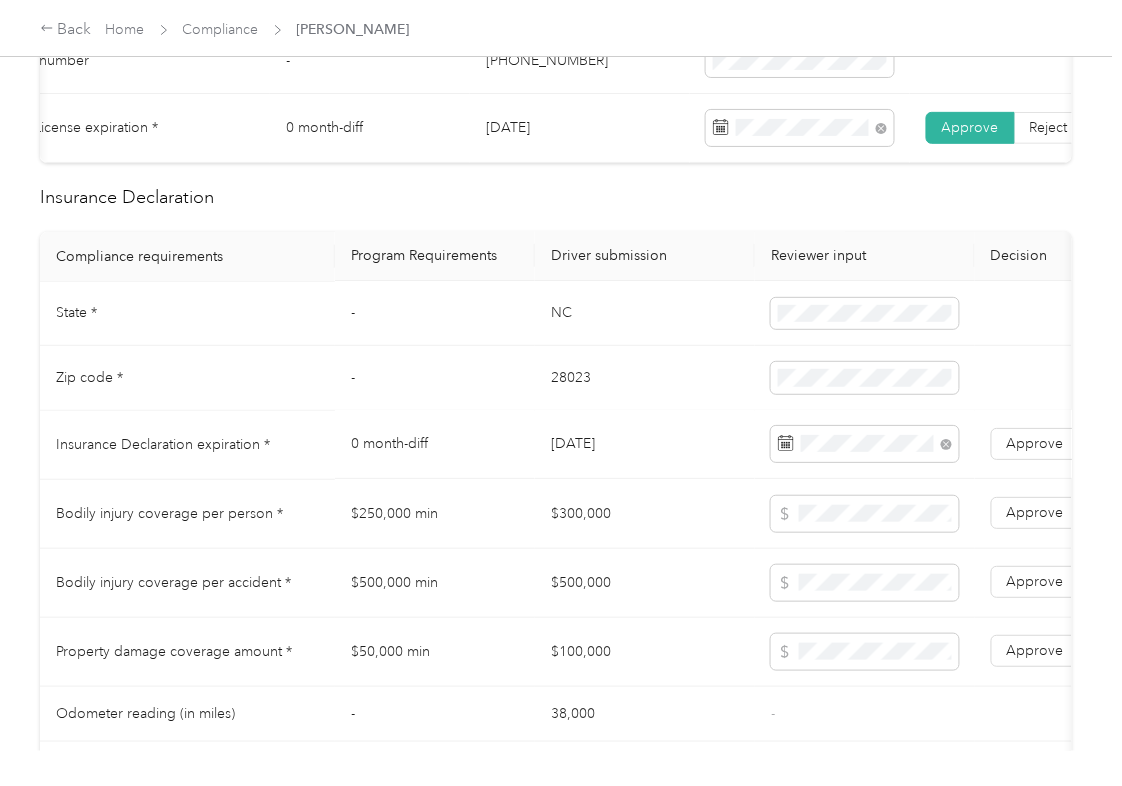 click on "NC" at bounding box center (645, 314) 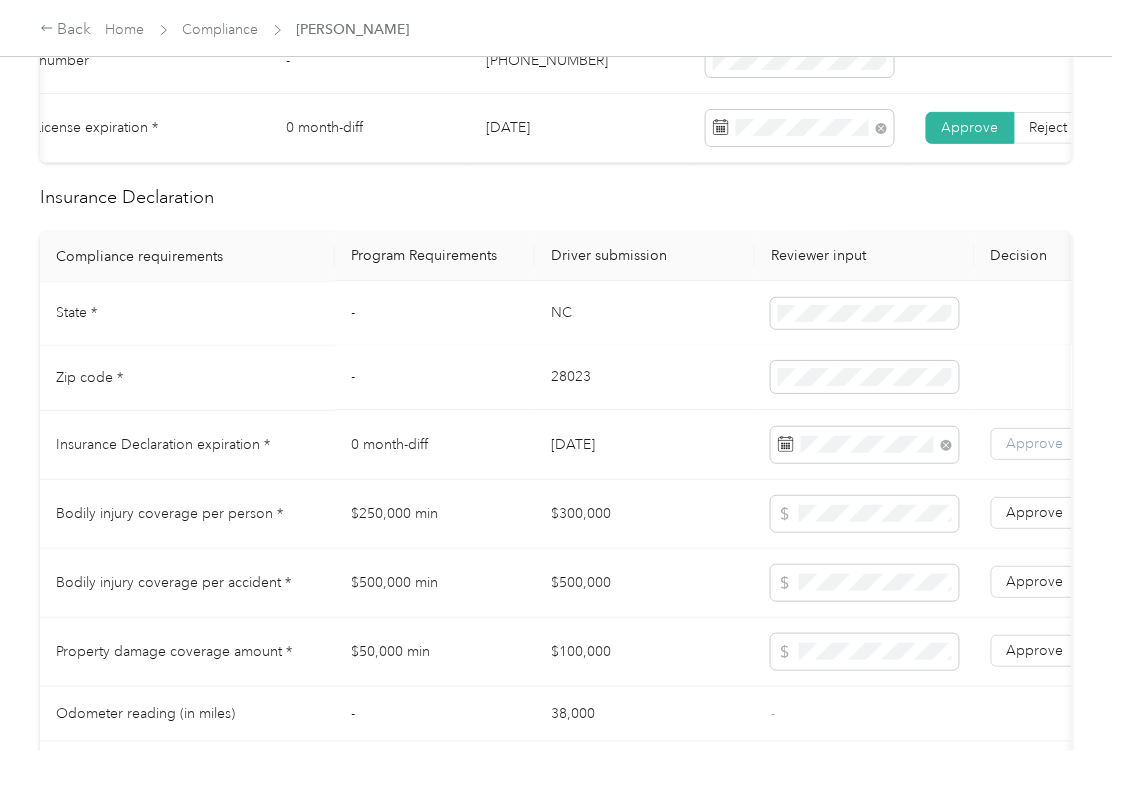 click on "Approve" at bounding box center (1035, 444) 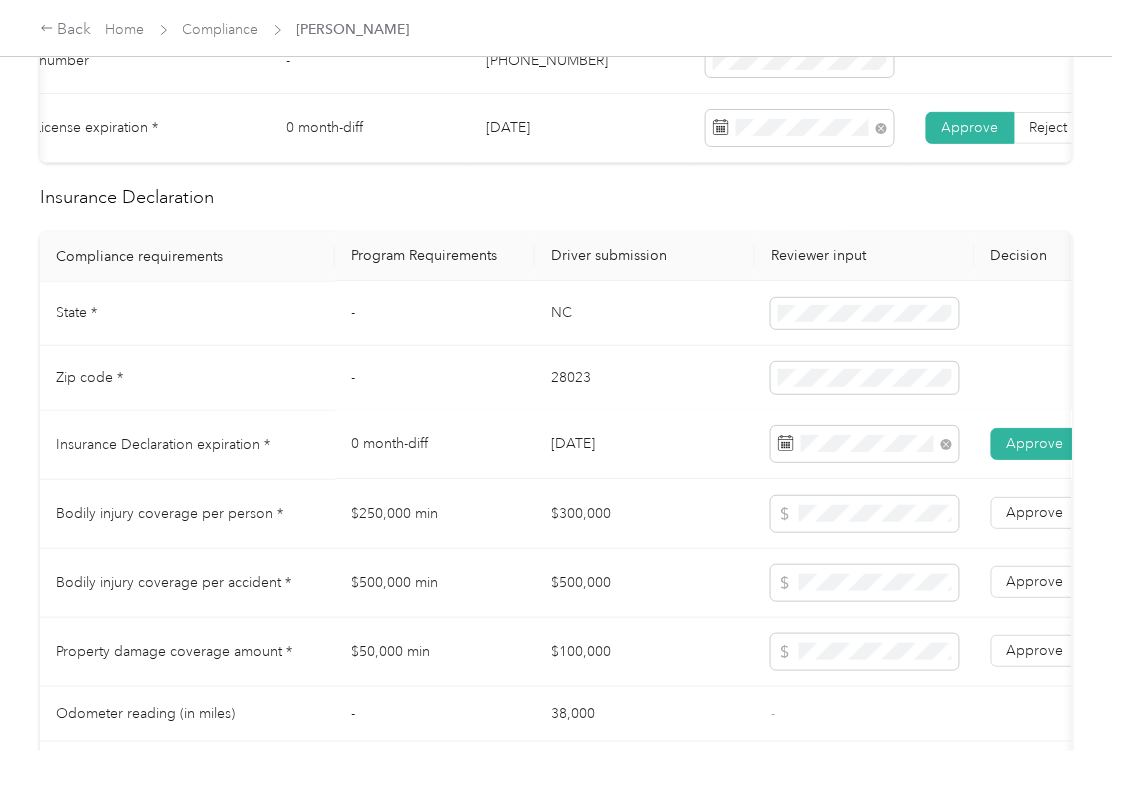 scroll, scrollTop: 1600, scrollLeft: 0, axis: vertical 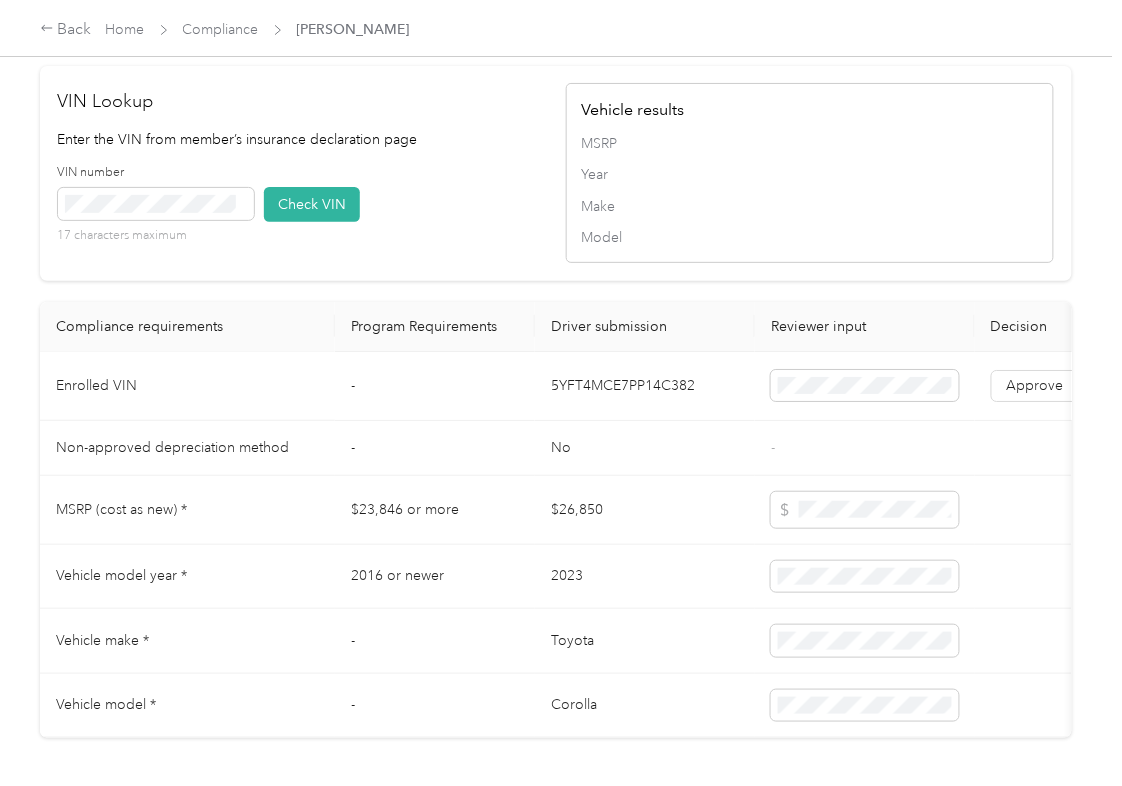 click on "5YFT4MCE7PP14C382" at bounding box center (645, 386) 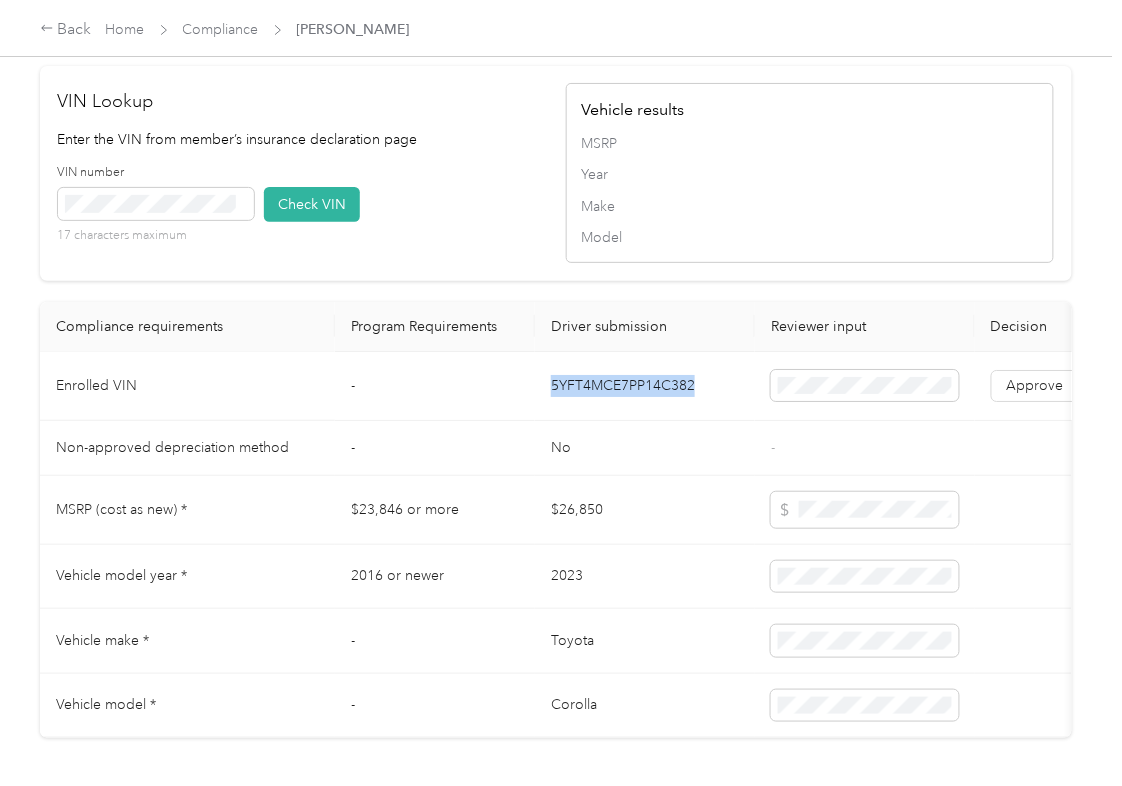 click on "5YFT4MCE7PP14C382" at bounding box center (645, 386) 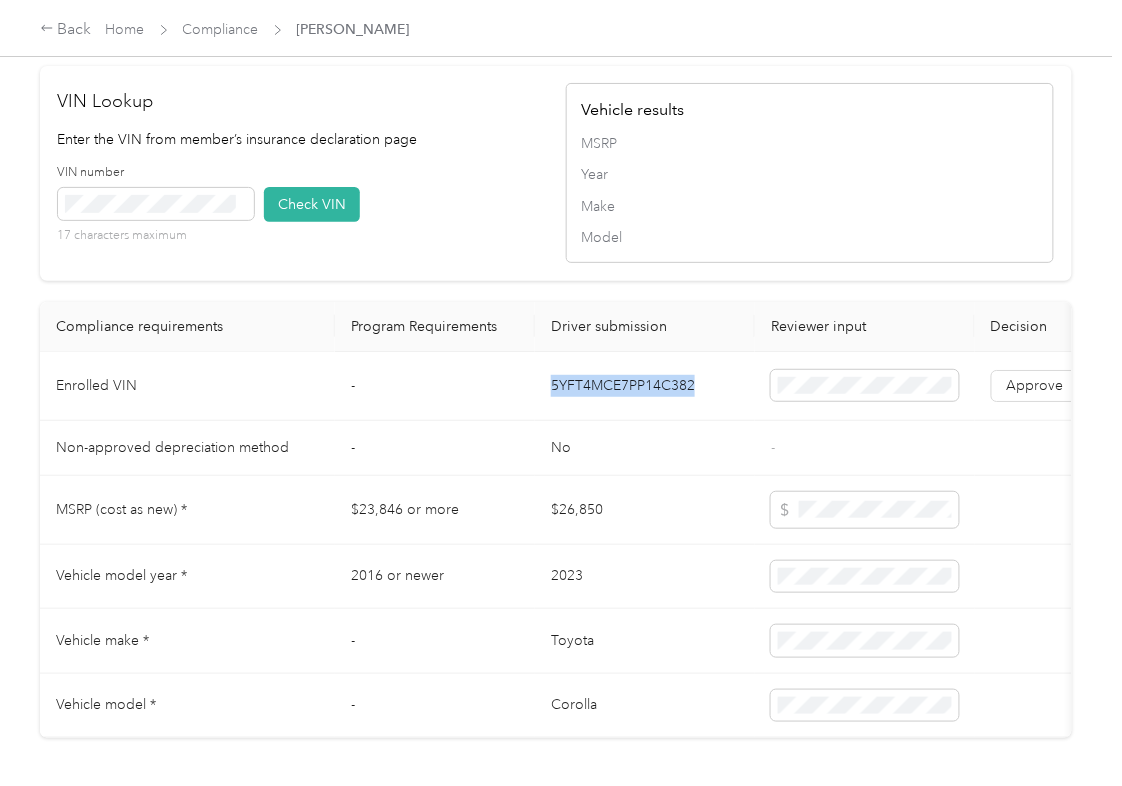 click on "VIN number   17 characters maximum Check VIN" at bounding box center (302, 211) 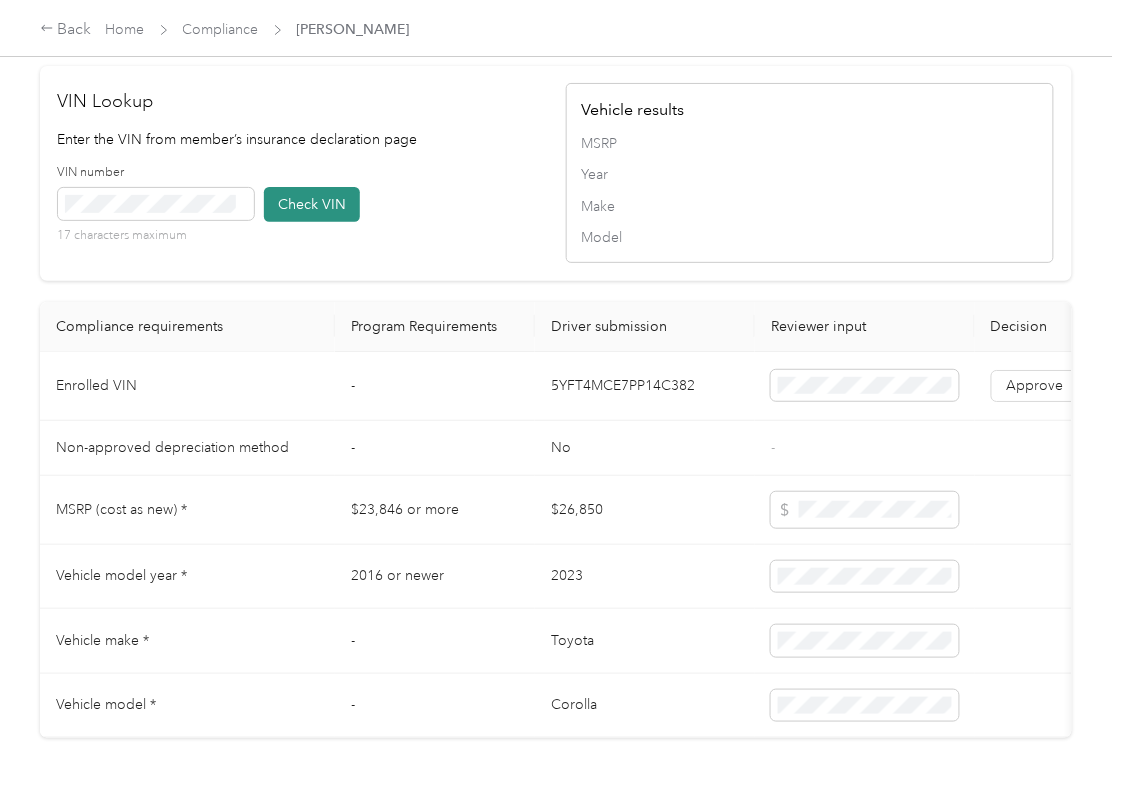 click on "Check VIN" at bounding box center [312, 204] 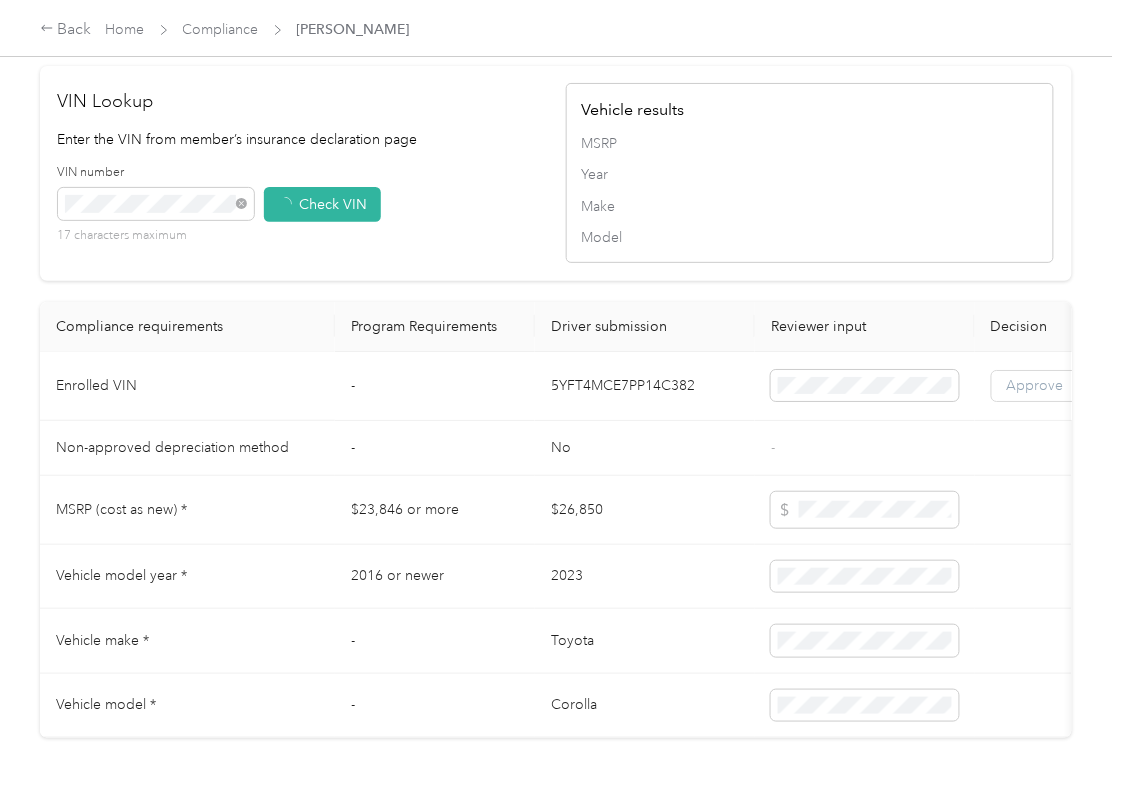 click on "Approve" at bounding box center (1035, 385) 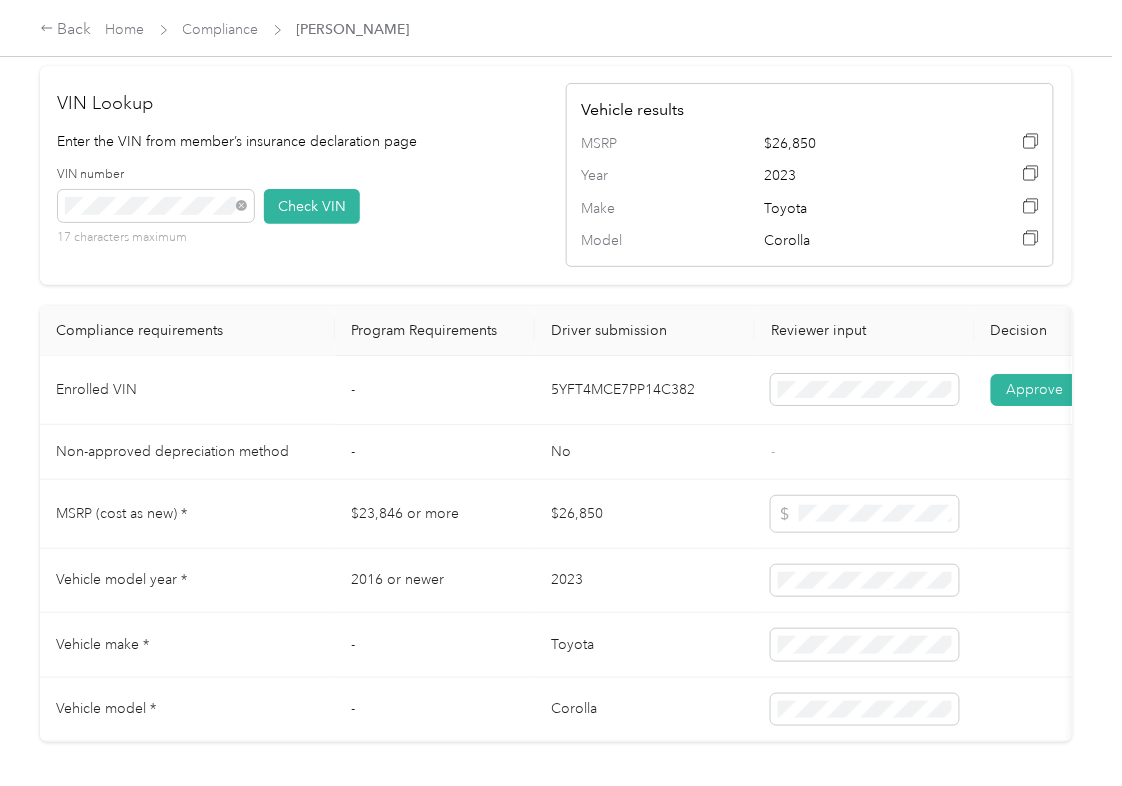 click on "Approve" at bounding box center [1035, 389] 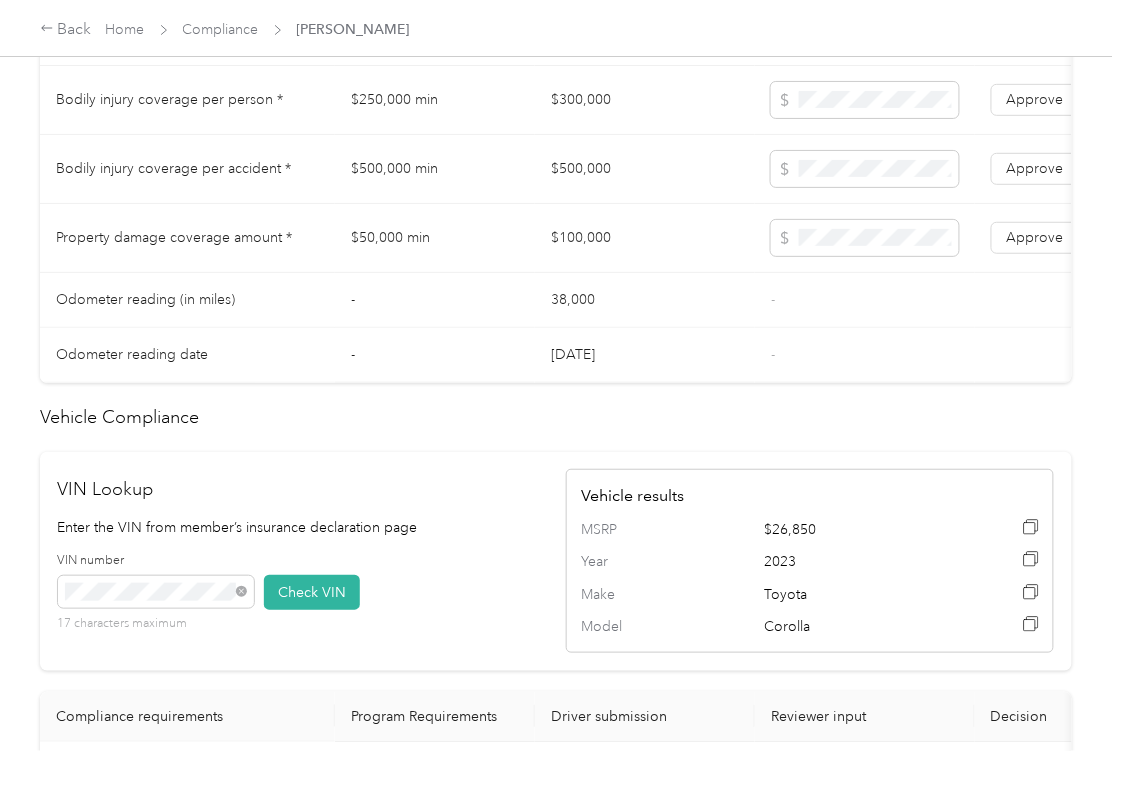 scroll, scrollTop: 1200, scrollLeft: 0, axis: vertical 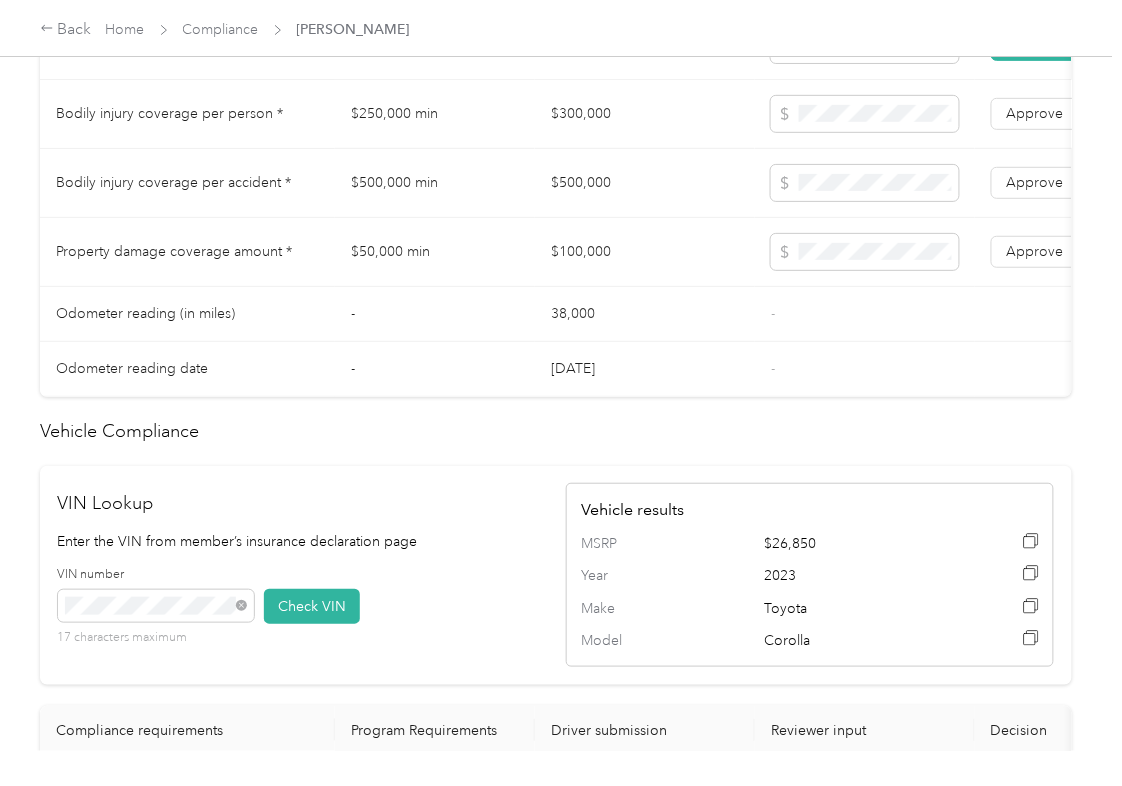 click on "$300,000" at bounding box center (645, 114) 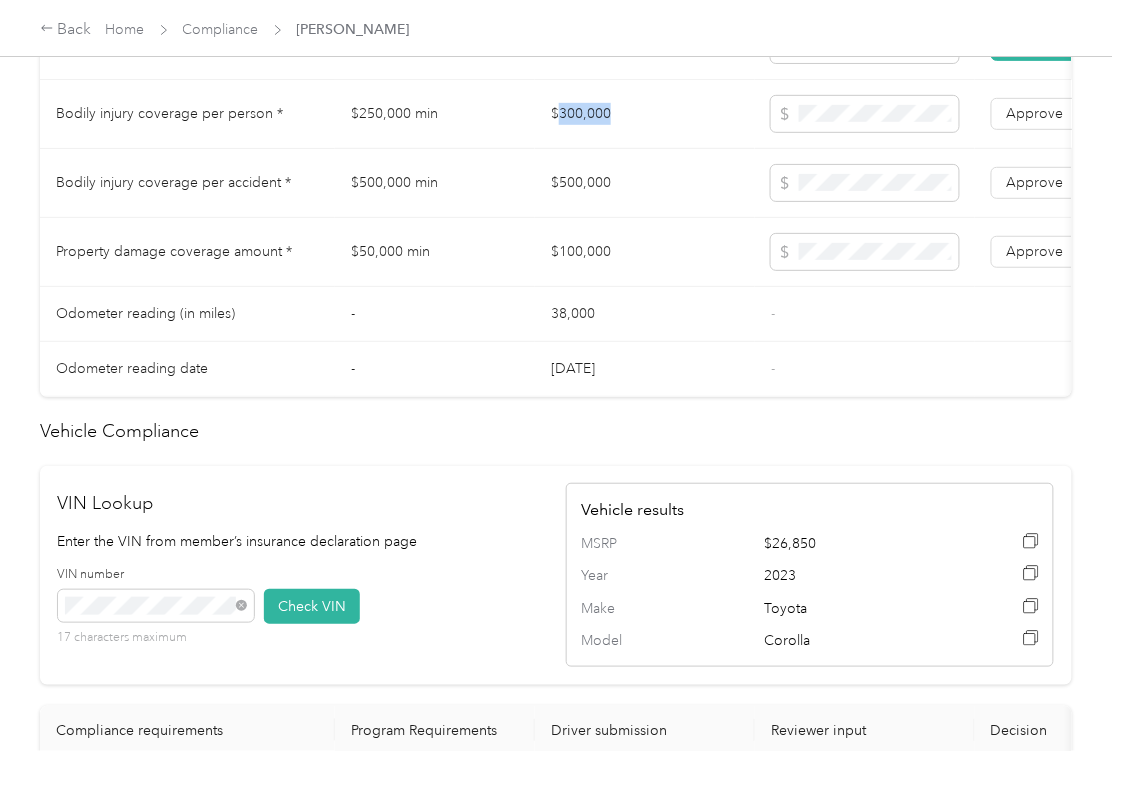 click on "$300,000" at bounding box center [645, 114] 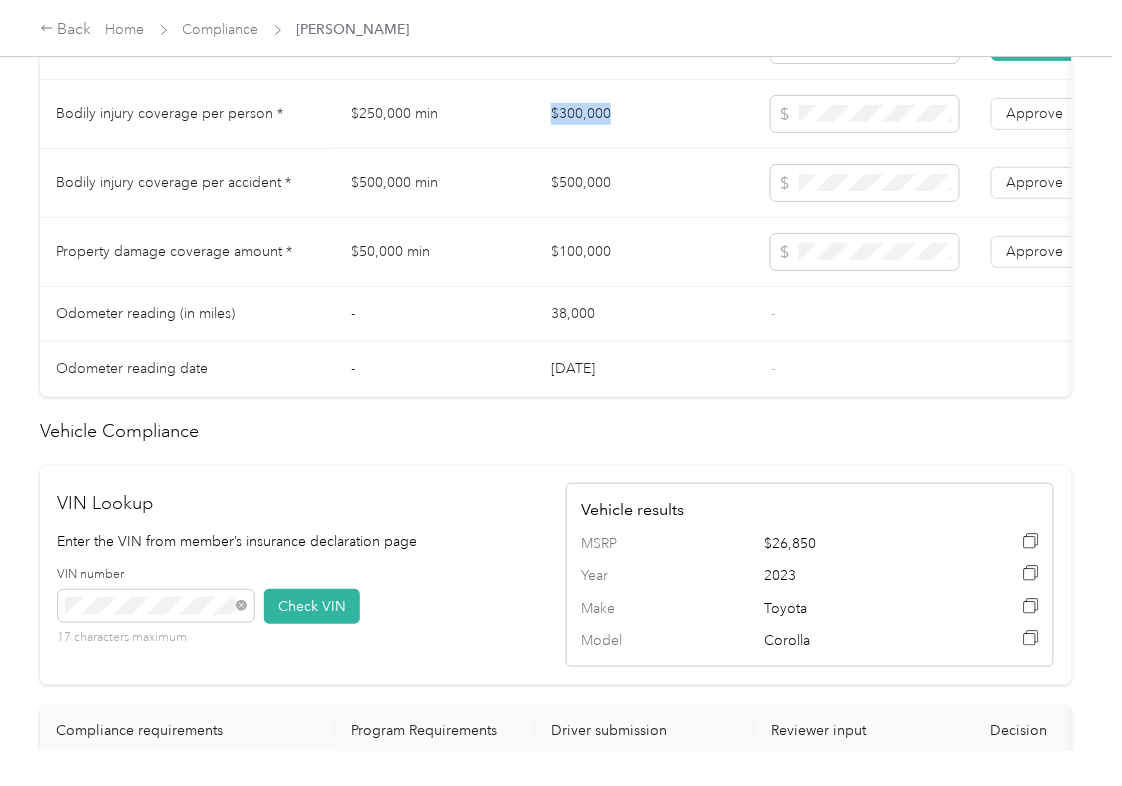 click on "$300,000" at bounding box center [645, 114] 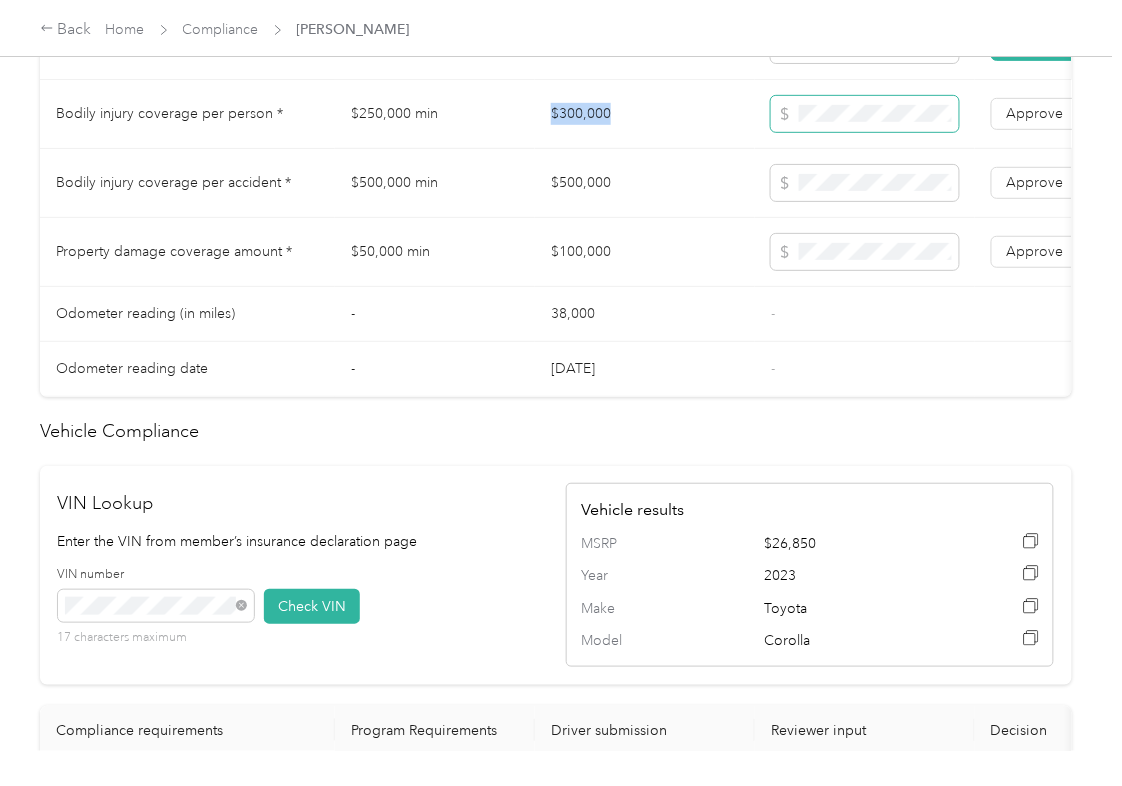 copy on "$300,000" 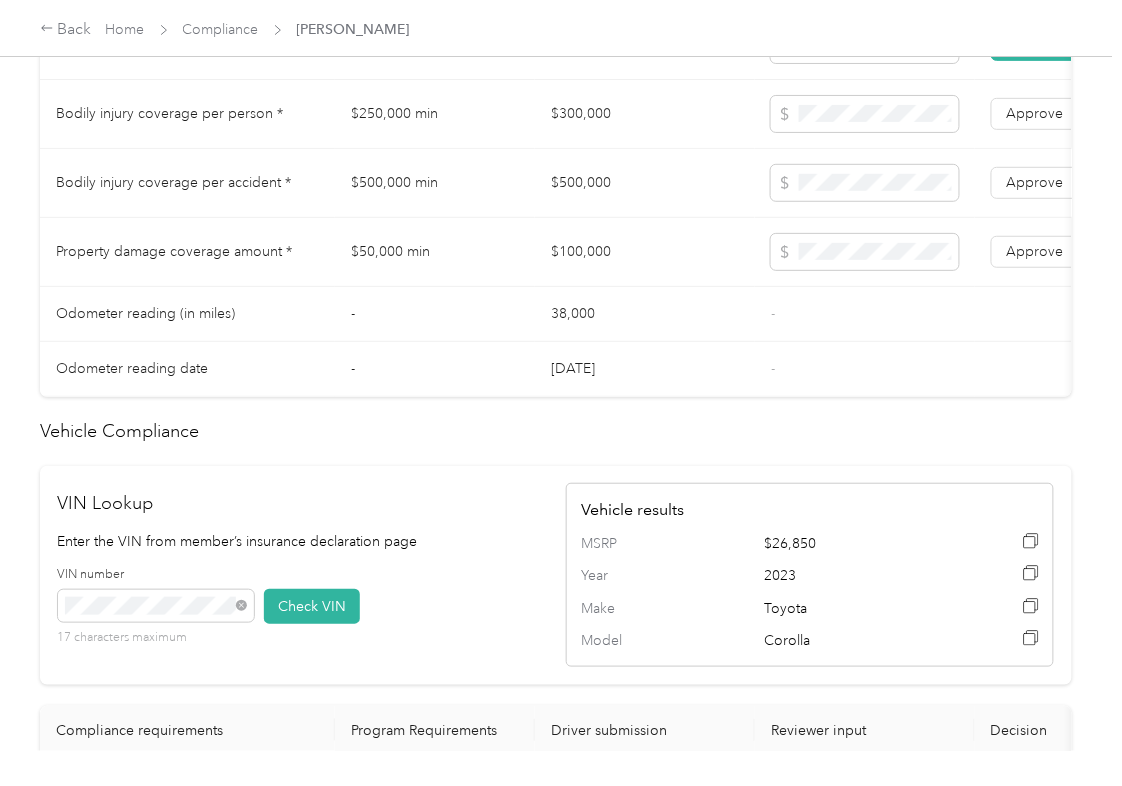 click on "$500,000" at bounding box center (645, 183) 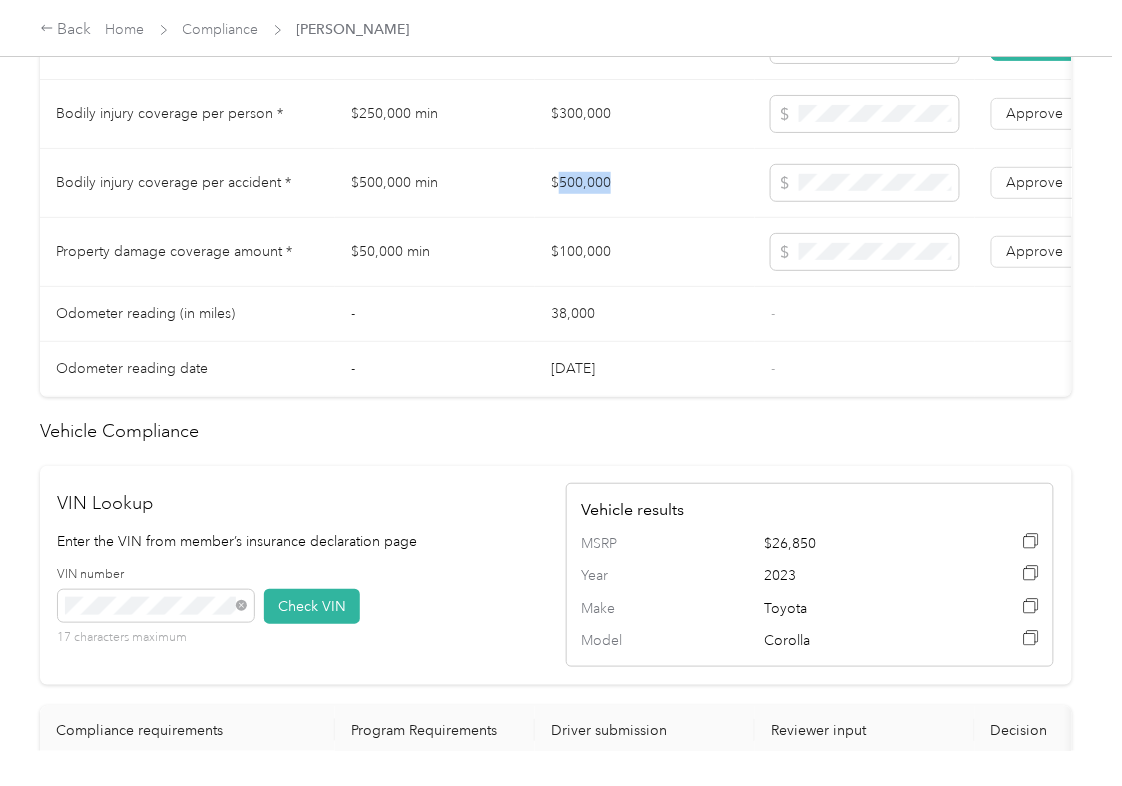 click on "$500,000" at bounding box center (645, 183) 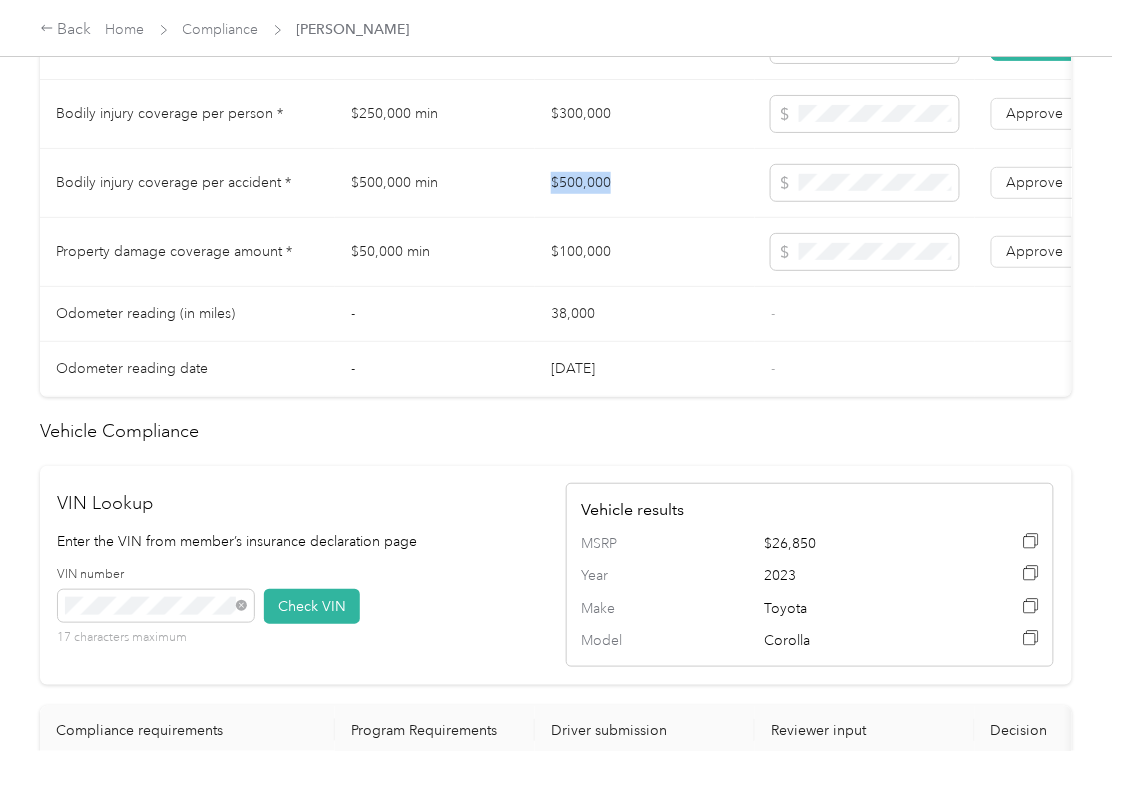 click on "$500,000" at bounding box center [645, 183] 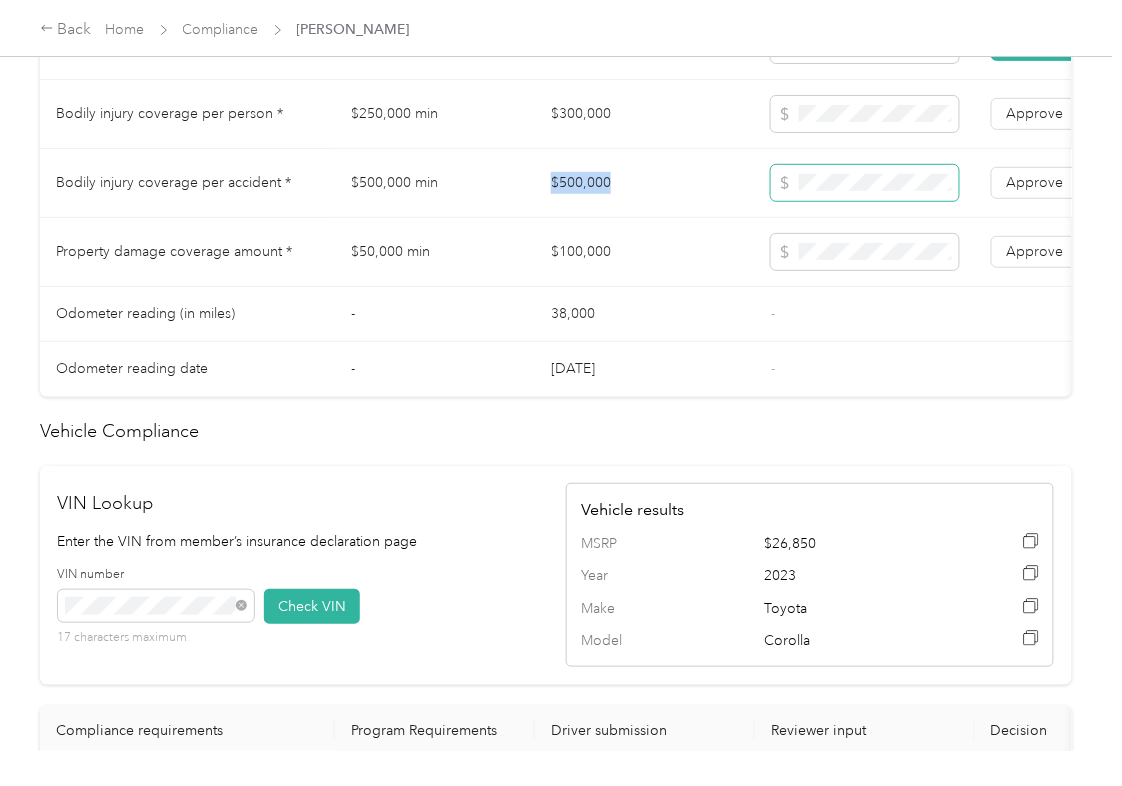 drag, startPoint x: 588, startPoint y: 206, endPoint x: 814, endPoint y: 218, distance: 226.31836 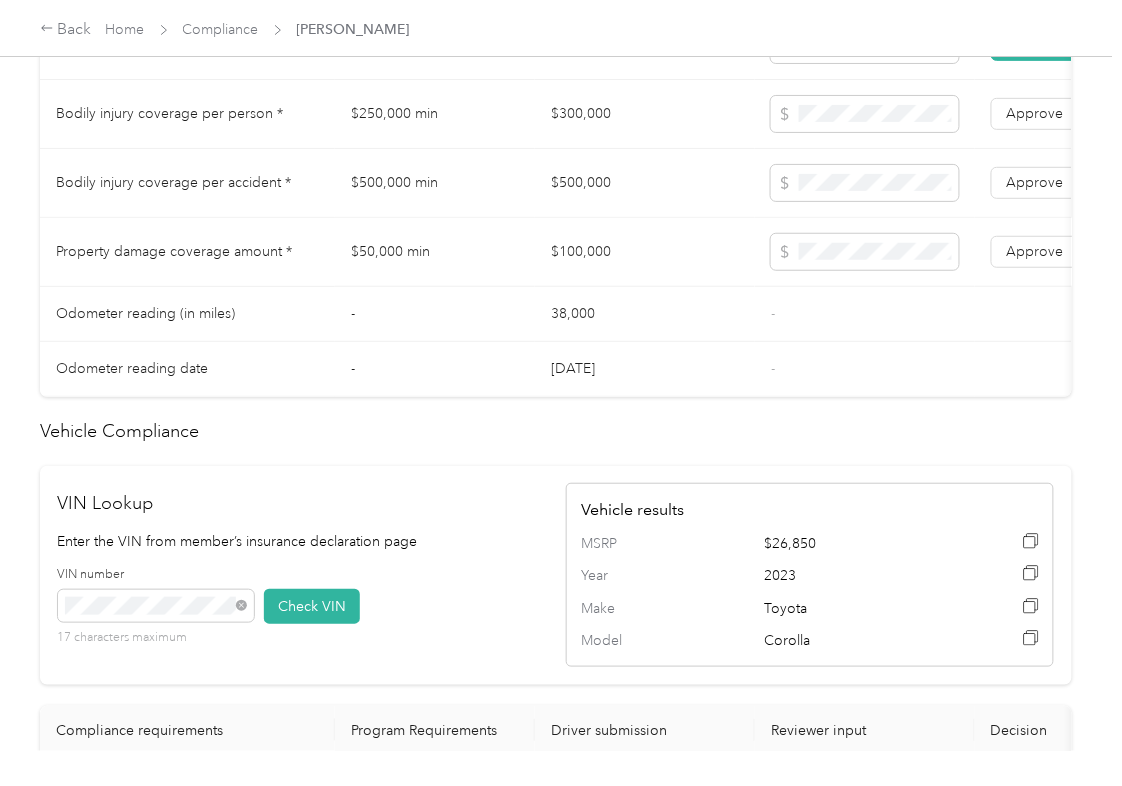 click on "$100,000" at bounding box center [645, 252] 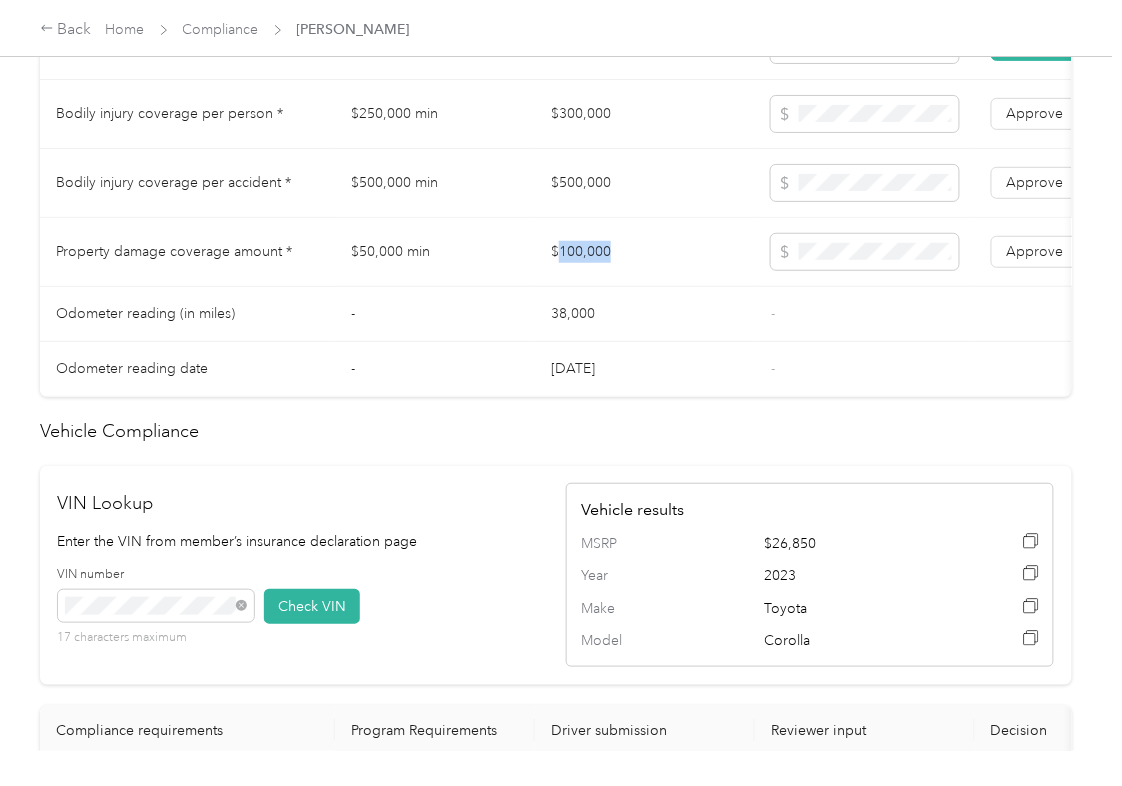 click on "$100,000" at bounding box center (645, 252) 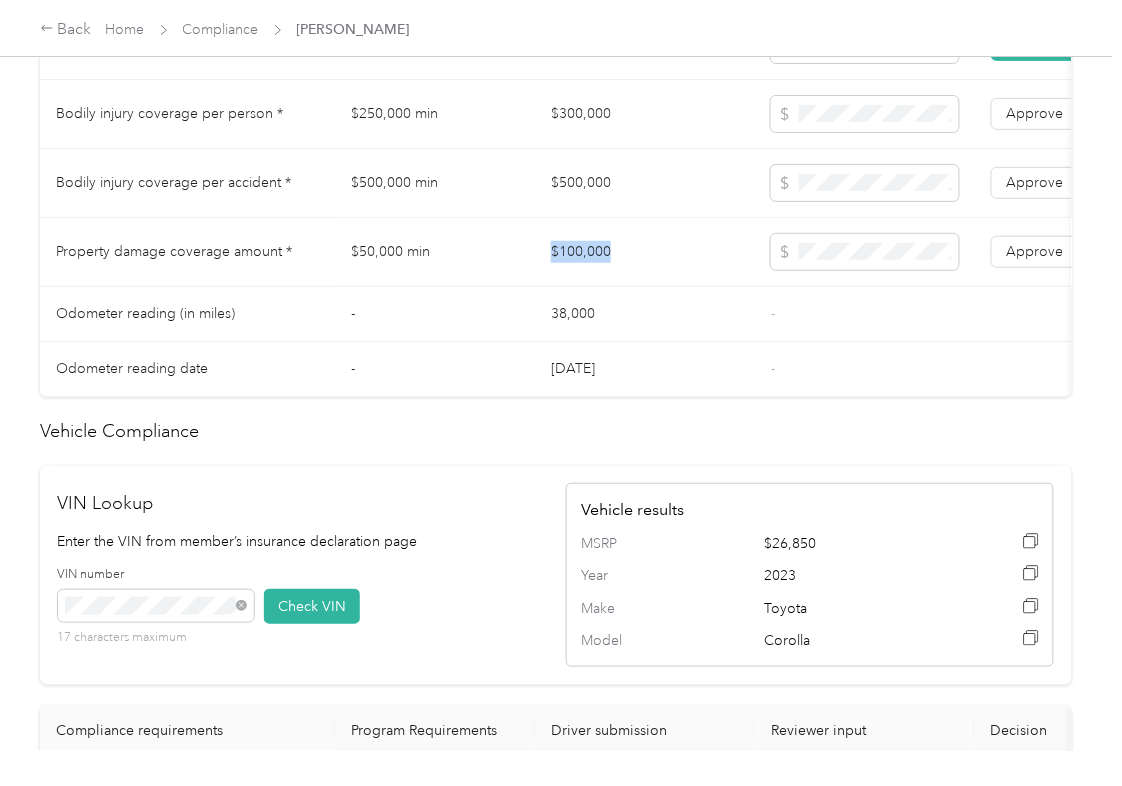 click on "$100,000" at bounding box center [645, 252] 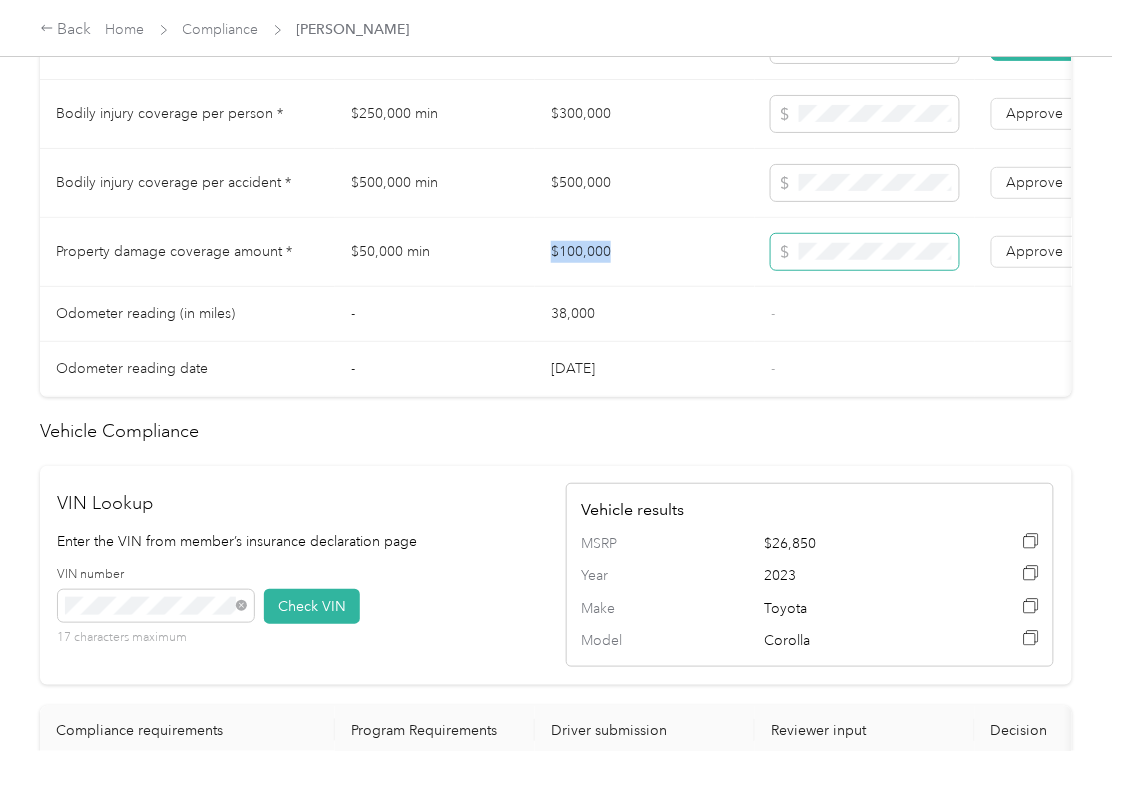 copy on "$100,000" 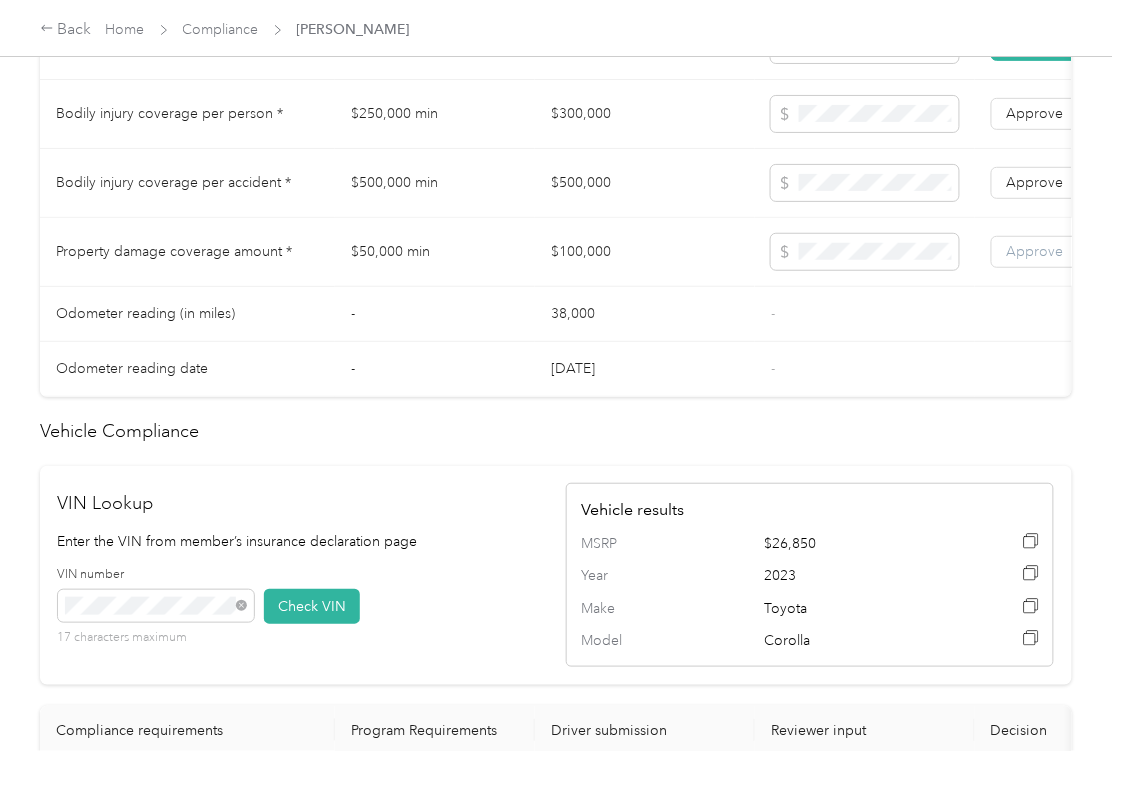 click on "Approve" at bounding box center [1035, 251] 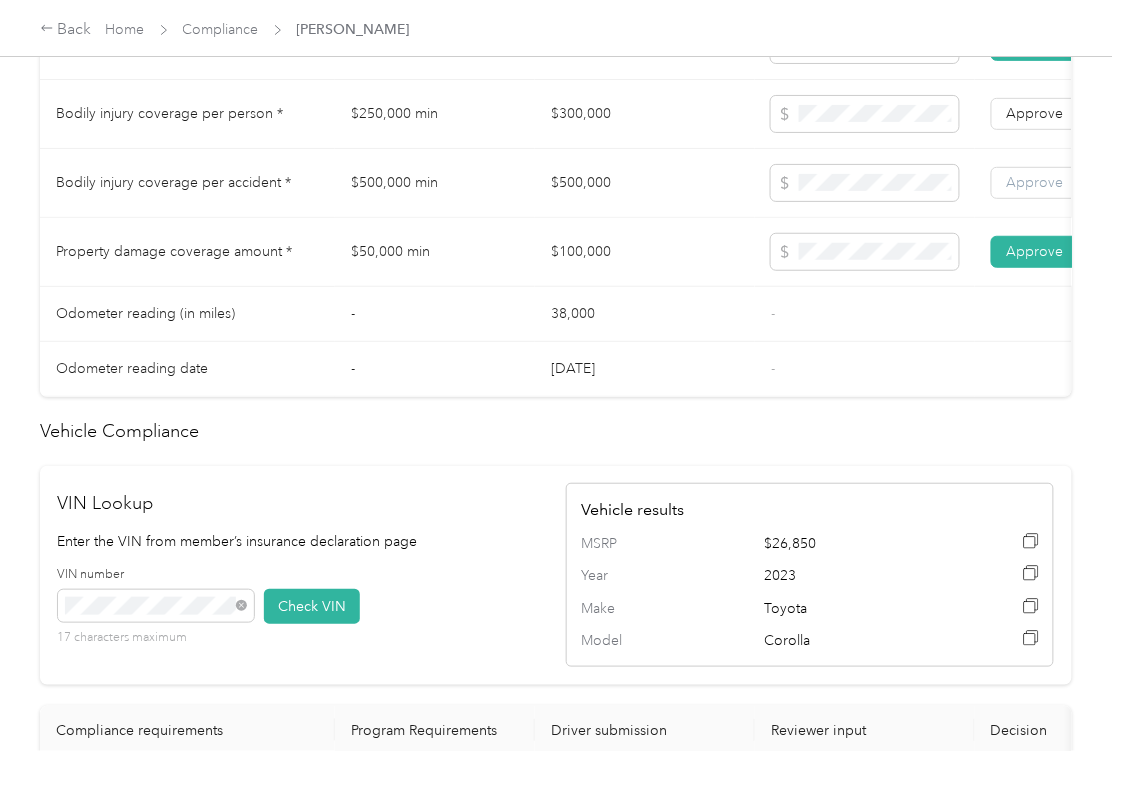 click on "Approve" at bounding box center [1035, 182] 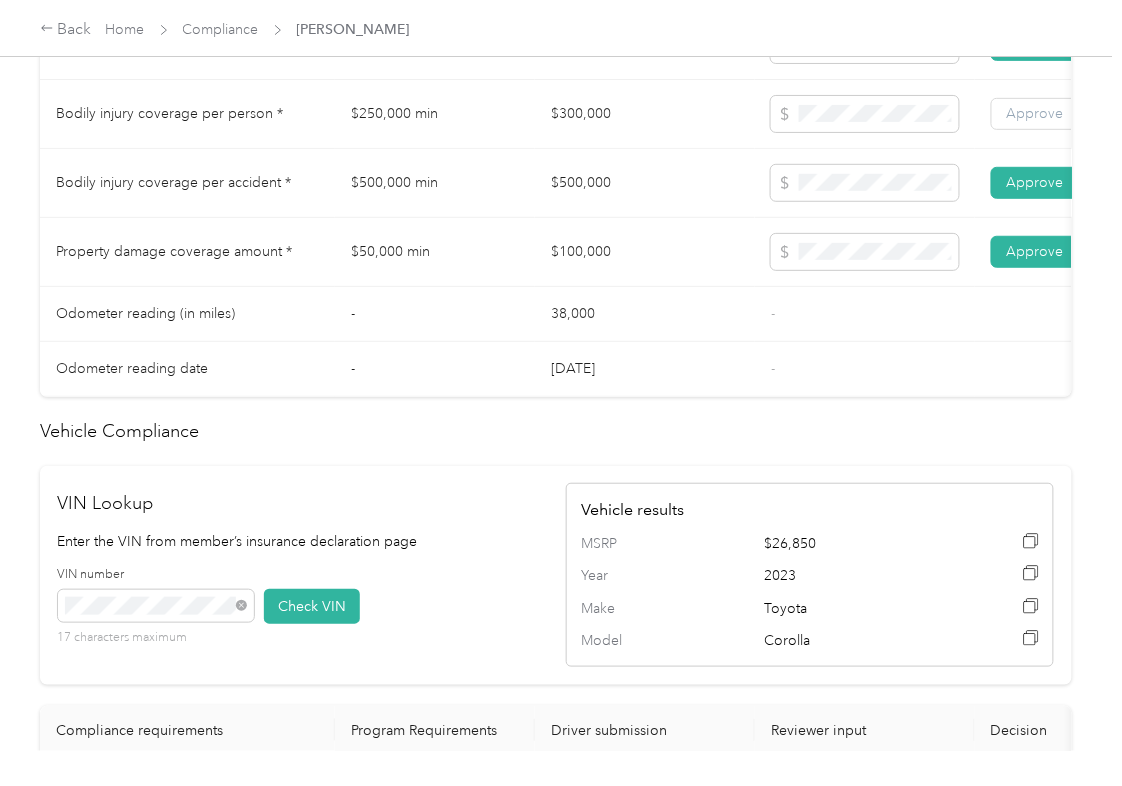 click on "Approve" at bounding box center [1035, 114] 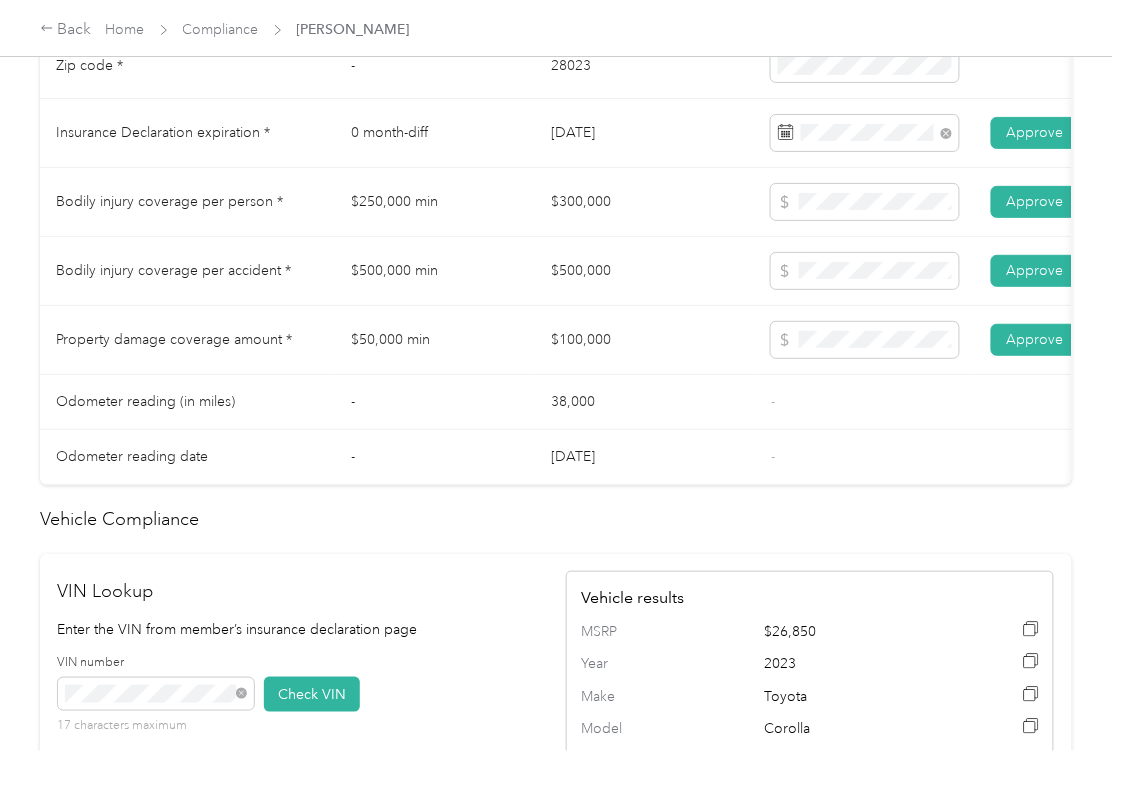 scroll, scrollTop: 1066, scrollLeft: 0, axis: vertical 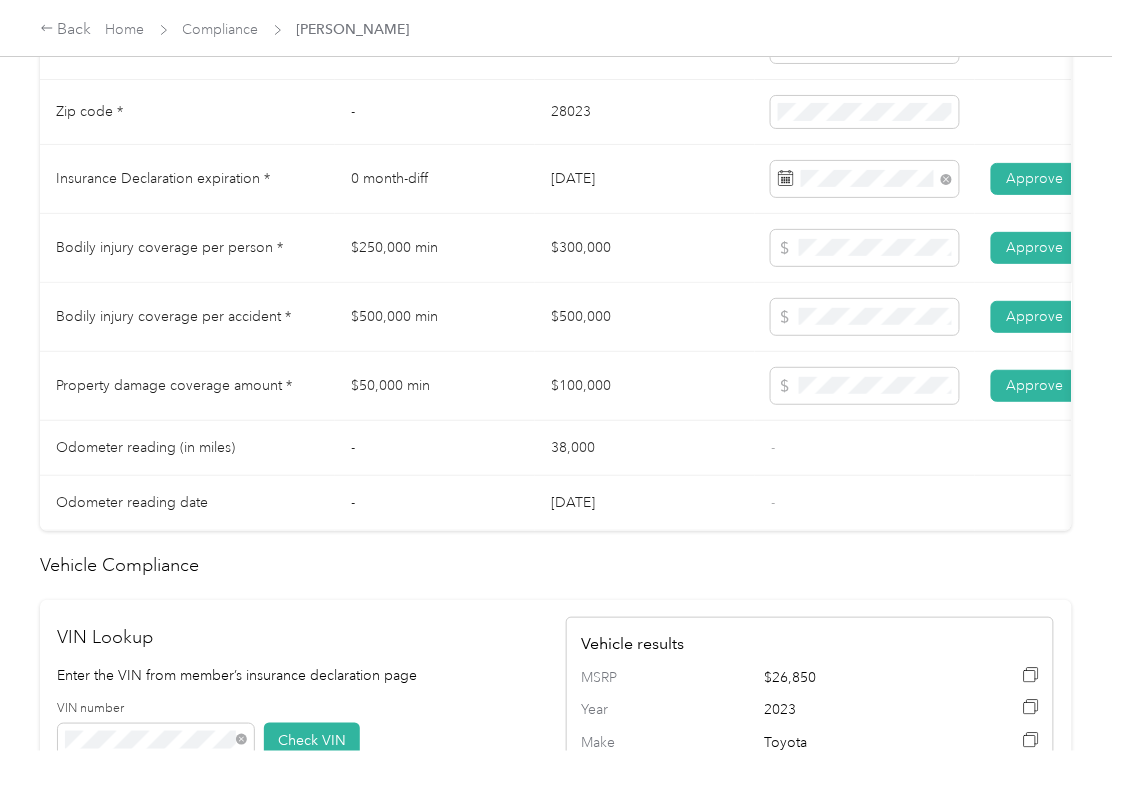 click on "$500,000" at bounding box center (645, 317) 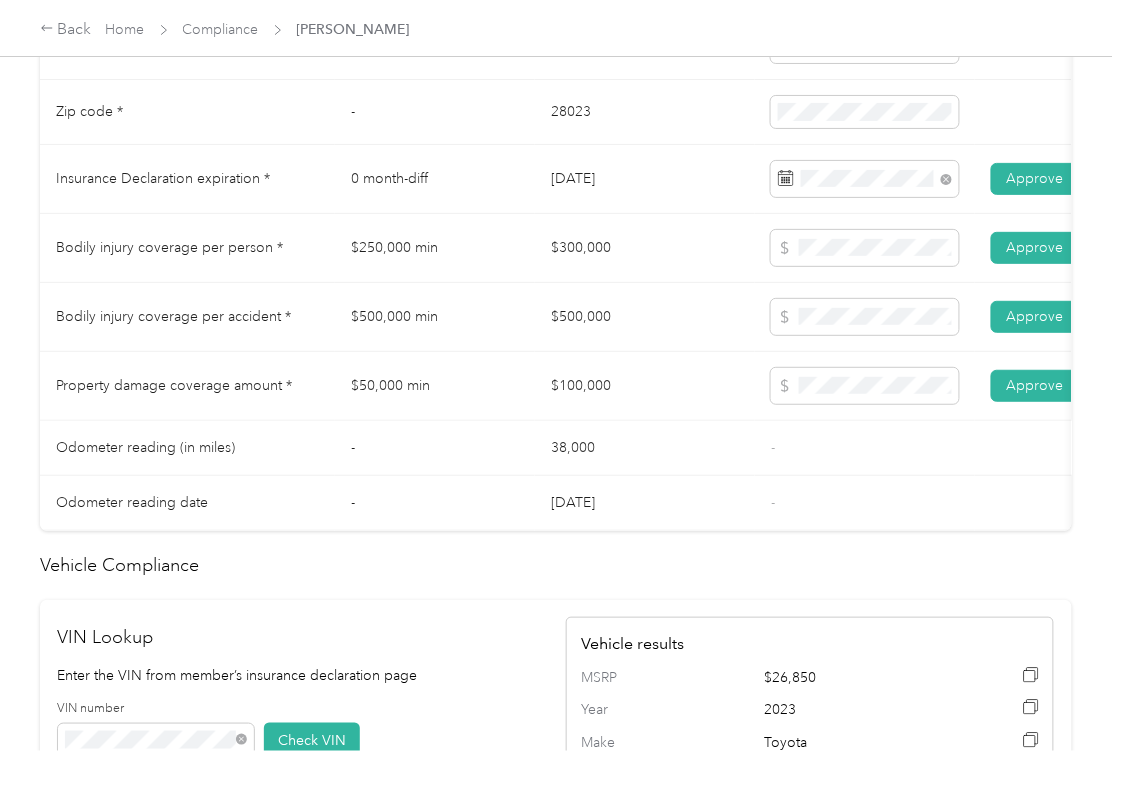 click on "38,000" at bounding box center [645, 448] 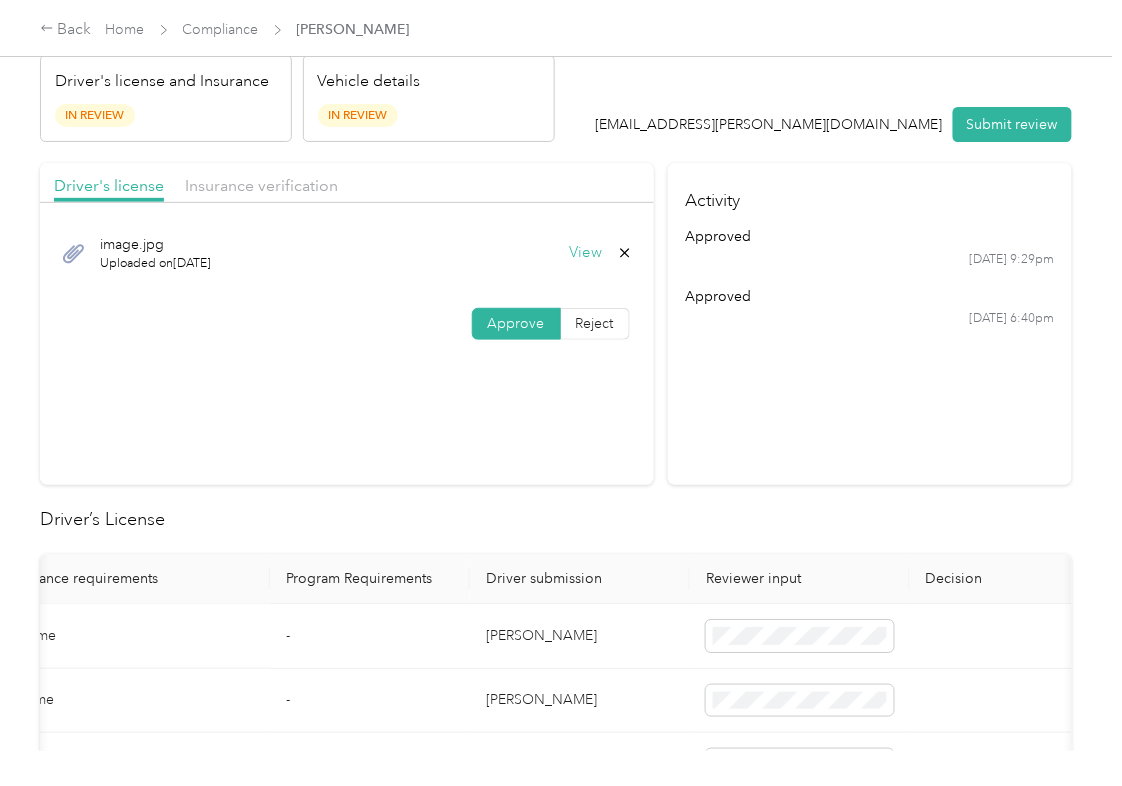 scroll, scrollTop: 0, scrollLeft: 0, axis: both 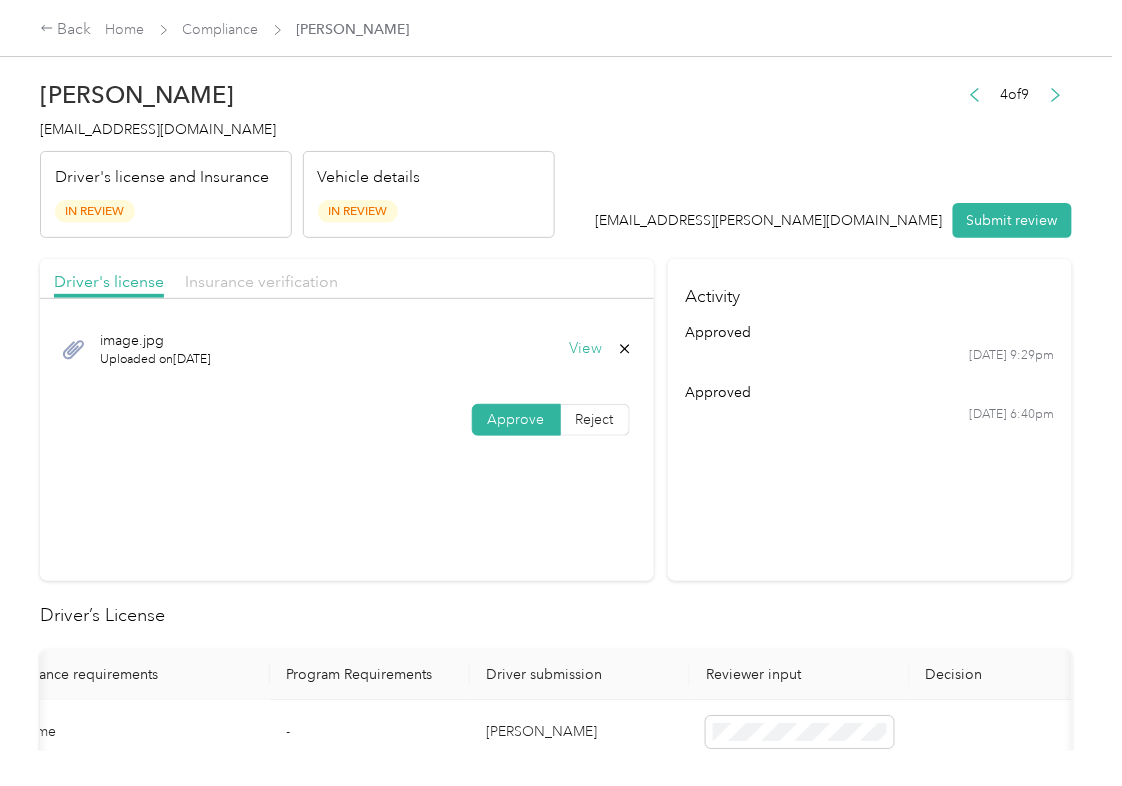 click on "Insurance verification" at bounding box center (261, 281) 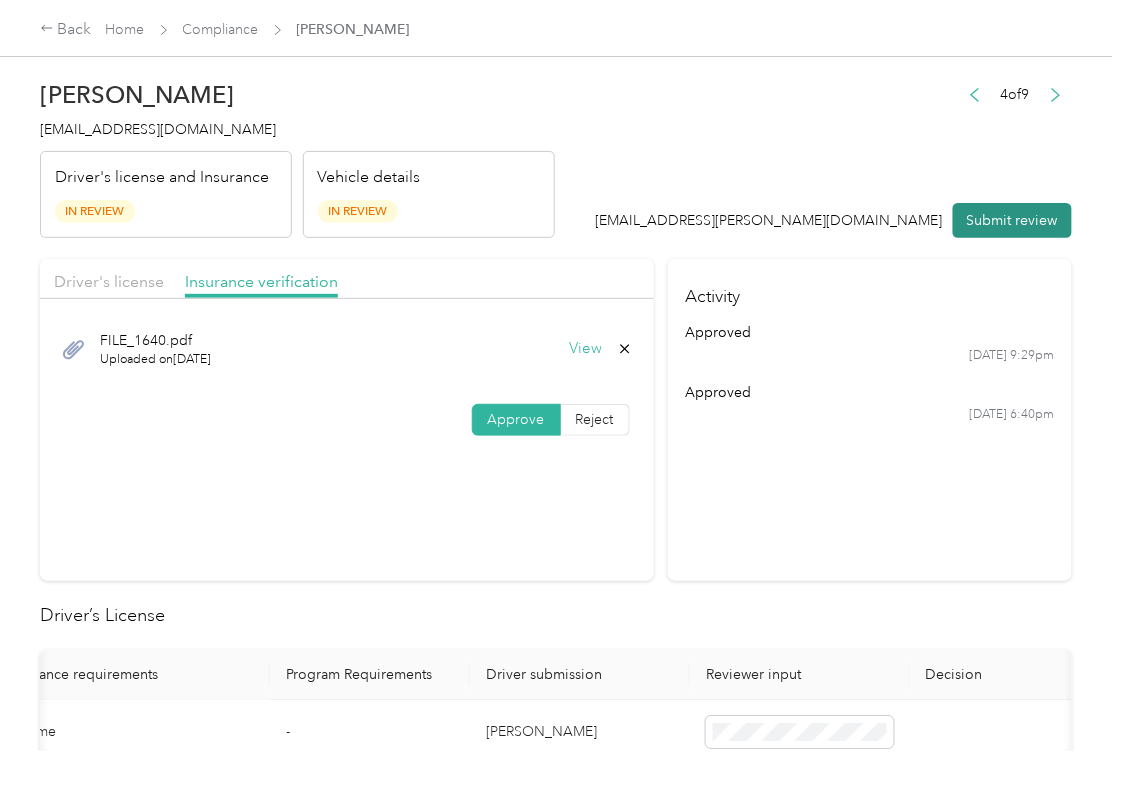 click on "Submit review" at bounding box center [1012, 220] 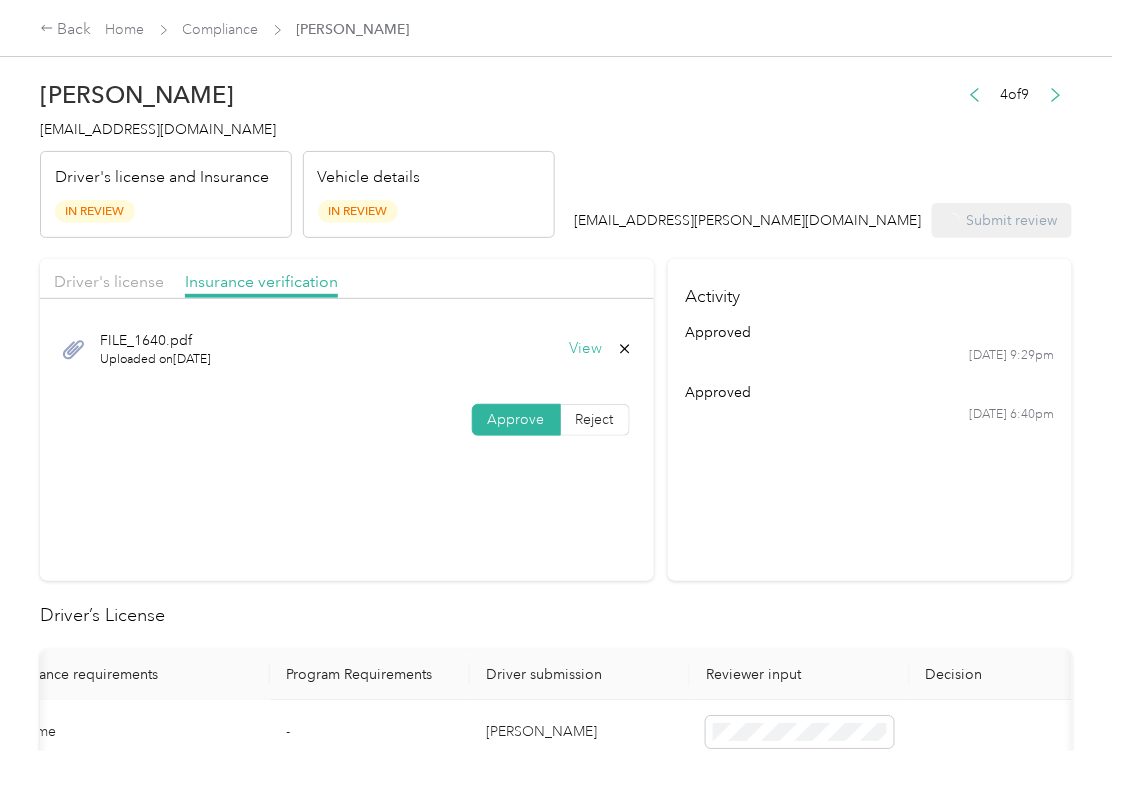 click on "[PERSON_NAME] [EMAIL_ADDRESS][DOMAIN_NAME] Driver's license and Insurance In Review Vehicle details In Review" at bounding box center [297, 154] 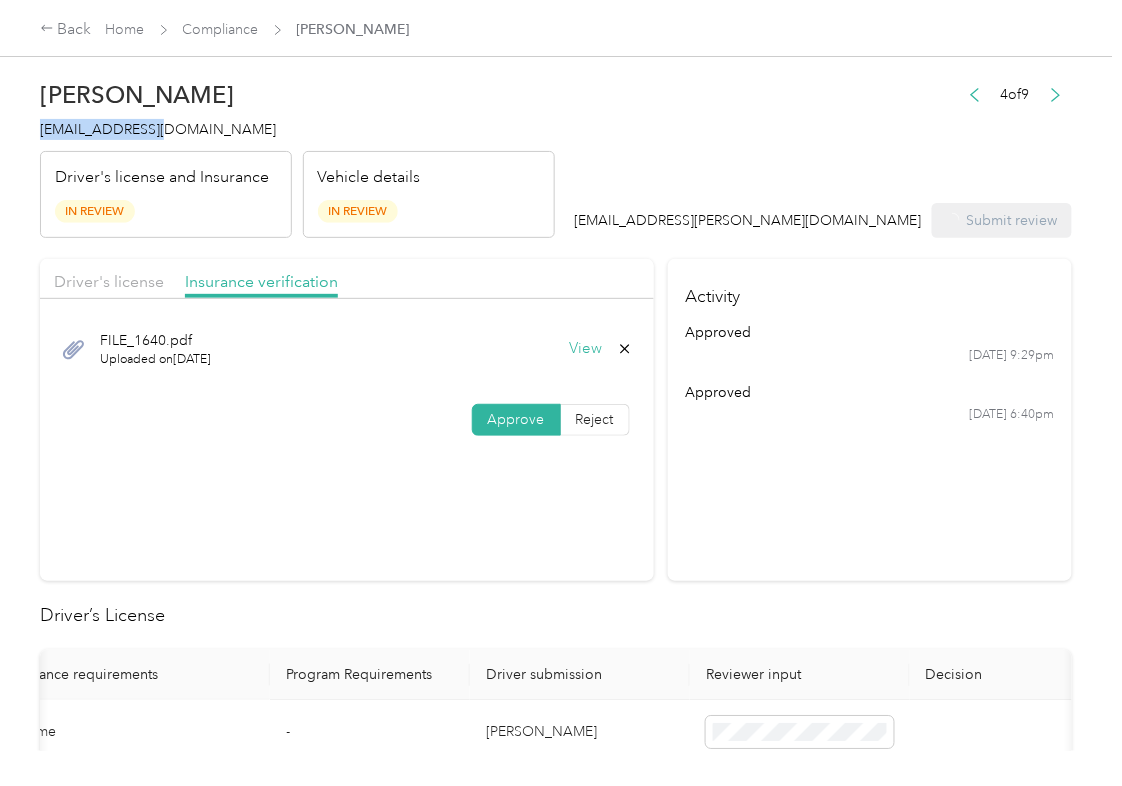 click on "[PERSON_NAME] [EMAIL_ADDRESS][DOMAIN_NAME] Driver's license and Insurance In Review Vehicle details In Review" at bounding box center (297, 154) 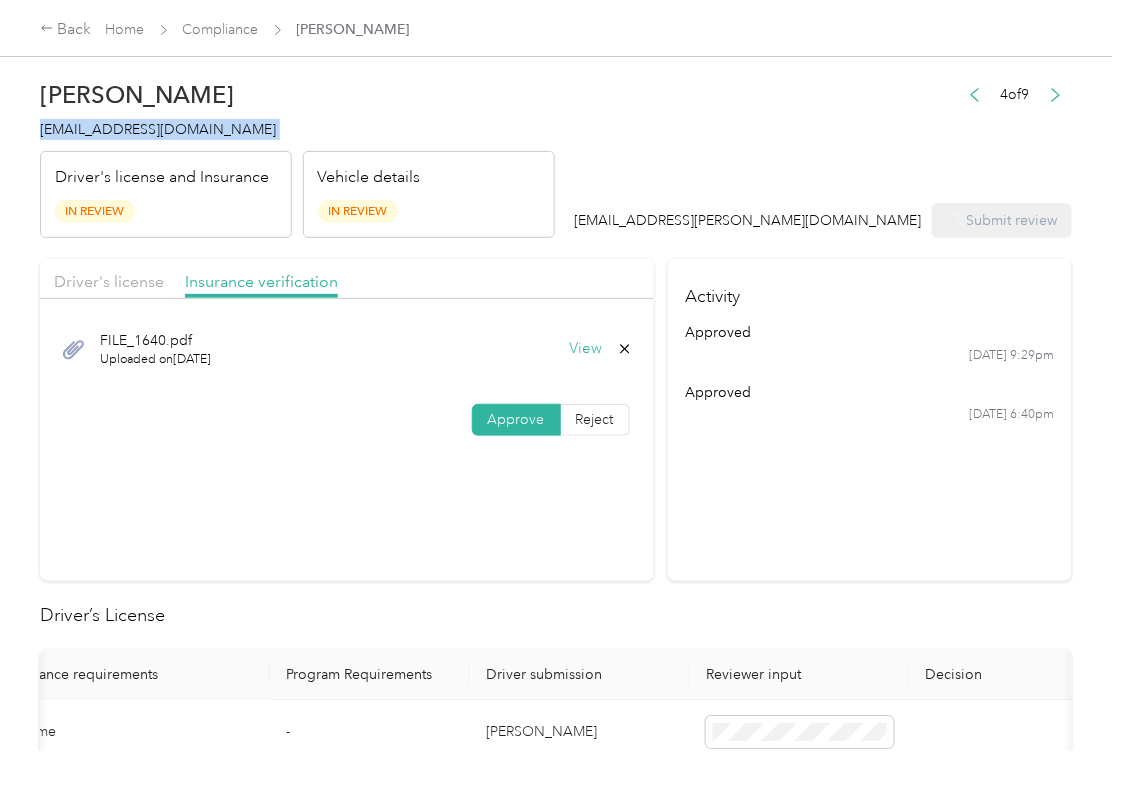 click on "[PERSON_NAME] [EMAIL_ADDRESS][DOMAIN_NAME] Driver's license and Insurance In Review Vehicle details In Review" at bounding box center [297, 154] 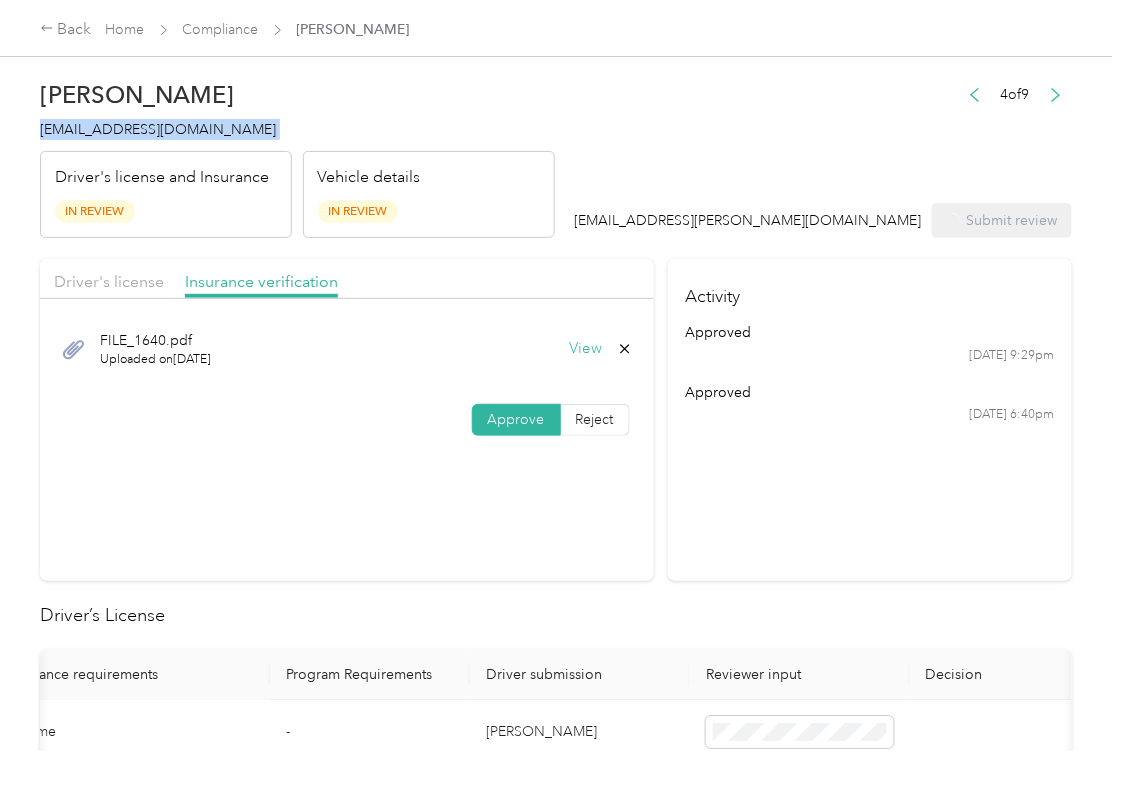 click on "[PERSON_NAME] [EMAIL_ADDRESS][DOMAIN_NAME] Driver's license and Insurance In Review Vehicle details In Review" at bounding box center (297, 154) 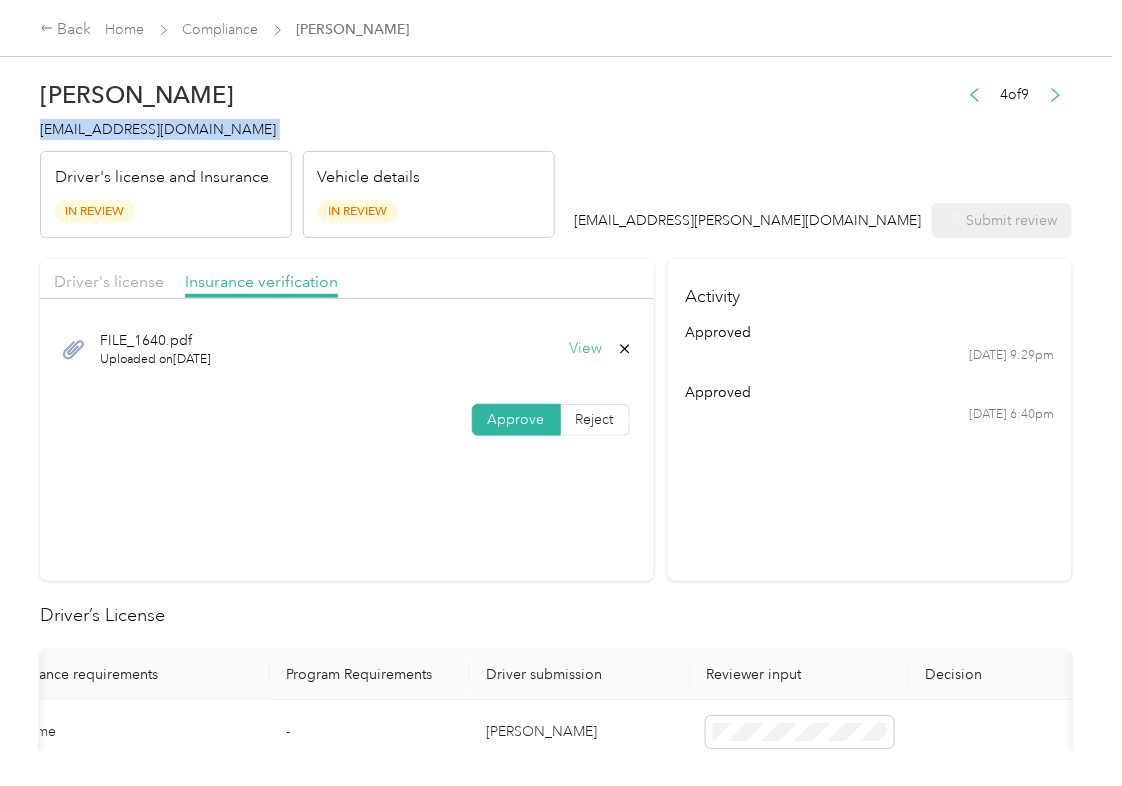 copy on "[EMAIL_ADDRESS][DOMAIN_NAME]" 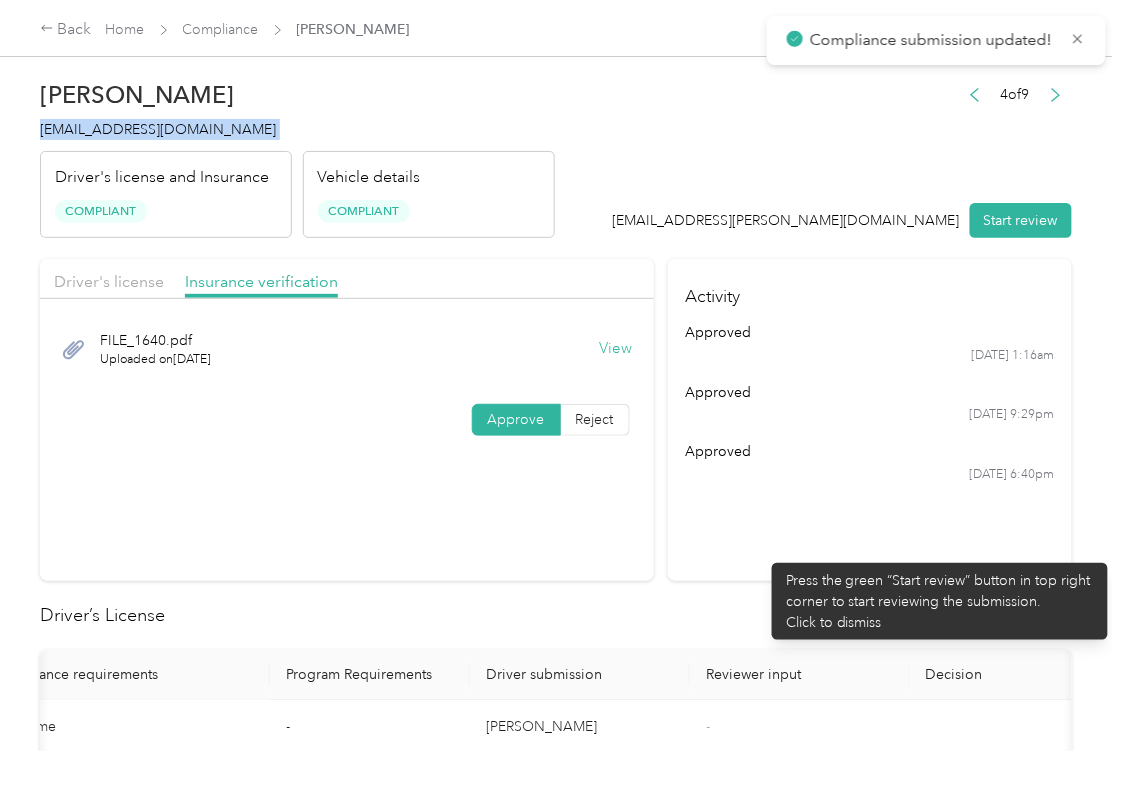 click on "Activity approved [DATE] 1:16am approved [DATE] 9:29pm approved [DATE] 6:40pm" at bounding box center [870, 420] 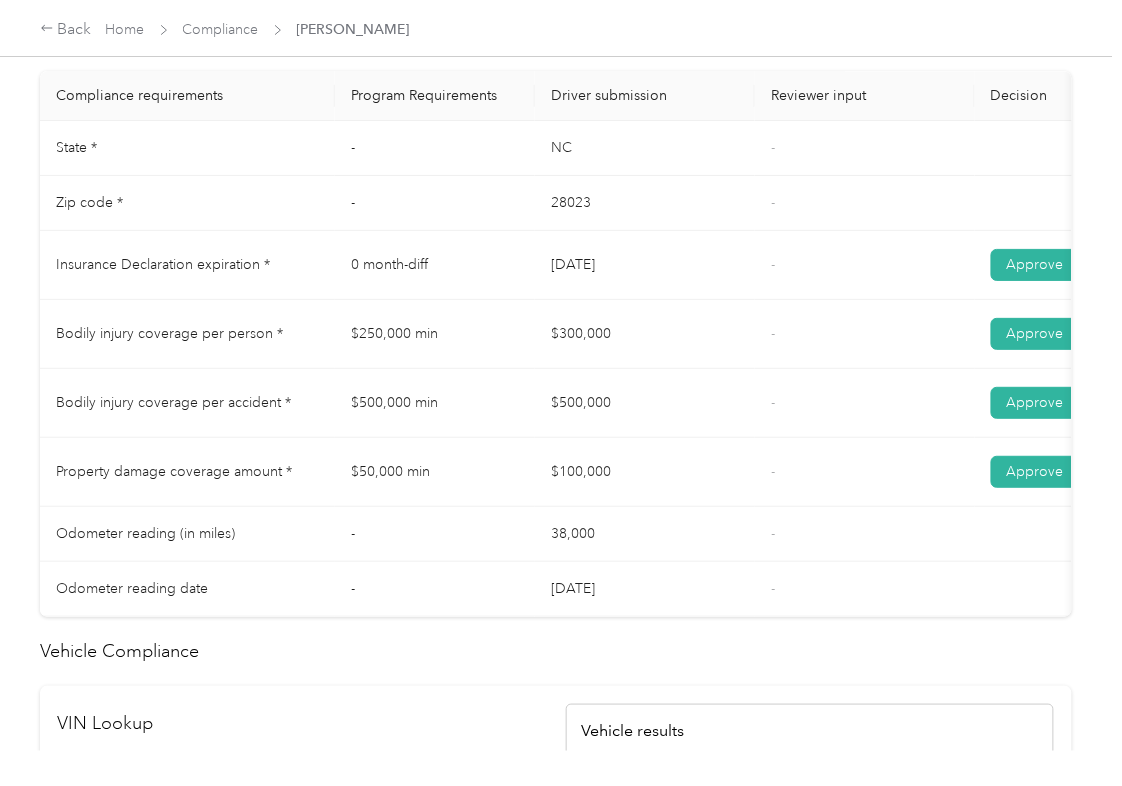 scroll, scrollTop: 933, scrollLeft: 0, axis: vertical 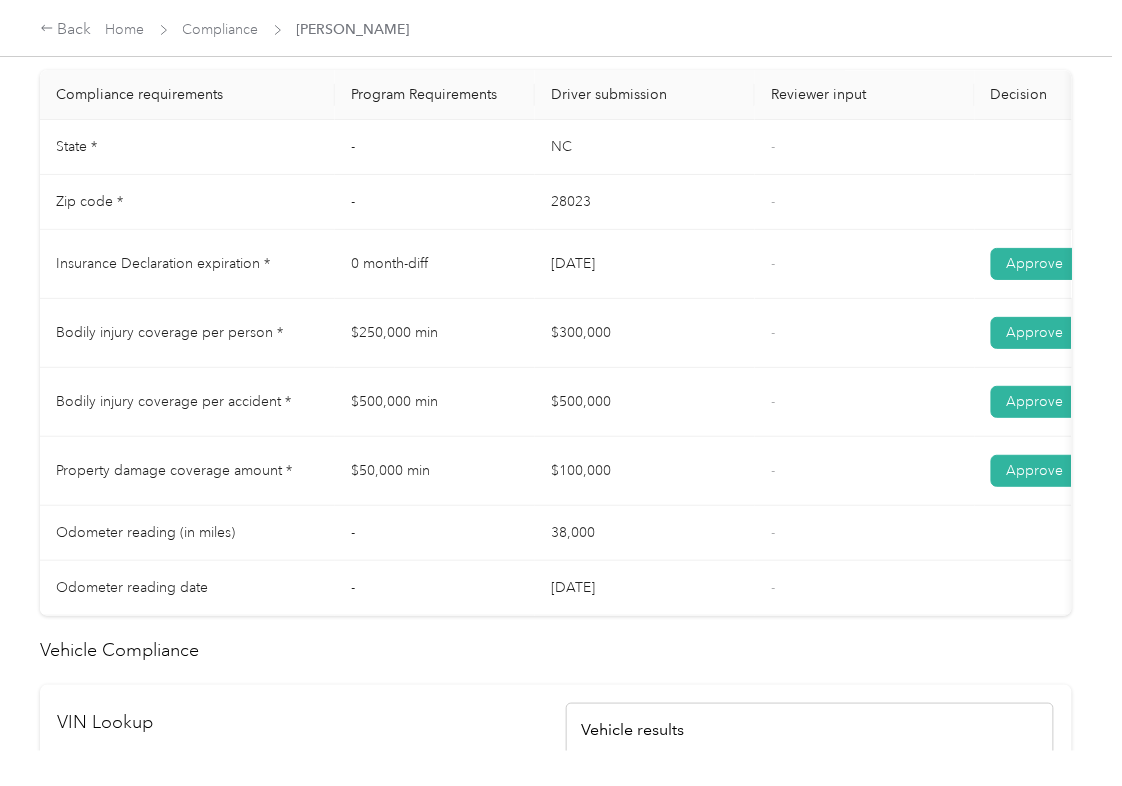 drag, startPoint x: 509, startPoint y: 278, endPoint x: 680, endPoint y: 276, distance: 171.01169 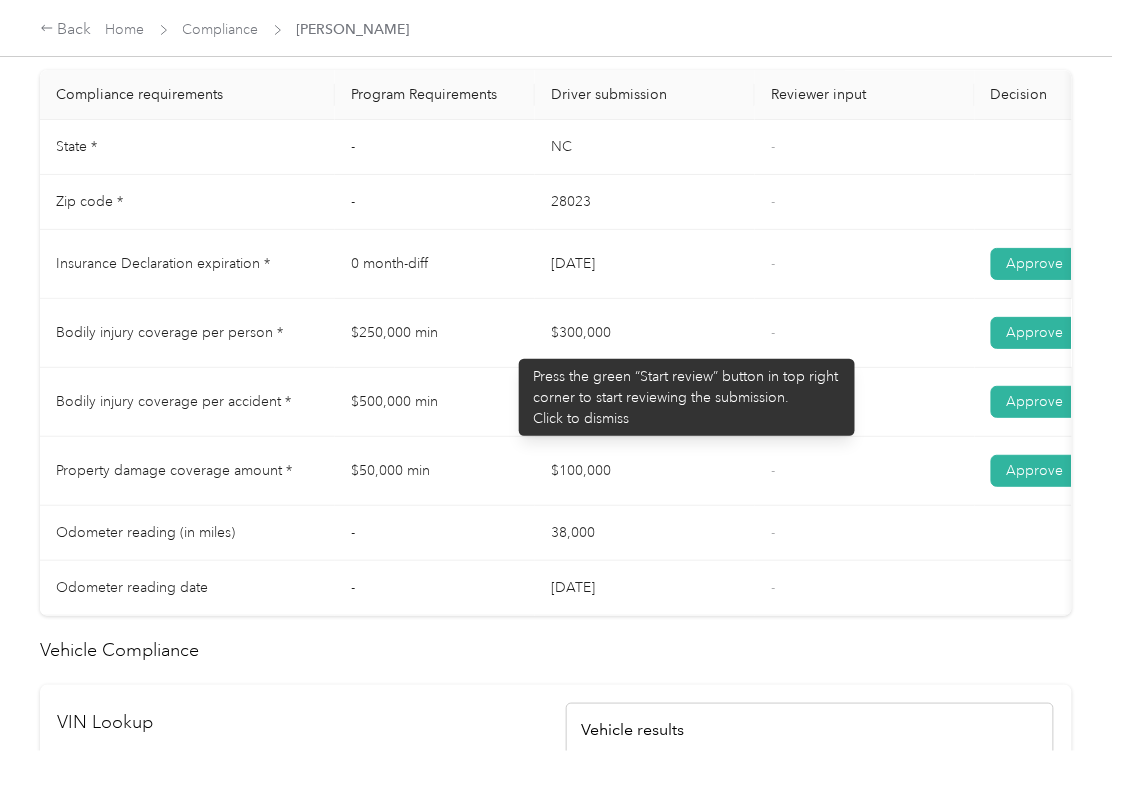 drag, startPoint x: 509, startPoint y: 349, endPoint x: 529, endPoint y: 406, distance: 60.40695 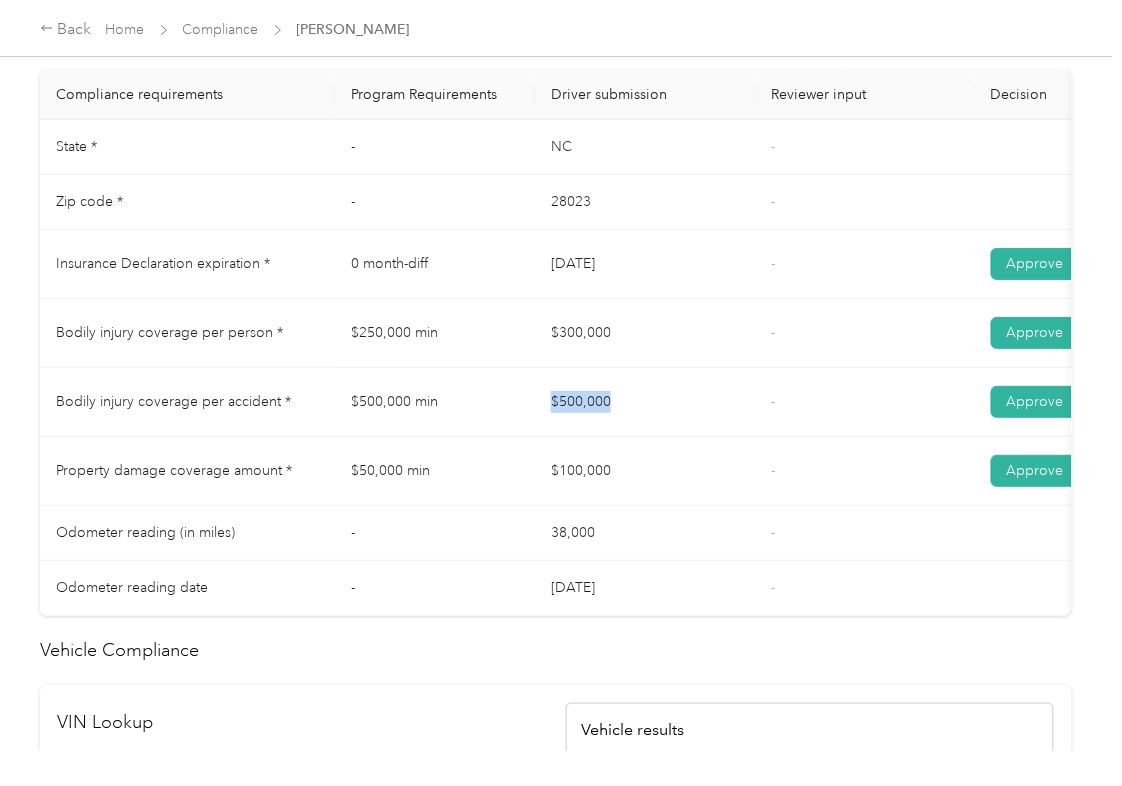 drag, startPoint x: 678, startPoint y: 413, endPoint x: 632, endPoint y: 445, distance: 56.0357 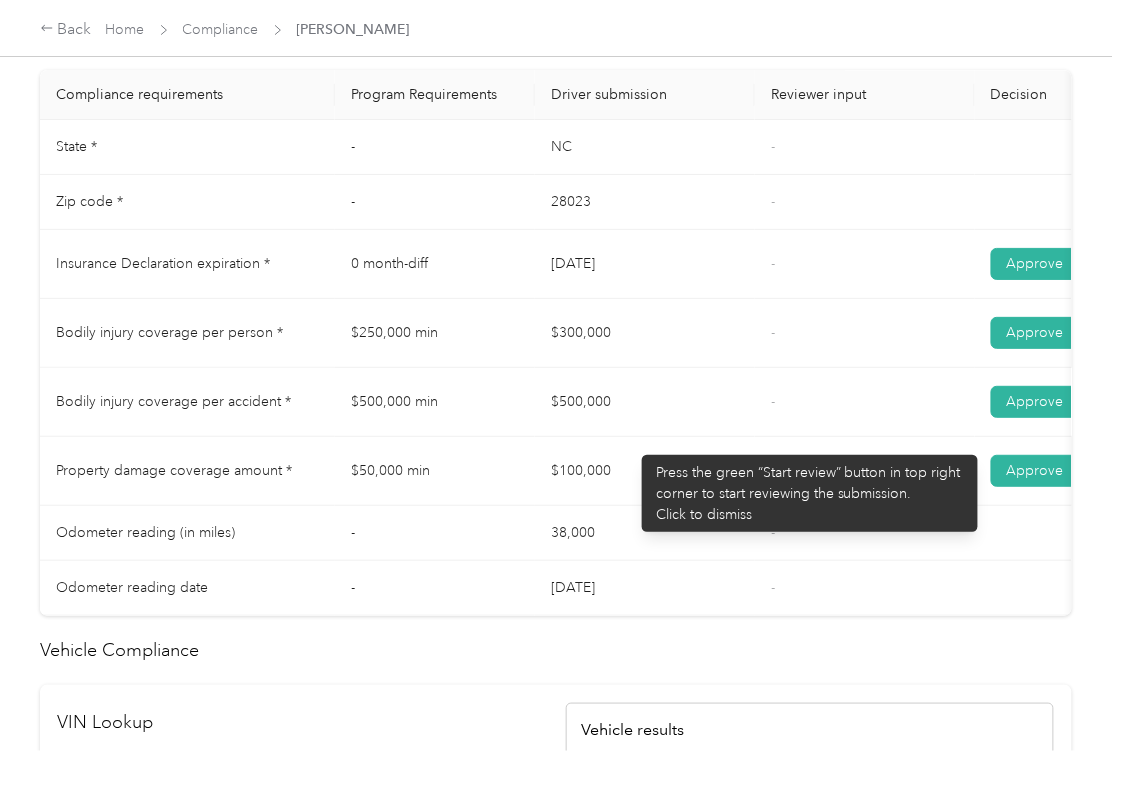 click on "$100,000" at bounding box center [645, 471] 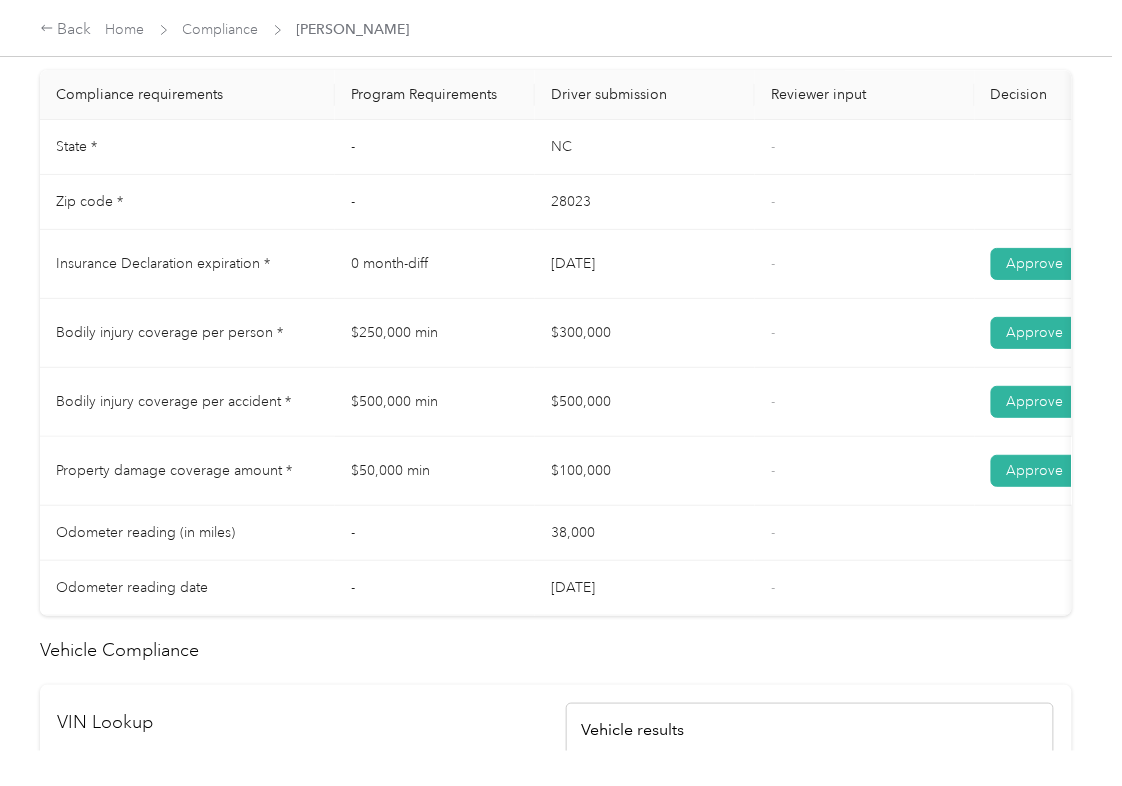 click on "-" at bounding box center [865, 471] 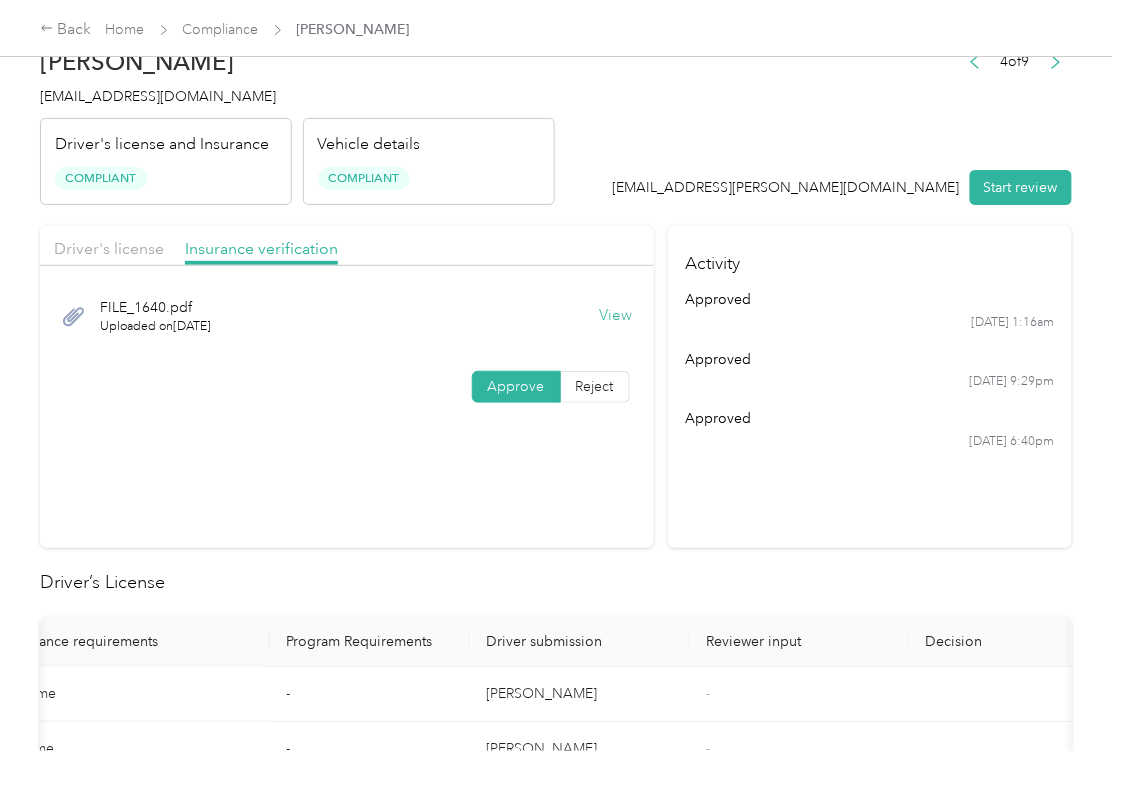 scroll, scrollTop: 0, scrollLeft: 0, axis: both 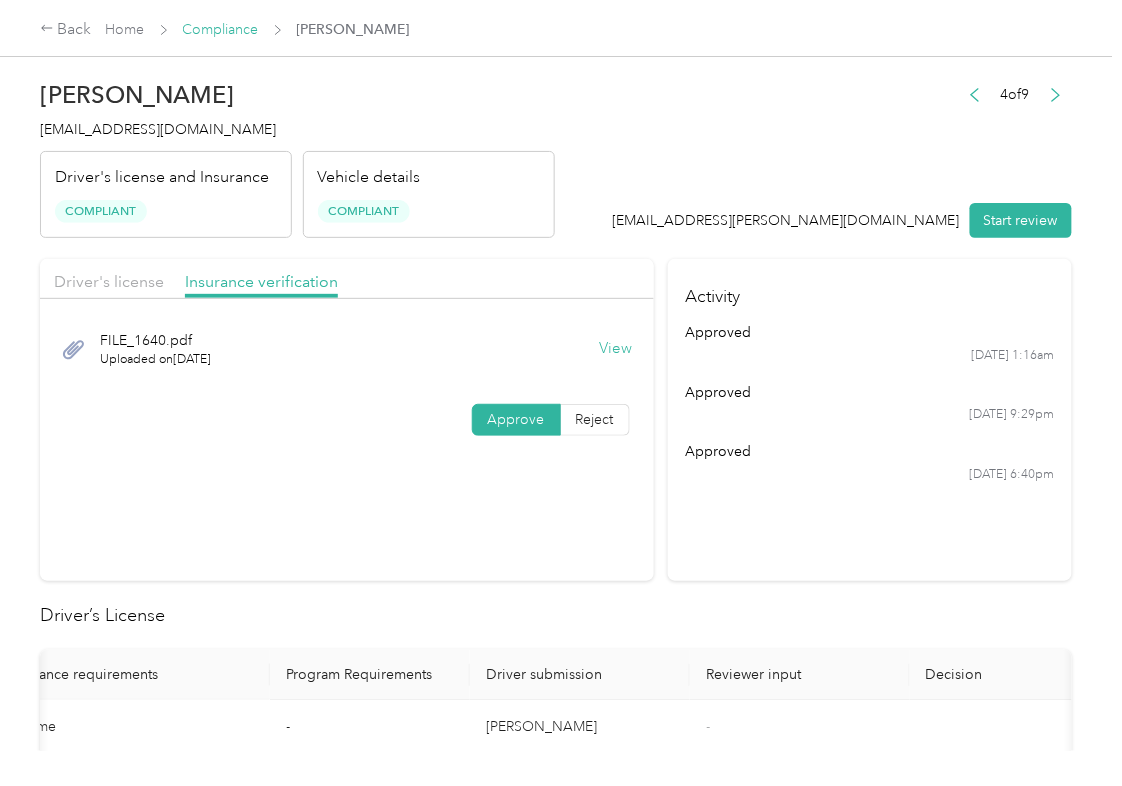click on "Compliance" at bounding box center [221, 29] 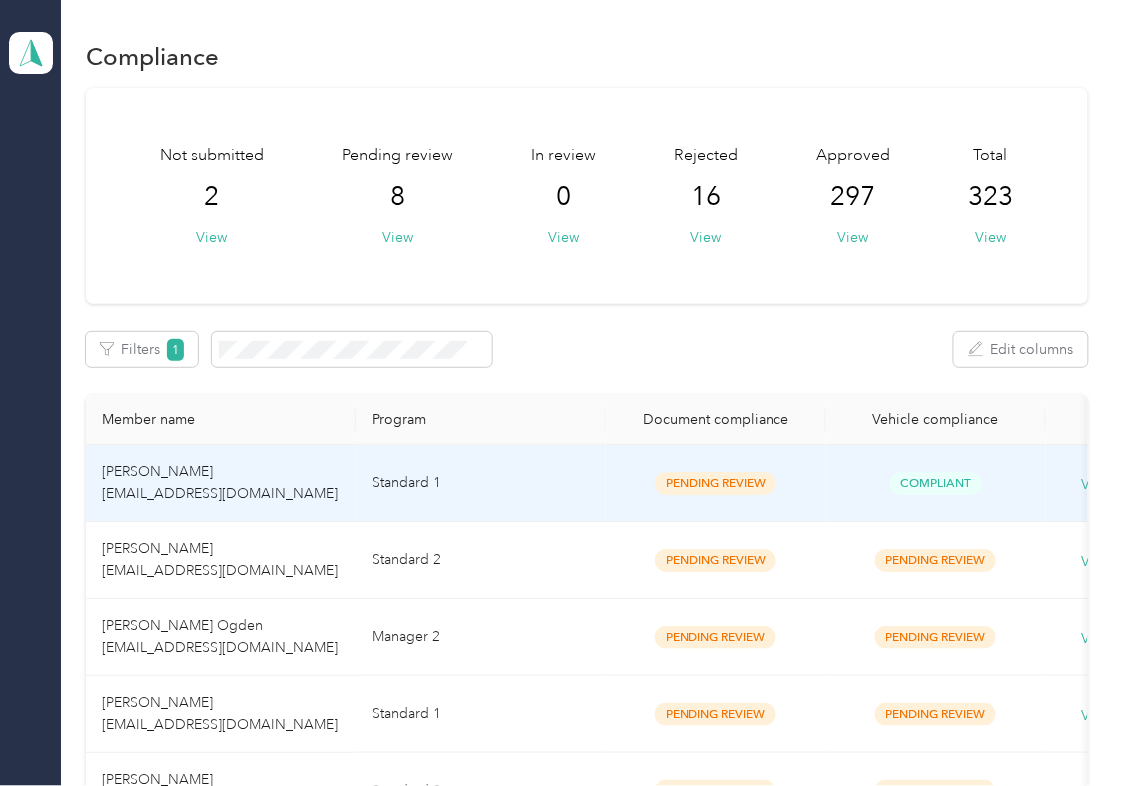 scroll, scrollTop: 568, scrollLeft: 0, axis: vertical 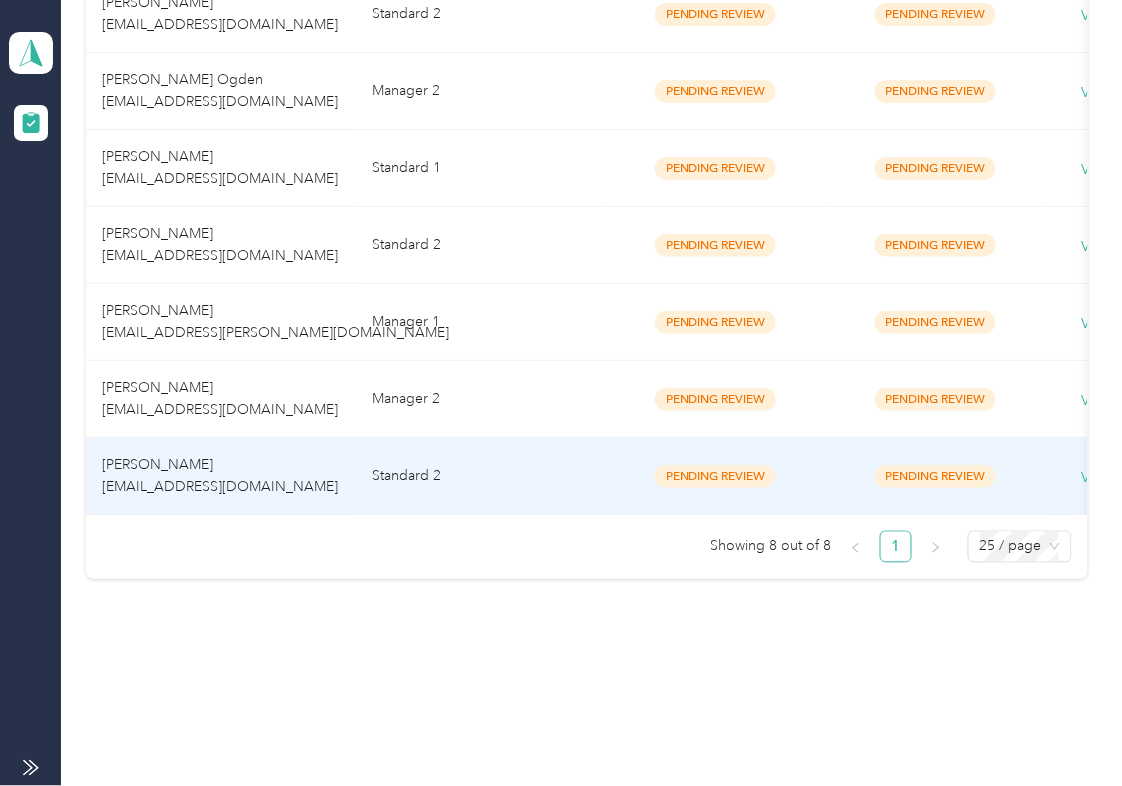 click on "[PERSON_NAME]
[EMAIL_ADDRESS][DOMAIN_NAME]" at bounding box center (220, 475) 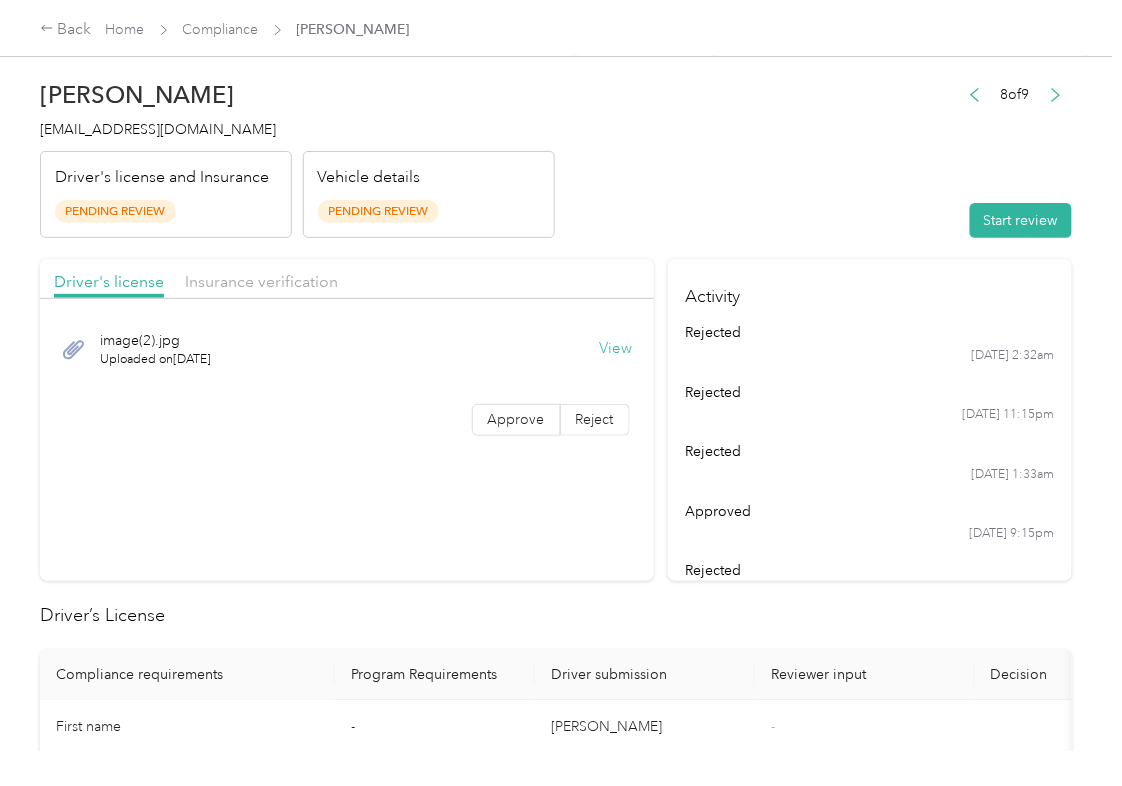 click on "View" at bounding box center [616, 349] 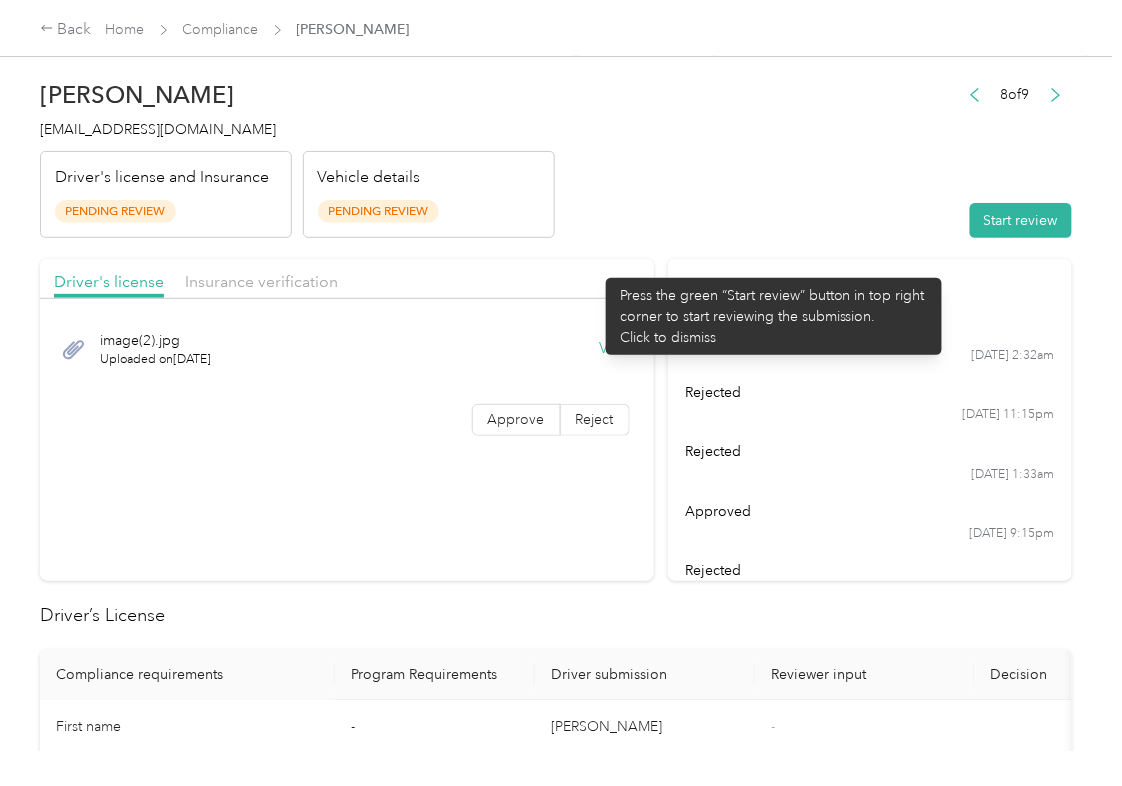 click on "Driver's license Insurance verification" at bounding box center (347, 279) 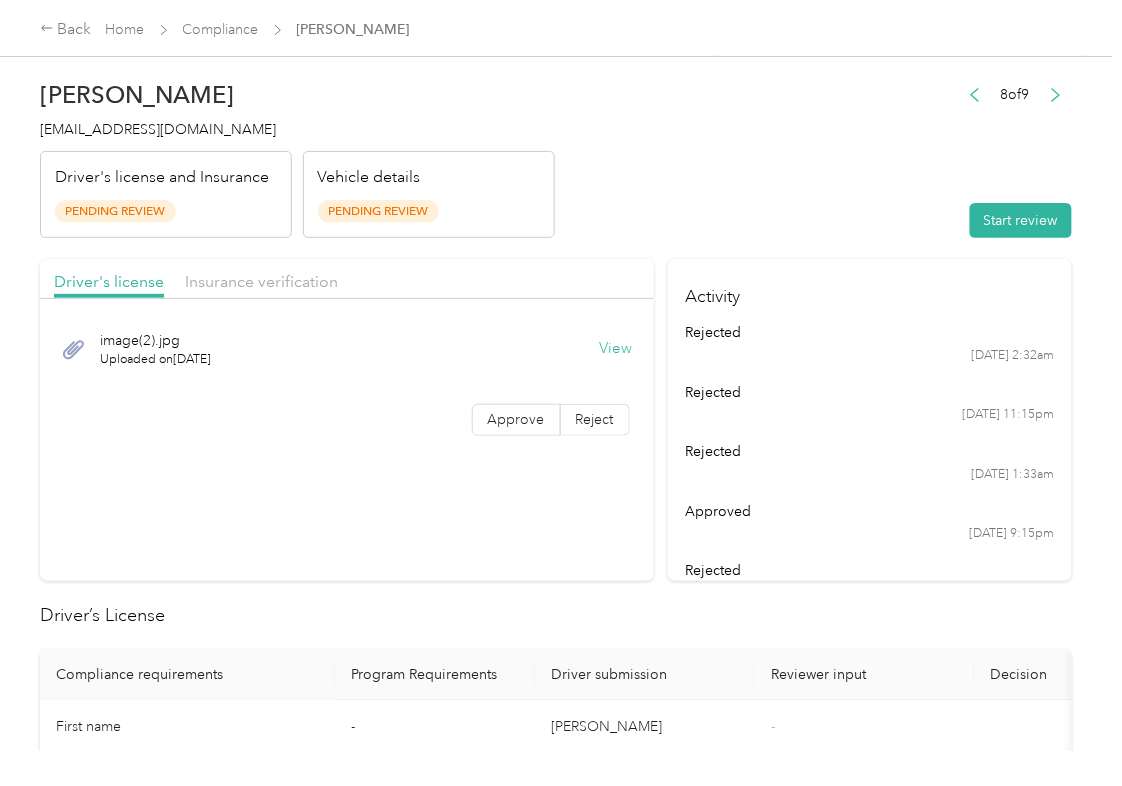 click on "Driver's license Insurance verification" at bounding box center (347, 279) 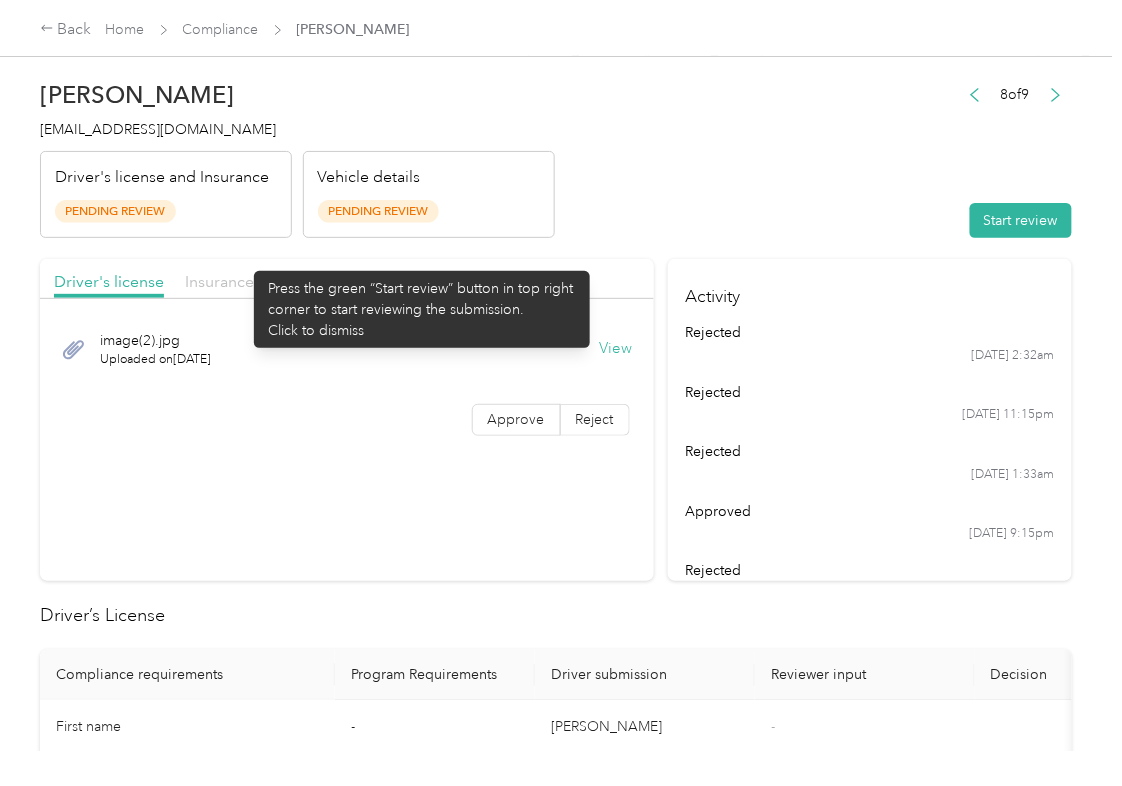 click on "Insurance verification" at bounding box center [261, 281] 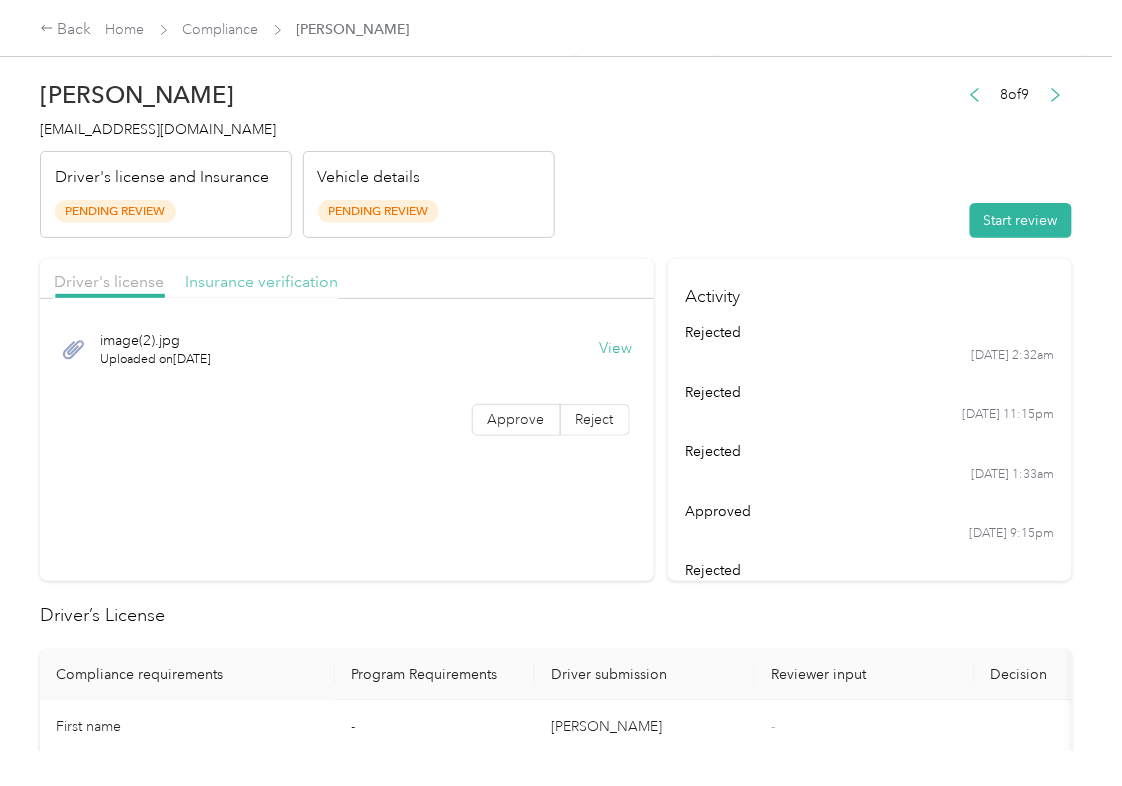 click on "Insurance verification" at bounding box center (261, 281) 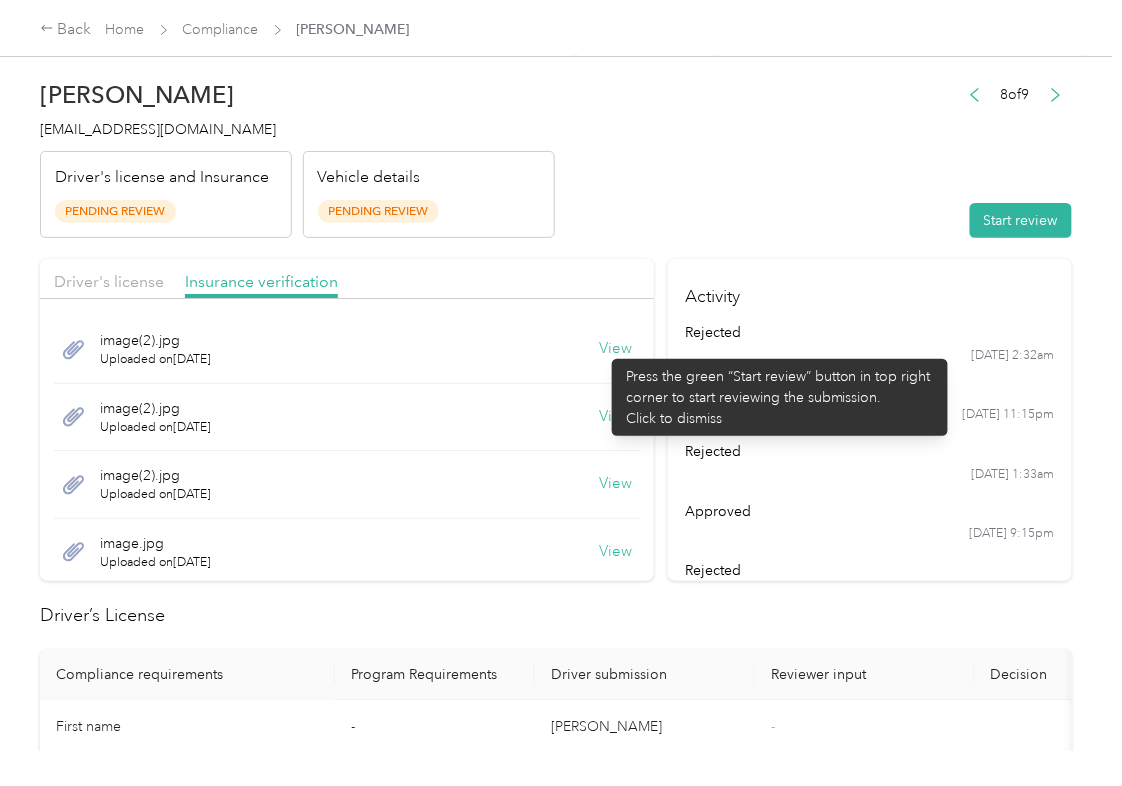 click on "View" at bounding box center [616, 349] 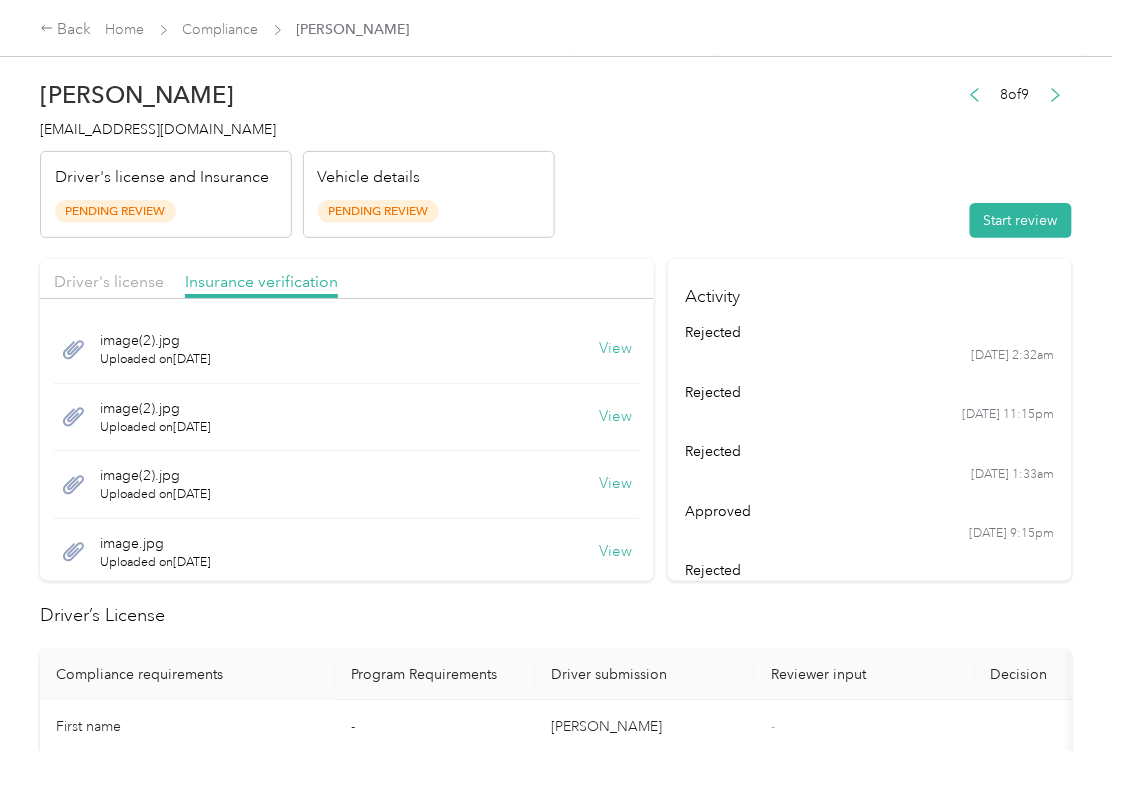 click on "View" at bounding box center [616, 417] 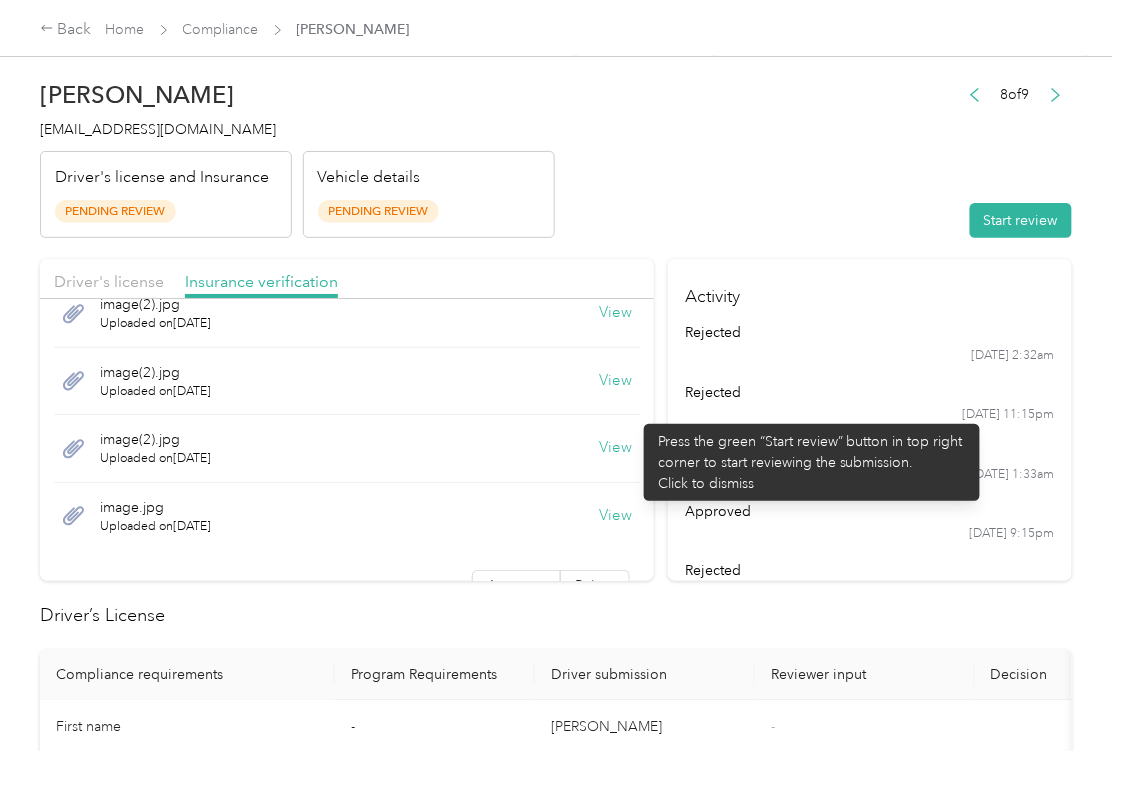 scroll, scrollTop: 40, scrollLeft: 0, axis: vertical 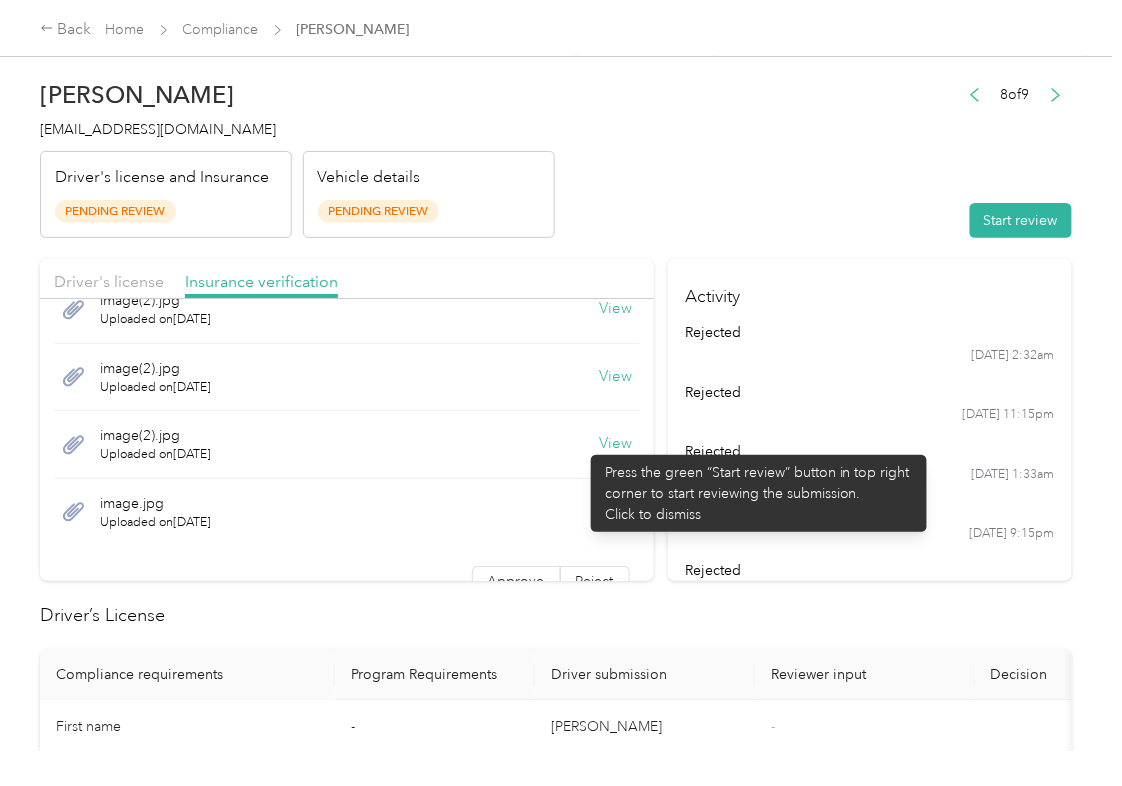 click on "View" at bounding box center (616, 444) 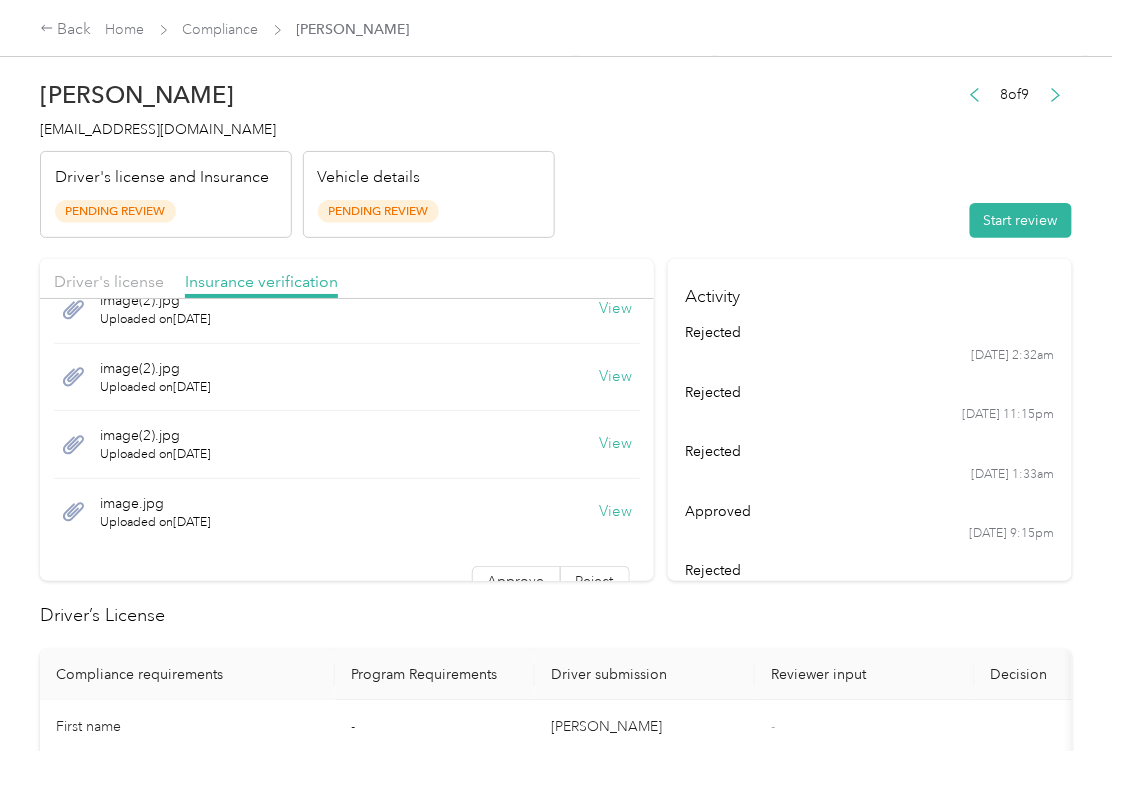 click on "View" at bounding box center [616, 512] 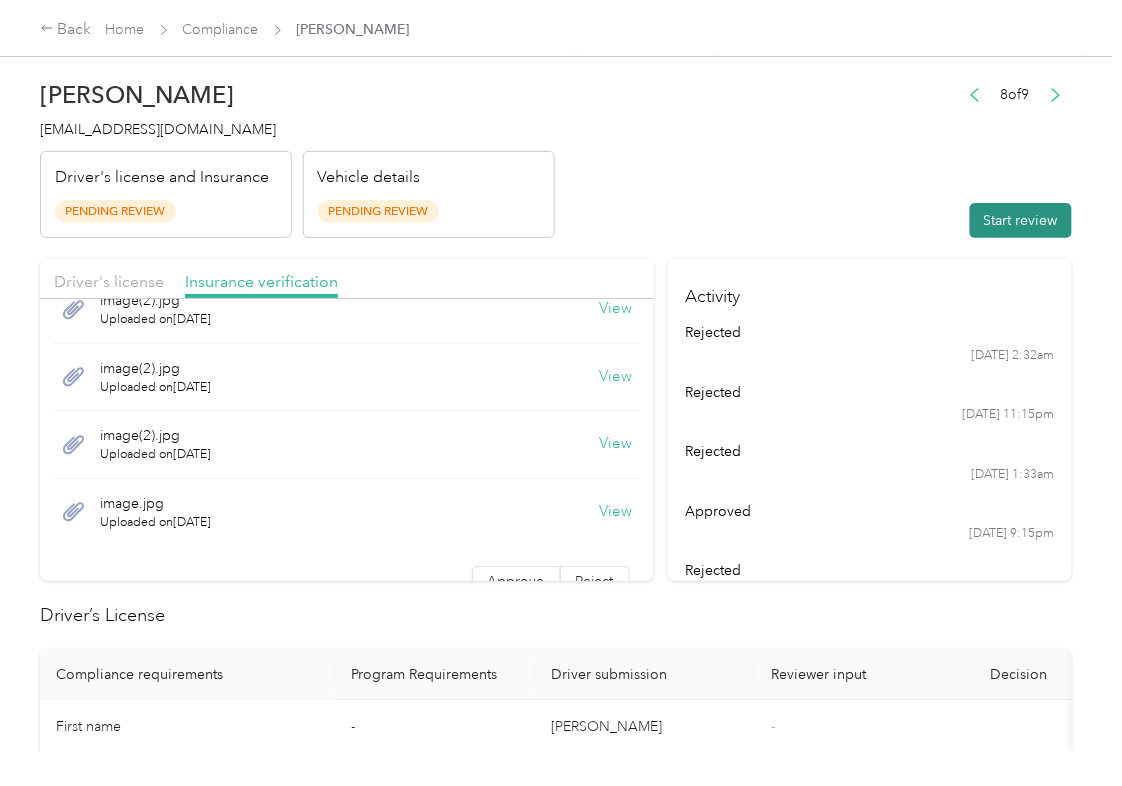 click on "Start review" at bounding box center (1021, 220) 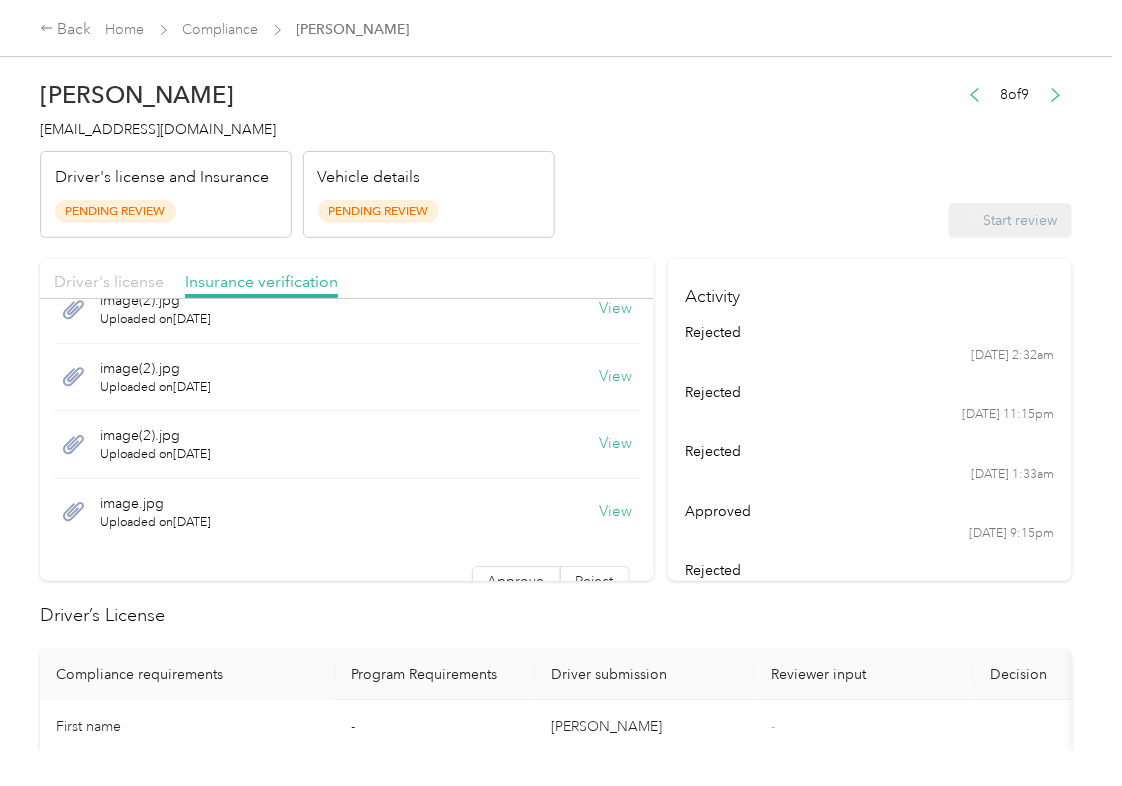 click on "Driver's license" at bounding box center [109, 281] 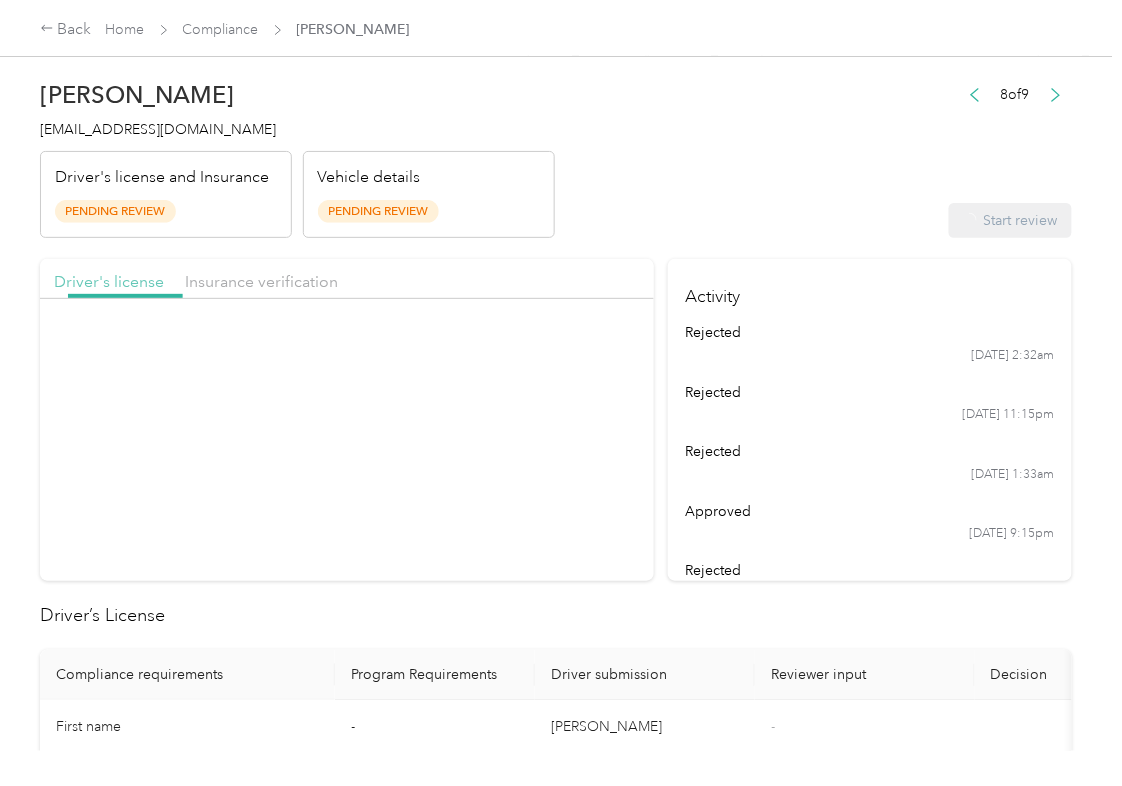scroll, scrollTop: 0, scrollLeft: 0, axis: both 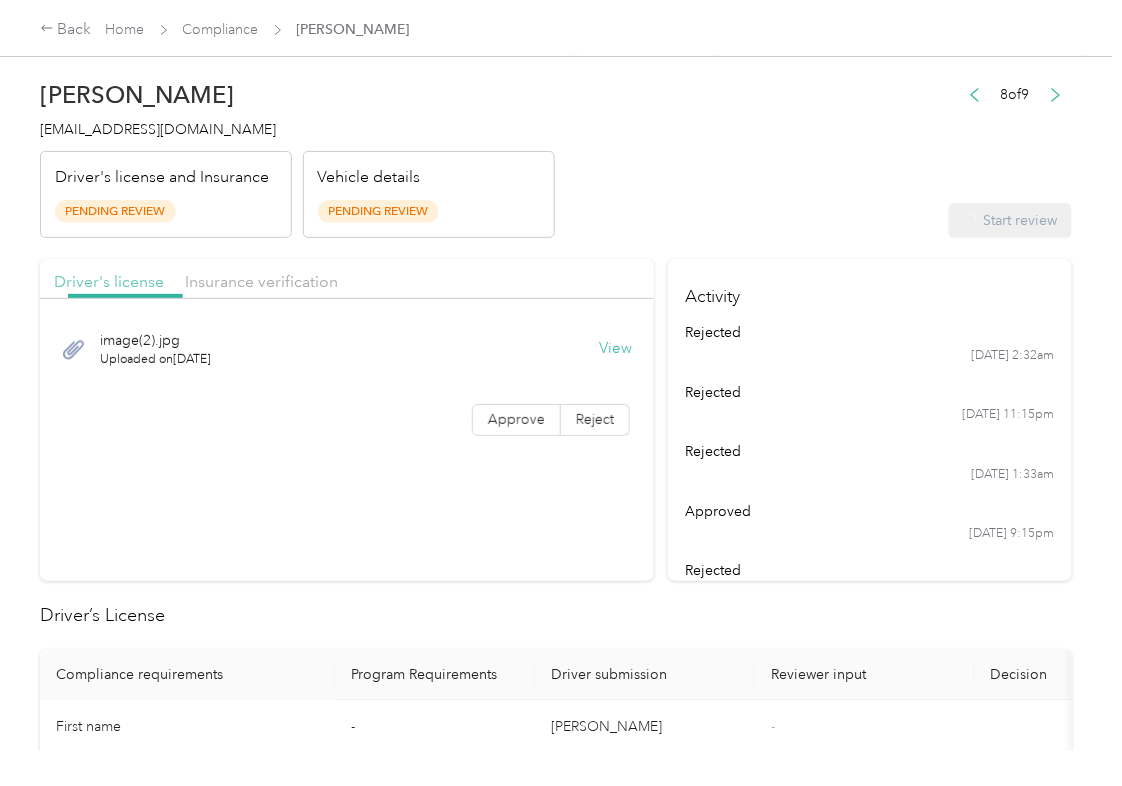 click on "Driver's license" at bounding box center [109, 281] 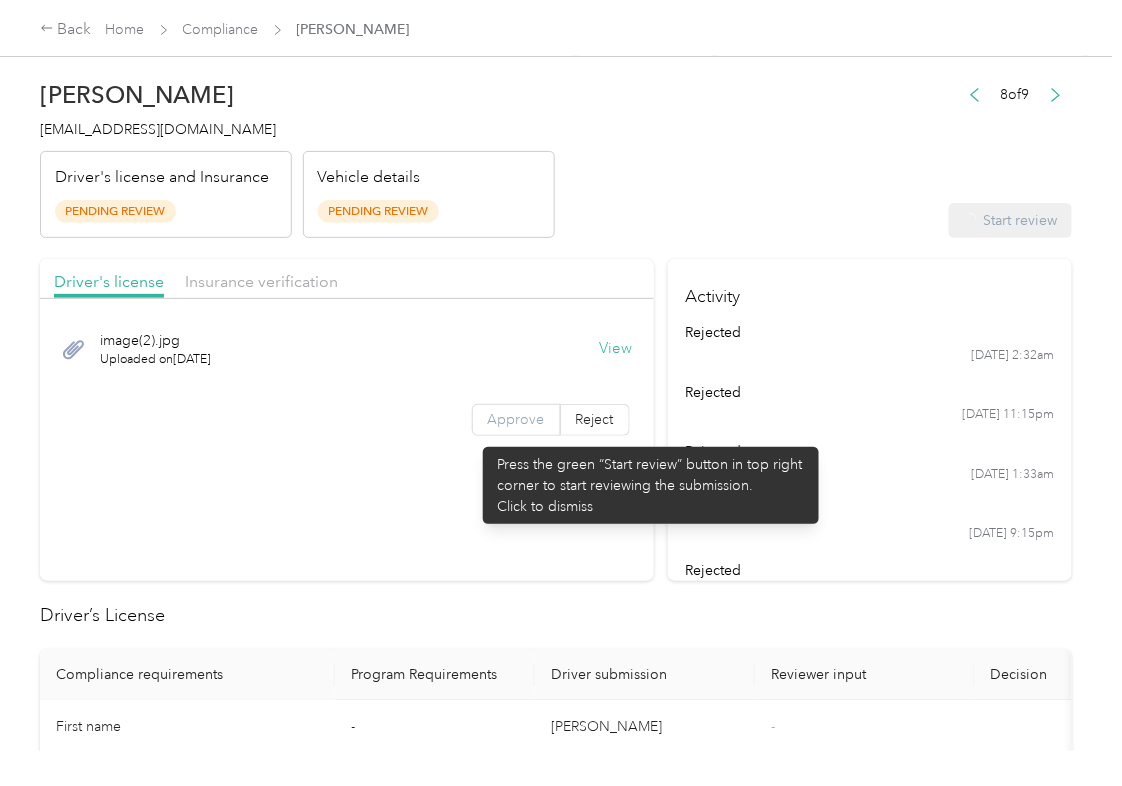 click on "Approve" at bounding box center (516, 420) 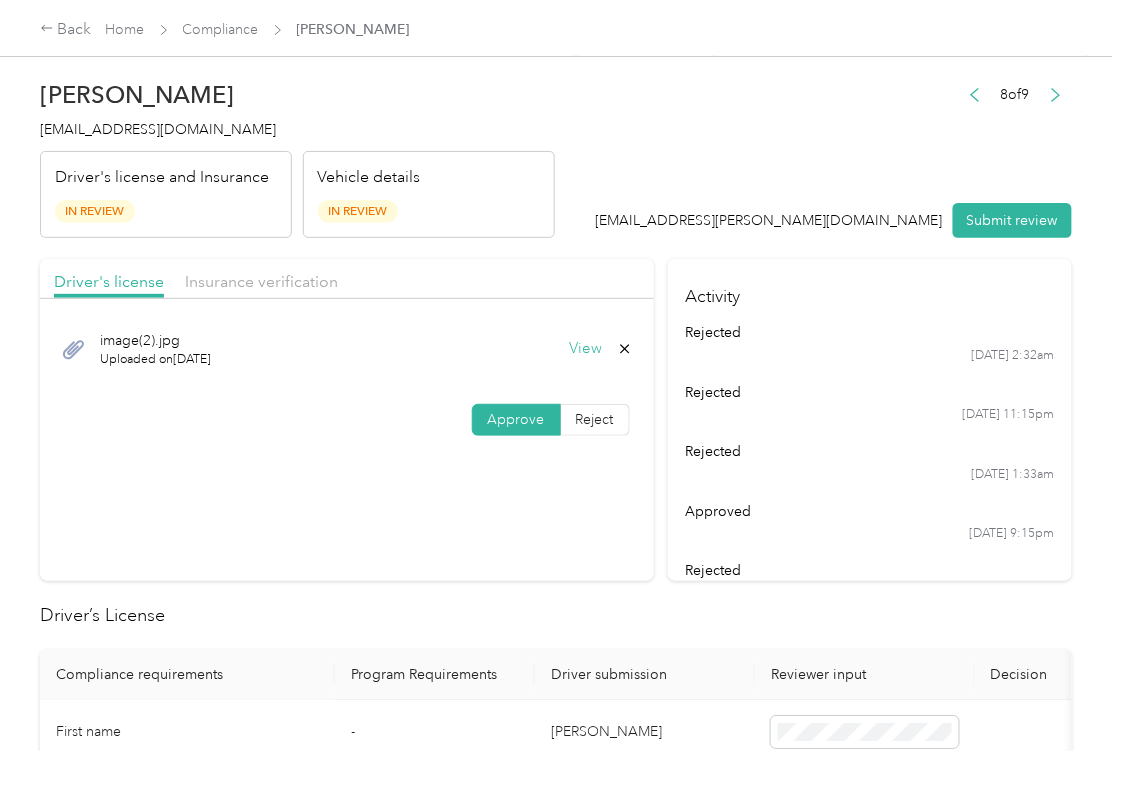 click on "Approve" at bounding box center (516, 419) 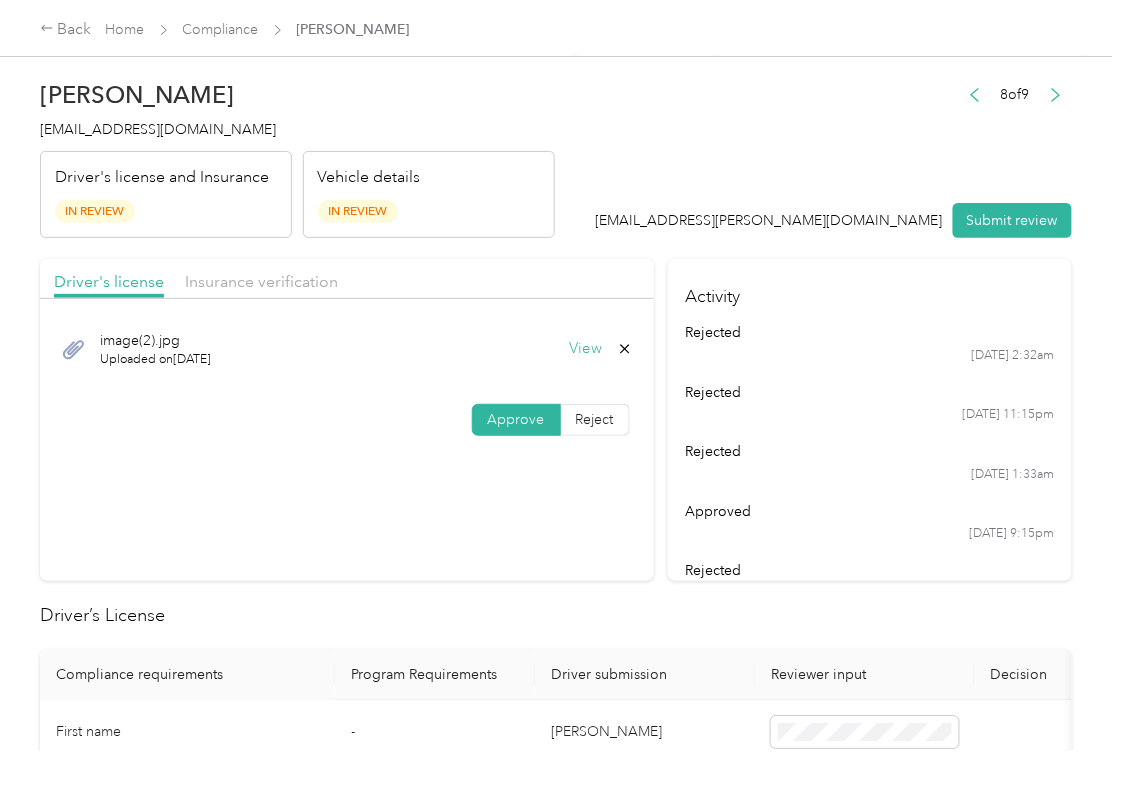 click on "Approve" at bounding box center [516, 419] 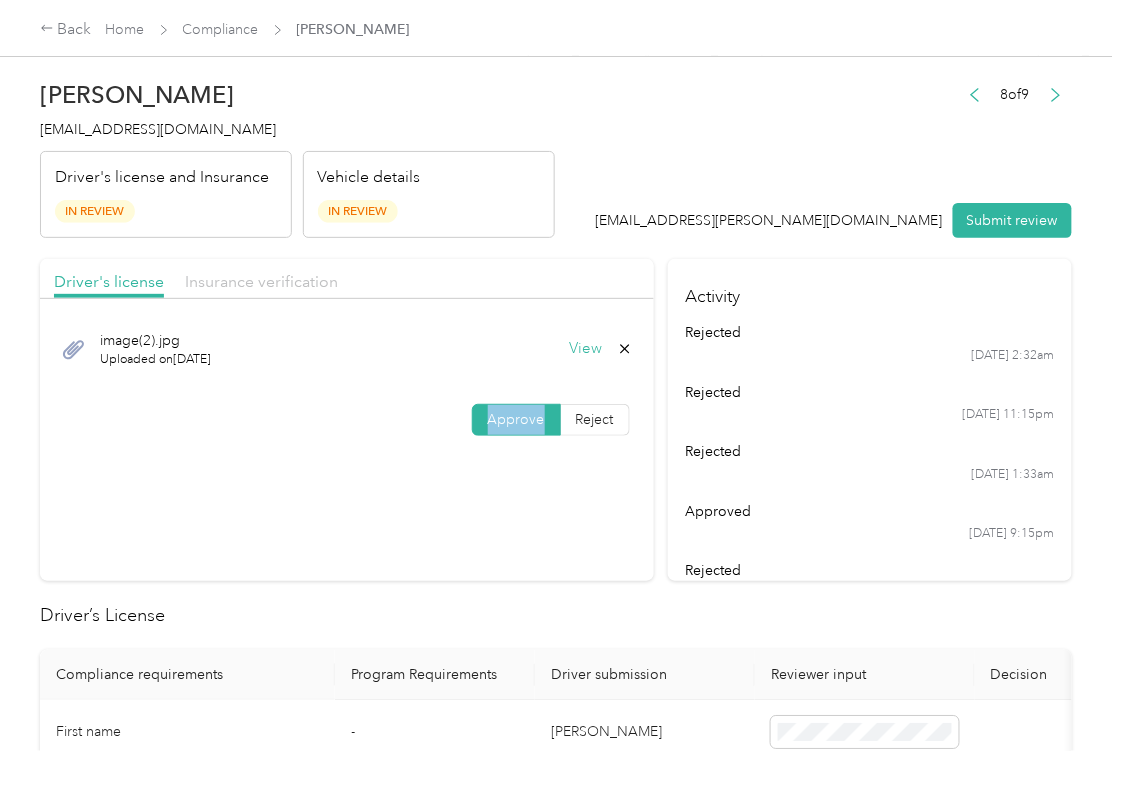 click on "Insurance verification" at bounding box center (261, 281) 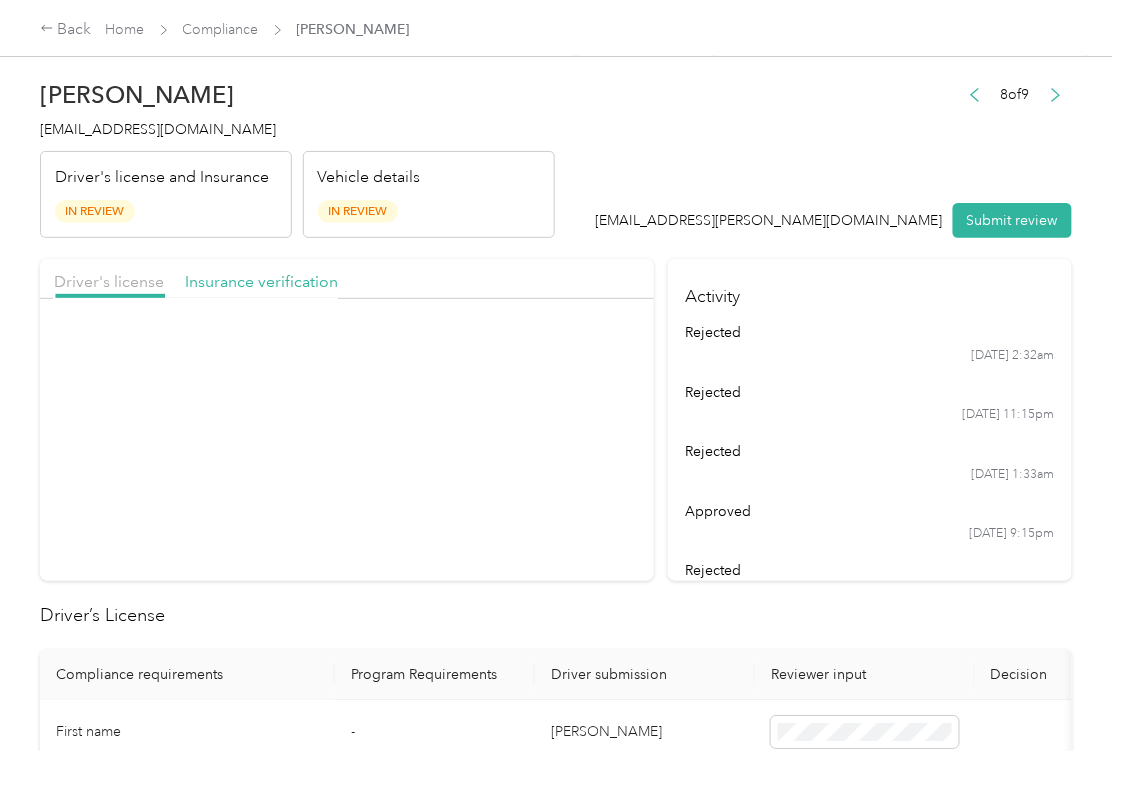 click on "Insurance verification" at bounding box center [261, 281] 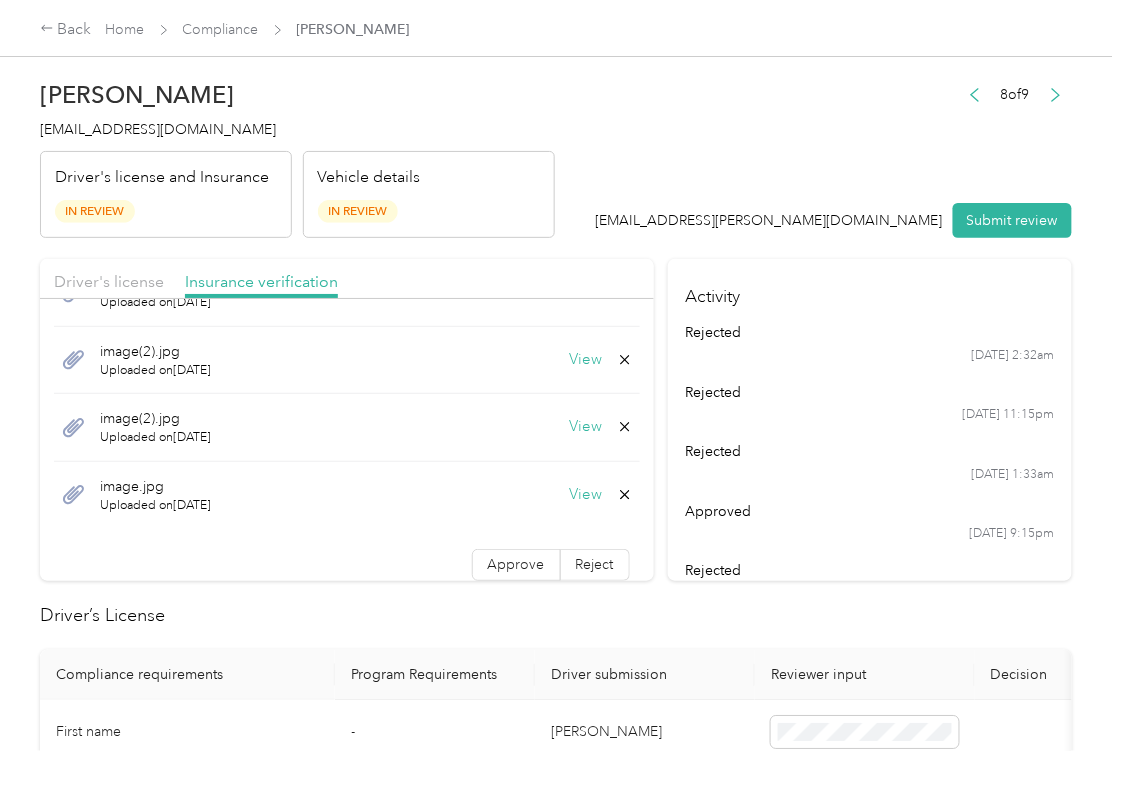 scroll, scrollTop: 72, scrollLeft: 0, axis: vertical 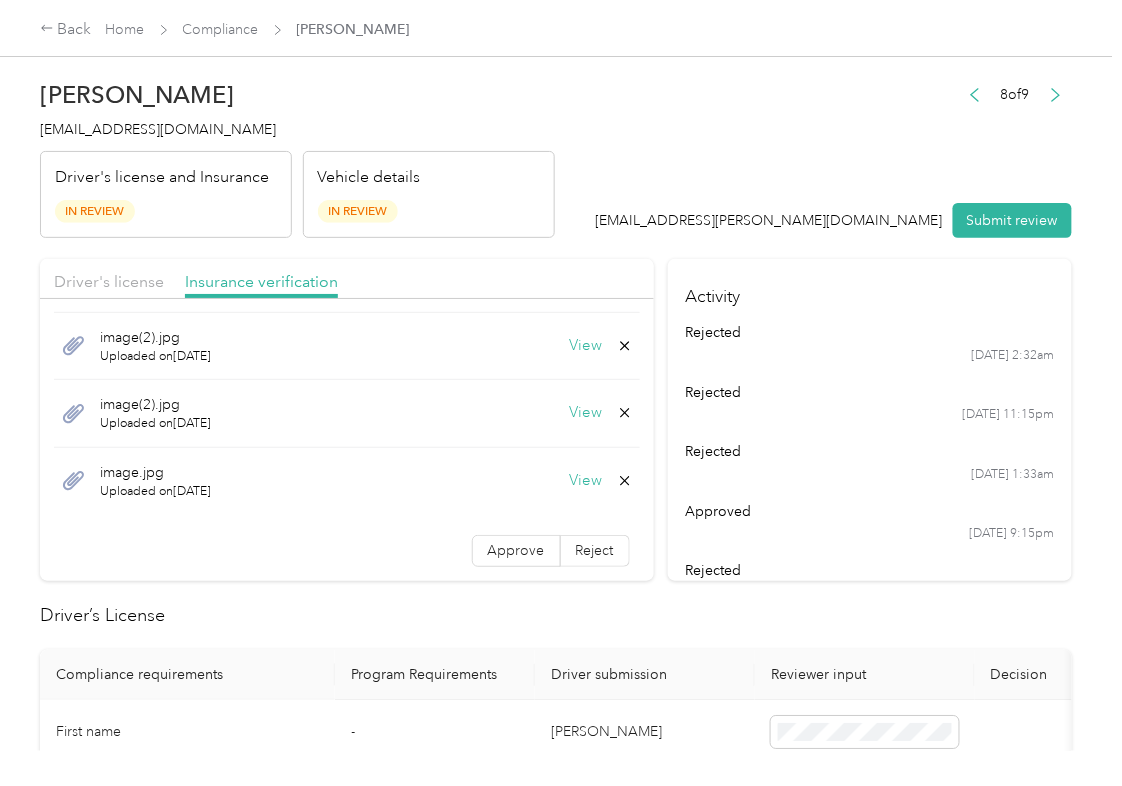 click on "Approve" at bounding box center [516, 551] 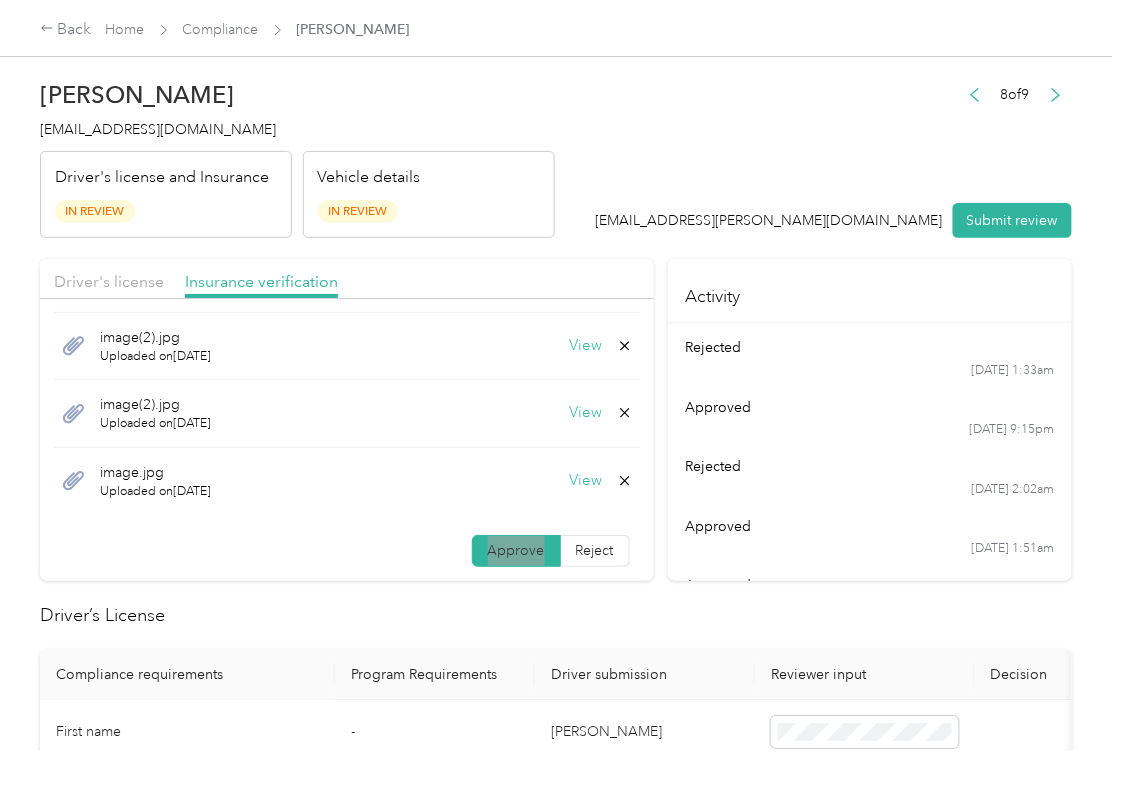 scroll, scrollTop: 224, scrollLeft: 0, axis: vertical 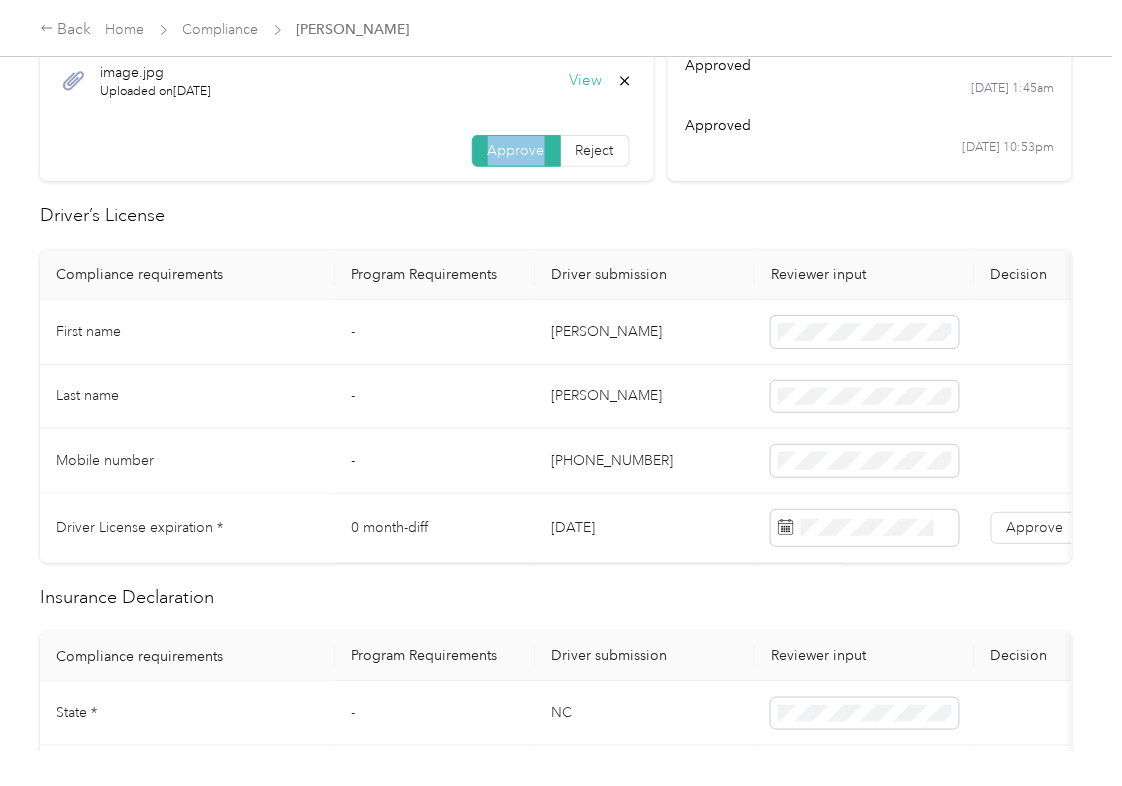 click on "[DATE]" at bounding box center [645, 528] 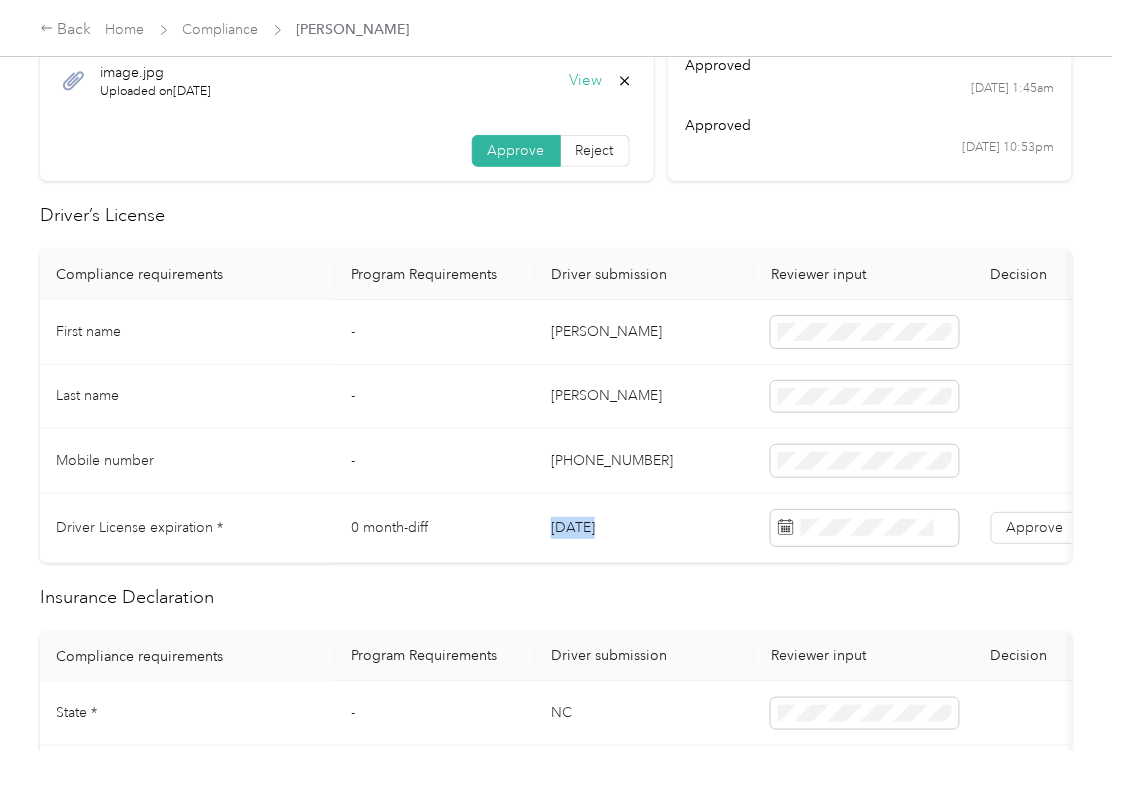 click on "[DATE]" at bounding box center [645, 528] 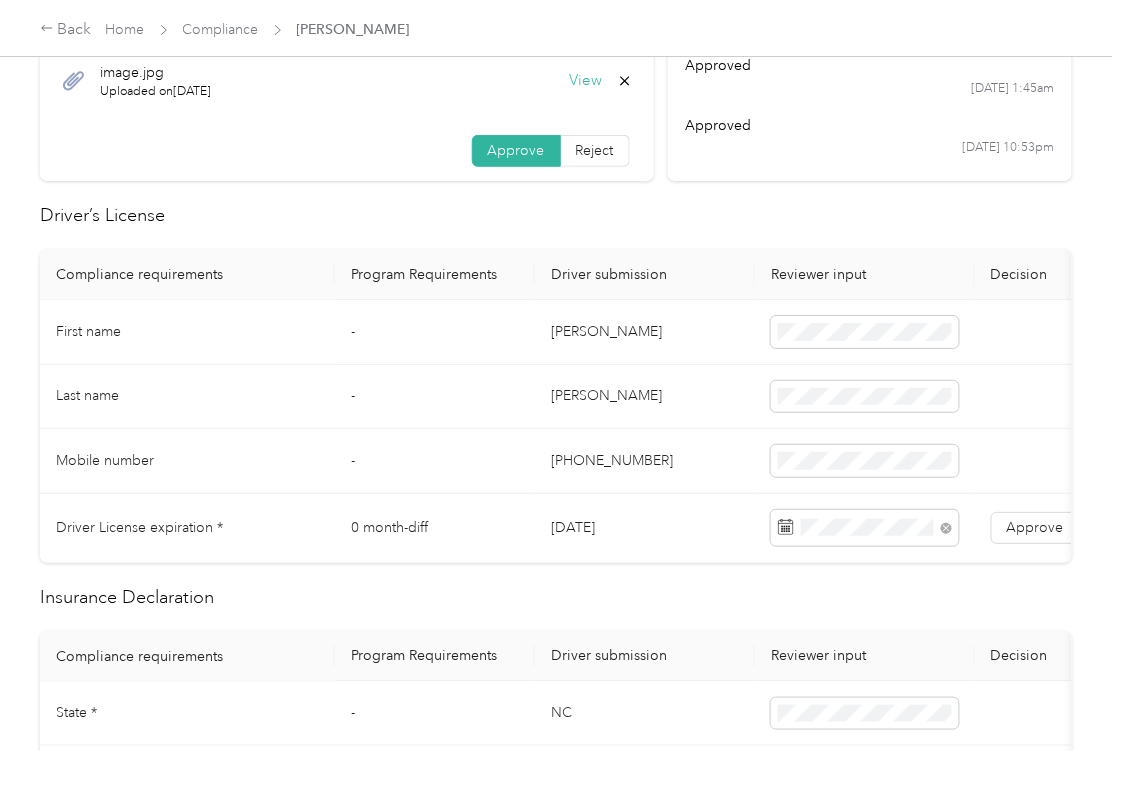 drag, startPoint x: 688, startPoint y: 204, endPoint x: 992, endPoint y: 458, distance: 396.14642 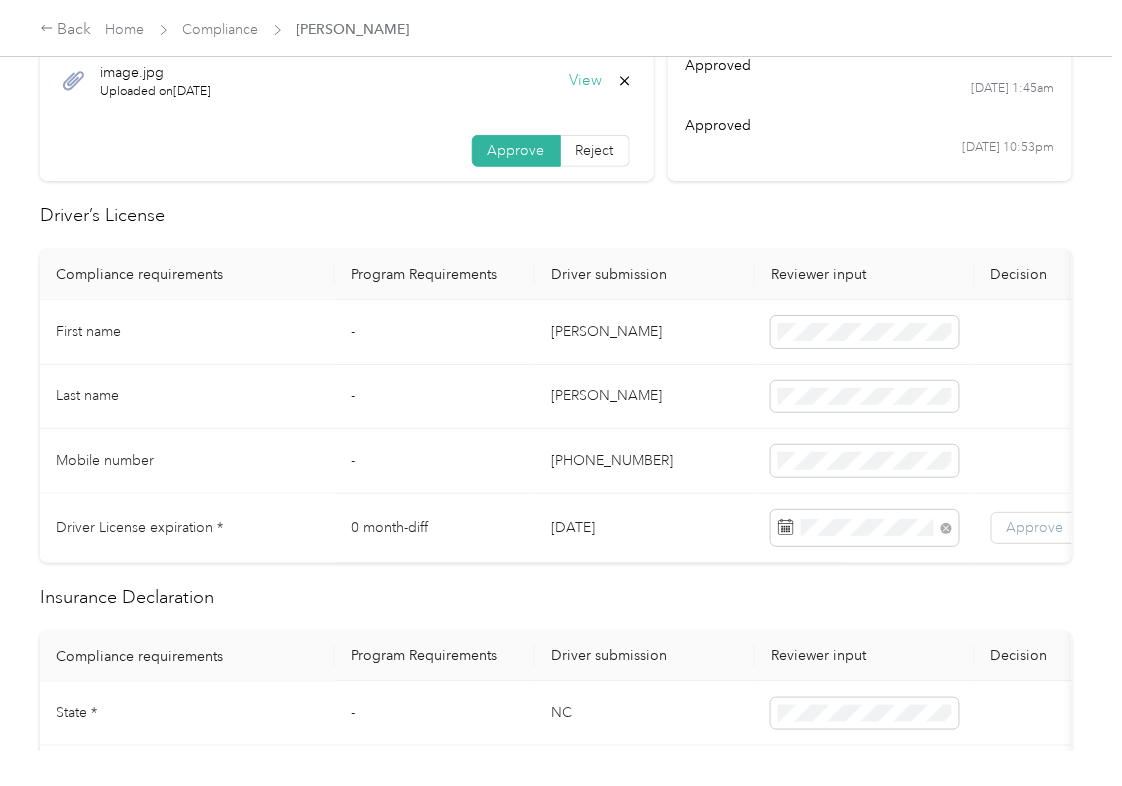 click on "Approve" at bounding box center (1035, 527) 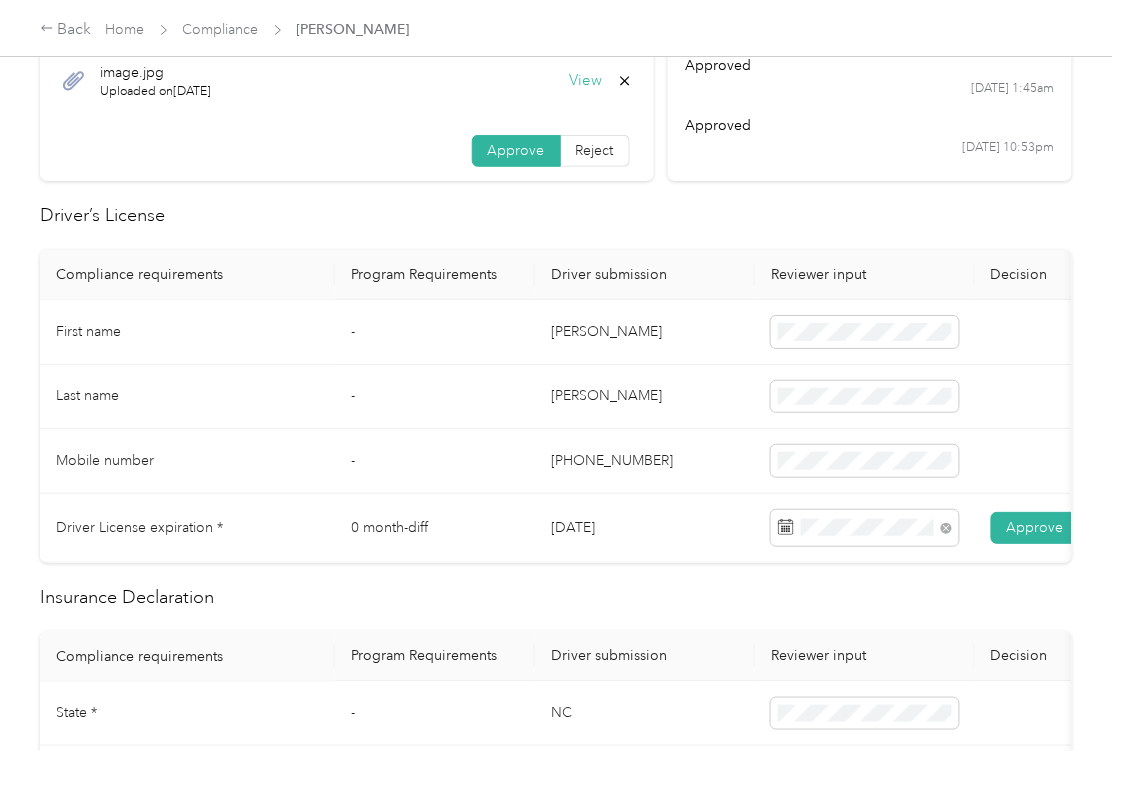 scroll, scrollTop: 0, scrollLeft: 61, axis: horizontal 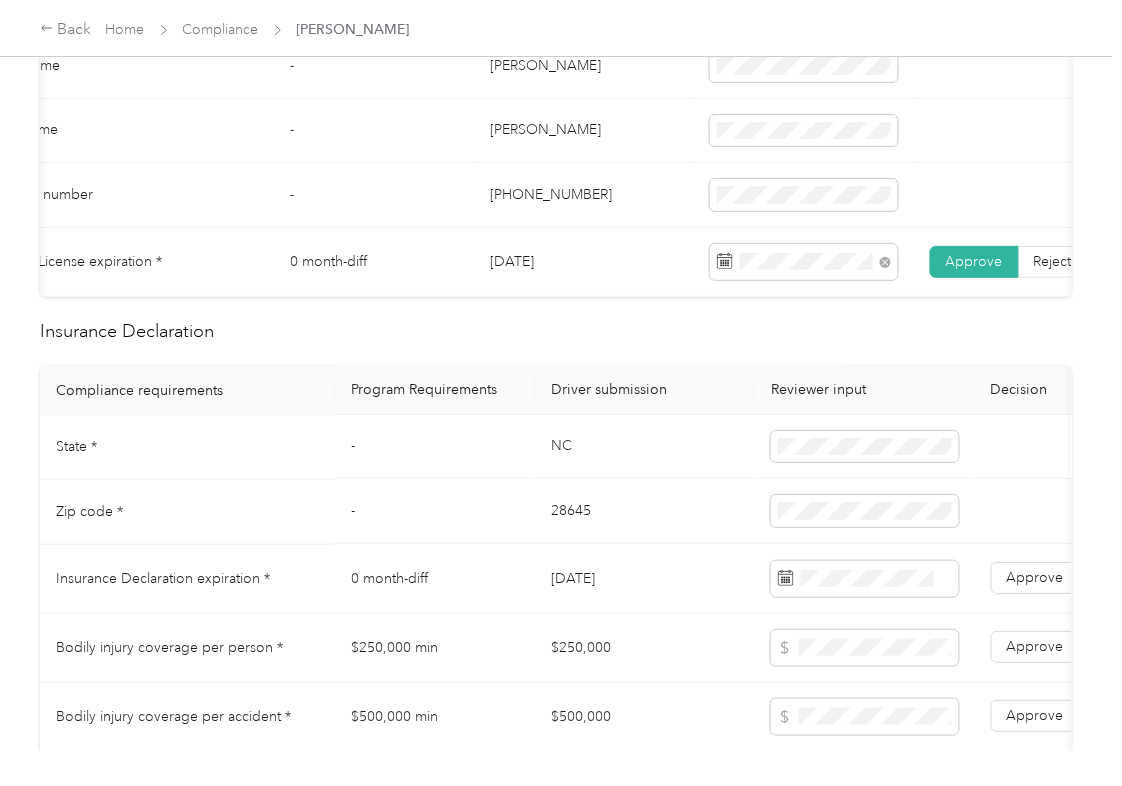 click on "NC" at bounding box center (645, 448) 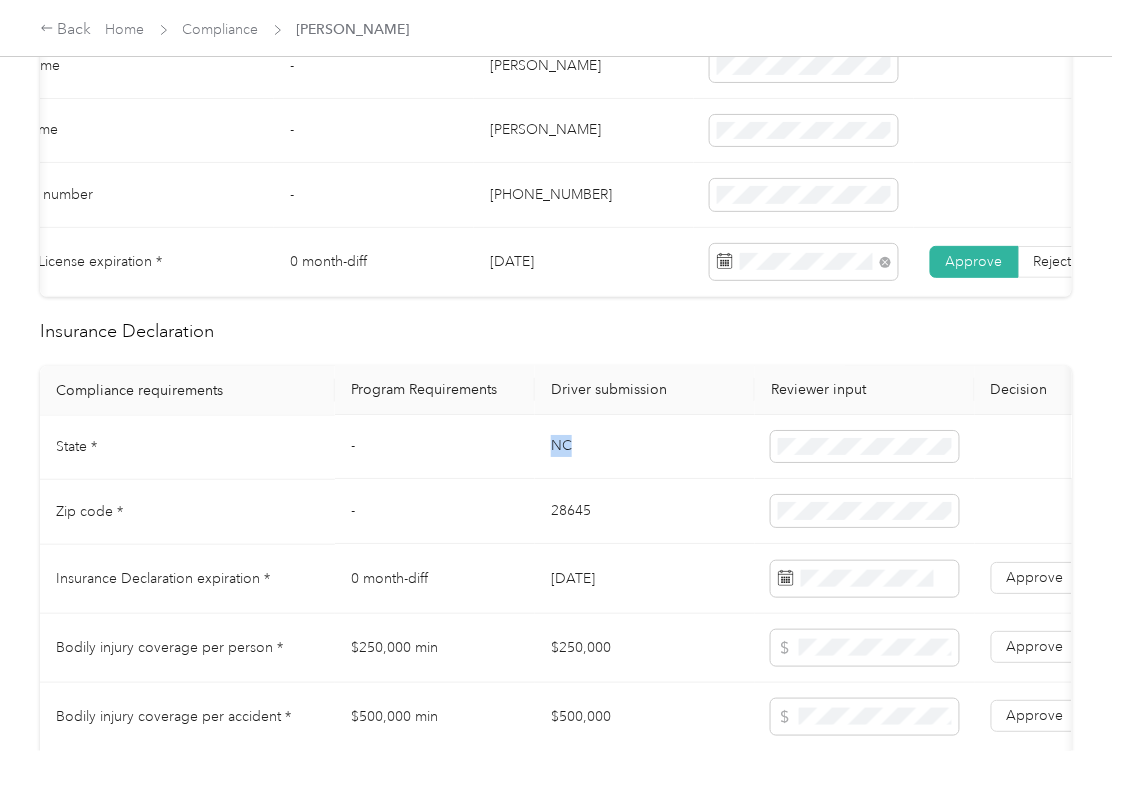 click on "NC" at bounding box center [645, 448] 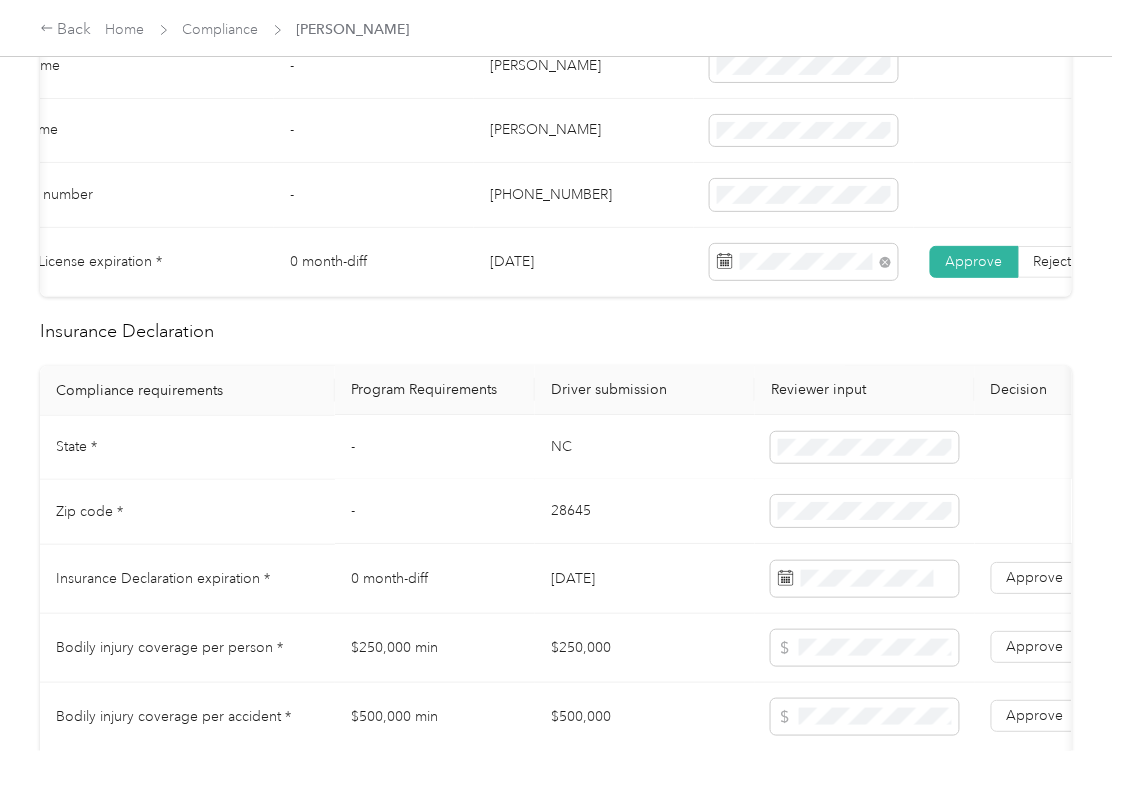 click on "28645" at bounding box center (645, 512) 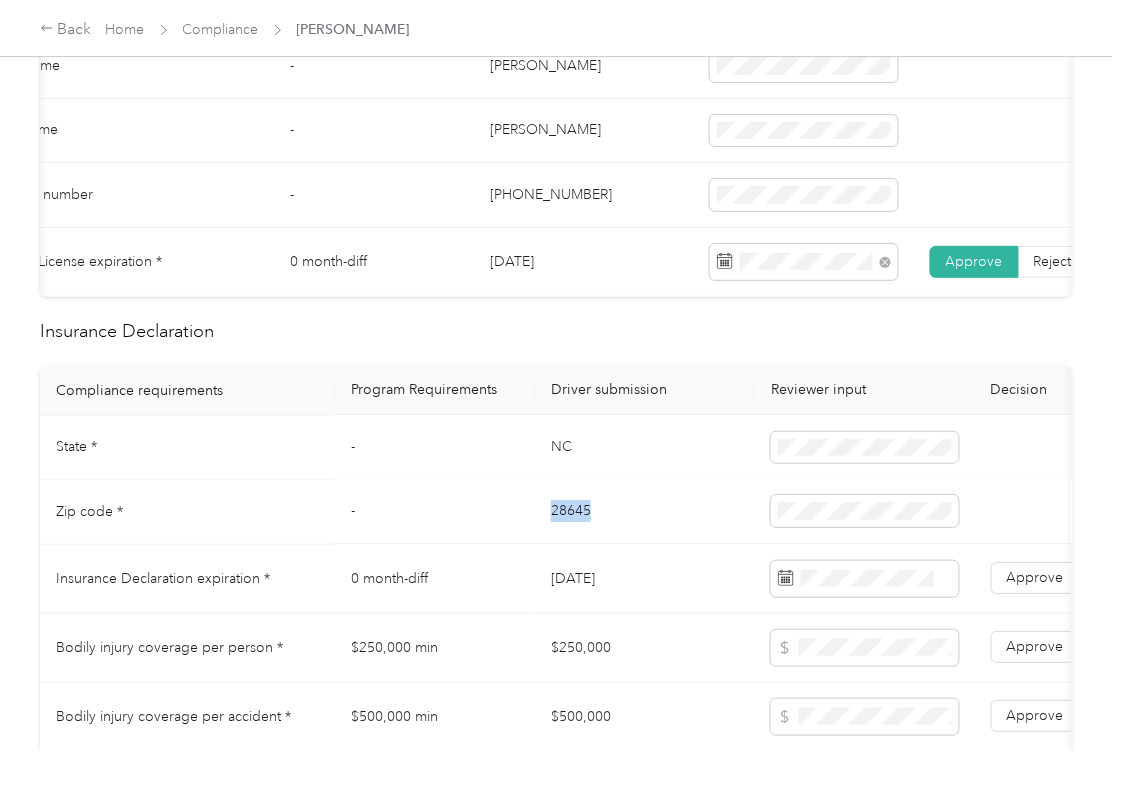 click on "28645" at bounding box center (645, 512) 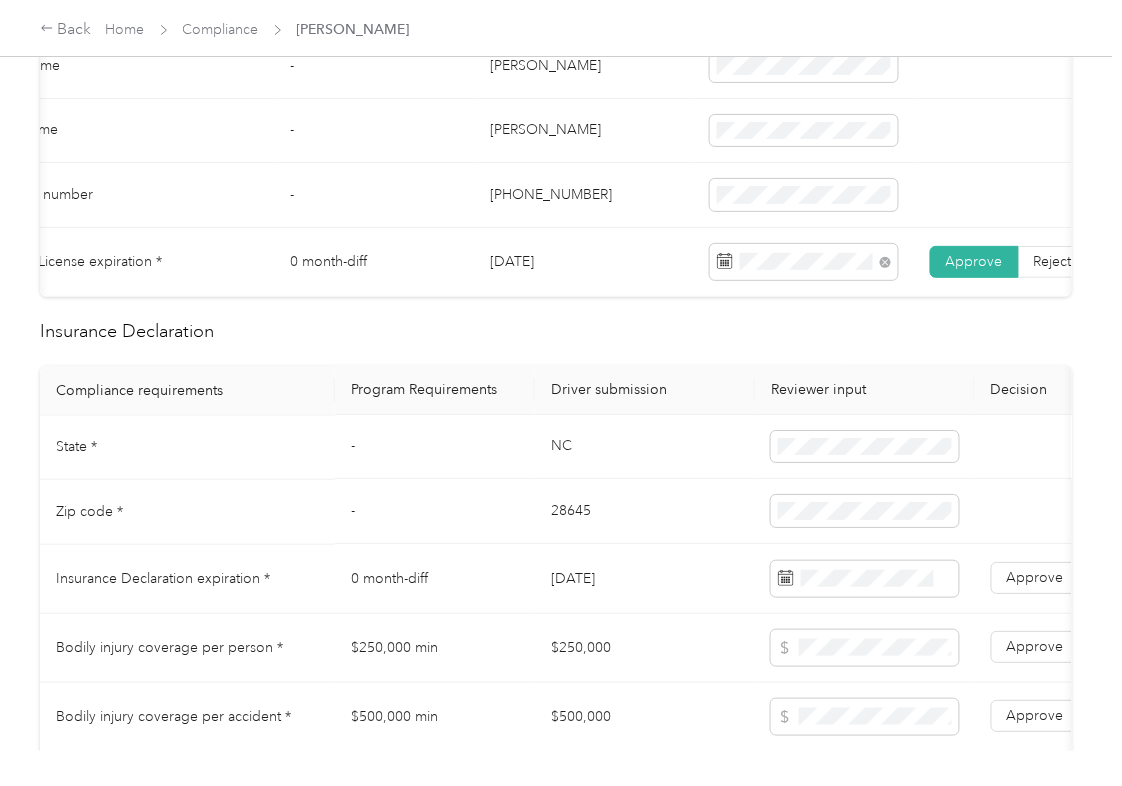 click on "NC" at bounding box center (645, 448) 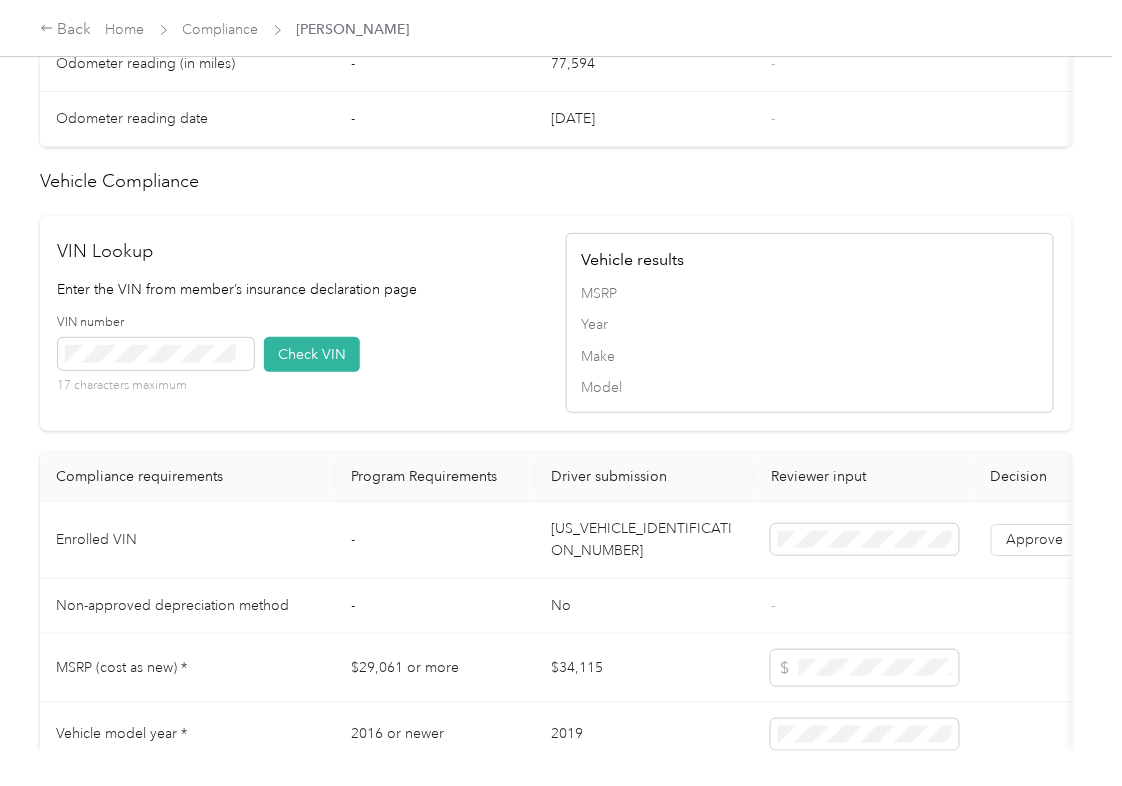 scroll, scrollTop: 1822, scrollLeft: 0, axis: vertical 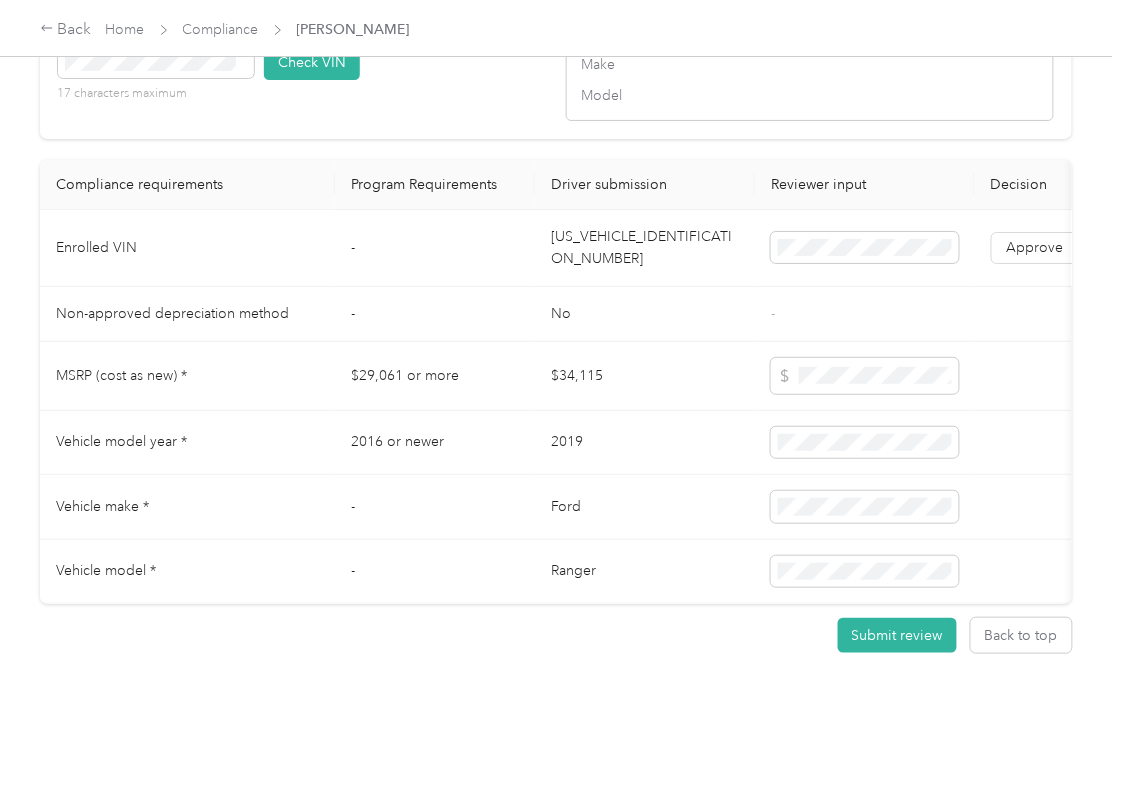 click on "[US_VEHICLE_IDENTIFICATION_NUMBER]" at bounding box center (645, 248) 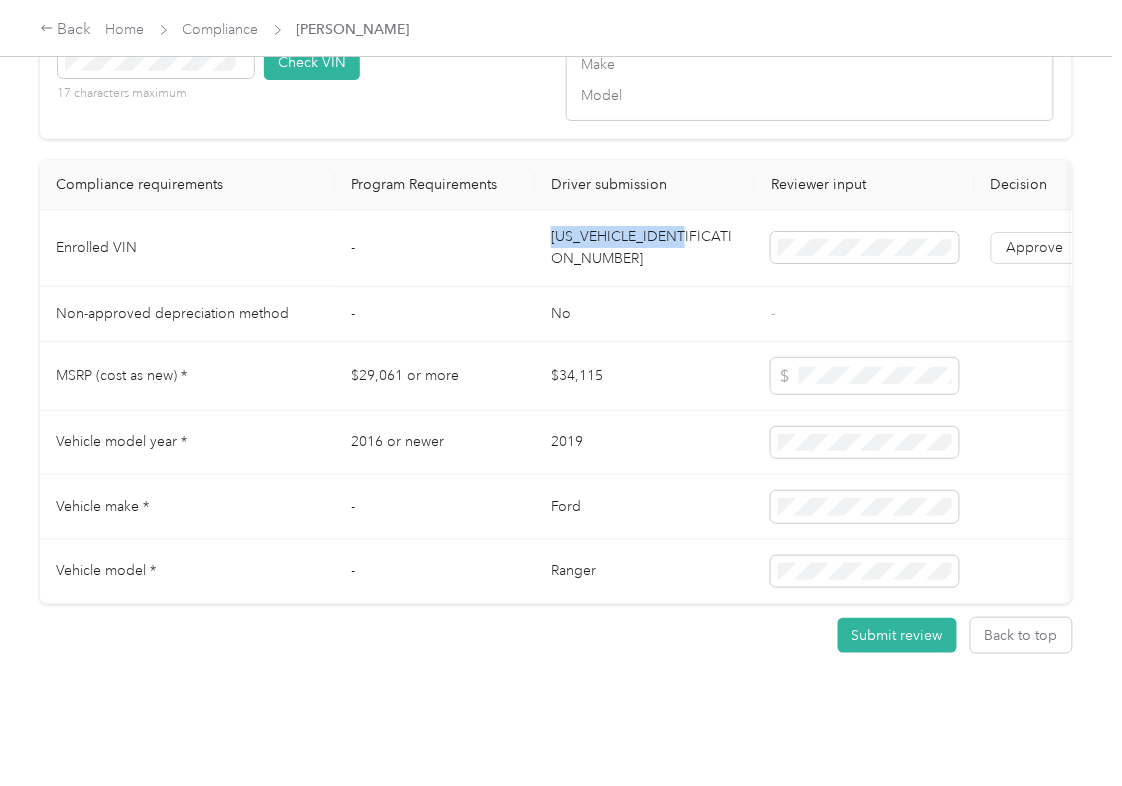 click on "[US_VEHICLE_IDENTIFICATION_NUMBER]" at bounding box center (645, 248) 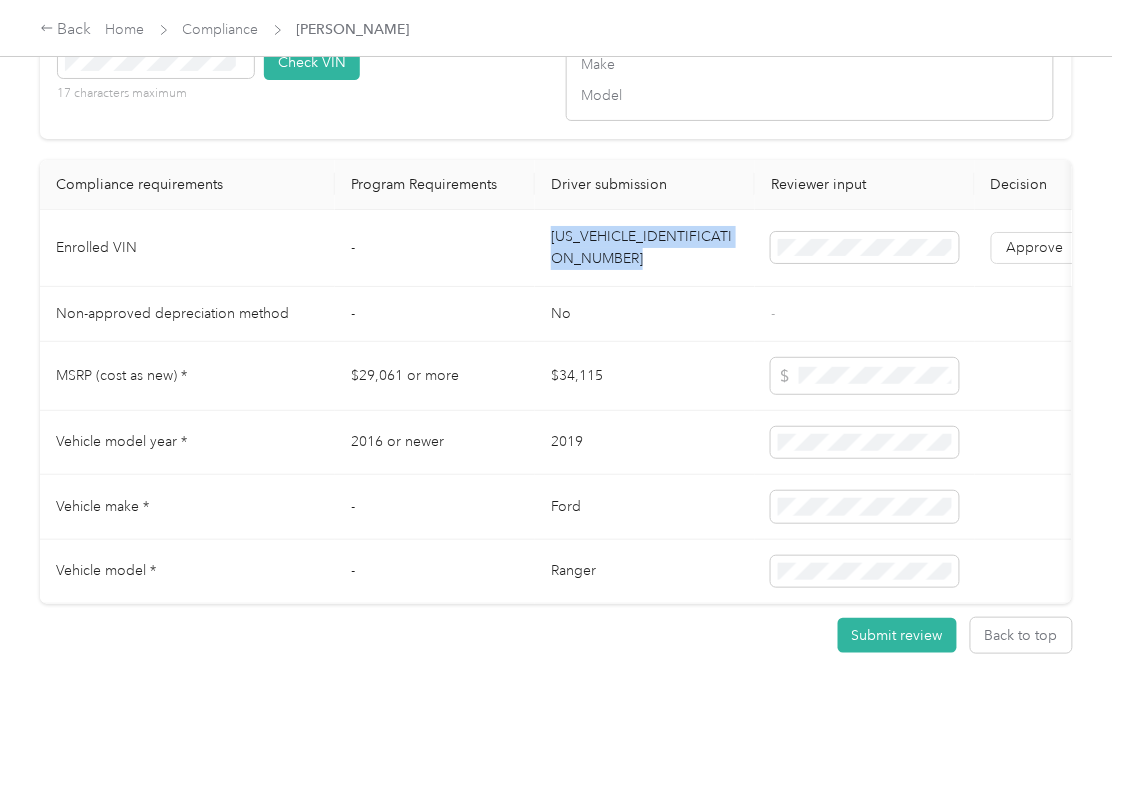 click on "[US_VEHICLE_IDENTIFICATION_NUMBER]" at bounding box center [645, 248] 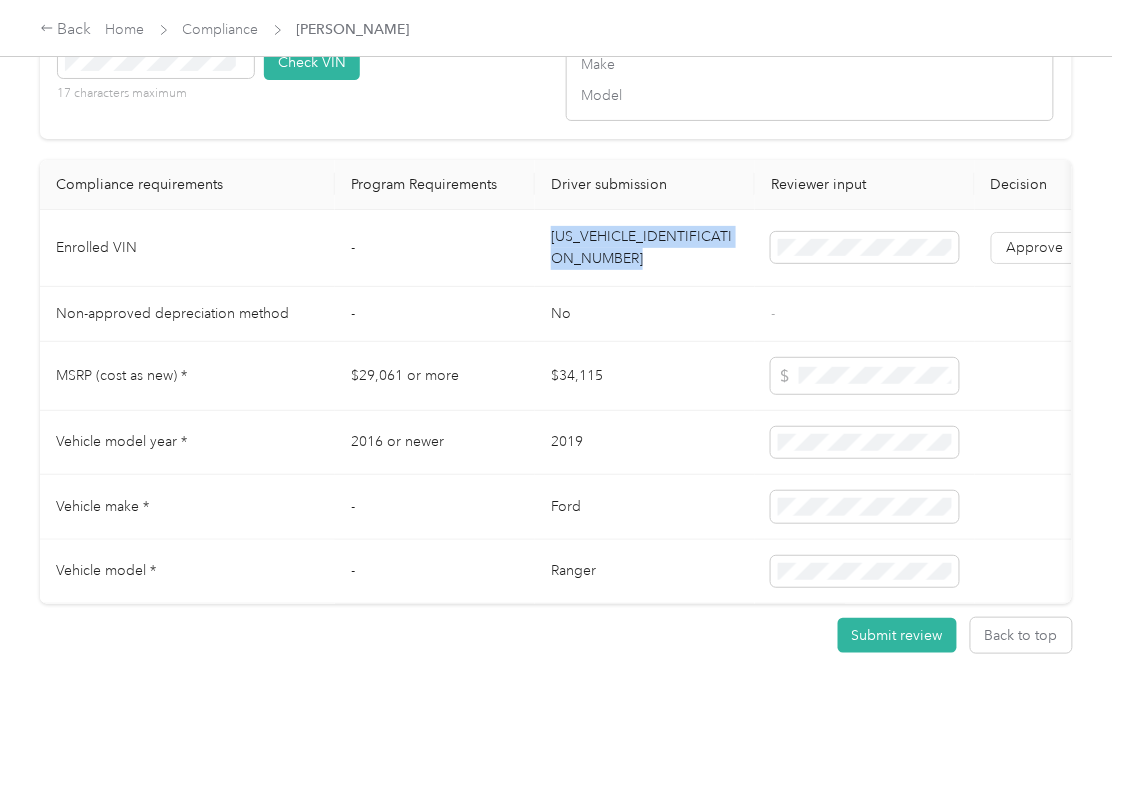 click on "-" at bounding box center (435, 572) 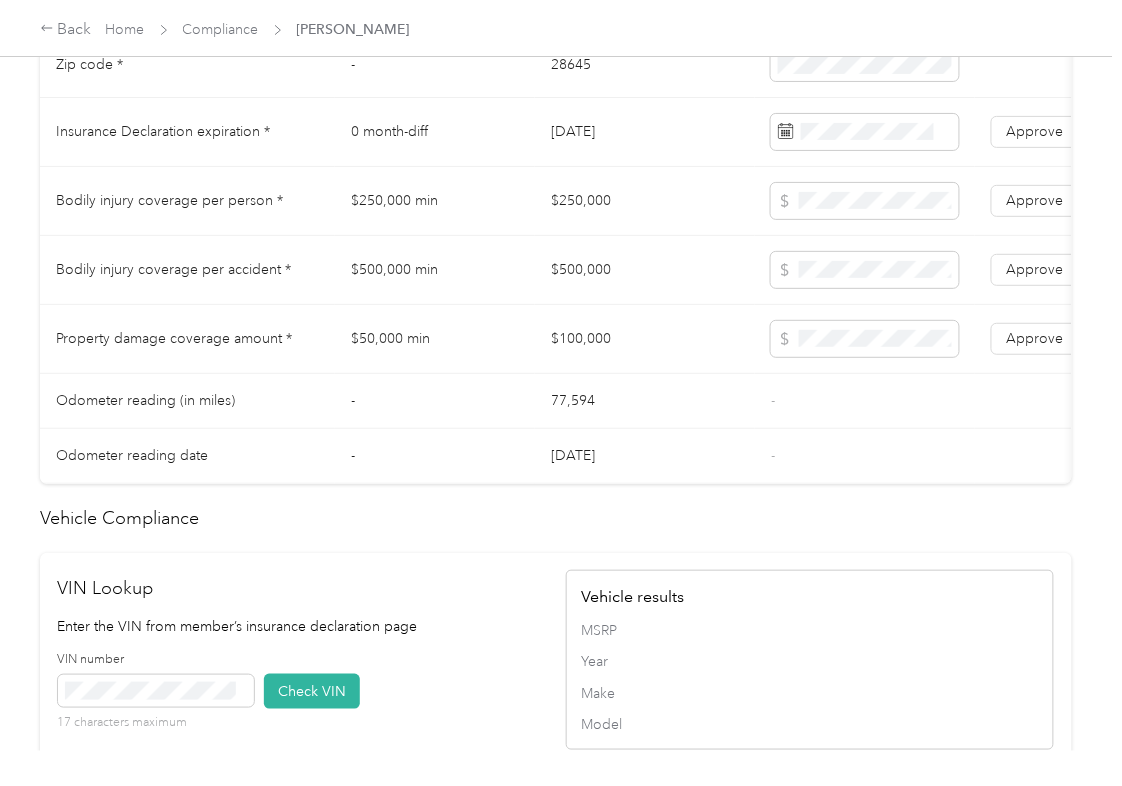 scroll, scrollTop: 1156, scrollLeft: 0, axis: vertical 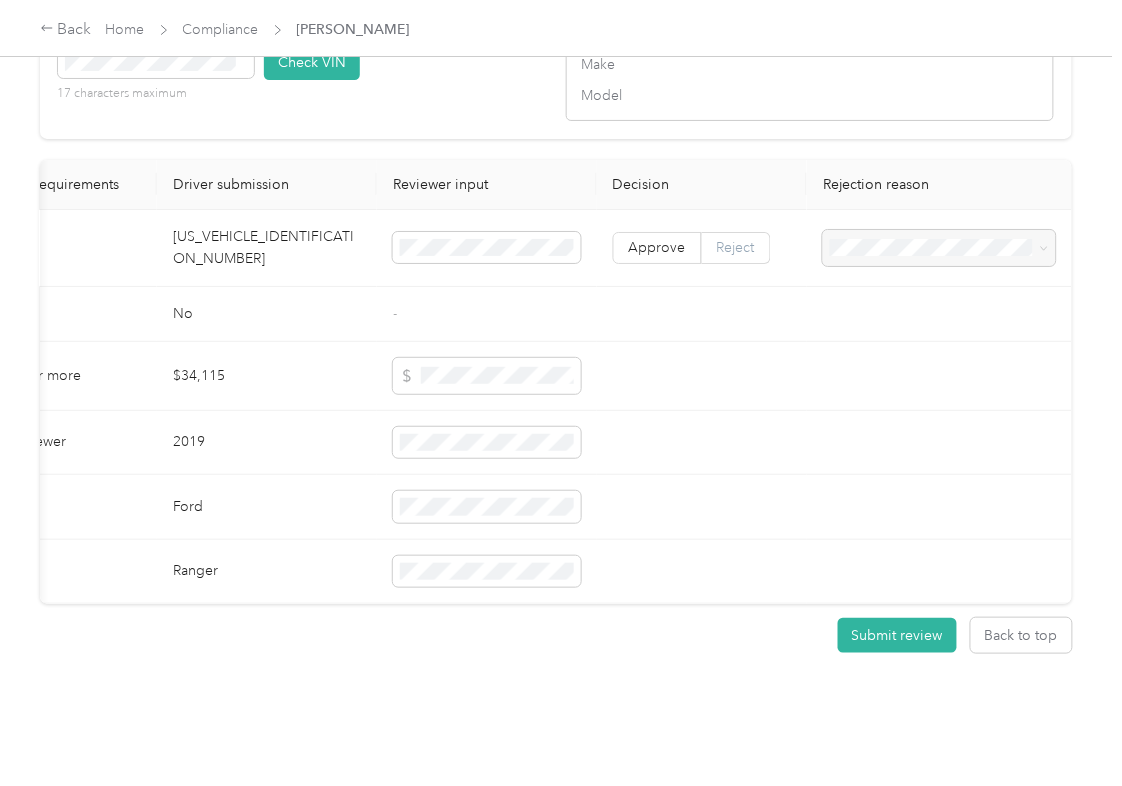 click on "Reject" at bounding box center (736, 247) 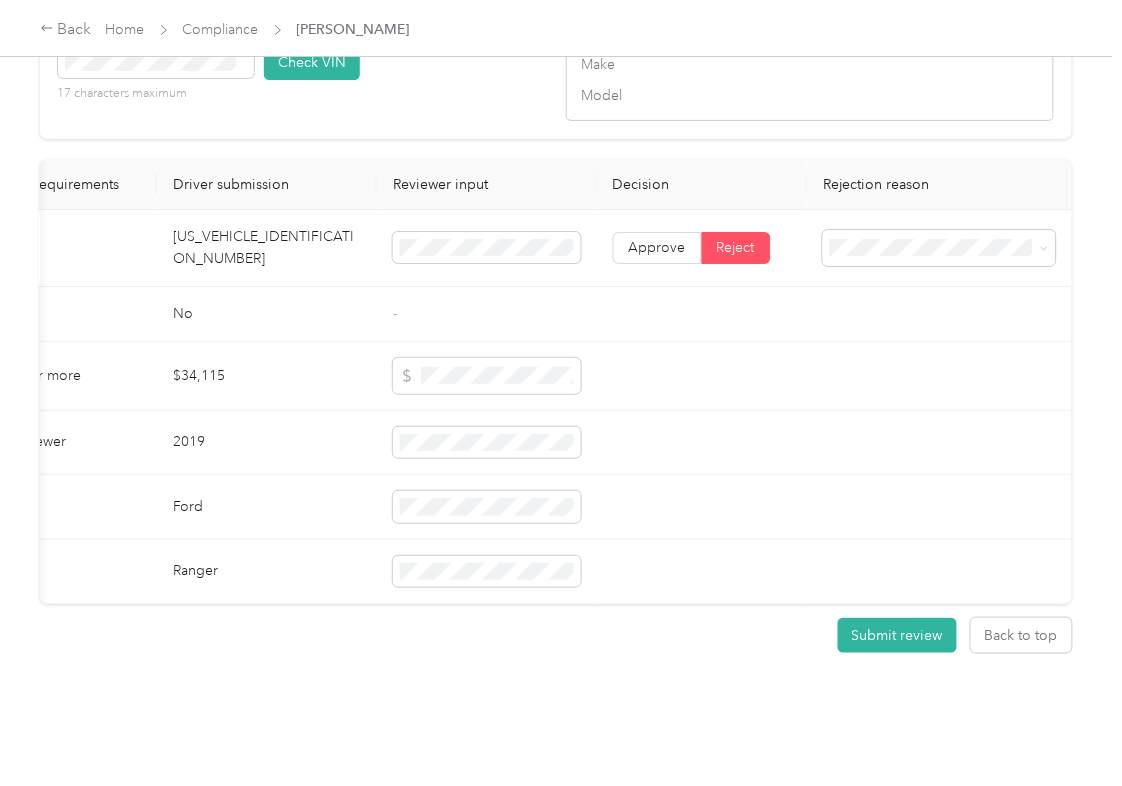click on "Vehicle VIN missing from uploaded Insurance Policy doc" at bounding box center [925, 259] 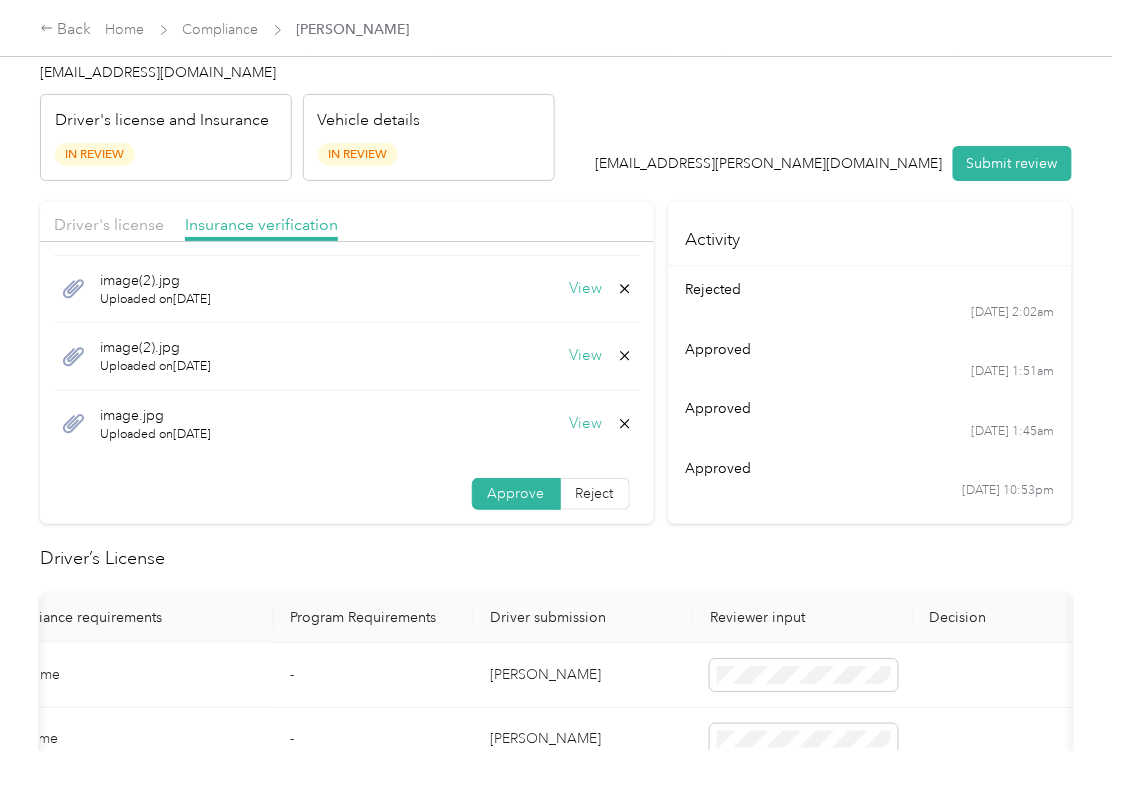 scroll, scrollTop: 0, scrollLeft: 0, axis: both 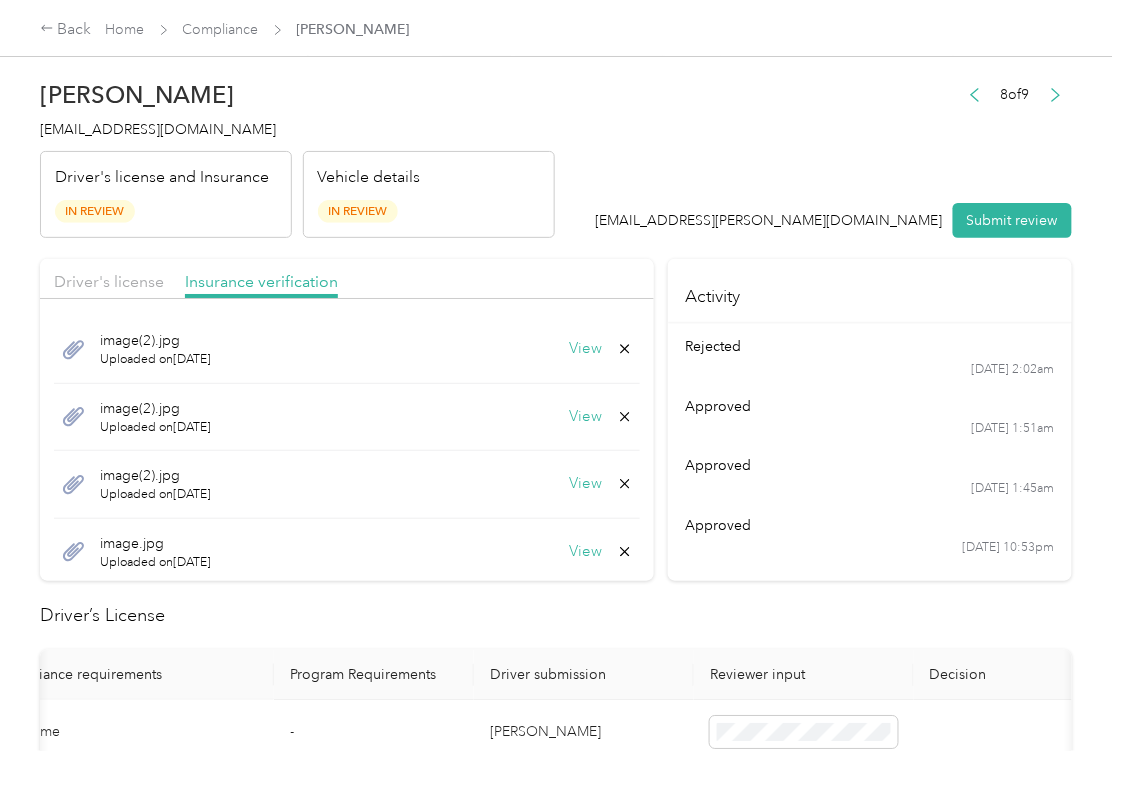 click on "View" at bounding box center (586, 417) 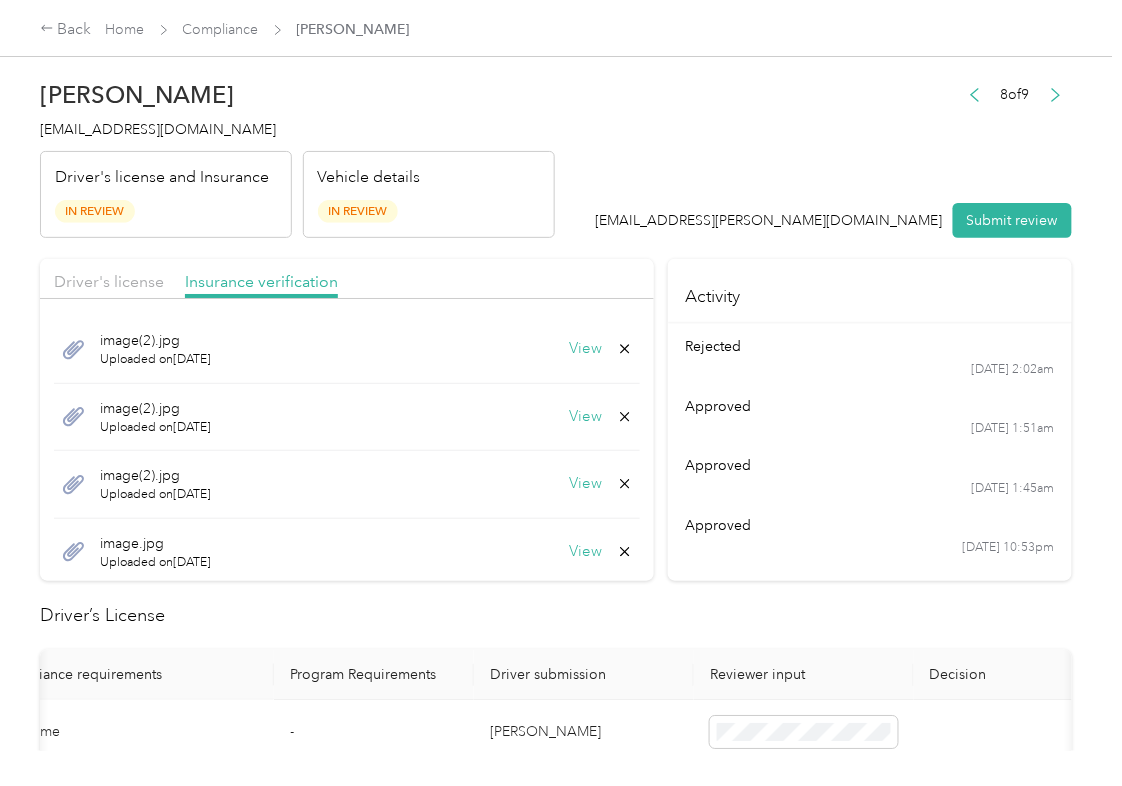 click 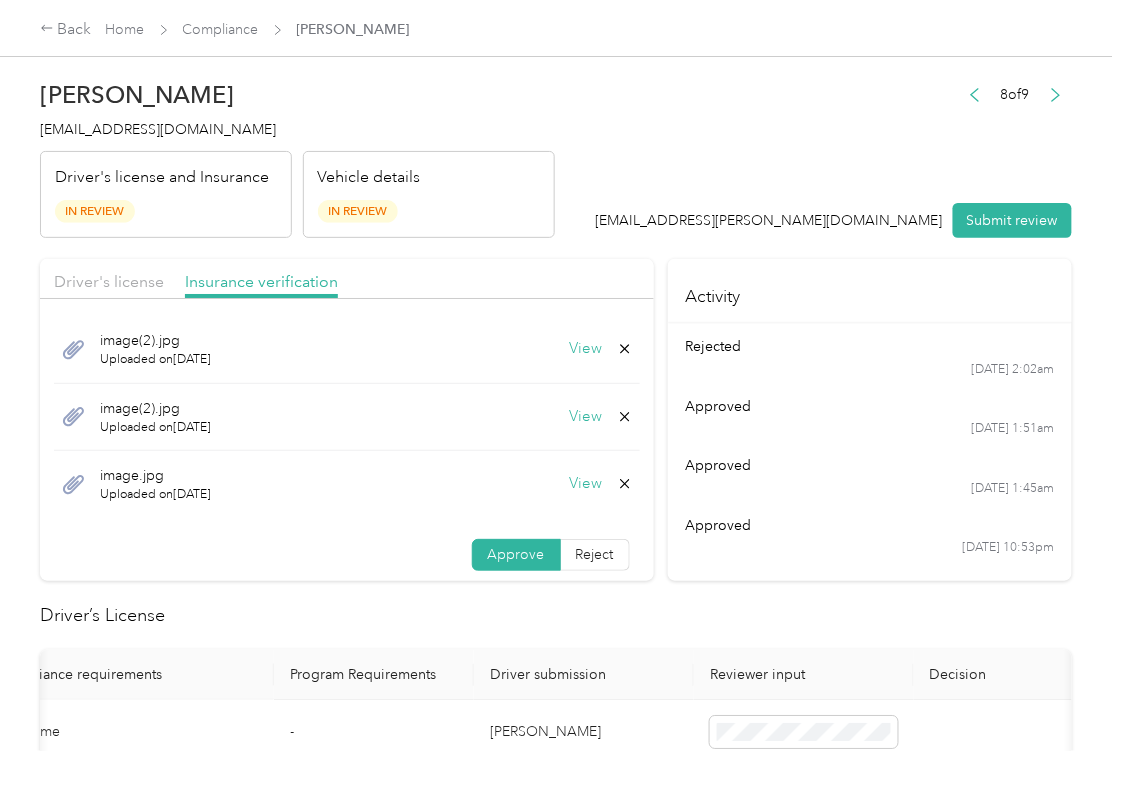 click on "View" at bounding box center [586, 417] 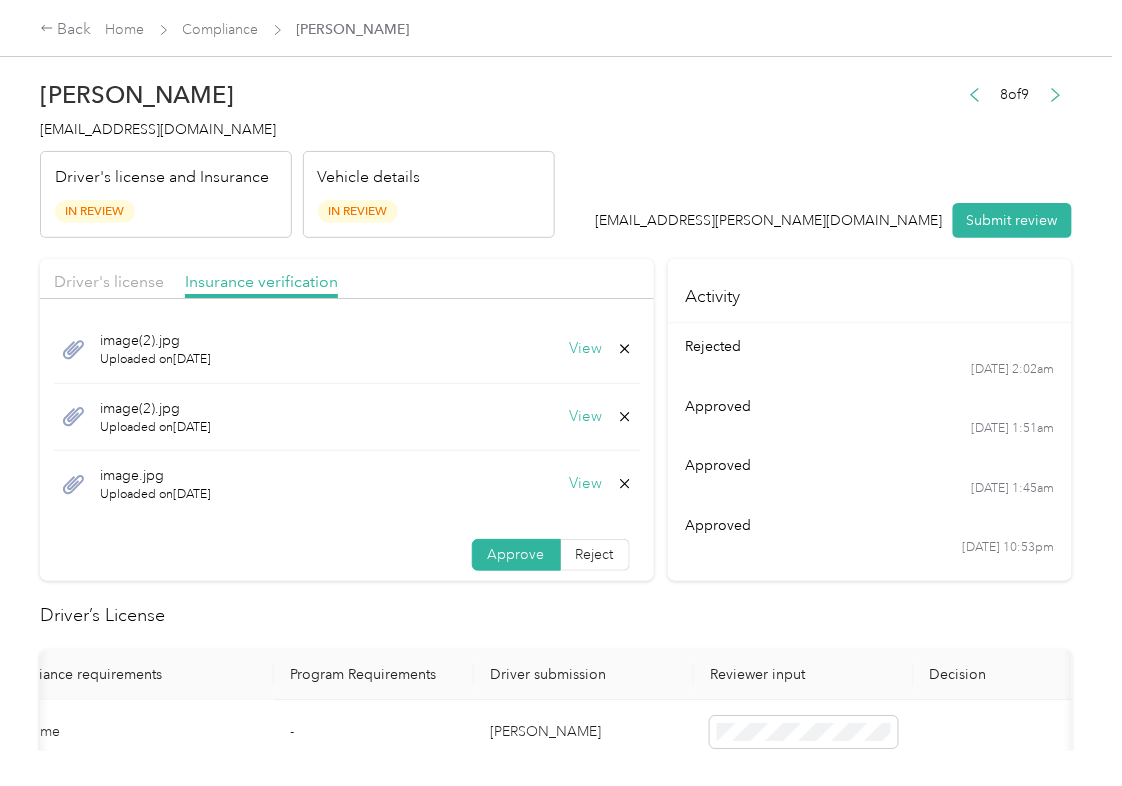 click on "View" at bounding box center (586, 349) 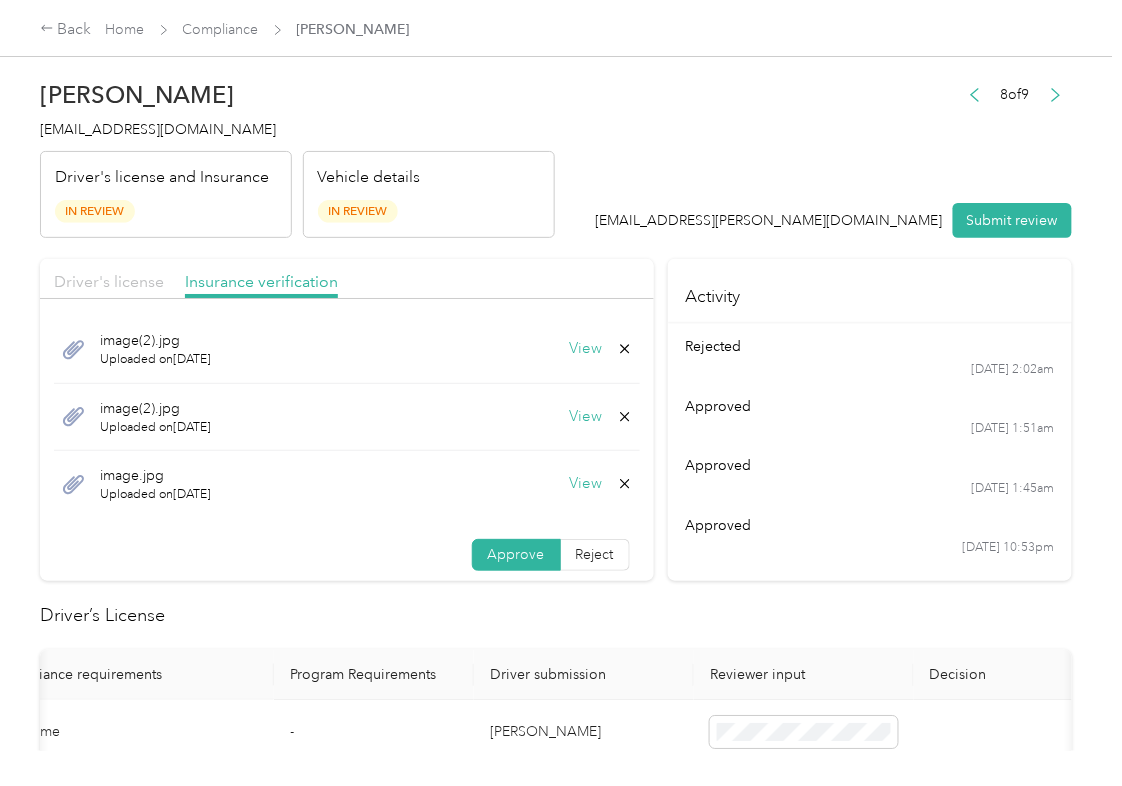 click on "Driver's license" at bounding box center [109, 281] 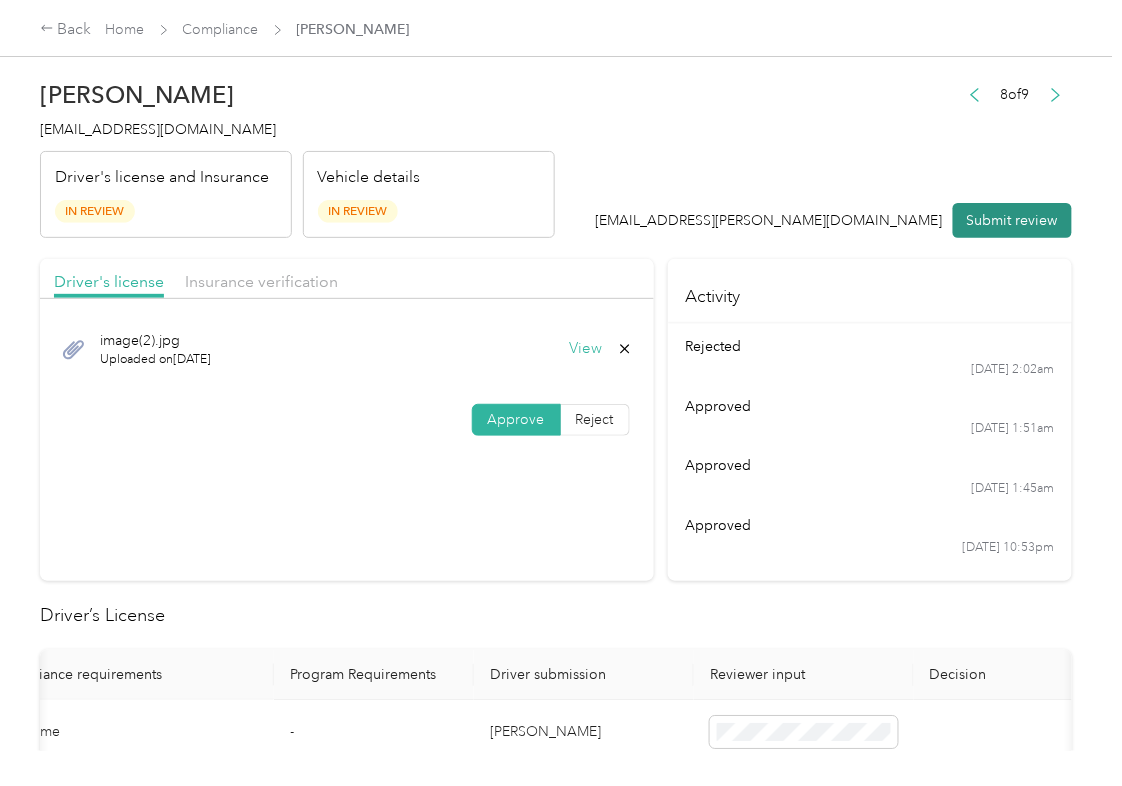 click on "Submit review" at bounding box center [1012, 220] 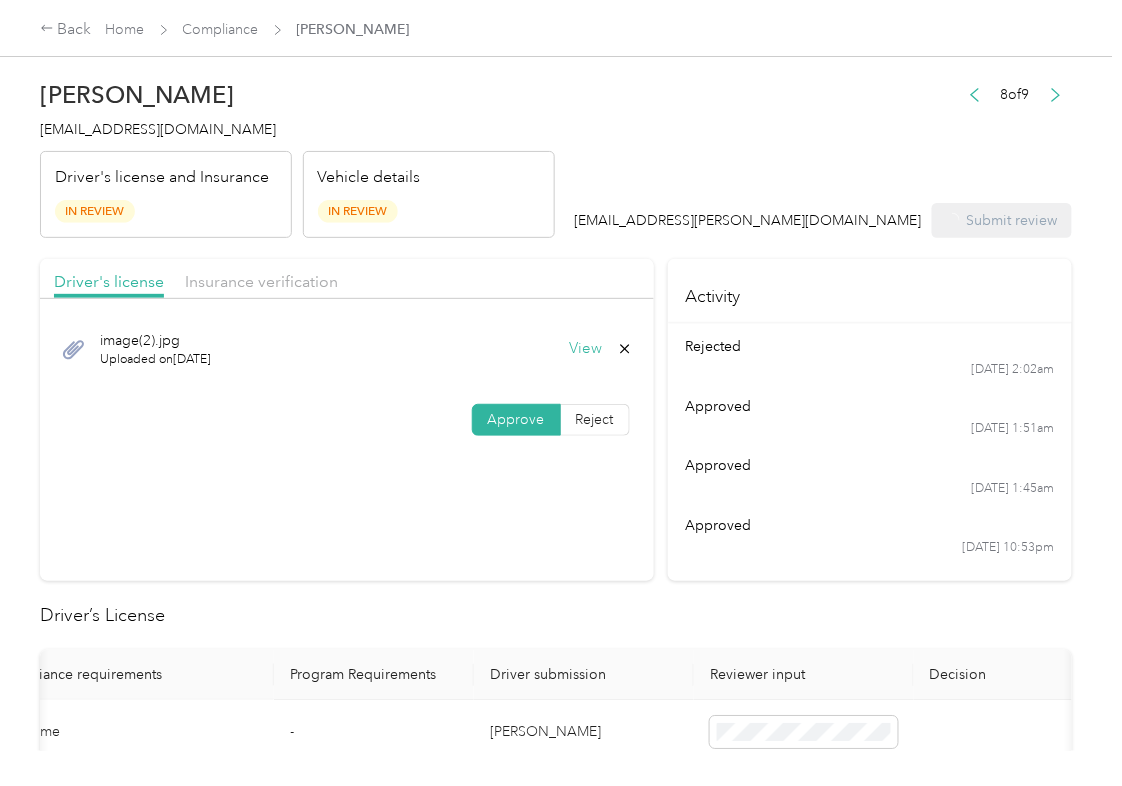 click on "[EMAIL_ADDRESS][DOMAIN_NAME]" at bounding box center [158, 129] 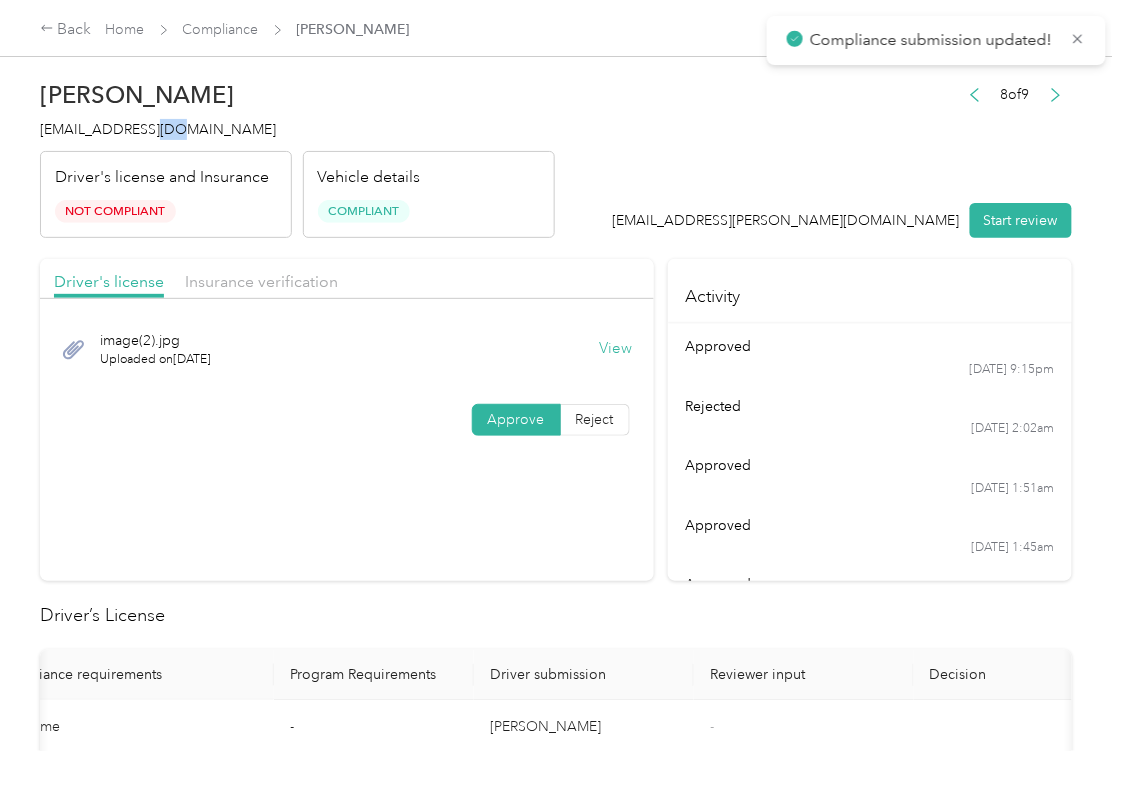 click on "[EMAIL_ADDRESS][DOMAIN_NAME]" at bounding box center (158, 129) 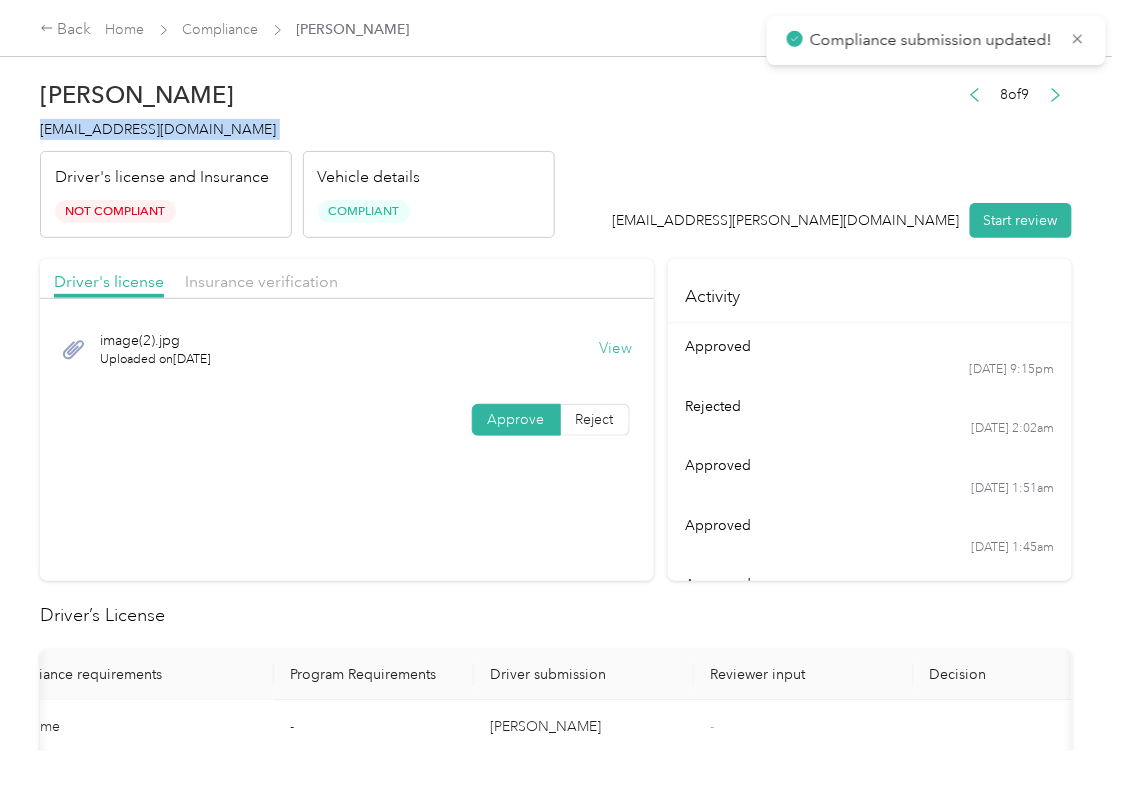 click on "[EMAIL_ADDRESS][DOMAIN_NAME]" at bounding box center [158, 129] 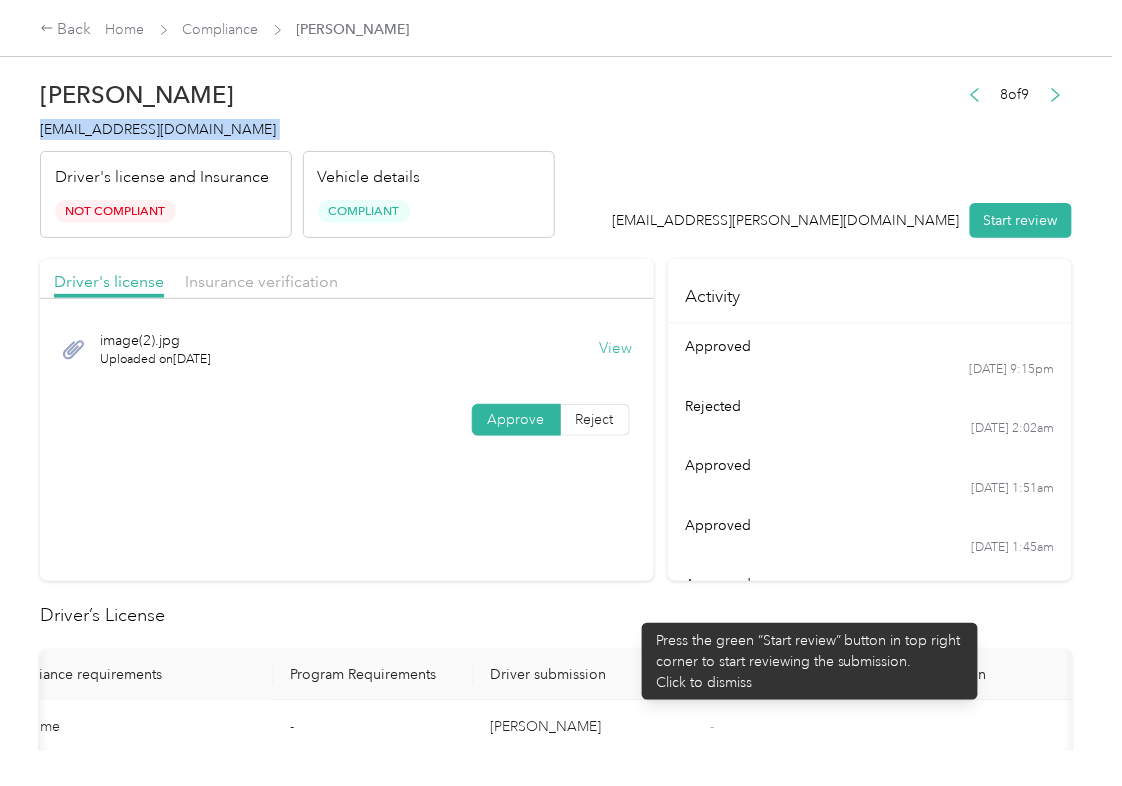click on "Driver’s License" at bounding box center (556, 615) 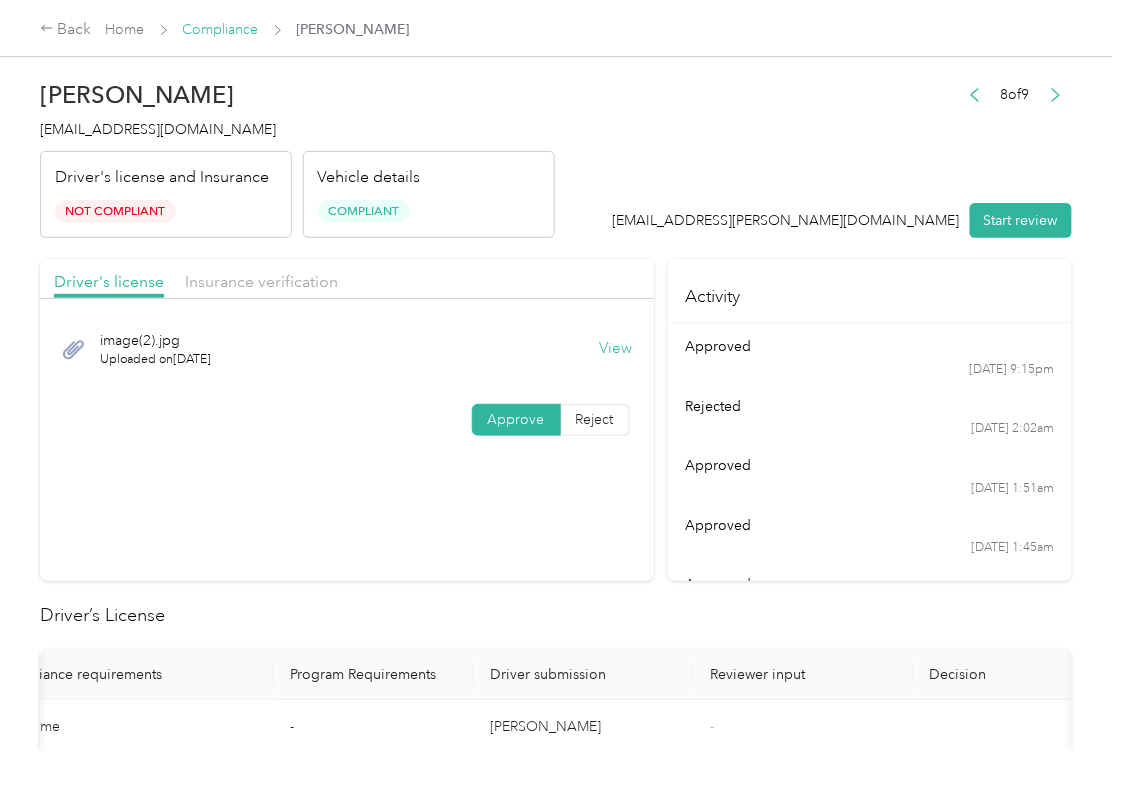 click on "Compliance" at bounding box center [221, 29] 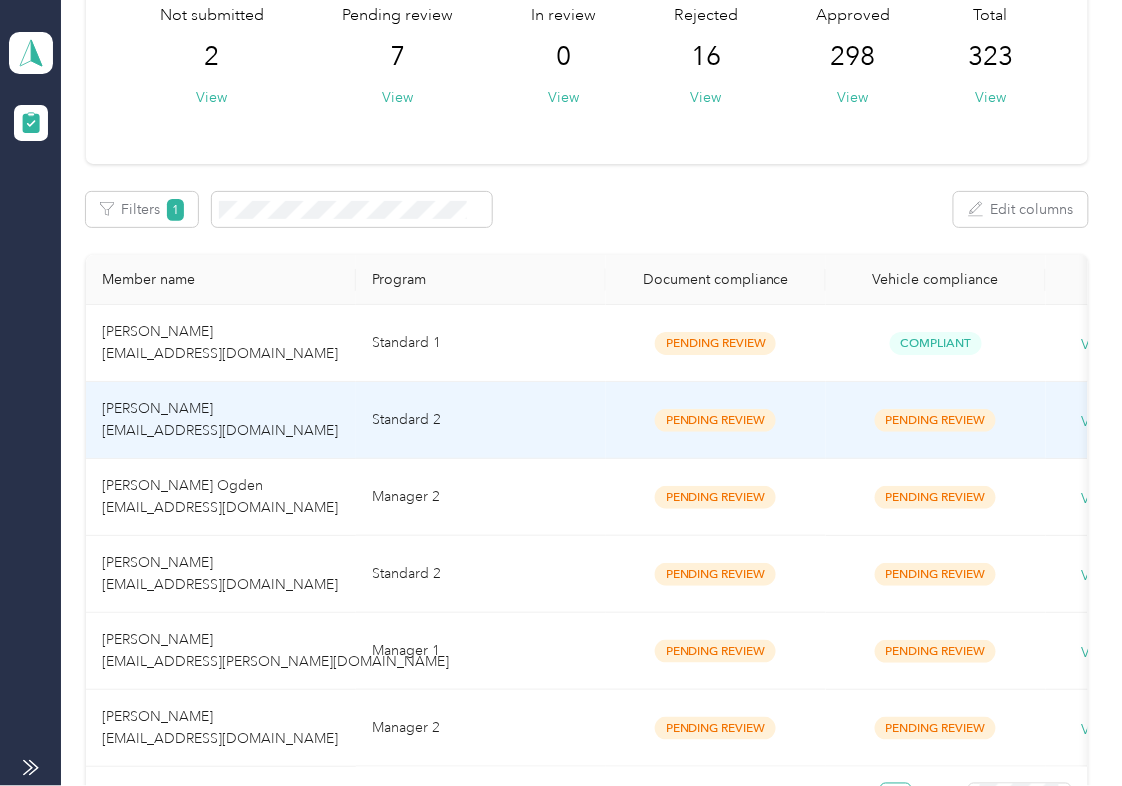 scroll, scrollTop: 413, scrollLeft: 0, axis: vertical 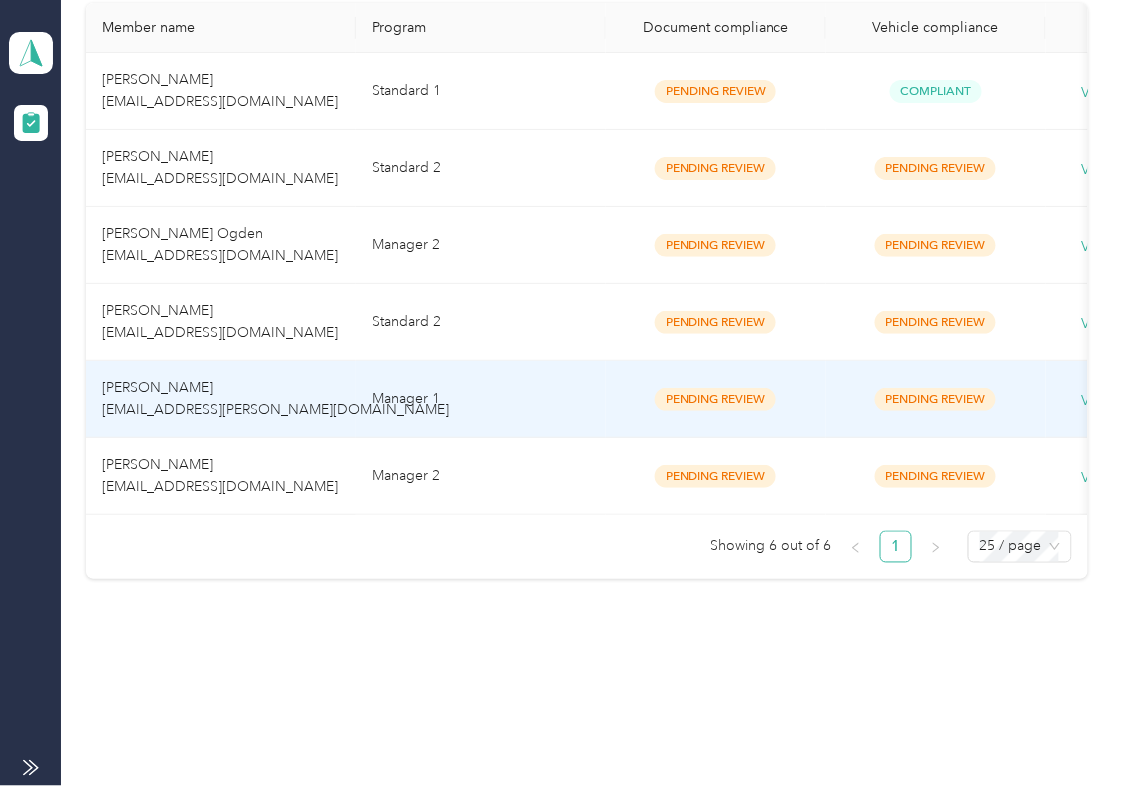 click on "[PERSON_NAME]
[EMAIL_ADDRESS][PERSON_NAME][DOMAIN_NAME]" at bounding box center (221, 399) 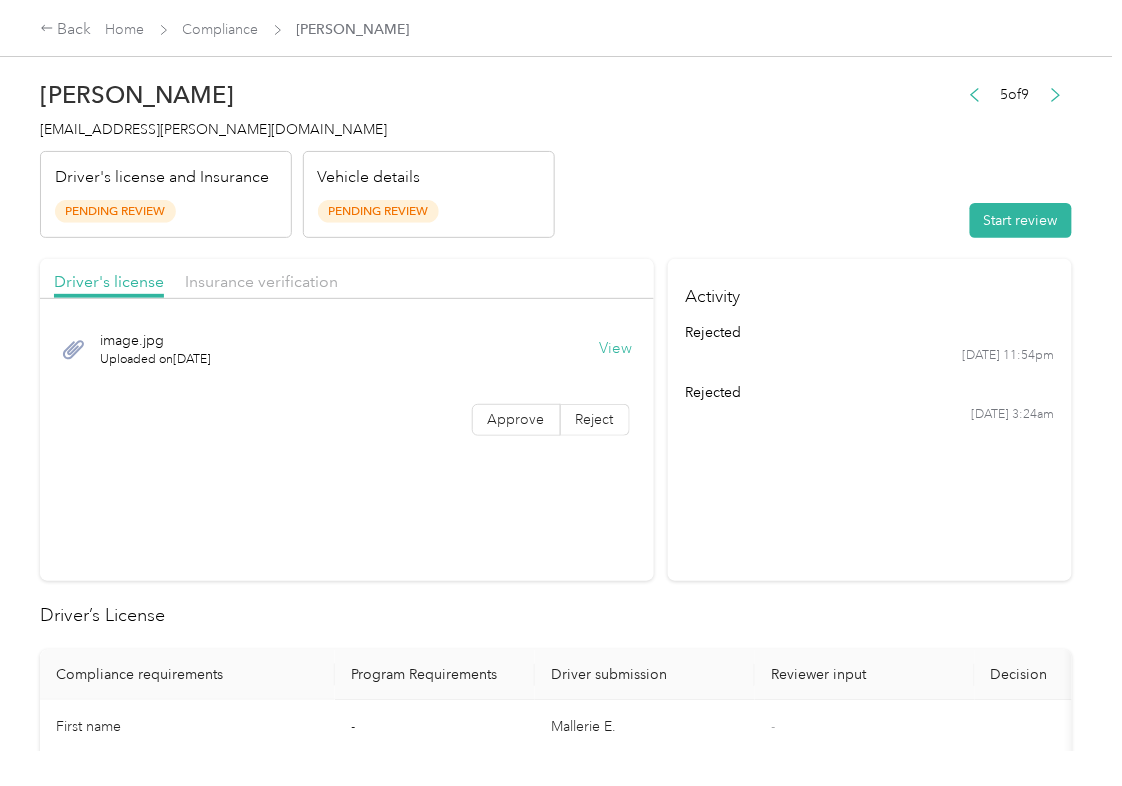 click on "Activity rejected [DATE] 11:54pm rejected [DATE] 3:24am" at bounding box center [870, 420] 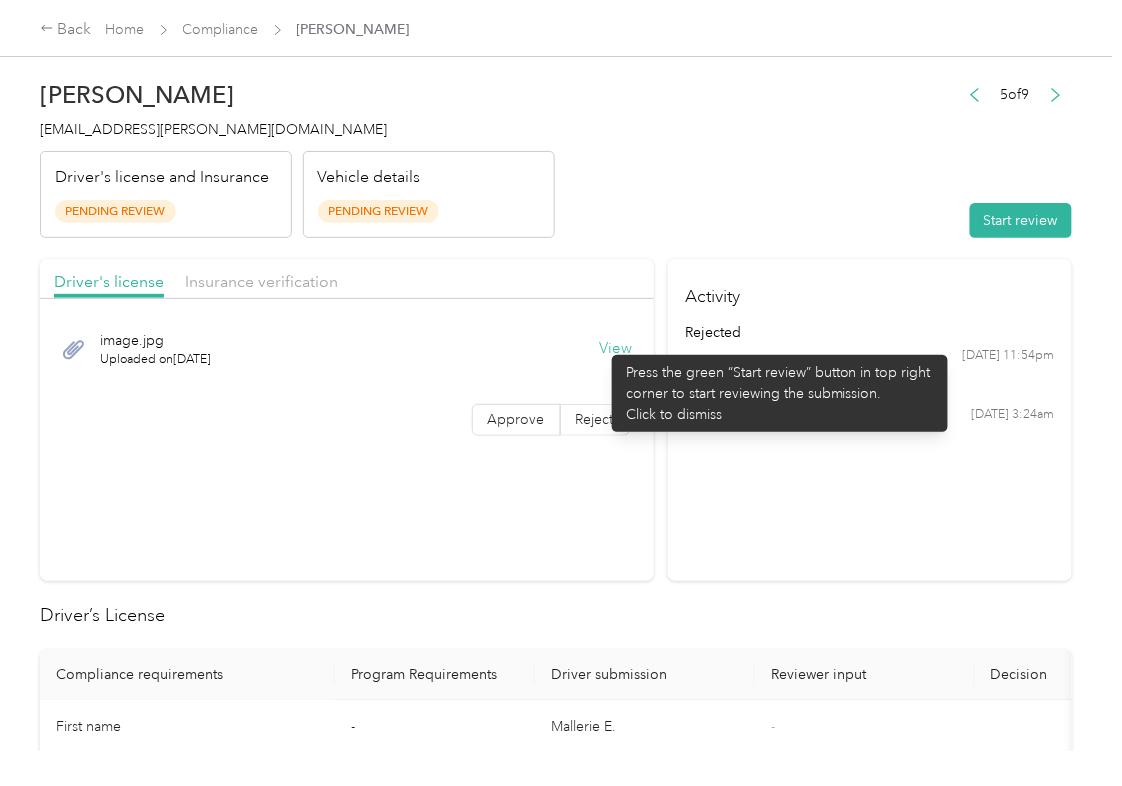click on "View" at bounding box center [616, 349] 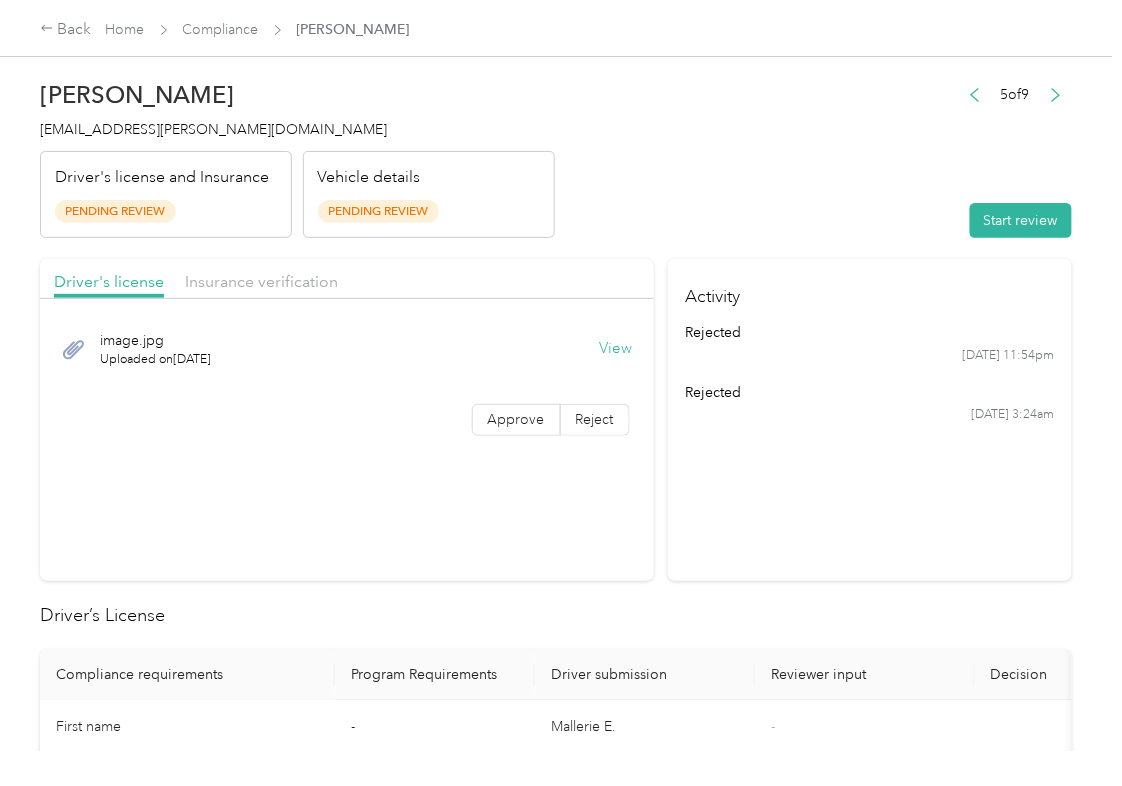 drag, startPoint x: 588, startPoint y: 254, endPoint x: 506, endPoint y: 265, distance: 82.73451 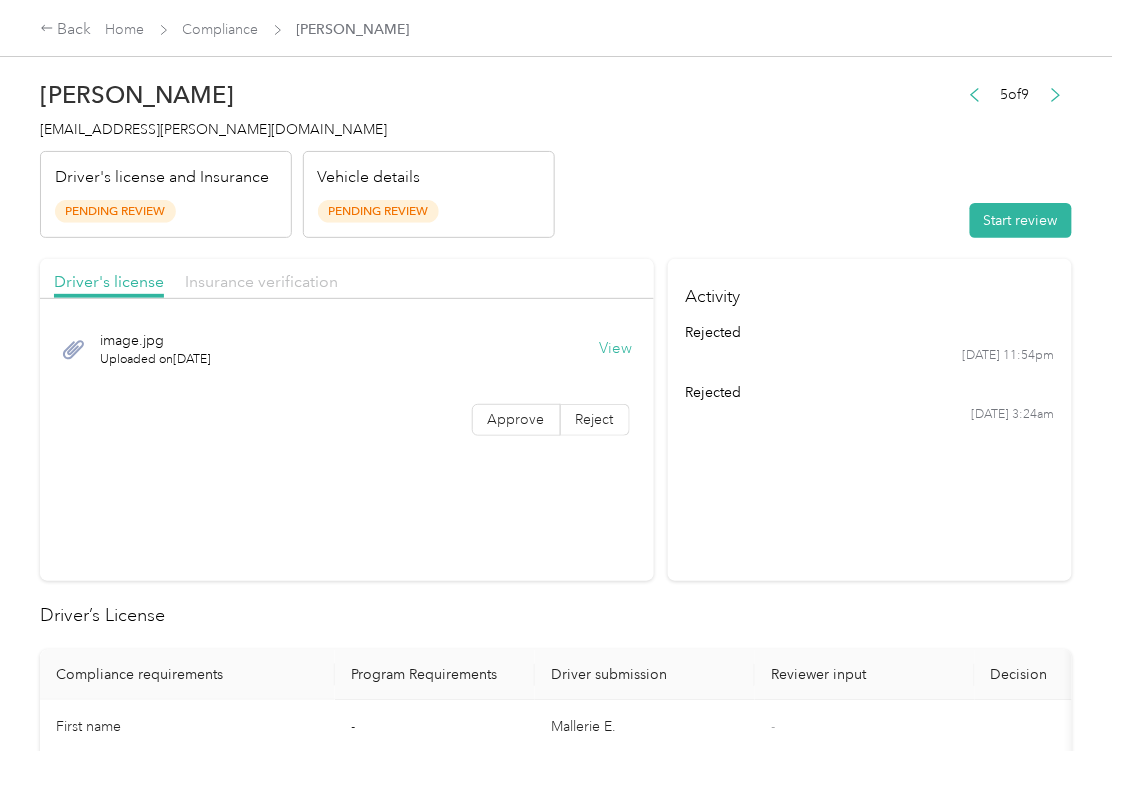 click on "Insurance verification" at bounding box center [261, 281] 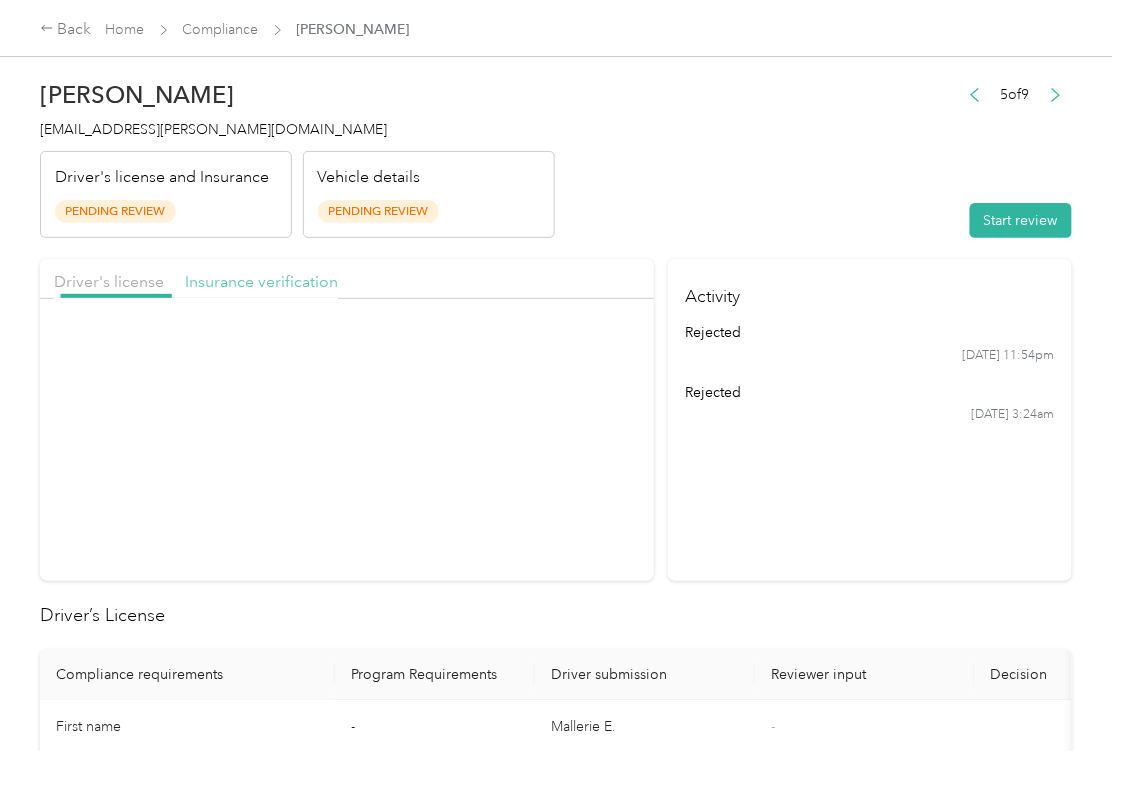 click on "Insurance verification" at bounding box center (261, 281) 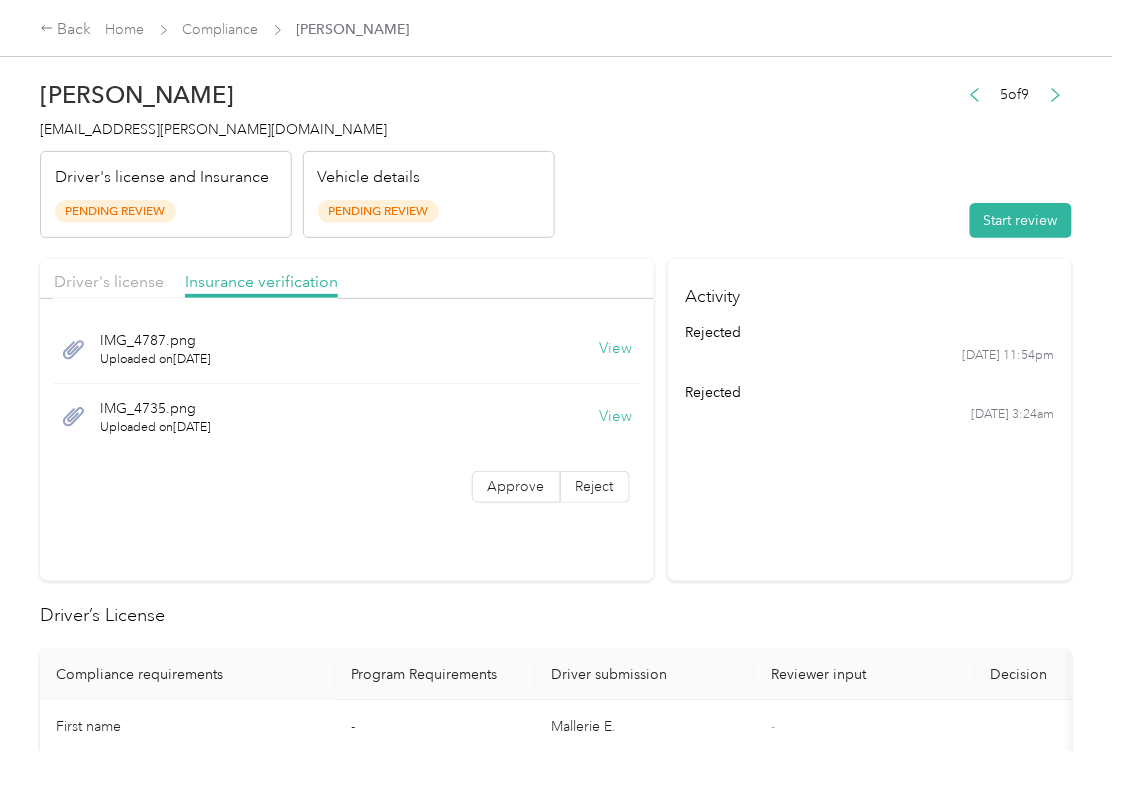 click on "View" at bounding box center (616, 349) 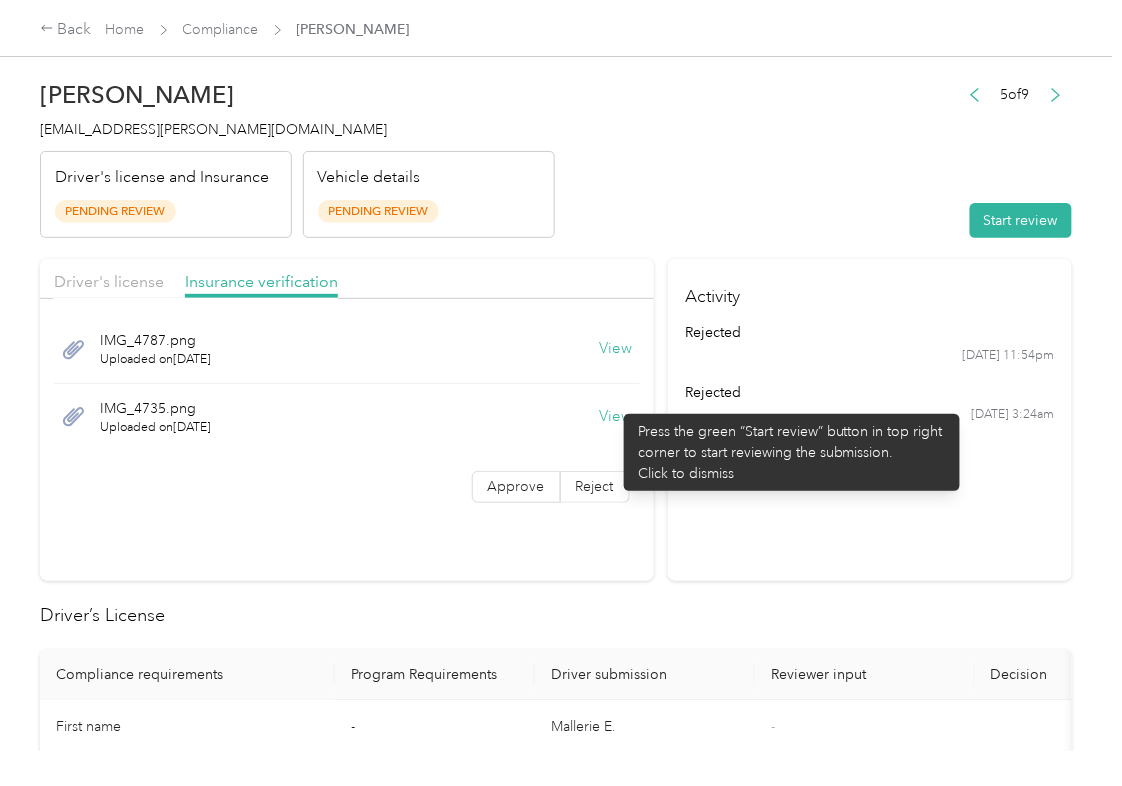 click on "View" at bounding box center (616, 417) 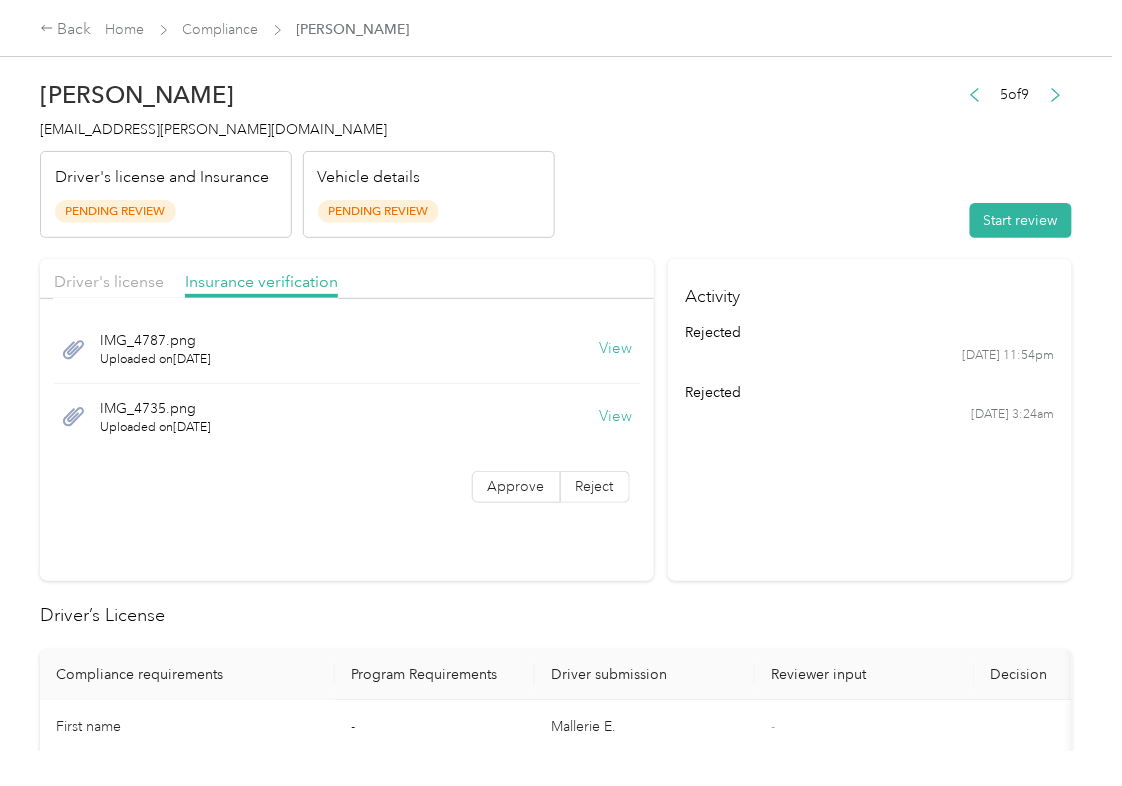 drag, startPoint x: 872, startPoint y: 440, endPoint x: 897, endPoint y: 388, distance: 57.697487 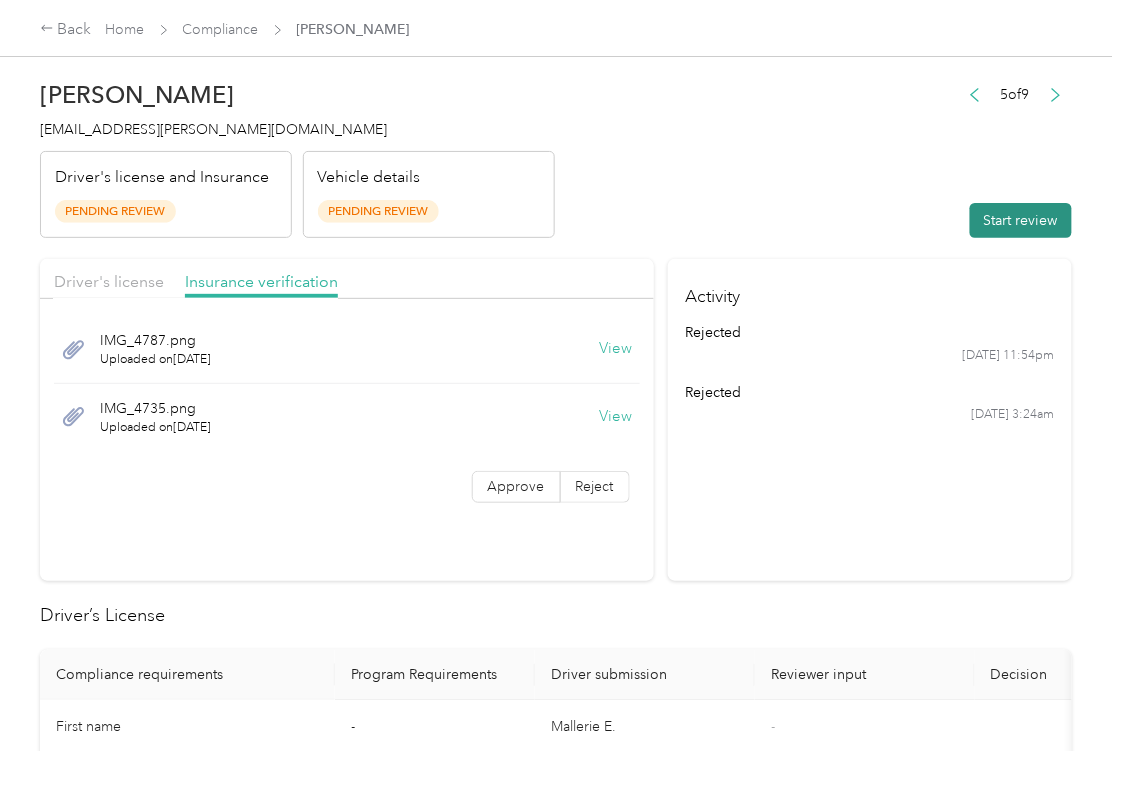 click on "Start review" at bounding box center (1021, 220) 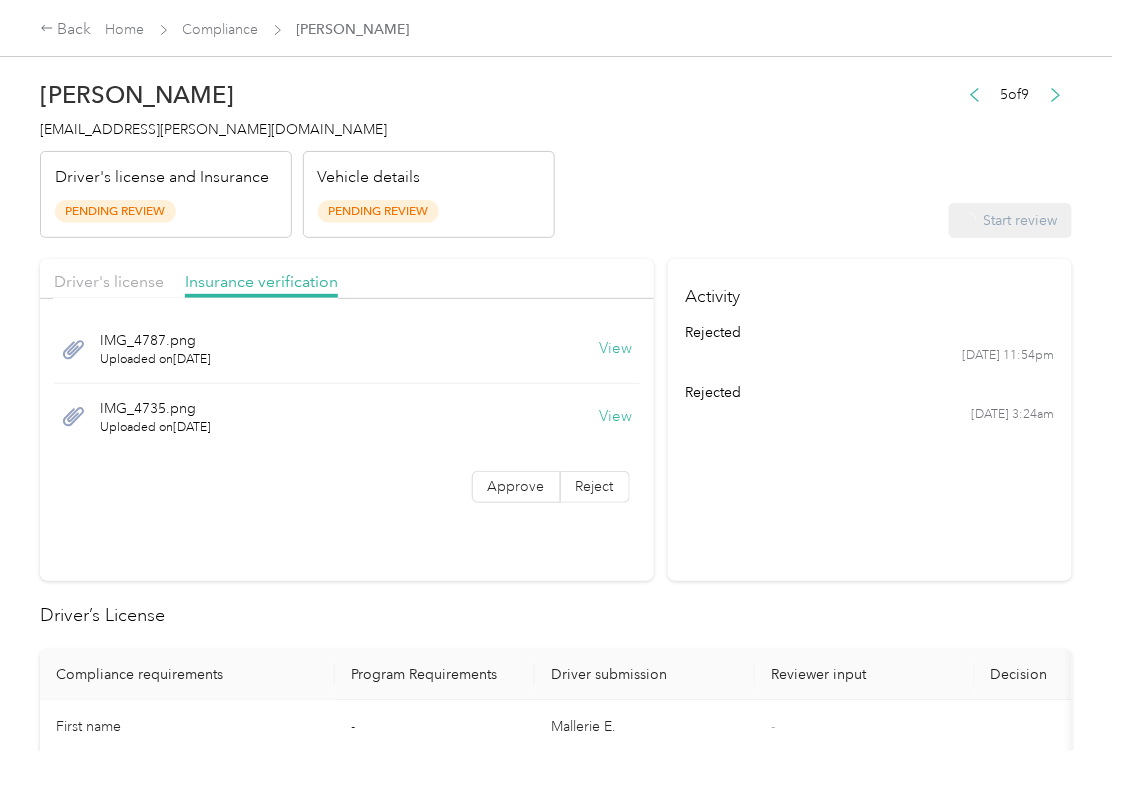click on "[PERSON_NAME] [EMAIL_ADDRESS][PERSON_NAME][DOMAIN_NAME] Driver's license and Insurance Pending Review Vehicle details Pending Review 5  of  9 Start review Driver's license Insurance verification IMG_4787.png Uploaded on  [DATE] View IMG_4735.png Uploaded on  [DATE] View Approve Reject Activity rejected [DATE] 11:54pm rejected [DATE] 3:24am Driver’s License  Compliance requirements Program Requirements Driver submission Reviewer input Decision Rejection reason             First name - [PERSON_NAME] - Last name - [PERSON_NAME] - Mobile number - [PHONE_NUMBER] - Driver License expiration * 0 month-diff [DATE] - Approve Reject Insurance Declaration Compliance requirements Program Requirements Driver submission Reviewer input Decision Rejection reason             State * - [US_STATE] - Zip code * - 27605 - Insurance Declaration expiration * 0 month-diff [DATE] - Approve Reject Bodily injury coverage per person * $250,000 min $0 - Approve Reject Bodily injury coverage per accident * $500,000 min $0 - Approve -" at bounding box center [556, 1190] 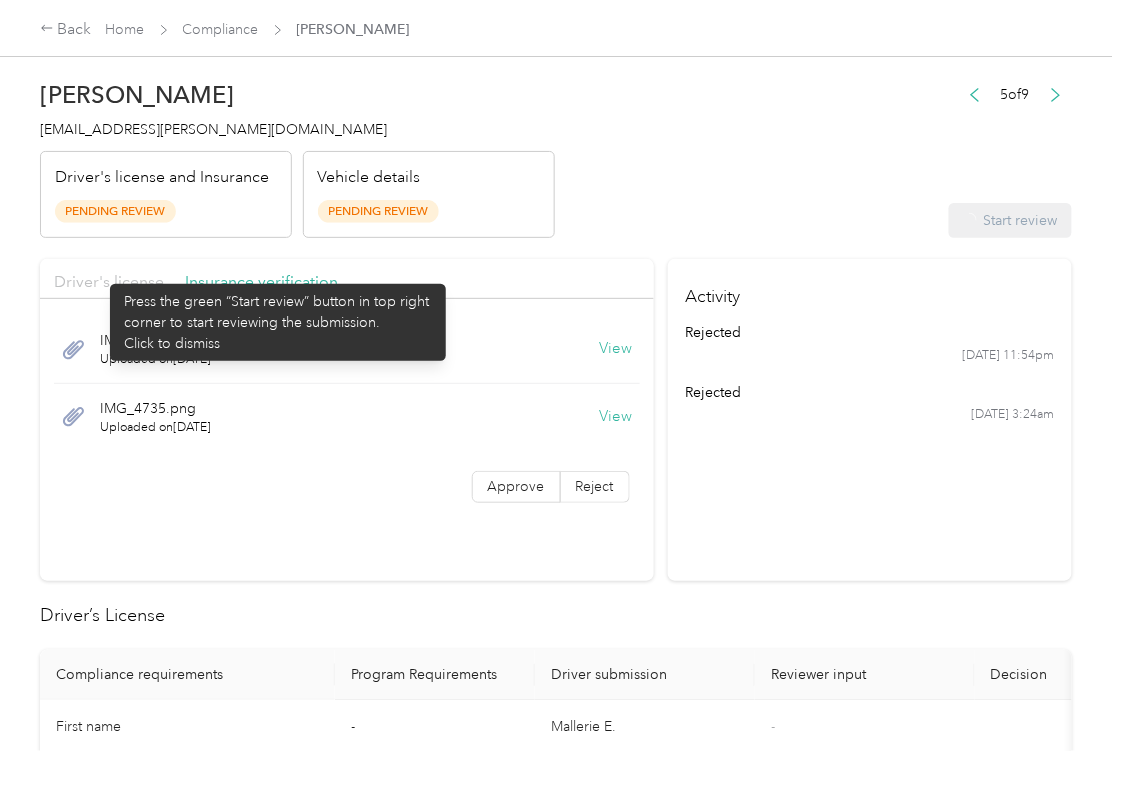 click on "Driver's license" at bounding box center (109, 281) 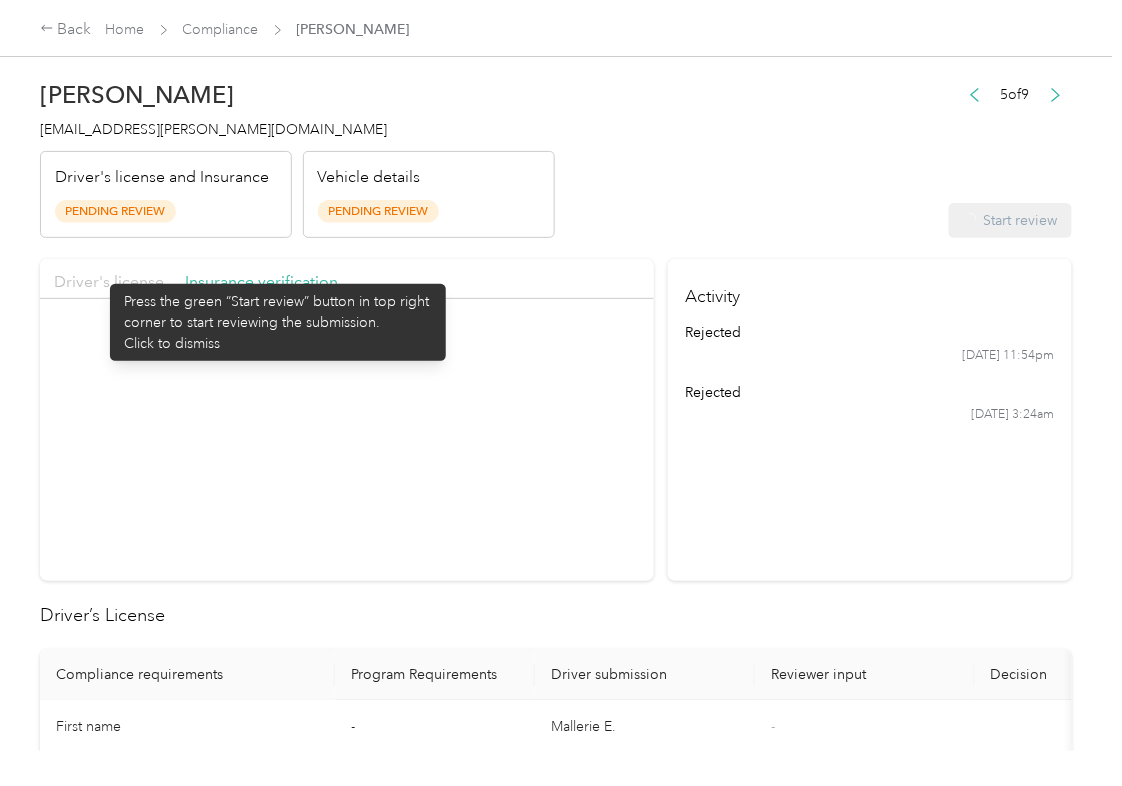 click on "Driver's license" at bounding box center [109, 281] 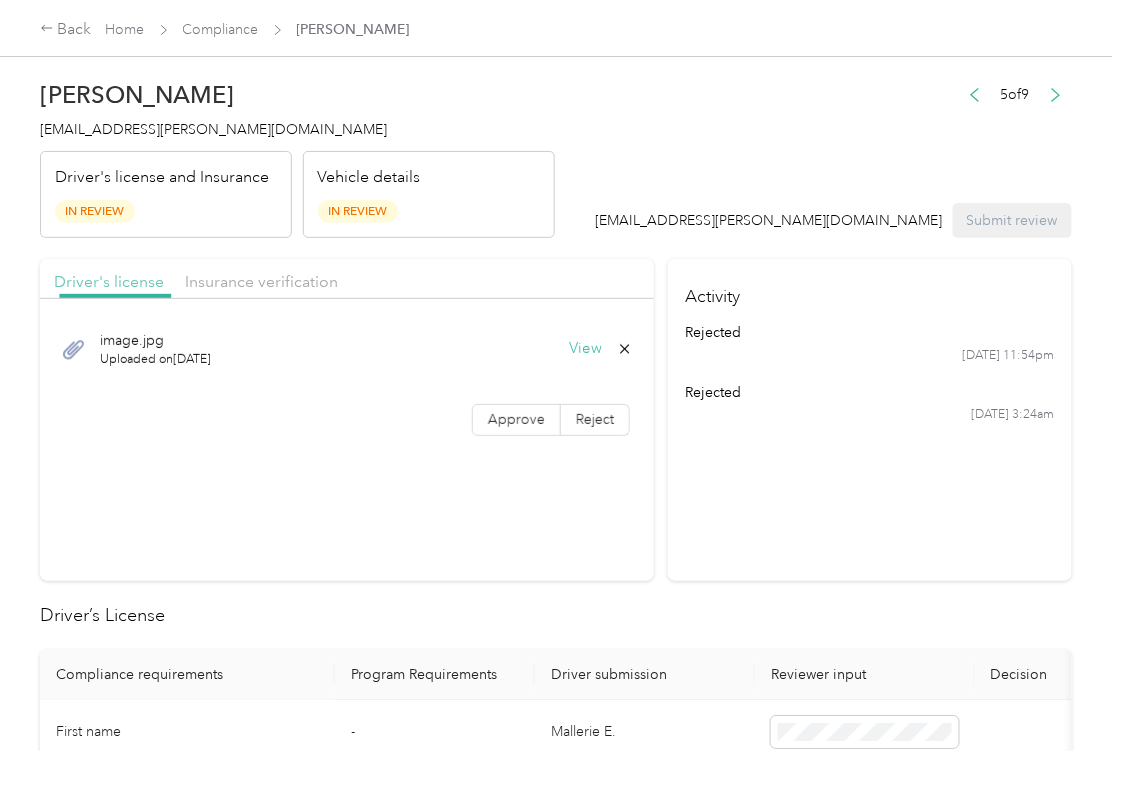 click on "Driver's license" at bounding box center (109, 281) 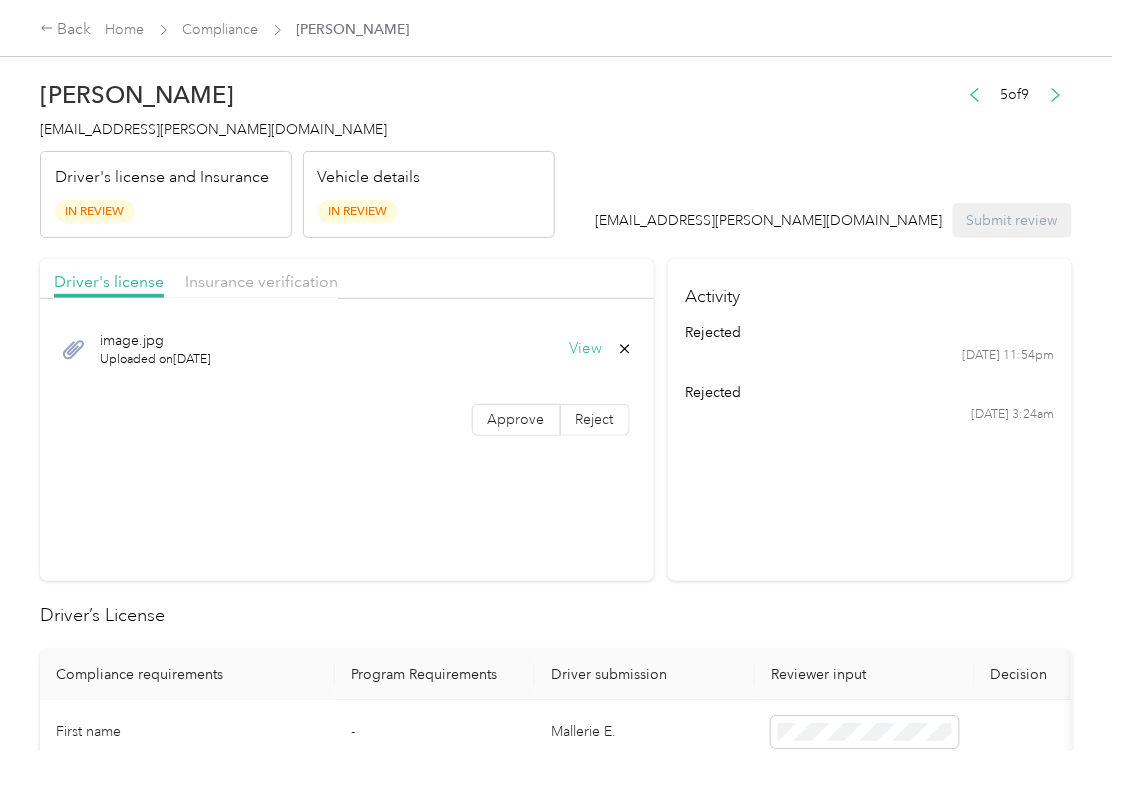 click on "Approve Reject" at bounding box center [347, 420] 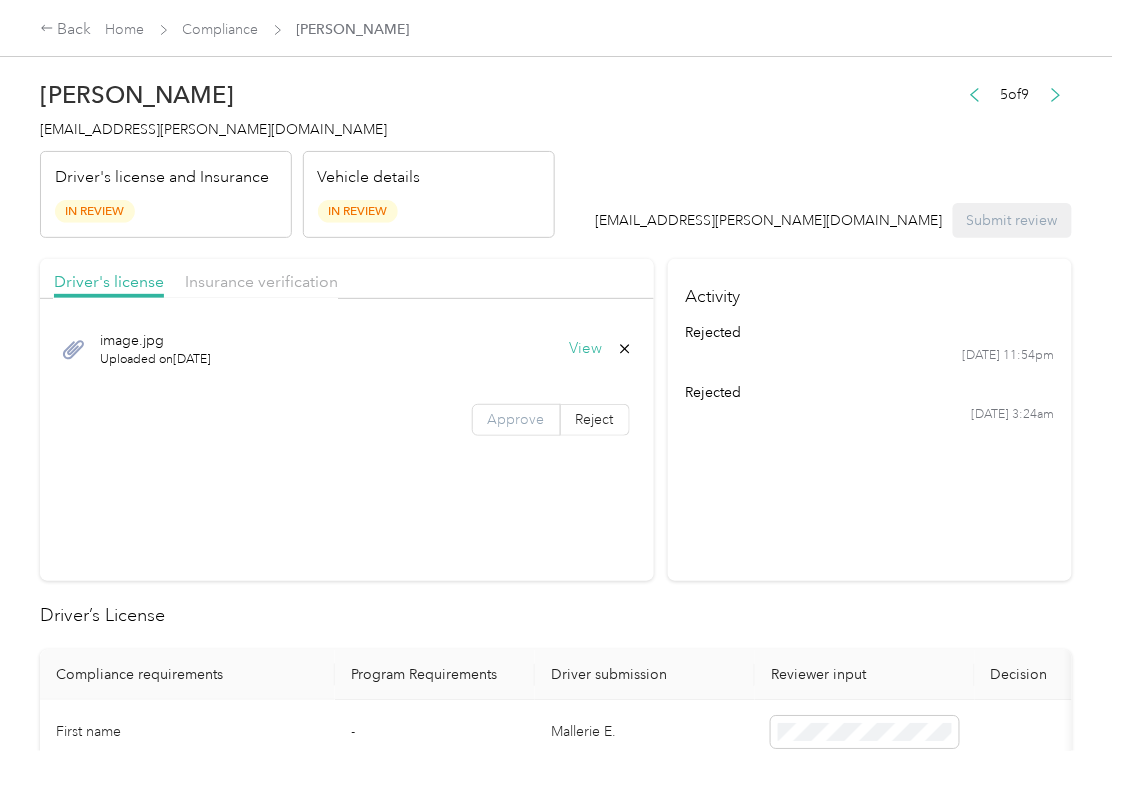click on "Approve" at bounding box center [516, 419] 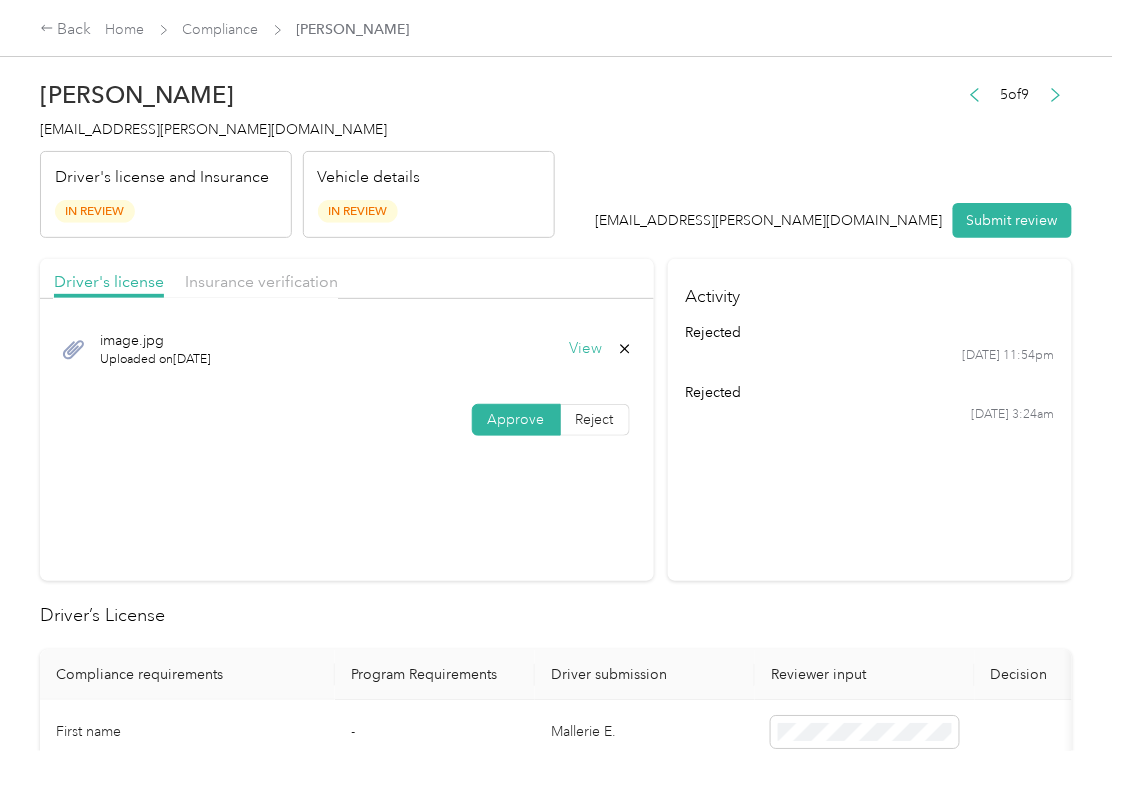 click on "Approve" at bounding box center [516, 419] 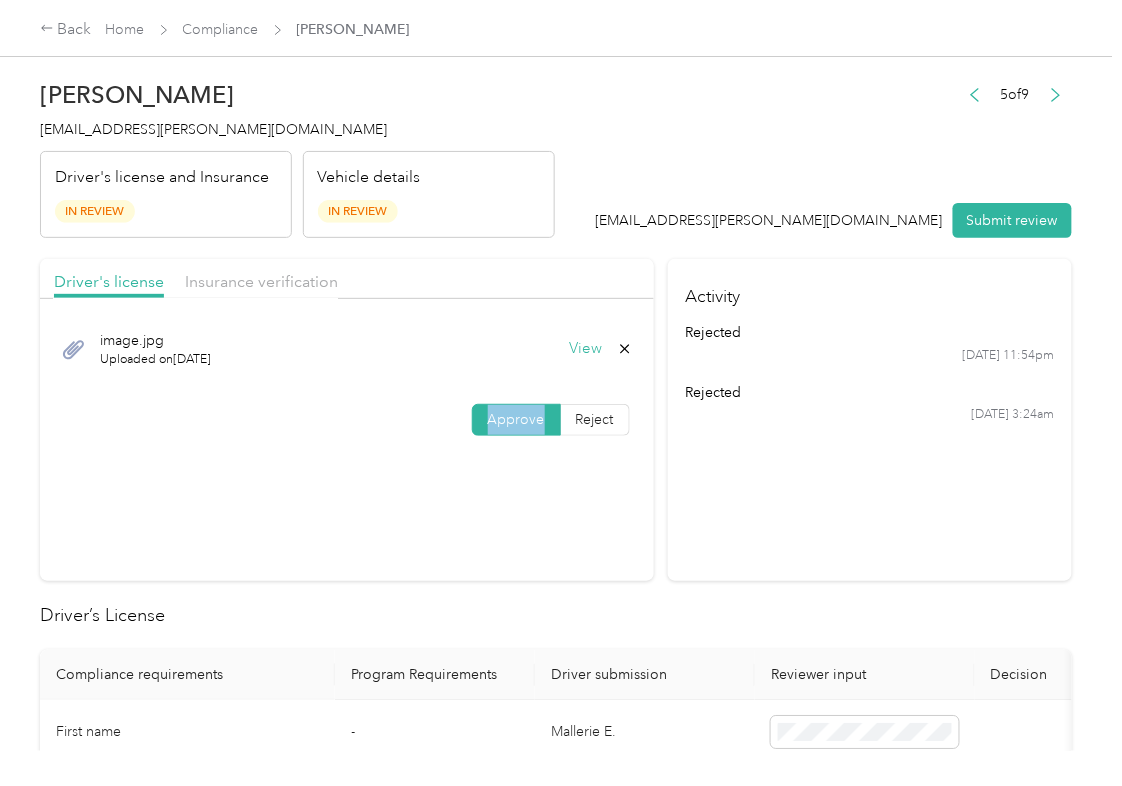 click on "Approve" at bounding box center (516, 419) 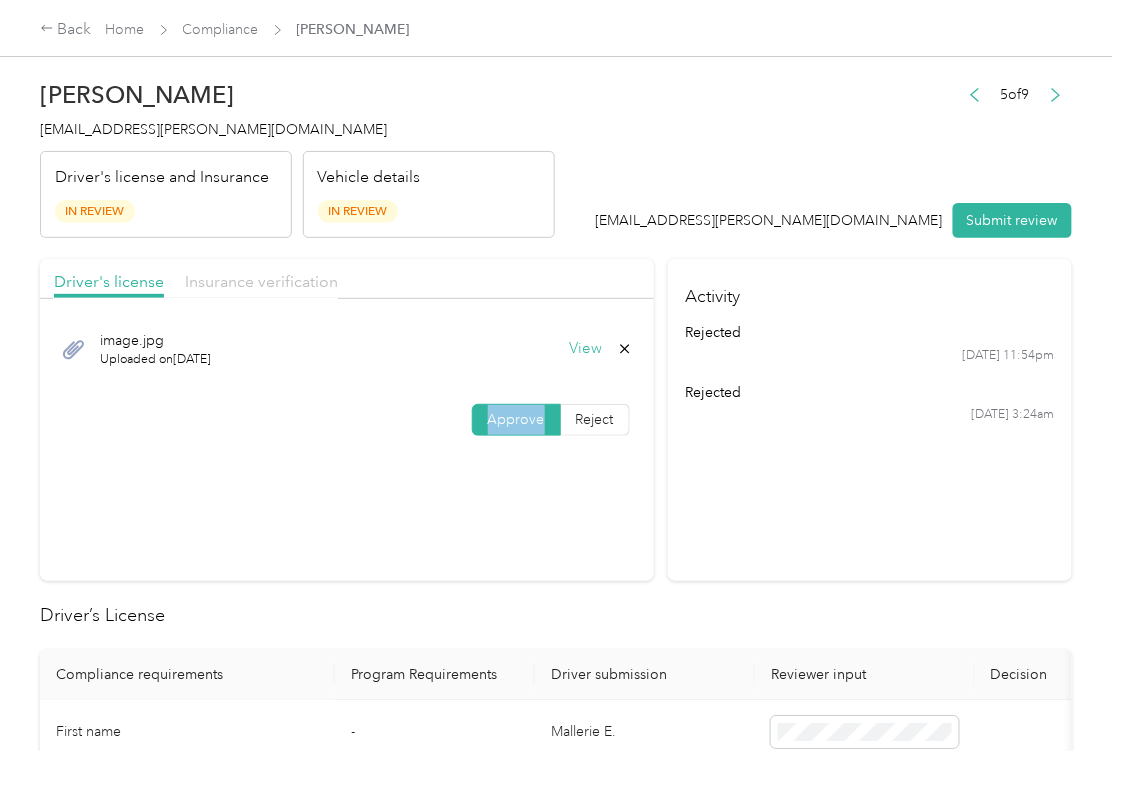 click on "Insurance verification" at bounding box center (261, 281) 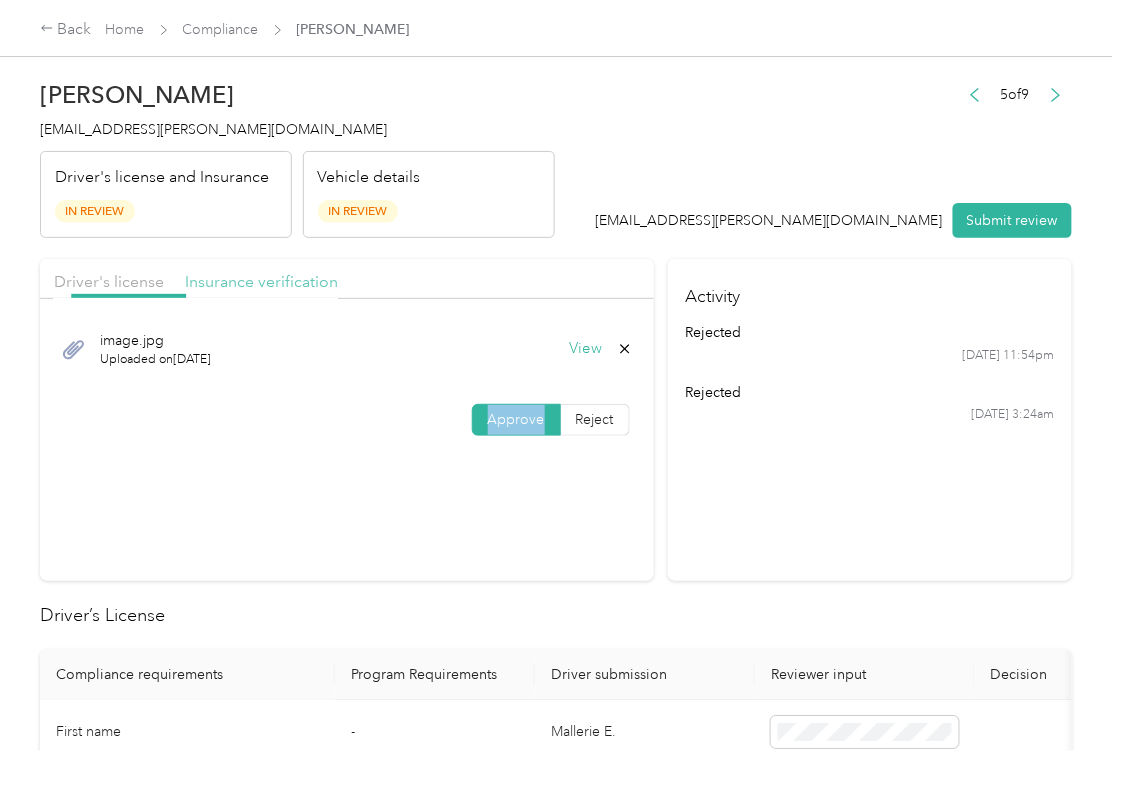 click on "Insurance verification" at bounding box center [261, 281] 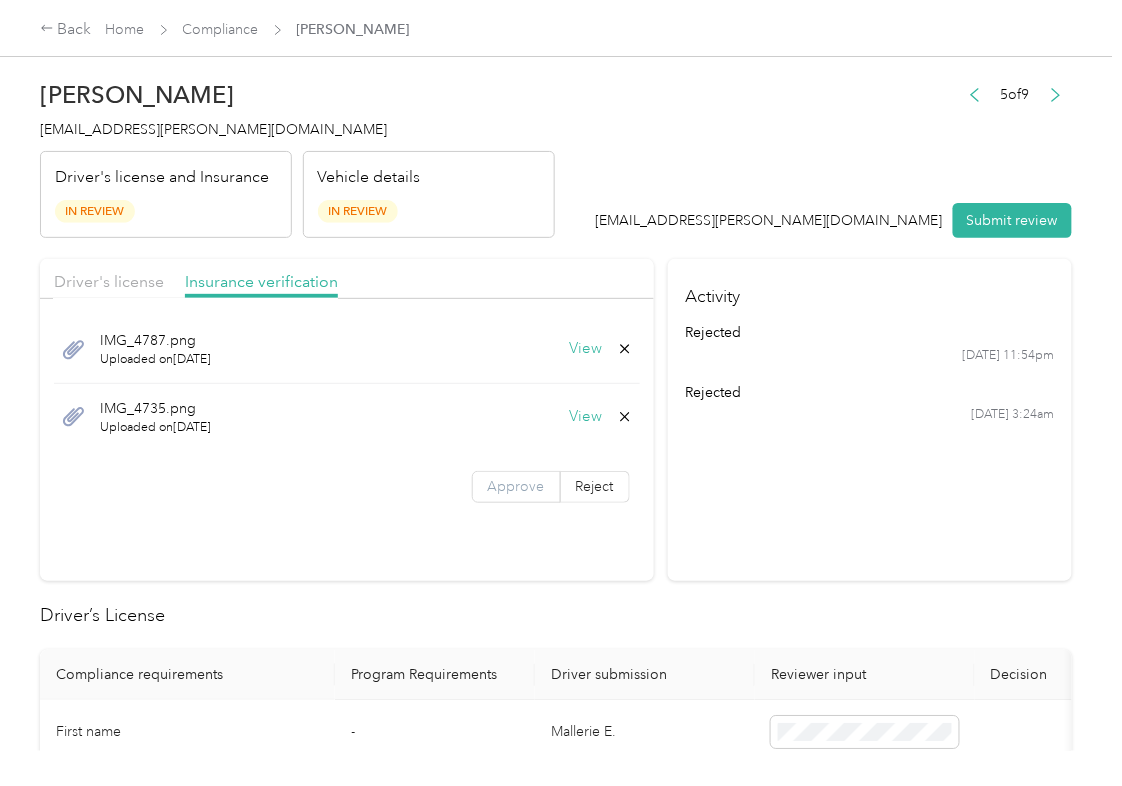 click on "Approve" at bounding box center (516, 486) 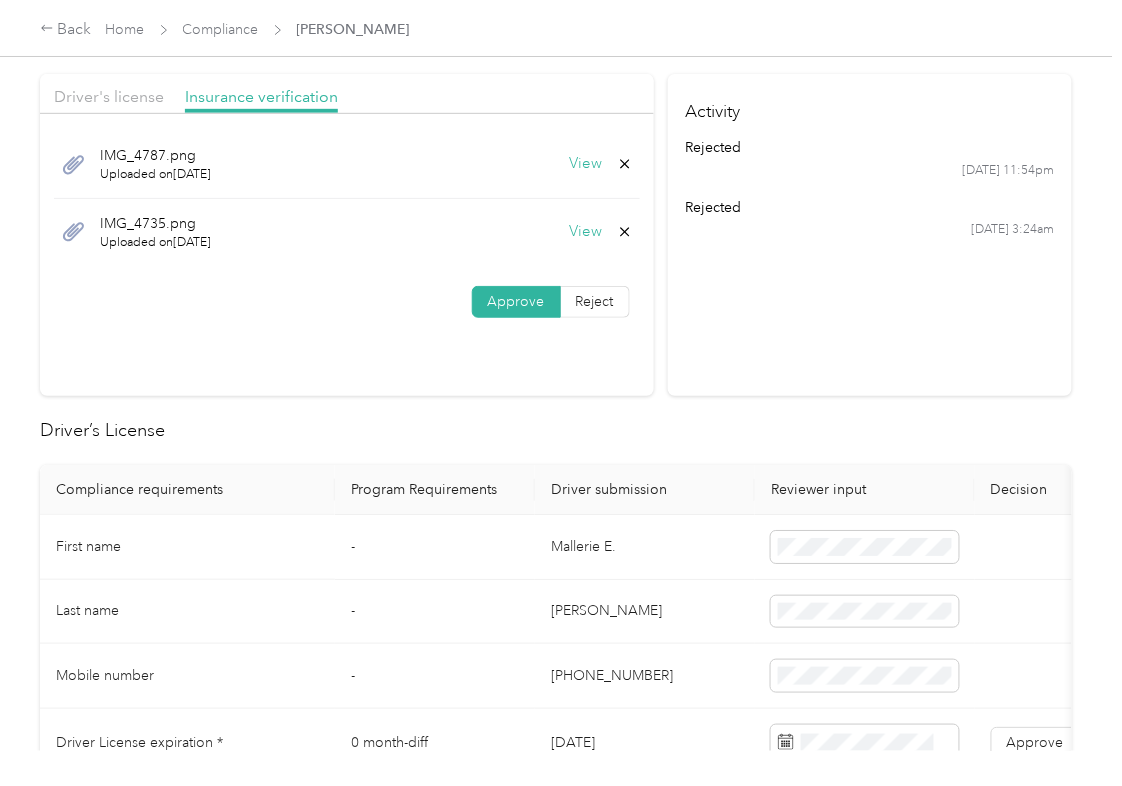 scroll, scrollTop: 400, scrollLeft: 0, axis: vertical 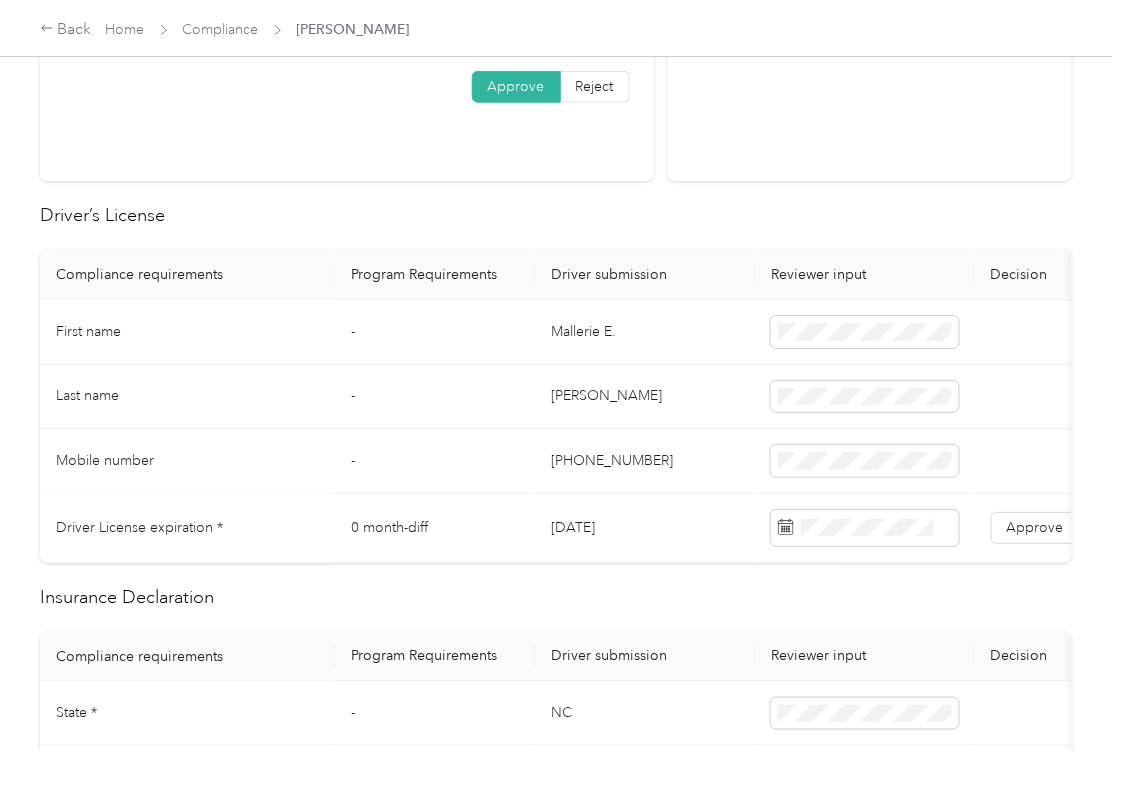 click on "[DATE]" at bounding box center (645, 528) 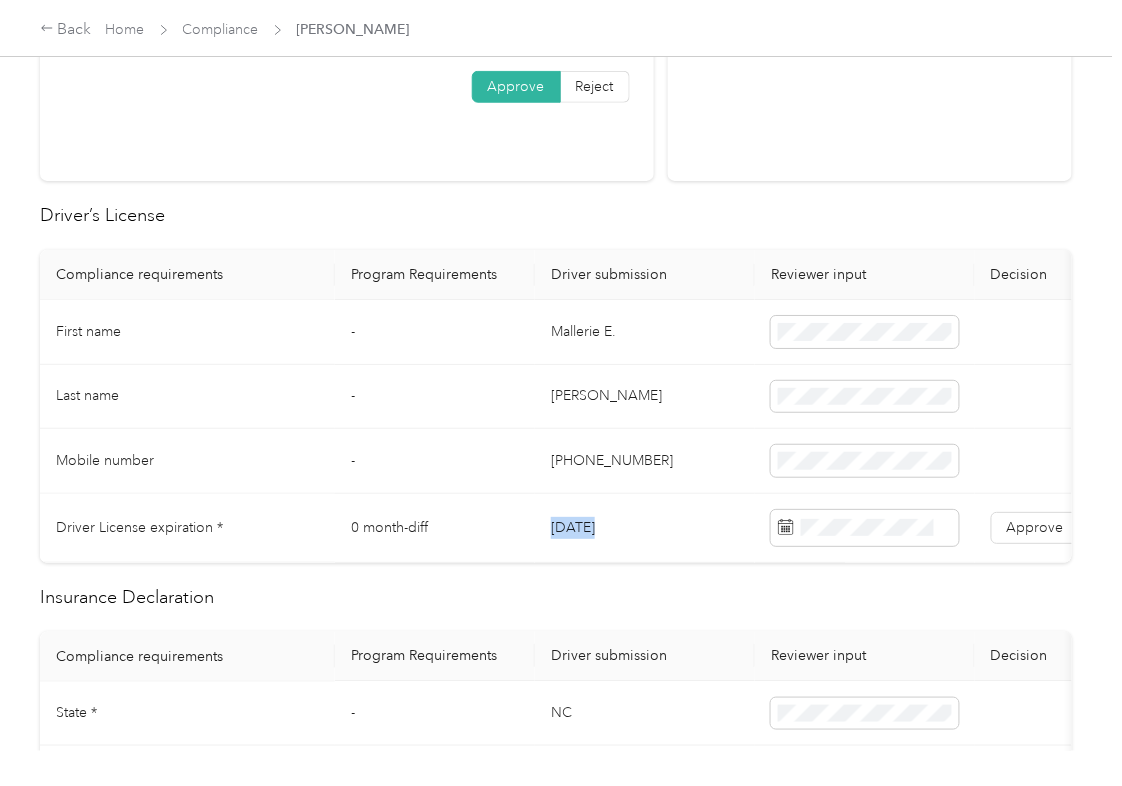 click on "[DATE]" at bounding box center [645, 528] 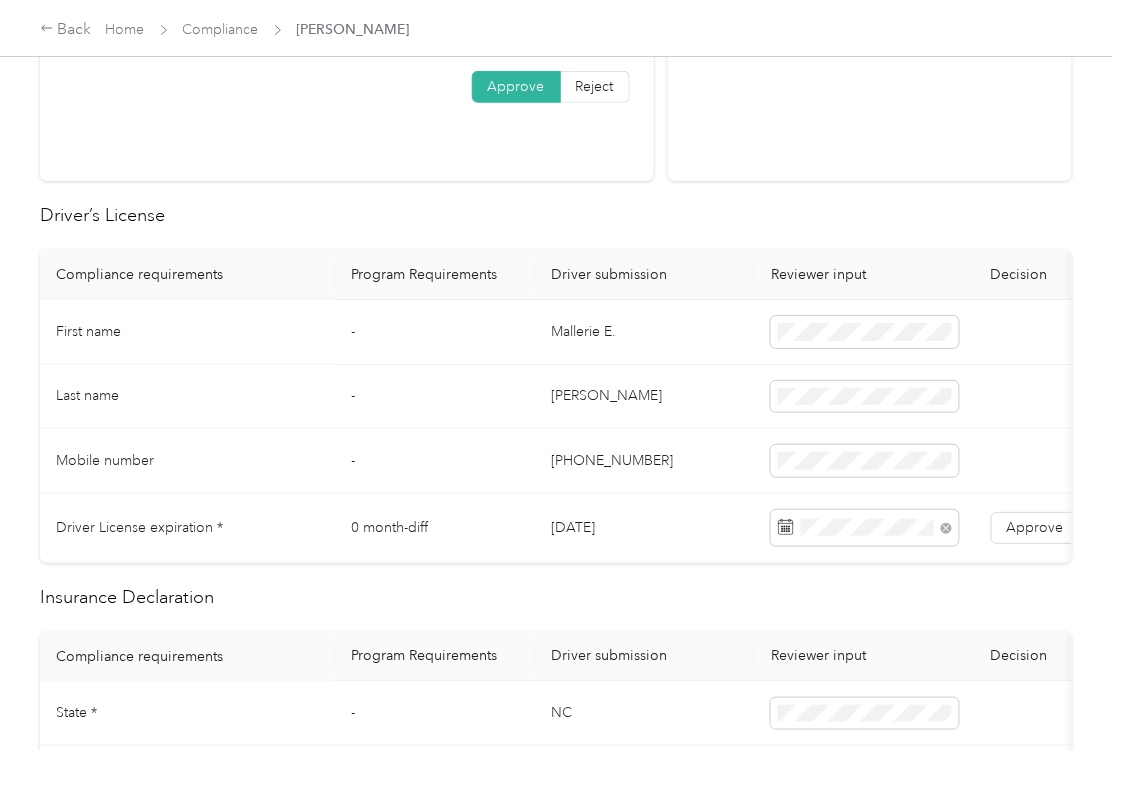 click on "Driver’s License" at bounding box center (556, 215) 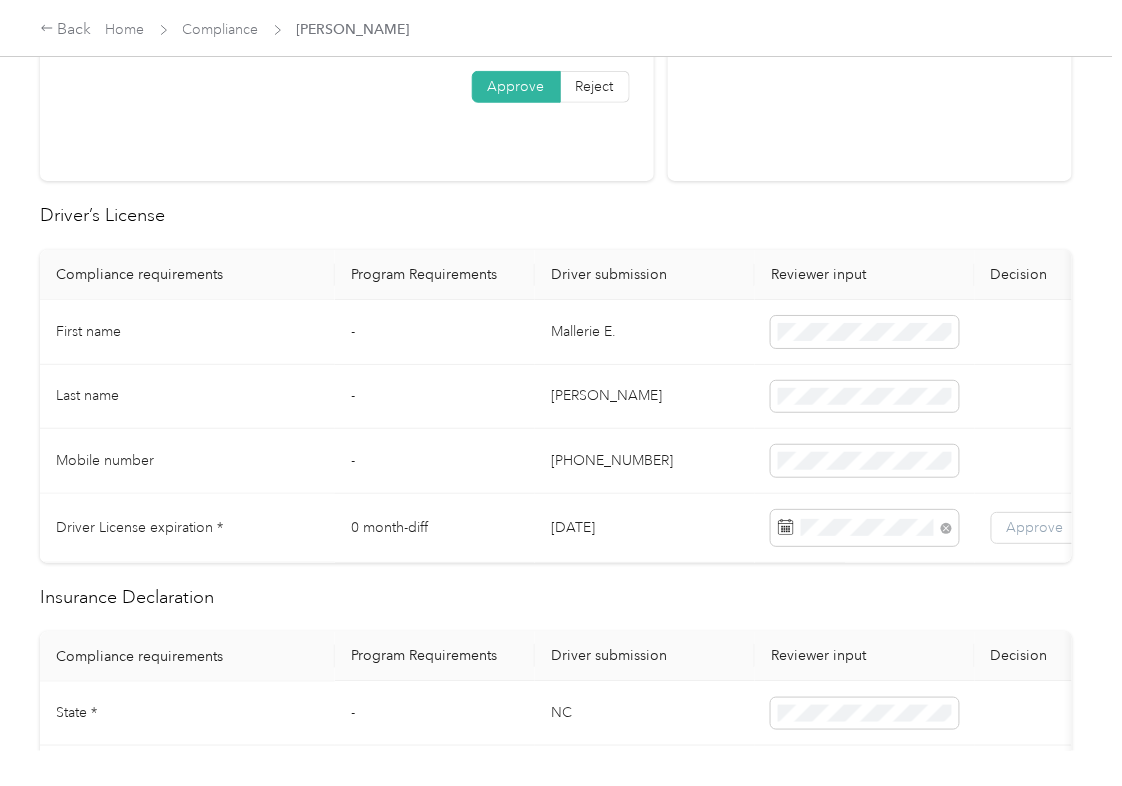 click on "Approve" at bounding box center (1035, 527) 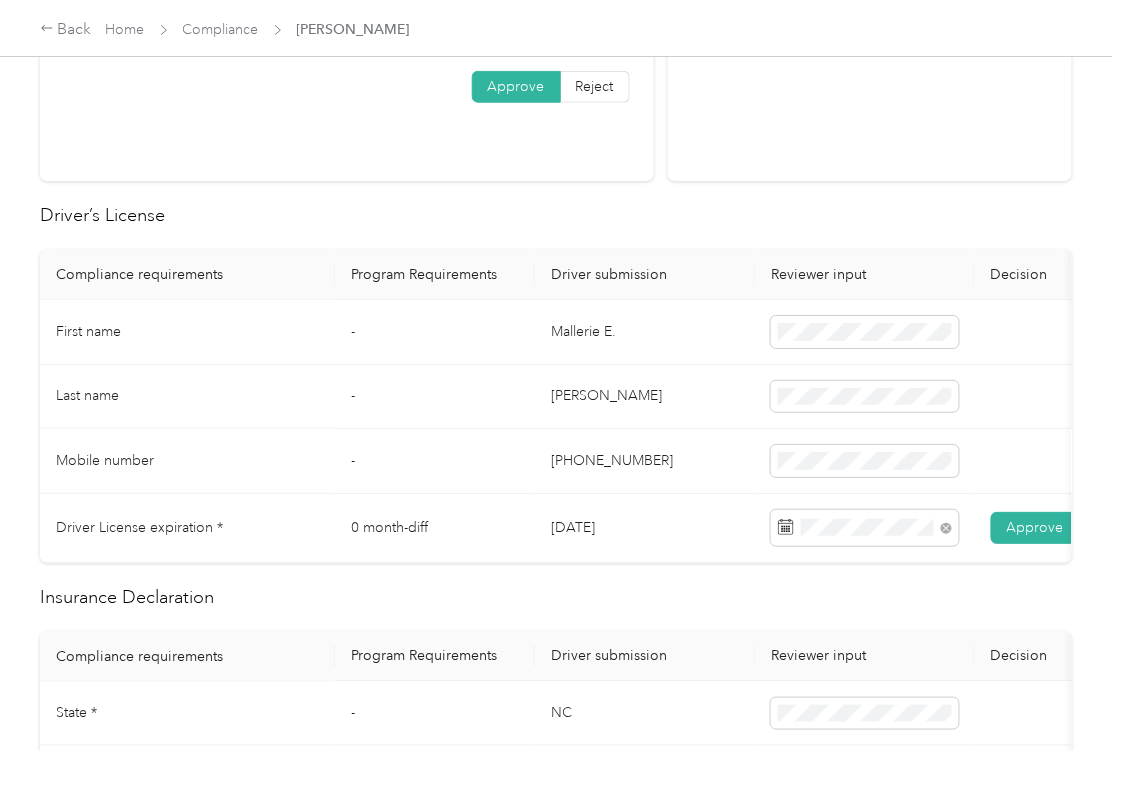 scroll, scrollTop: 1466, scrollLeft: 0, axis: vertical 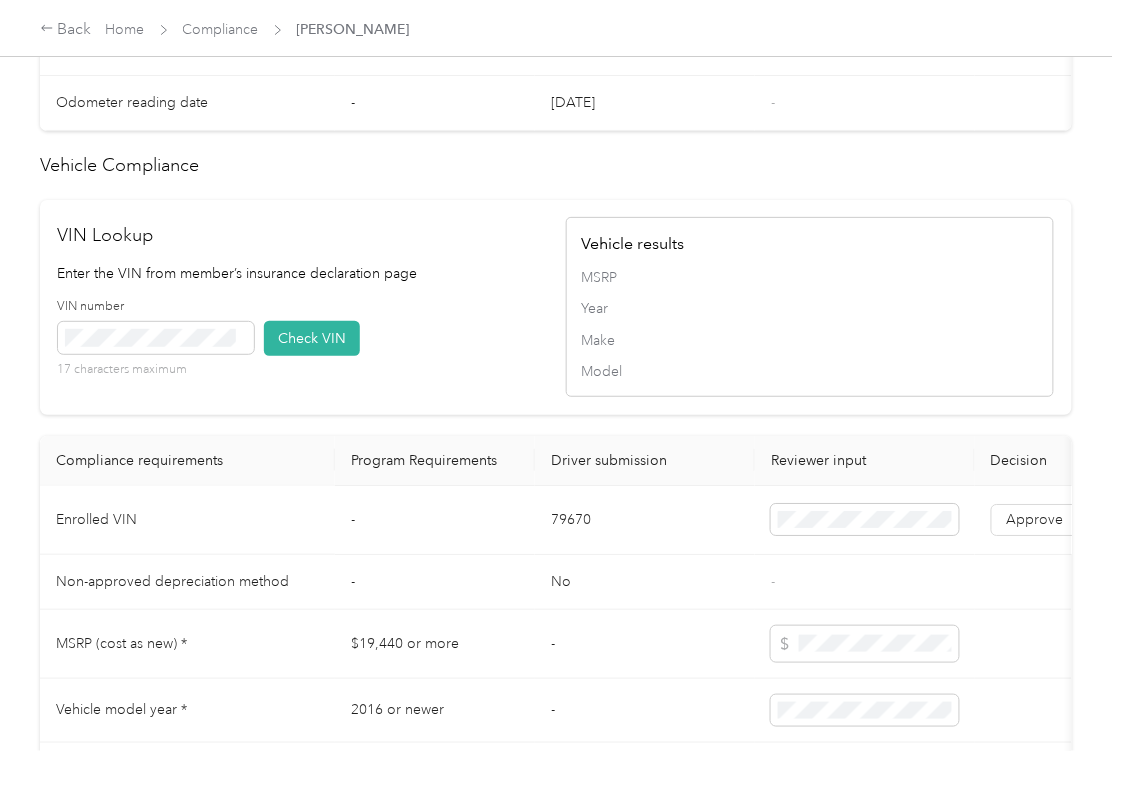 click on "79670" at bounding box center (645, 520) 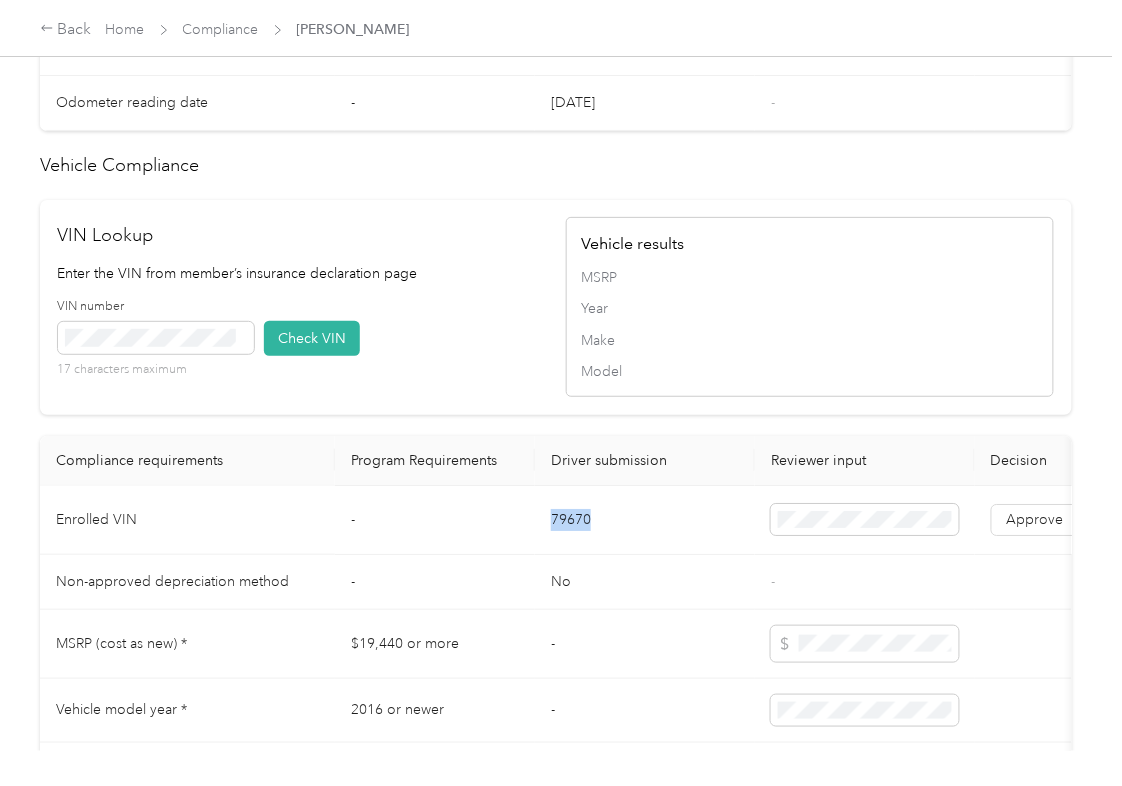 click on "79670" at bounding box center [645, 520] 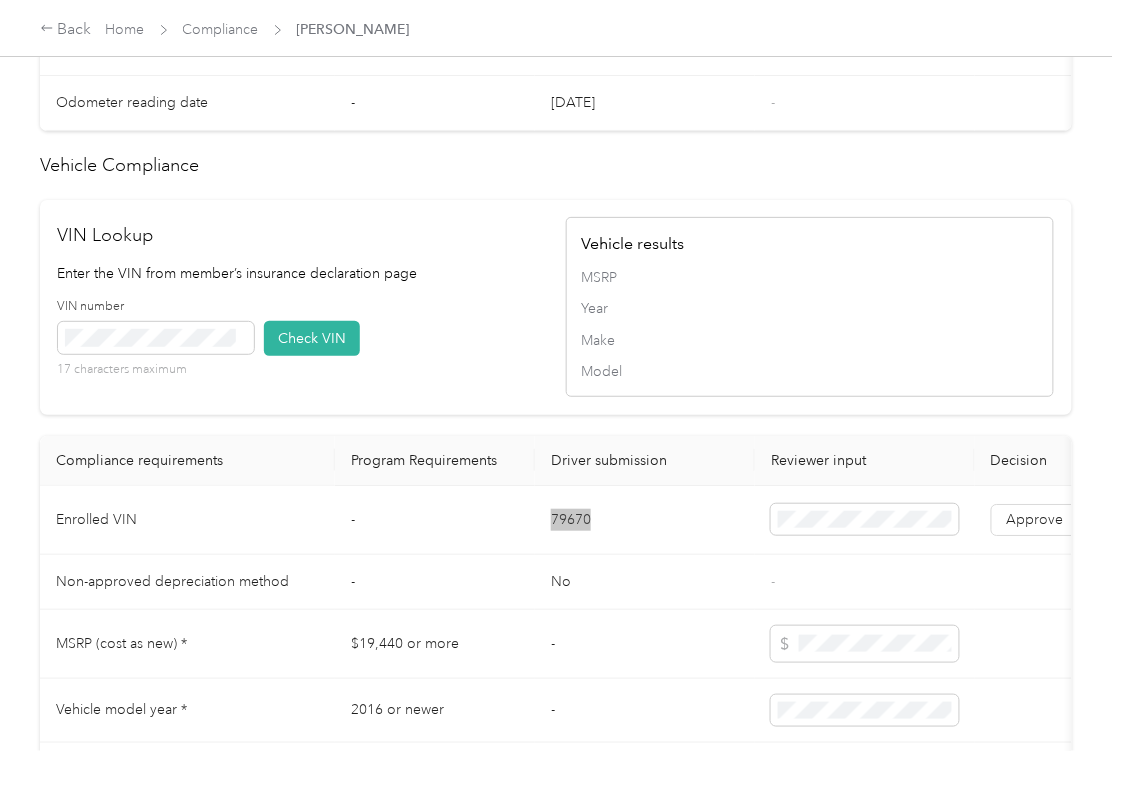 scroll, scrollTop: 1822, scrollLeft: 0, axis: vertical 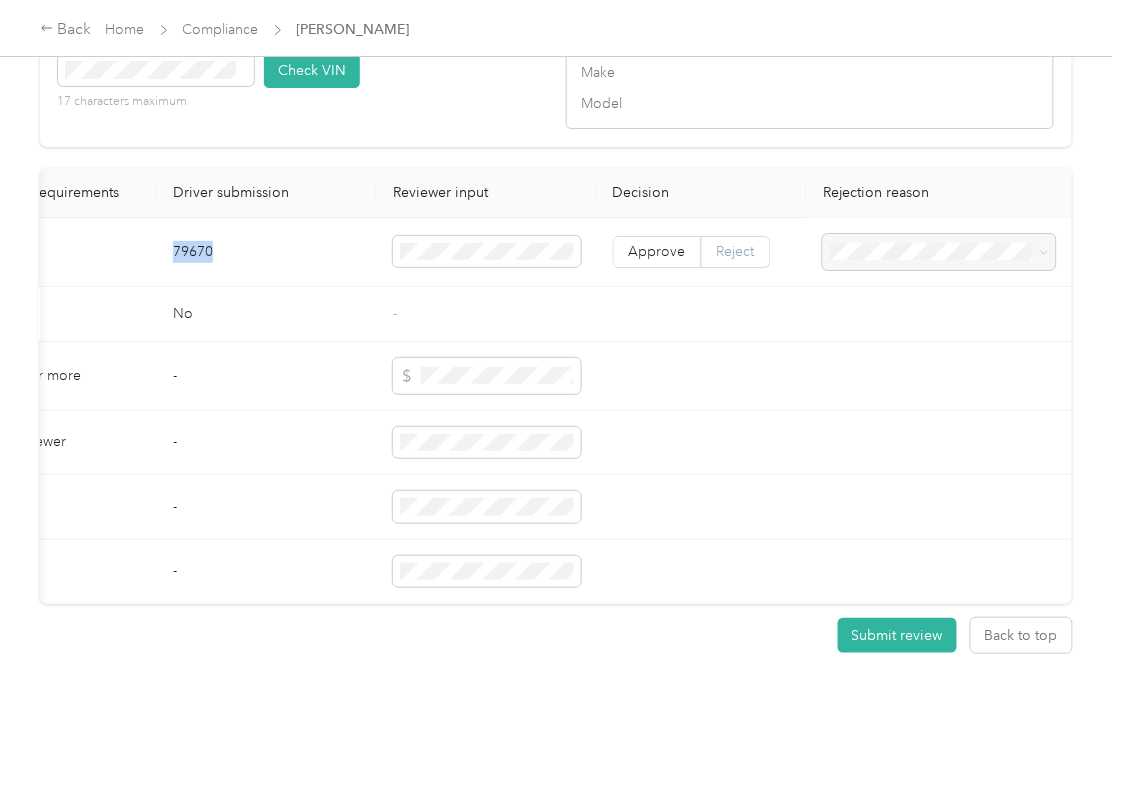 click on "Reject" at bounding box center (736, 252) 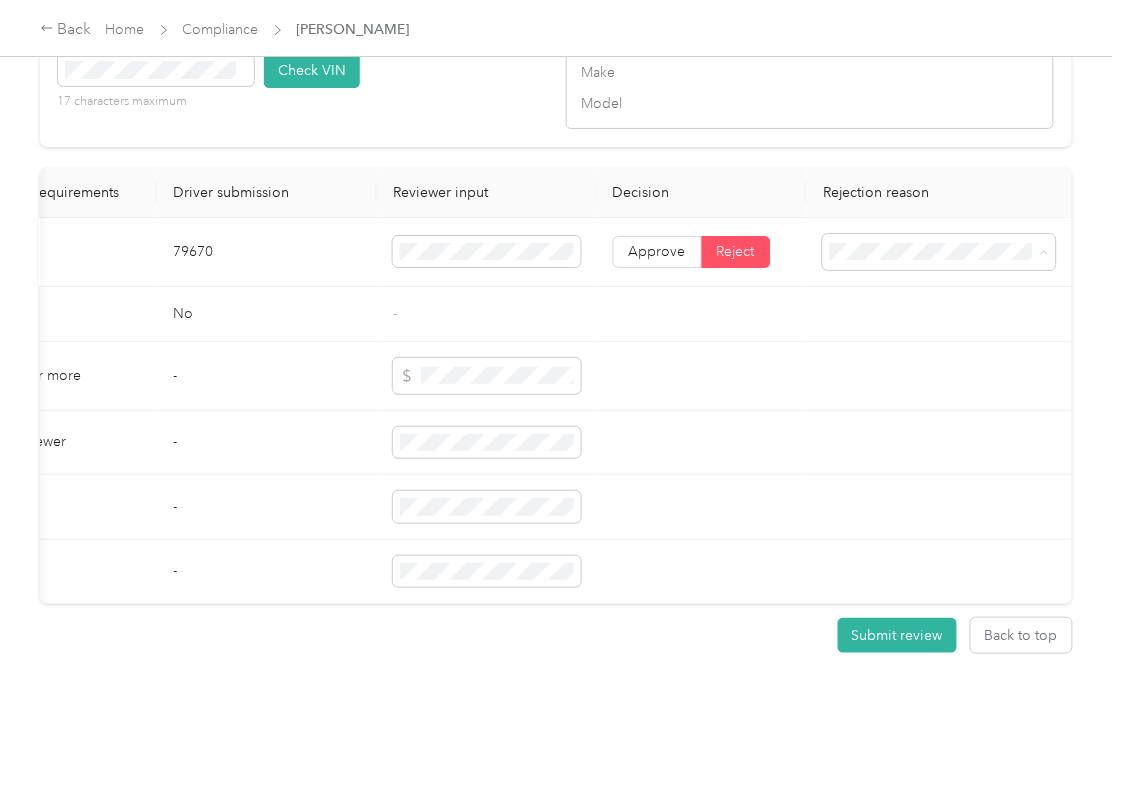 click on "Vehicle VIN missing from uploaded Insurance Policy doc" at bounding box center [925, 259] 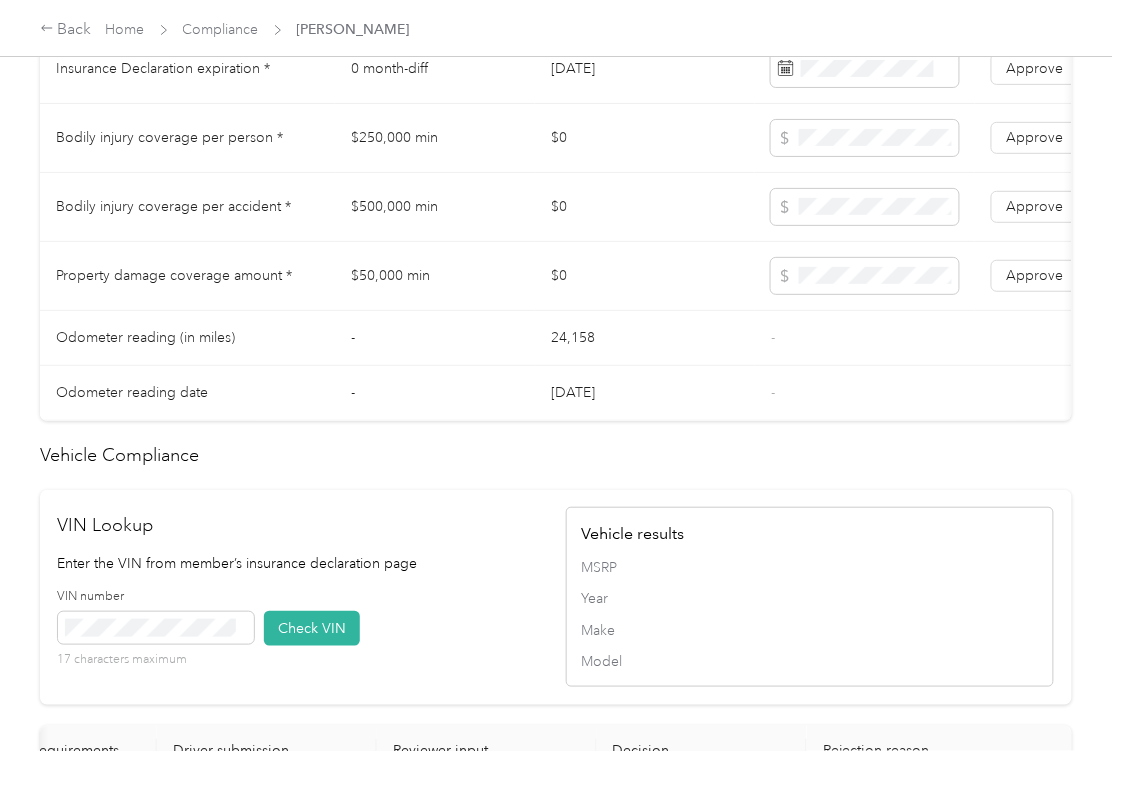 scroll, scrollTop: 1022, scrollLeft: 0, axis: vertical 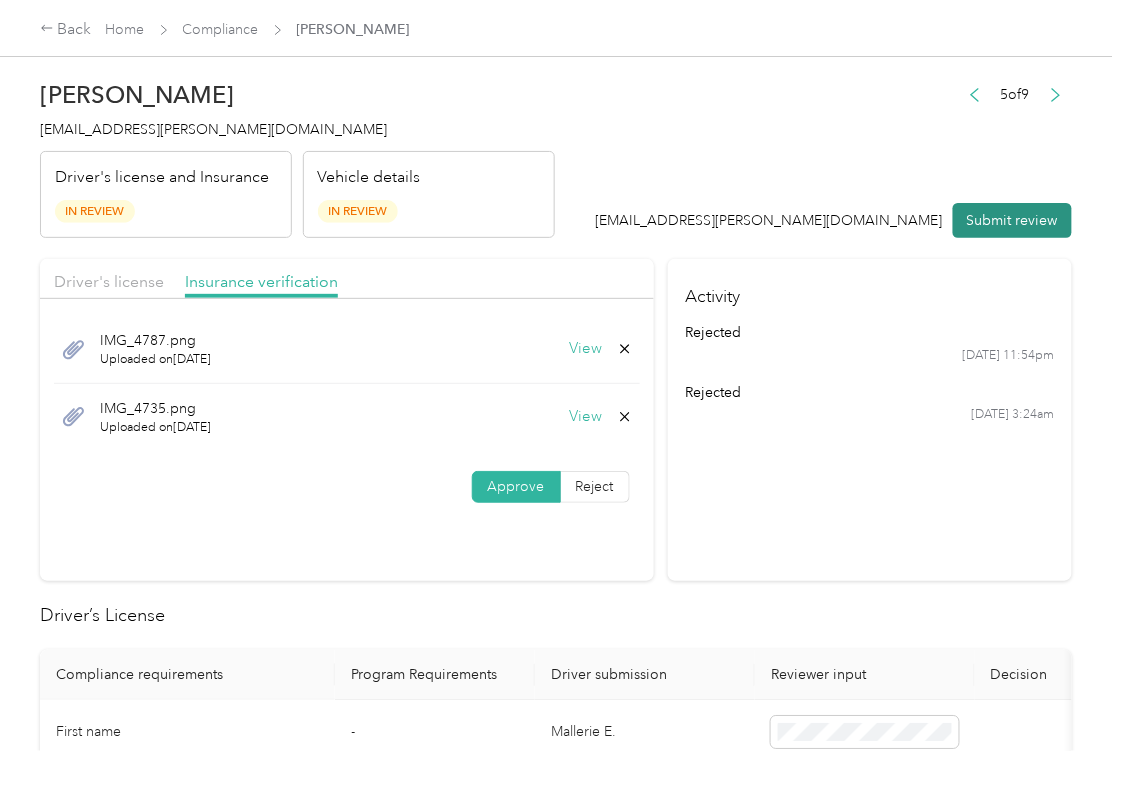 click on "Submit review" at bounding box center (1012, 220) 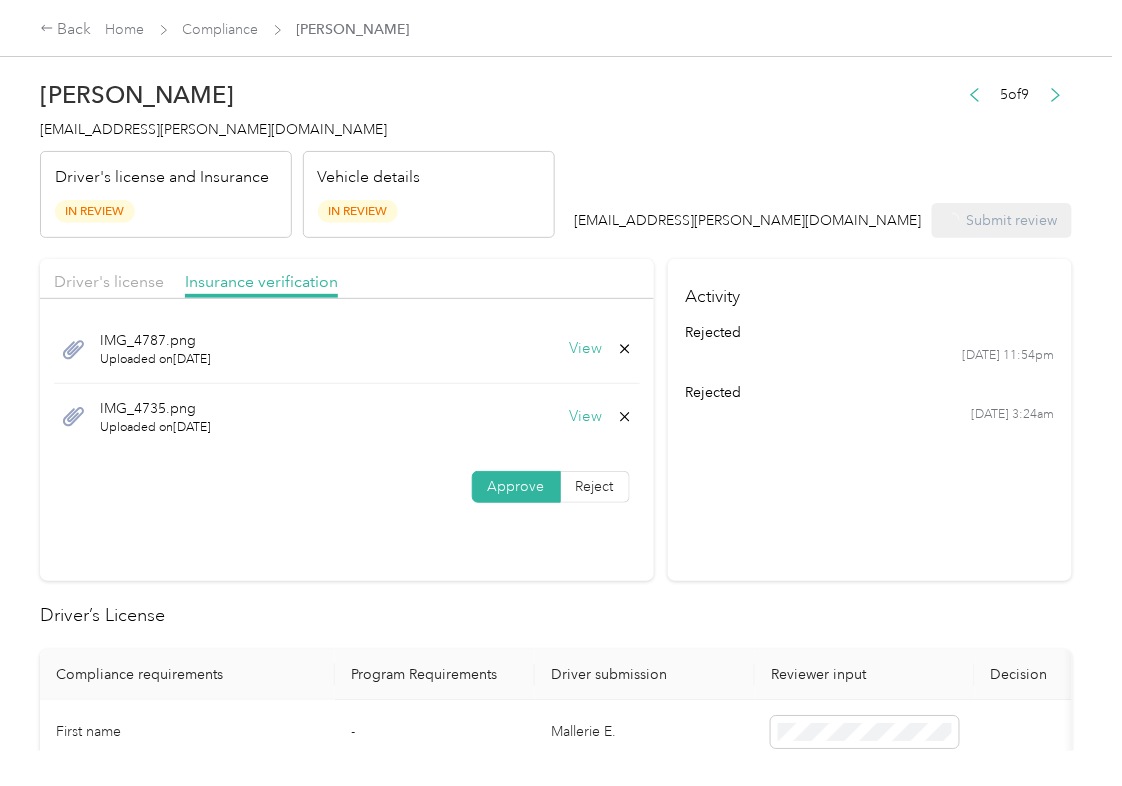 click on "[EMAIL_ADDRESS][PERSON_NAME][DOMAIN_NAME]" at bounding box center [213, 129] 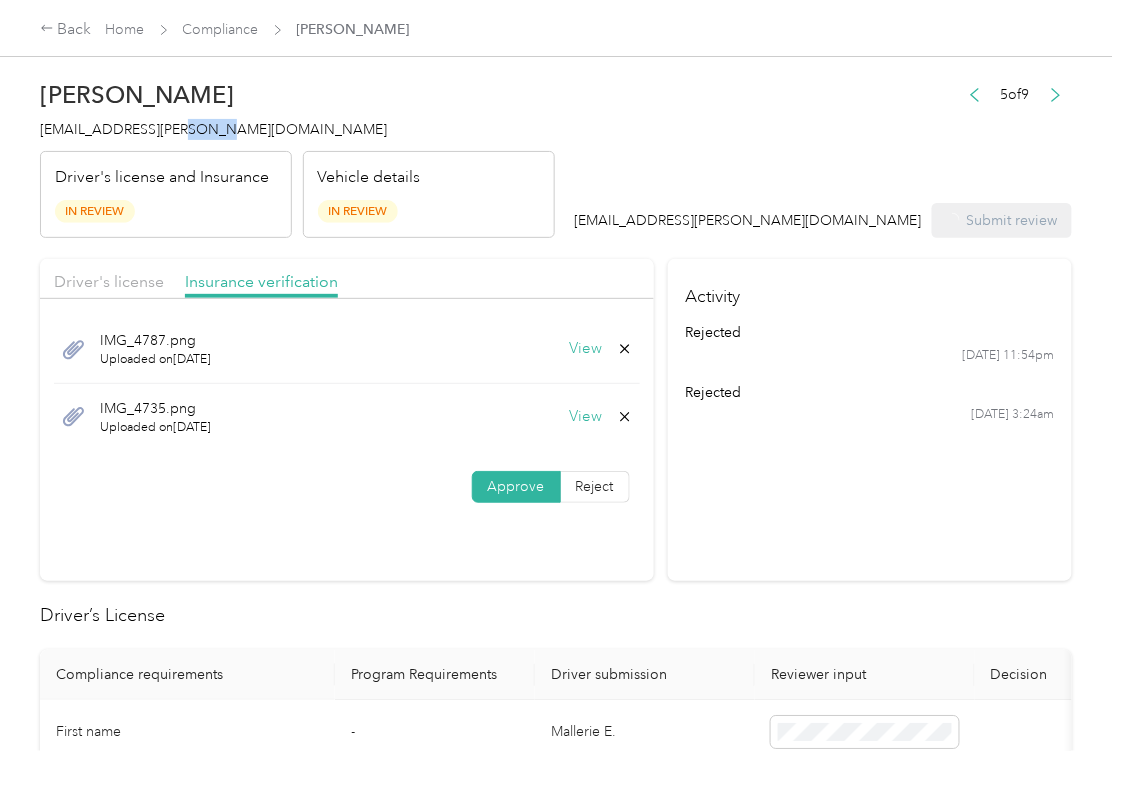 click on "[EMAIL_ADDRESS][PERSON_NAME][DOMAIN_NAME]" at bounding box center [213, 129] 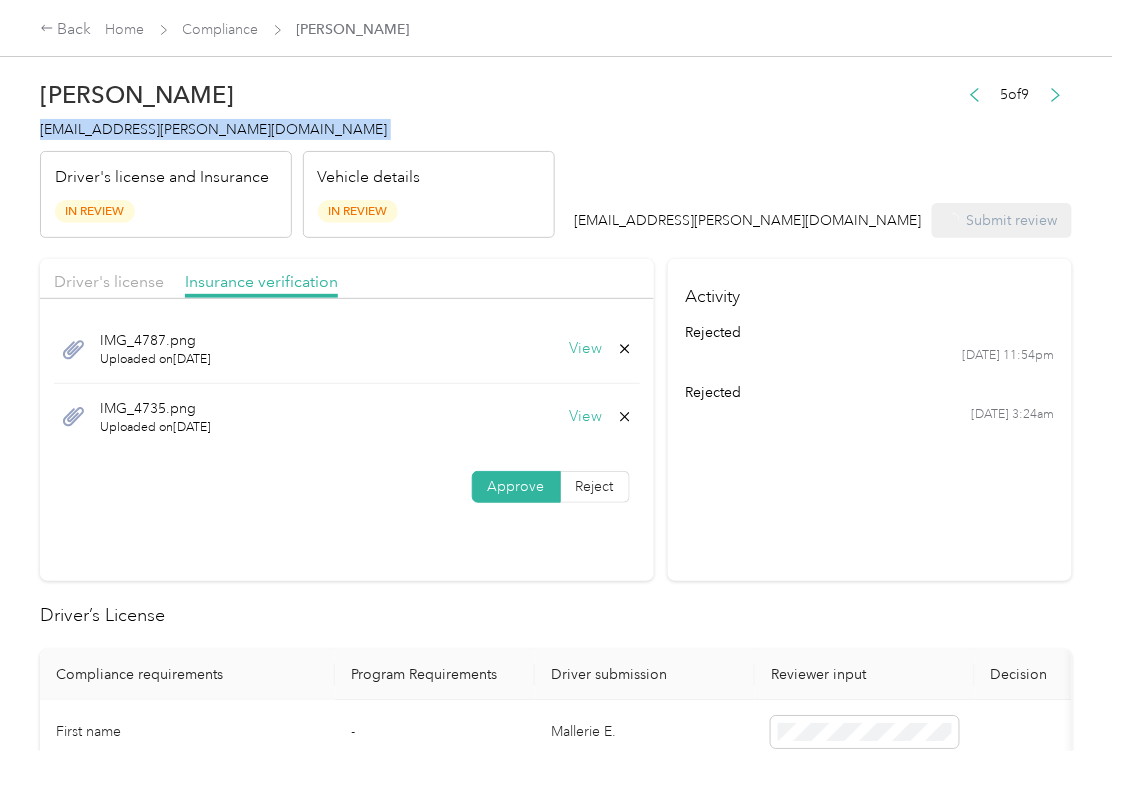 click on "[EMAIL_ADDRESS][PERSON_NAME][DOMAIN_NAME]" at bounding box center [213, 129] 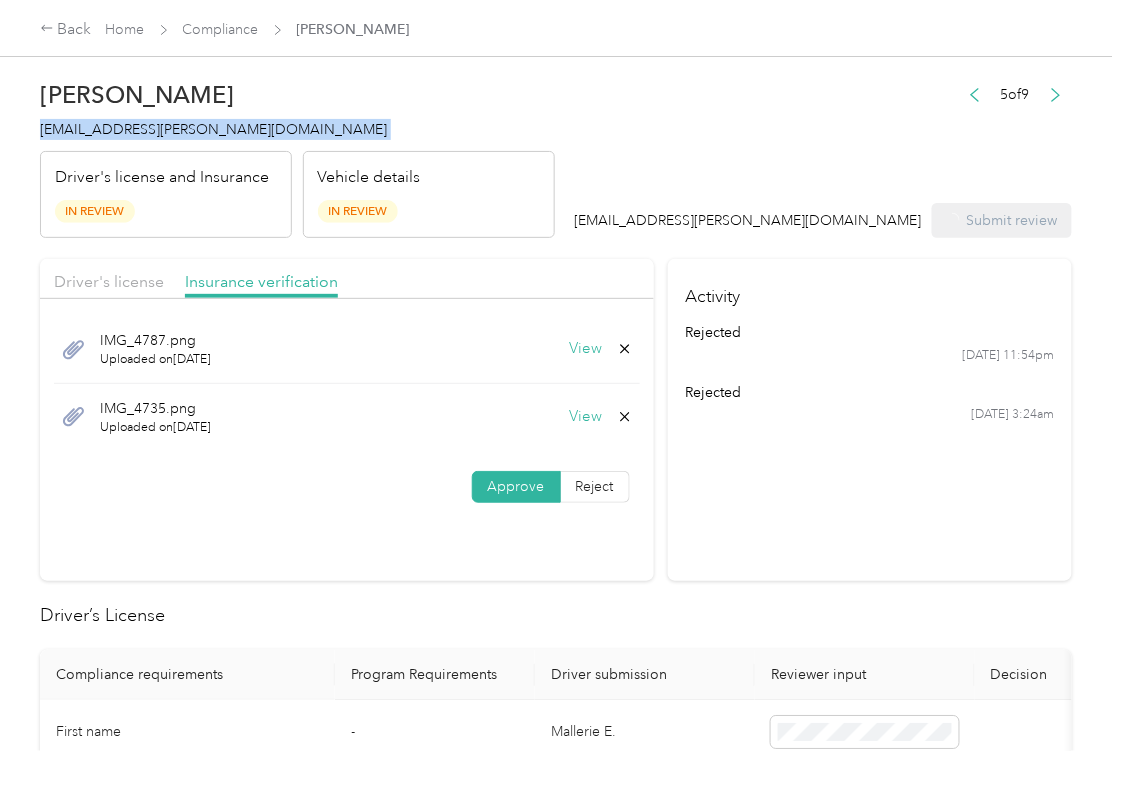 click on "[EMAIL_ADDRESS][PERSON_NAME][DOMAIN_NAME]" at bounding box center (213, 129) 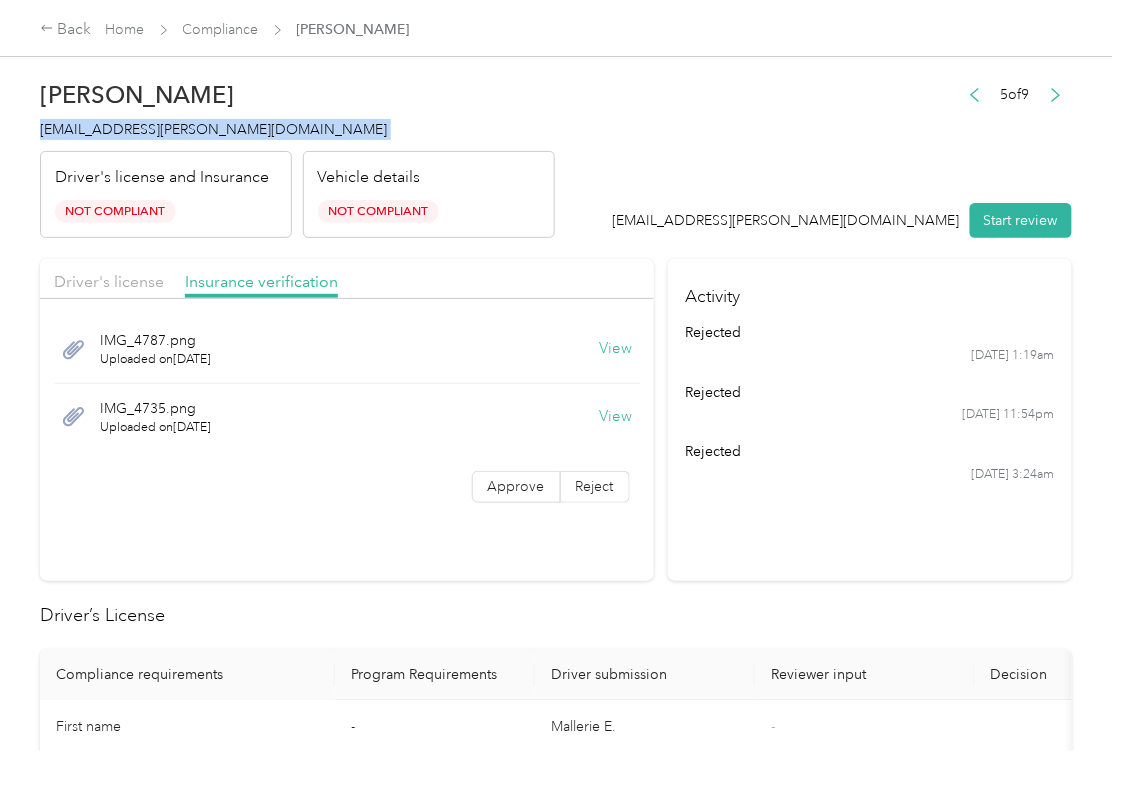 click on "Activity rejected [DATE] 1:19am rejected [DATE] 11:54pm rejected [DATE] 3:24am" at bounding box center [870, 420] 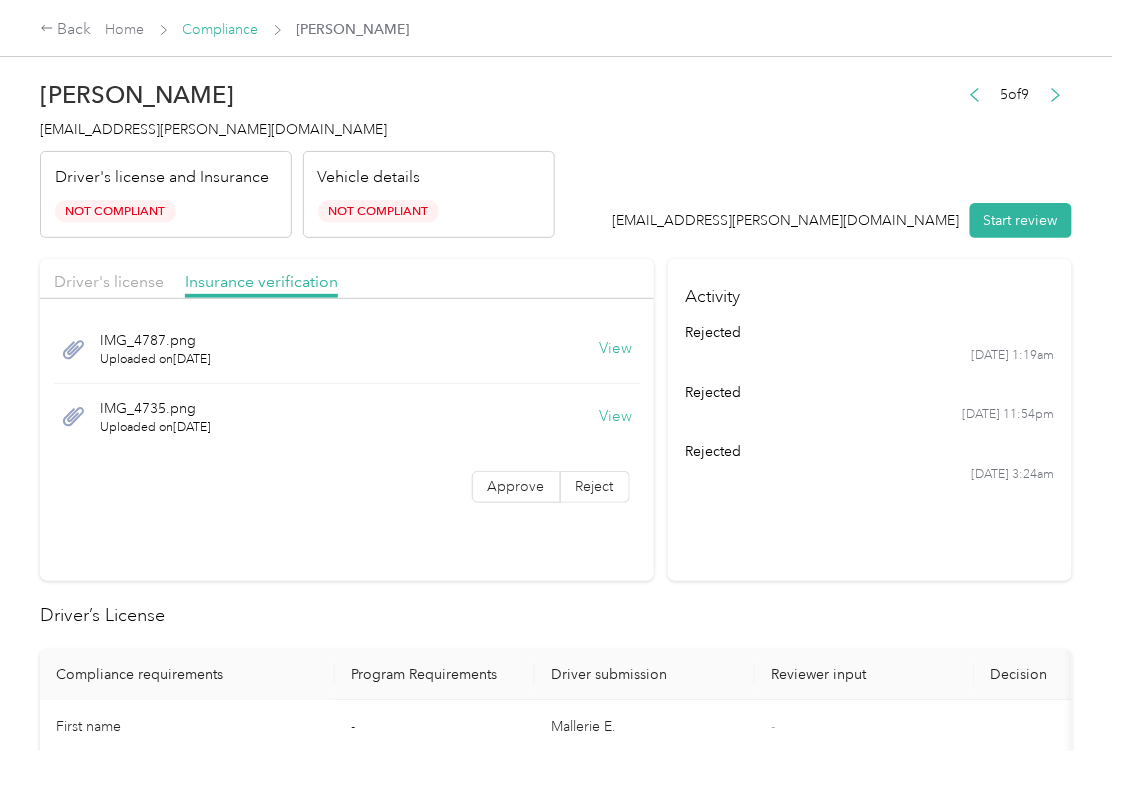 click on "Compliance" at bounding box center (221, 29) 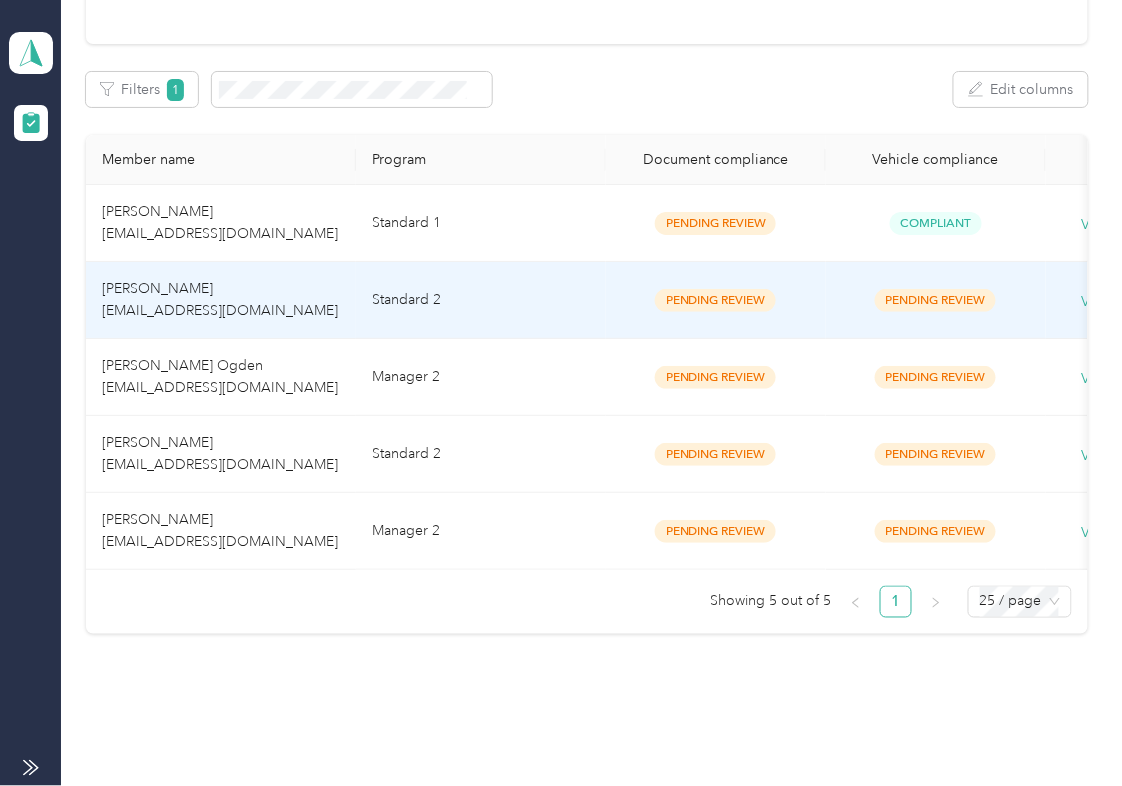 scroll, scrollTop: 266, scrollLeft: 0, axis: vertical 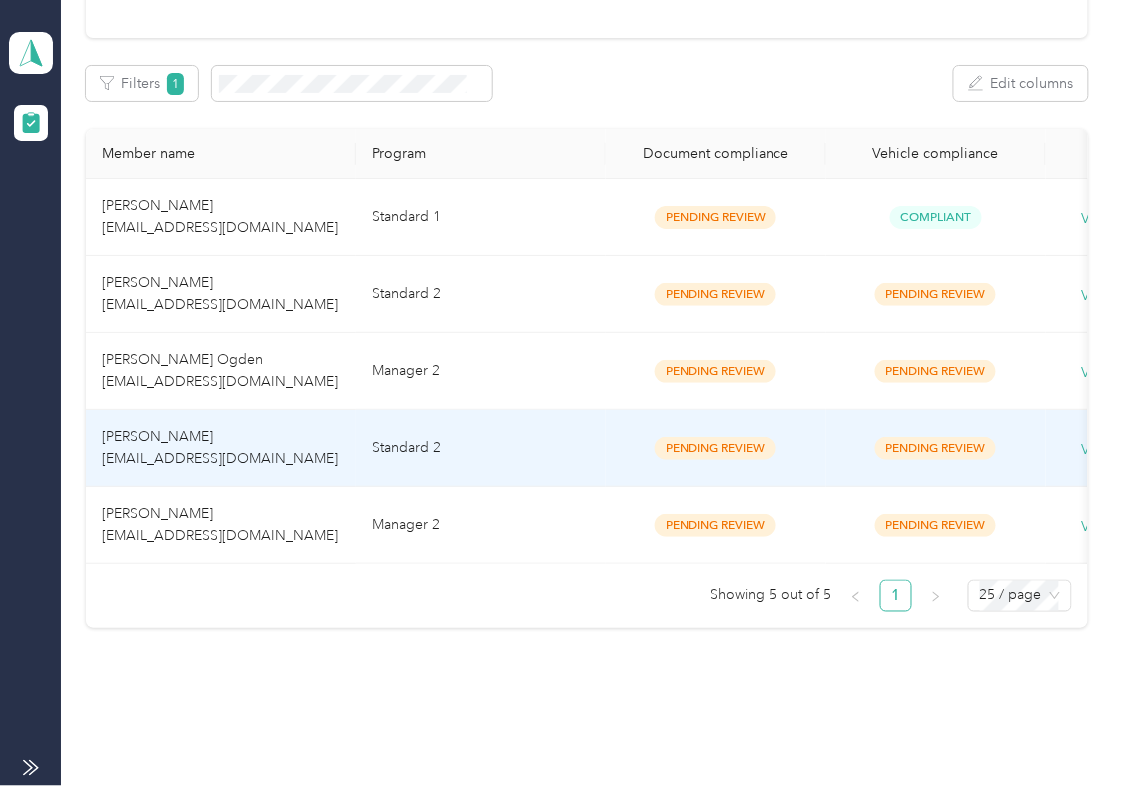 click on "[PERSON_NAME]
[EMAIL_ADDRESS][DOMAIN_NAME]" at bounding box center [221, 448] 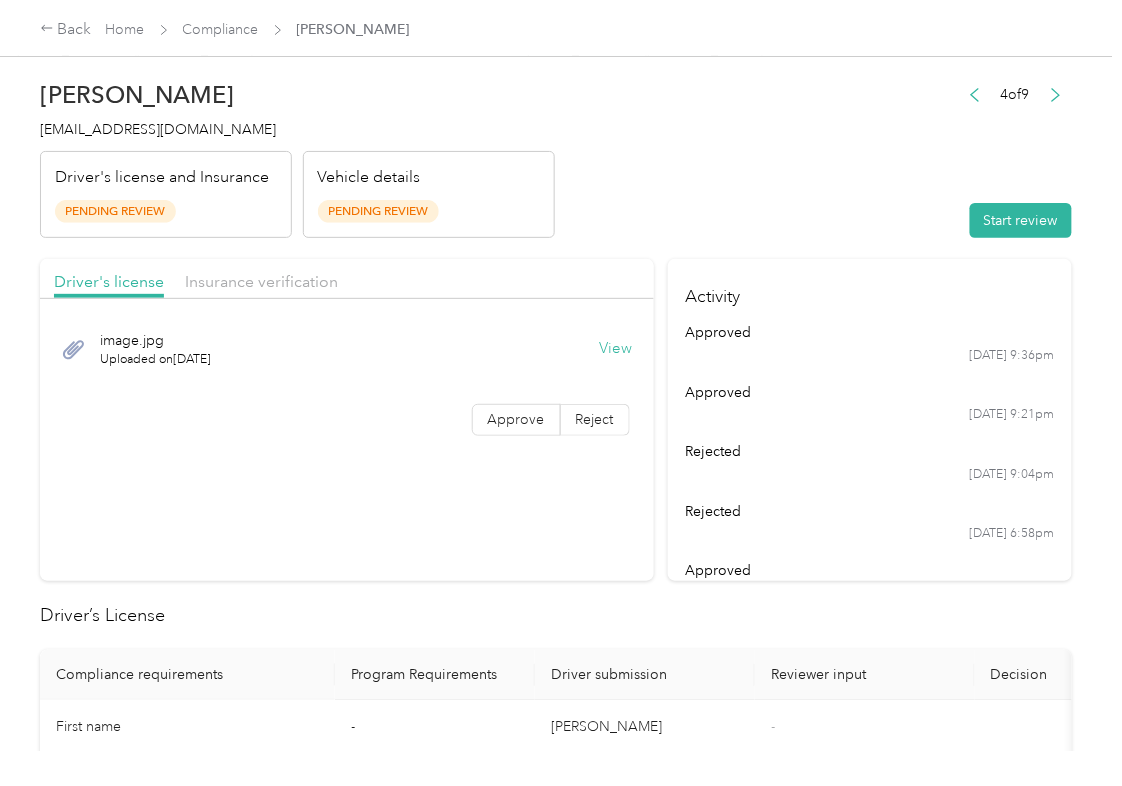 drag, startPoint x: 649, startPoint y: 504, endPoint x: 649, endPoint y: 488, distance: 16 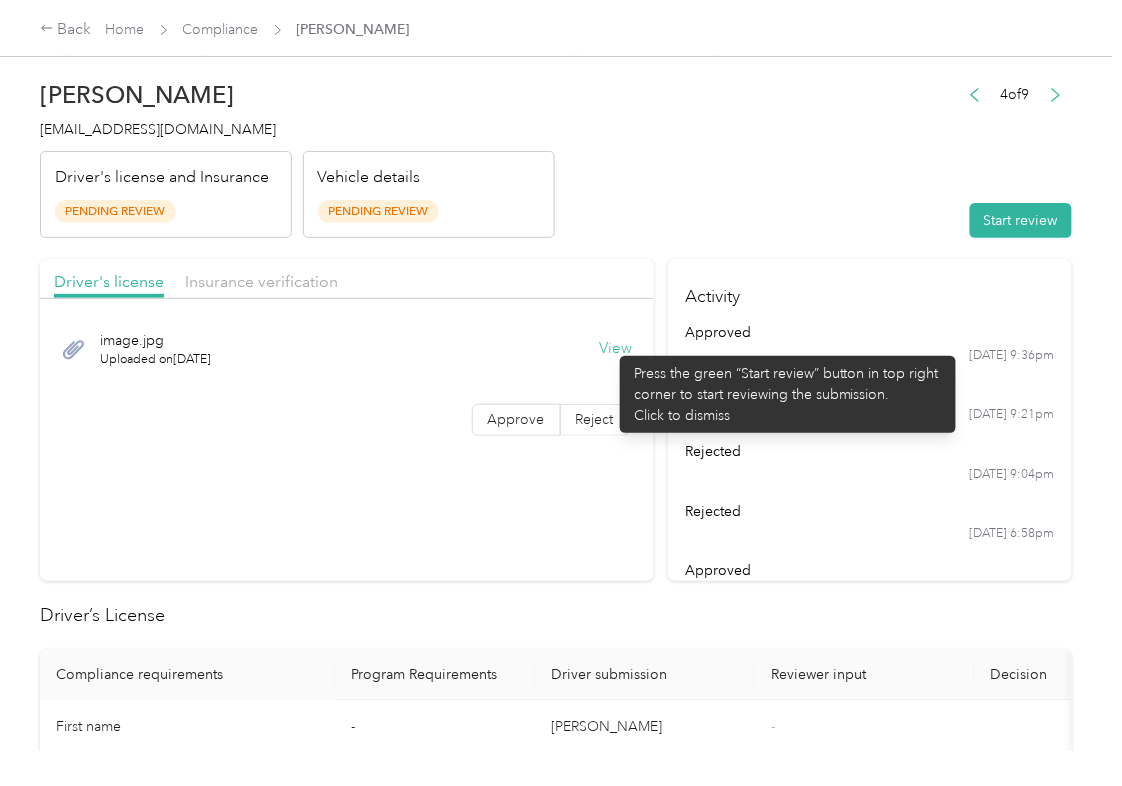 click on "View" at bounding box center [616, 349] 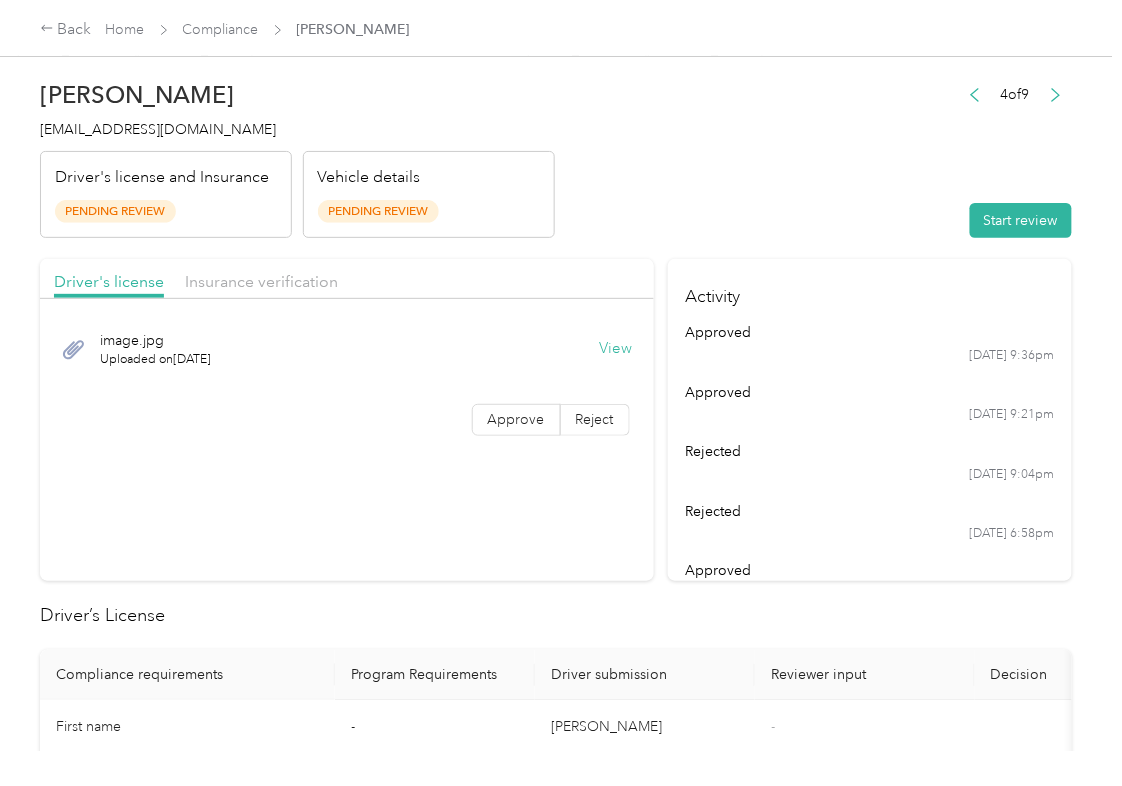 click on "Driver's license Insurance verification" at bounding box center (347, 279) 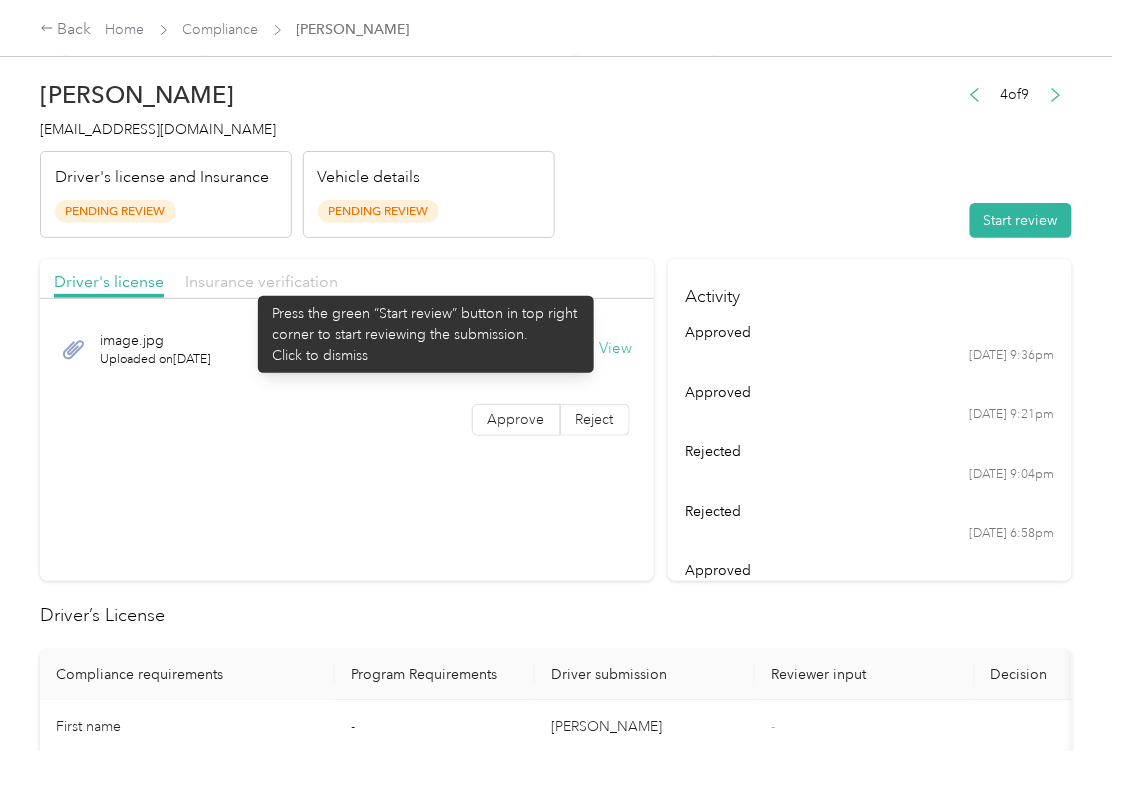 drag, startPoint x: 248, startPoint y: 286, endPoint x: 270, endPoint y: 284, distance: 22.090721 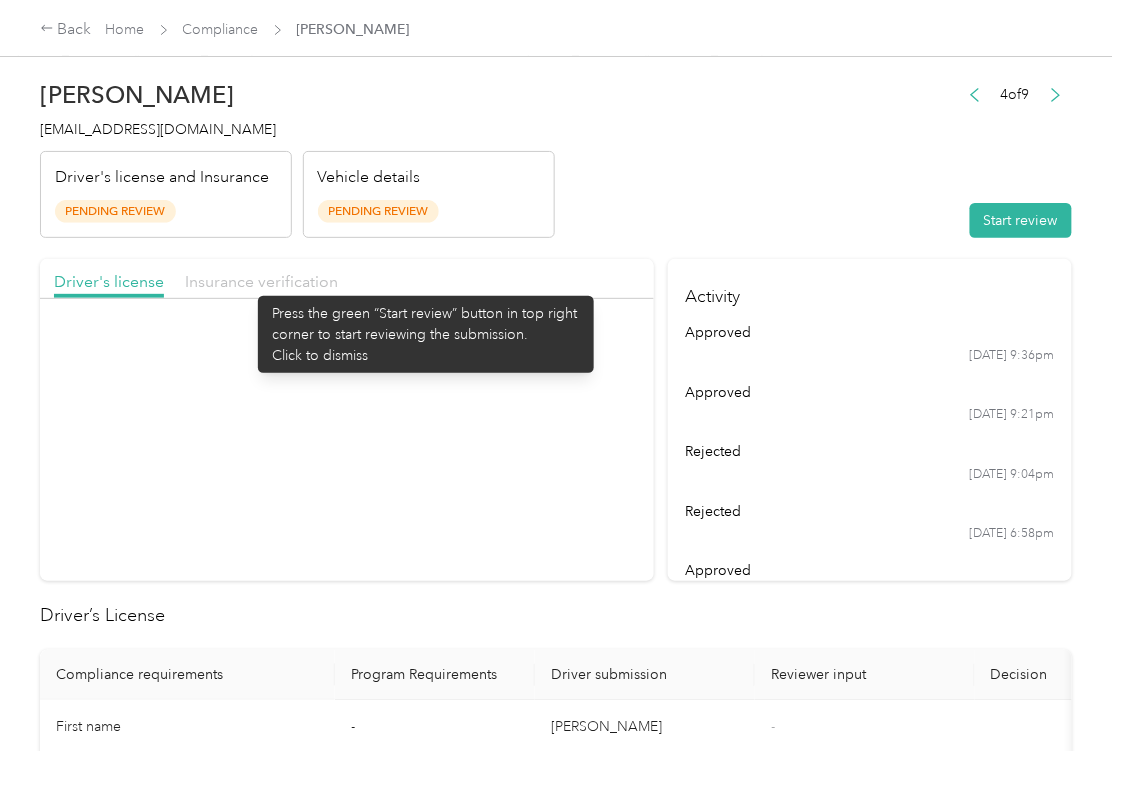 click on "Insurance verification" at bounding box center [261, 281] 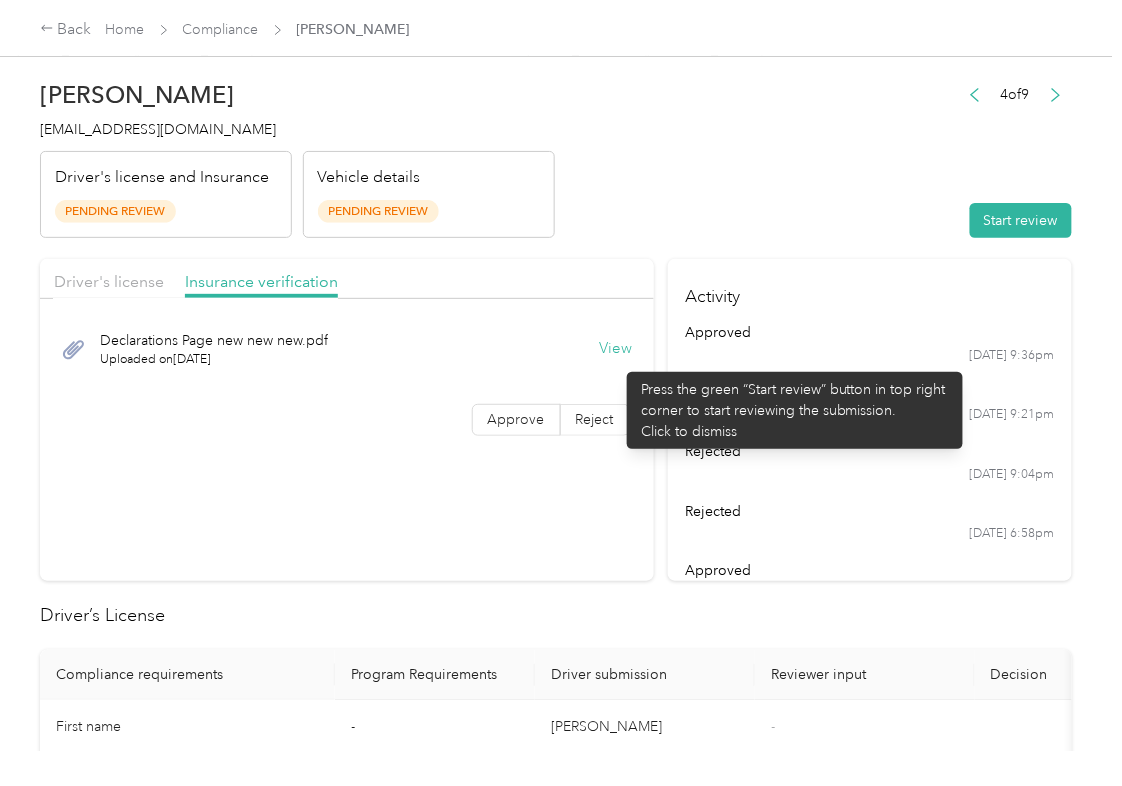 click on "View" at bounding box center (616, 349) 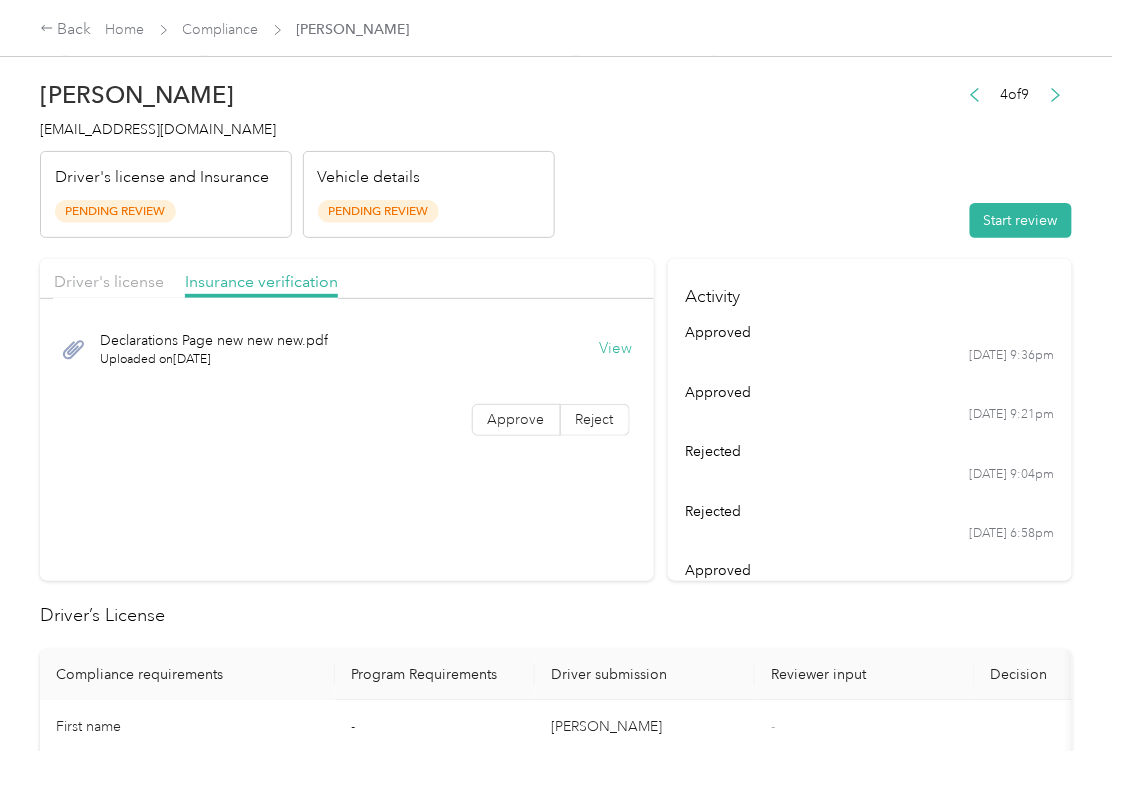 click on "4  of  9 Start review" at bounding box center (1015, 160) 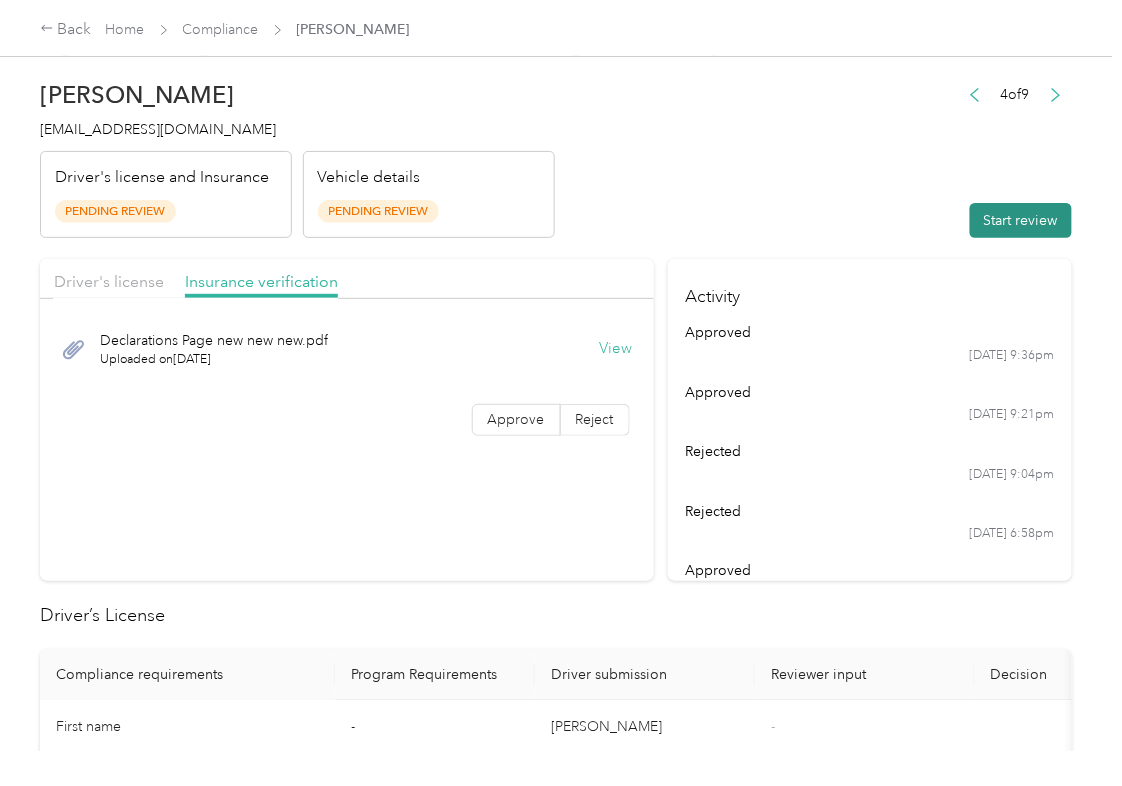 click on "Start review" at bounding box center (1021, 220) 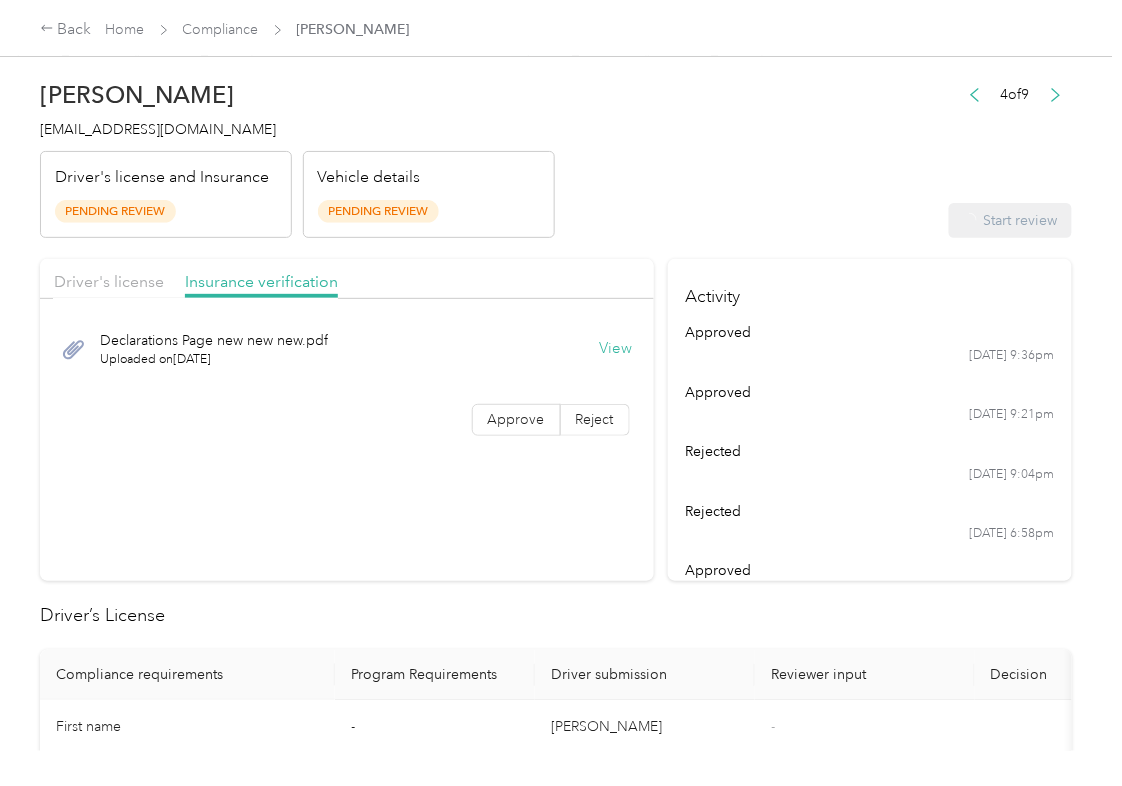 click on "Driver's license" at bounding box center (109, 282) 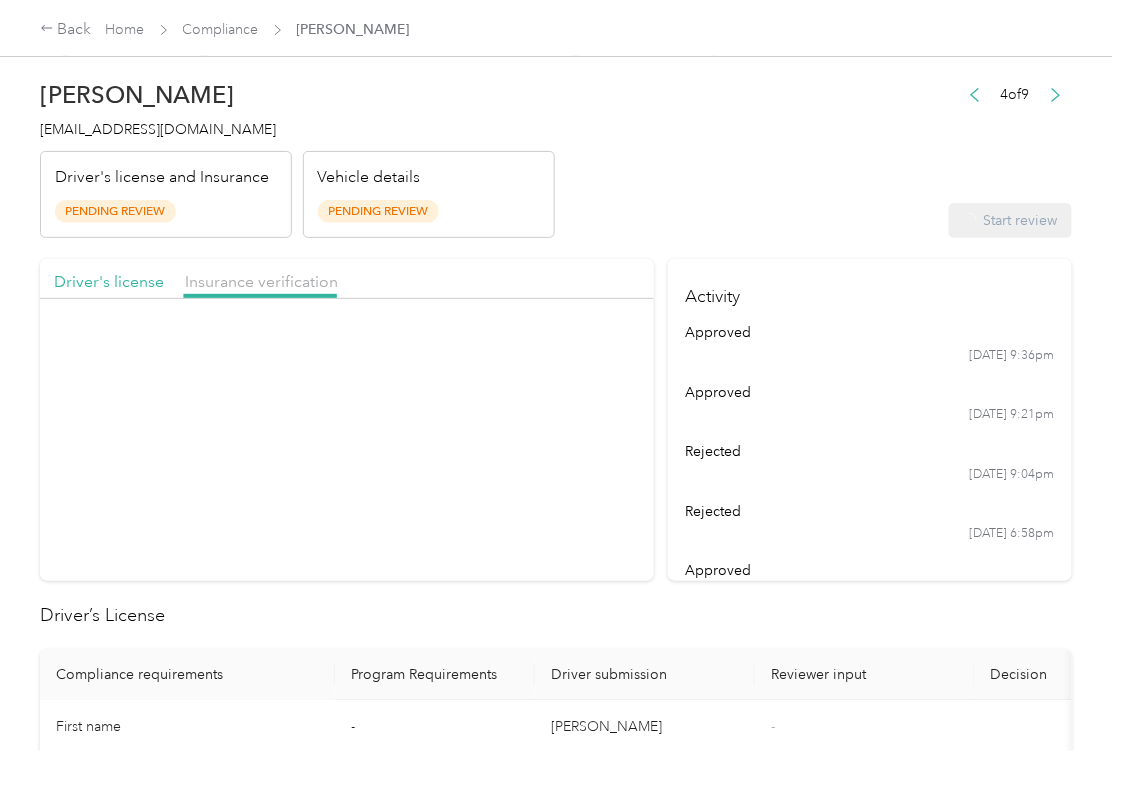 click on "Driver's license" at bounding box center (109, 282) 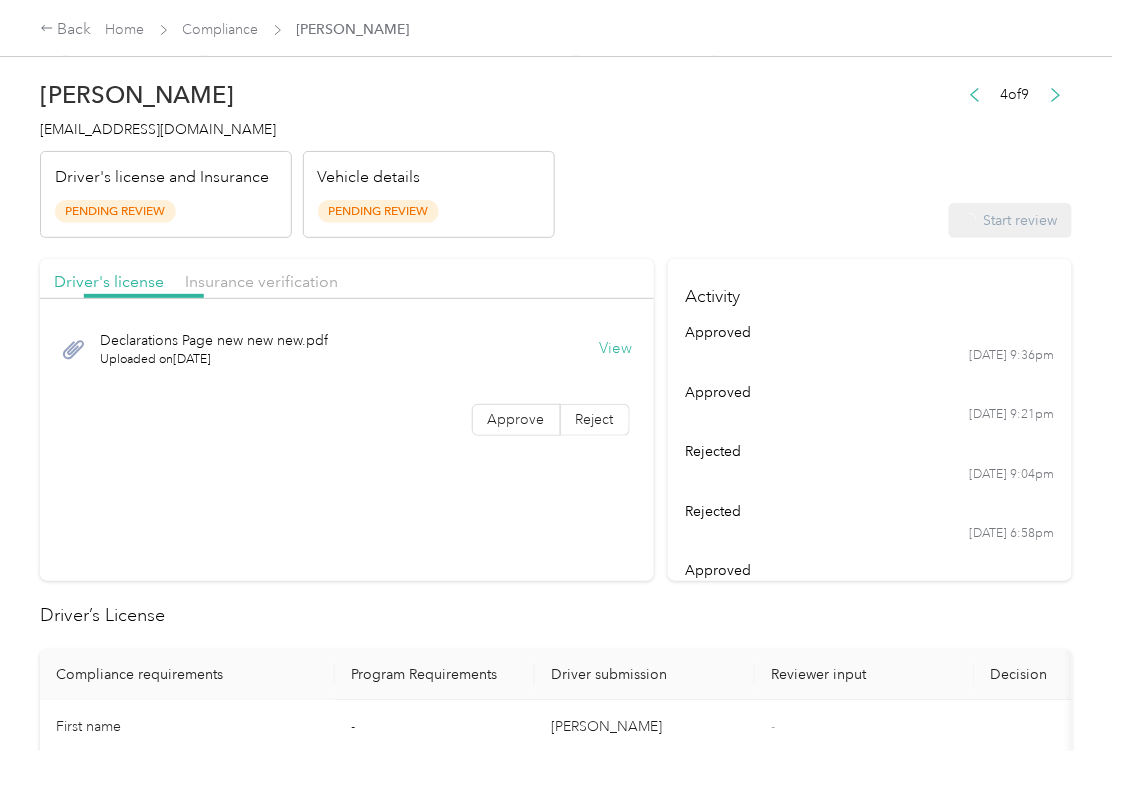 click on "Driver's license" at bounding box center [109, 282] 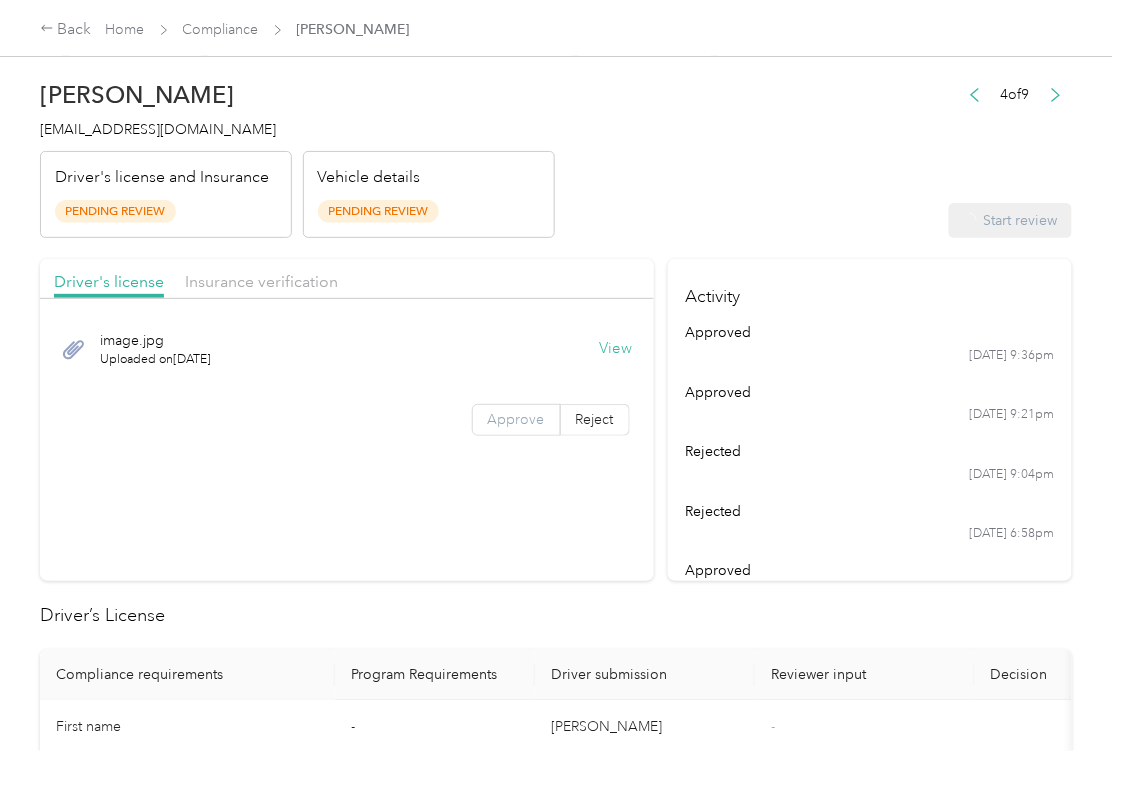 click on "Approve" at bounding box center (516, 419) 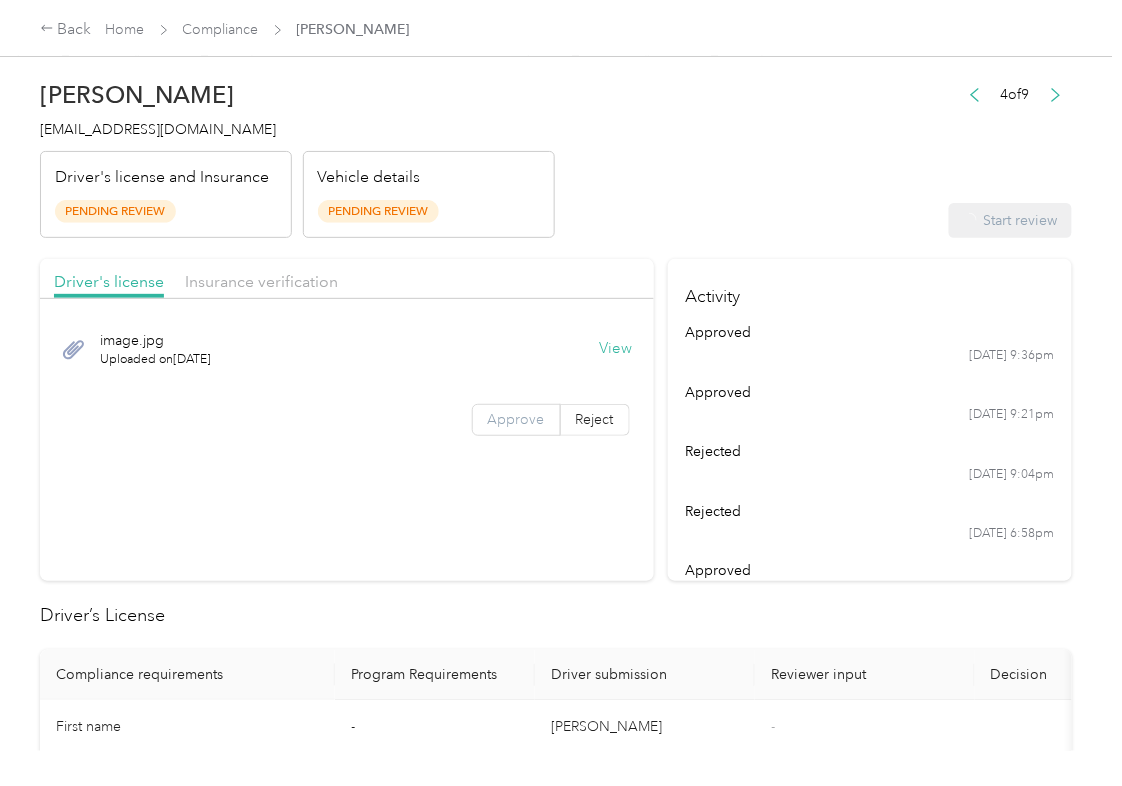 click on "Approve" at bounding box center (516, 419) 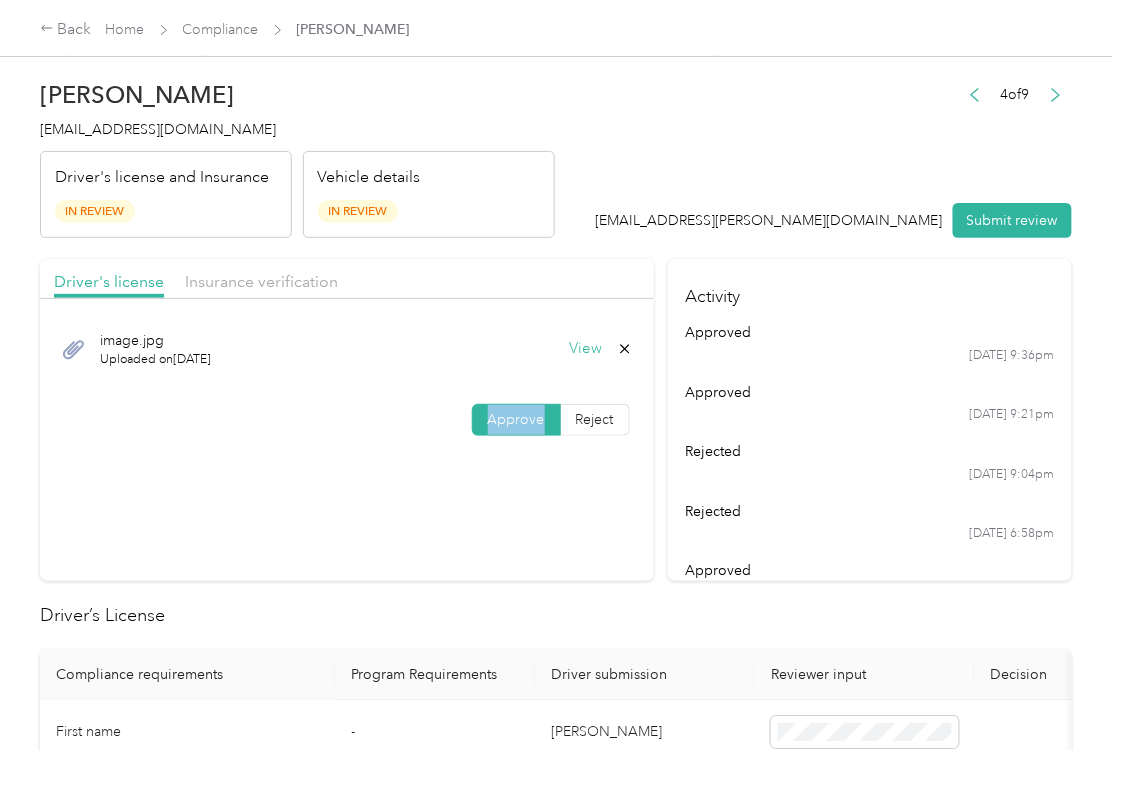 click on "Approve" at bounding box center (516, 419) 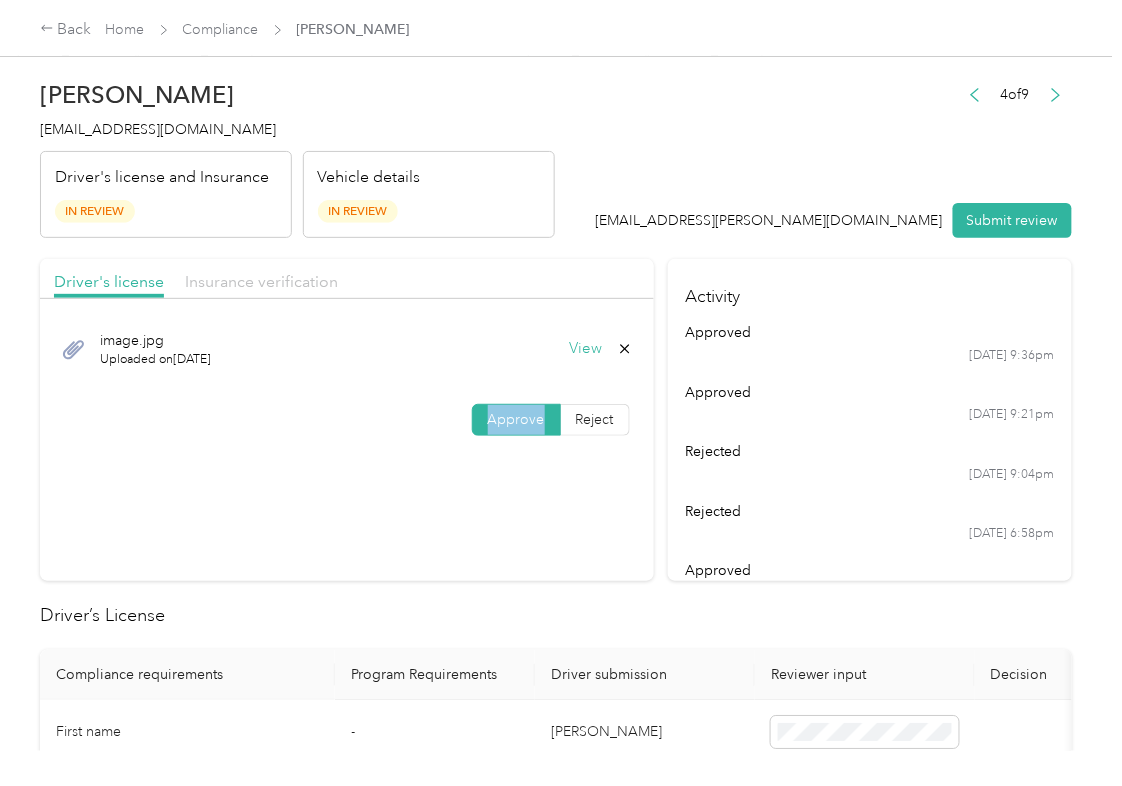 click on "Insurance verification" at bounding box center [261, 281] 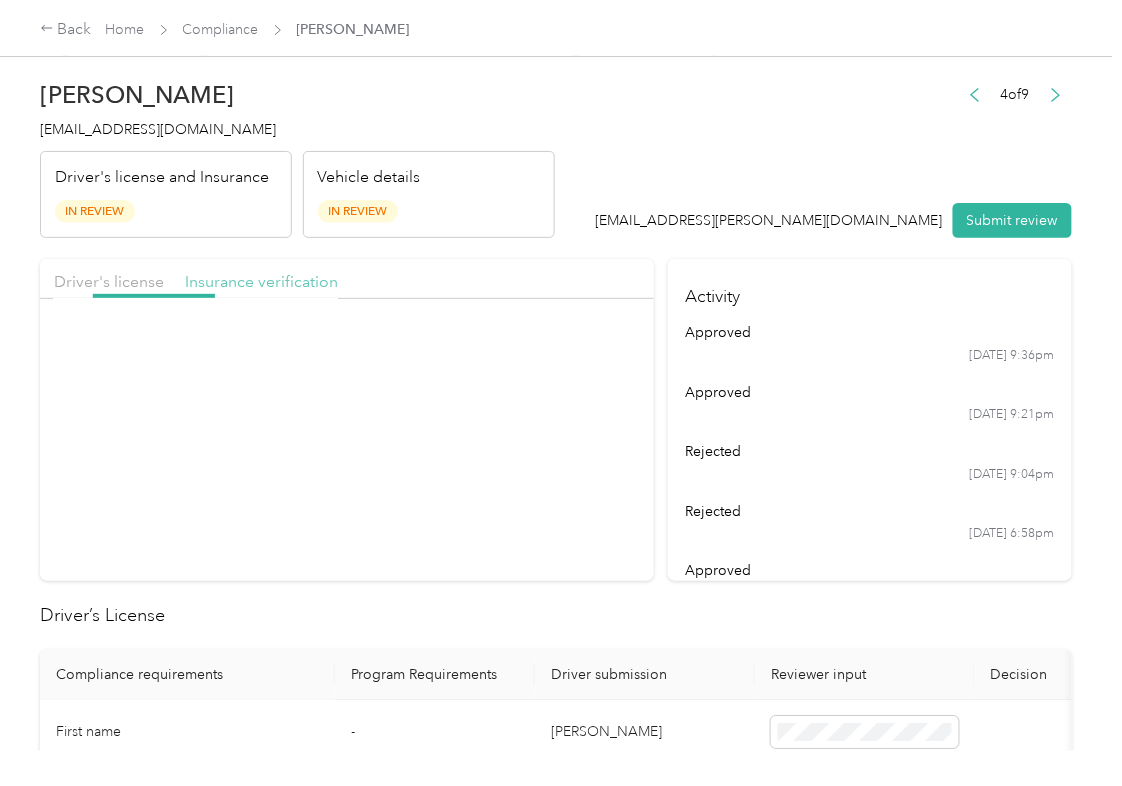 click on "Insurance verification" at bounding box center (261, 281) 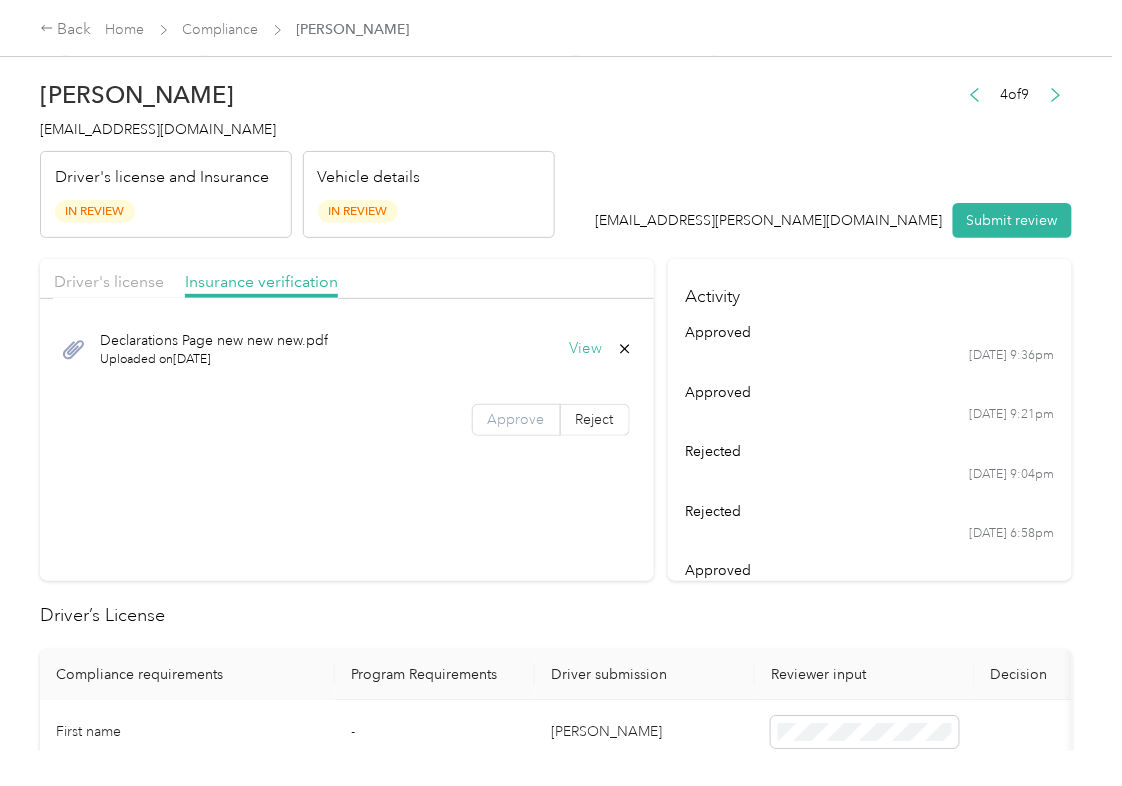 click on "Approve" at bounding box center (516, 420) 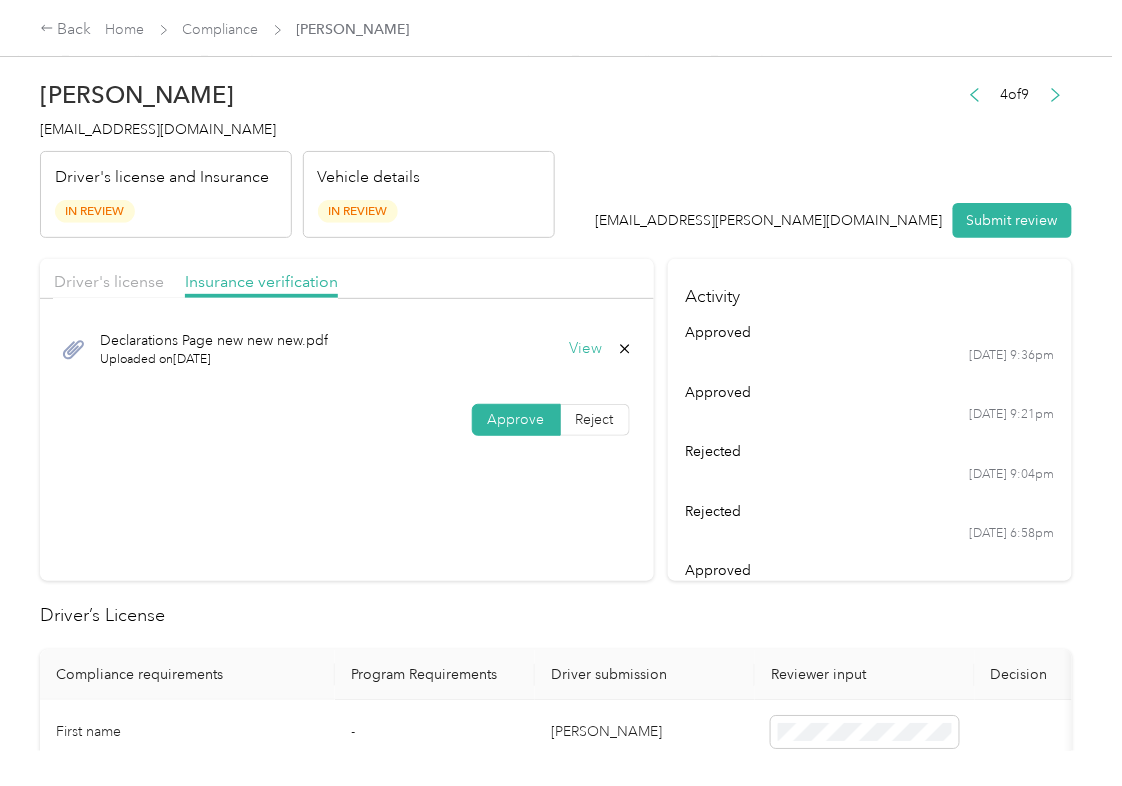 click on "Approve" at bounding box center (516, 419) 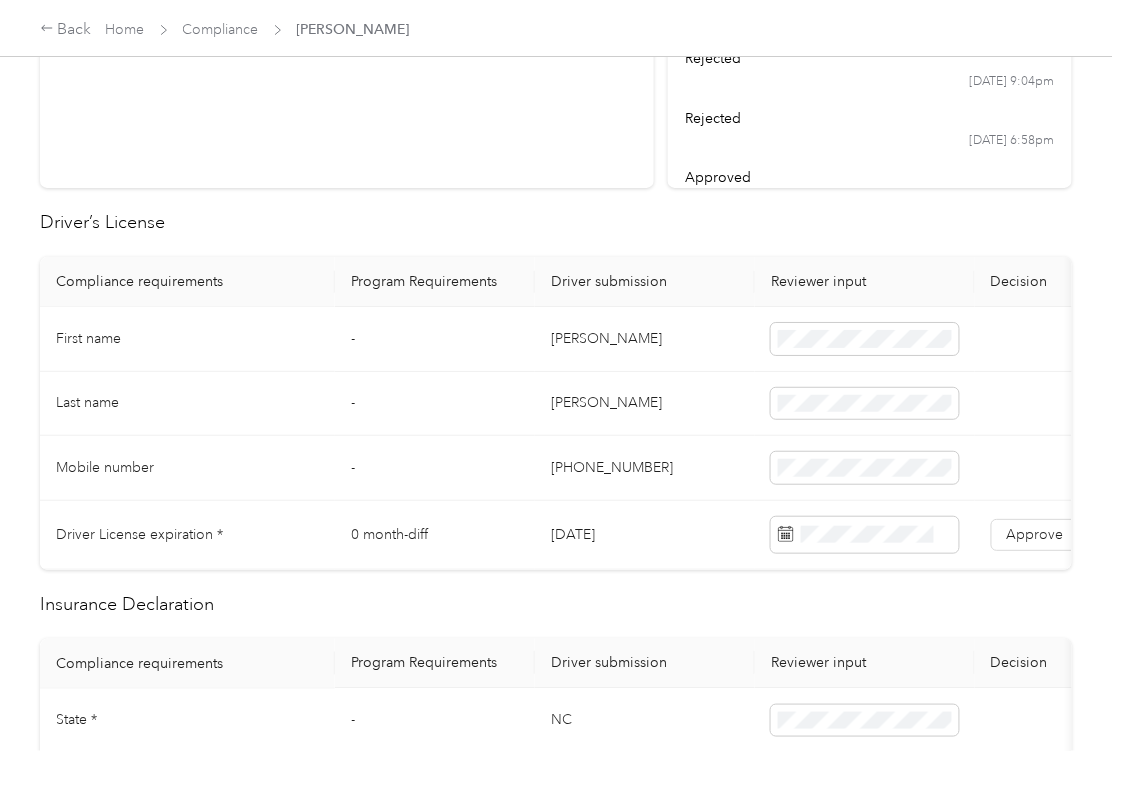 scroll, scrollTop: 400, scrollLeft: 0, axis: vertical 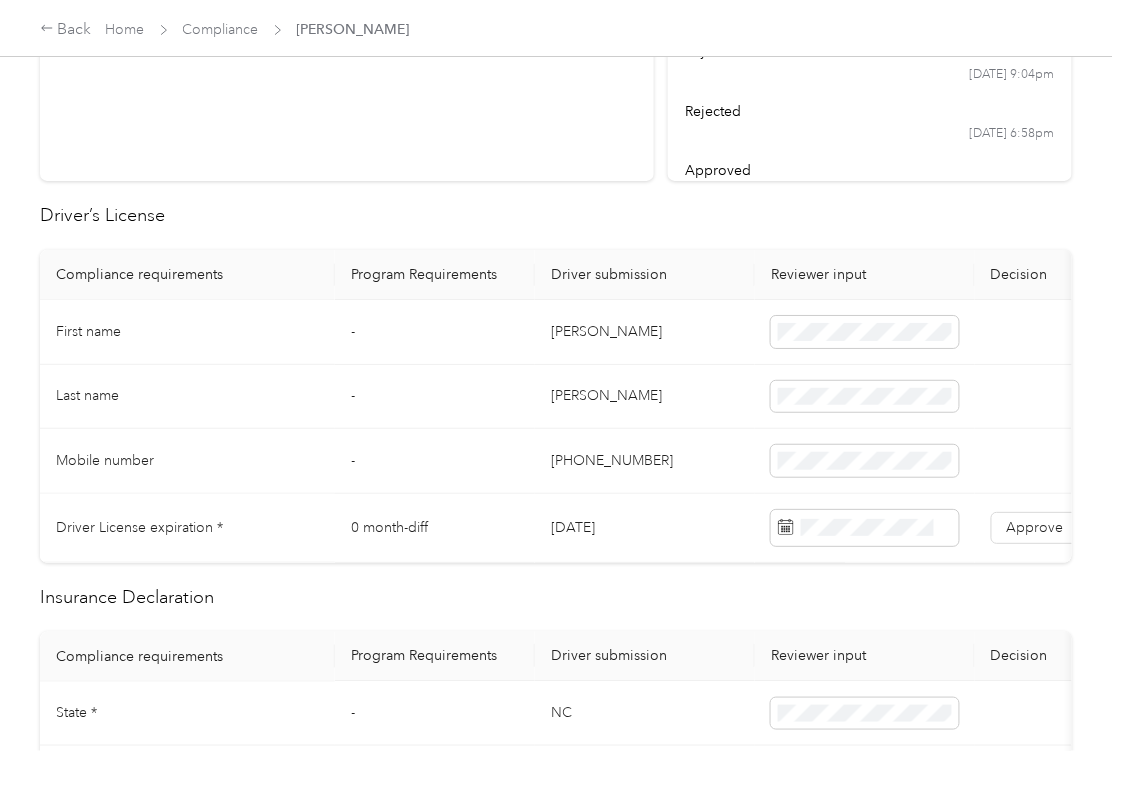 click on "[DATE]" at bounding box center (645, 528) 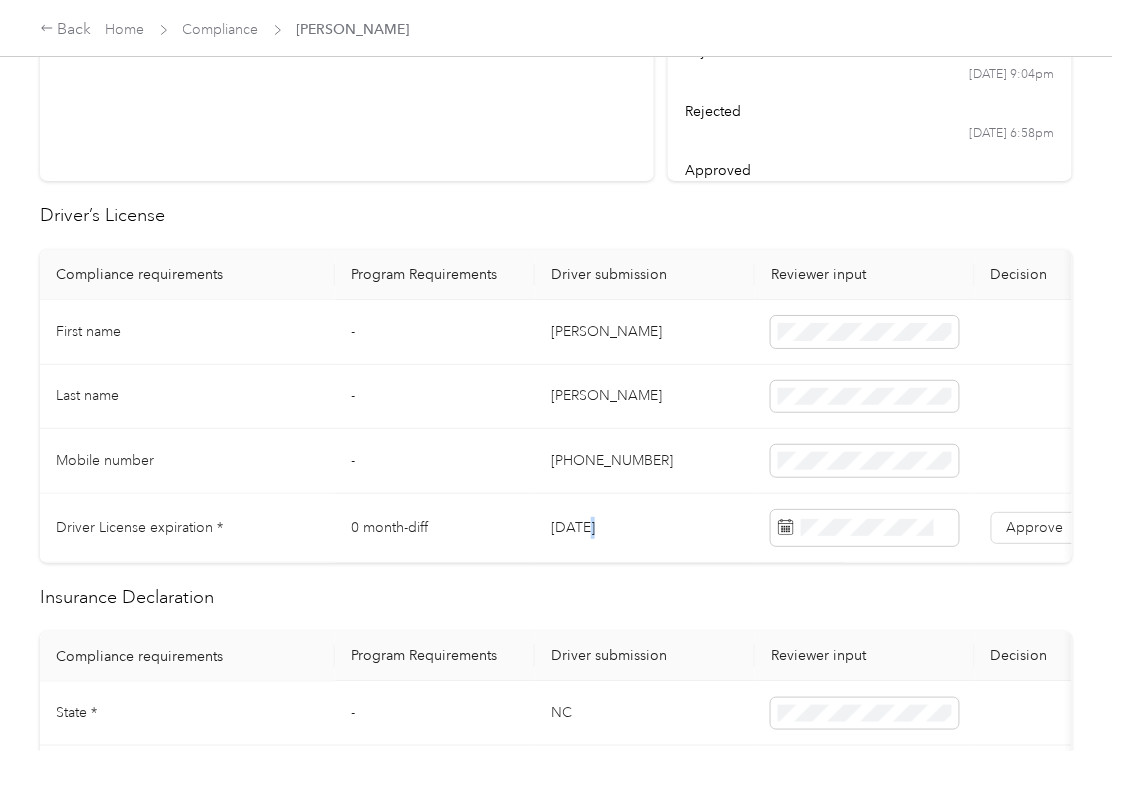 click on "[DATE]" at bounding box center [645, 528] 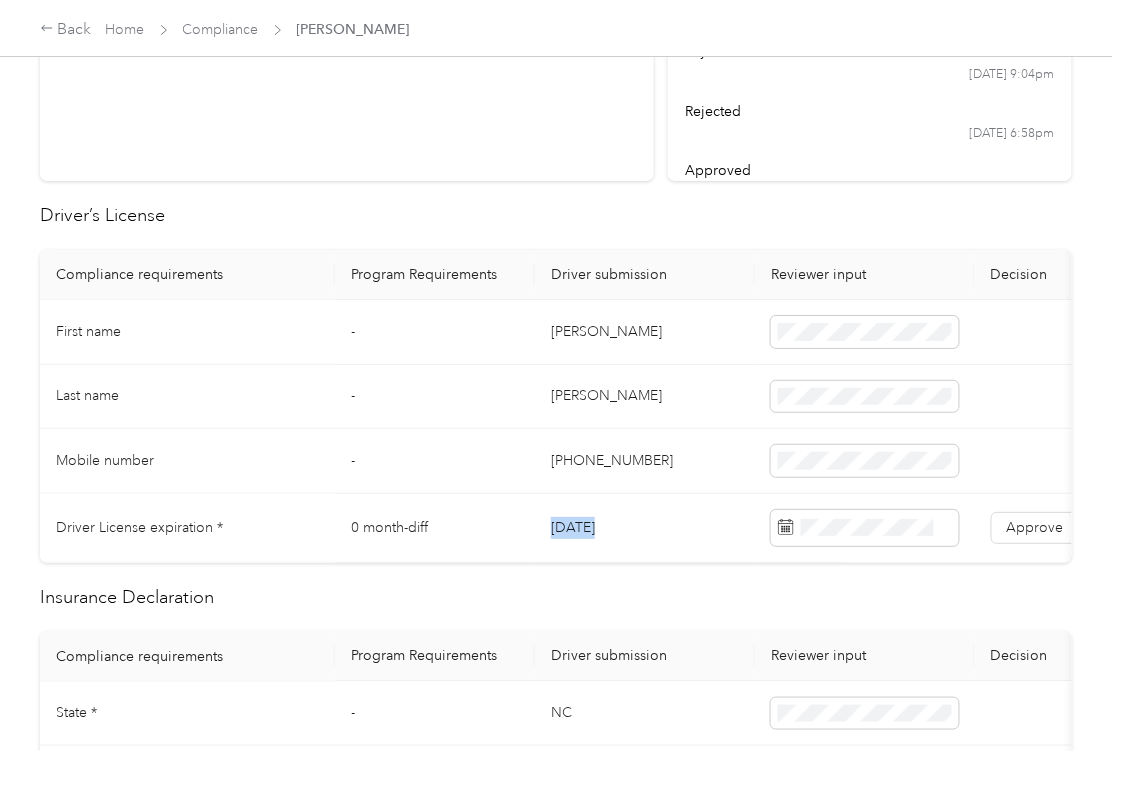 click on "[DATE]" at bounding box center [645, 528] 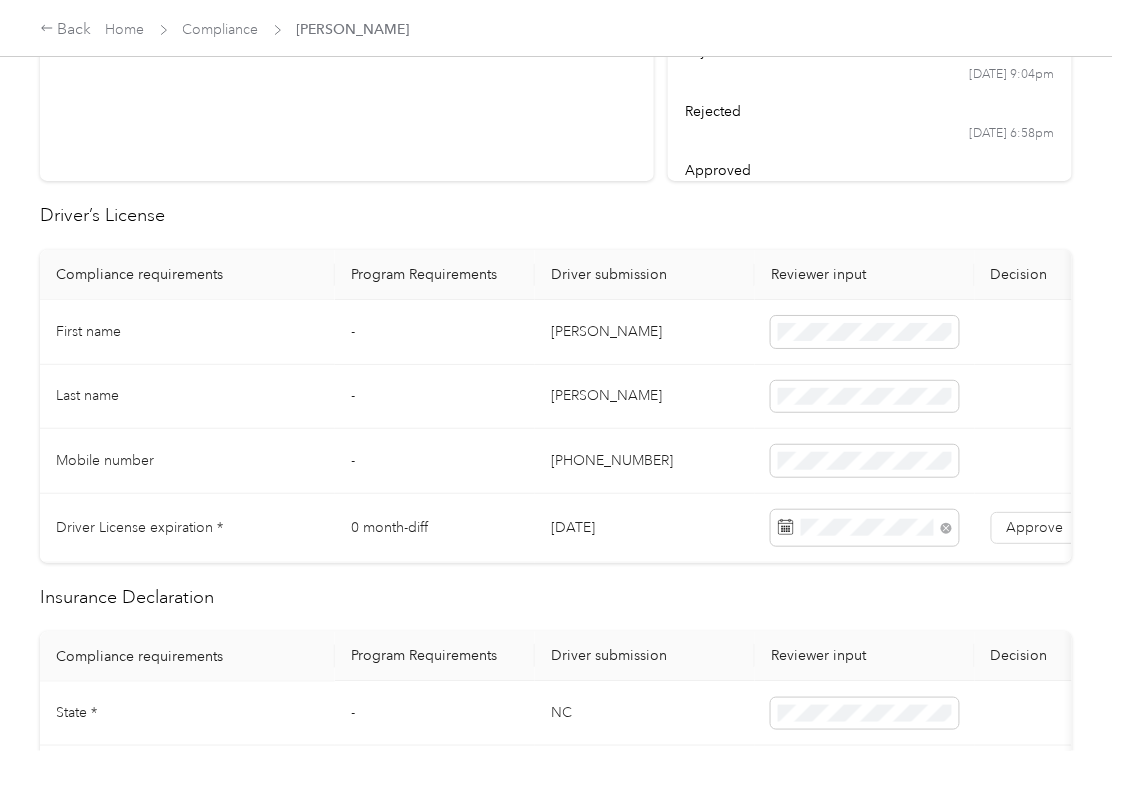click on "Driver’s License" at bounding box center (556, 215) 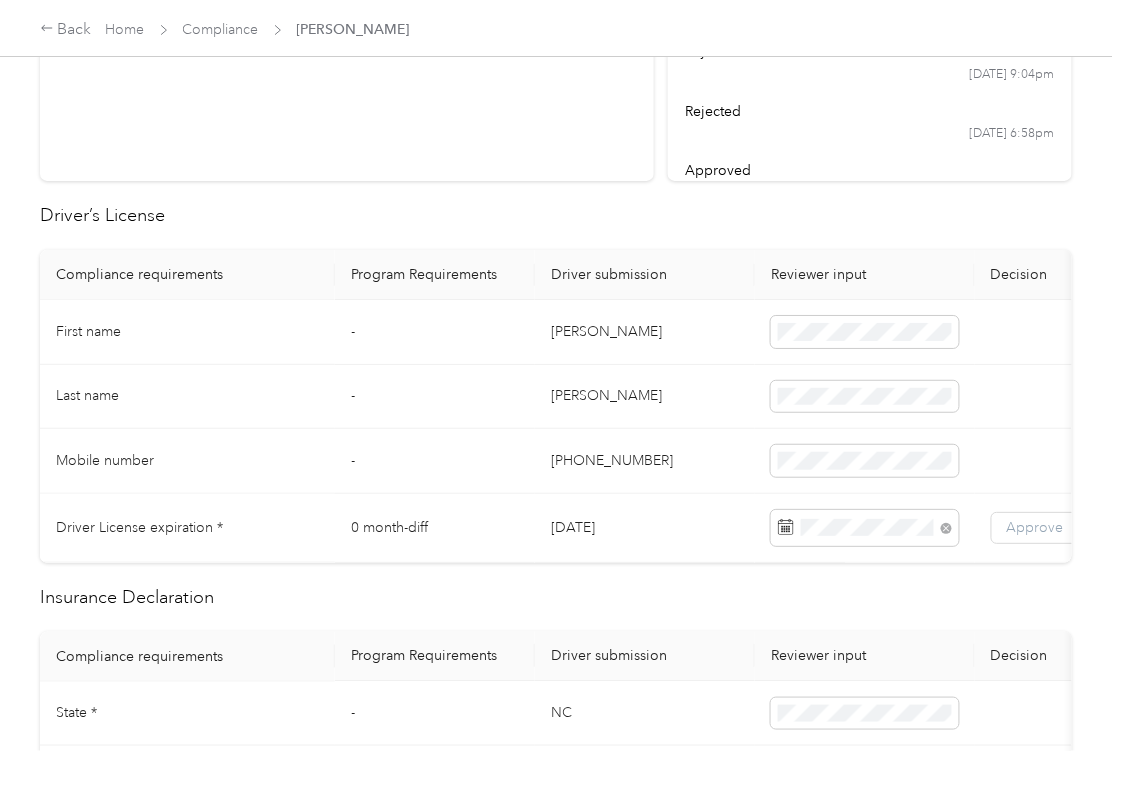 click on "Approve" at bounding box center (1035, 527) 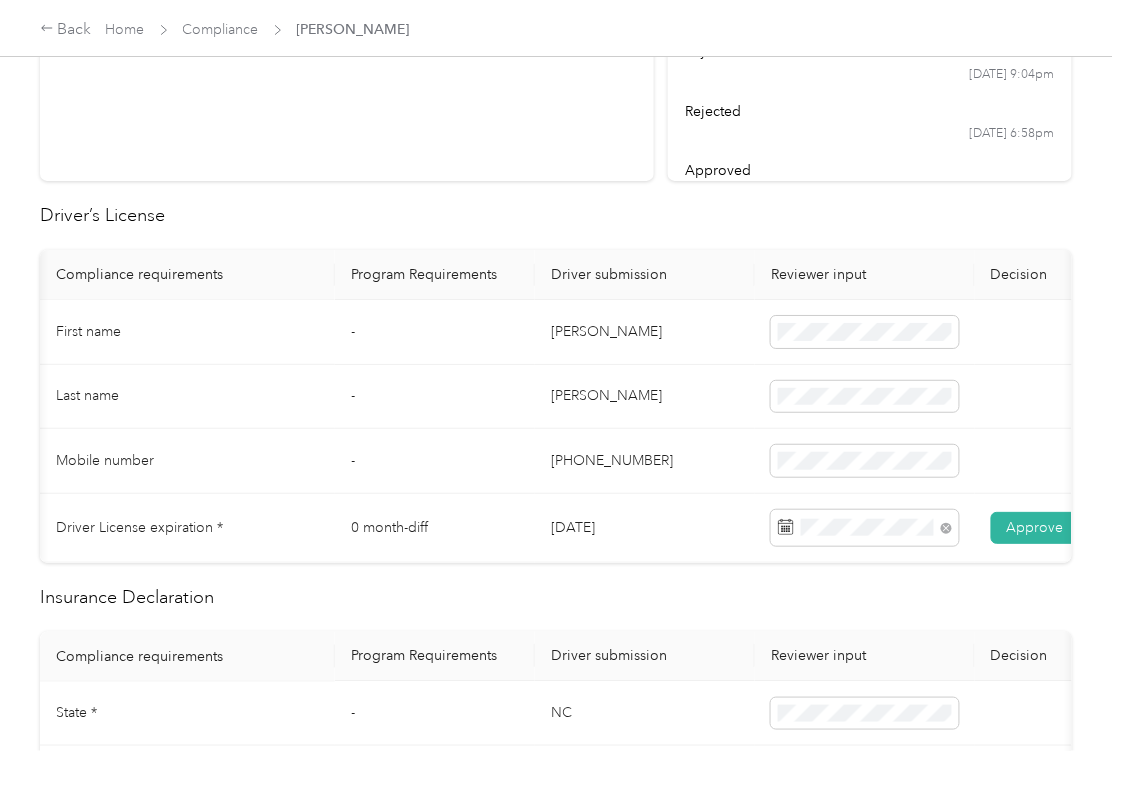 scroll, scrollTop: 0, scrollLeft: 100, axis: horizontal 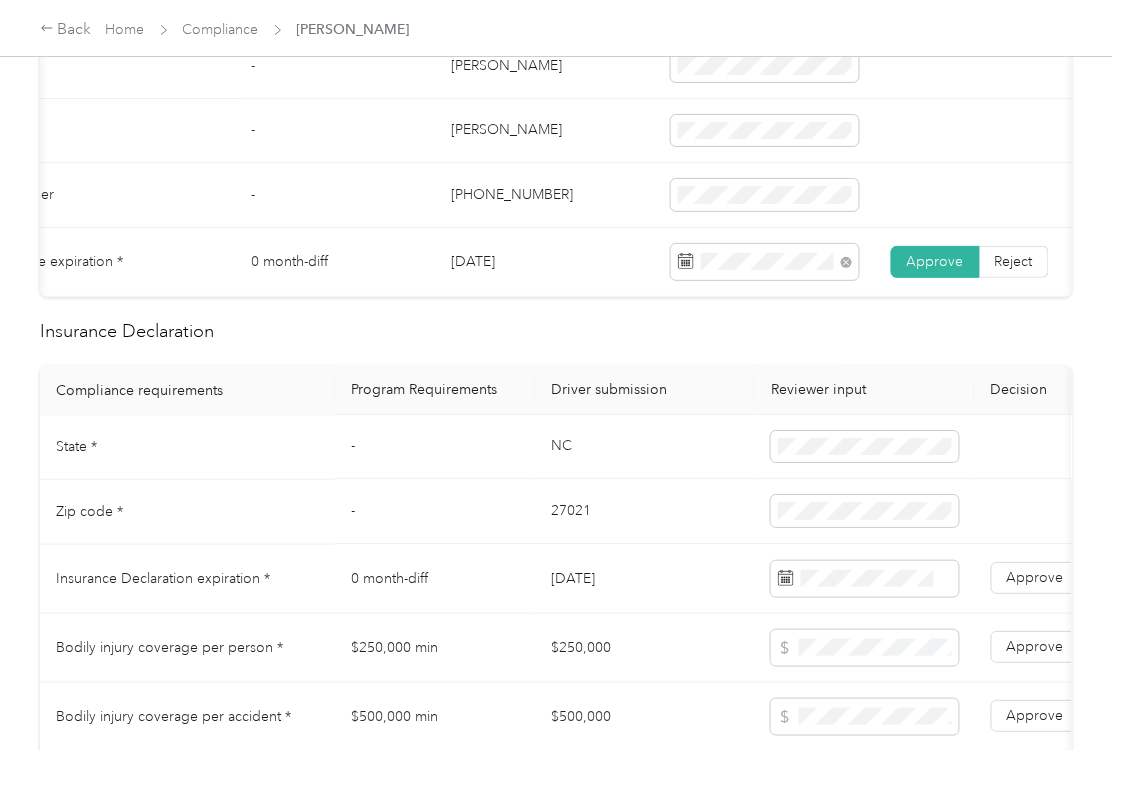 click on "NC" at bounding box center (645, 448) 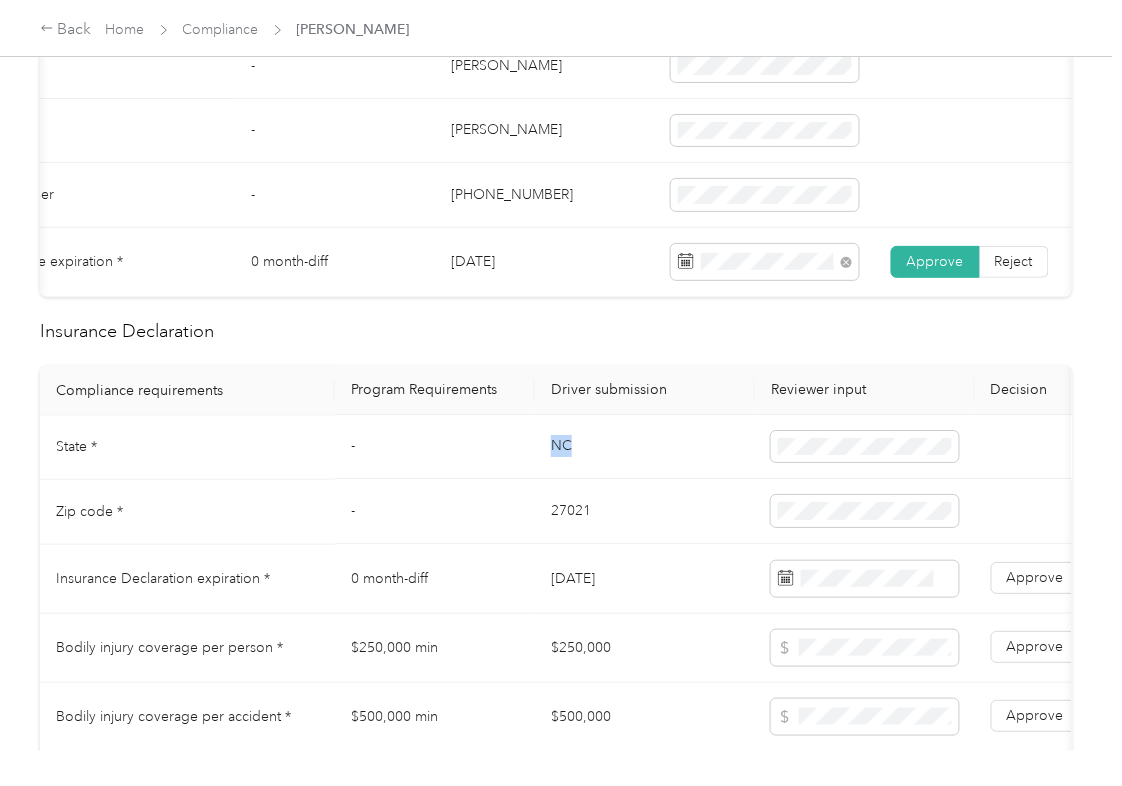 click on "NC" at bounding box center (645, 448) 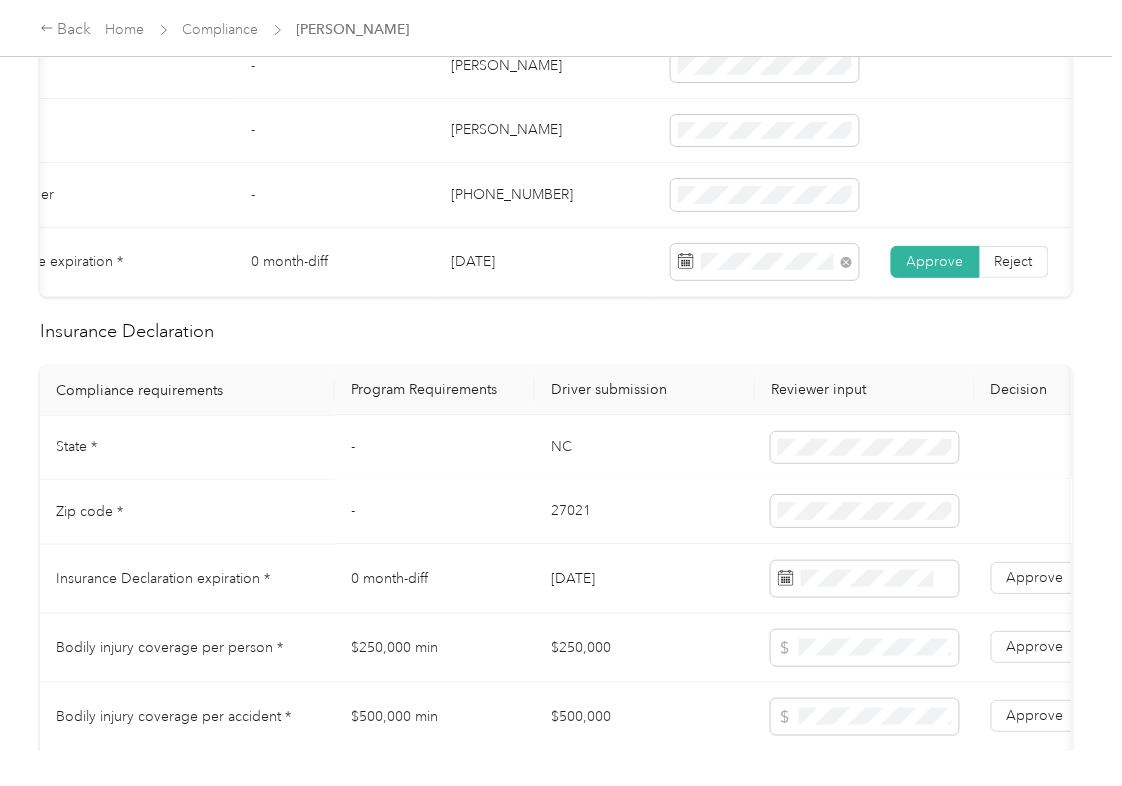 click on "27021" at bounding box center [645, 512] 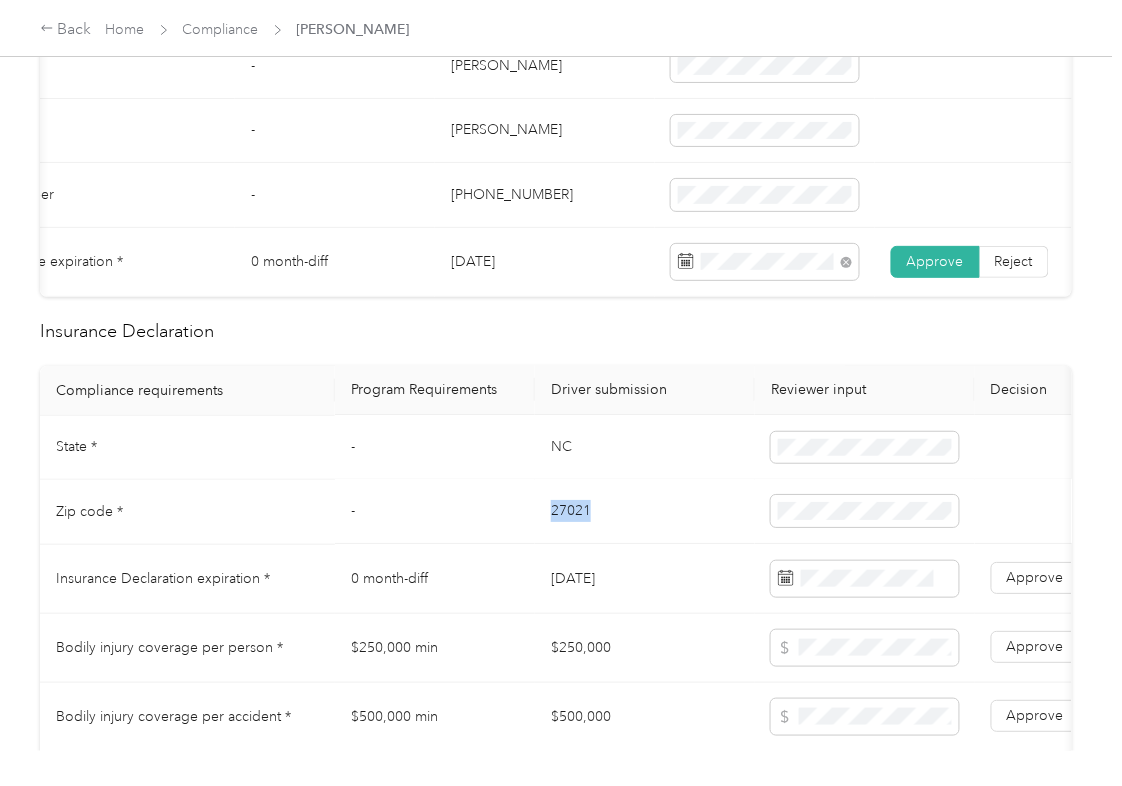 click on "27021" at bounding box center [645, 512] 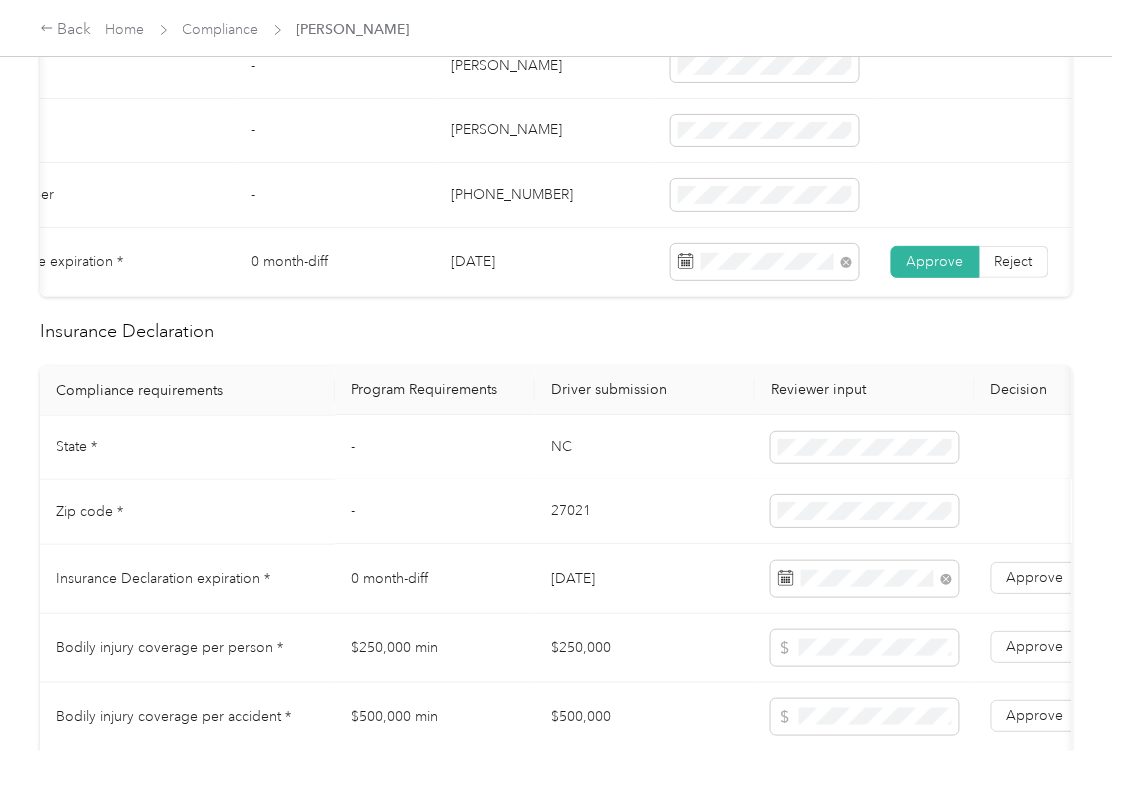 click on "27021" at bounding box center [645, 512] 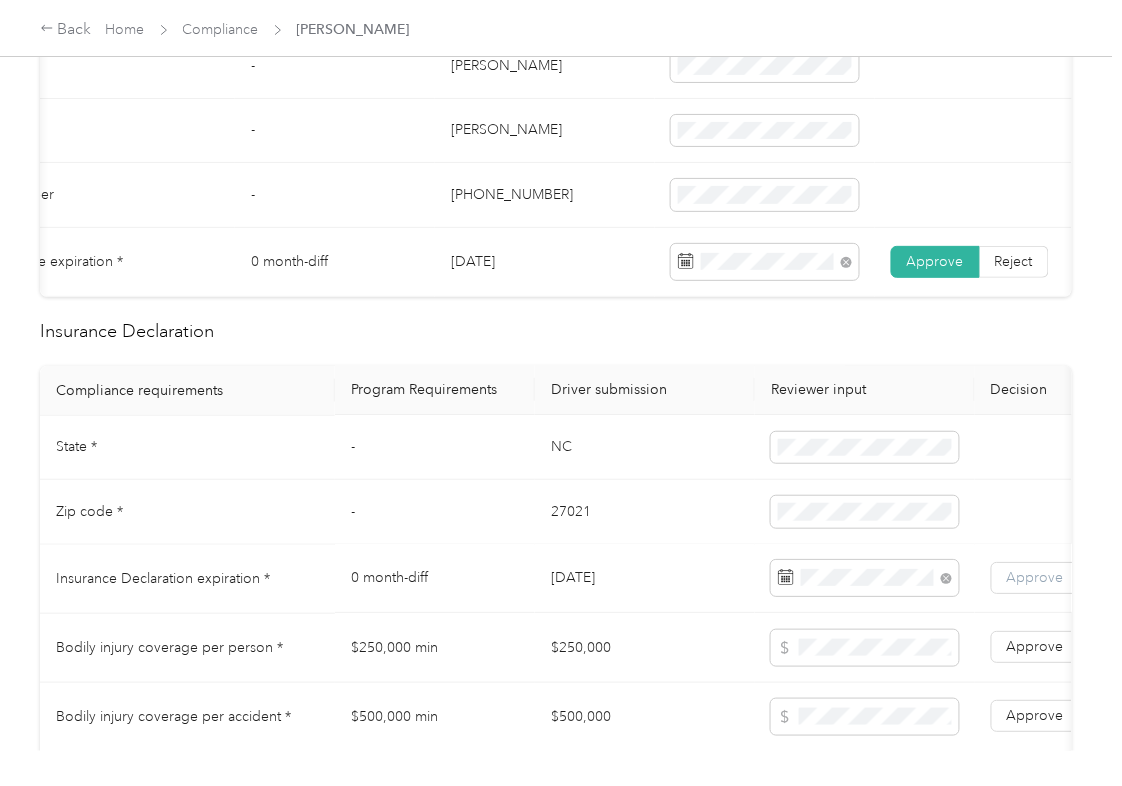 click on "Approve" at bounding box center [1035, 578] 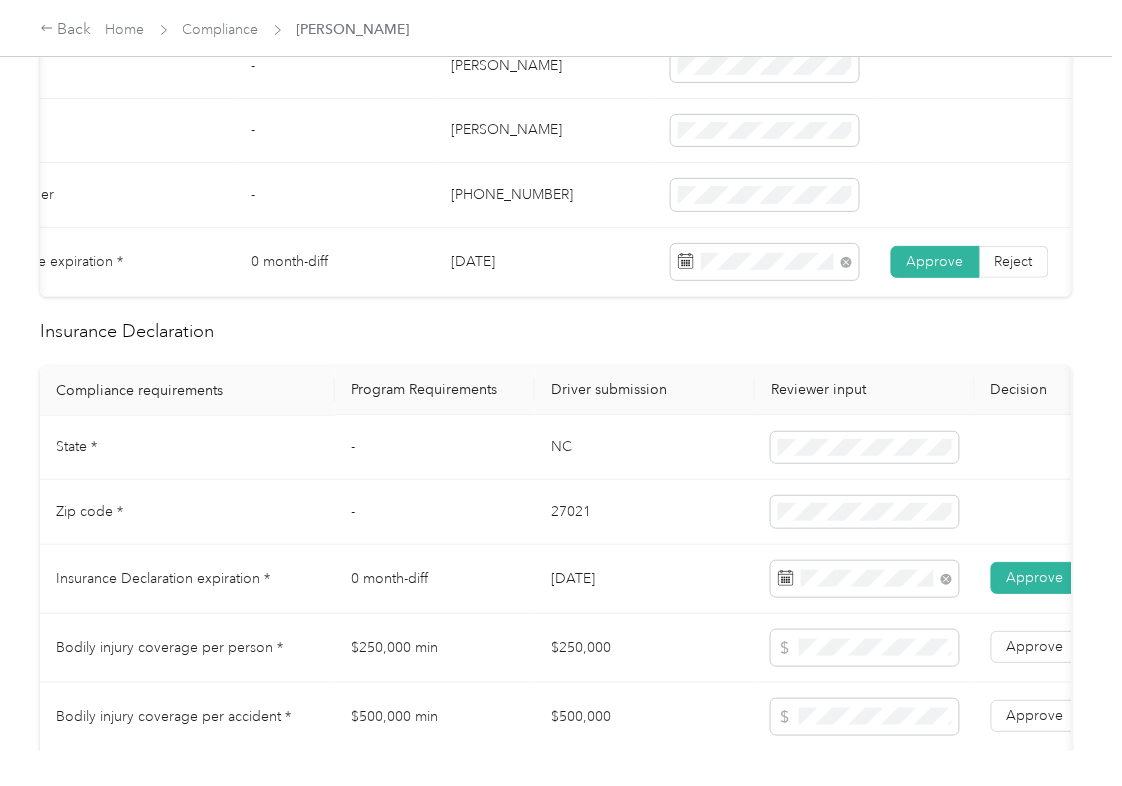 scroll, scrollTop: 1600, scrollLeft: 0, axis: vertical 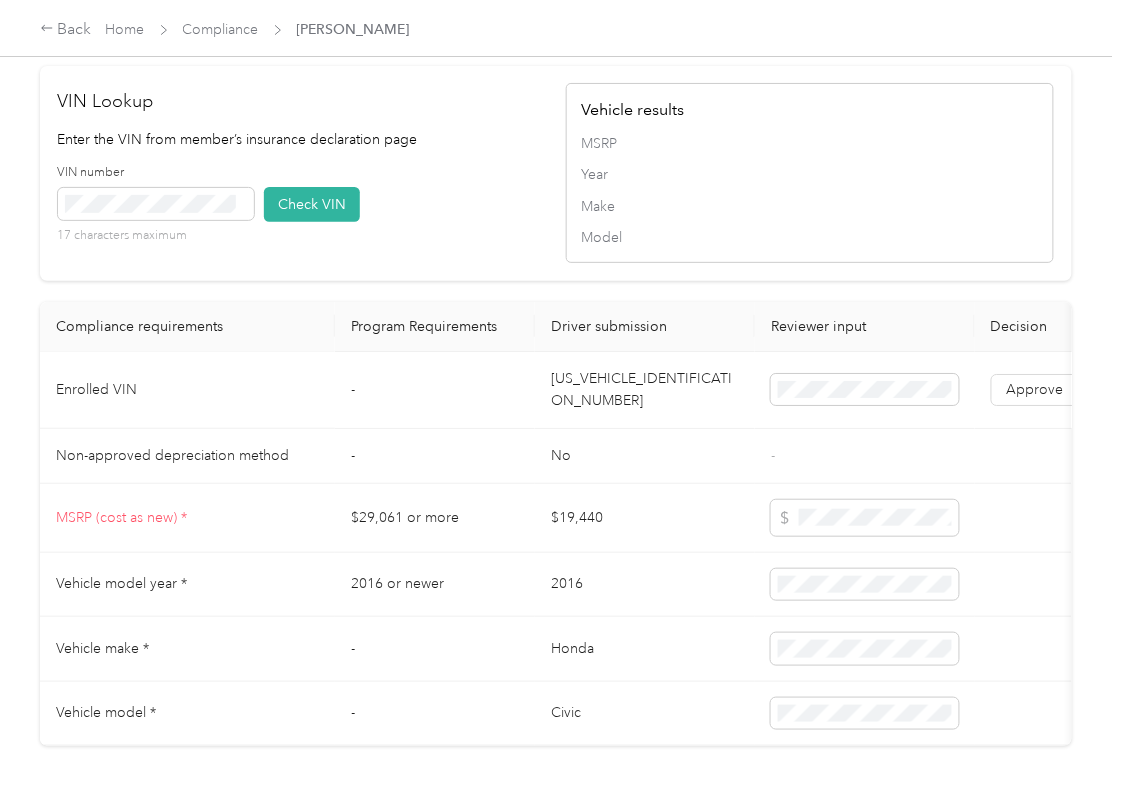 click on "[US_VEHICLE_IDENTIFICATION_NUMBER]" at bounding box center [645, 390] 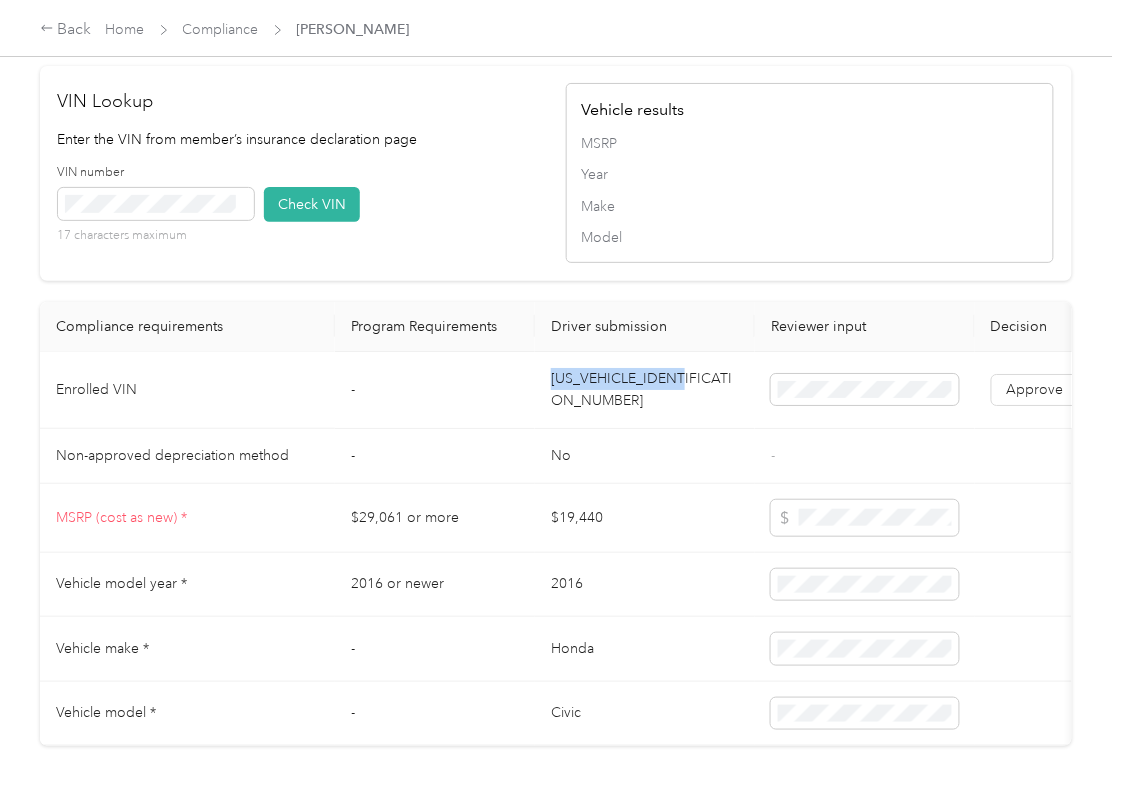 click on "[US_VEHICLE_IDENTIFICATION_NUMBER]" at bounding box center [645, 390] 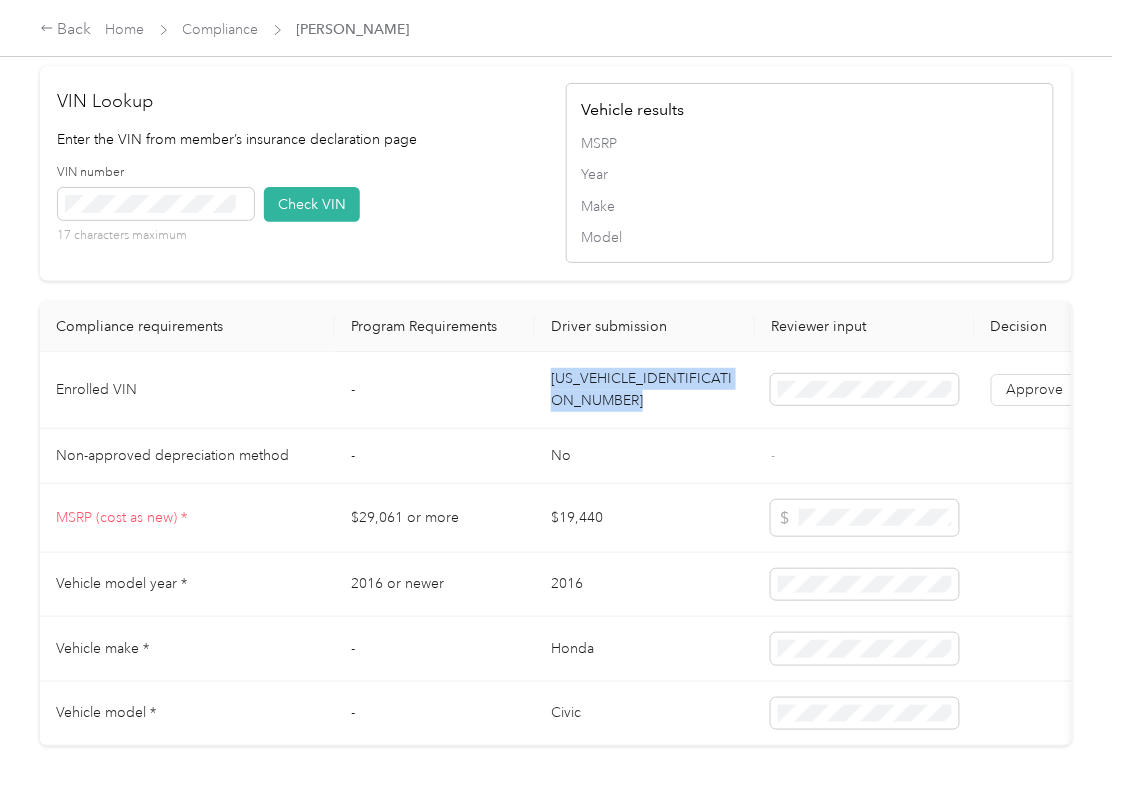 click on "VIN number   17 characters maximum Check VIN" at bounding box center (302, 211) 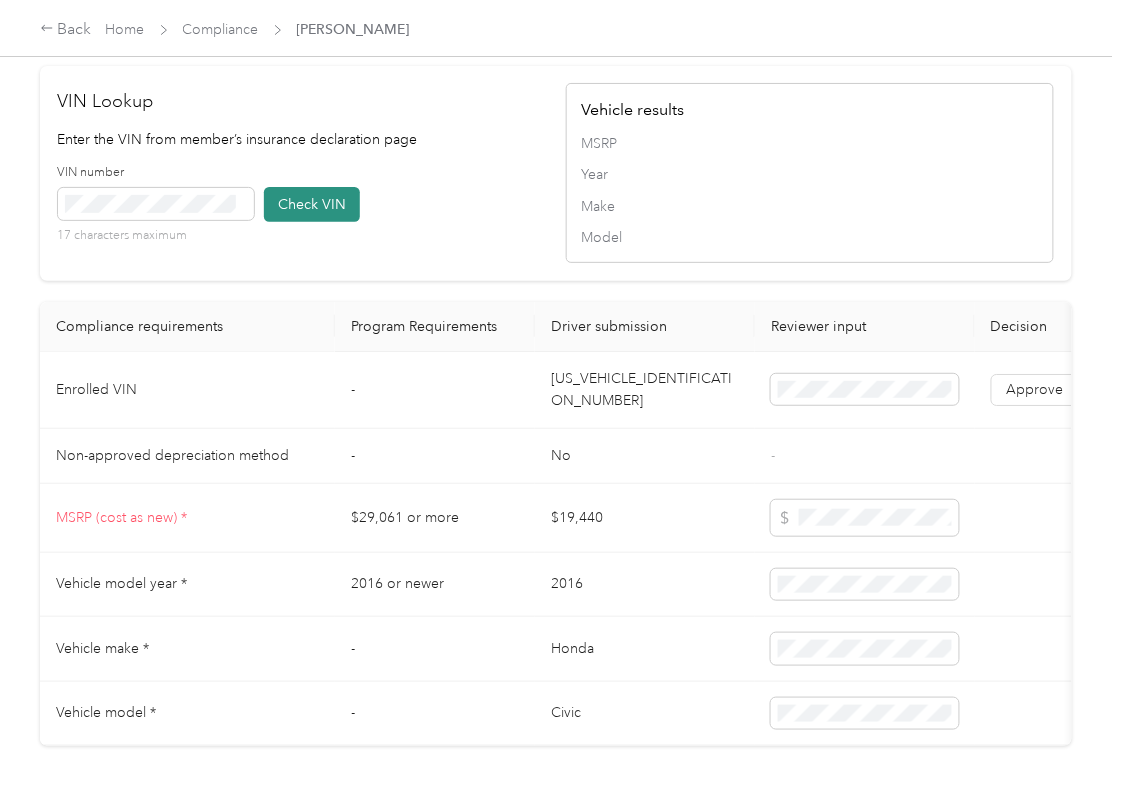 type 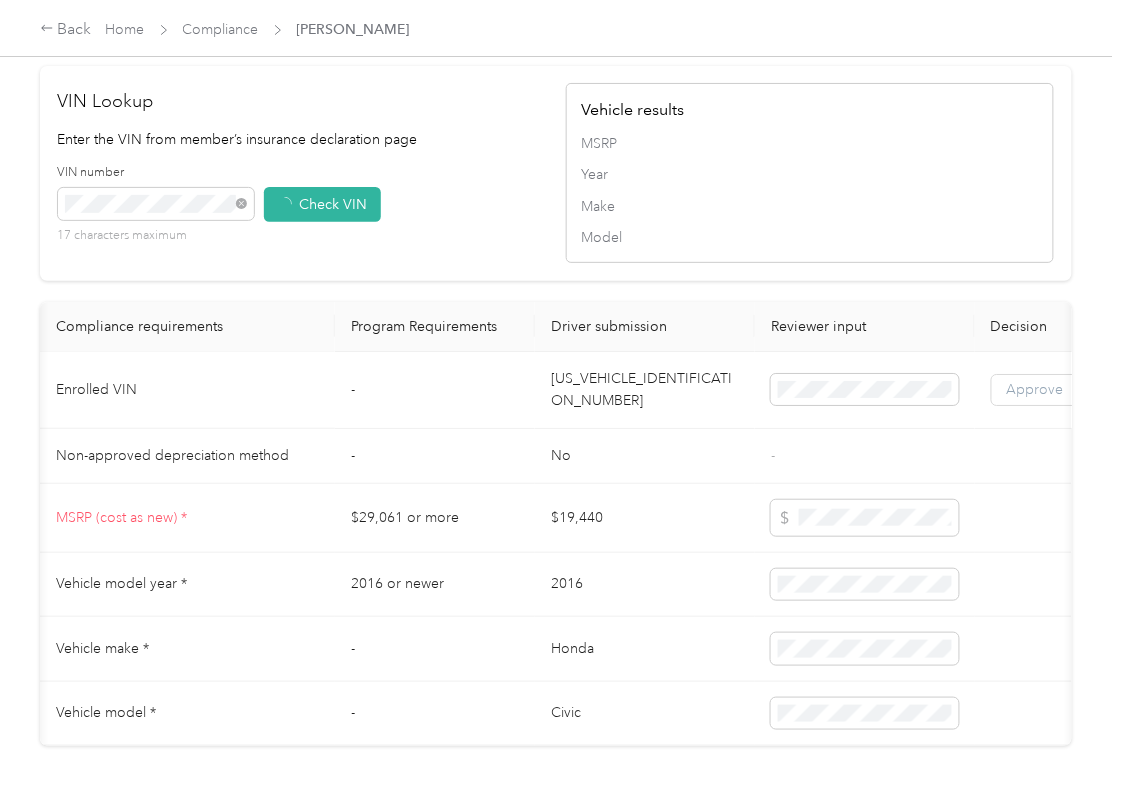 click on "Approve Reject" at bounding box center (1070, 390) 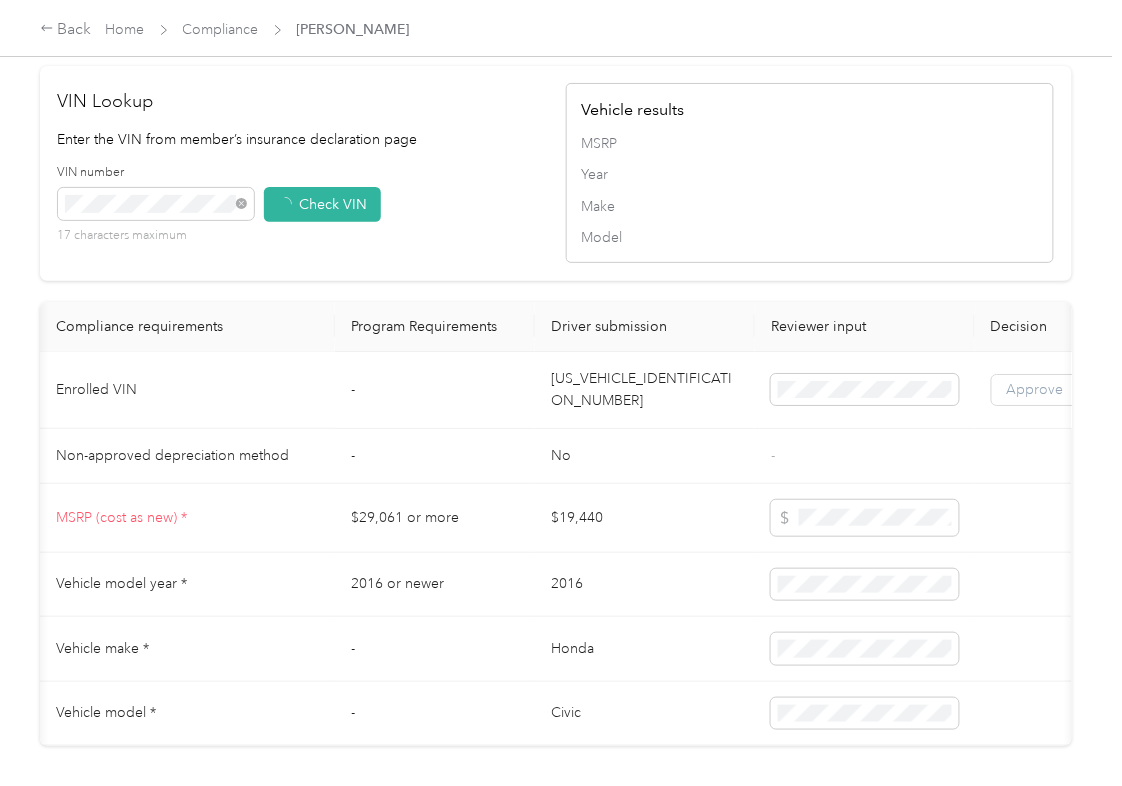 scroll, scrollTop: 0, scrollLeft: 88, axis: horizontal 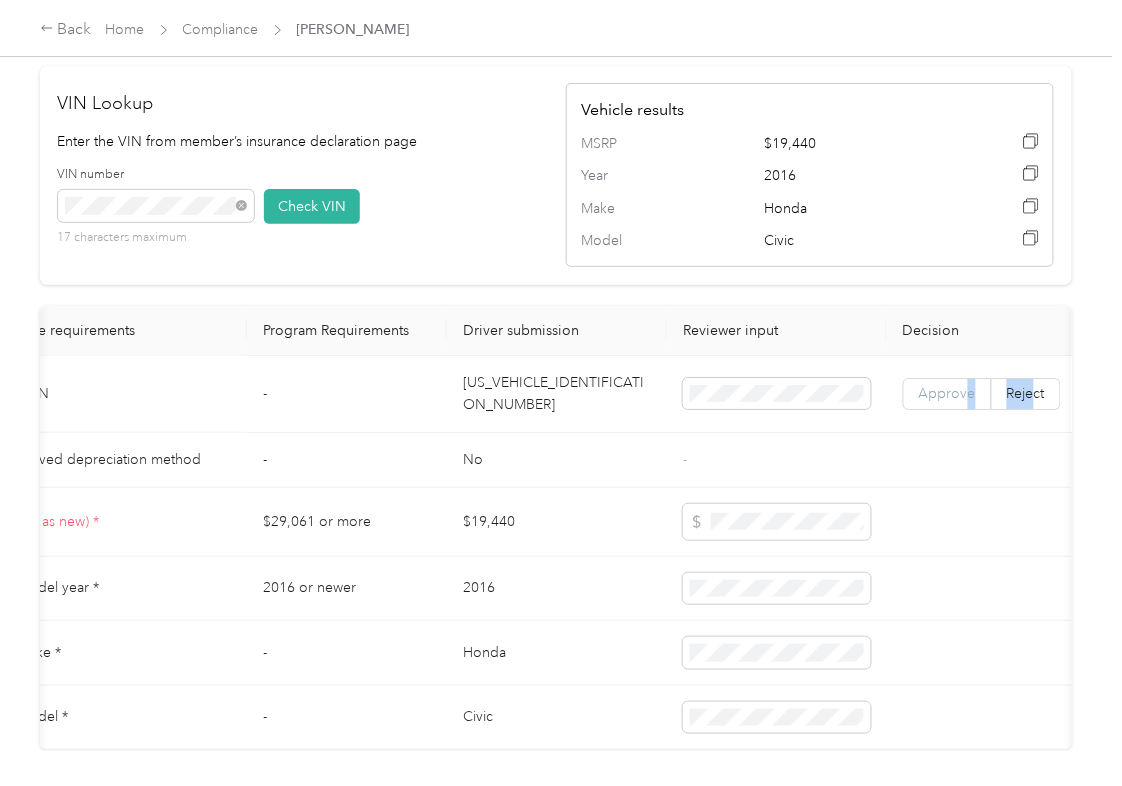 click on "Approve" at bounding box center [947, 393] 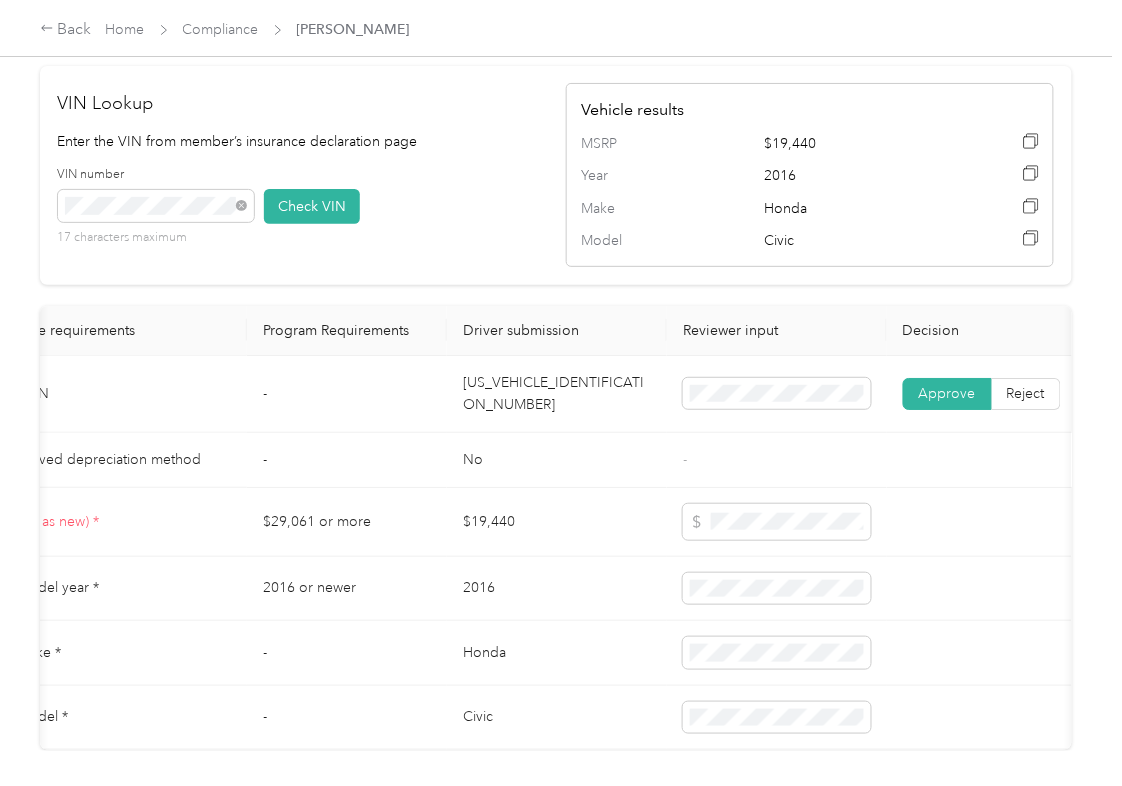scroll, scrollTop: 1066, scrollLeft: 0, axis: vertical 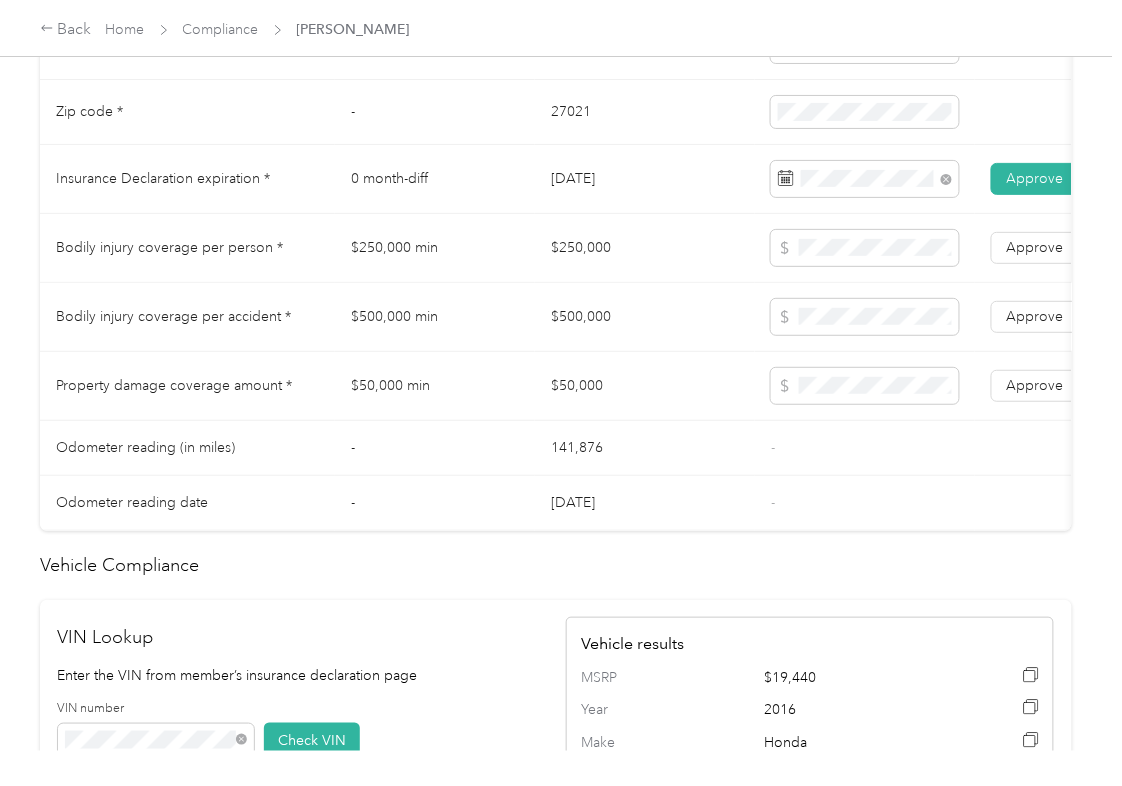 click on "$250,000" at bounding box center [645, 248] 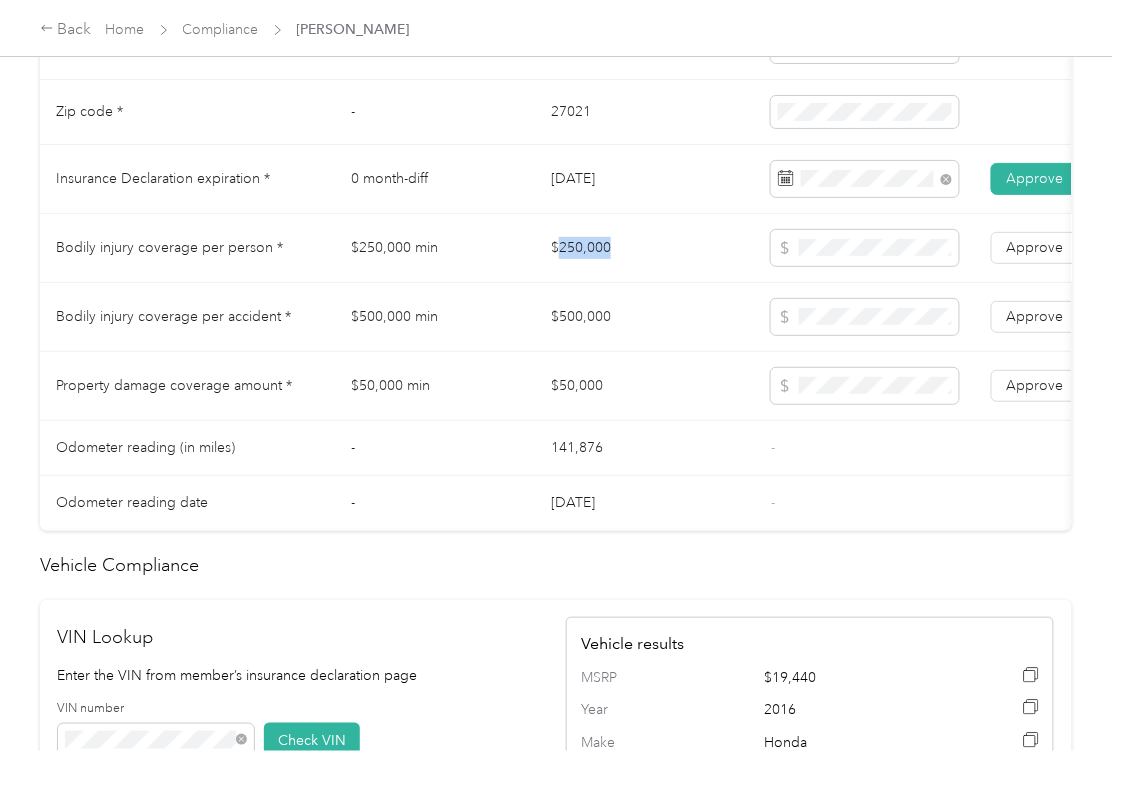 click on "$250,000" at bounding box center [645, 248] 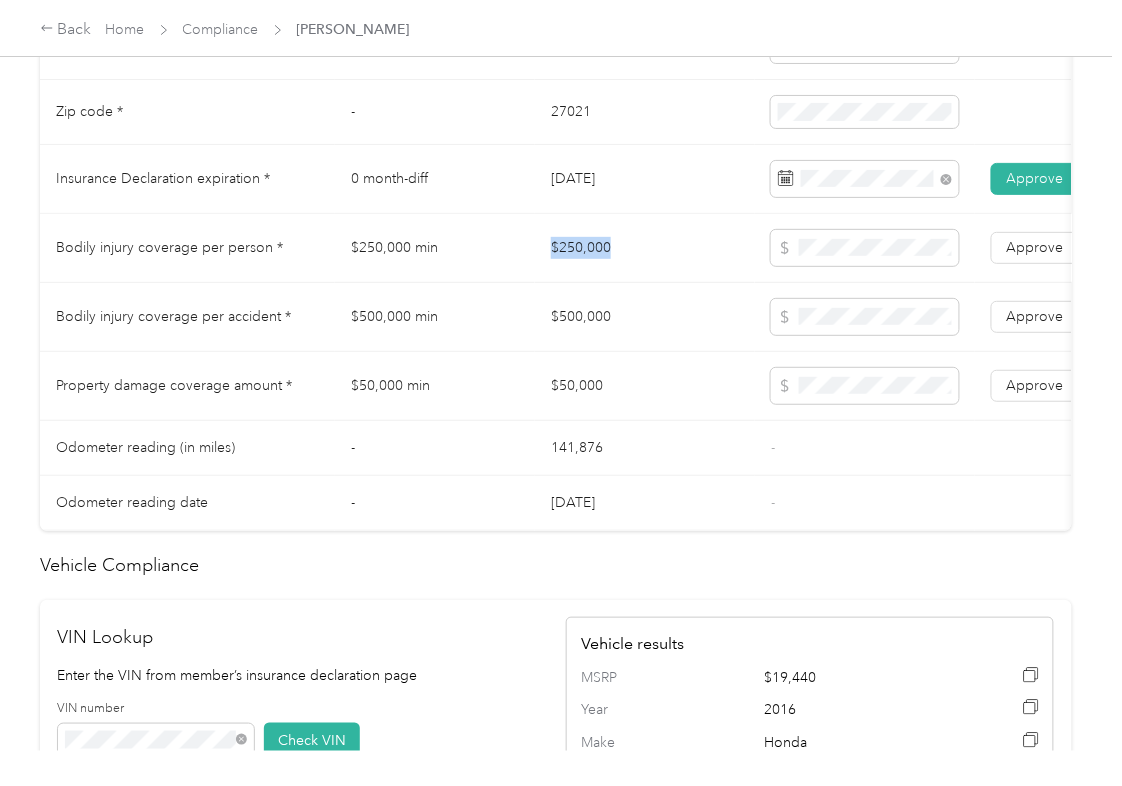 click on "$250,000" at bounding box center [645, 248] 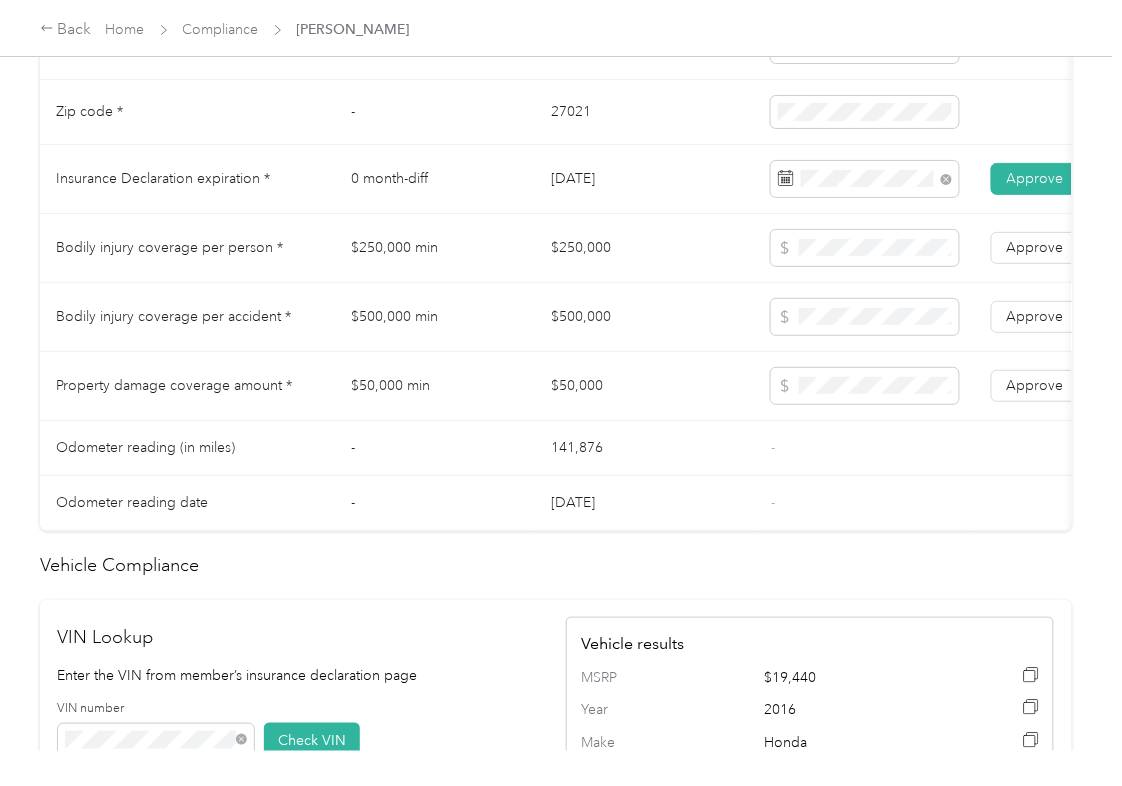 click on "$500,000" at bounding box center [645, 317] 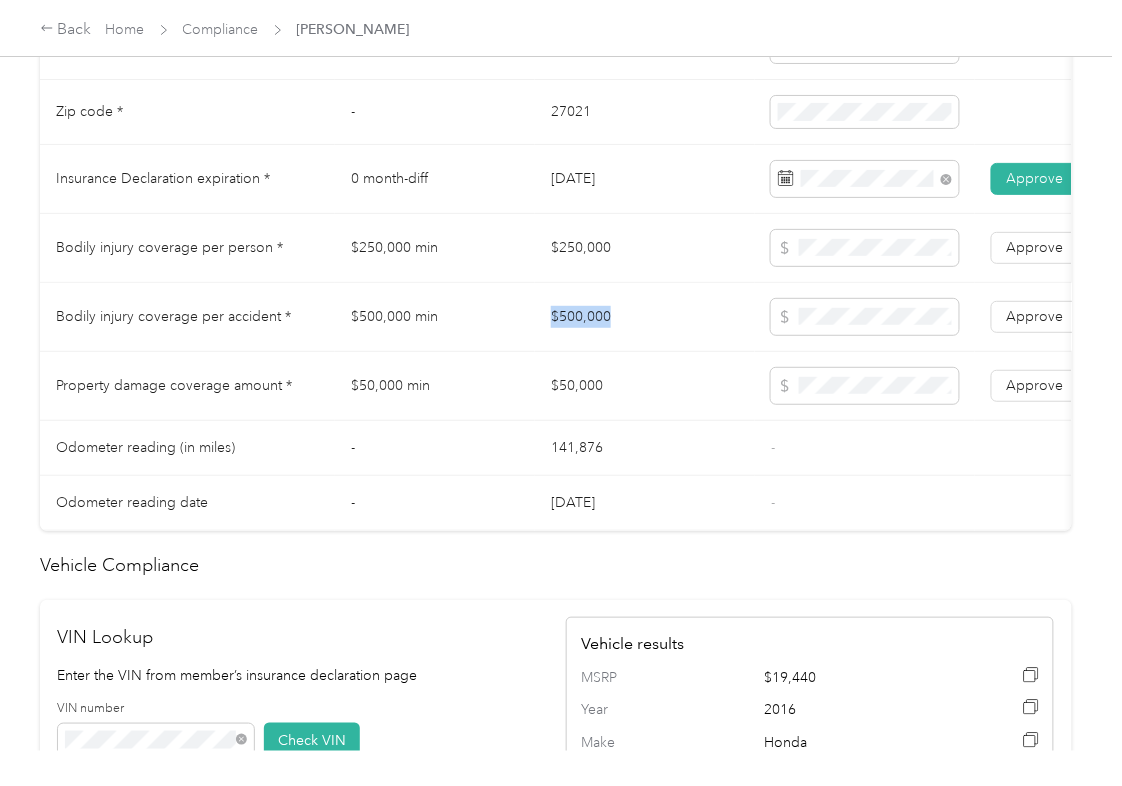 click on "$500,000" at bounding box center (645, 317) 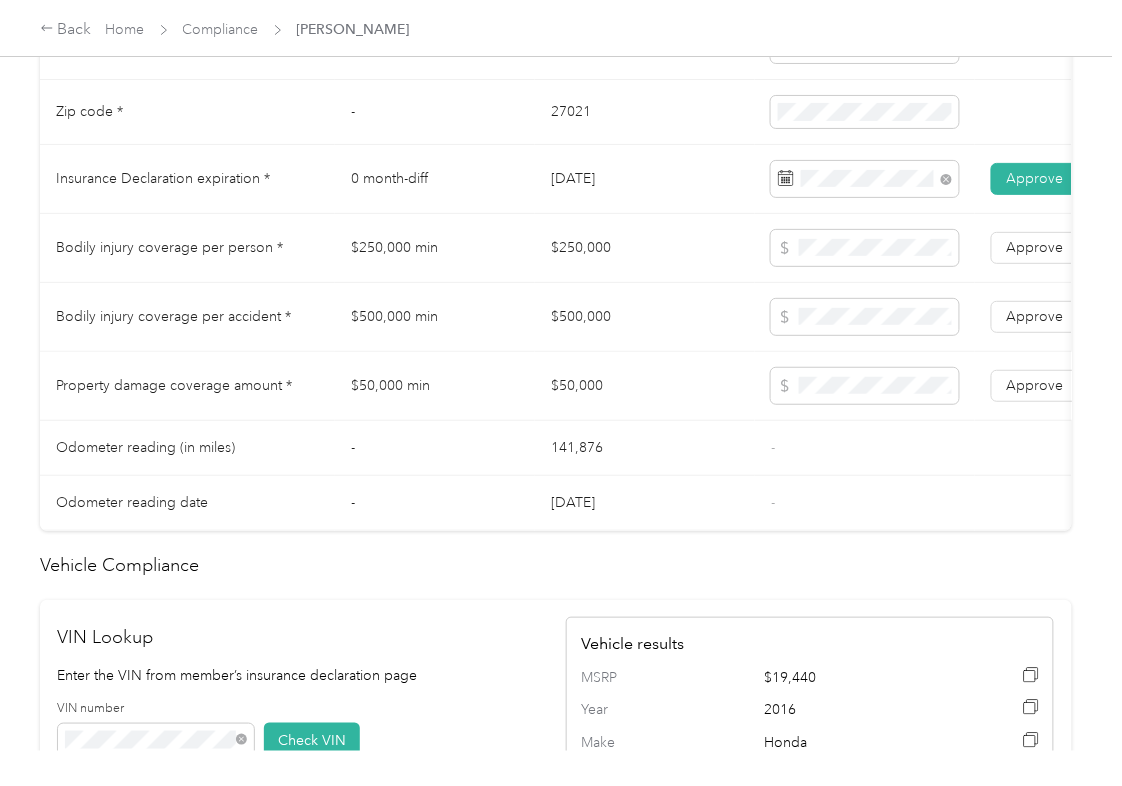 click on "$50,000" at bounding box center (645, 386) 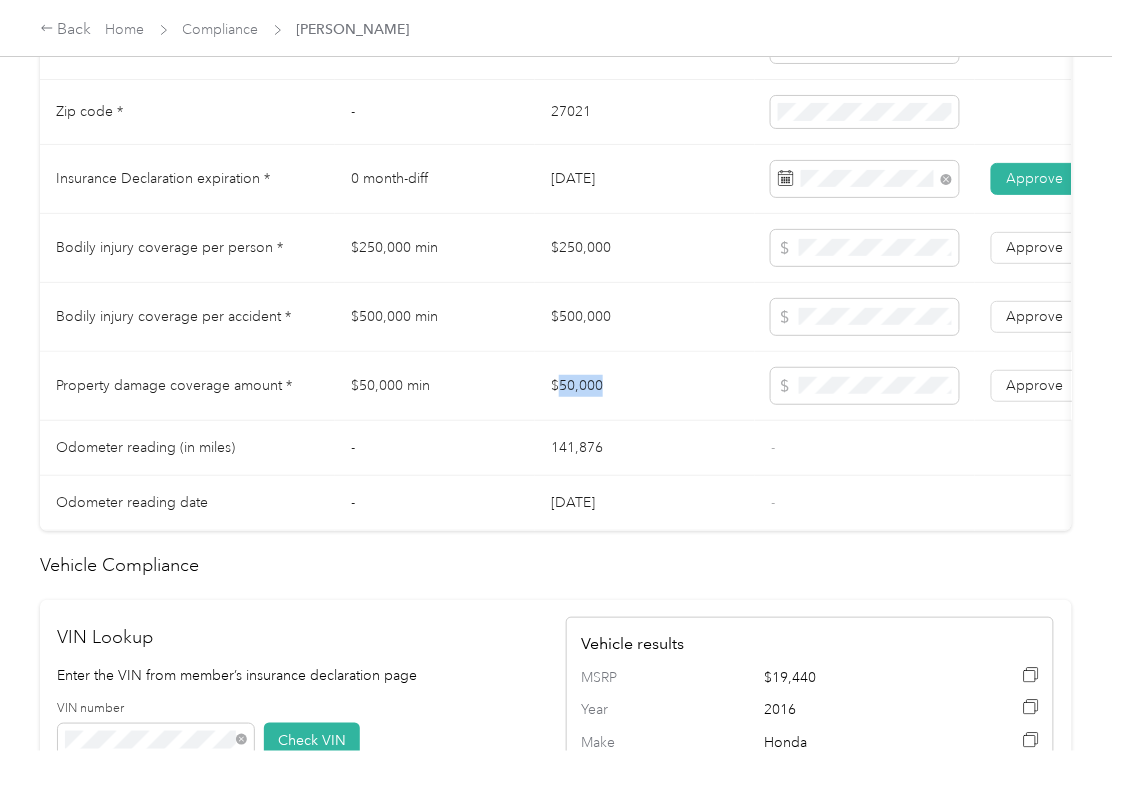 click on "$50,000" at bounding box center [645, 386] 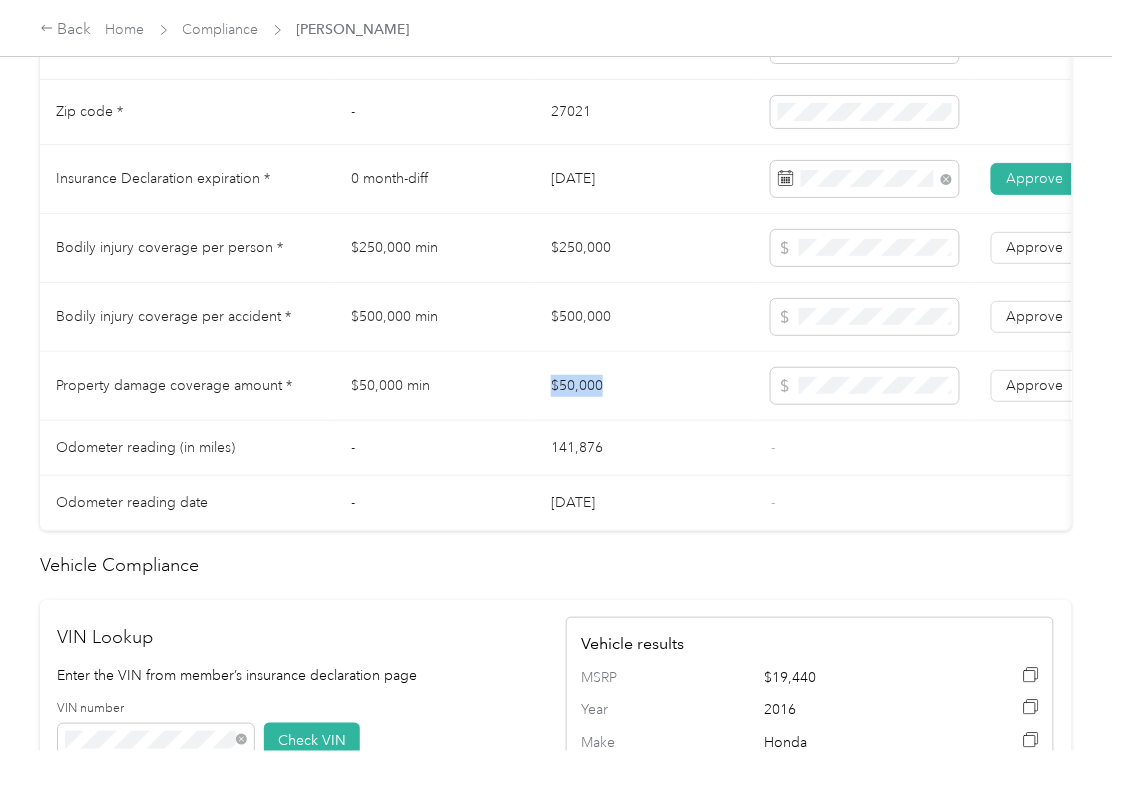 click on "$50,000" at bounding box center [645, 386] 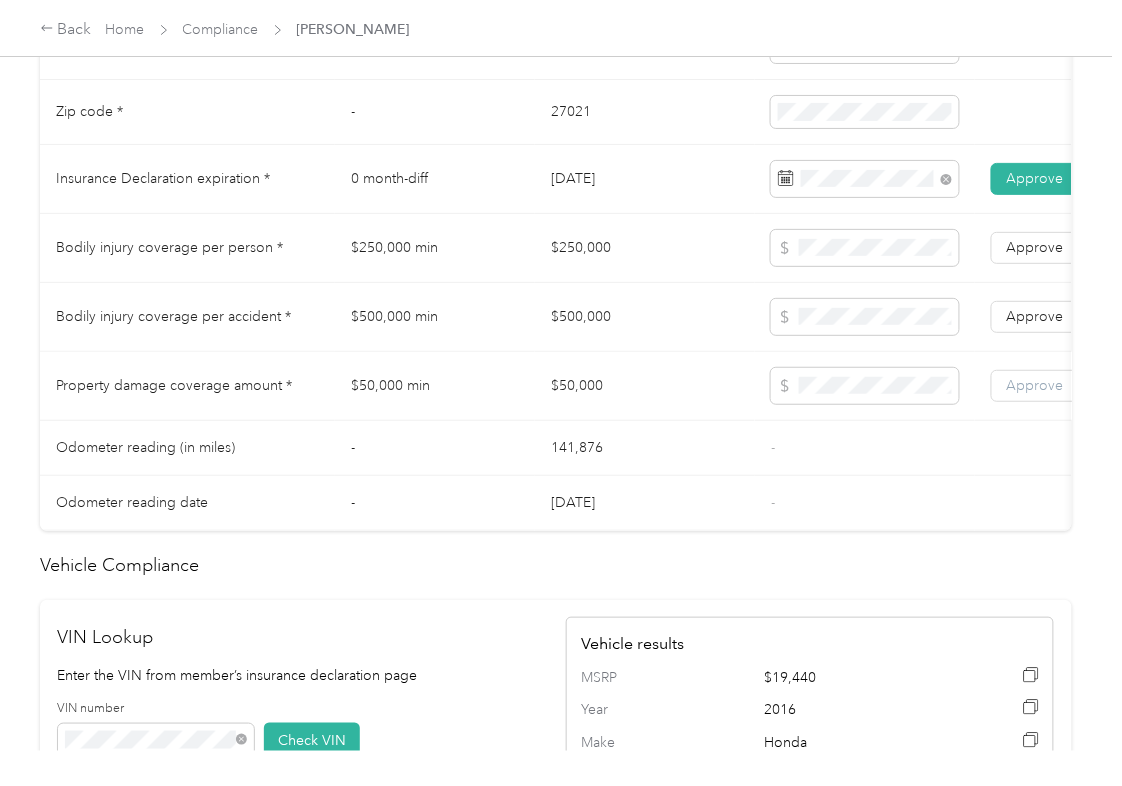 click on "Approve" at bounding box center (1035, 386) 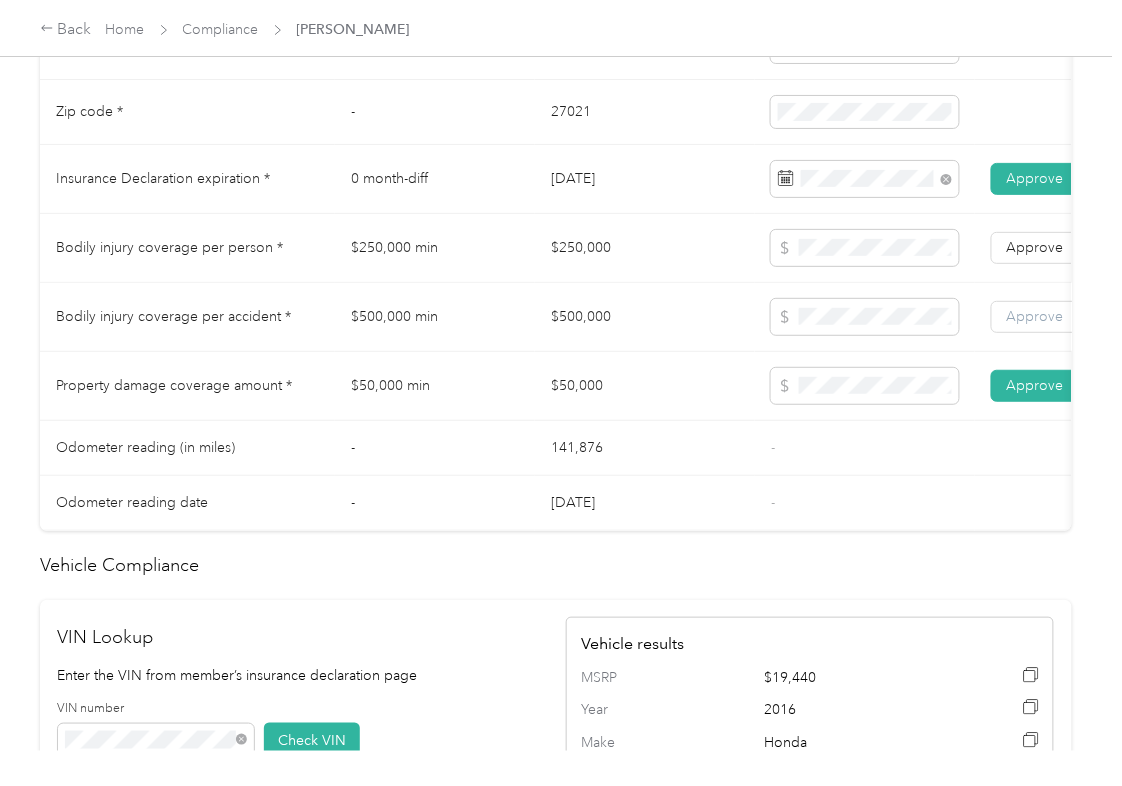 click on "Approve" at bounding box center [1035, 317] 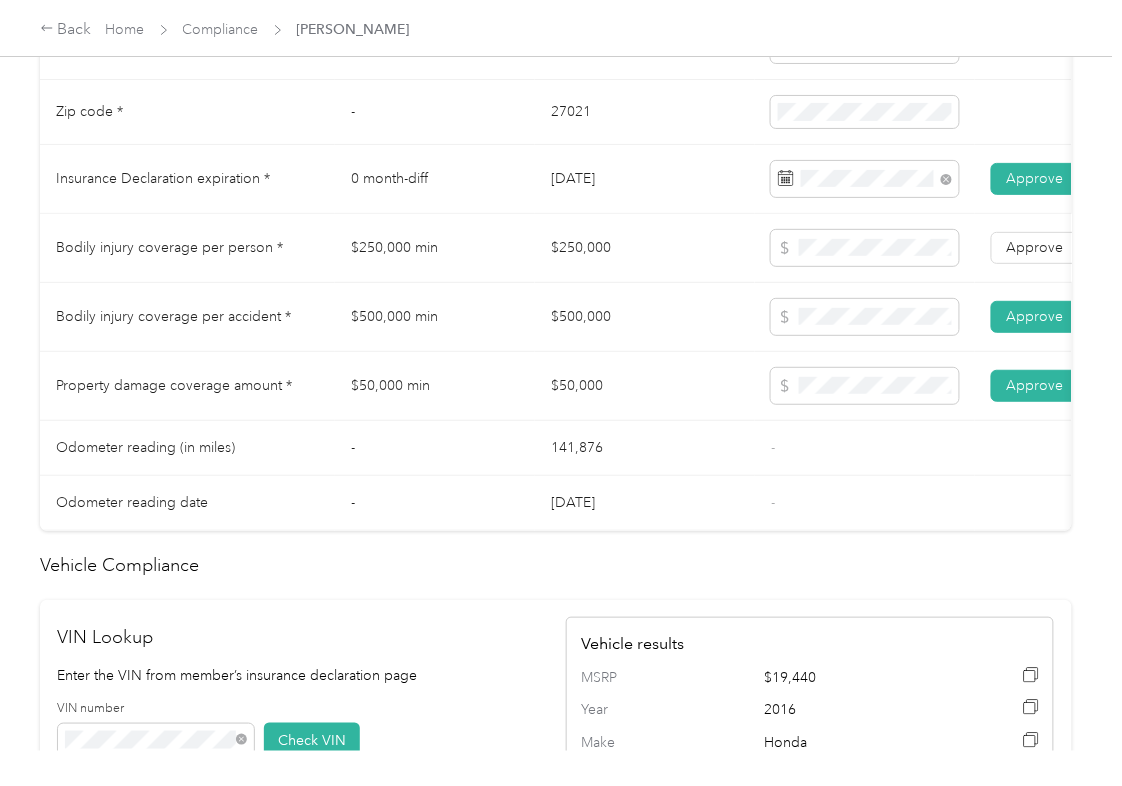 click on "Approve Reject" at bounding box center [1080, 248] 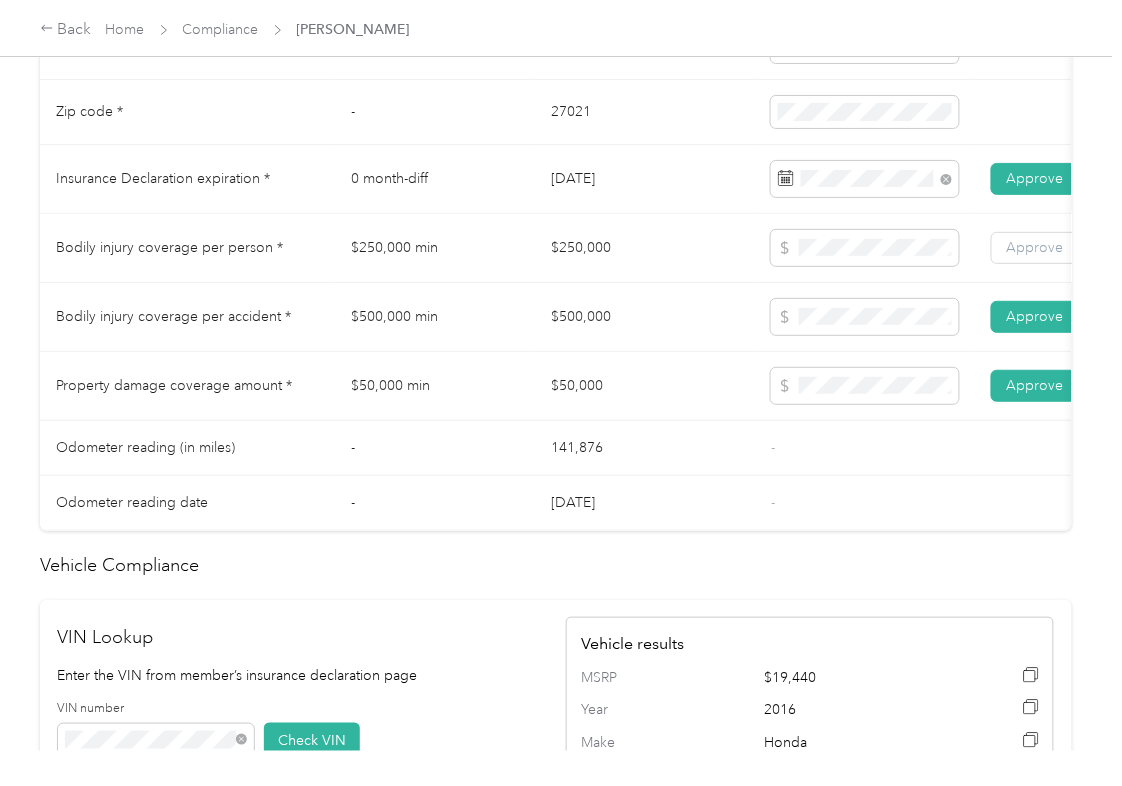click on "Approve" at bounding box center [1035, 248] 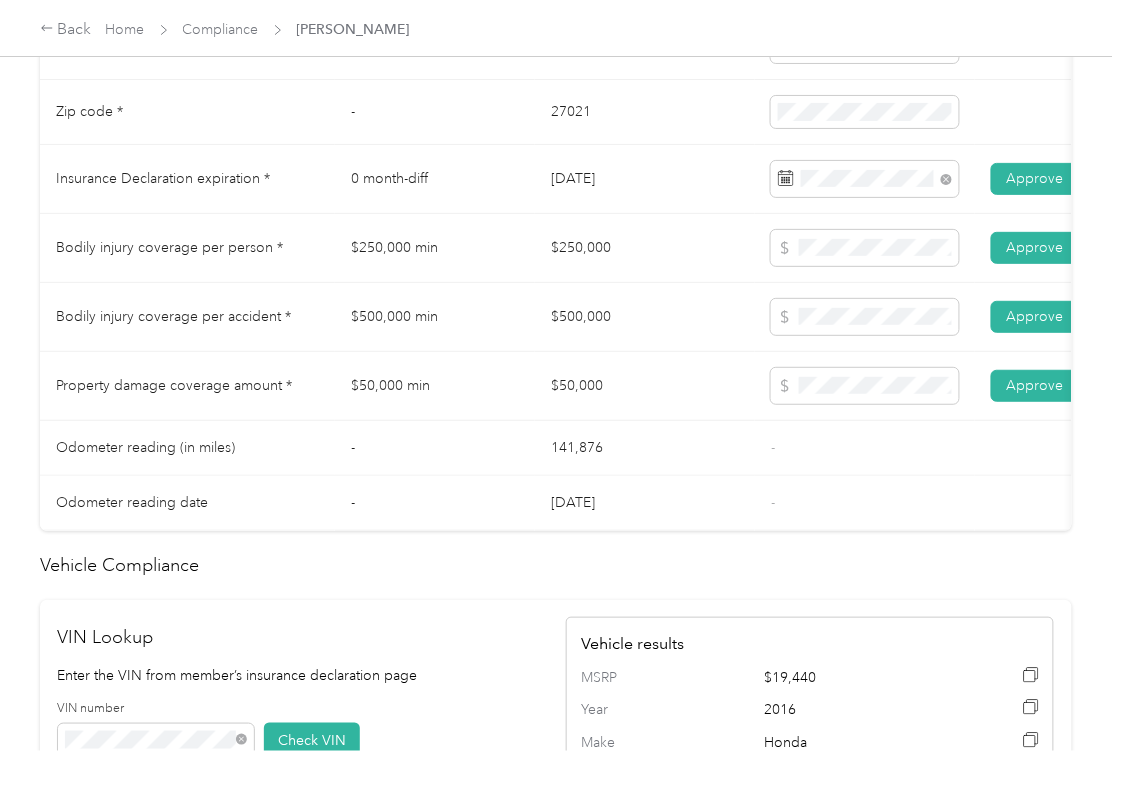 click on "-" at bounding box center (865, 503) 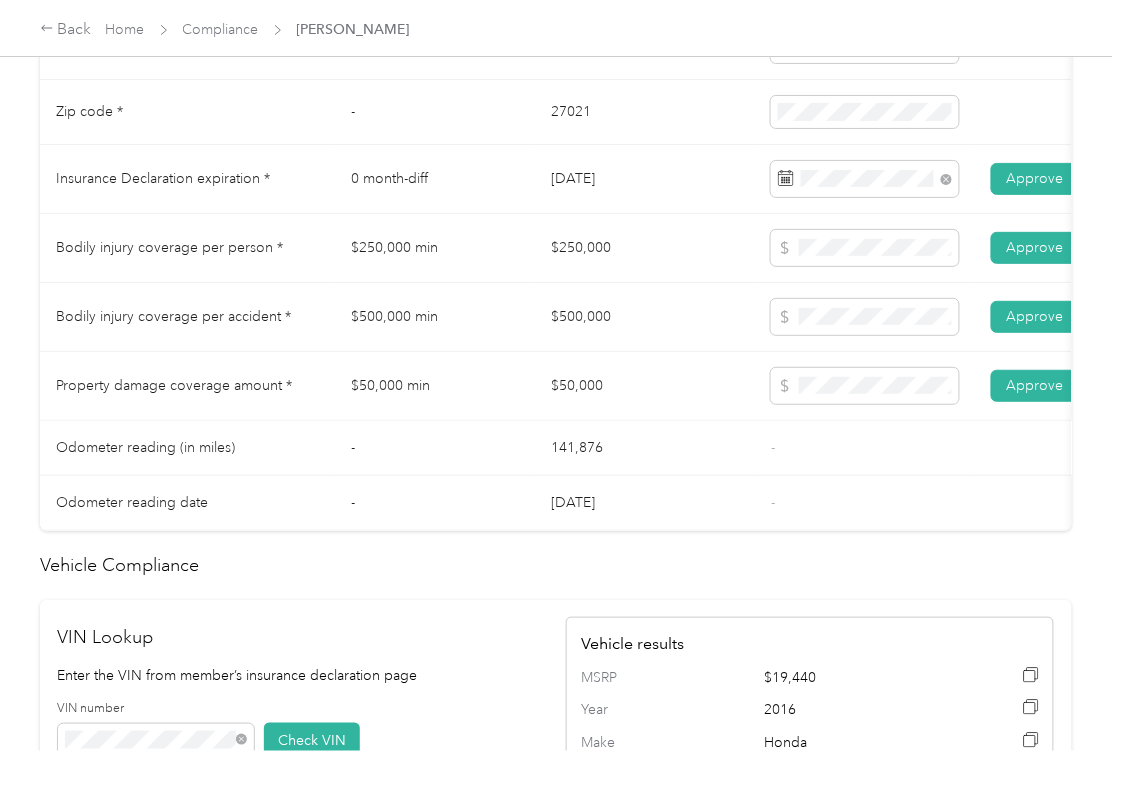 click on "141,876" at bounding box center [645, 448] 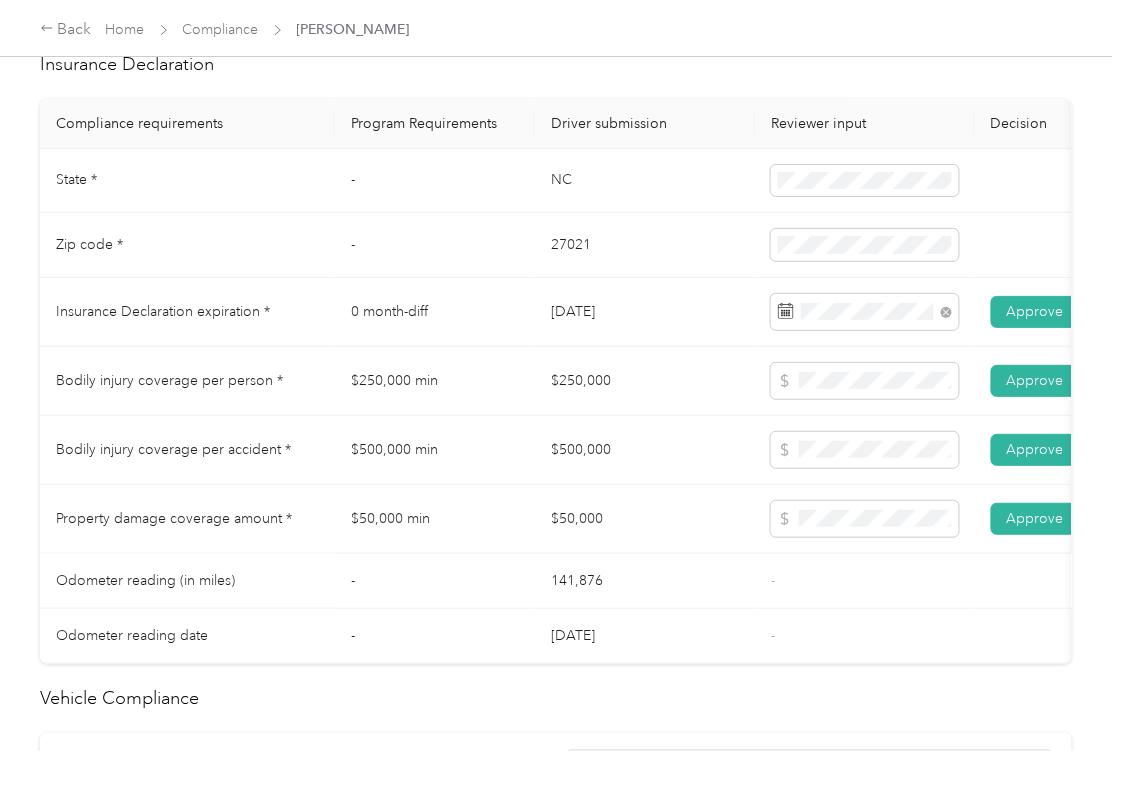 scroll, scrollTop: 0, scrollLeft: 0, axis: both 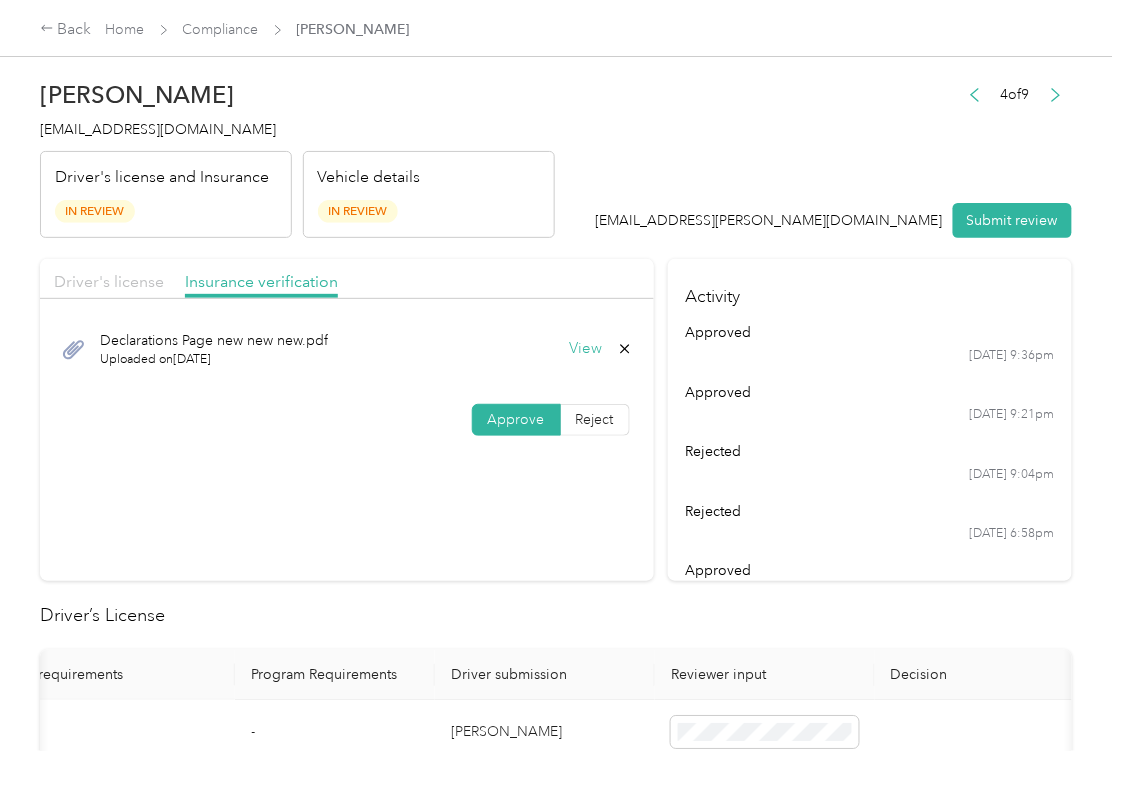 click on "Driver's license" at bounding box center [109, 281] 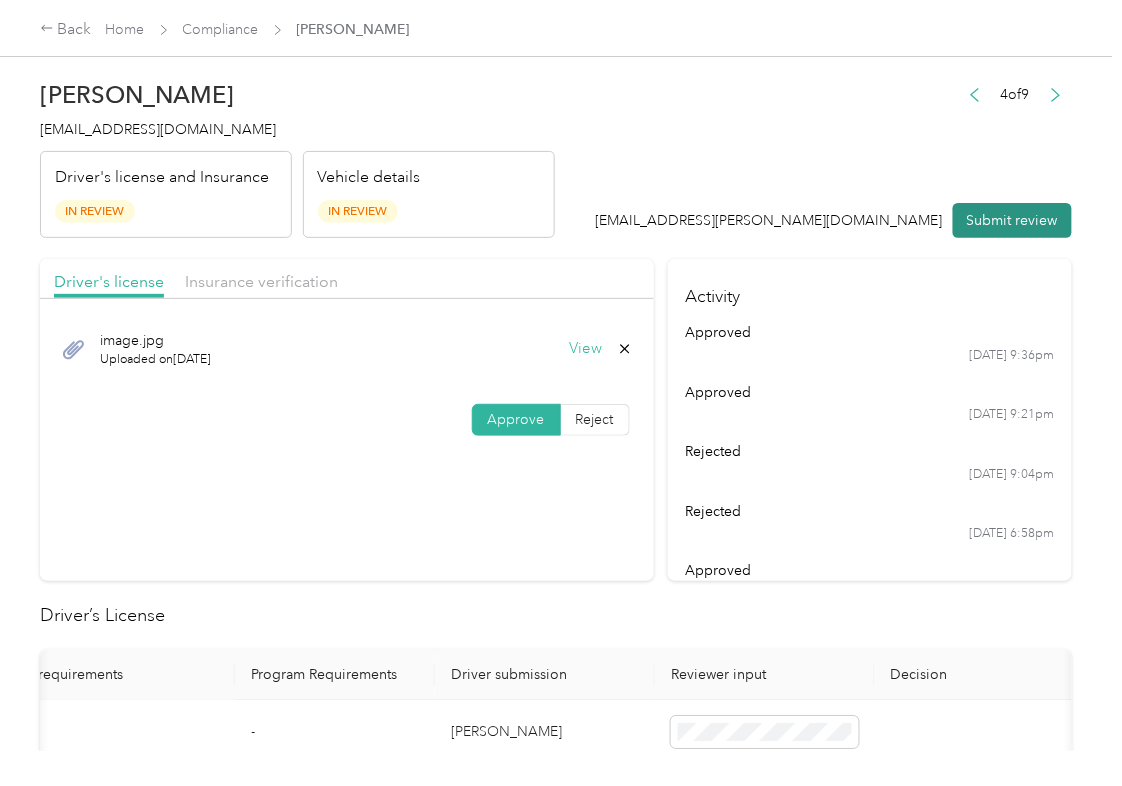 click on "Submit review" at bounding box center [1012, 220] 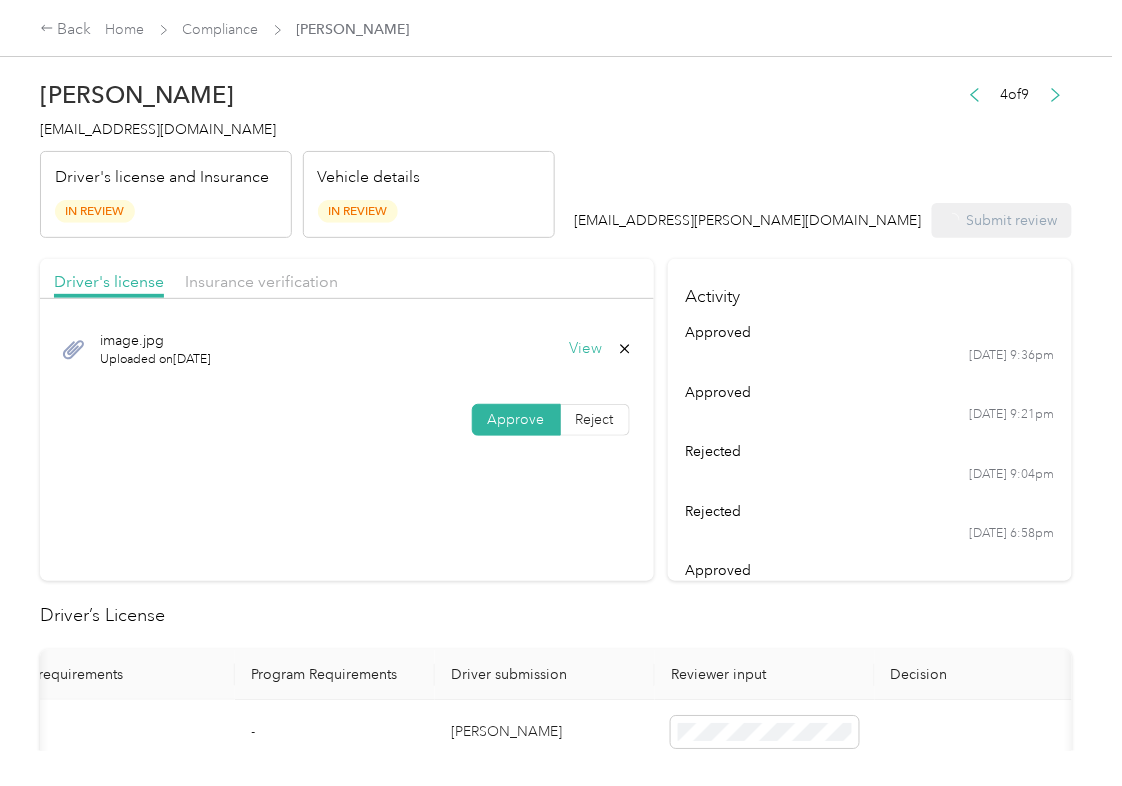 click on "[EMAIL_ADDRESS][DOMAIN_NAME]" at bounding box center (158, 129) 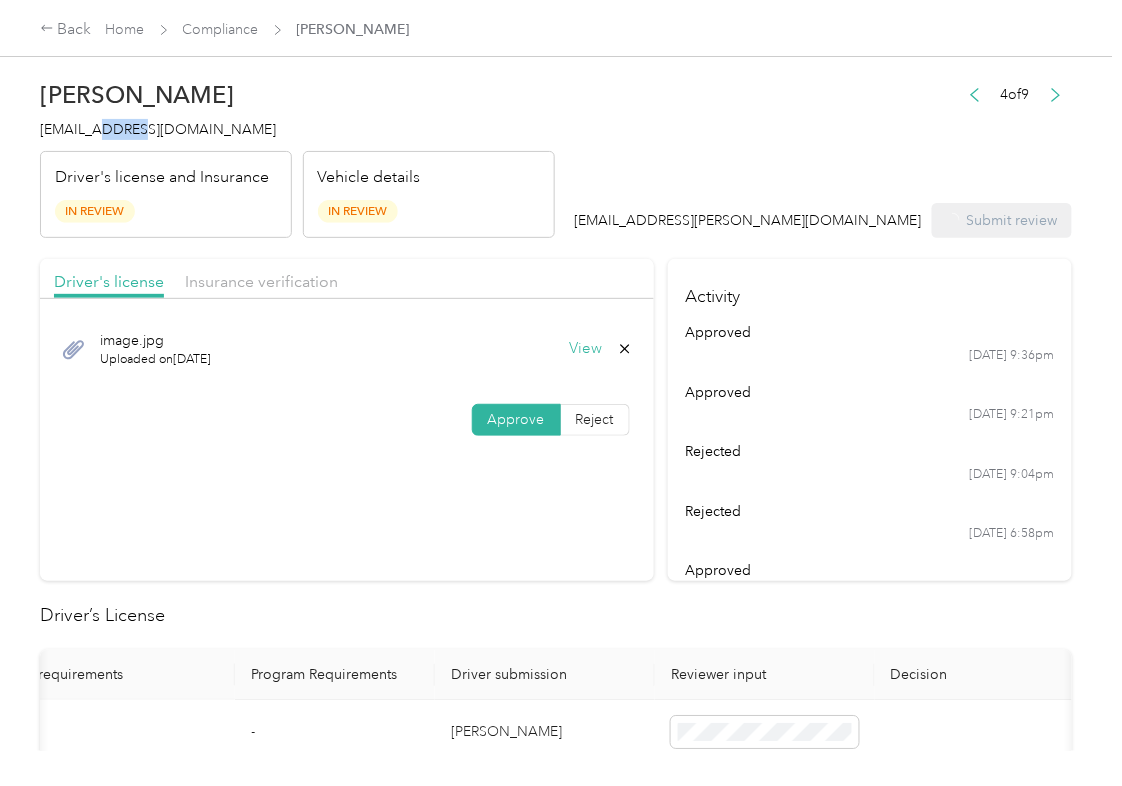 click on "[EMAIL_ADDRESS][DOMAIN_NAME]" at bounding box center (158, 129) 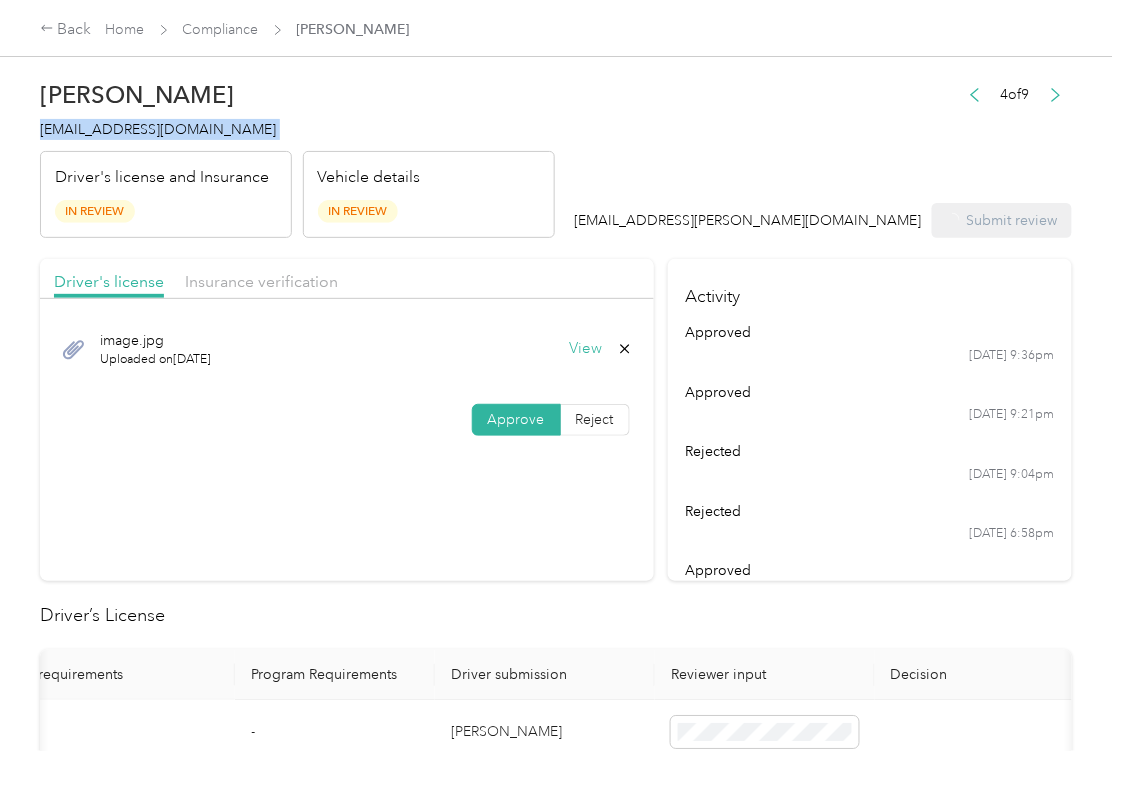 click on "[EMAIL_ADDRESS][DOMAIN_NAME]" at bounding box center [158, 129] 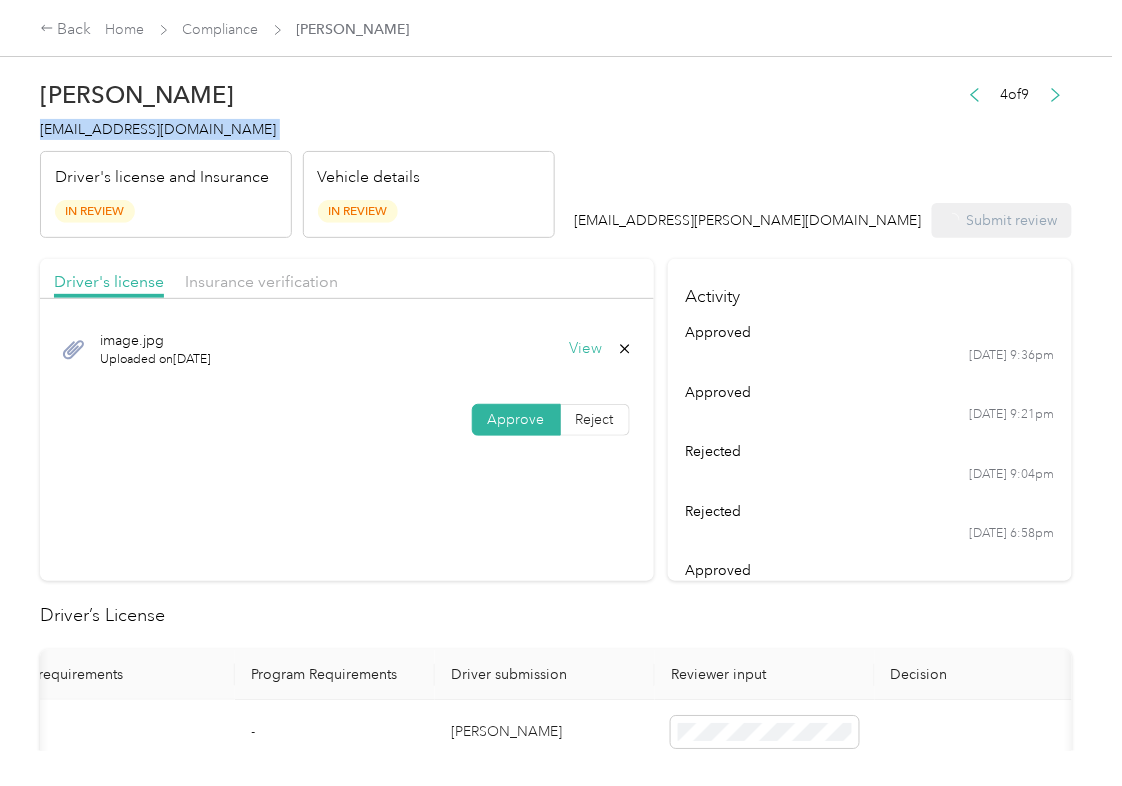 click on "[EMAIL_ADDRESS][DOMAIN_NAME]" at bounding box center [158, 129] 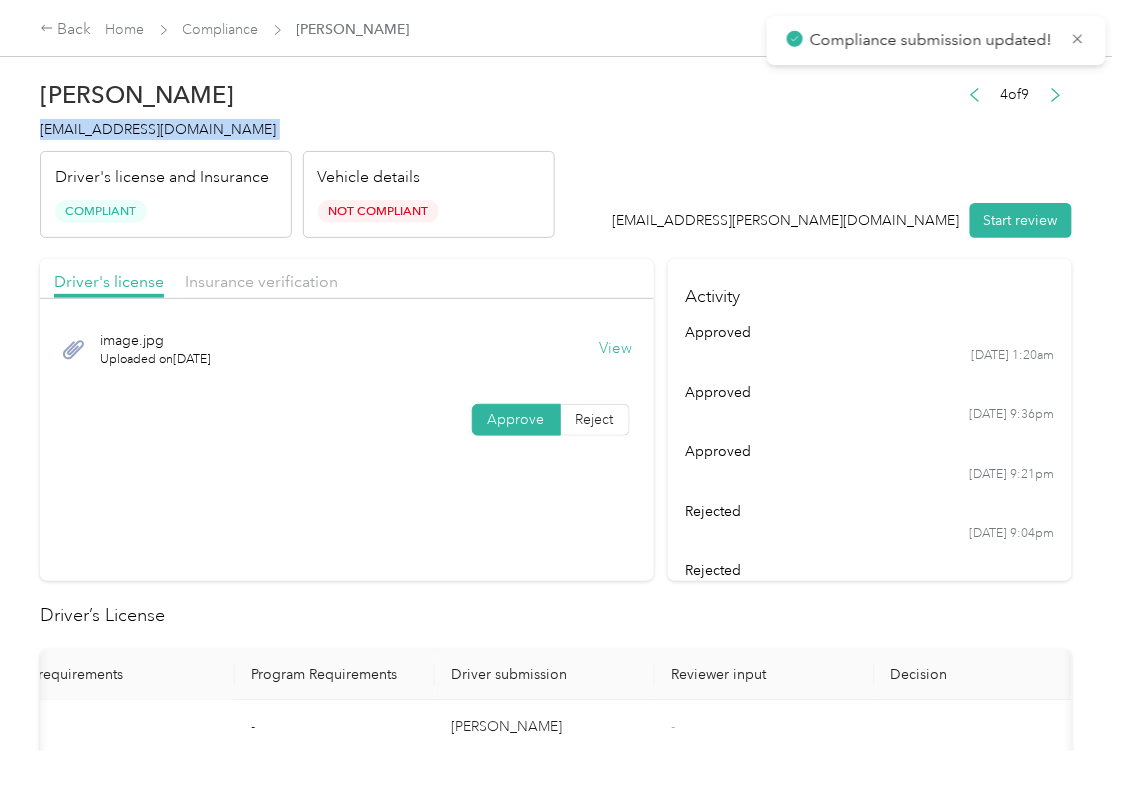 drag, startPoint x: 784, startPoint y: 605, endPoint x: 761, endPoint y: 592, distance: 26.41969 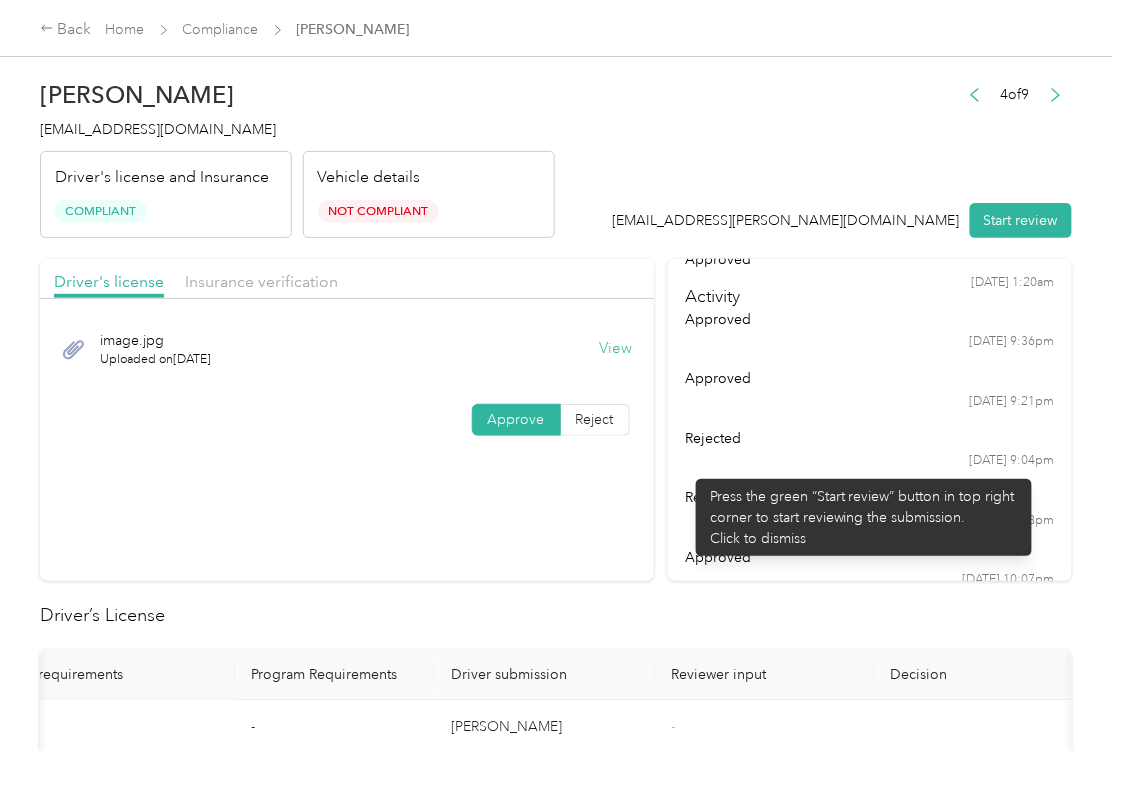 scroll, scrollTop: 104, scrollLeft: 0, axis: vertical 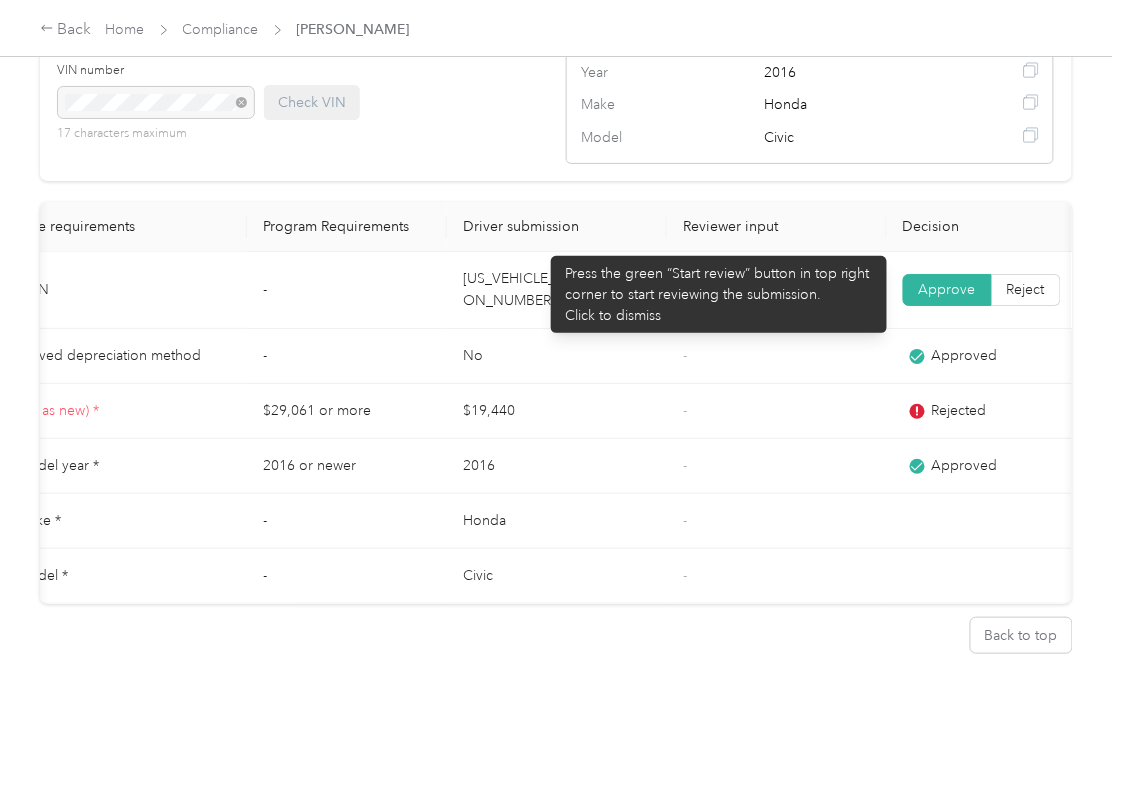 click on "[US_VEHICLE_IDENTIFICATION_NUMBER]" at bounding box center [557, 290] 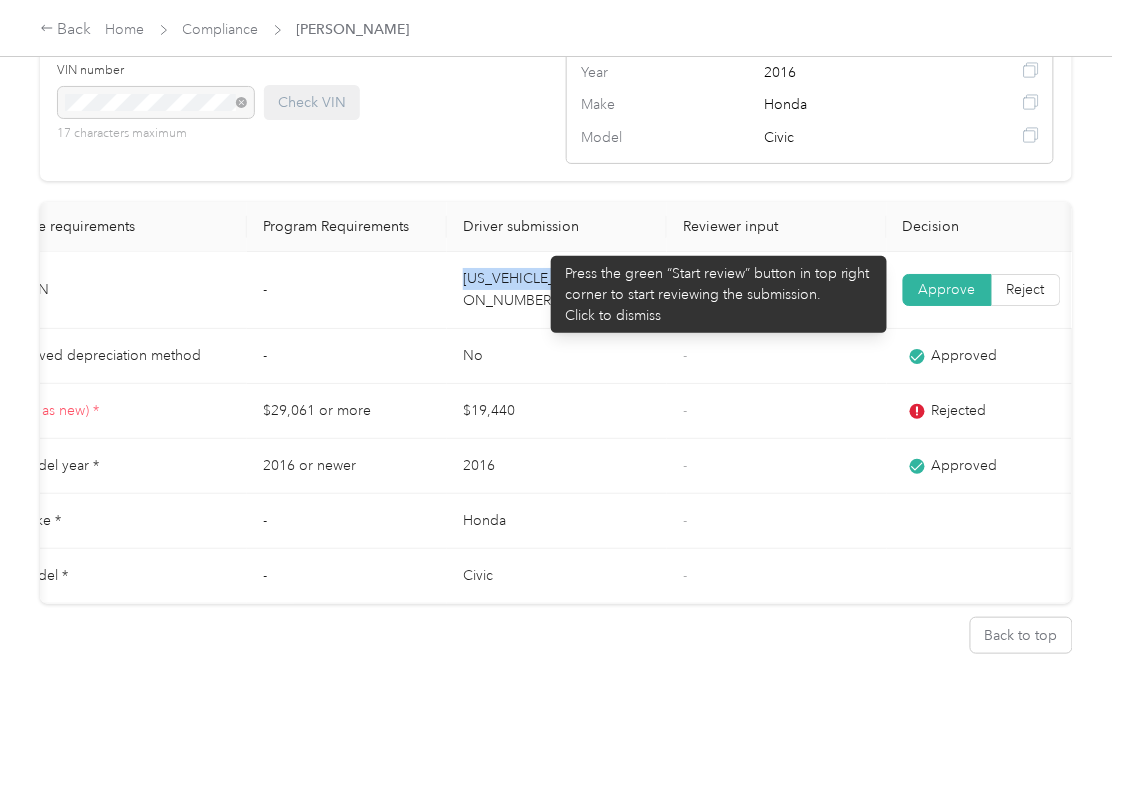 click on "[US_VEHICLE_IDENTIFICATION_NUMBER]" at bounding box center [557, 290] 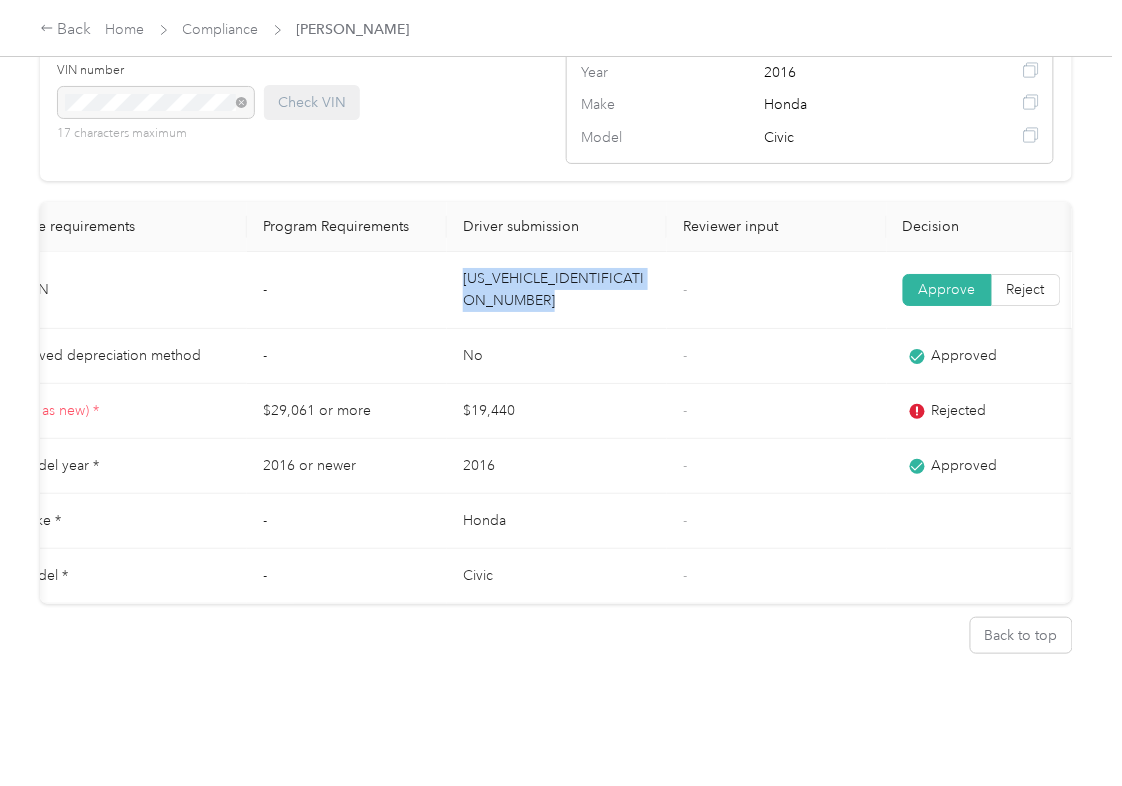 click on "[US_VEHICLE_IDENTIFICATION_NUMBER]" at bounding box center [557, 290] 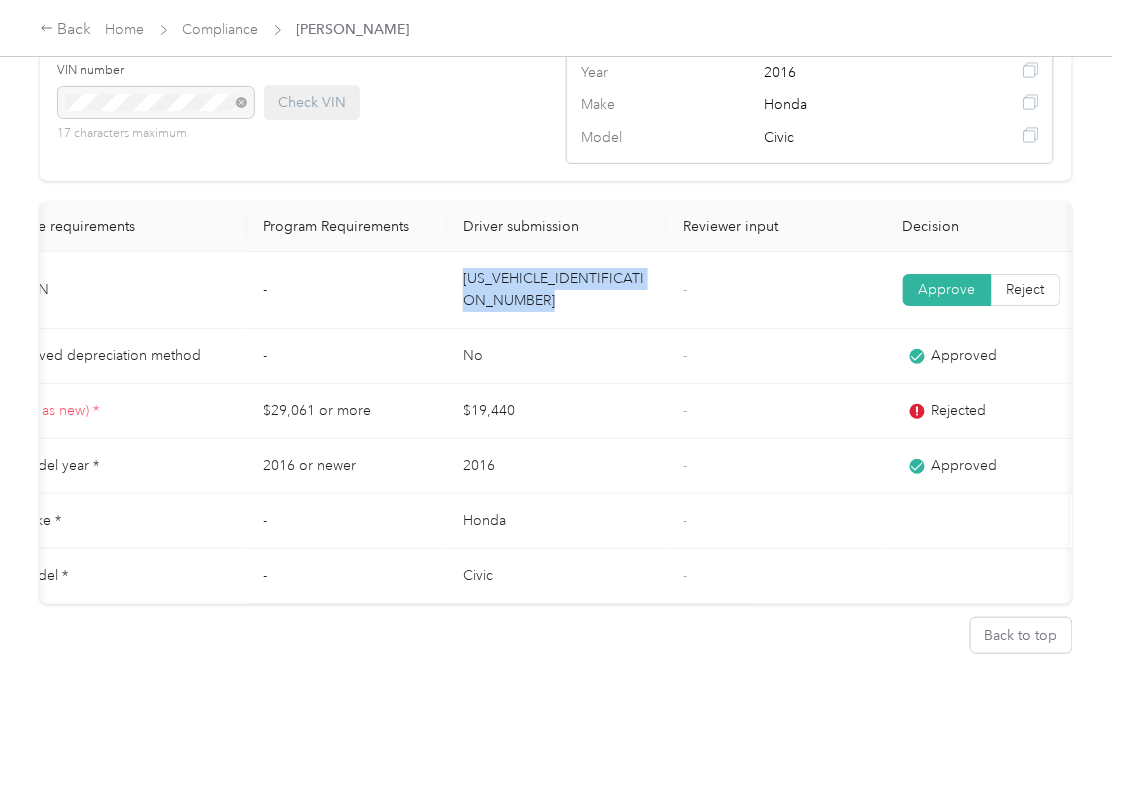 click on "-" at bounding box center (777, 521) 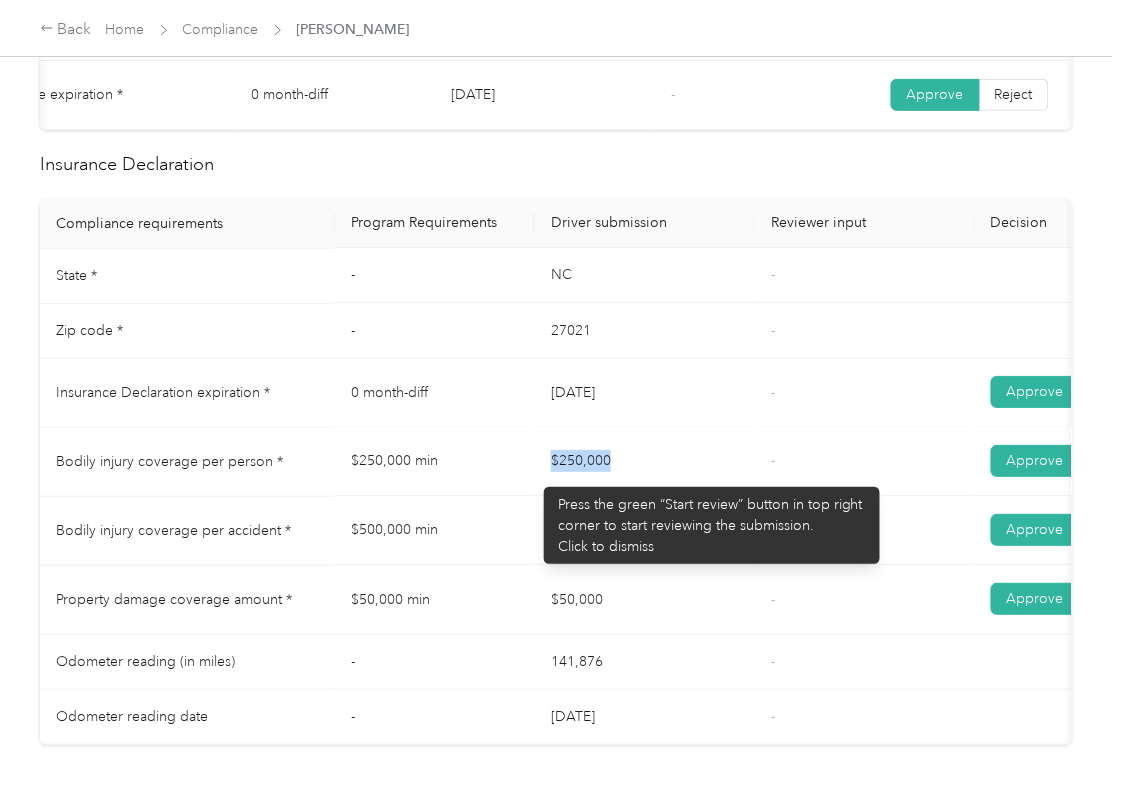 click on "Bodily injury coverage per person * $250,000 min $250,000 - Approve Reject" at bounding box center (745, 462) 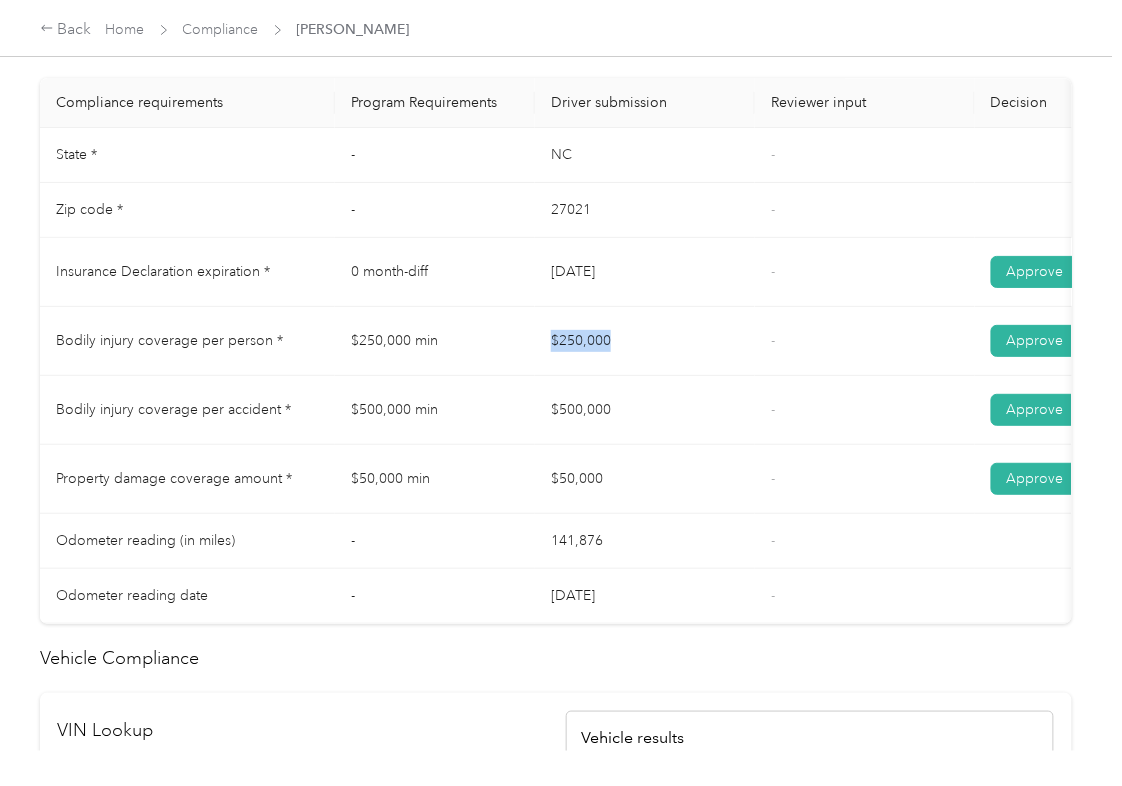 scroll, scrollTop: 1070, scrollLeft: 0, axis: vertical 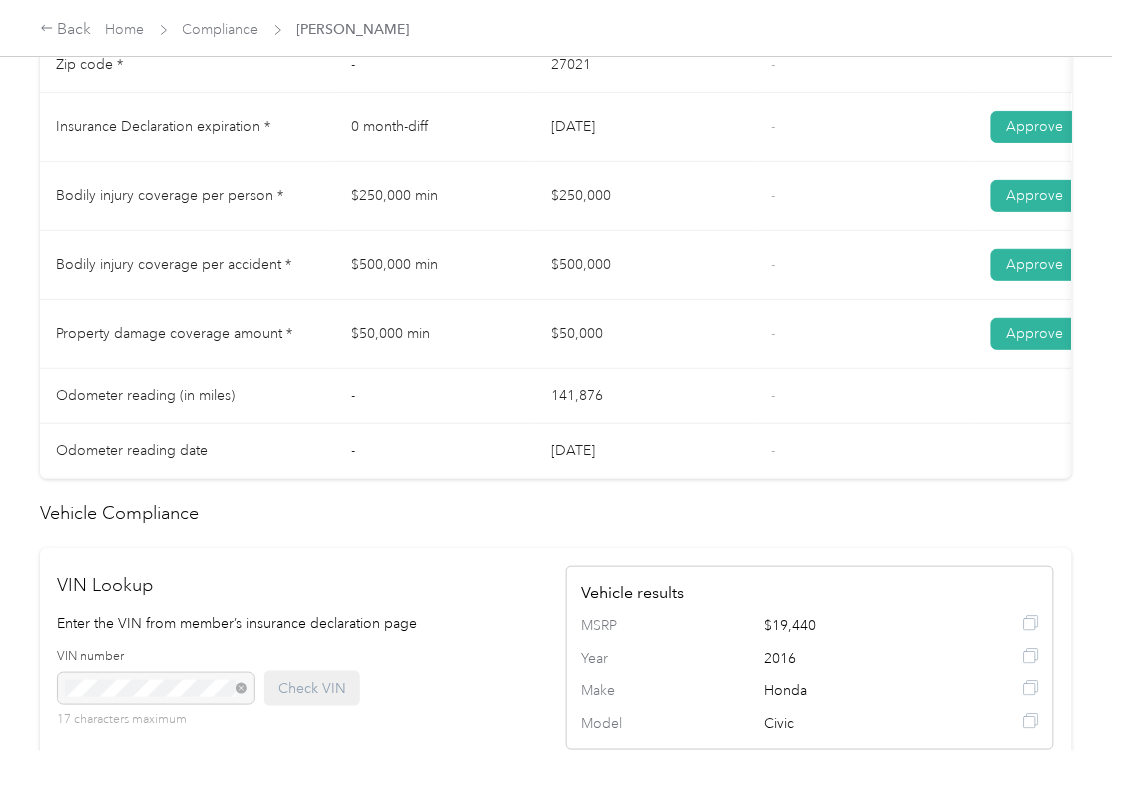 click on "$50,000" at bounding box center (645, 334) 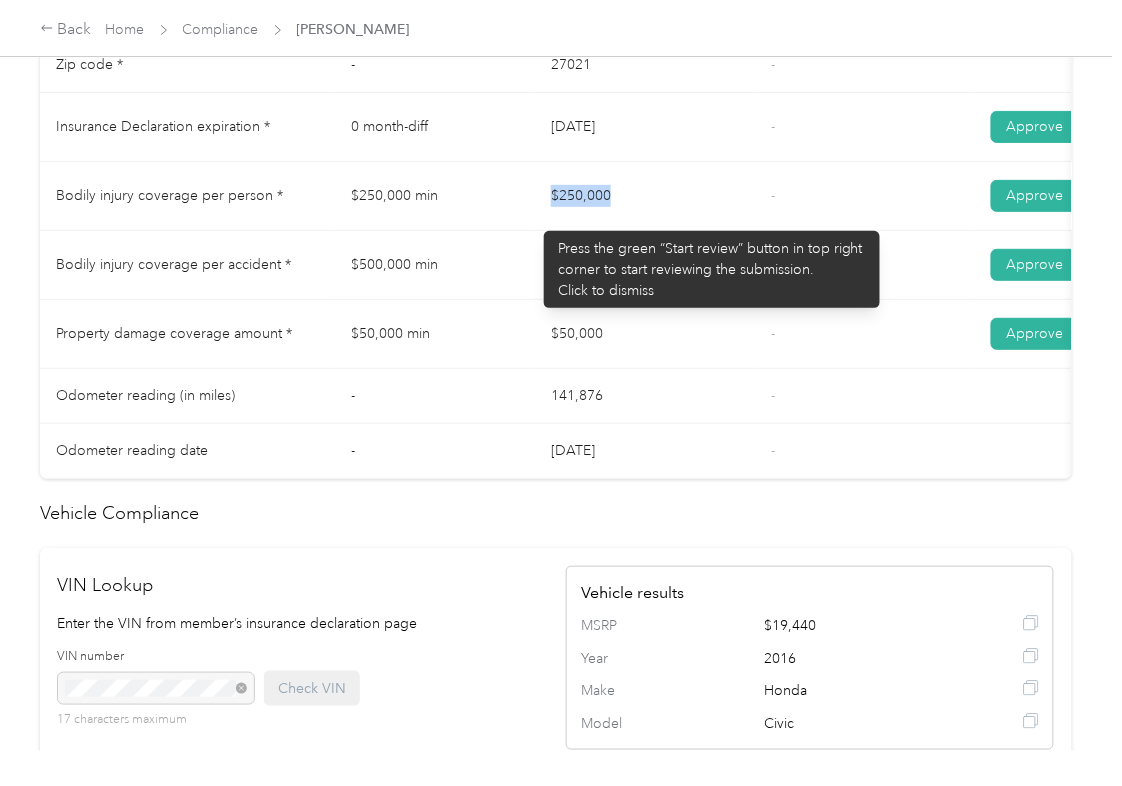 drag, startPoint x: 572, startPoint y: 206, endPoint x: 642, endPoint y: 229, distance: 73.68175 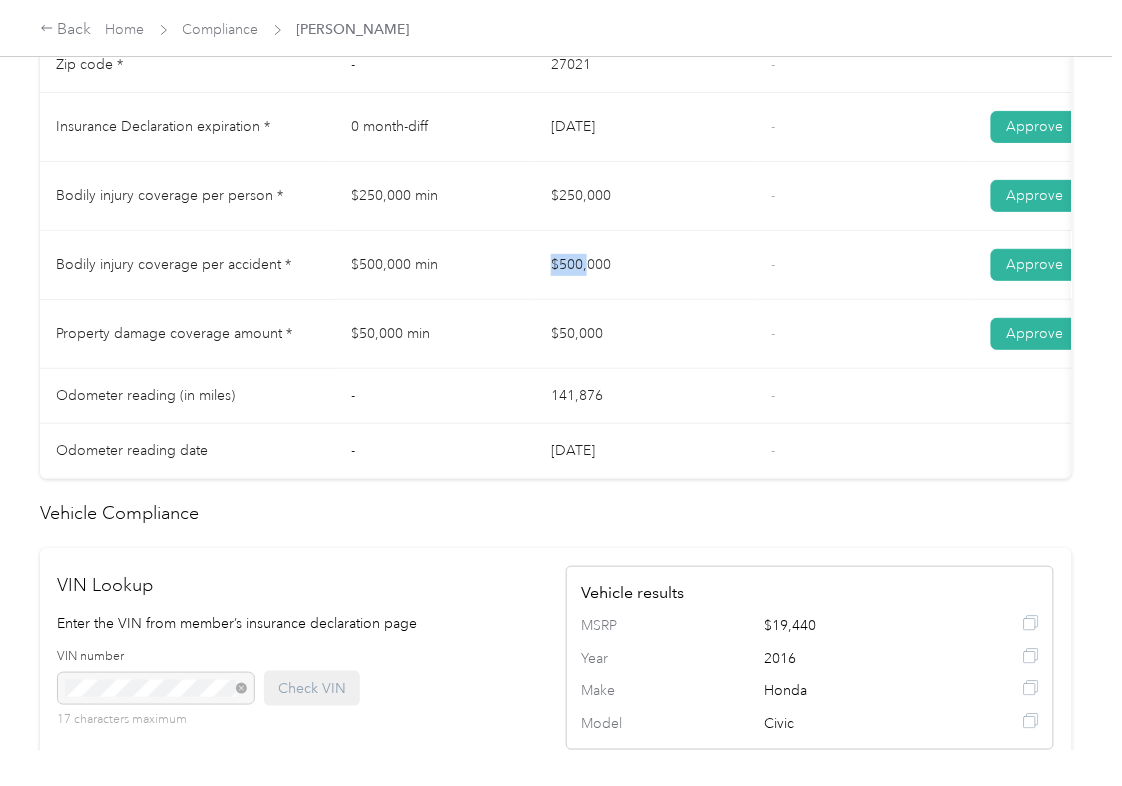 drag, startPoint x: 562, startPoint y: 276, endPoint x: 680, endPoint y: 300, distance: 120.41595 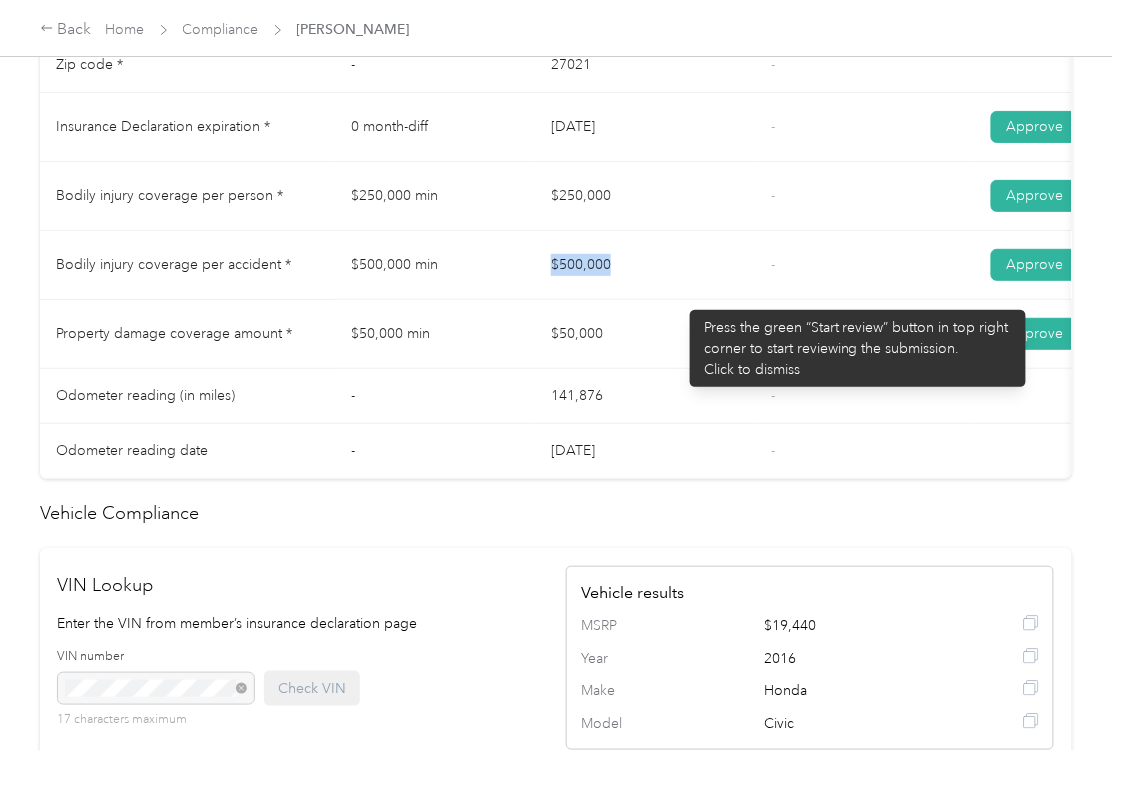 click on "$50,000" at bounding box center (645, 334) 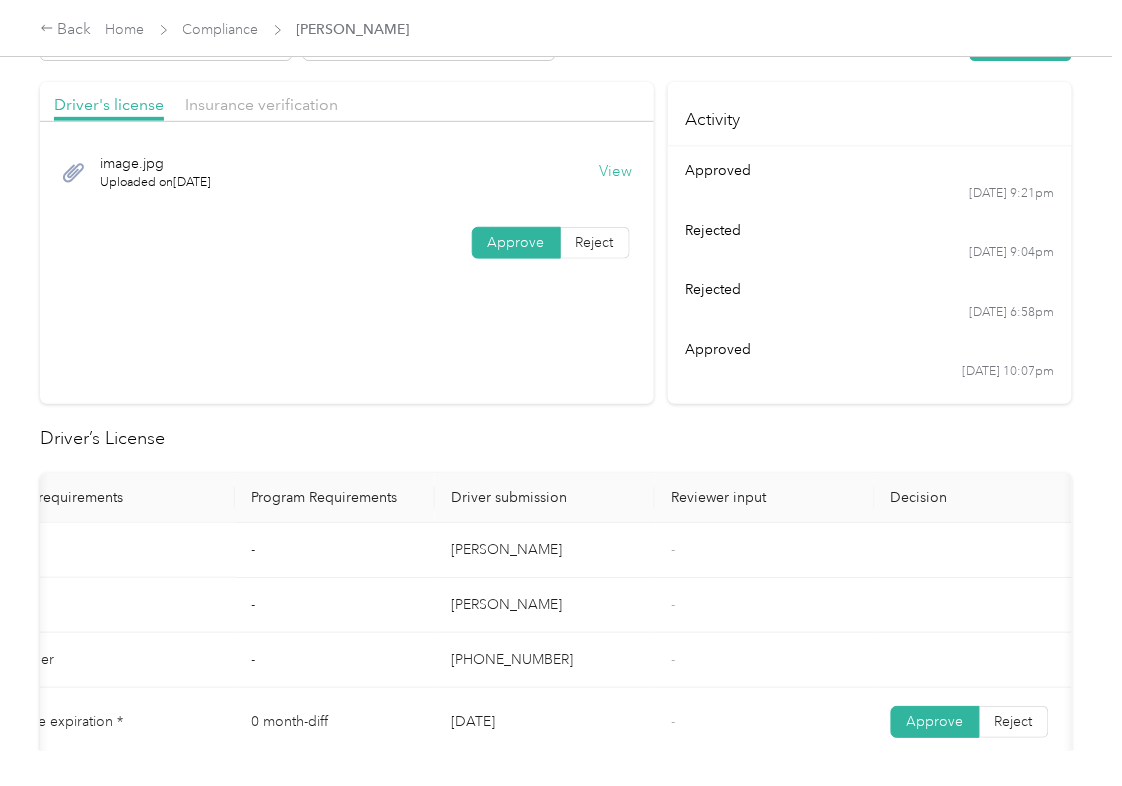 scroll, scrollTop: 0, scrollLeft: 0, axis: both 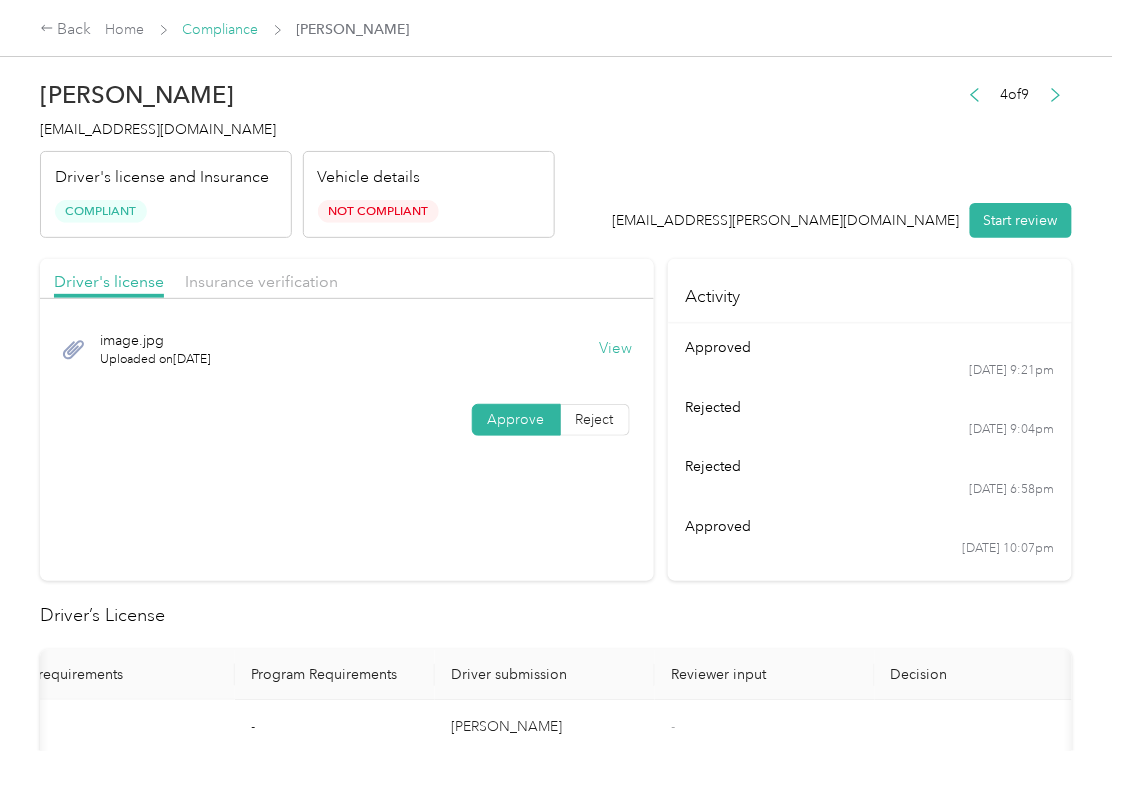 click on "Compliance" at bounding box center (221, 29) 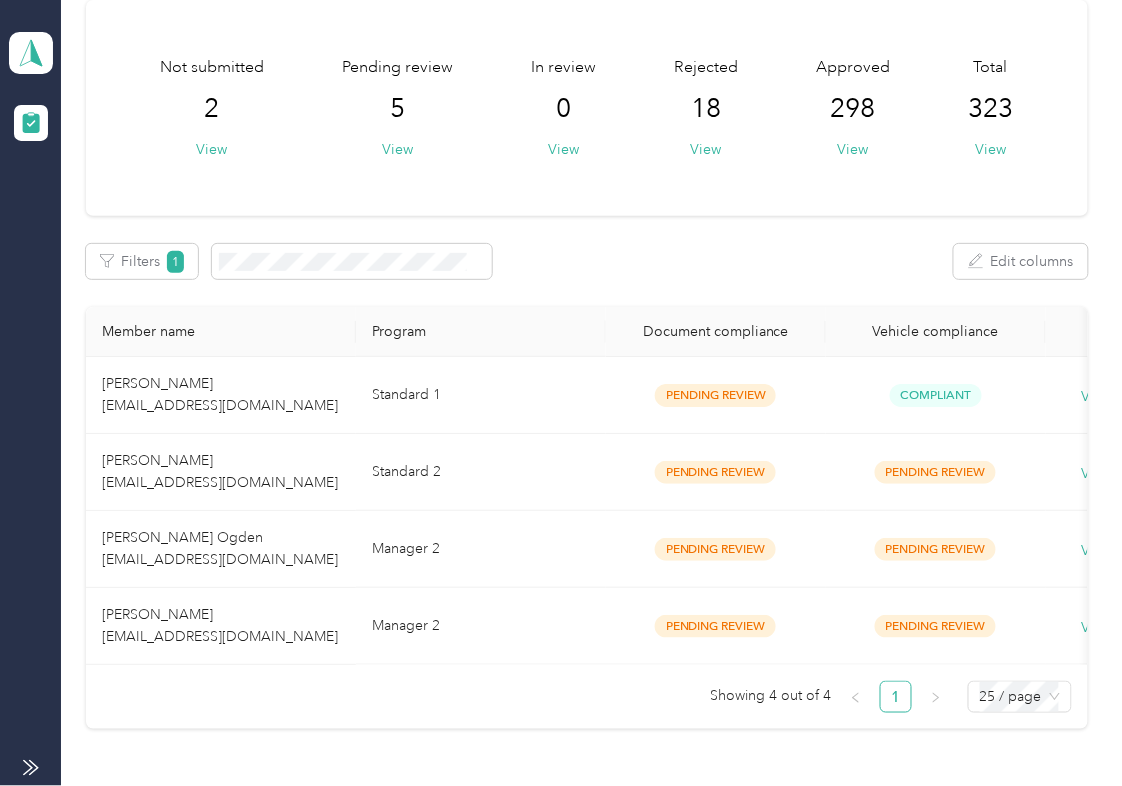 scroll, scrollTop: 133, scrollLeft: 0, axis: vertical 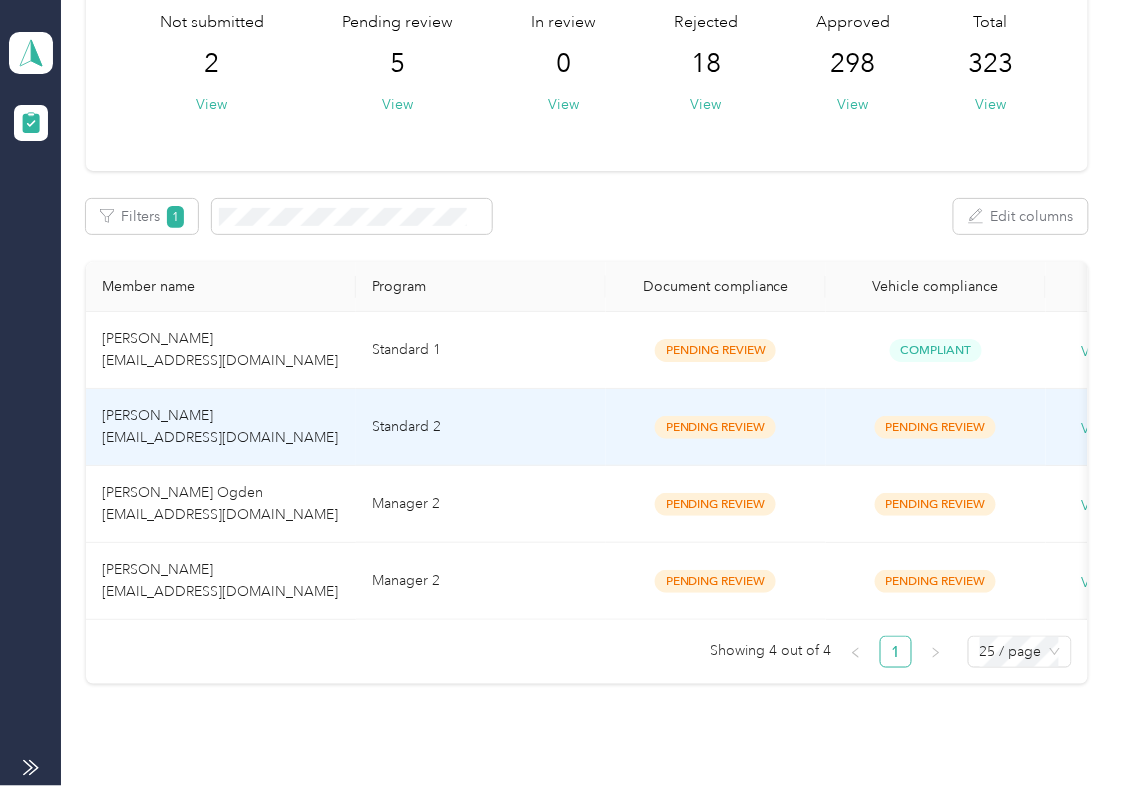 click on "[PERSON_NAME]
[EMAIL_ADDRESS][DOMAIN_NAME]" at bounding box center (220, 426) 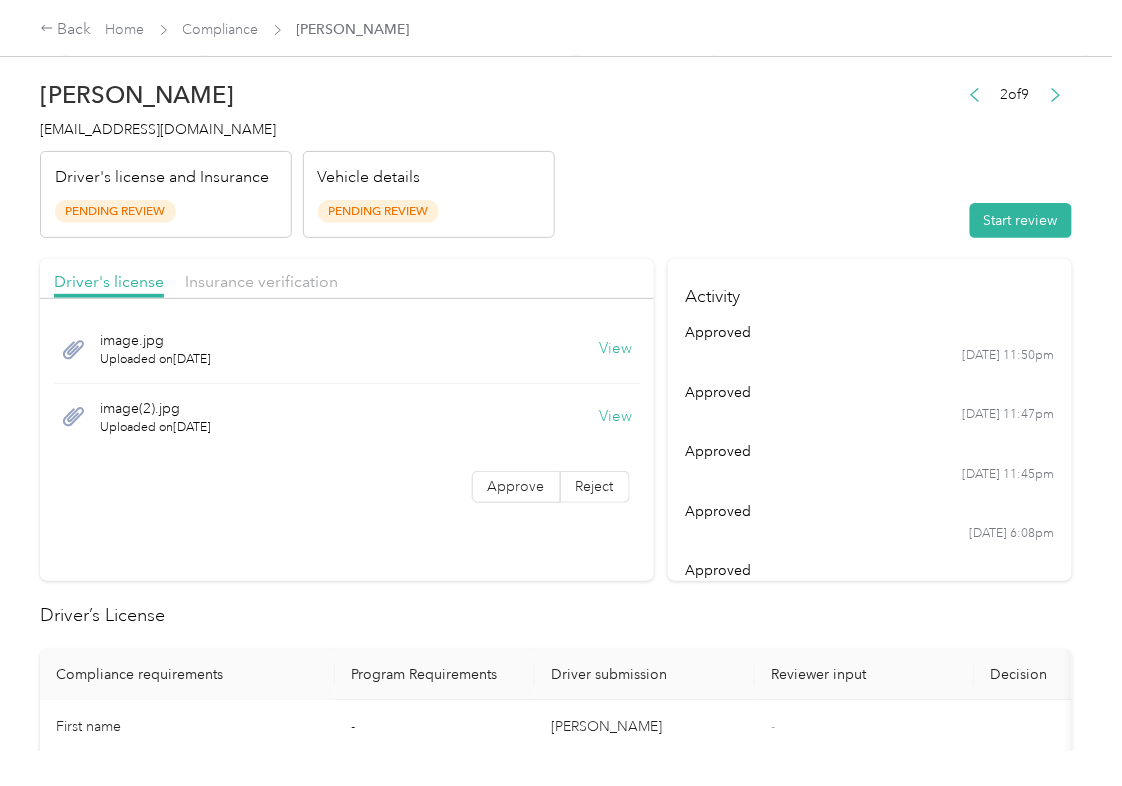 click on "View" at bounding box center (616, 349) 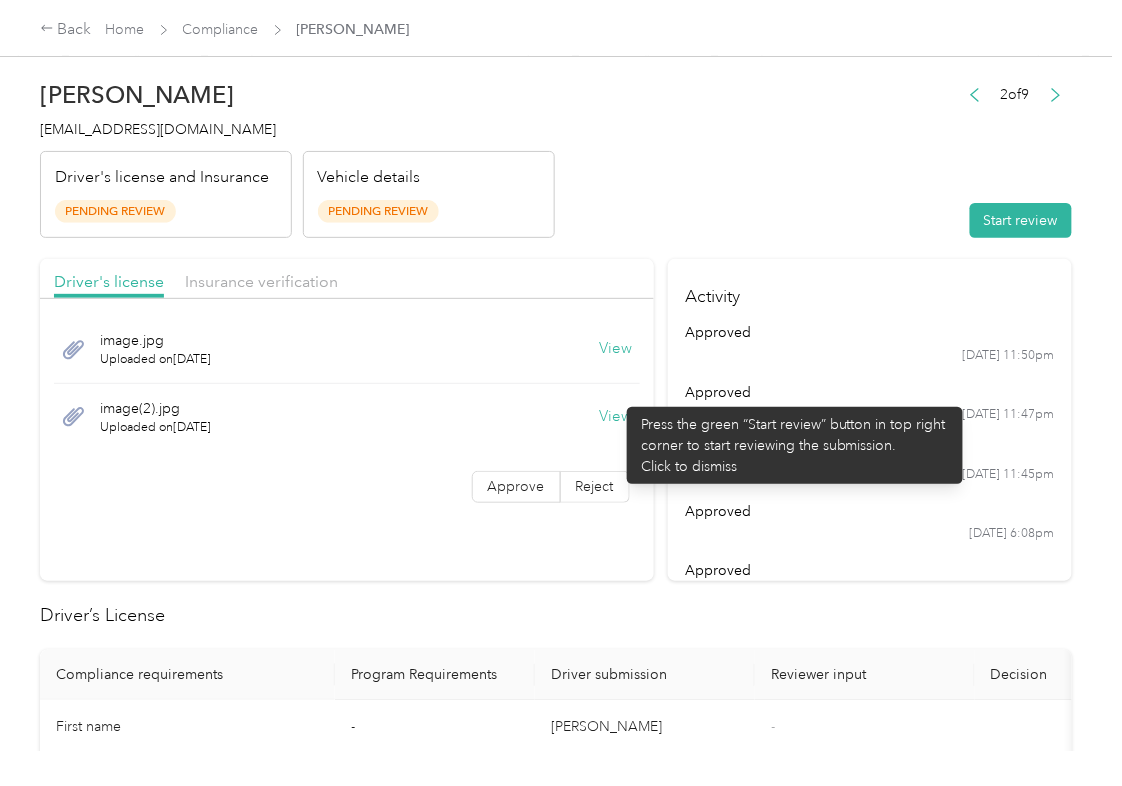 click on "View" at bounding box center (616, 417) 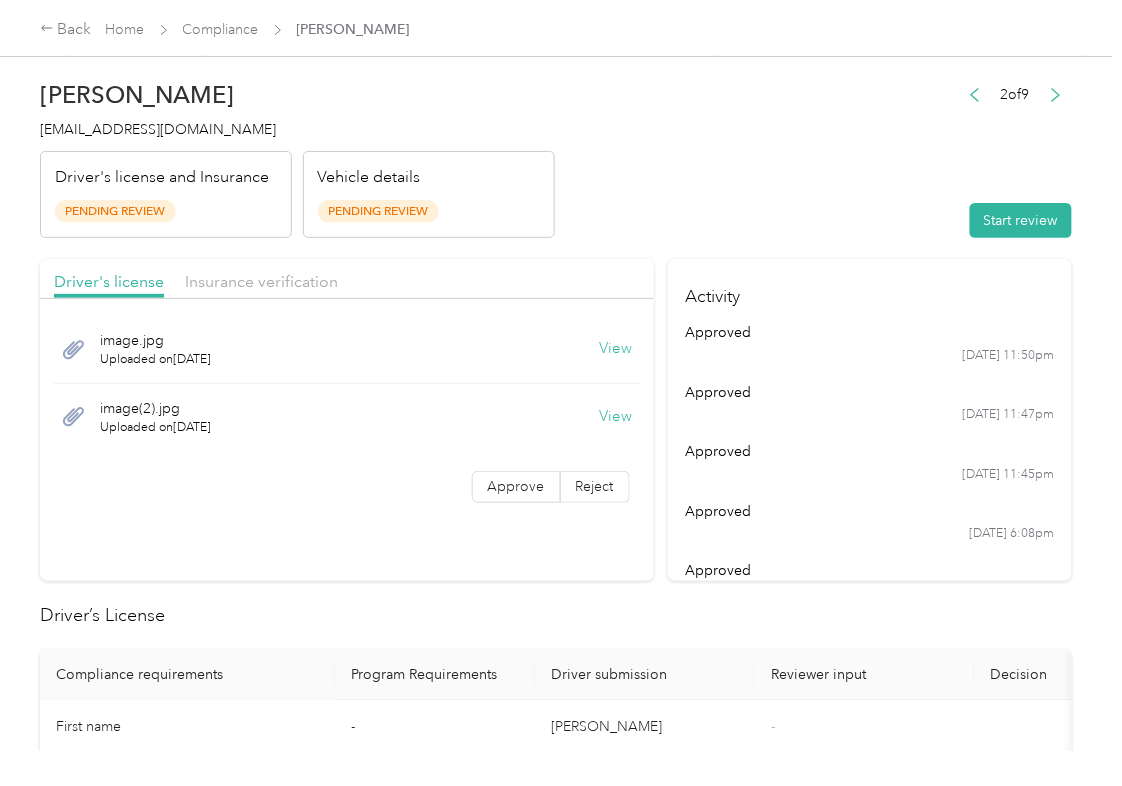 click on "Driver's license Insurance verification" at bounding box center (347, 279) 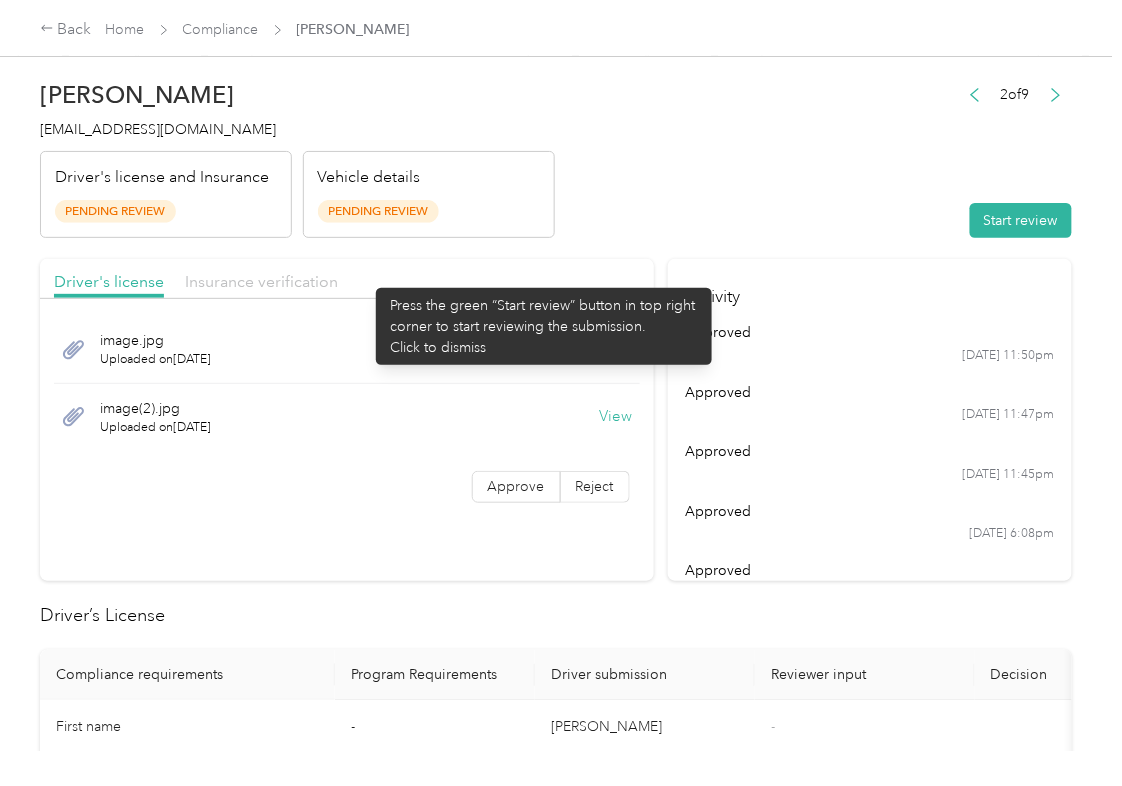 click on "Insurance verification" at bounding box center (261, 281) 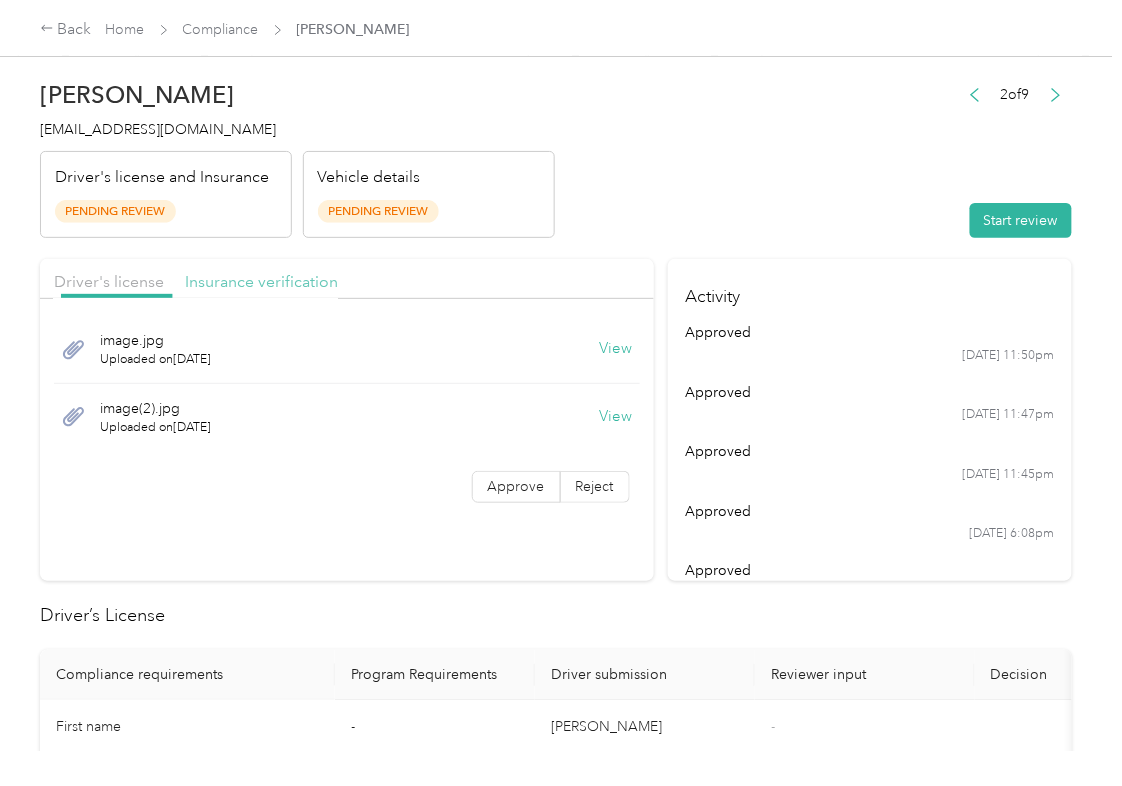 drag, startPoint x: 260, startPoint y: 278, endPoint x: 266, endPoint y: 290, distance: 13.416408 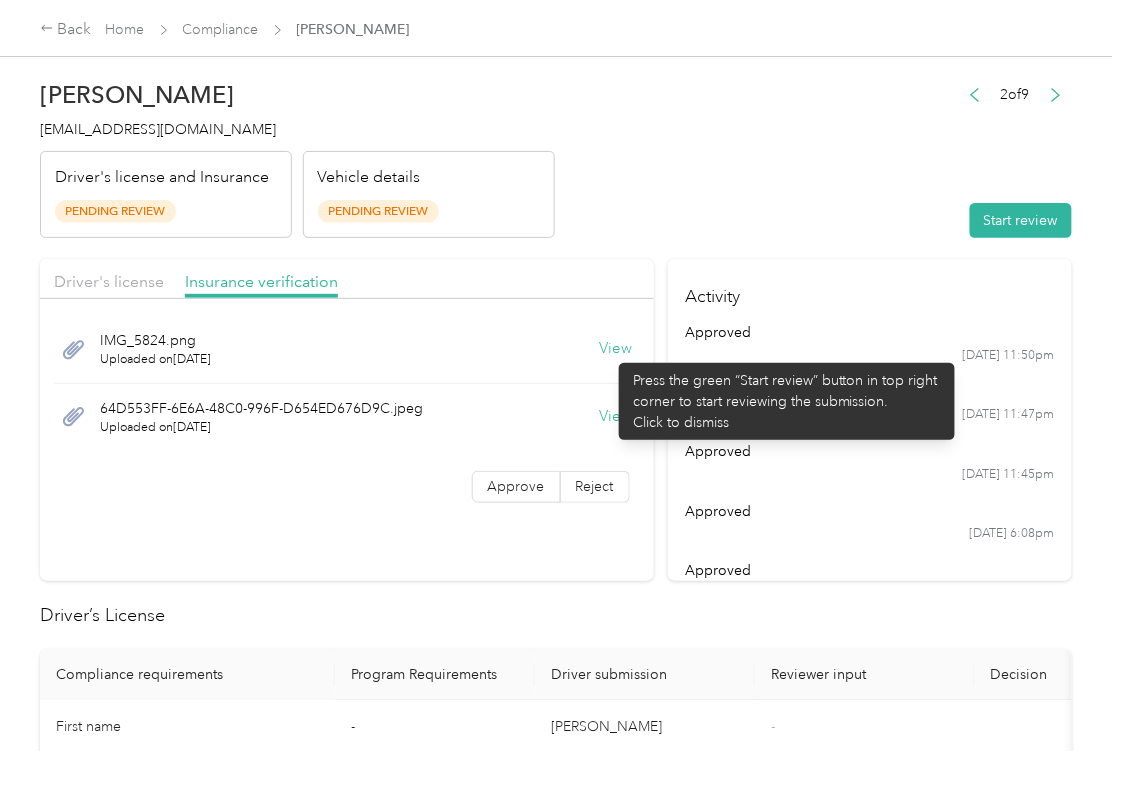 click on "View" at bounding box center [616, 349] 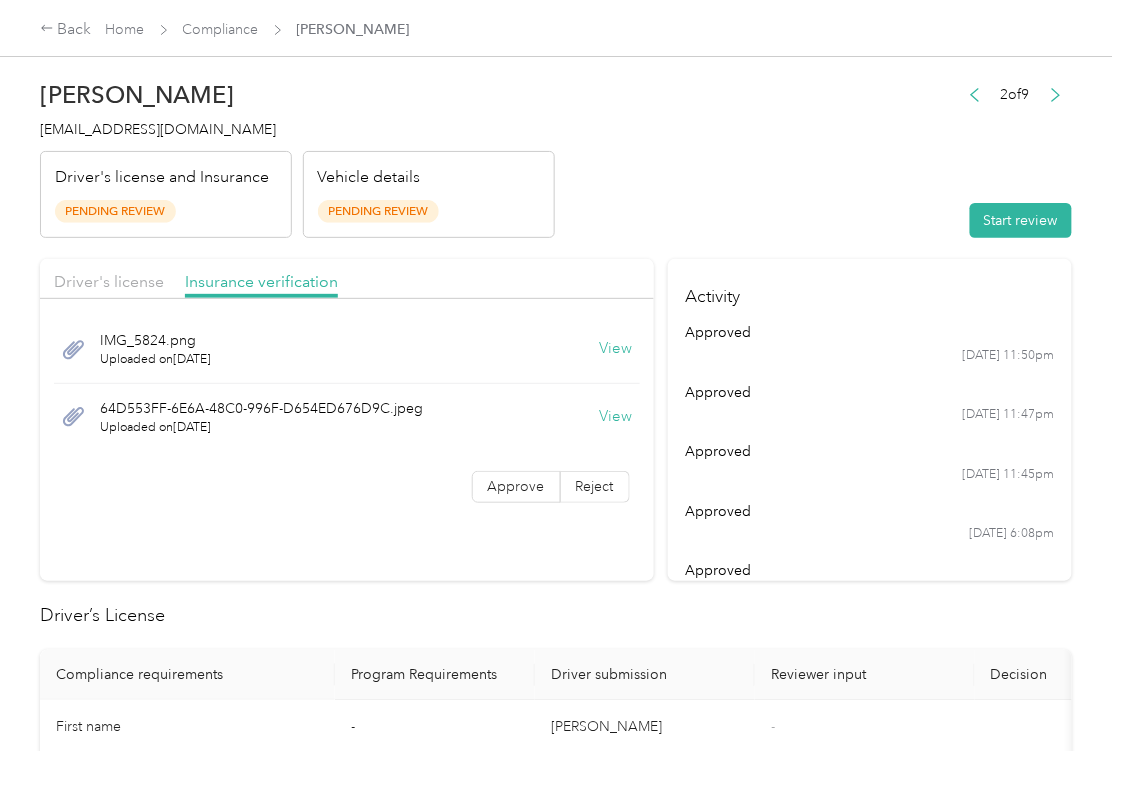 click on "View" at bounding box center [616, 417] 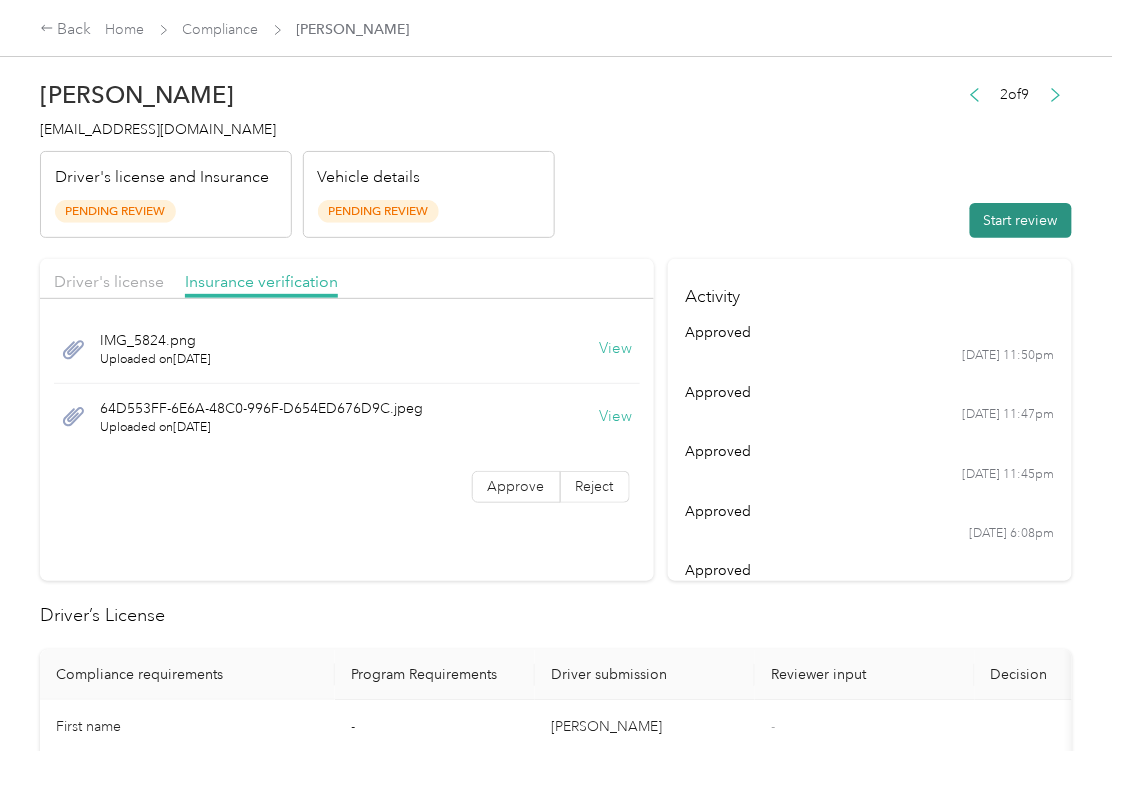 click on "Start review" at bounding box center [1021, 220] 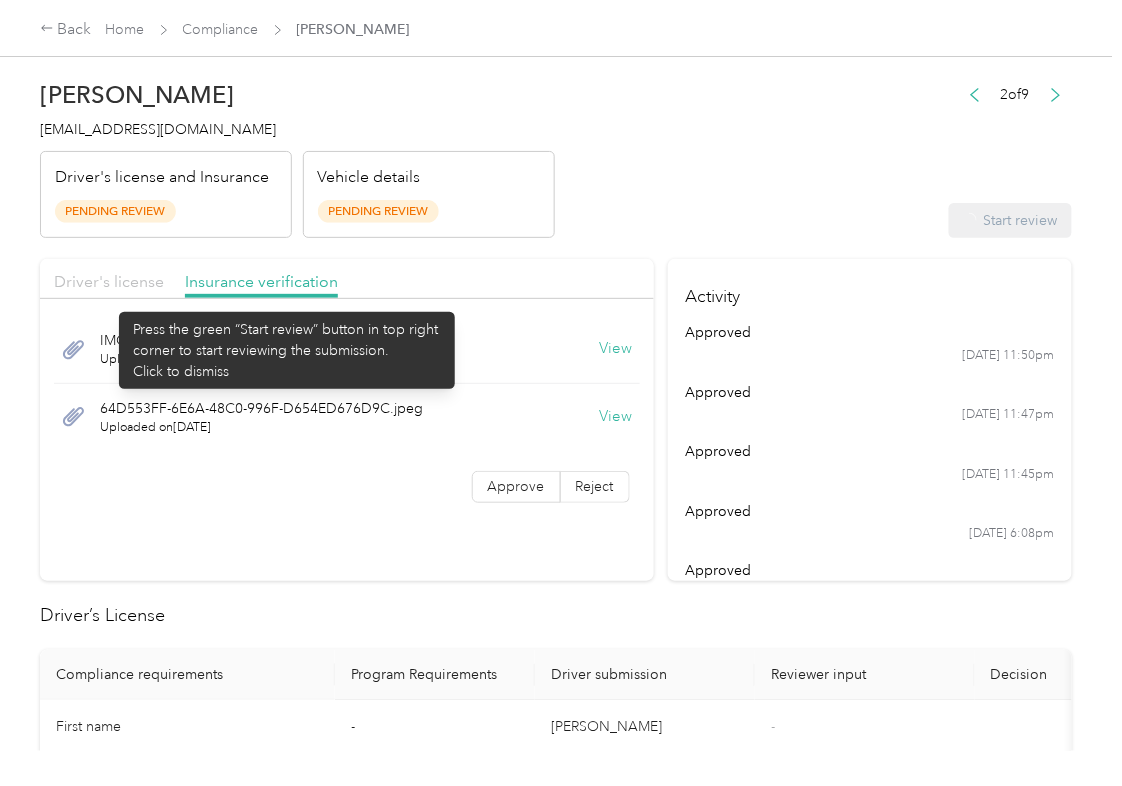 click on "Driver's license" at bounding box center [109, 281] 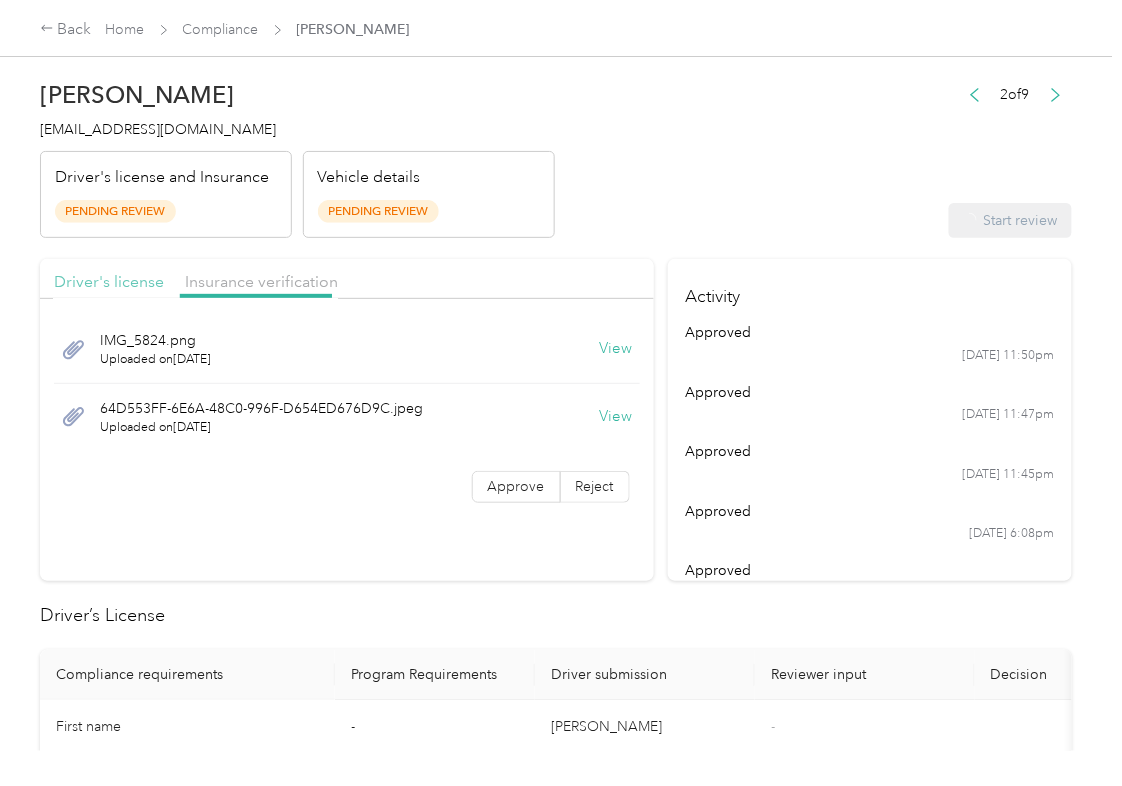 click on "Driver's license" at bounding box center (109, 281) 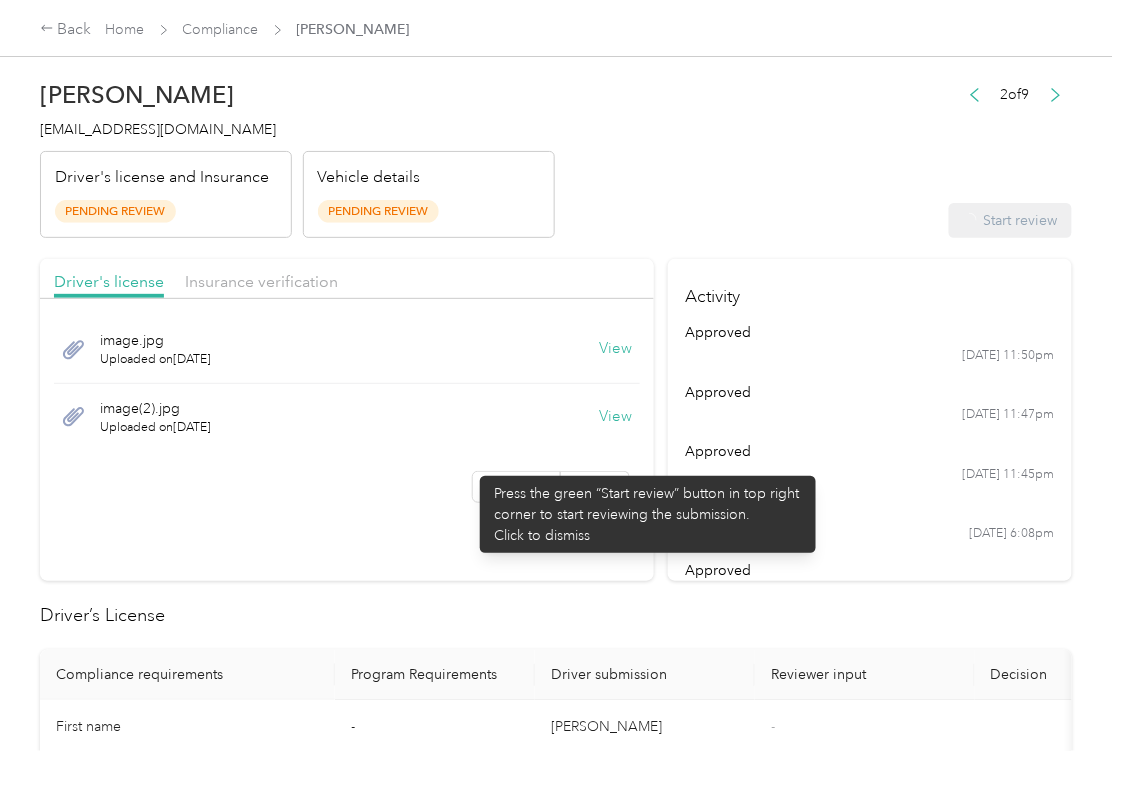 drag, startPoint x: 470, startPoint y: 466, endPoint x: 502, endPoint y: 485, distance: 37.215588 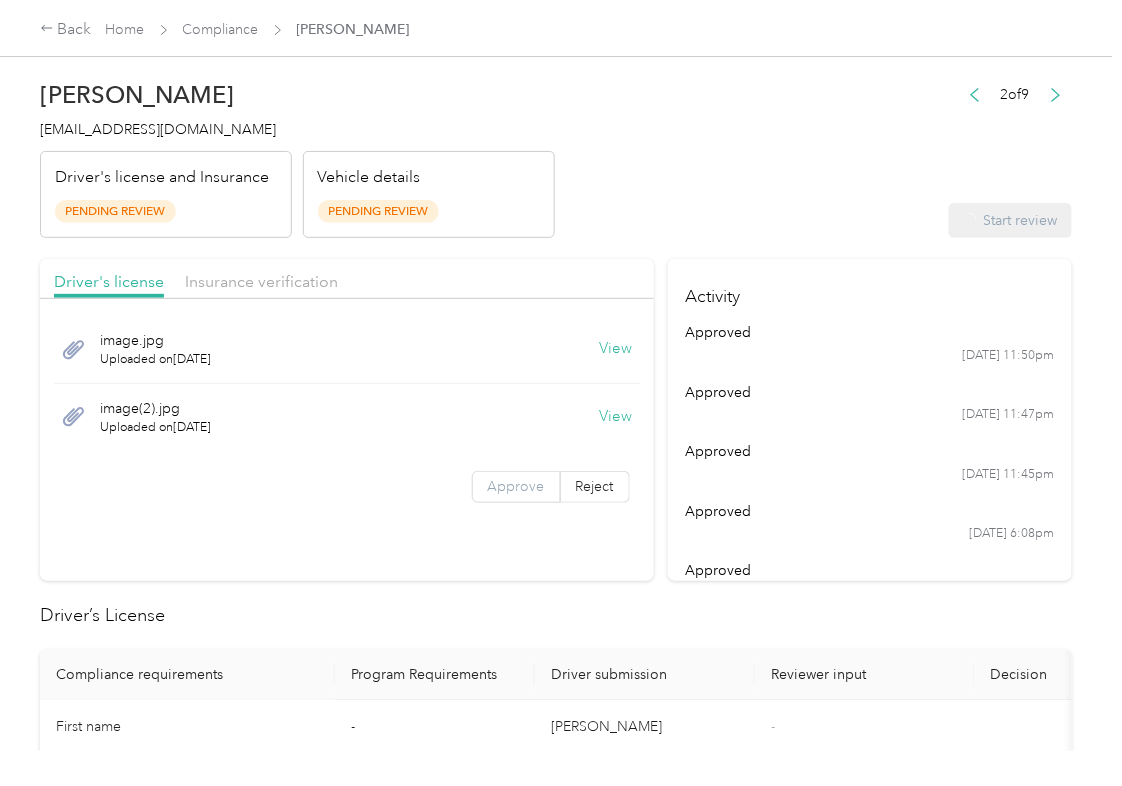 click on "Approve" at bounding box center [516, 486] 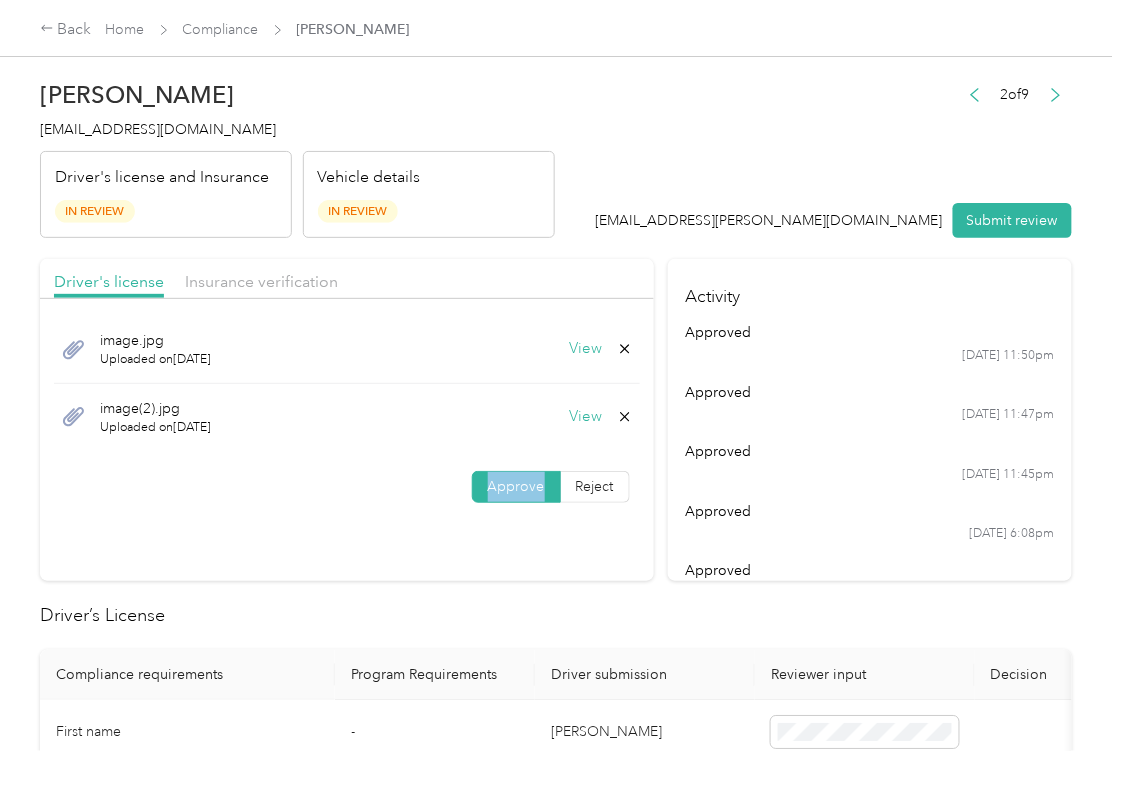 click on "Approve" at bounding box center [516, 486] 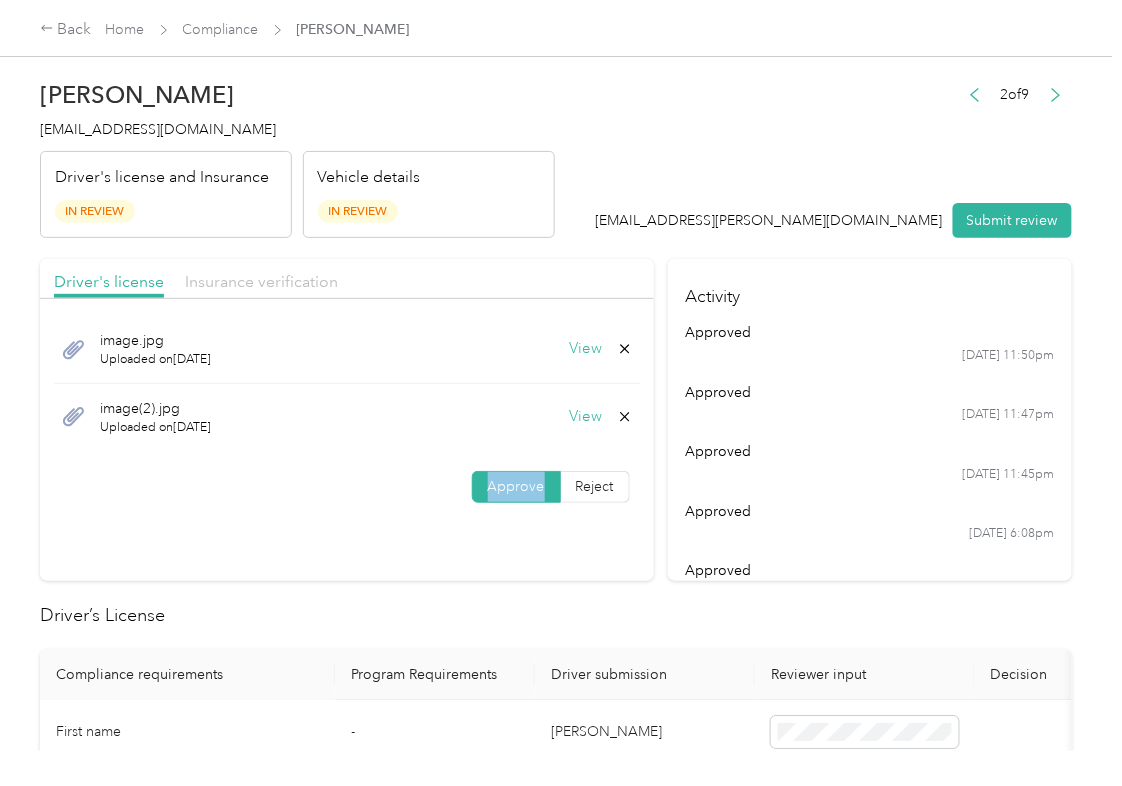 click on "Insurance verification" at bounding box center [261, 281] 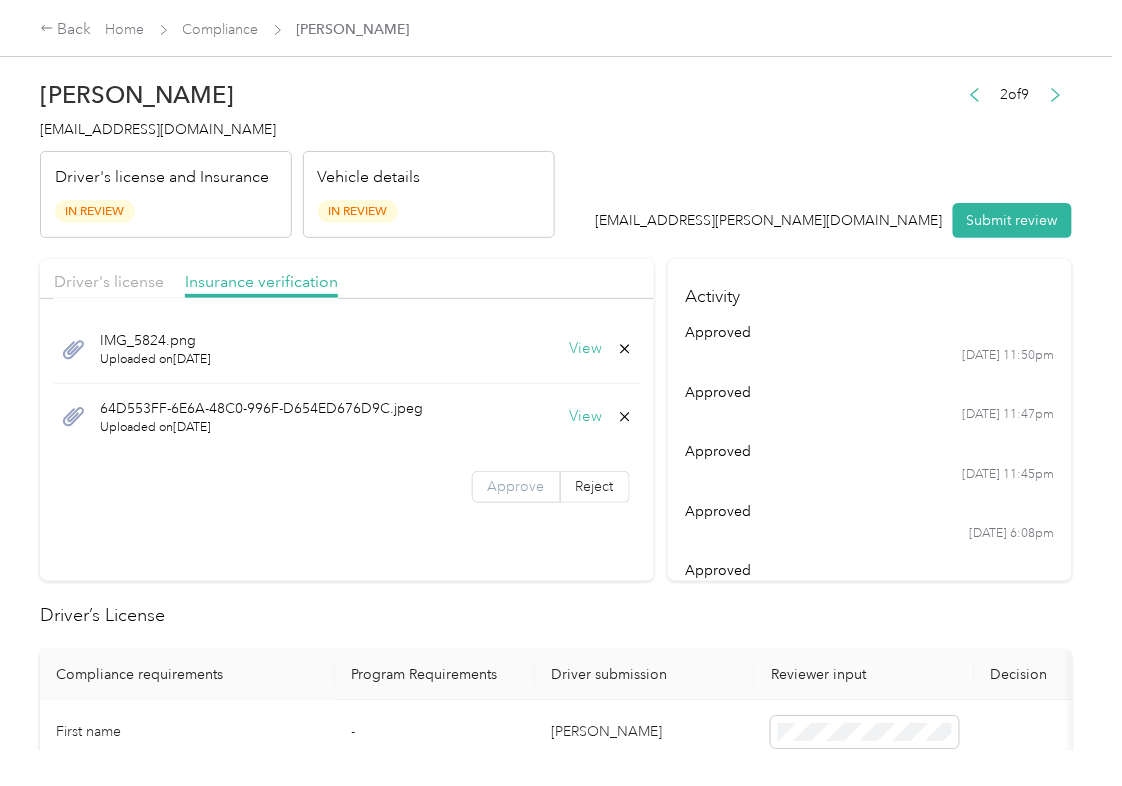 drag, startPoint x: 496, startPoint y: 461, endPoint x: 500, endPoint y: 477, distance: 16.492422 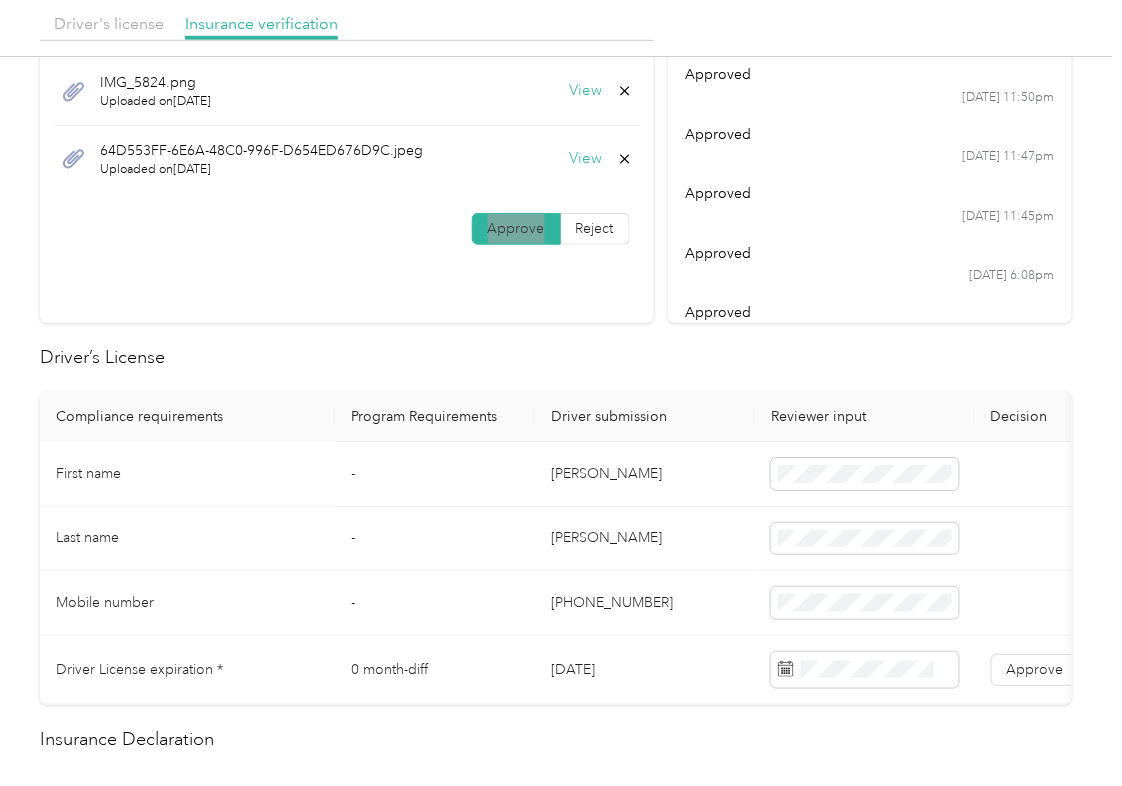 scroll, scrollTop: 266, scrollLeft: 0, axis: vertical 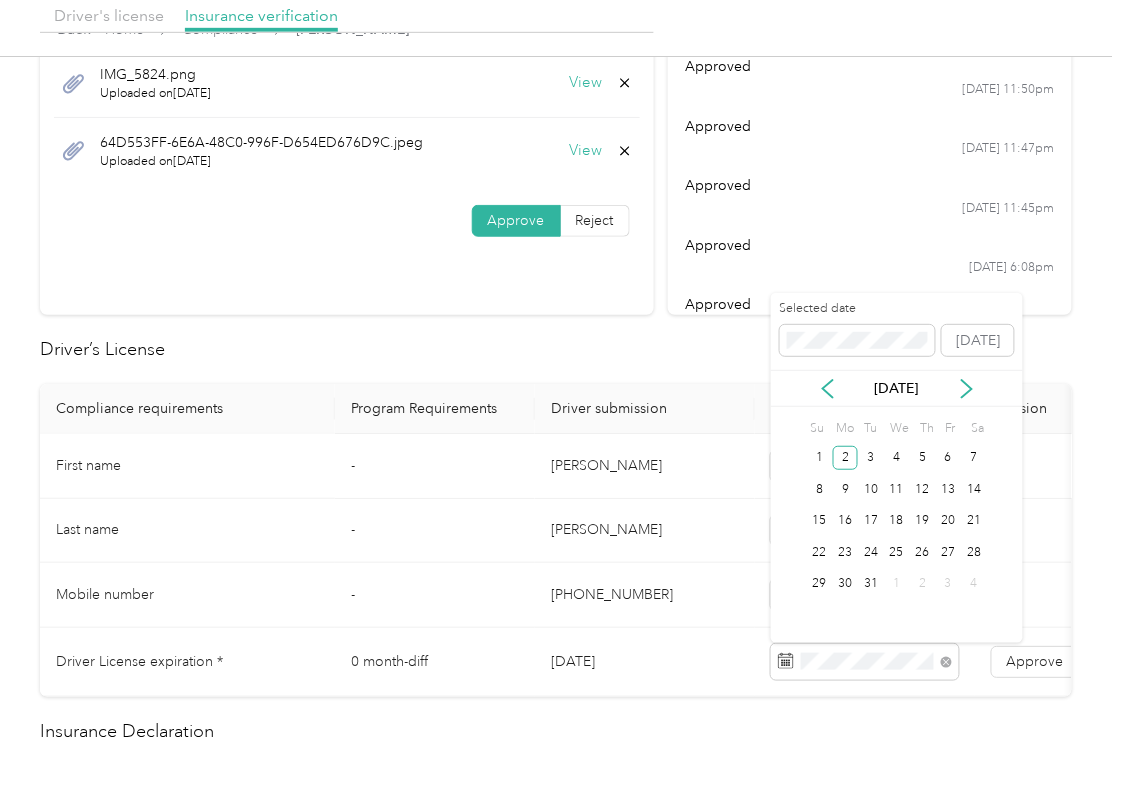 click on "[PERSON_NAME]" at bounding box center [645, 531] 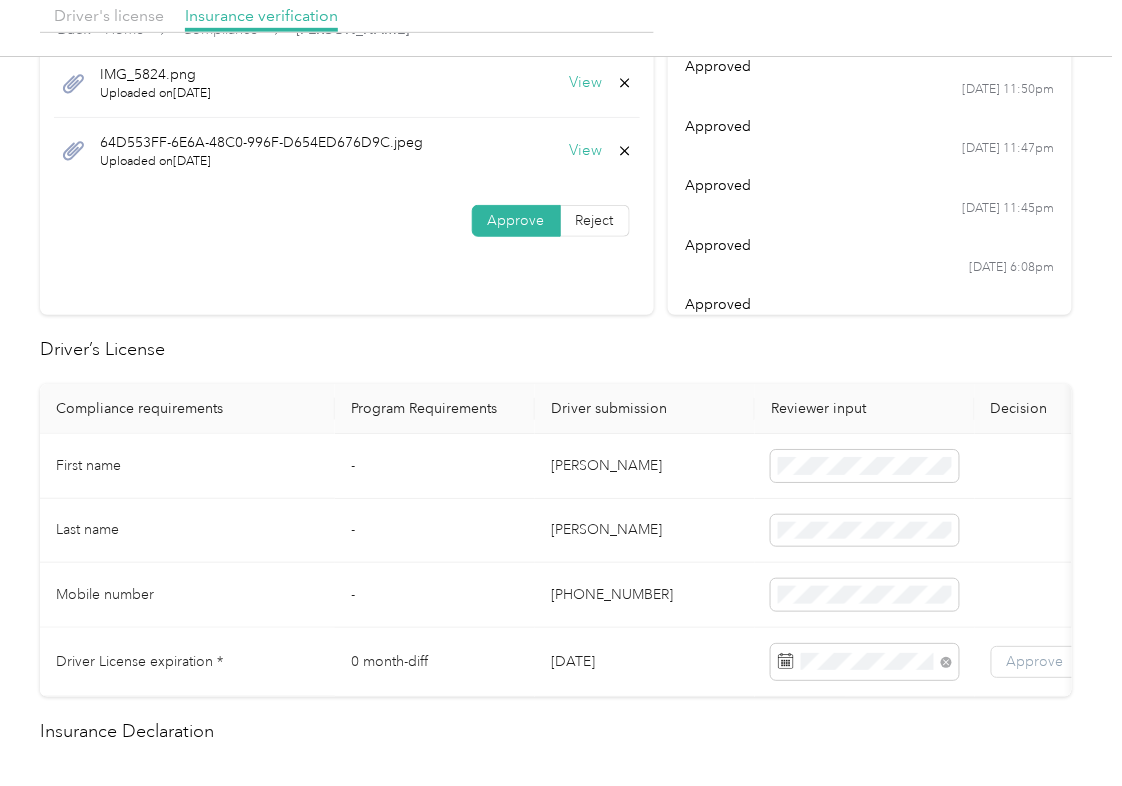 click on "Approve" at bounding box center (1035, 661) 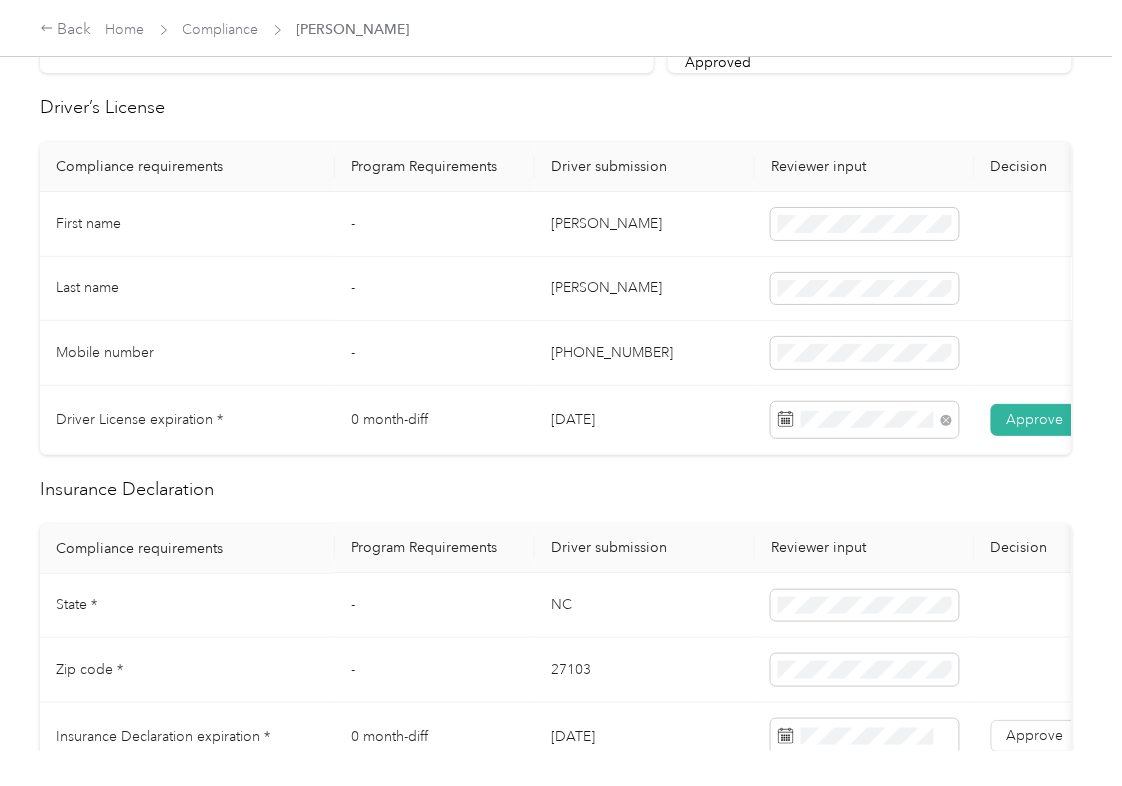 scroll, scrollTop: 533, scrollLeft: 0, axis: vertical 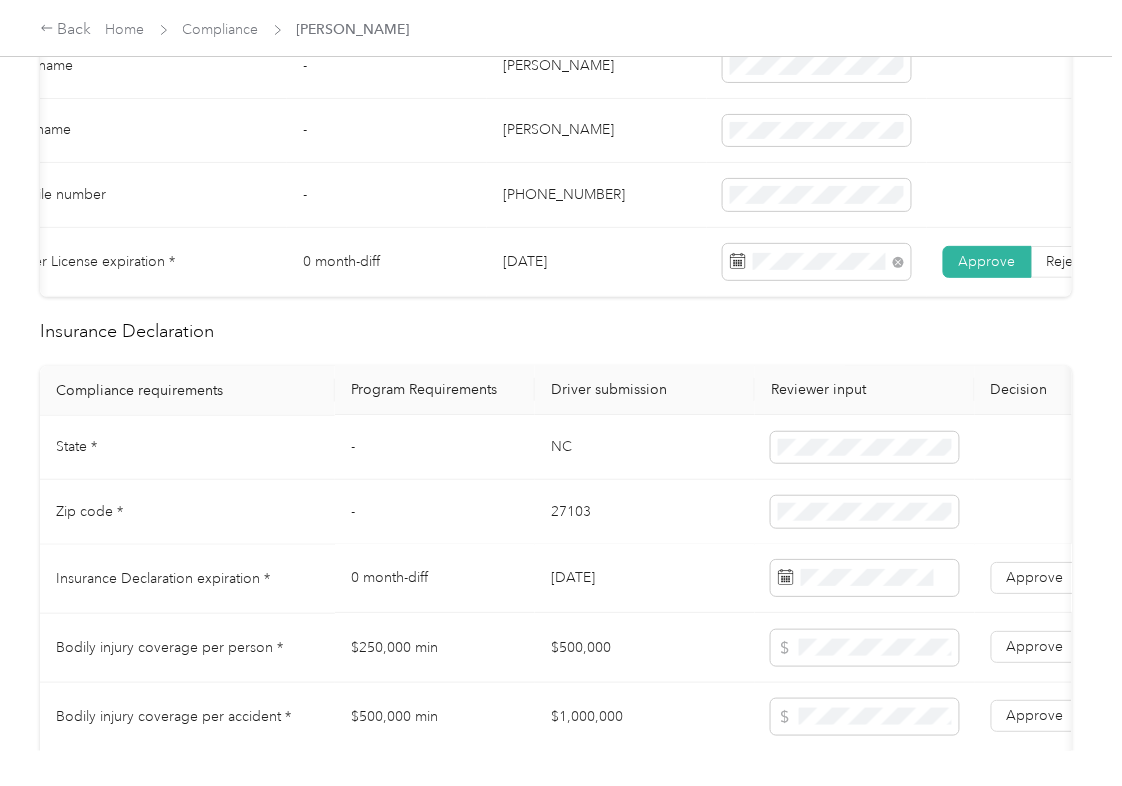 click on "[DATE]" at bounding box center (645, 579) 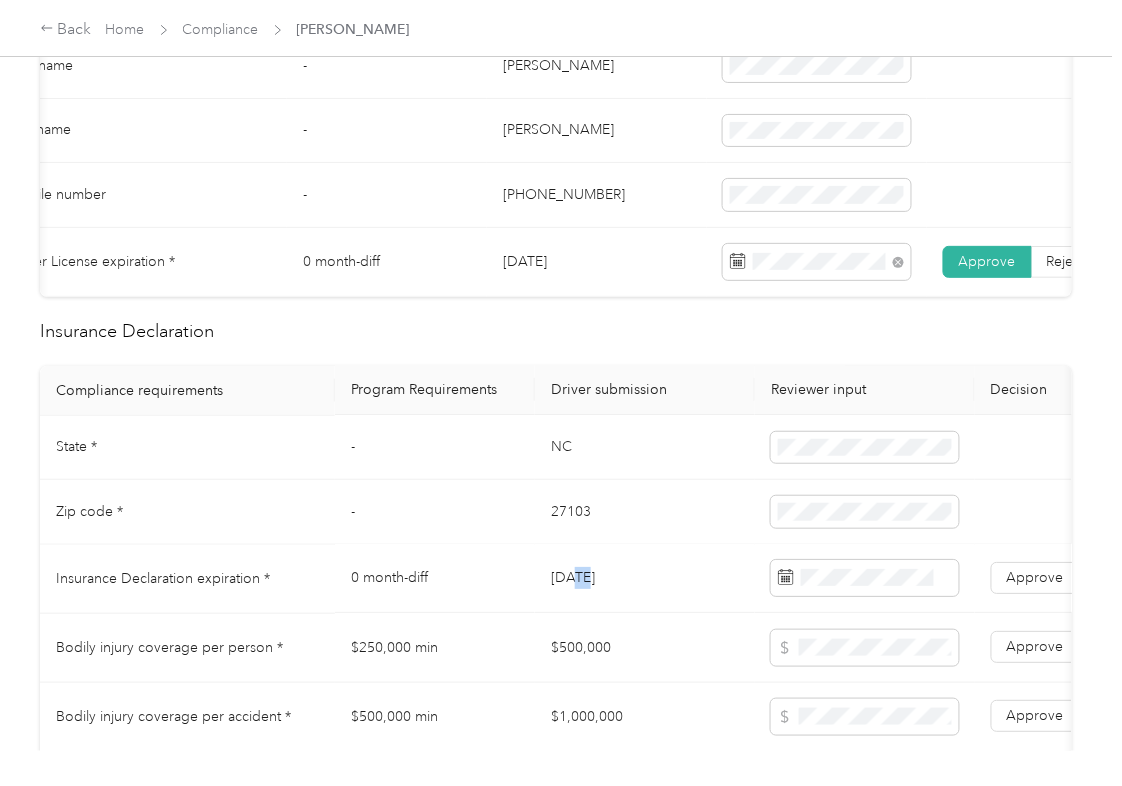 click on "[DATE]" at bounding box center [645, 579] 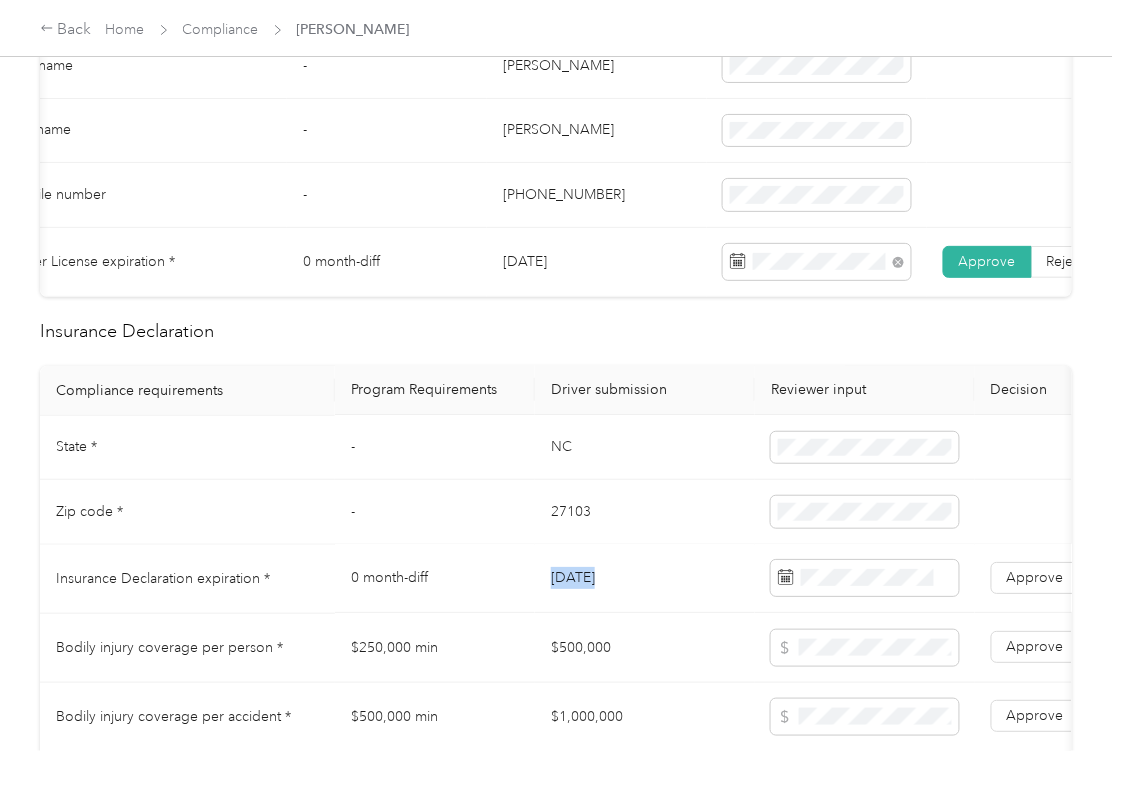 click on "[DATE]" at bounding box center [645, 579] 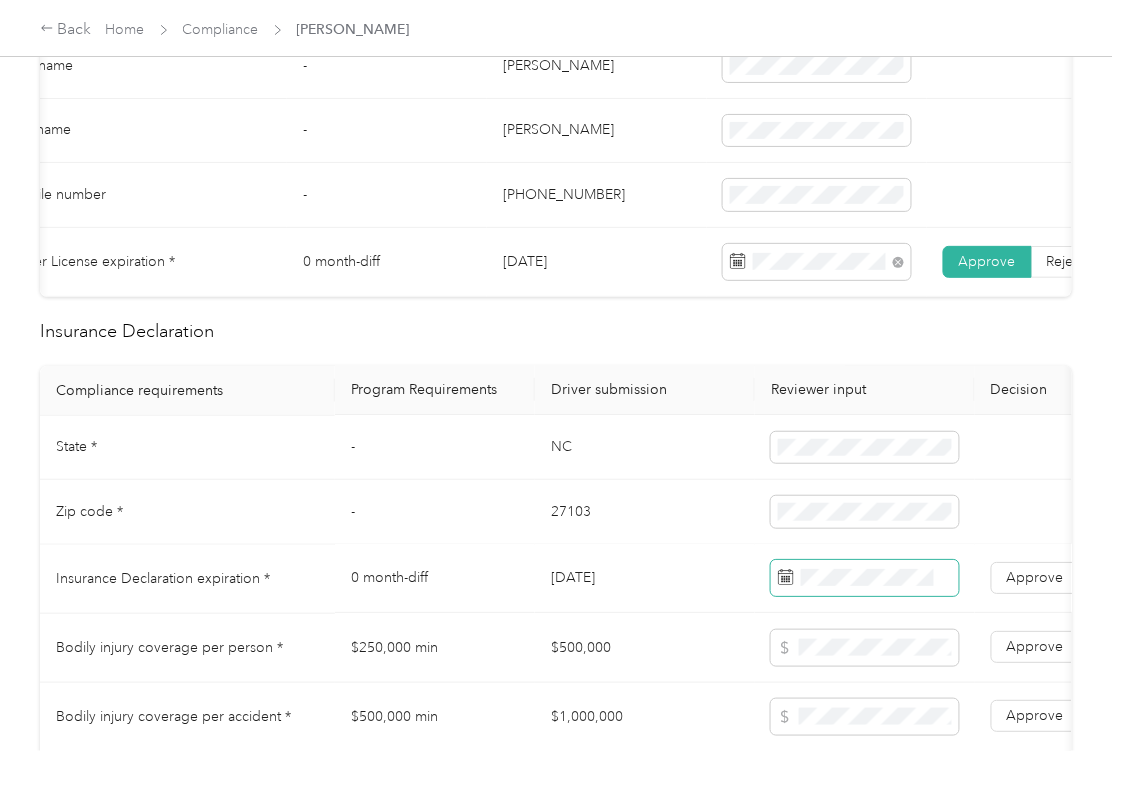 click at bounding box center [865, 579] 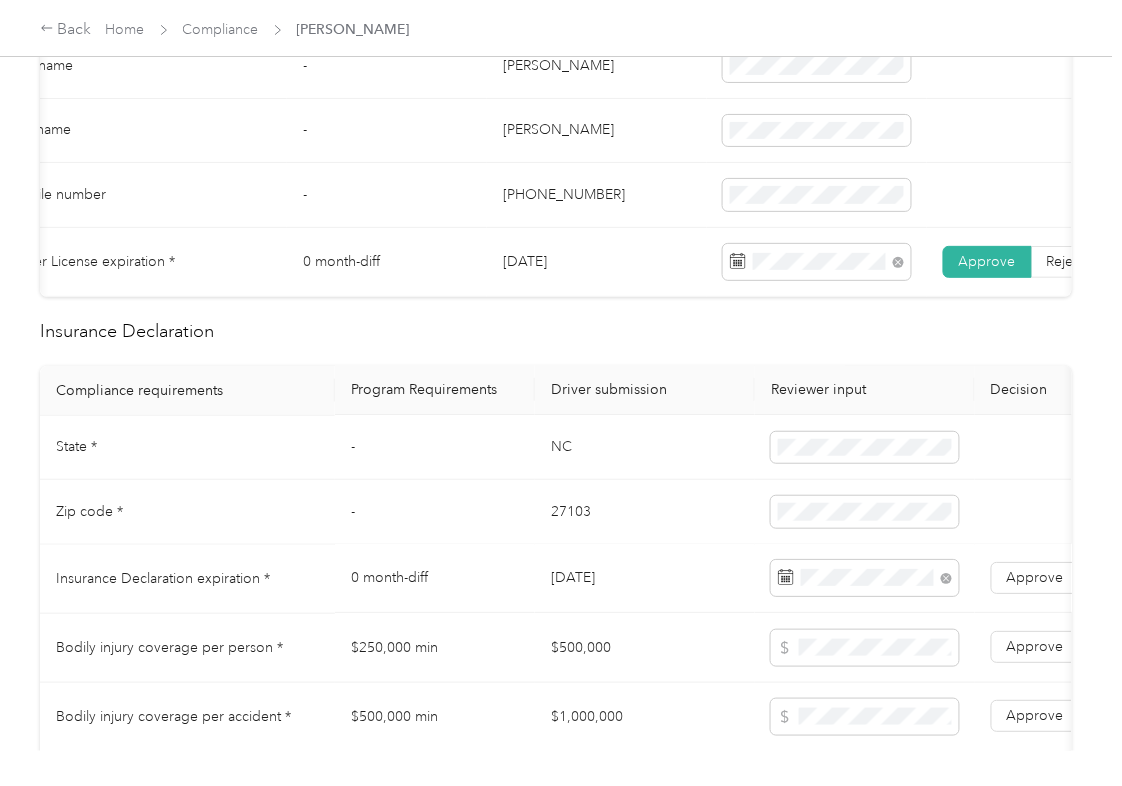 click on "Insurance Declaration" at bounding box center [556, 331] 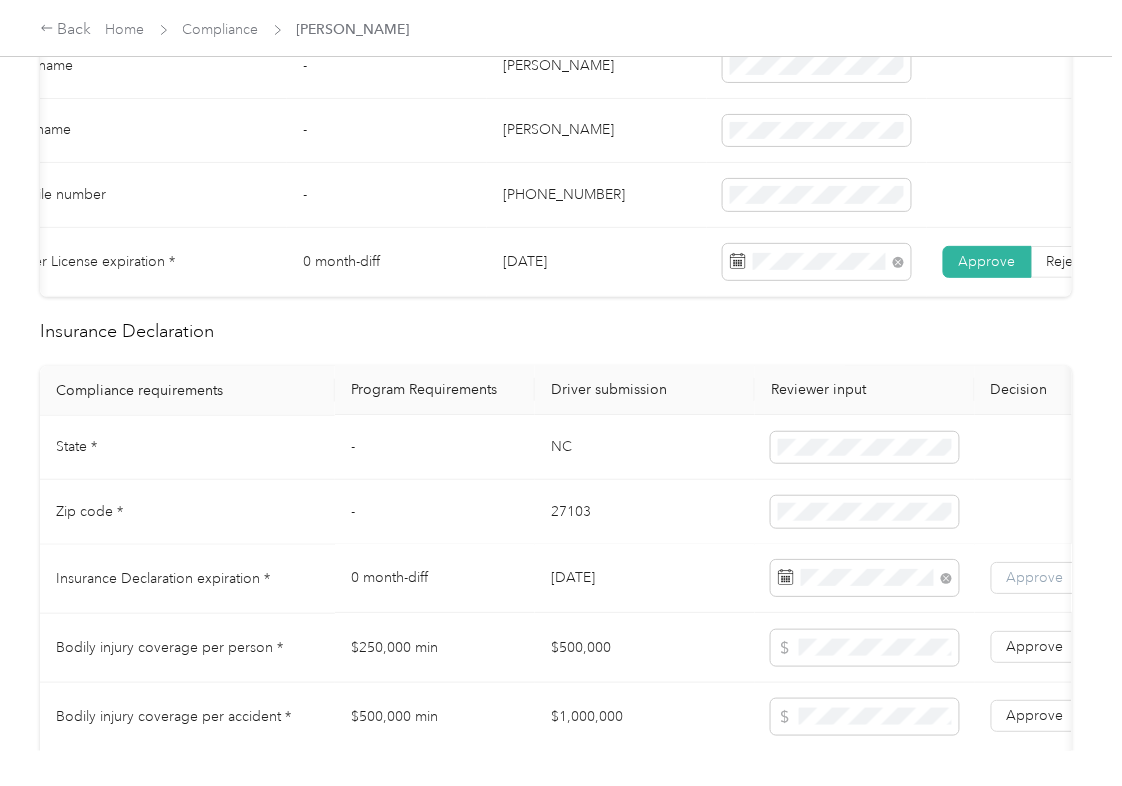 click on "Approve" at bounding box center [1035, 578] 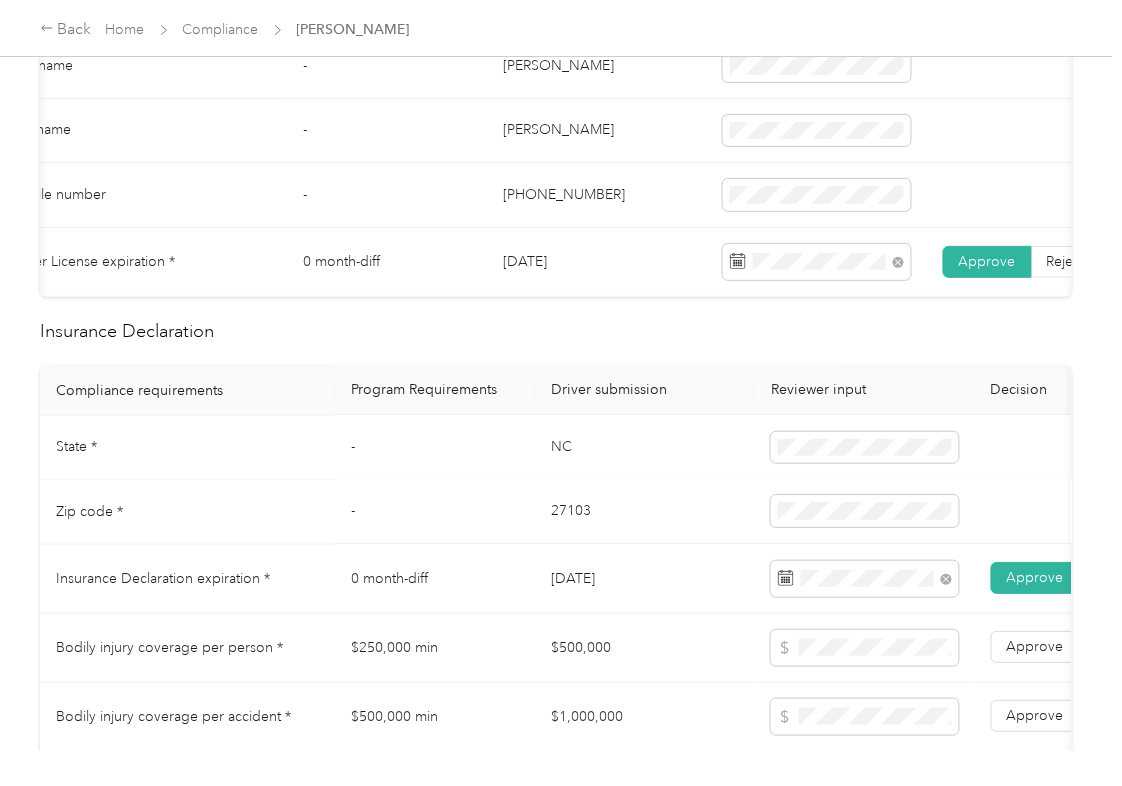 scroll, scrollTop: 1600, scrollLeft: 0, axis: vertical 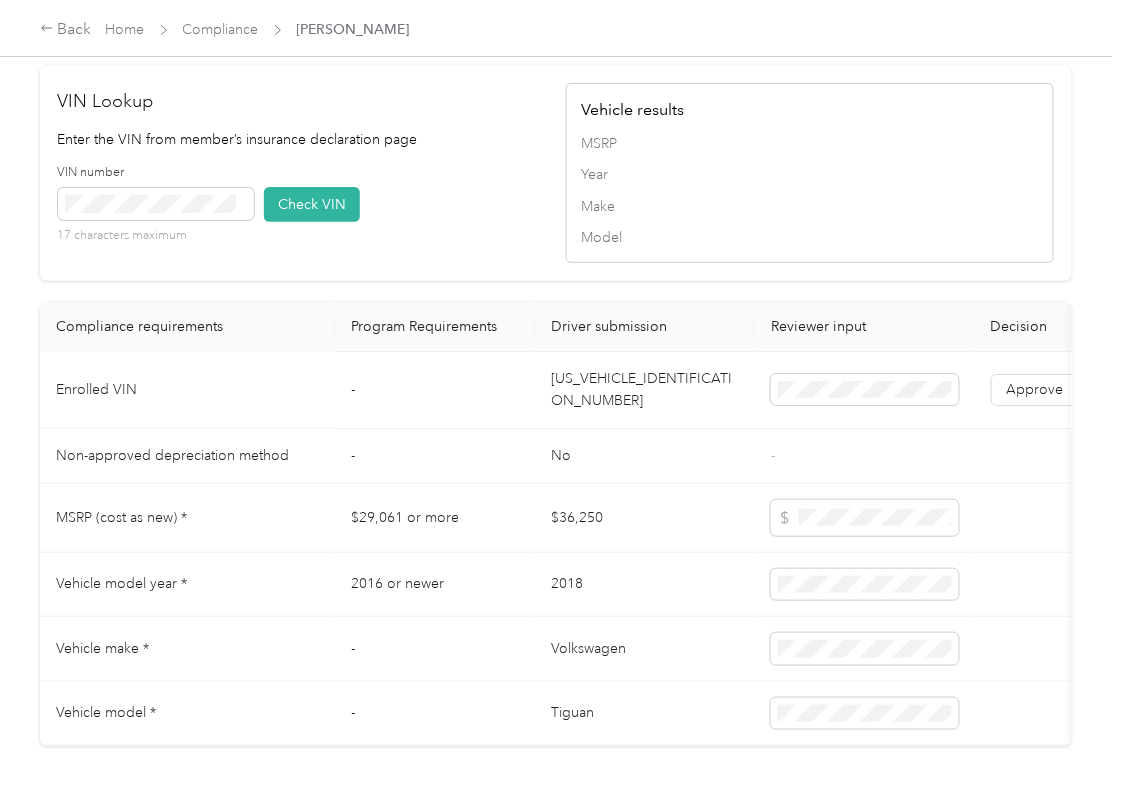 click on "[US_VEHICLE_IDENTIFICATION_NUMBER]" at bounding box center [645, 390] 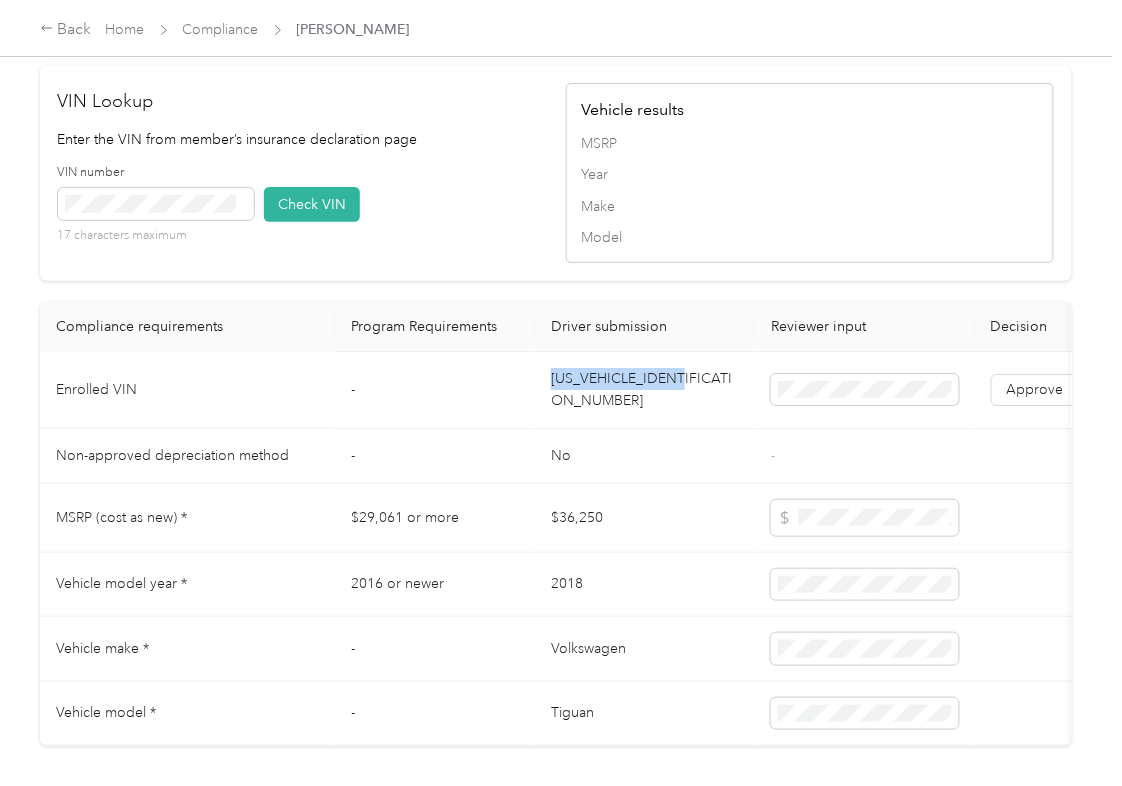 click on "[US_VEHICLE_IDENTIFICATION_NUMBER]" at bounding box center (645, 390) 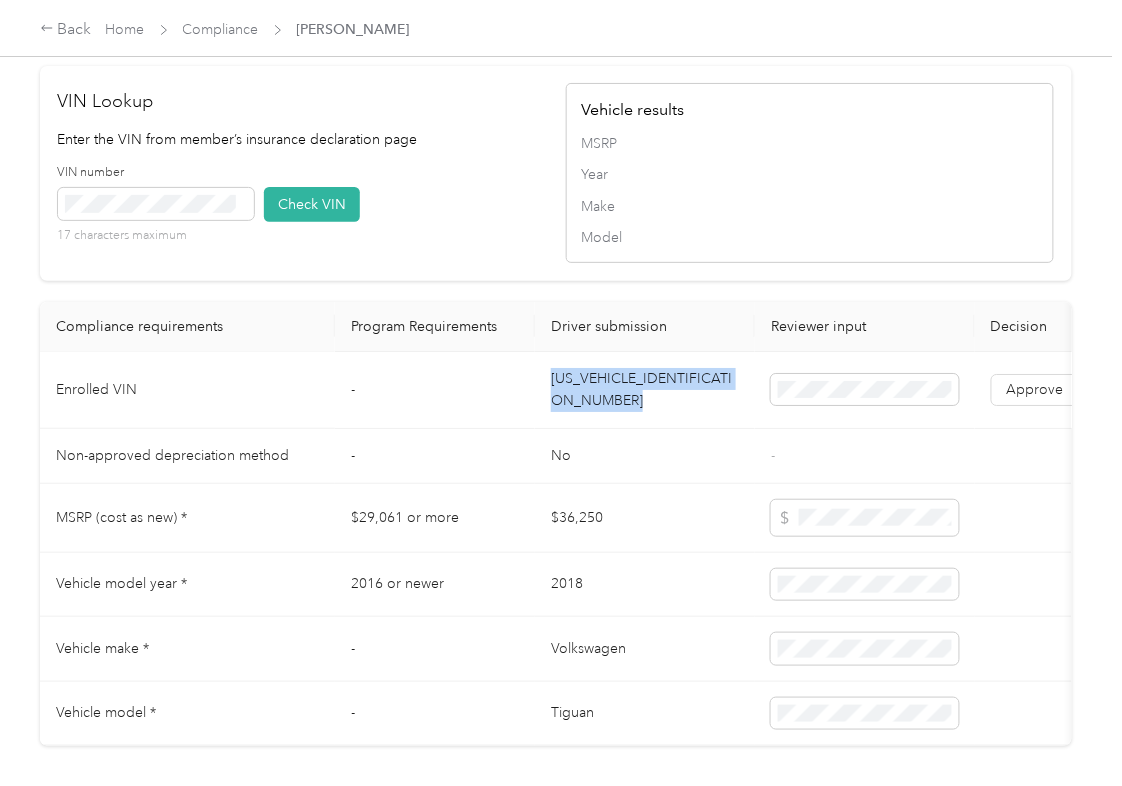 click on "[US_VEHICLE_IDENTIFICATION_NUMBER]" at bounding box center [645, 390] 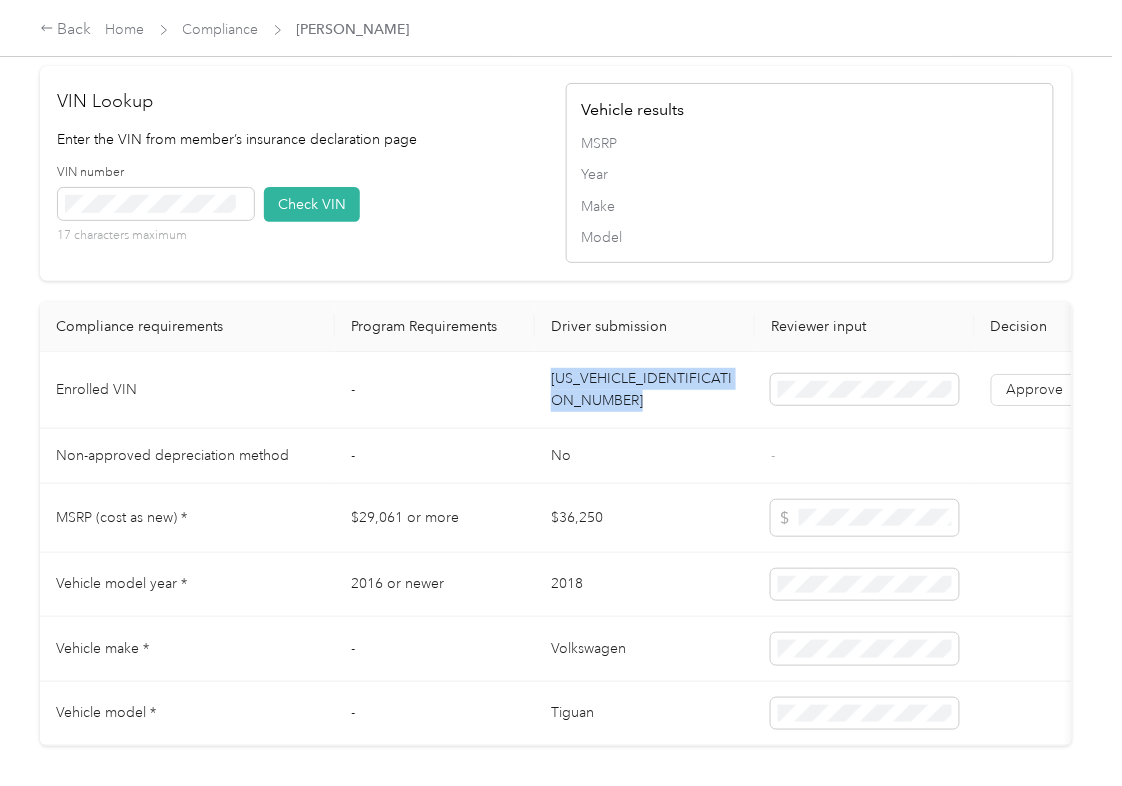 click on "VIN number   17 characters maximum Check VIN" at bounding box center (302, 211) 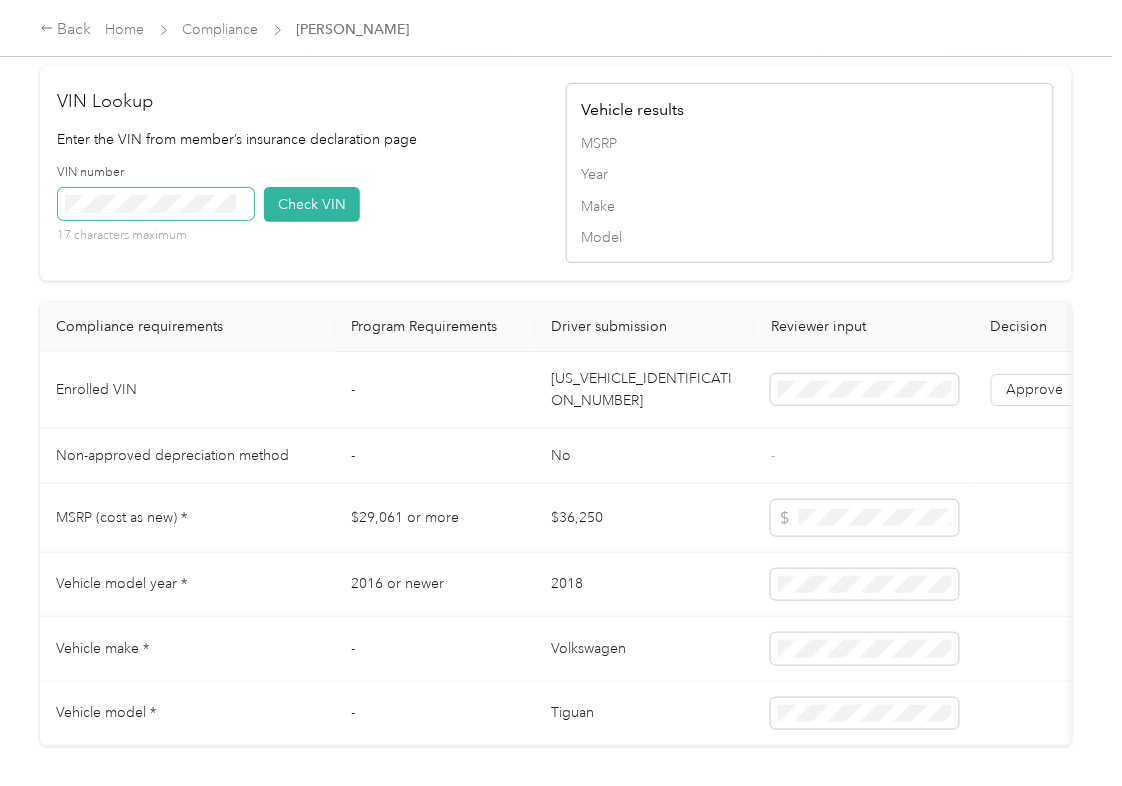 click at bounding box center [156, 204] 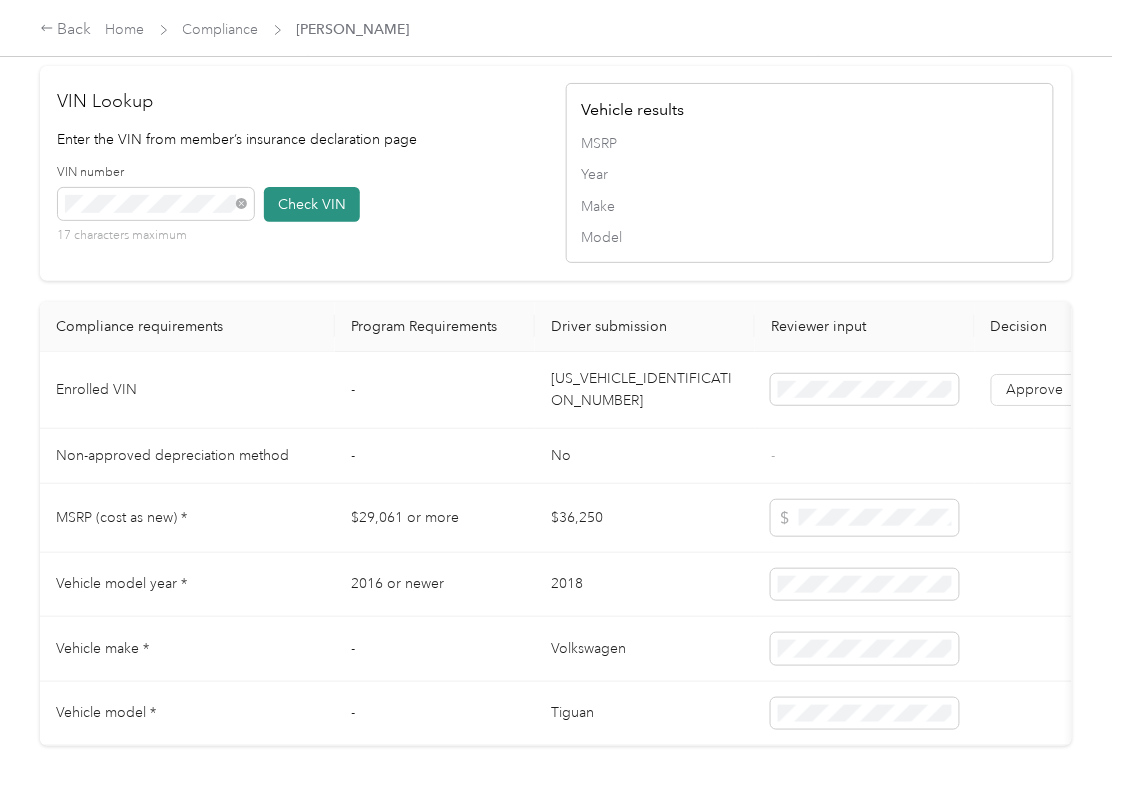 click on "Check VIN" at bounding box center [312, 204] 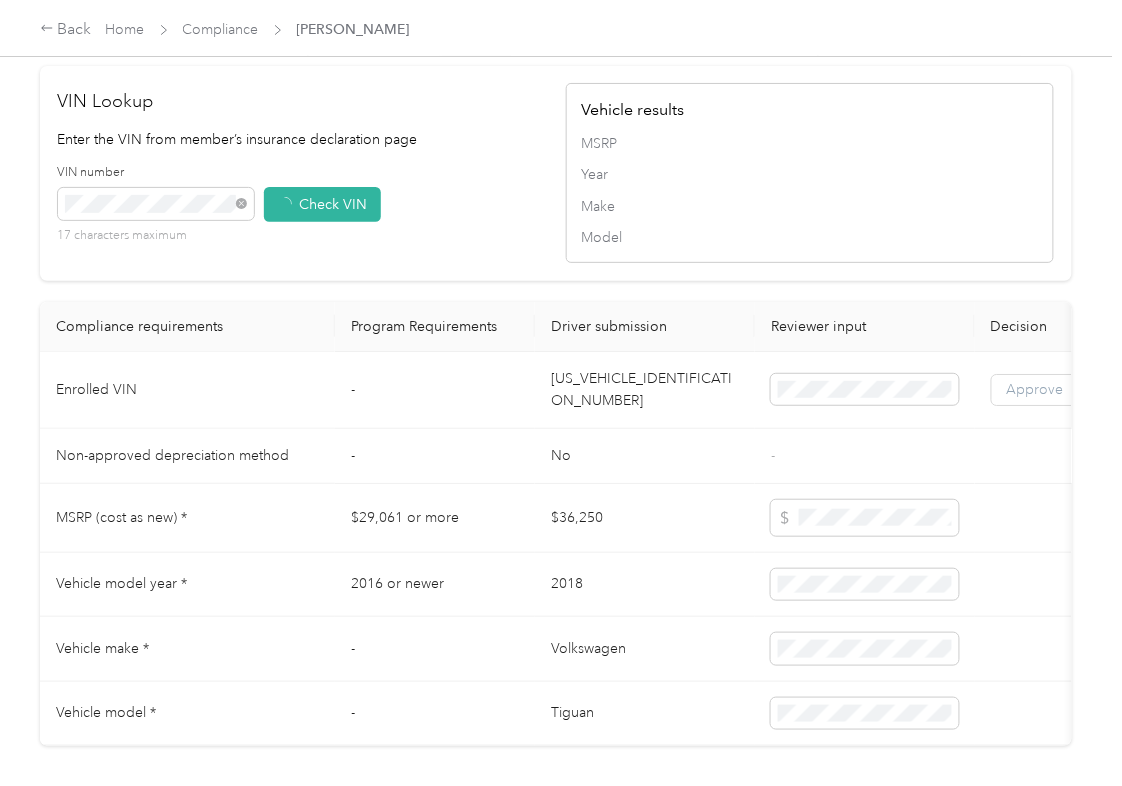 click on "Approve" at bounding box center [1035, 389] 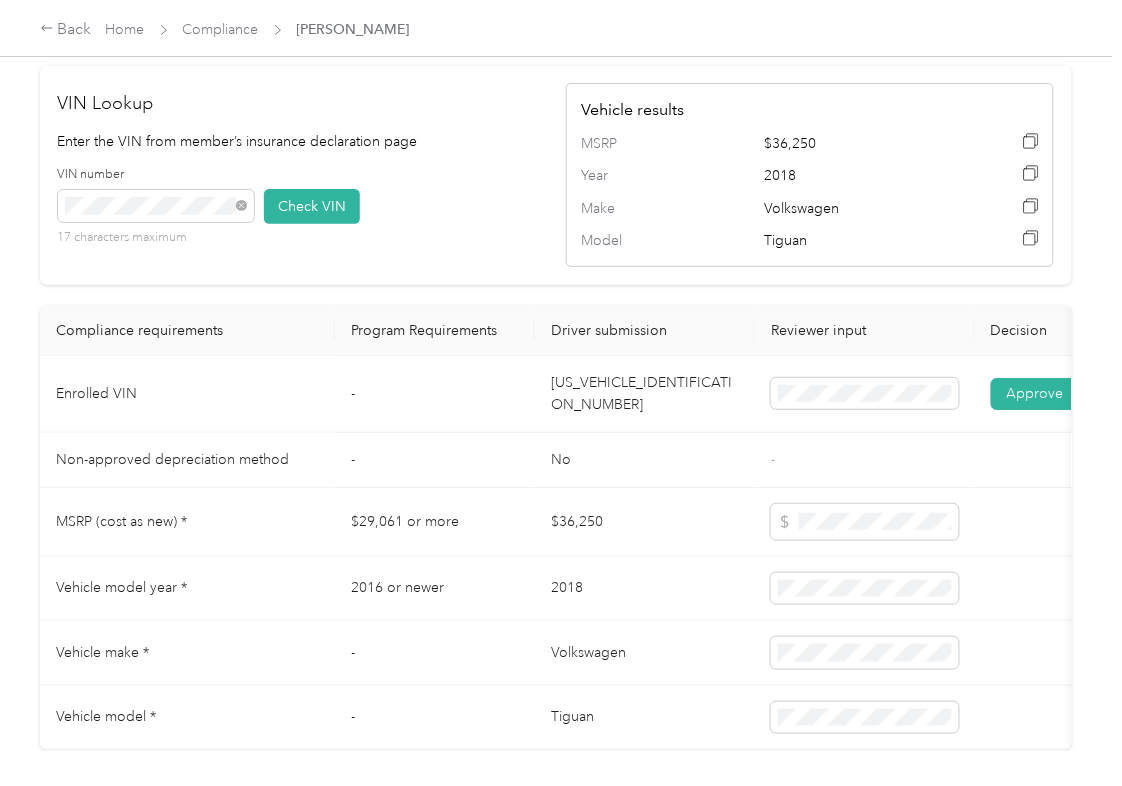 click on "-" at bounding box center (865, 460) 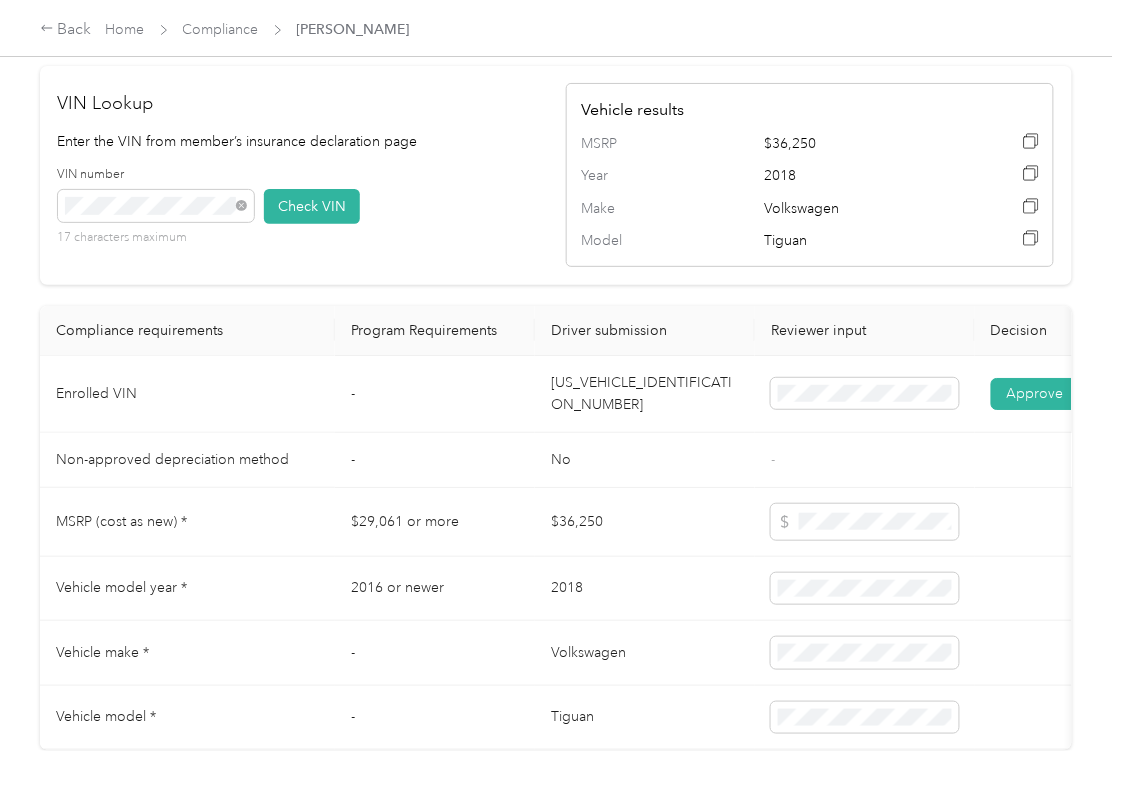 scroll, scrollTop: 933, scrollLeft: 0, axis: vertical 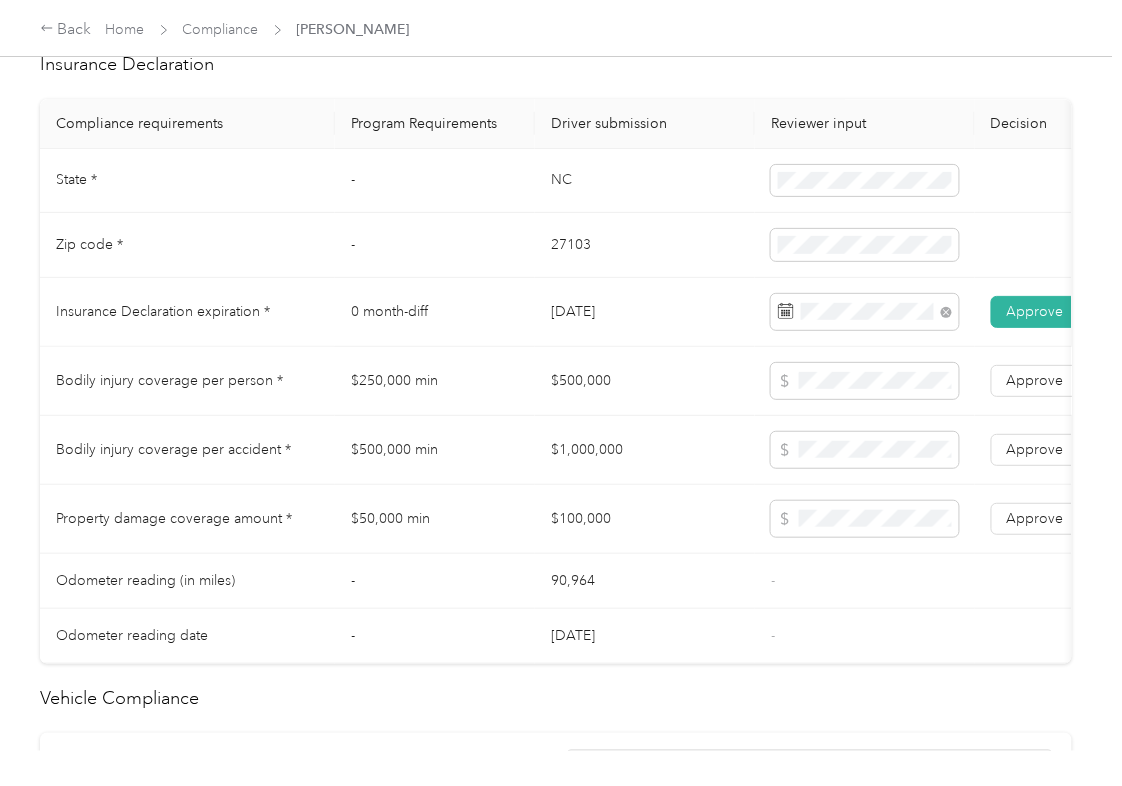 click on "$500,000" at bounding box center [645, 381] 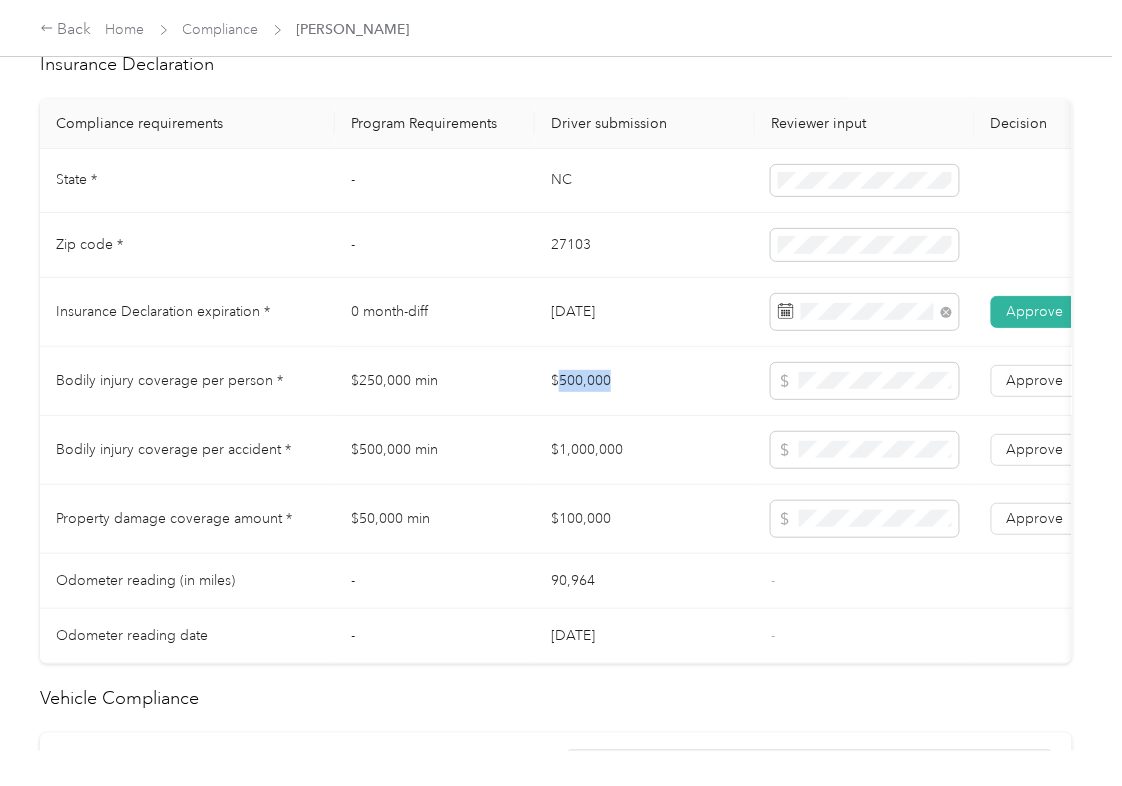 click on "$500,000" at bounding box center [645, 381] 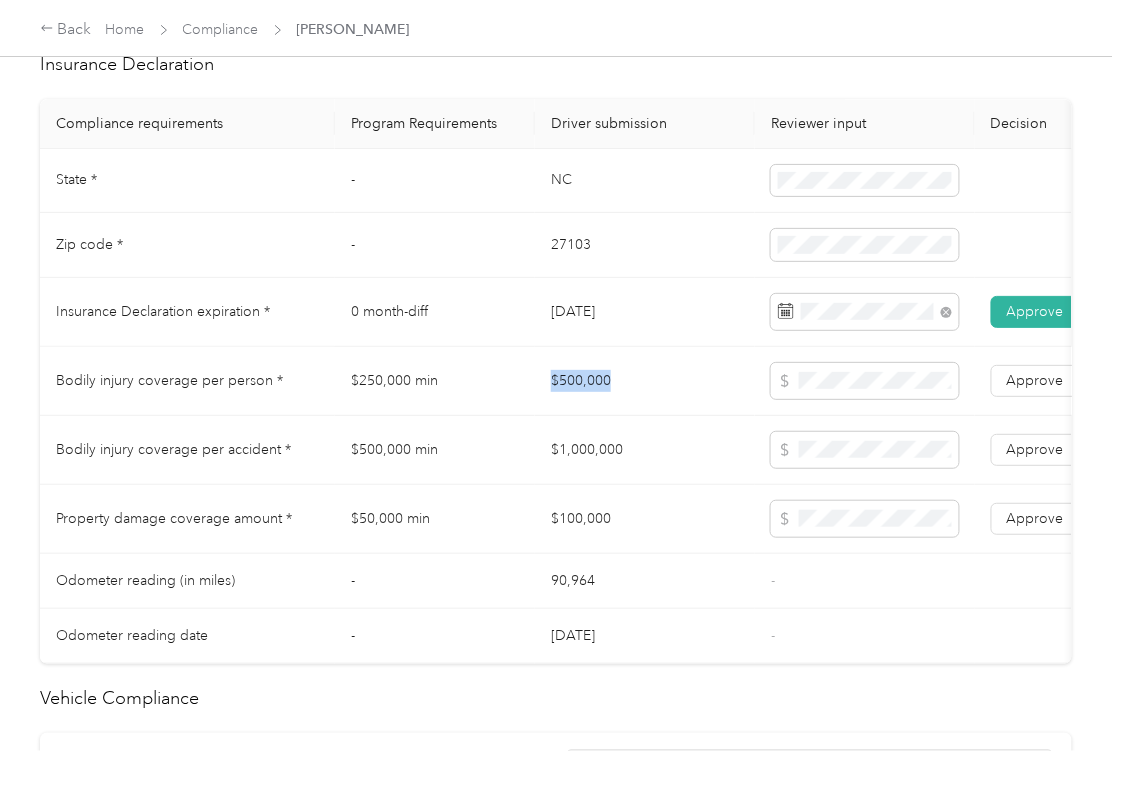click on "$500,000" at bounding box center [645, 381] 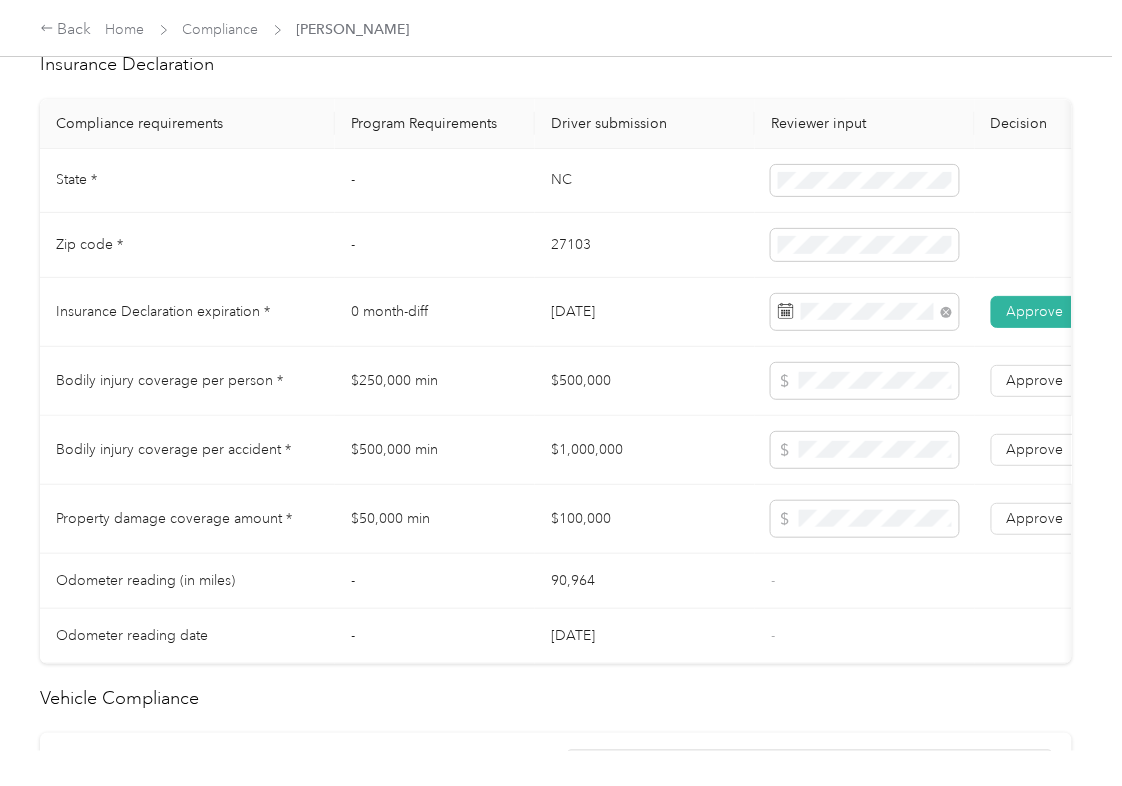 click on "$1,000,000" at bounding box center [645, 450] 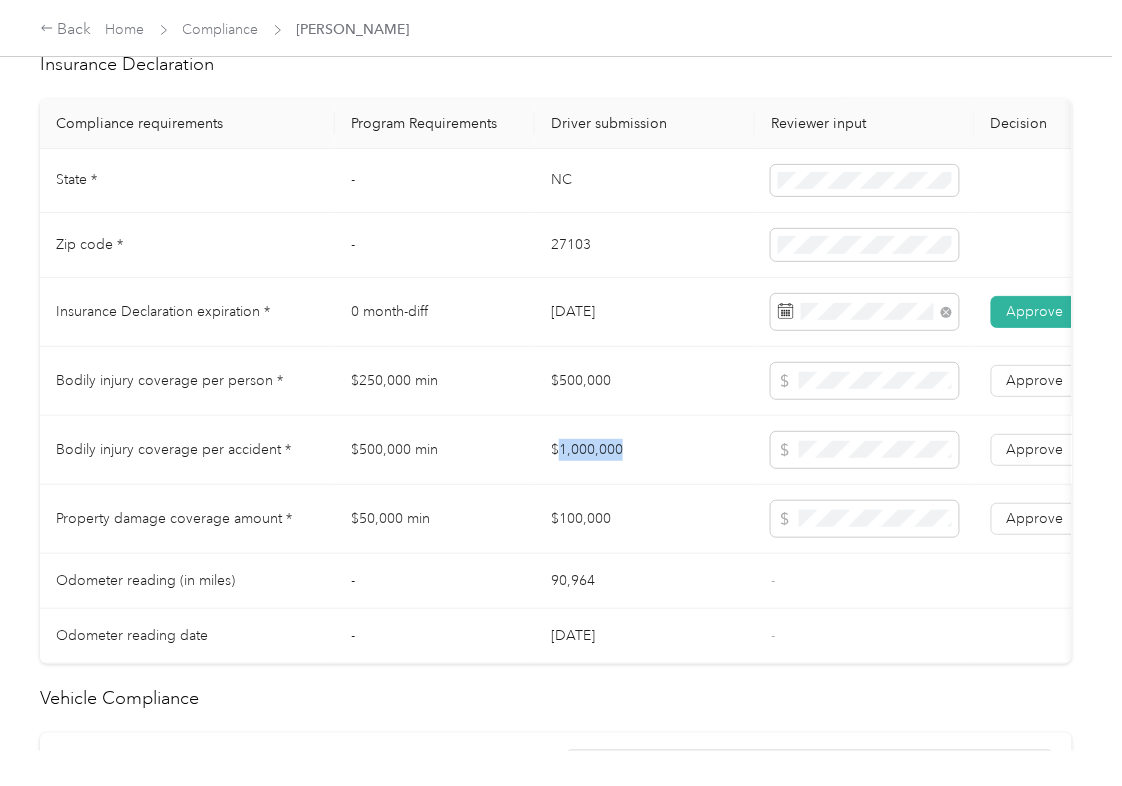 click on "$1,000,000" at bounding box center [645, 450] 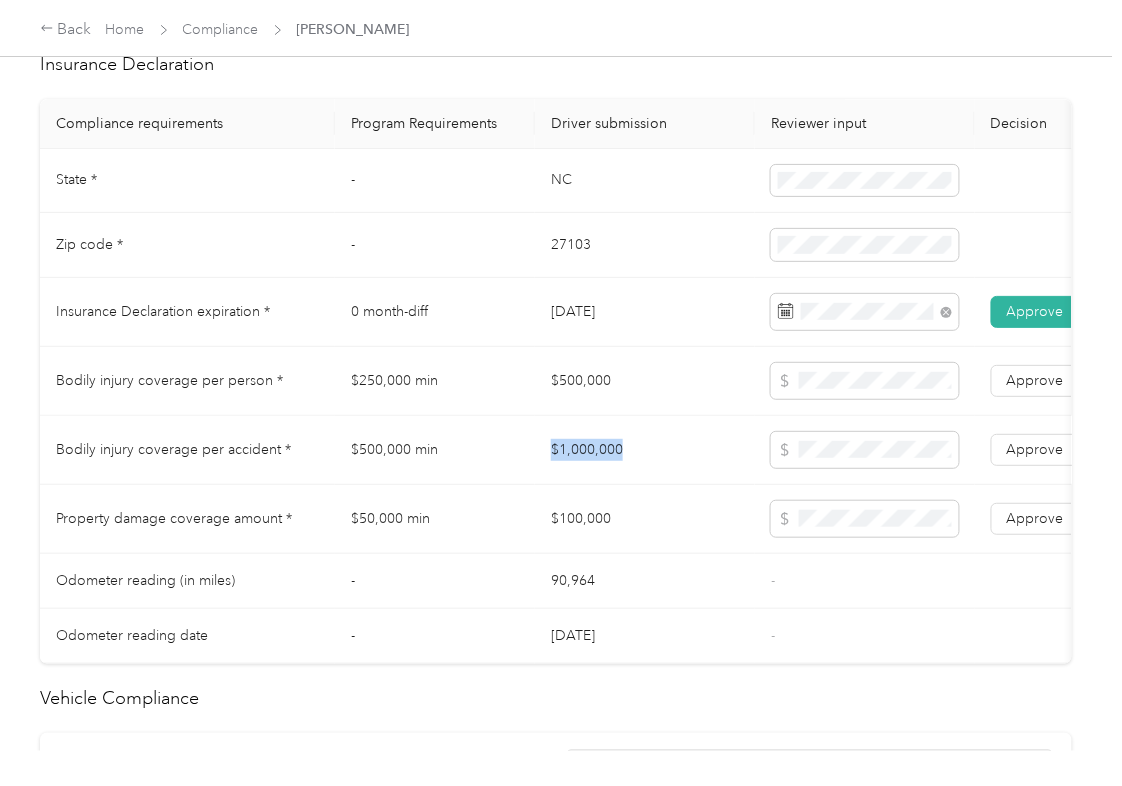 click on "$1,000,000" at bounding box center [645, 450] 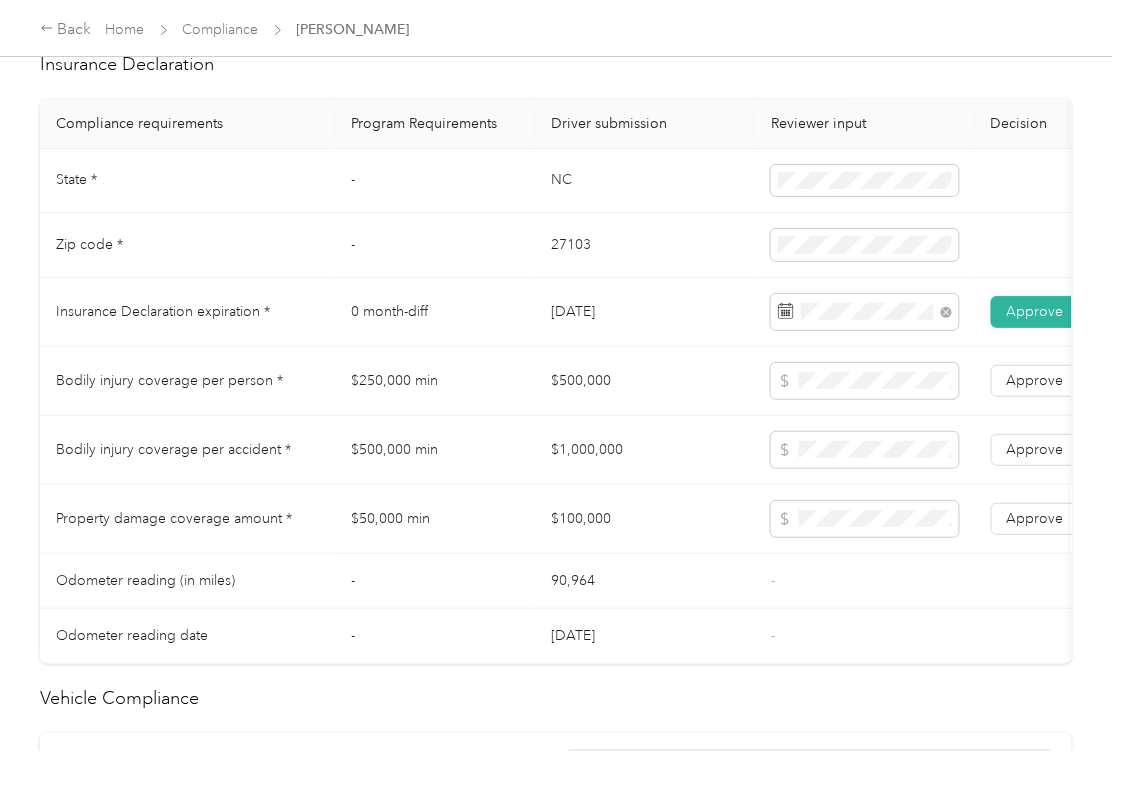 click on "$100,000" at bounding box center (645, 519) 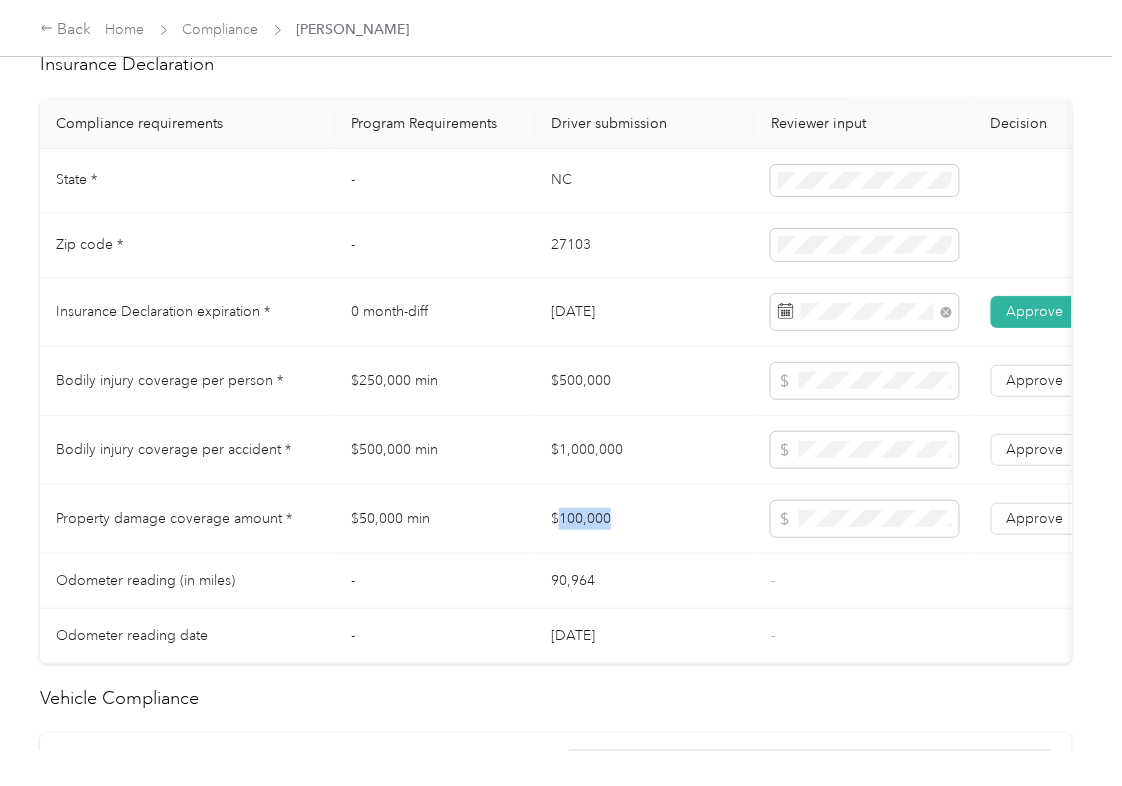 click on "$100,000" at bounding box center [645, 519] 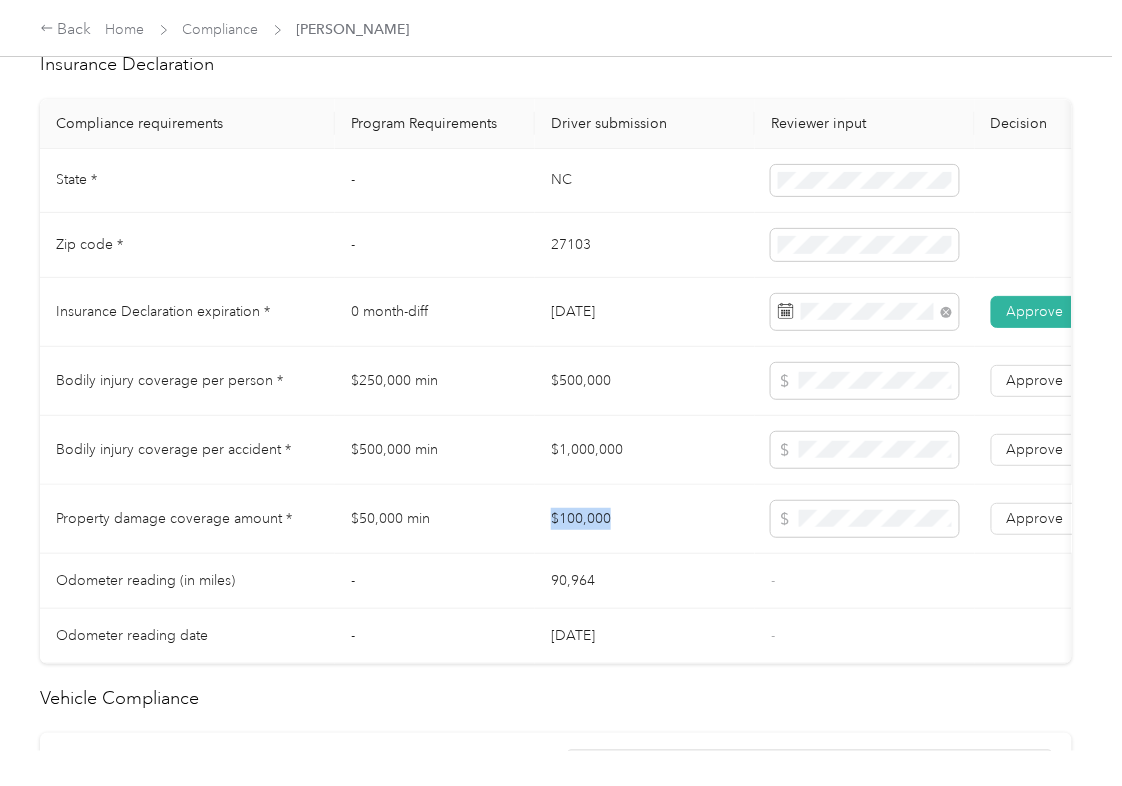 click on "$100,000" at bounding box center (645, 519) 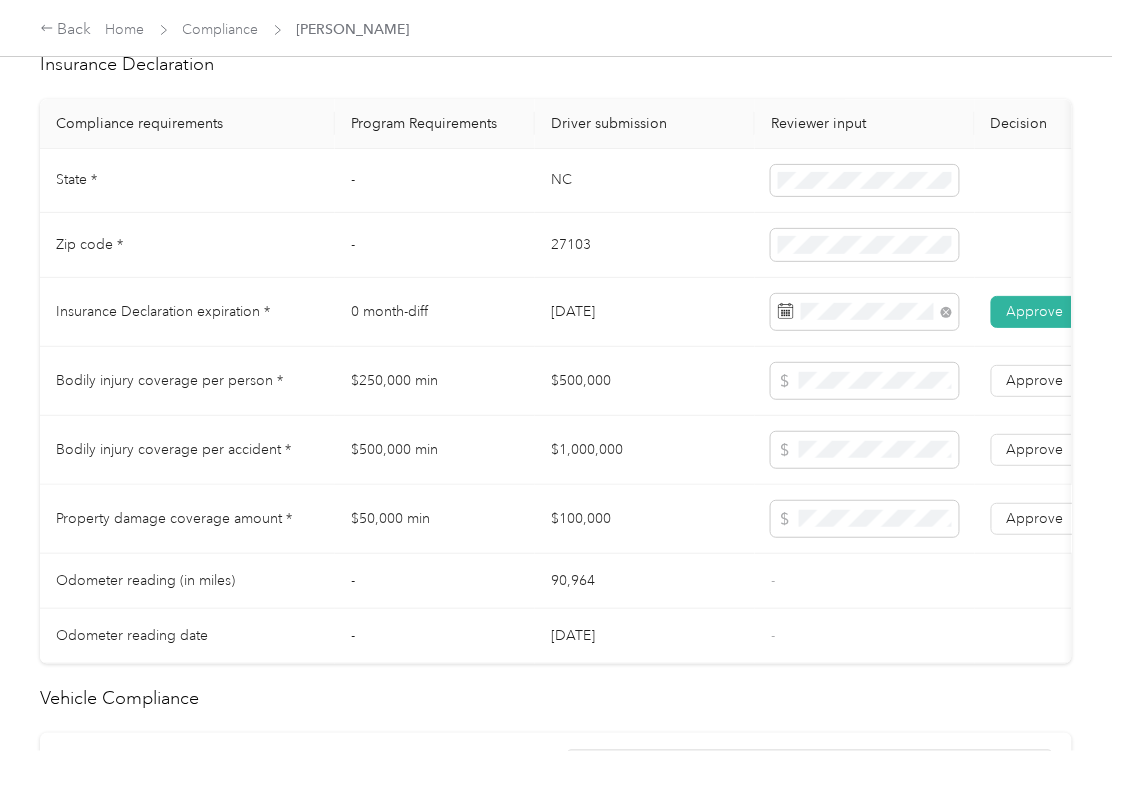 drag, startPoint x: 1021, startPoint y: 542, endPoint x: 1017, endPoint y: 493, distance: 49.162994 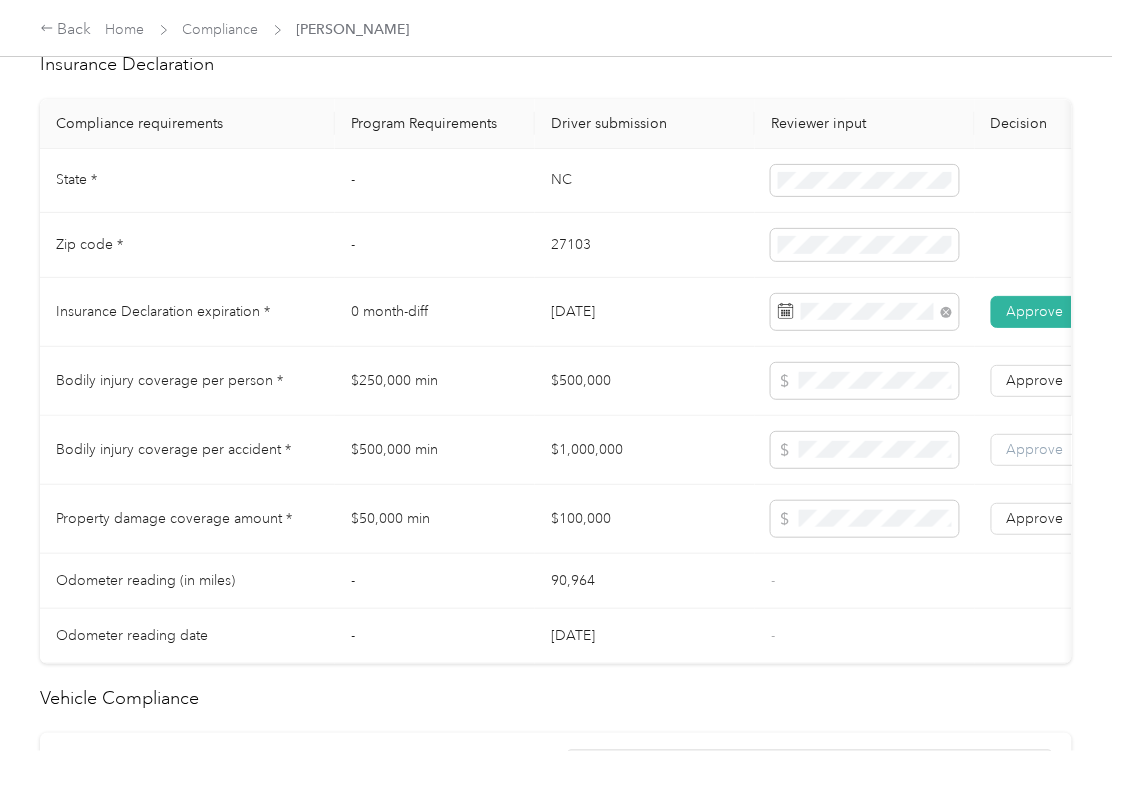 drag, startPoint x: 1013, startPoint y: 481, endPoint x: 1013, endPoint y: 462, distance: 19 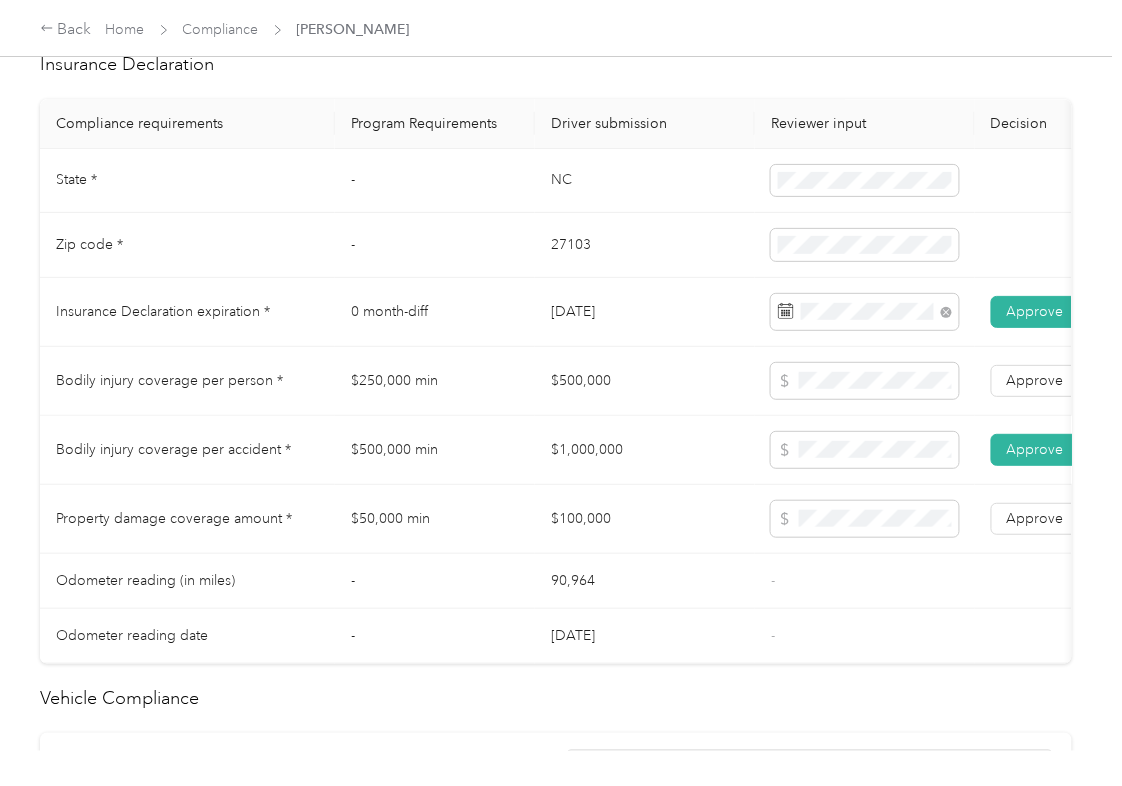 click on "Approve" at bounding box center [1035, 380] 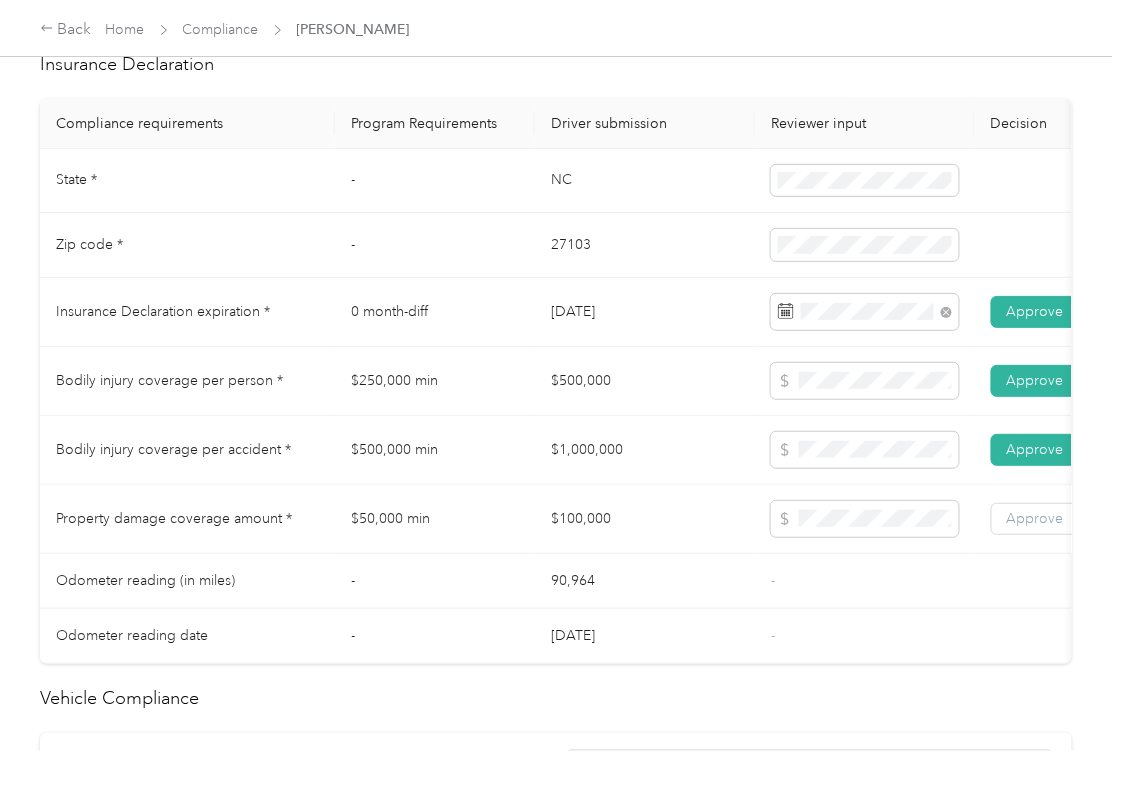 click on "Approve" at bounding box center [1035, 518] 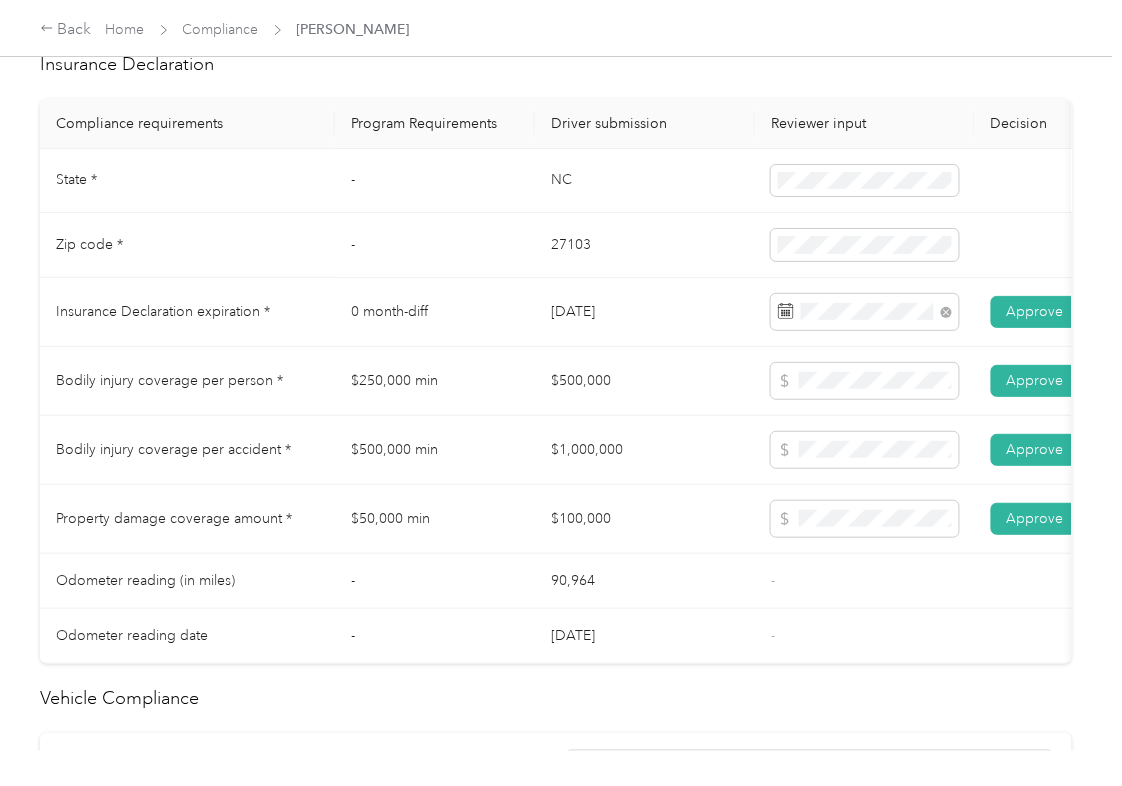 click on "NC" at bounding box center [645, 181] 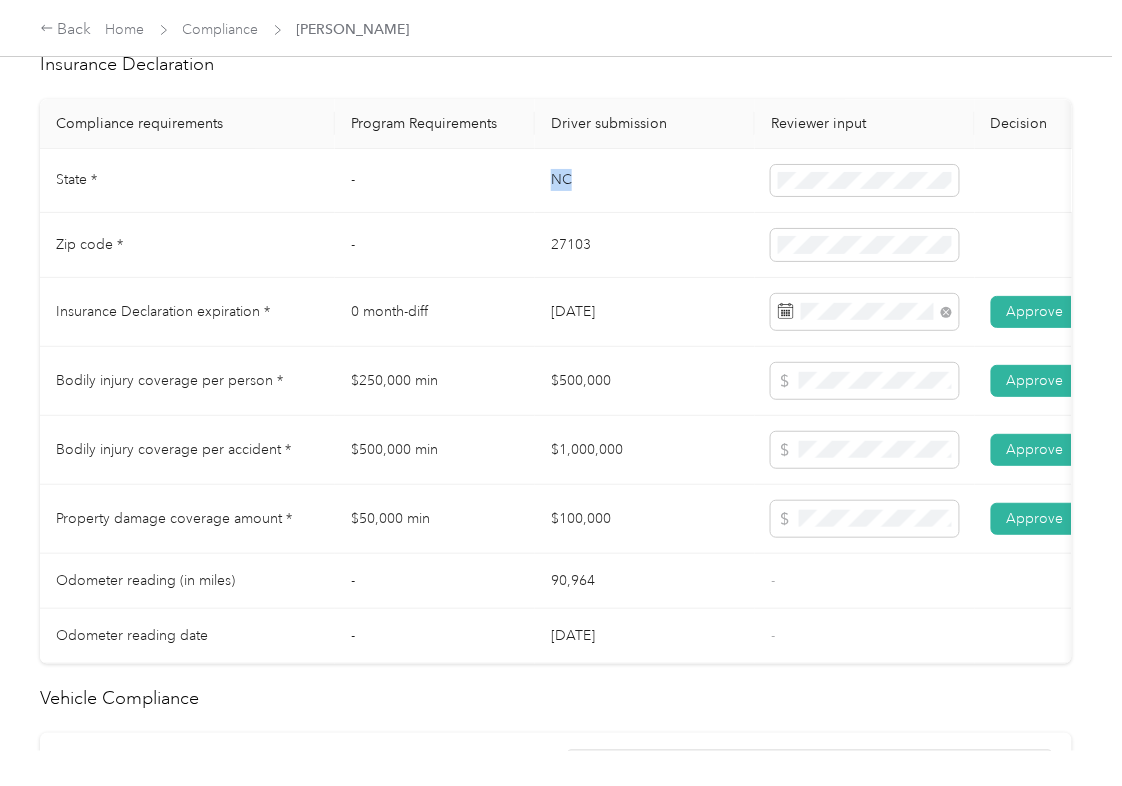 click on "NC" at bounding box center [645, 181] 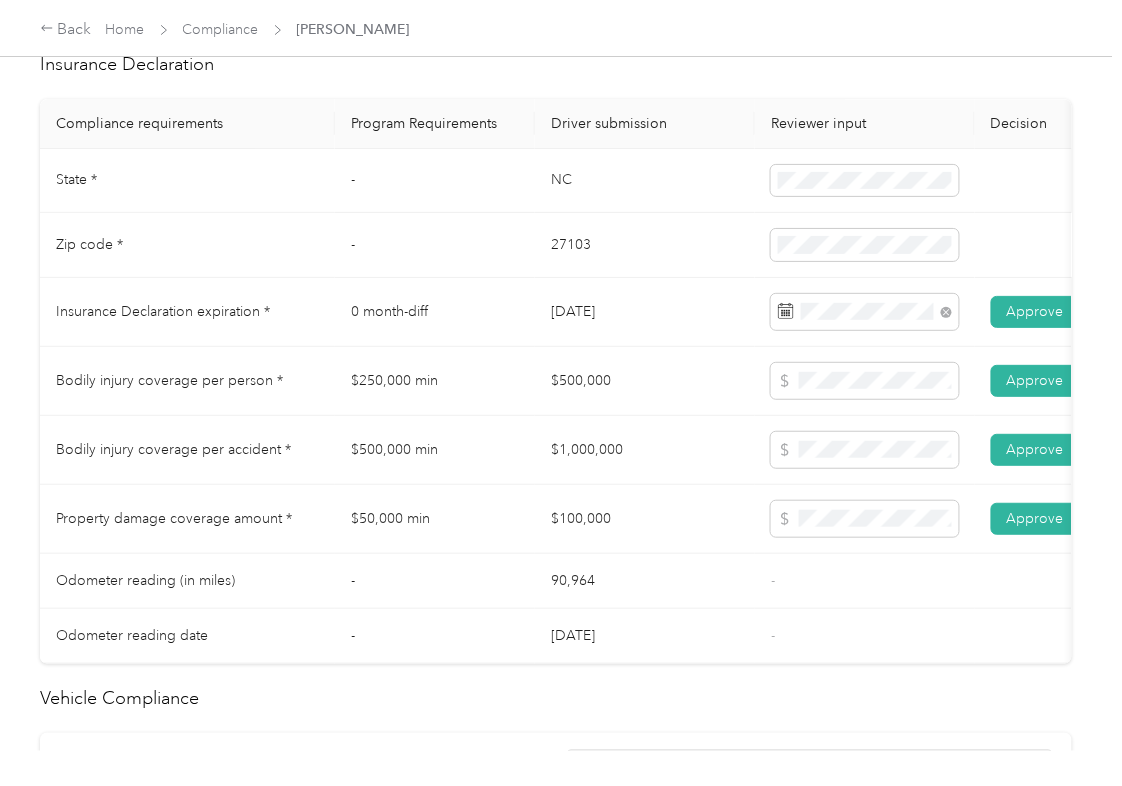 click on "27103" at bounding box center (645, 245) 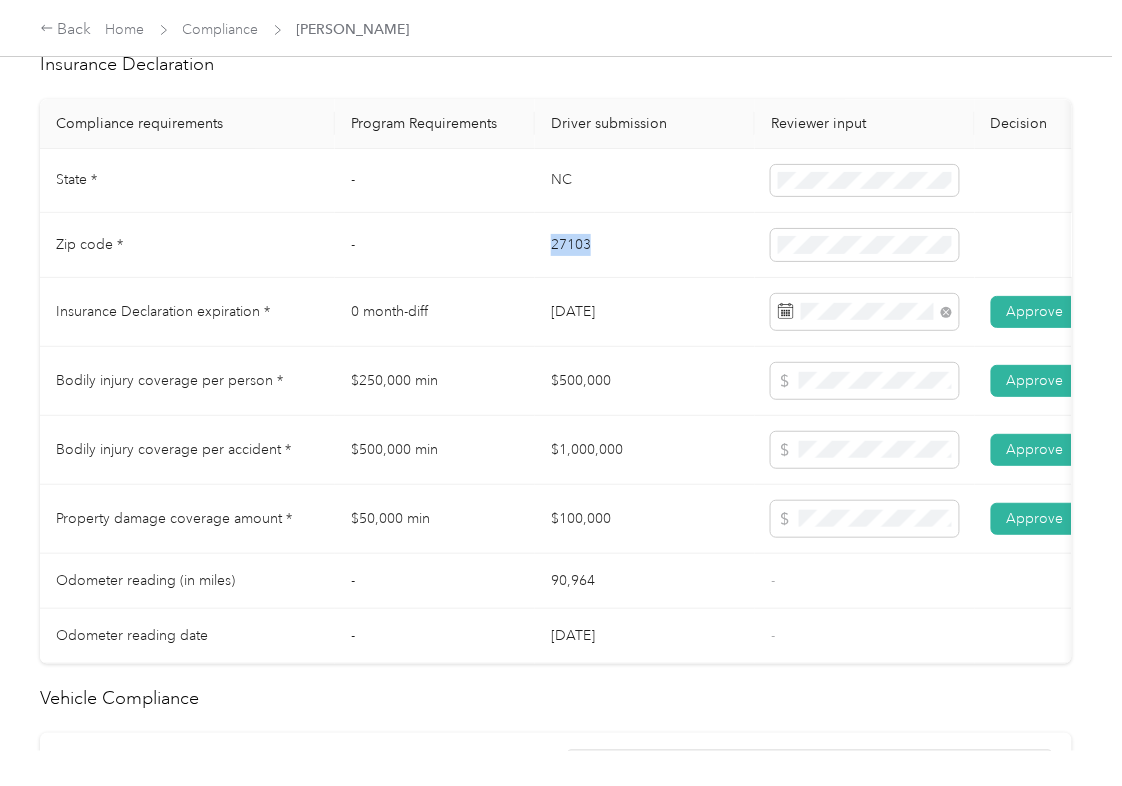 click on "27103" at bounding box center [645, 245] 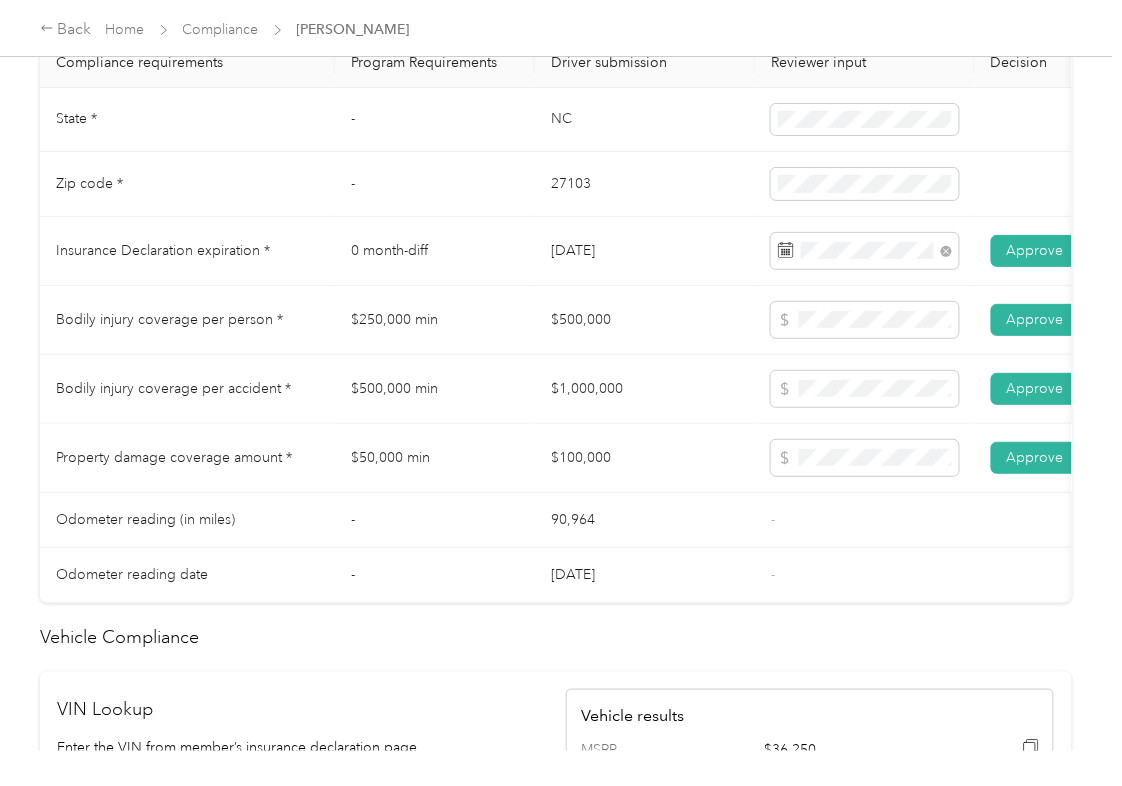 scroll, scrollTop: 933, scrollLeft: 0, axis: vertical 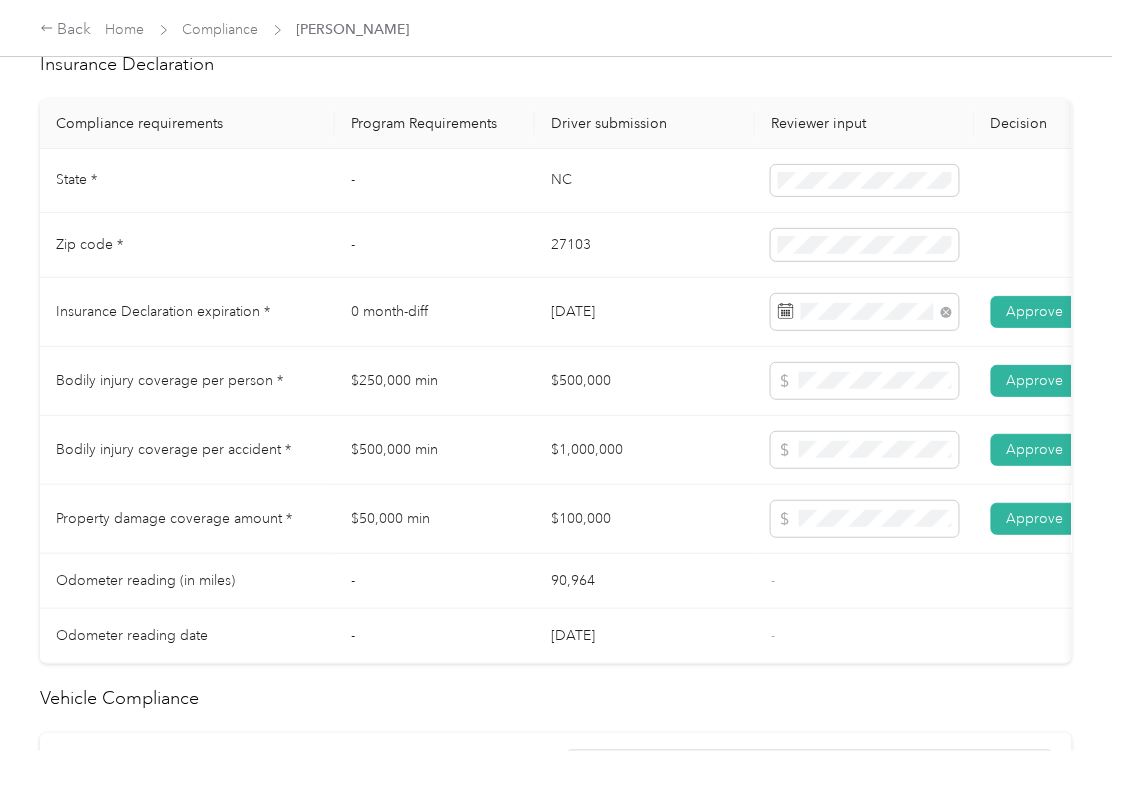 click on "$100,000" at bounding box center [645, 519] 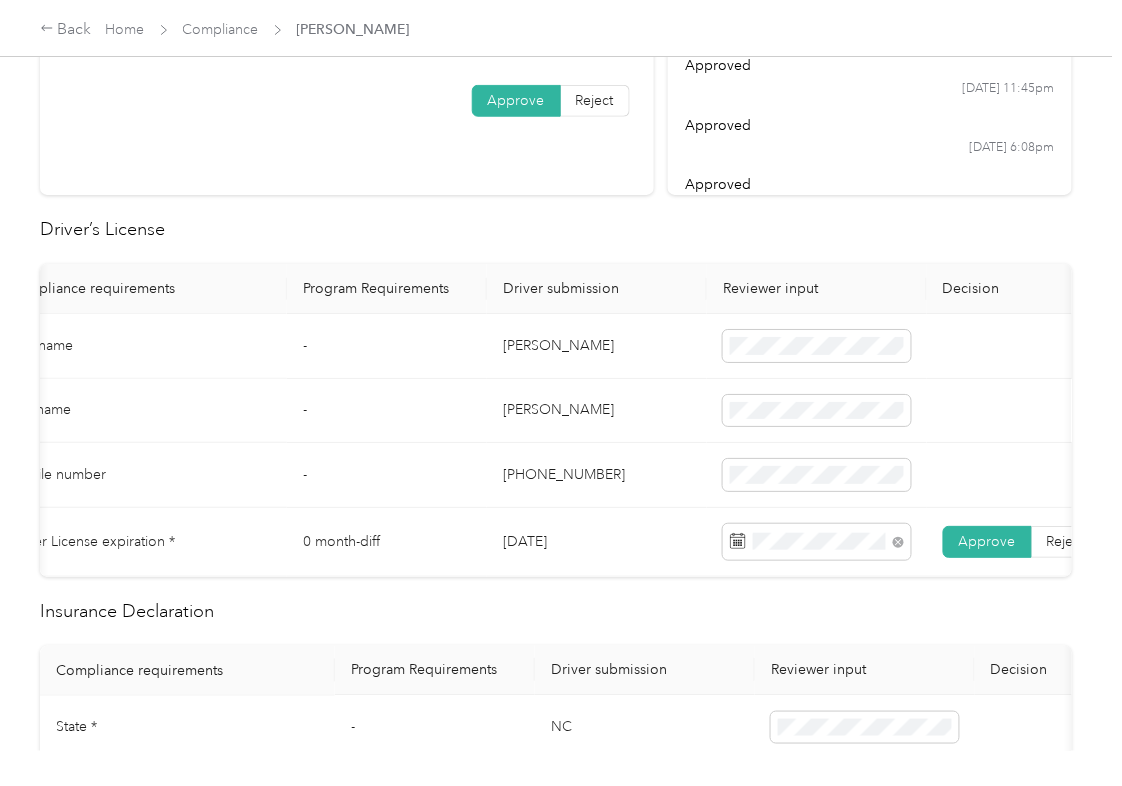 scroll, scrollTop: 0, scrollLeft: 0, axis: both 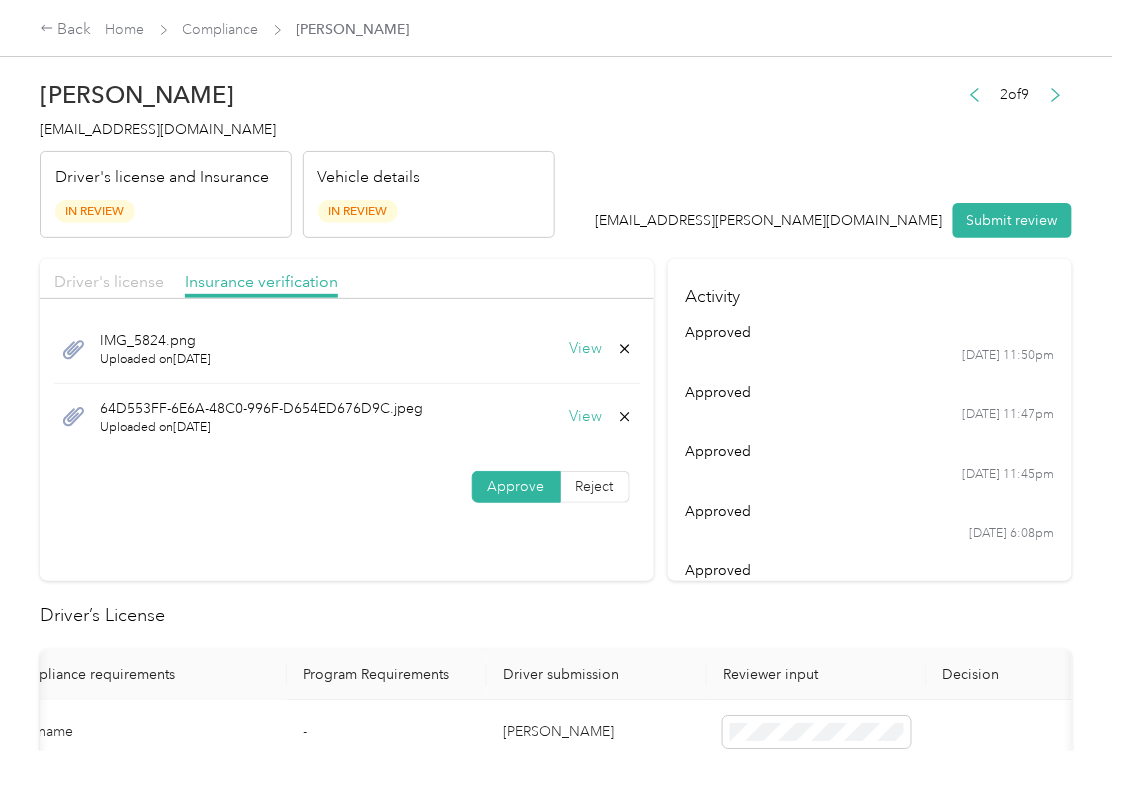 click on "Driver's license" at bounding box center [109, 281] 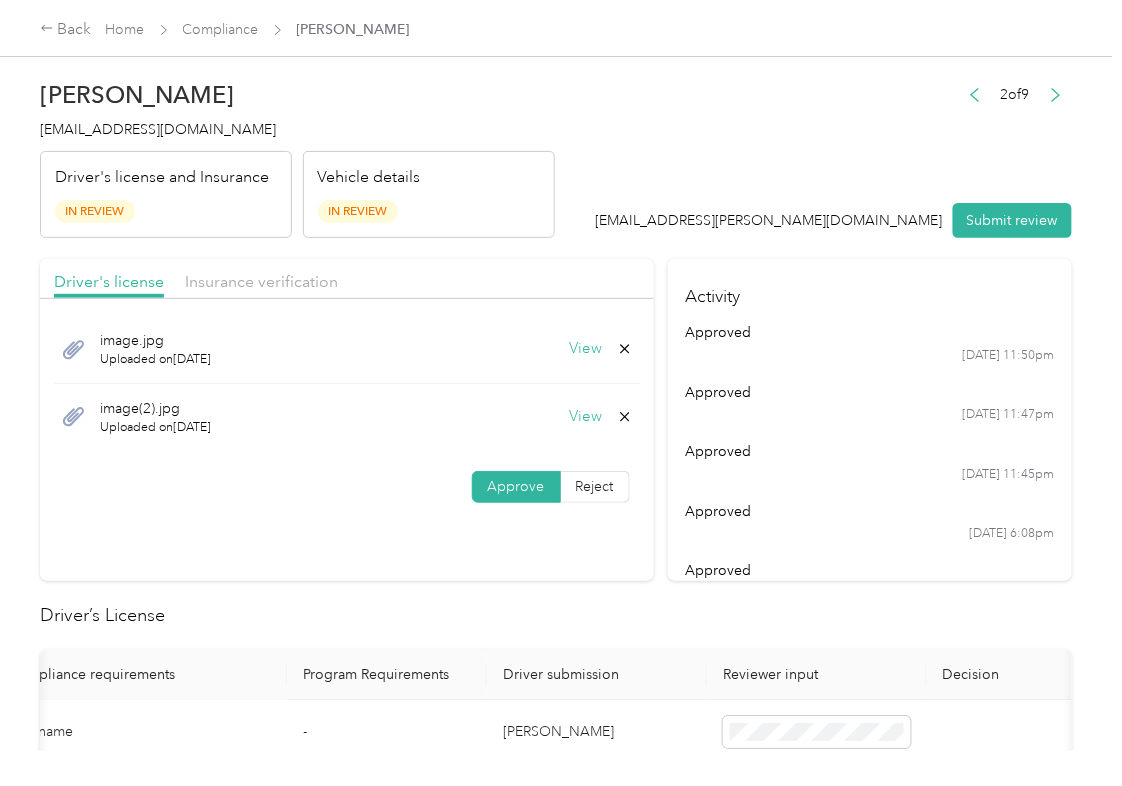 click on "View" at bounding box center (586, 349) 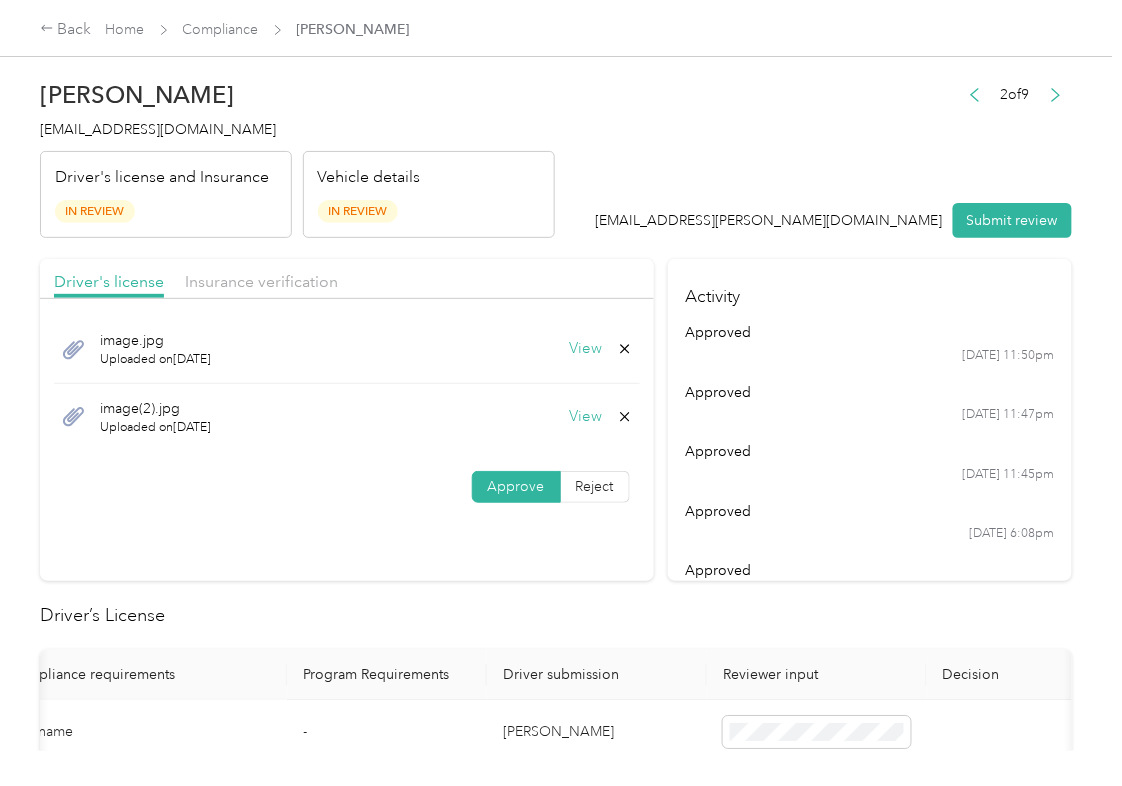 click on "View" at bounding box center [586, 417] 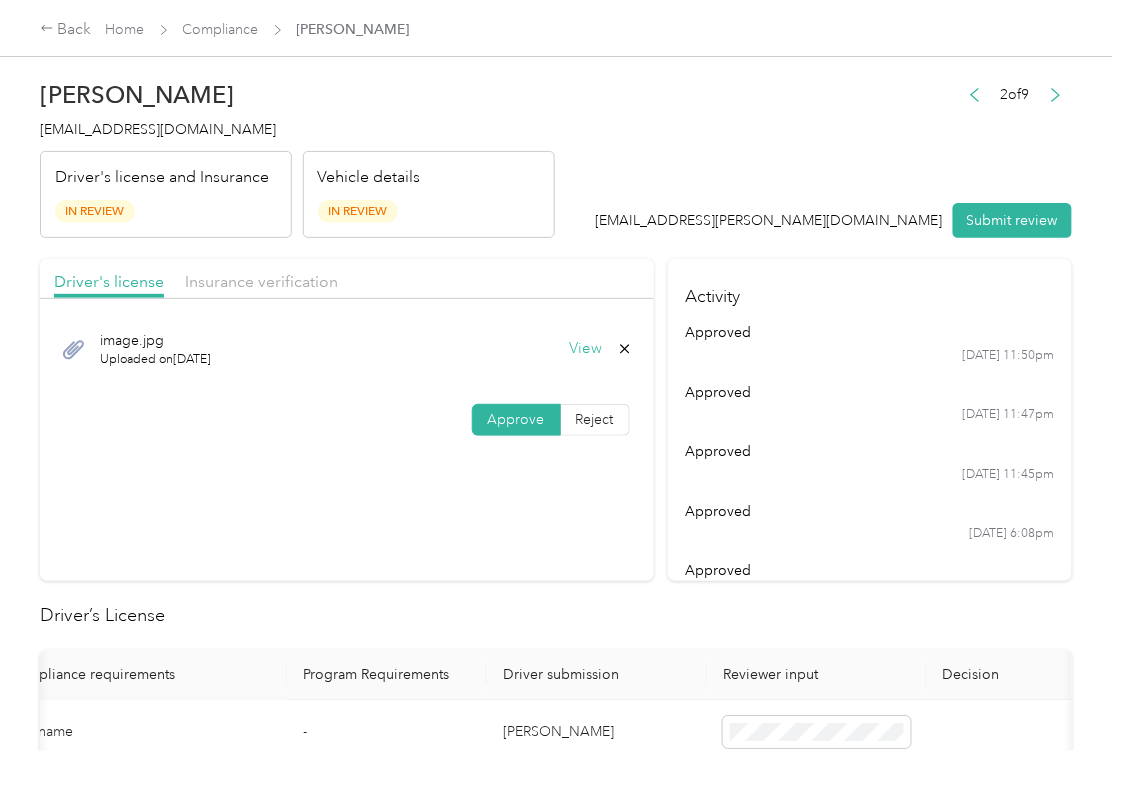 click on "Submit review" at bounding box center [1012, 220] 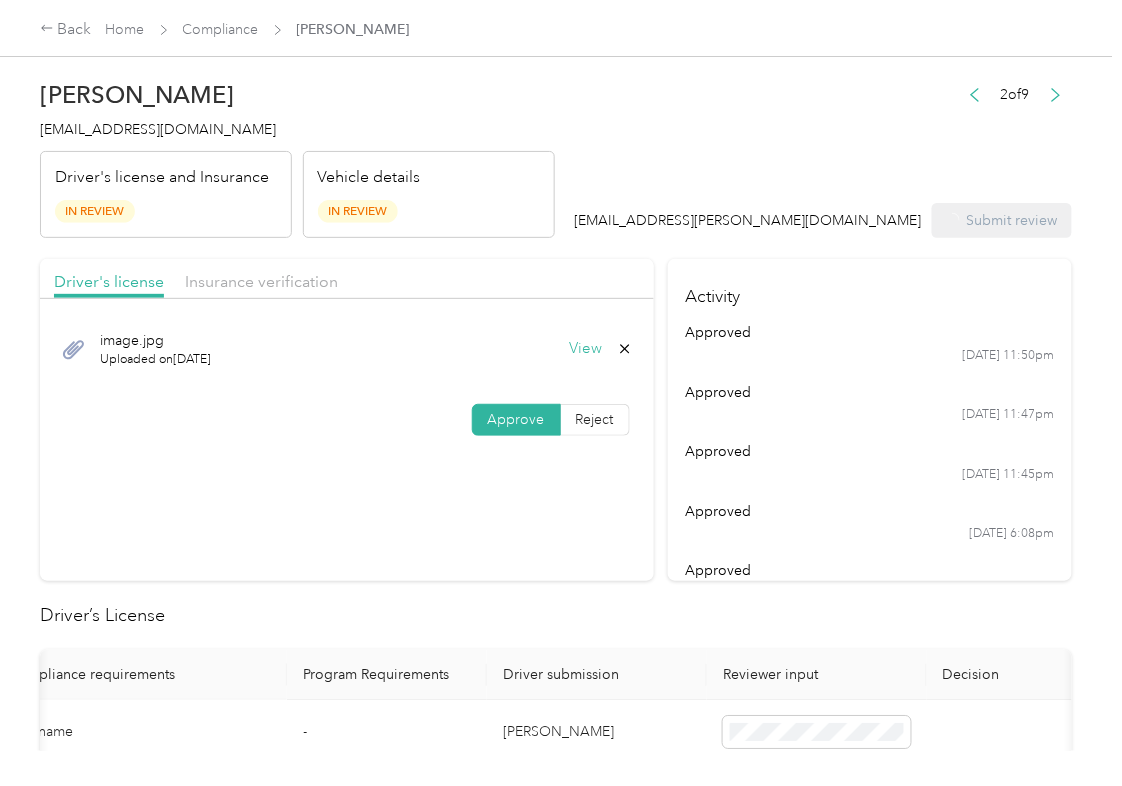 click on "[PERSON_NAME]	 [EMAIL_ADDRESS][DOMAIN_NAME] Driver's license and Insurance In Review Vehicle details In Review" at bounding box center (297, 154) 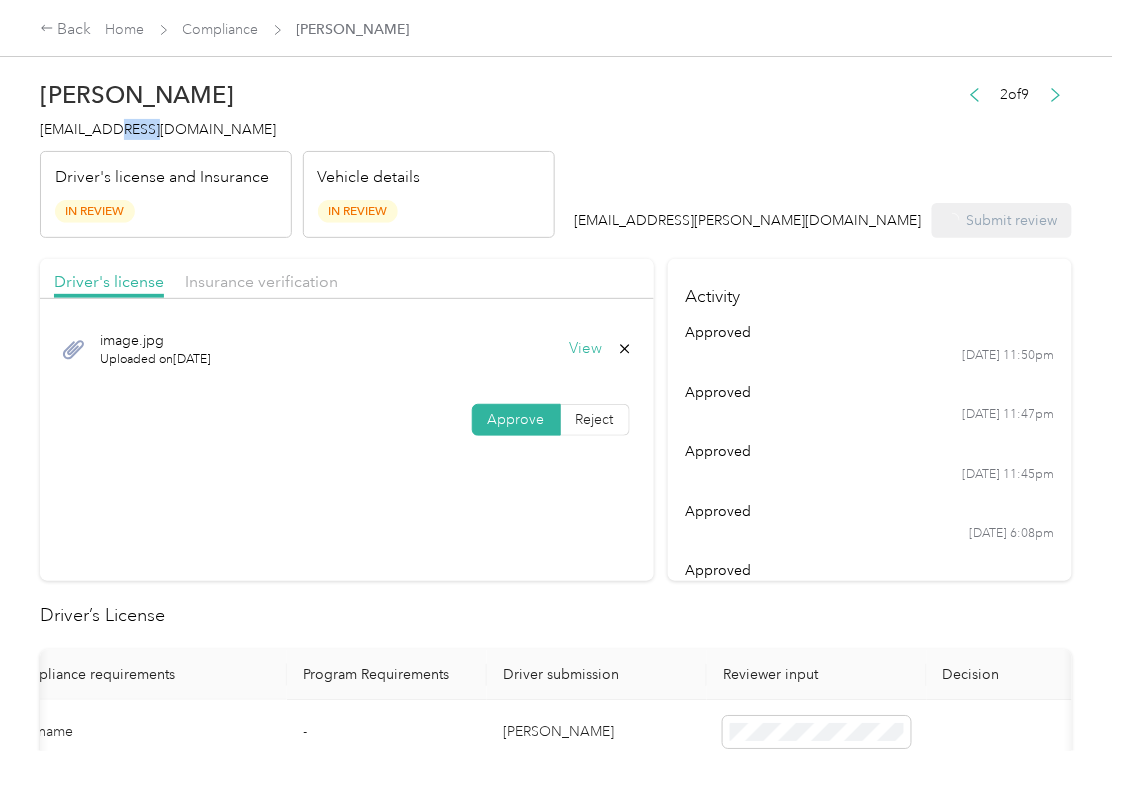 click on "[PERSON_NAME]	 [EMAIL_ADDRESS][DOMAIN_NAME] Driver's license and Insurance In Review Vehicle details In Review" at bounding box center [297, 154] 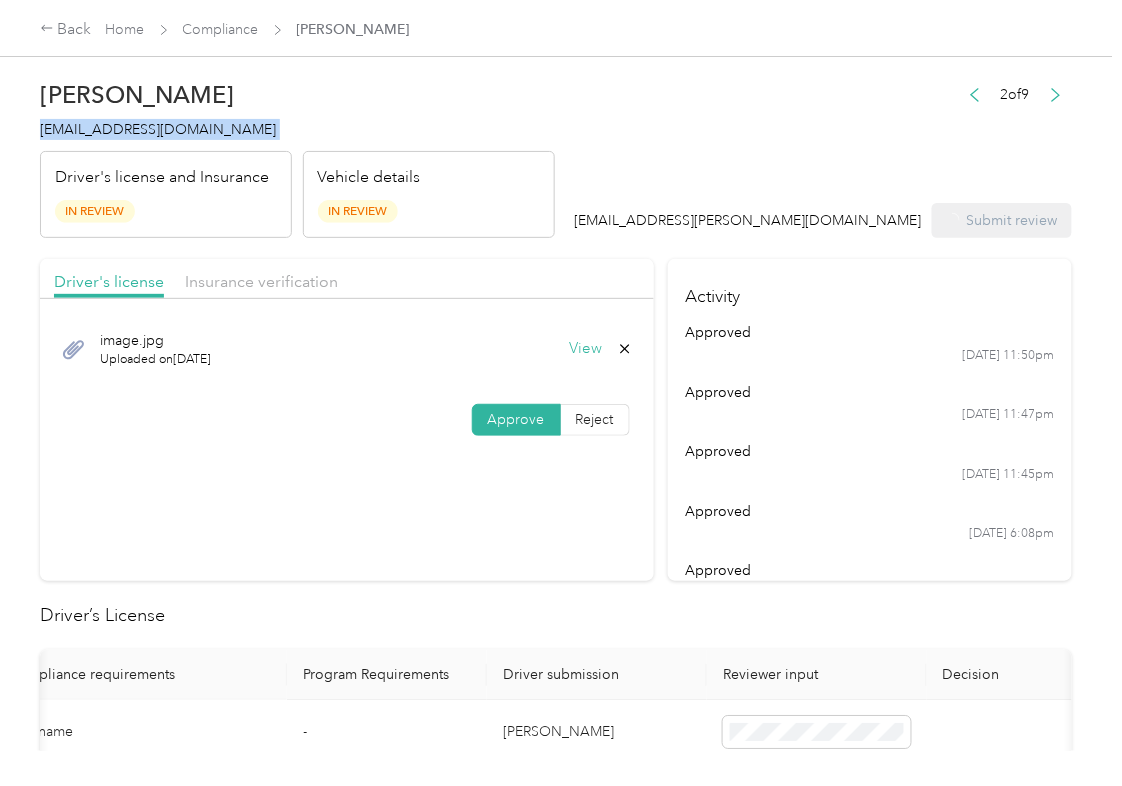 click on "[PERSON_NAME]	 [EMAIL_ADDRESS][DOMAIN_NAME] Driver's license and Insurance In Review Vehicle details In Review" at bounding box center [297, 154] 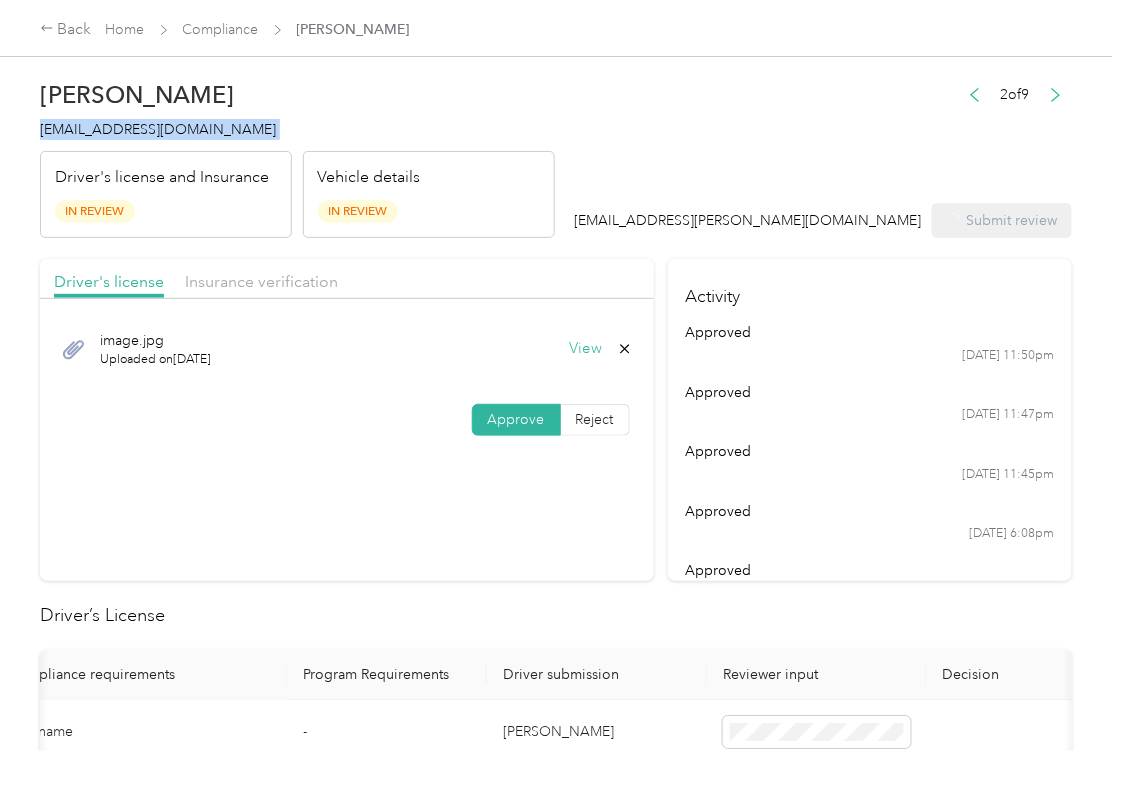 click on "[PERSON_NAME]	 [EMAIL_ADDRESS][DOMAIN_NAME] Driver's license and Insurance In Review Vehicle details In Review" at bounding box center [297, 154] 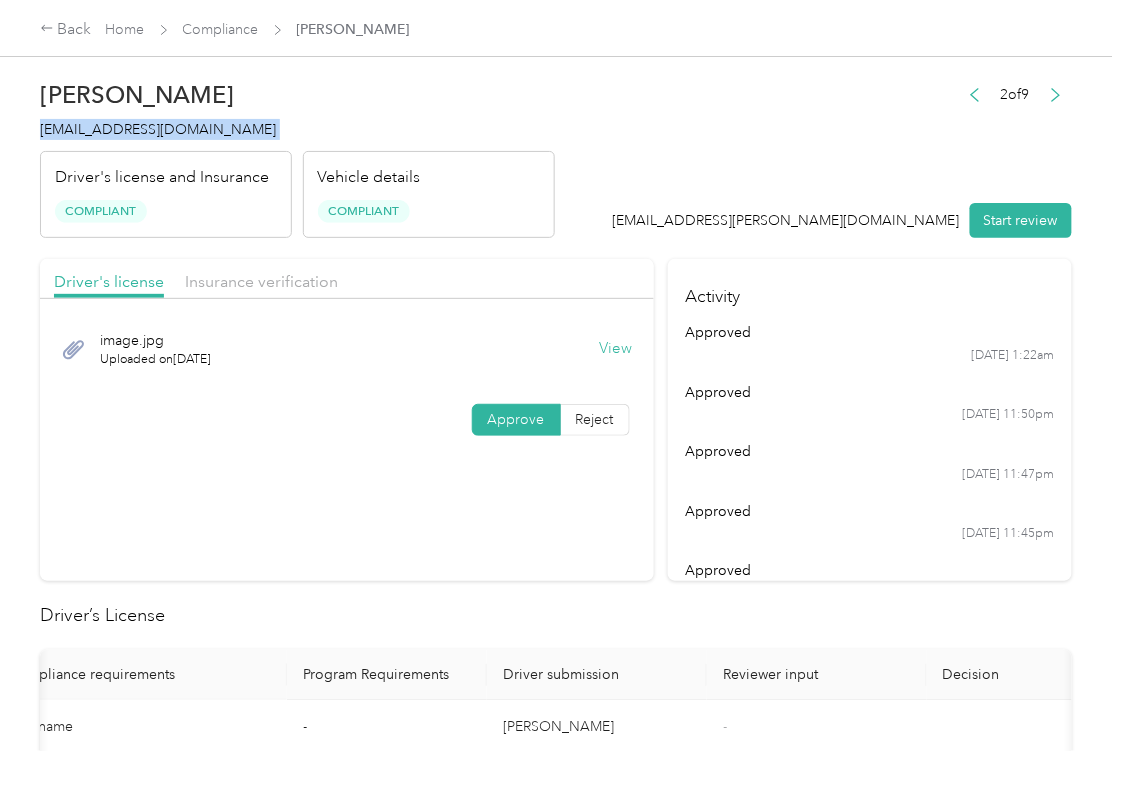 click on "Activity approved [DATE] 1:22am approved [DATE] 11:50pm approved [DATE] 11:47pm approved [DATE] 11:45pm approved [DATE] 6:08pm approved [DATE] 5:38pm" at bounding box center (870, 420) 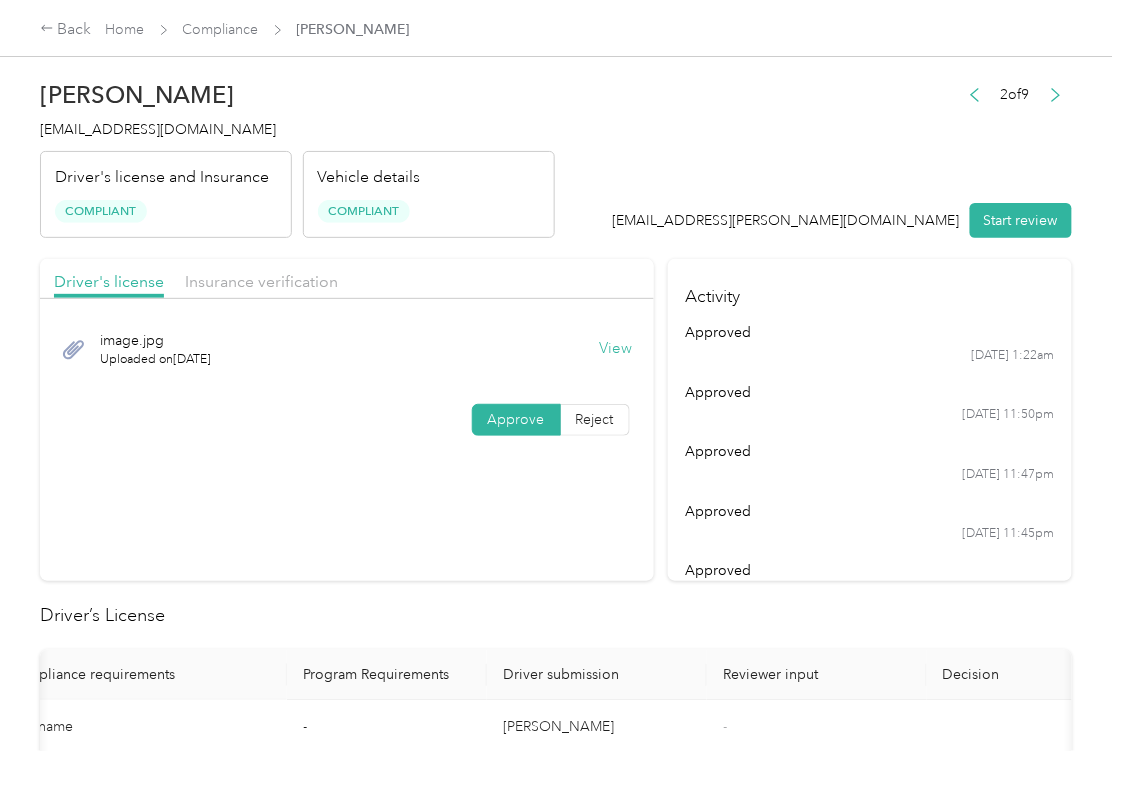 click on "[PERSON_NAME]	 [EMAIL_ADDRESS][DOMAIN_NAME] Driver's license and Insurance Compliant Vehicle details Compliant 2  of  9 [EMAIL_ADDRESS][PERSON_NAME][DOMAIN_NAME] Start review" at bounding box center [556, 154] 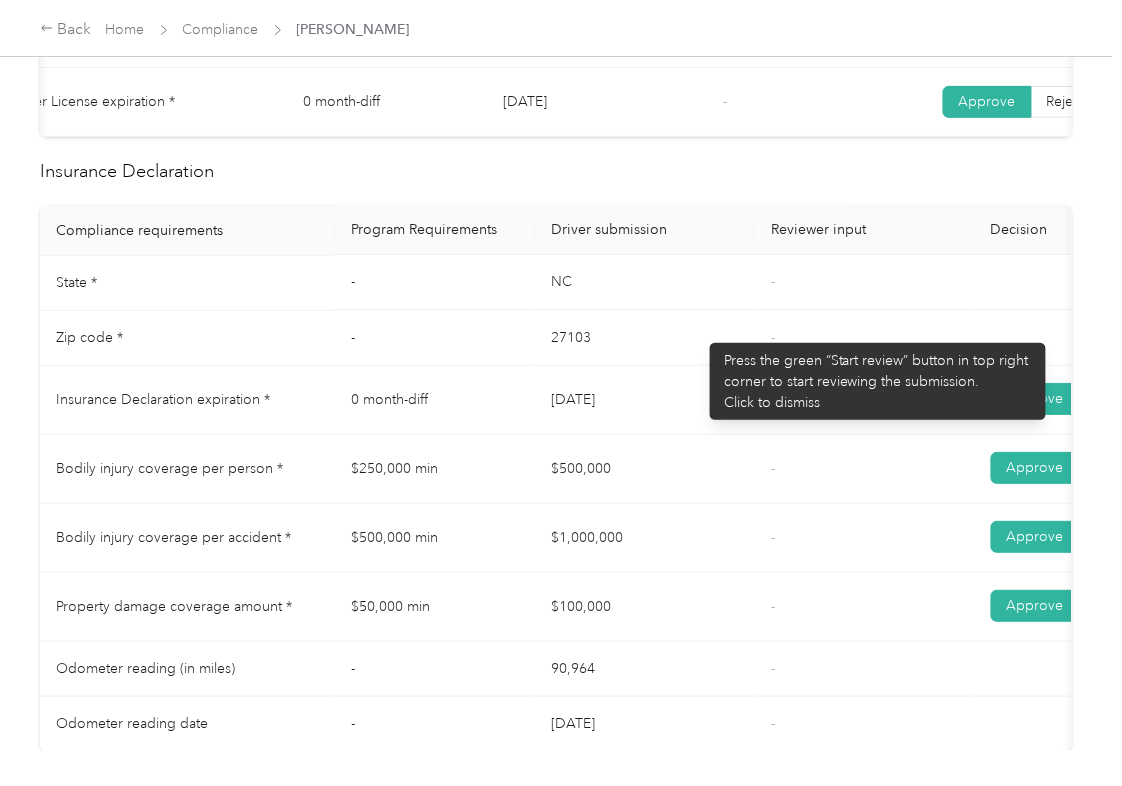 scroll, scrollTop: 800, scrollLeft: 0, axis: vertical 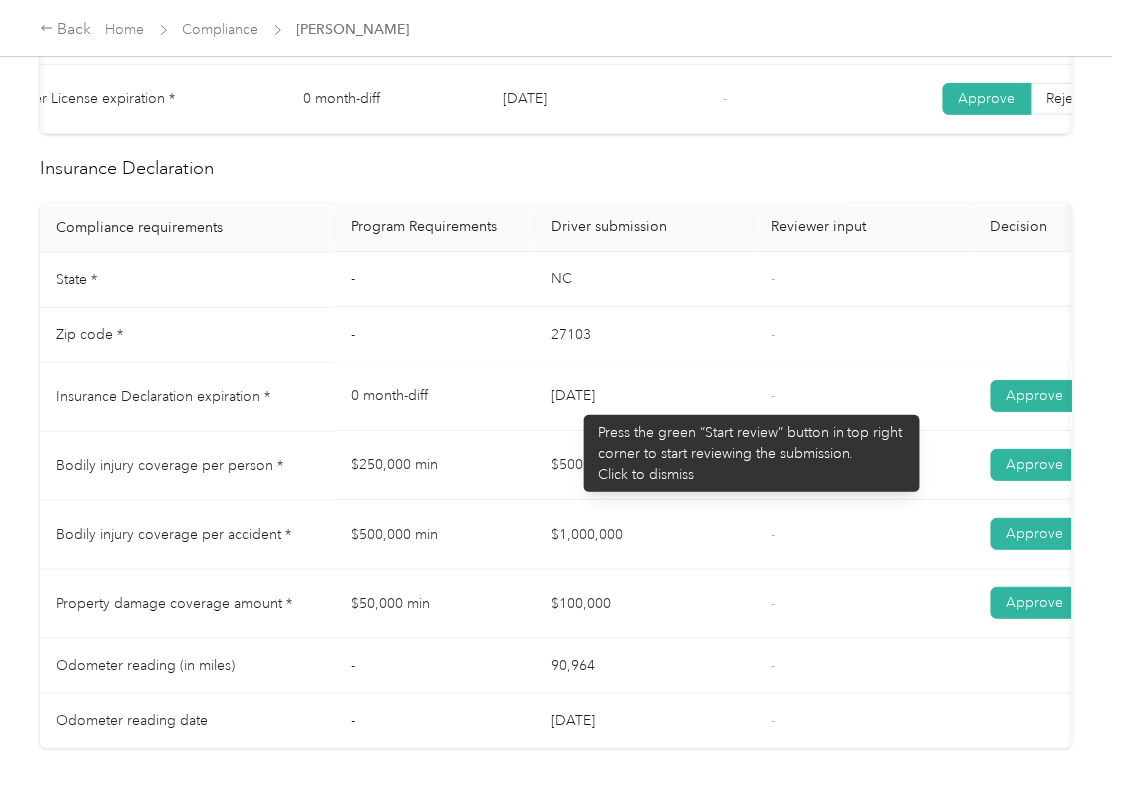 drag, startPoint x: 641, startPoint y: 397, endPoint x: 664, endPoint y: 417, distance: 30.479502 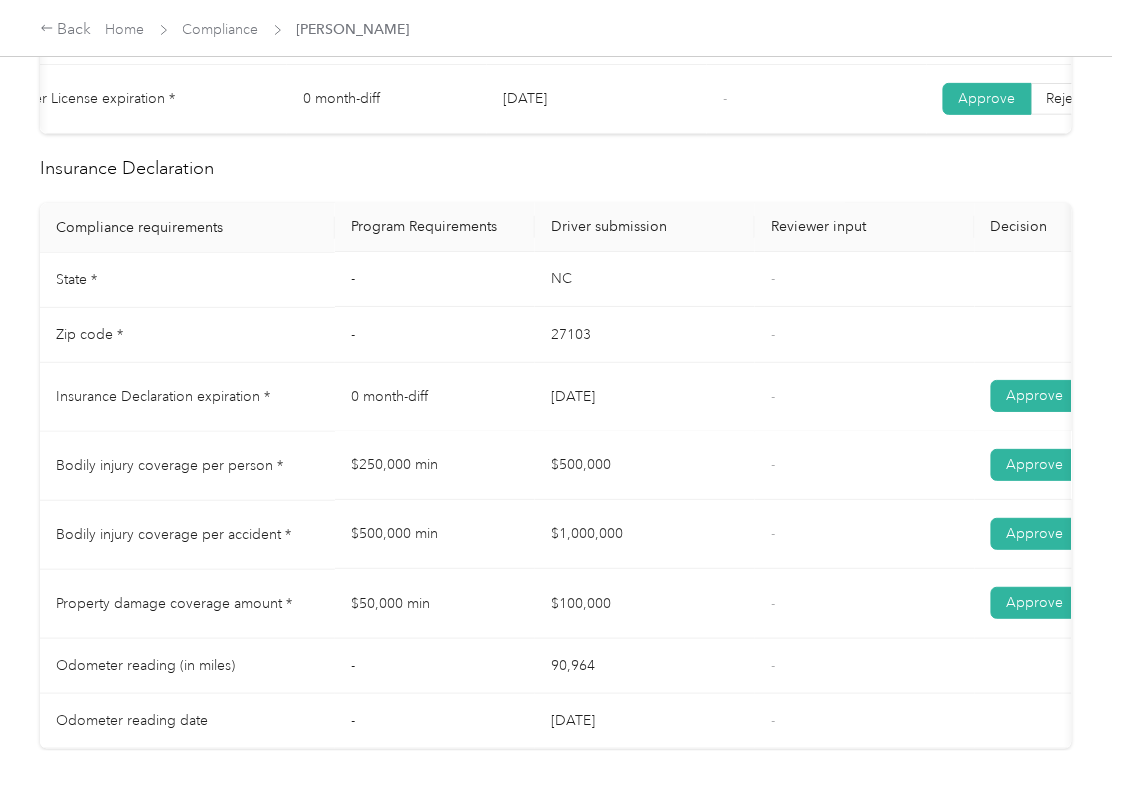 drag, startPoint x: 650, startPoint y: 500, endPoint x: 609, endPoint y: 544, distance: 60.1415 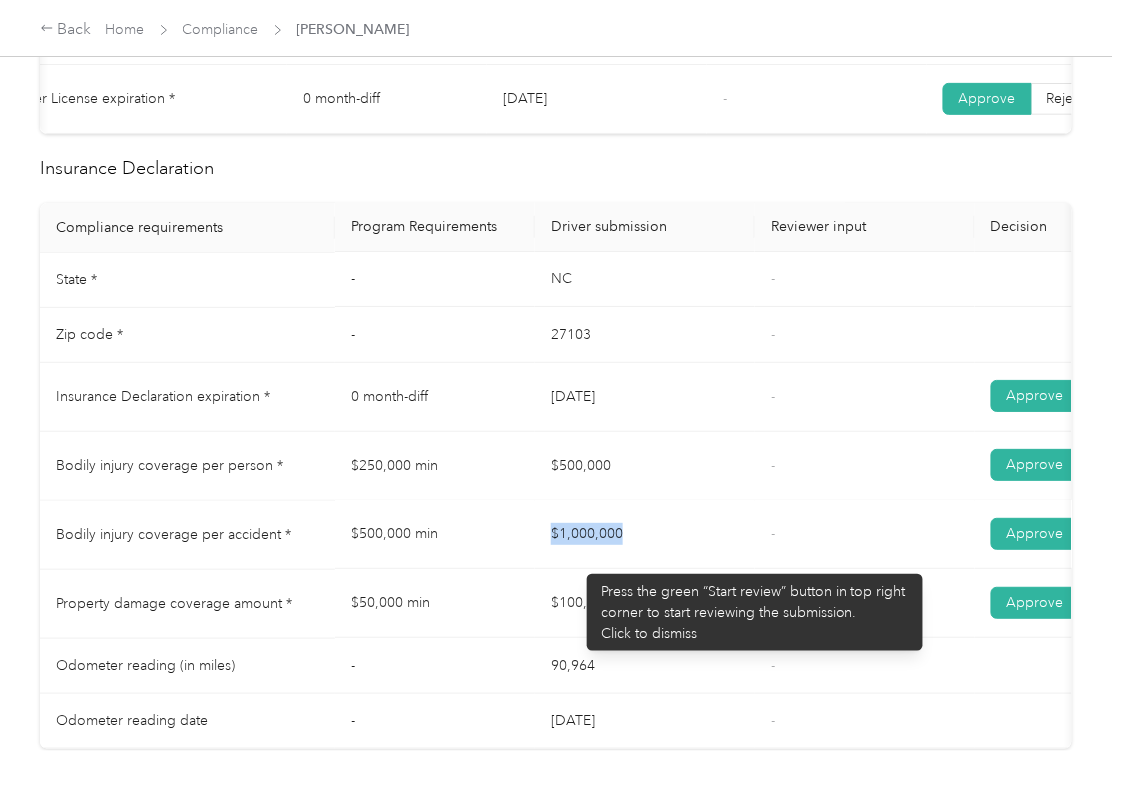 drag, startPoint x: 629, startPoint y: 574, endPoint x: 657, endPoint y: 577, distance: 28.160255 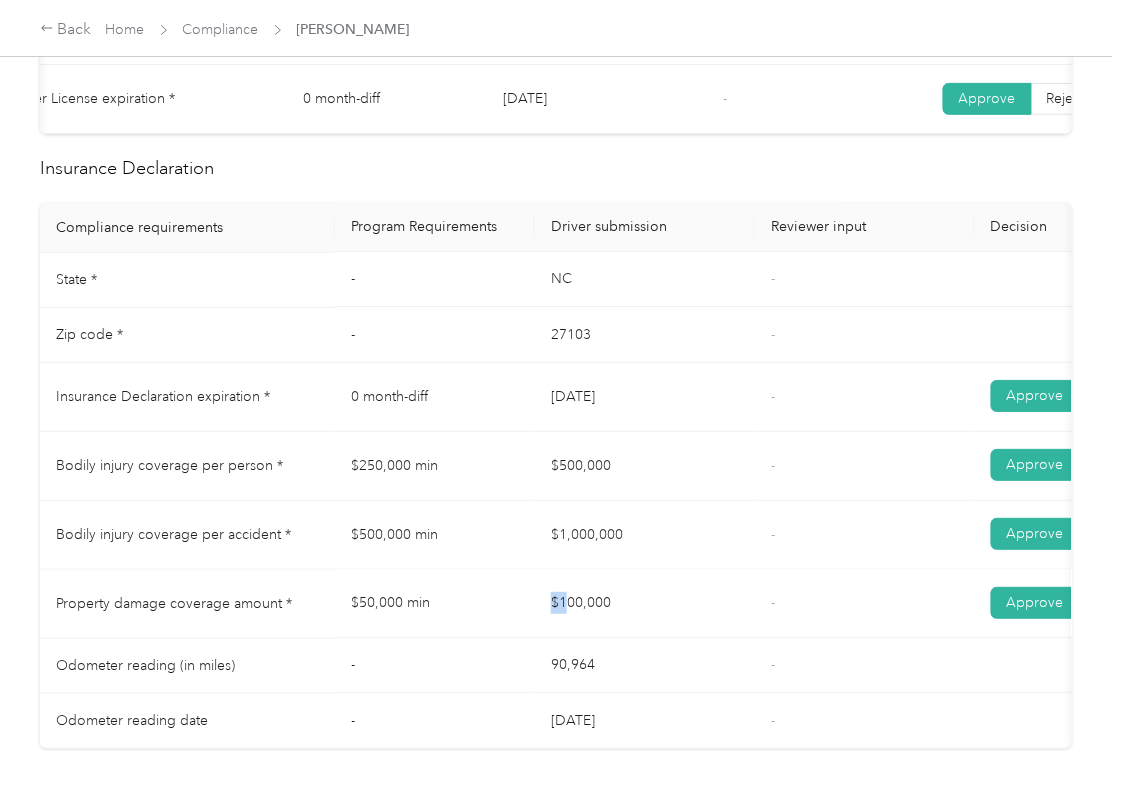 drag, startPoint x: 546, startPoint y: 612, endPoint x: 677, endPoint y: 610, distance: 131.01526 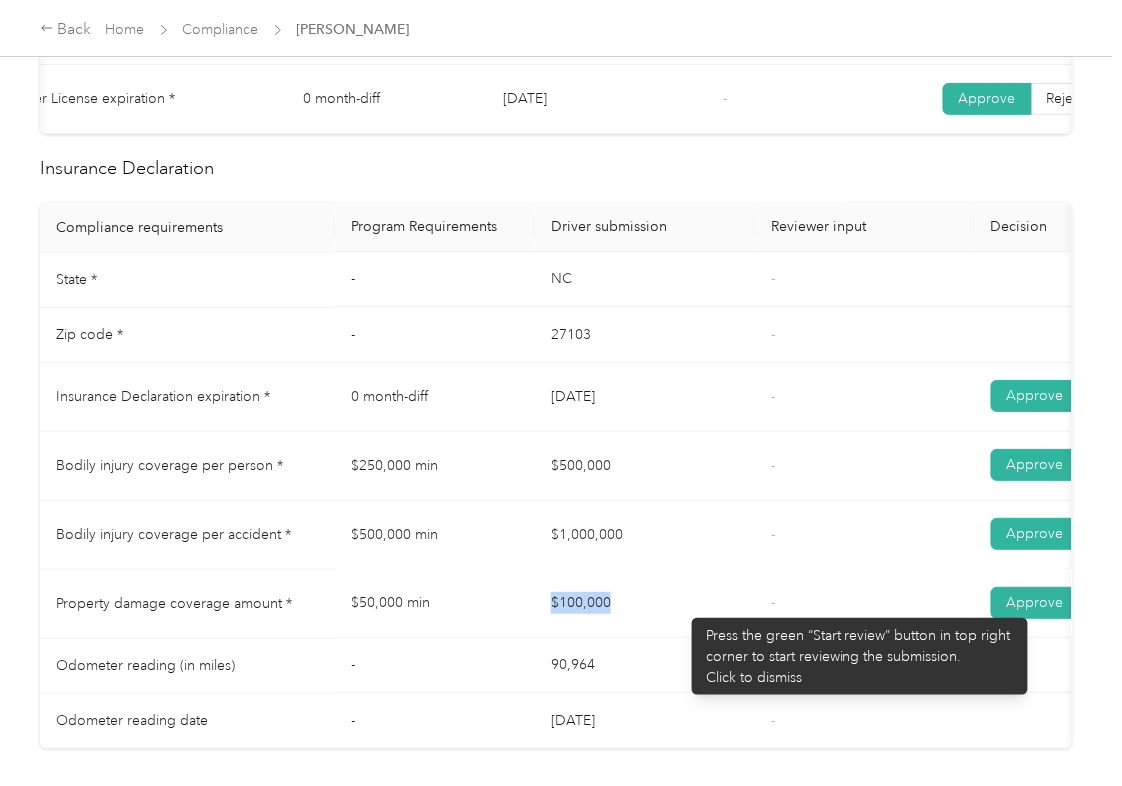click on "$100,000" at bounding box center (645, 604) 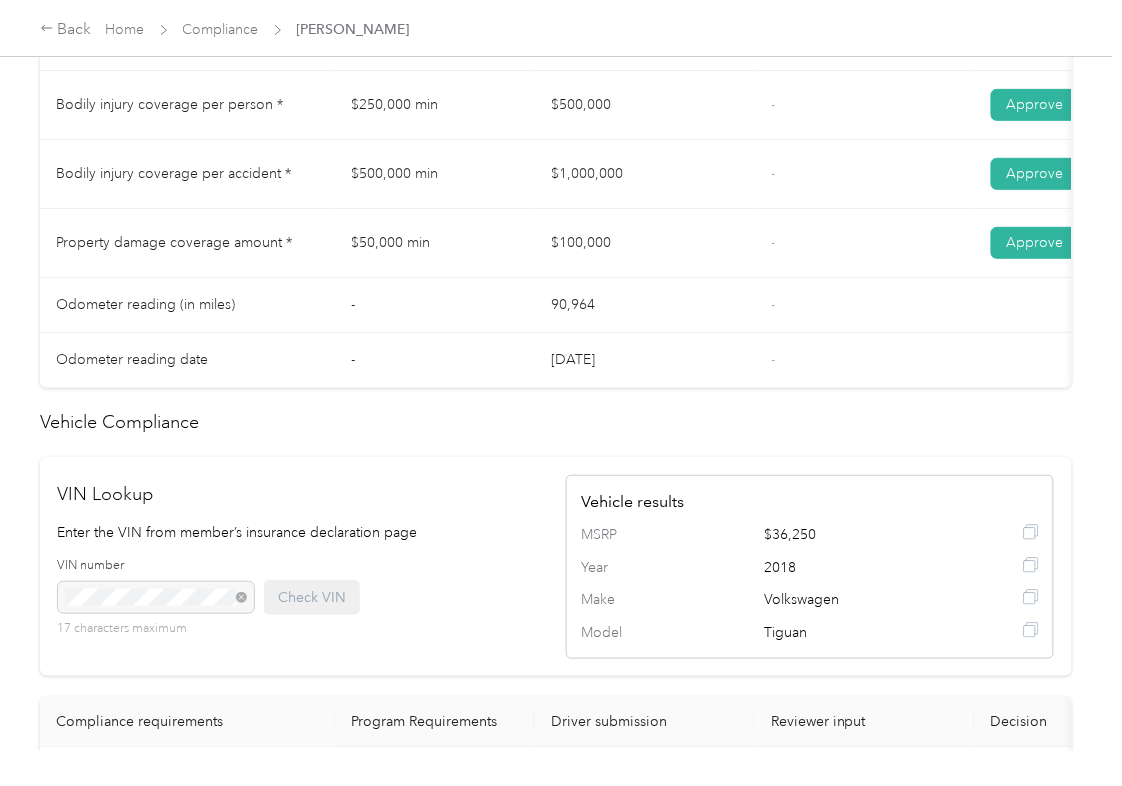 scroll, scrollTop: 1070, scrollLeft: 0, axis: vertical 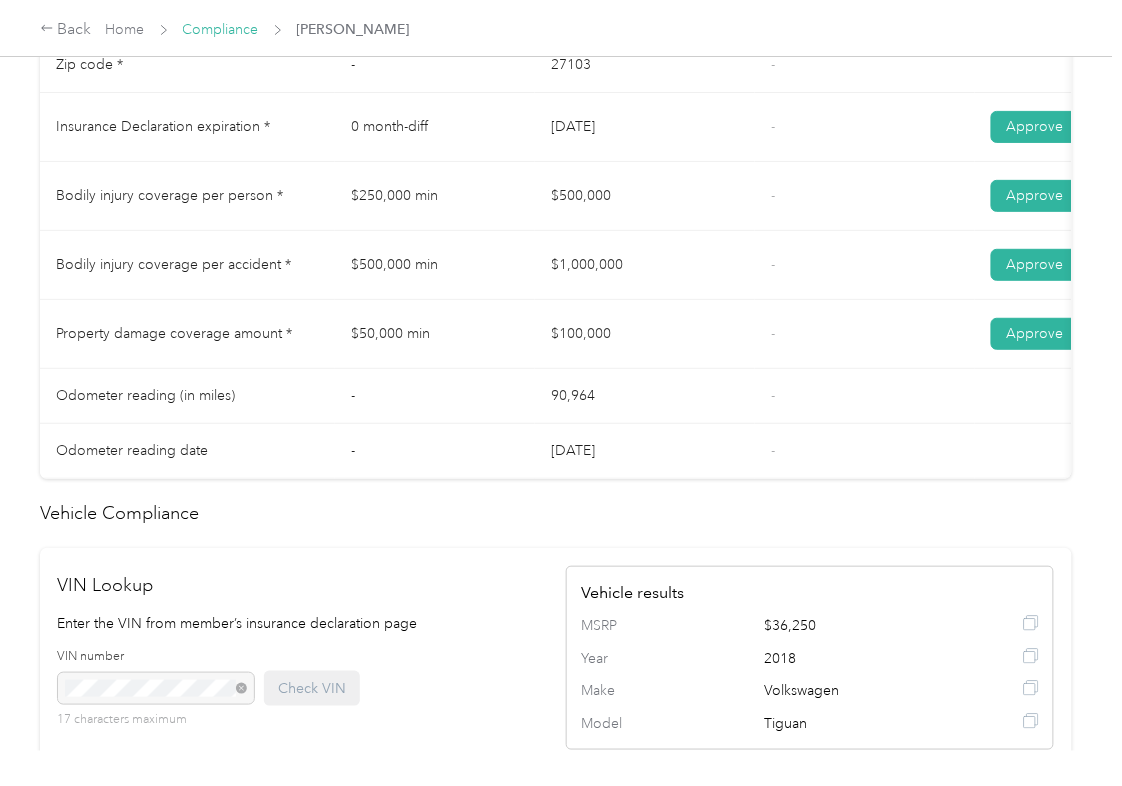 click on "Compliance" at bounding box center (221, 29) 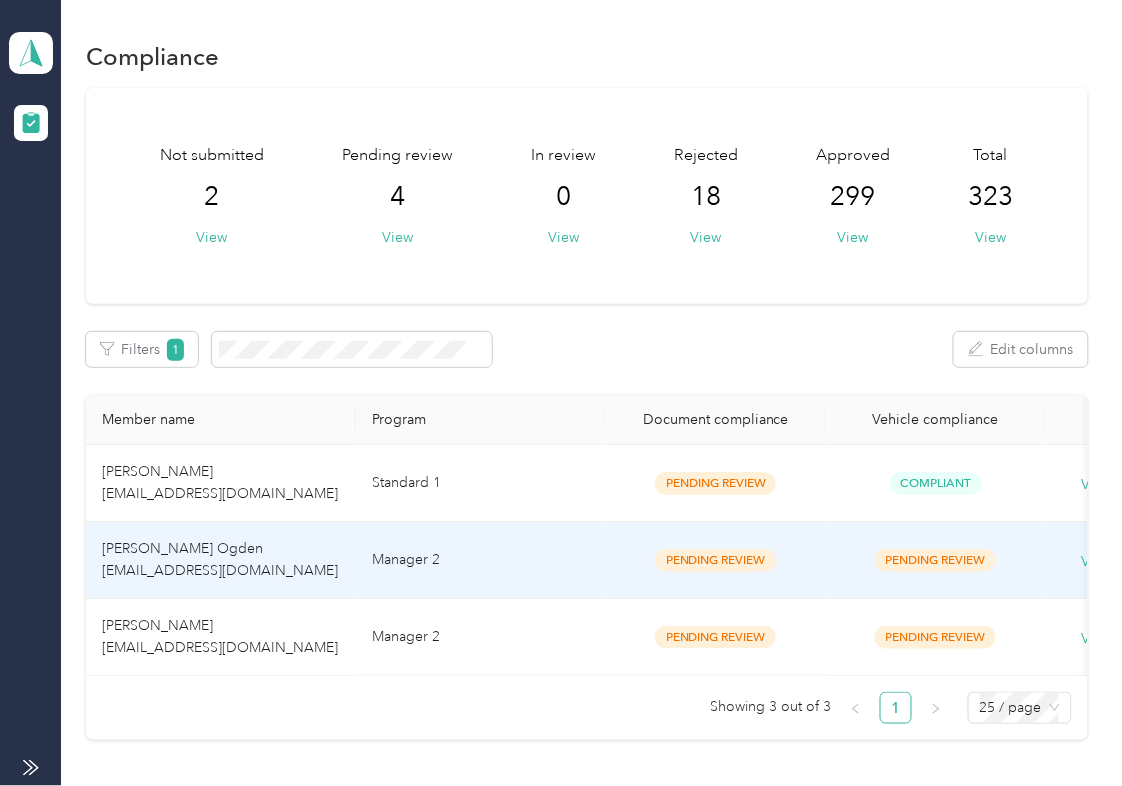 click on "[PERSON_NAME] Ogden
[EMAIL_ADDRESS][DOMAIN_NAME]" at bounding box center [221, 560] 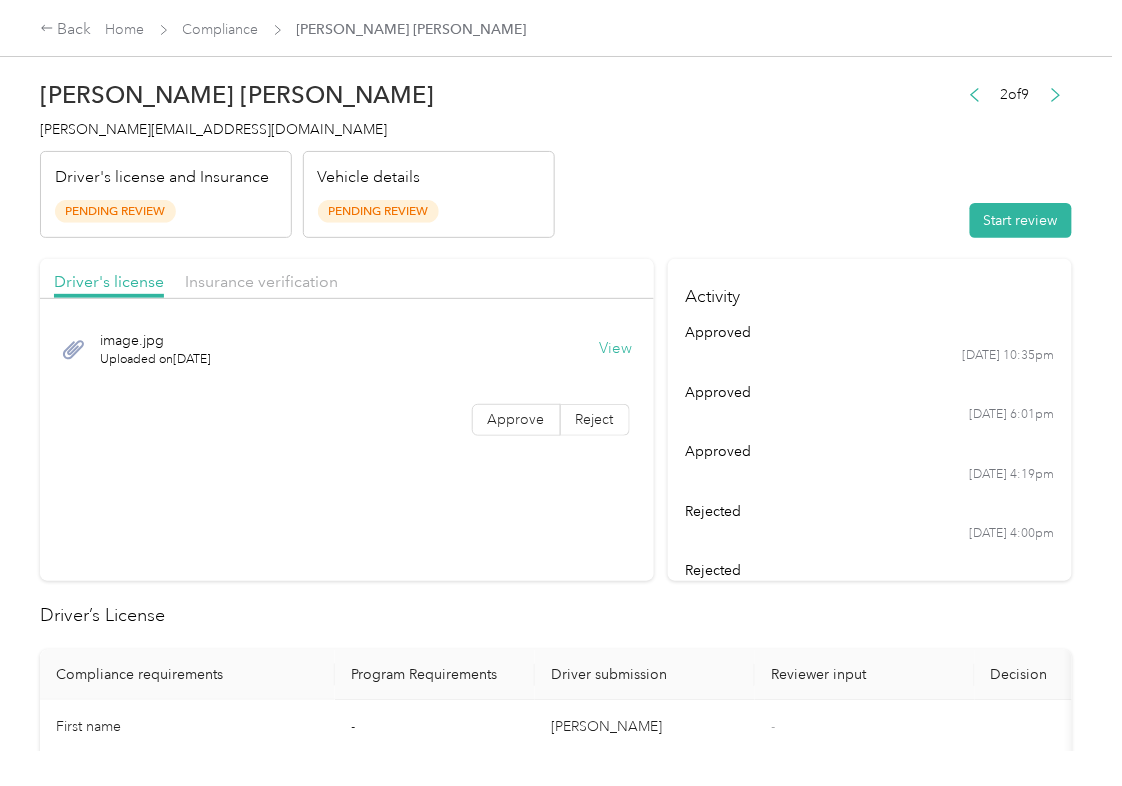 click on "View" at bounding box center [616, 349] 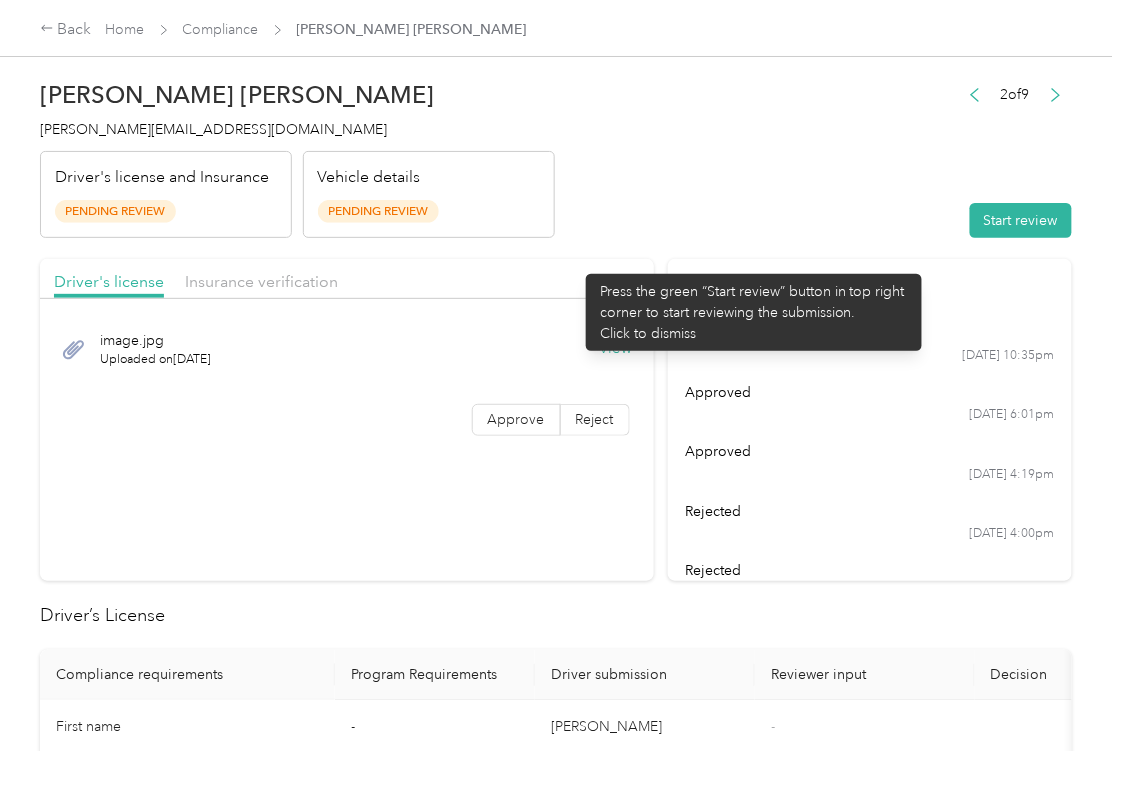 click on "Driver's license Insurance verification" at bounding box center [347, 279] 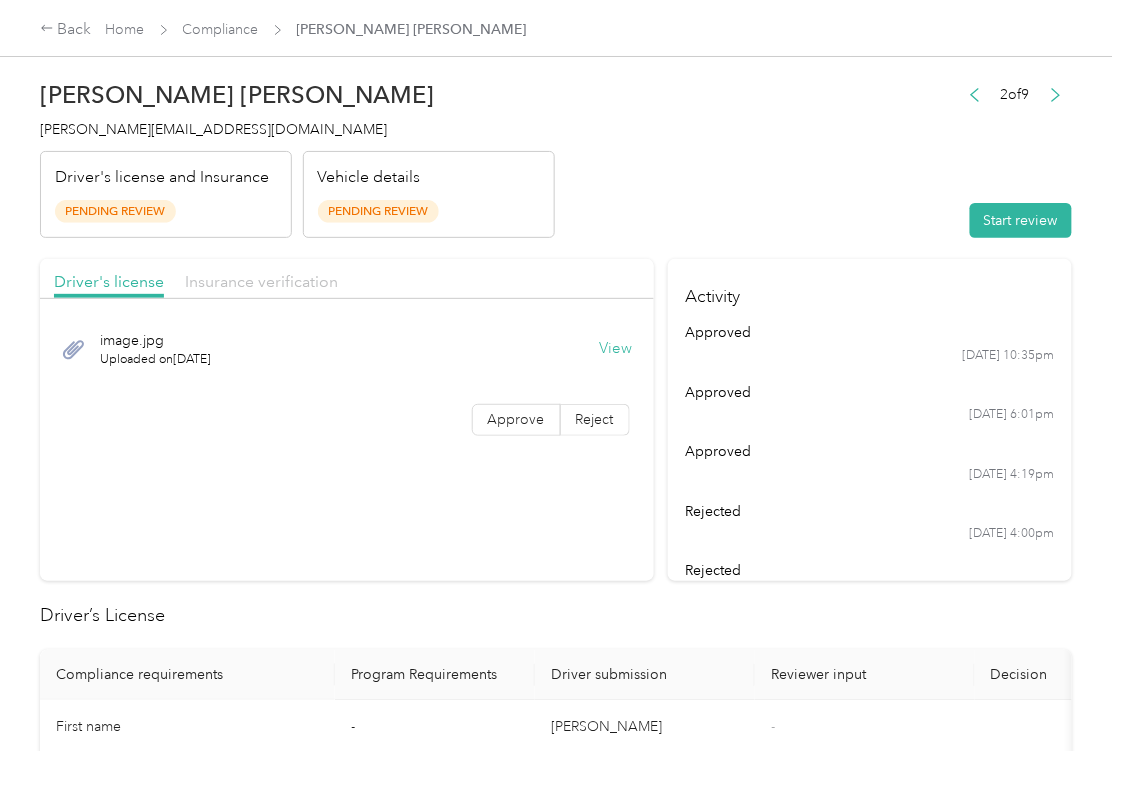 click on "Insurance verification" at bounding box center [261, 281] 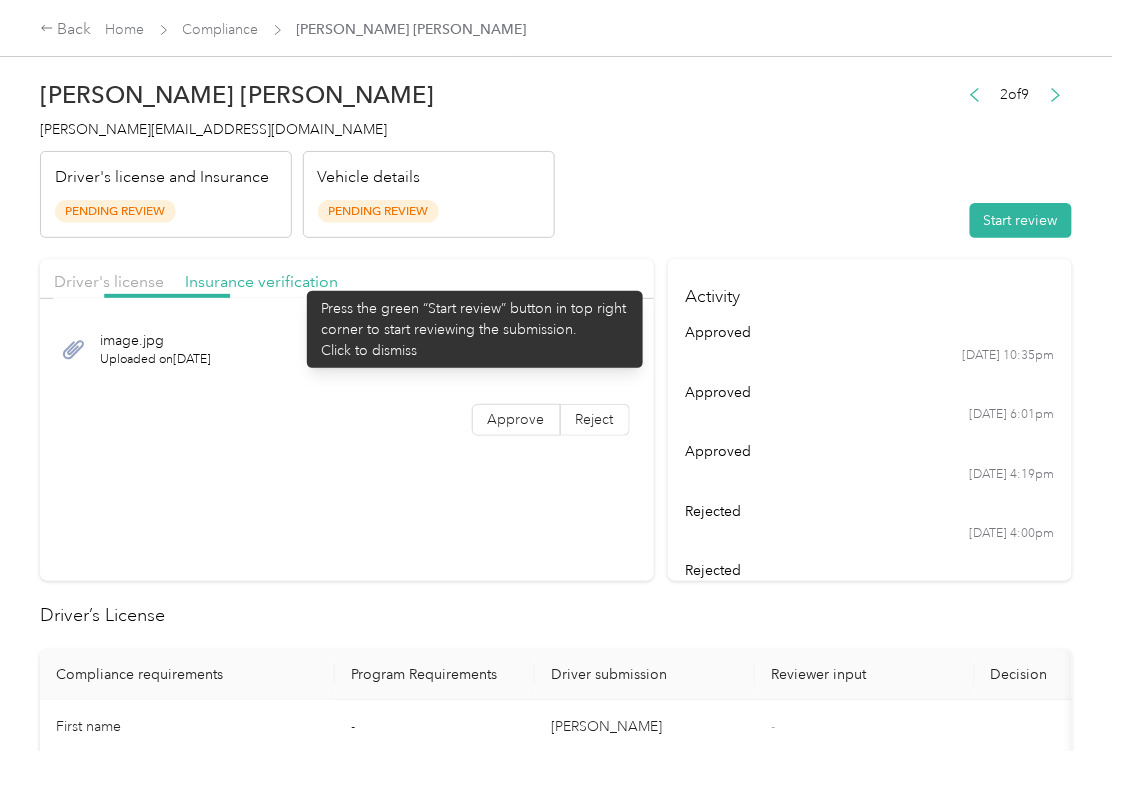 drag, startPoint x: 290, startPoint y: 277, endPoint x: 310, endPoint y: 298, distance: 29 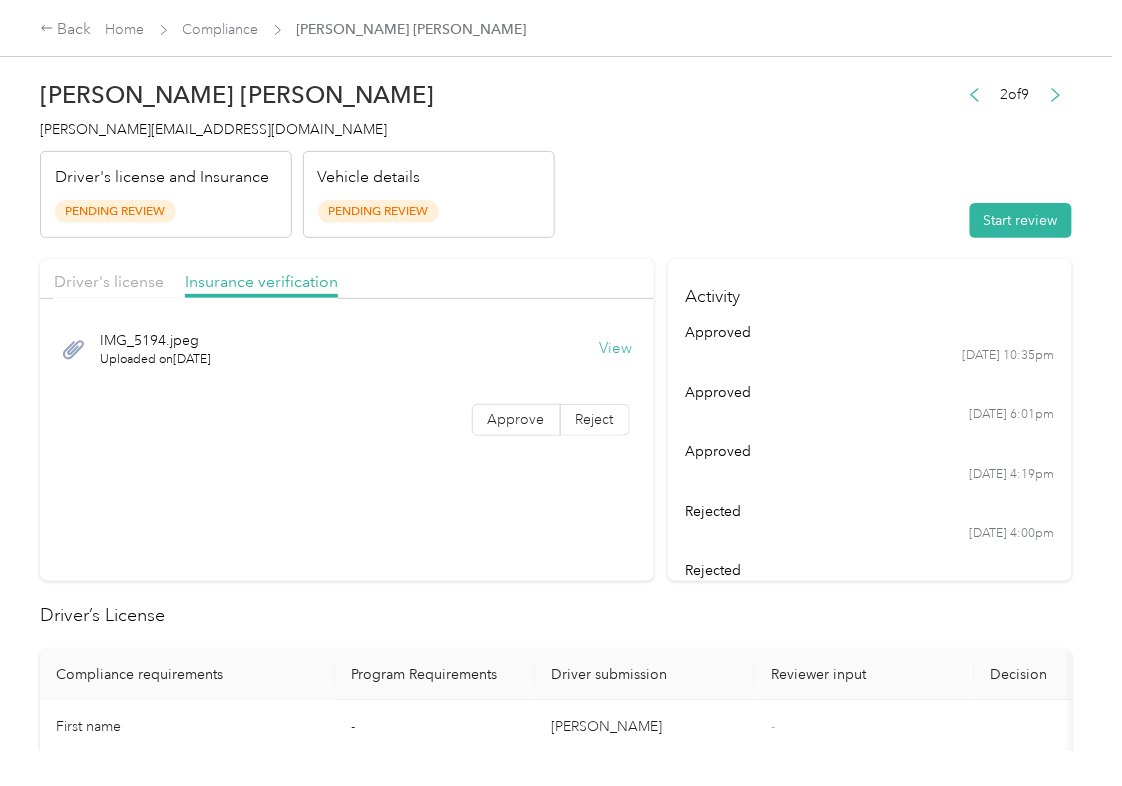 click on "View" at bounding box center [616, 349] 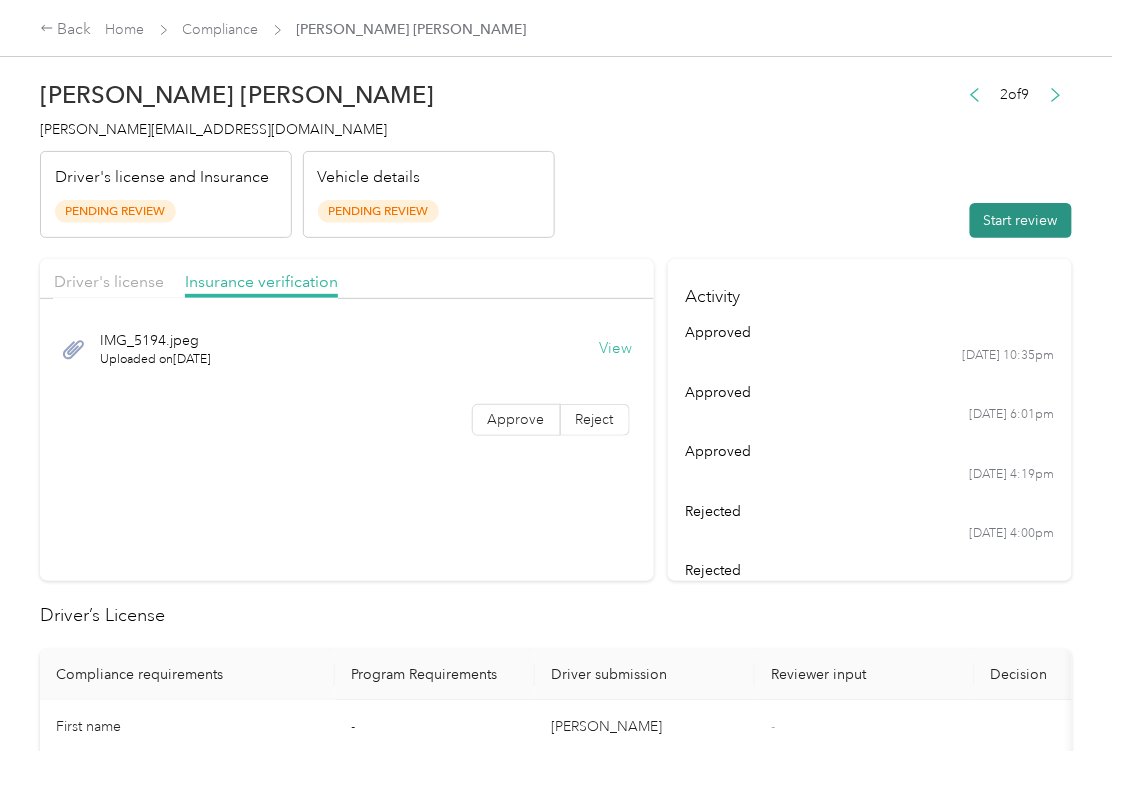 drag, startPoint x: 977, startPoint y: 221, endPoint x: 882, endPoint y: 273, distance: 108.30051 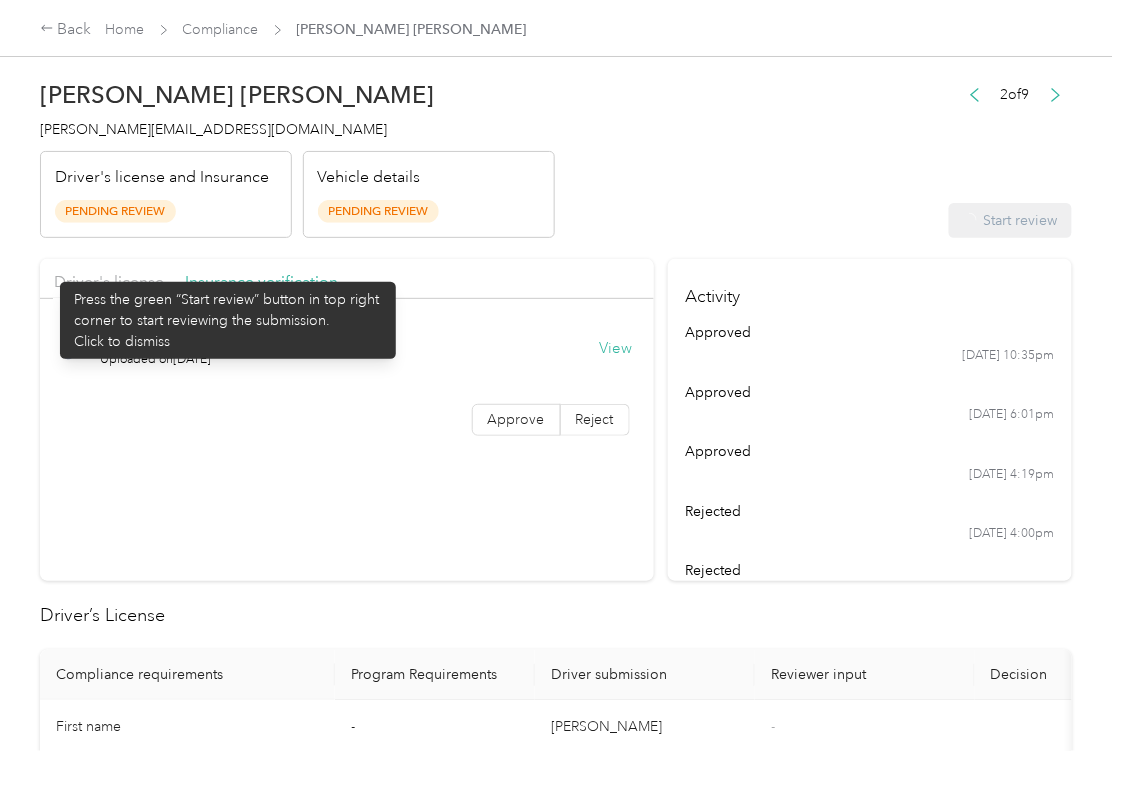 click on "Driver's license Insurance verification" at bounding box center [347, 279] 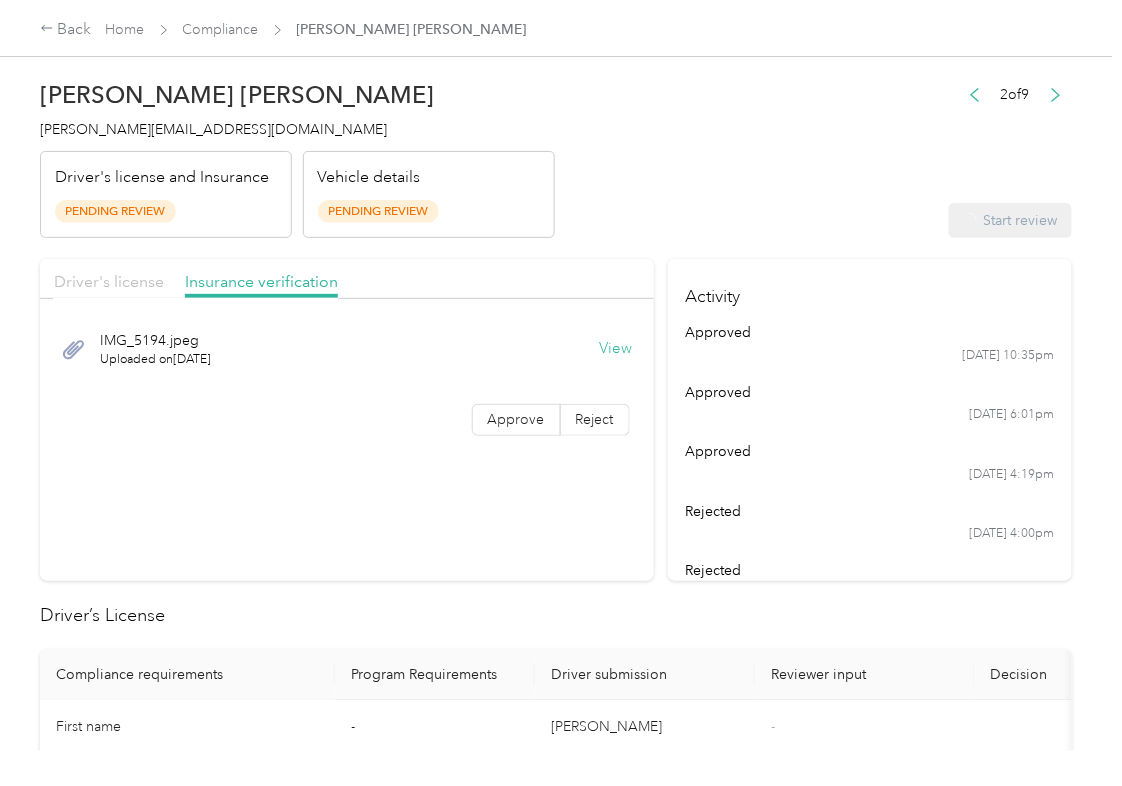click on "Driver's license" at bounding box center [109, 281] 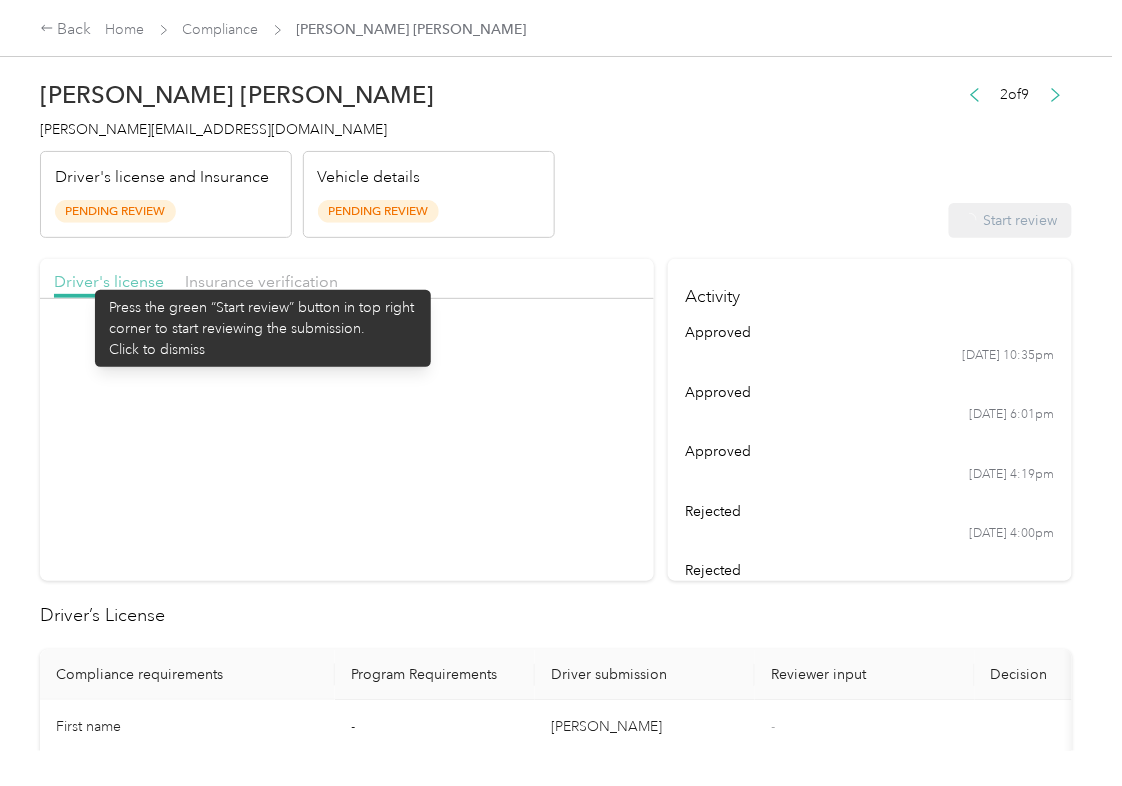 click on "Driver's license" at bounding box center [109, 281] 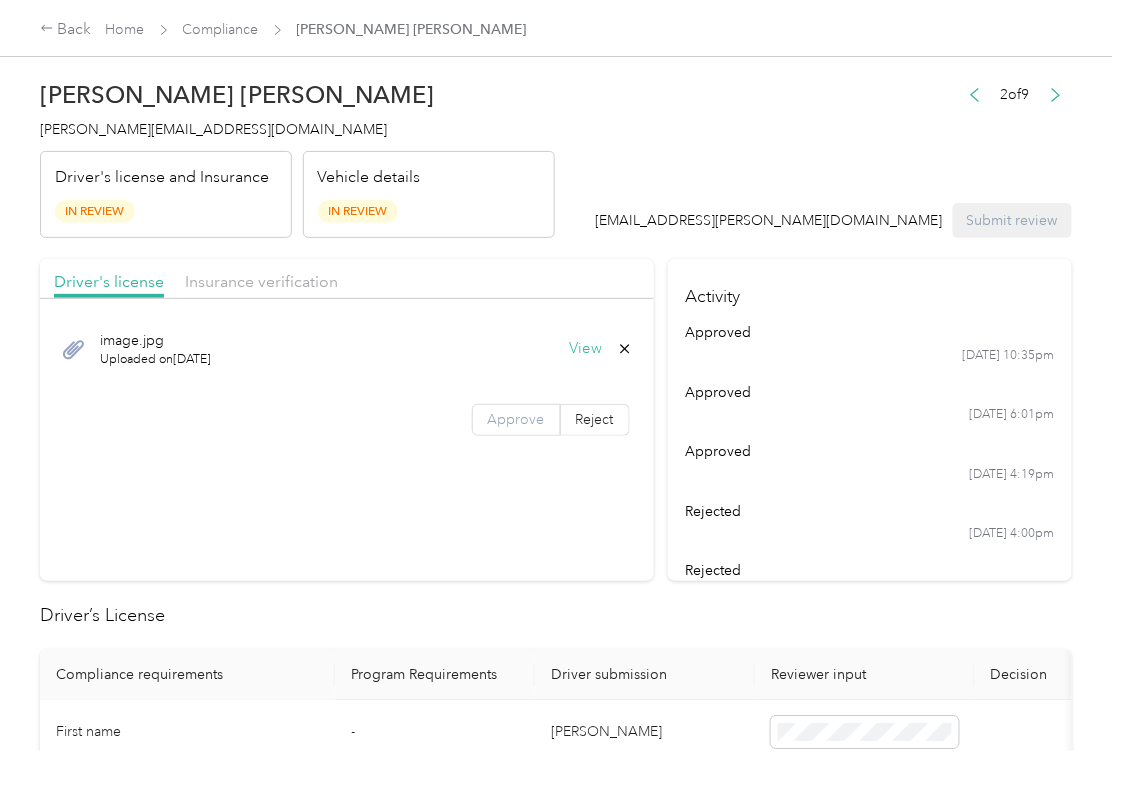 click on "Approve" at bounding box center (516, 420) 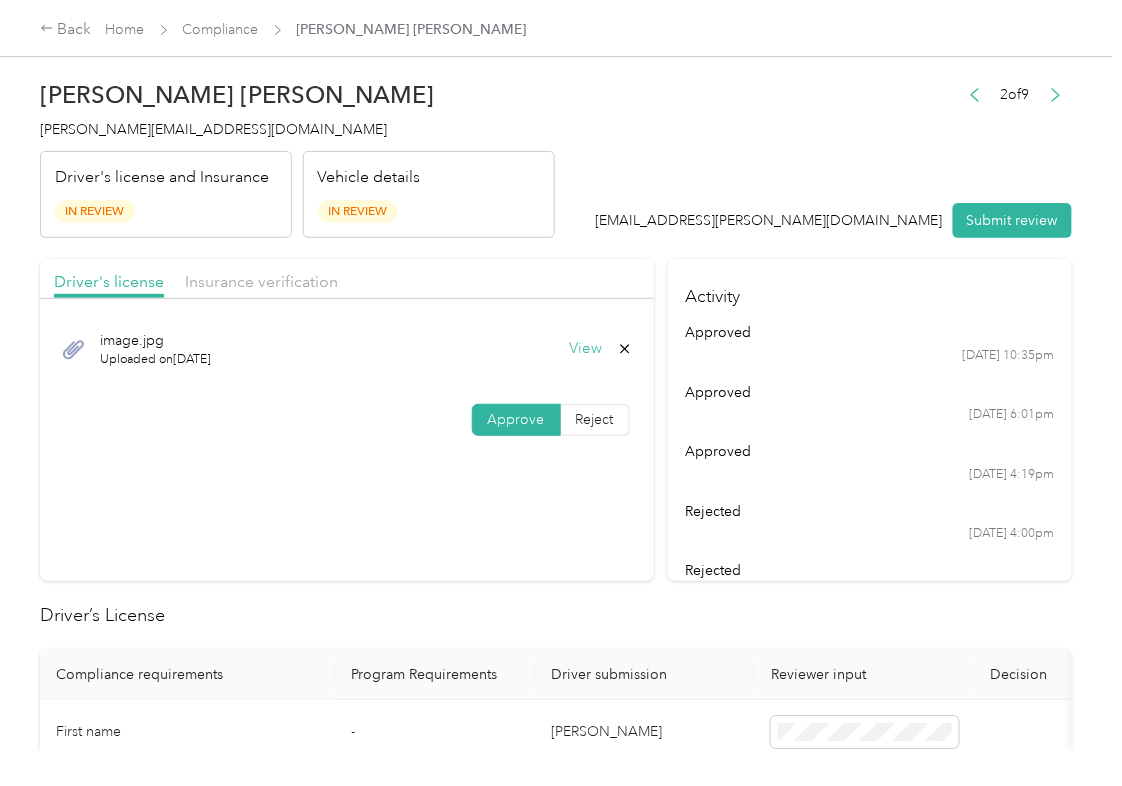 click on "Approve" at bounding box center [516, 420] 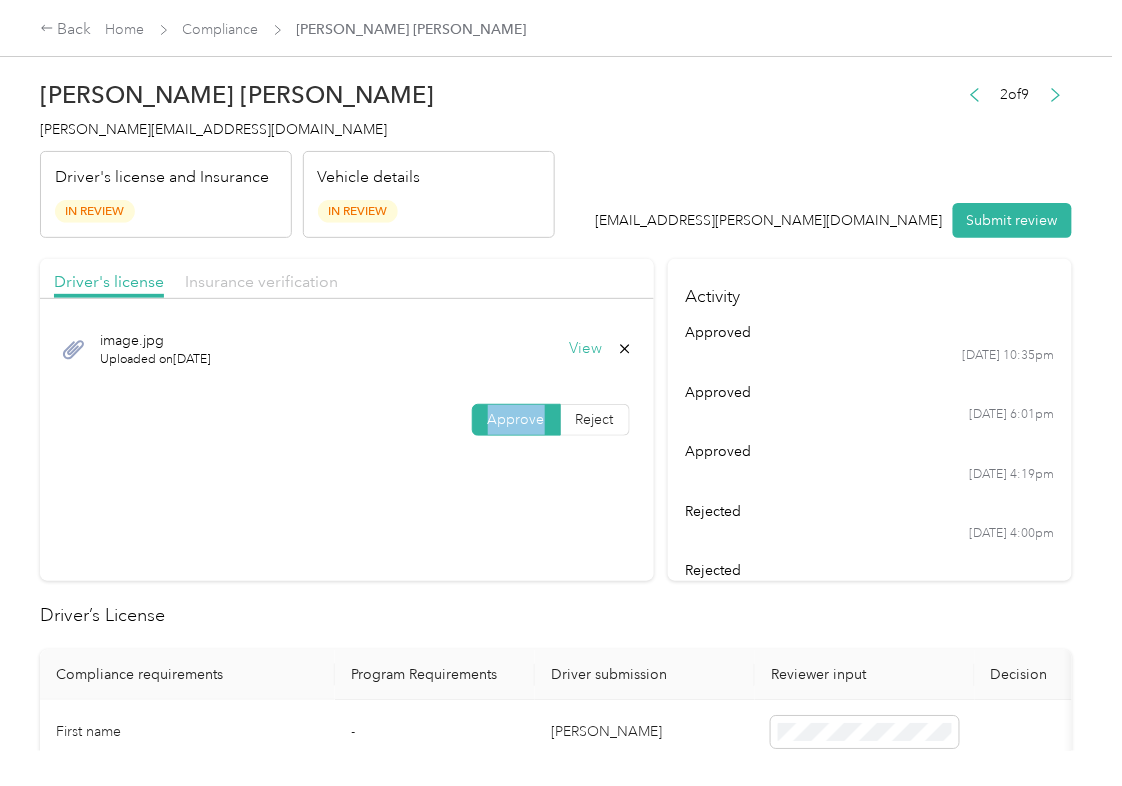 click on "Insurance verification" at bounding box center (261, 281) 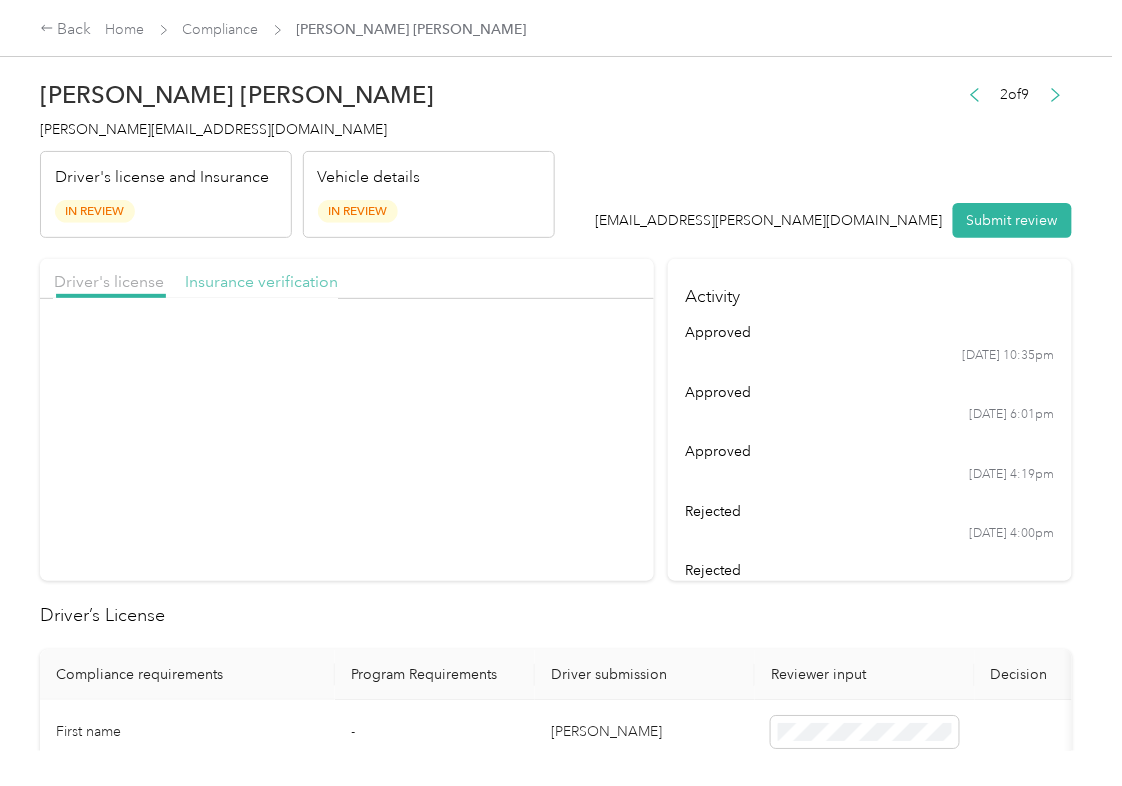 drag, startPoint x: 256, startPoint y: 277, endPoint x: 261, endPoint y: 297, distance: 20.615528 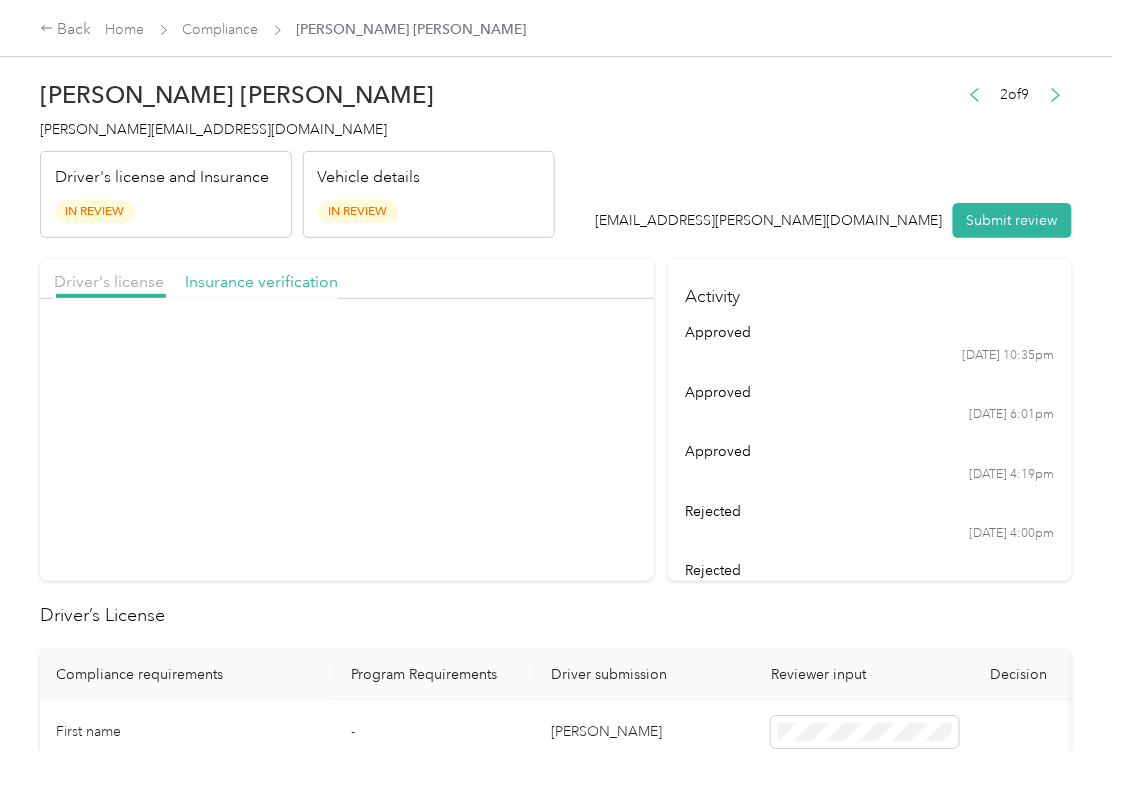 click on "Insurance verification" at bounding box center (261, 281) 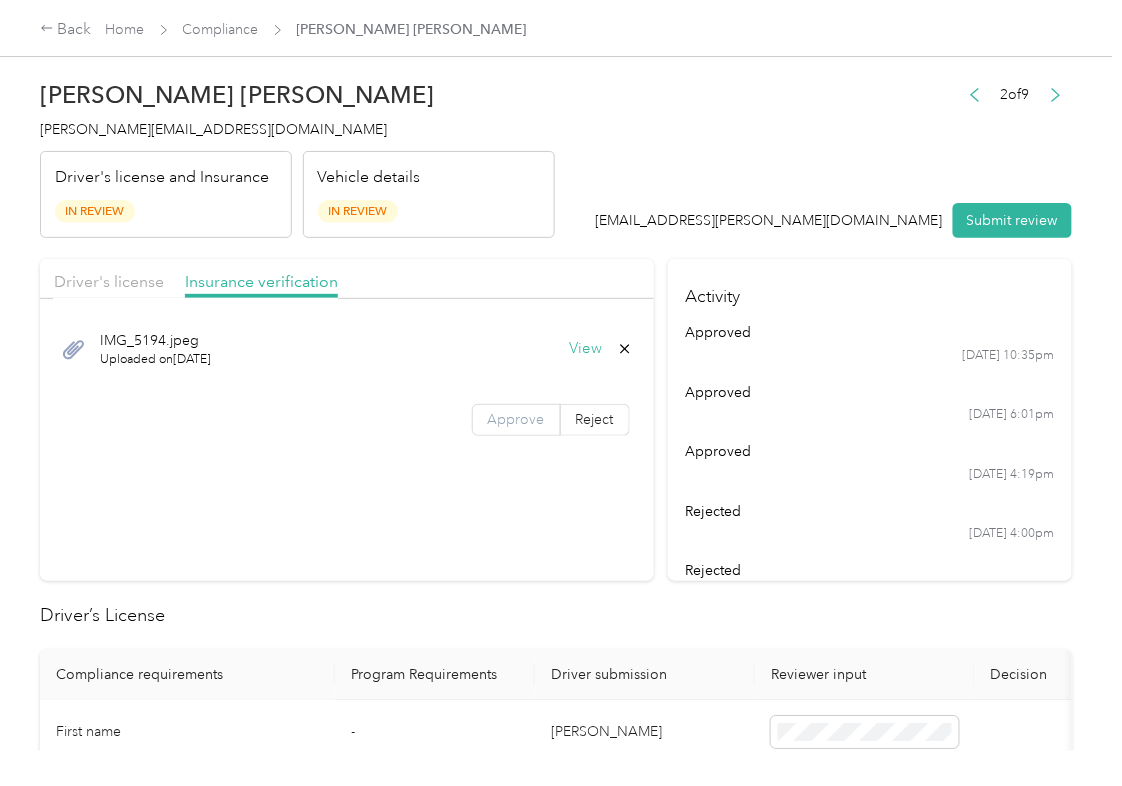 click on "Approve" at bounding box center [516, 420] 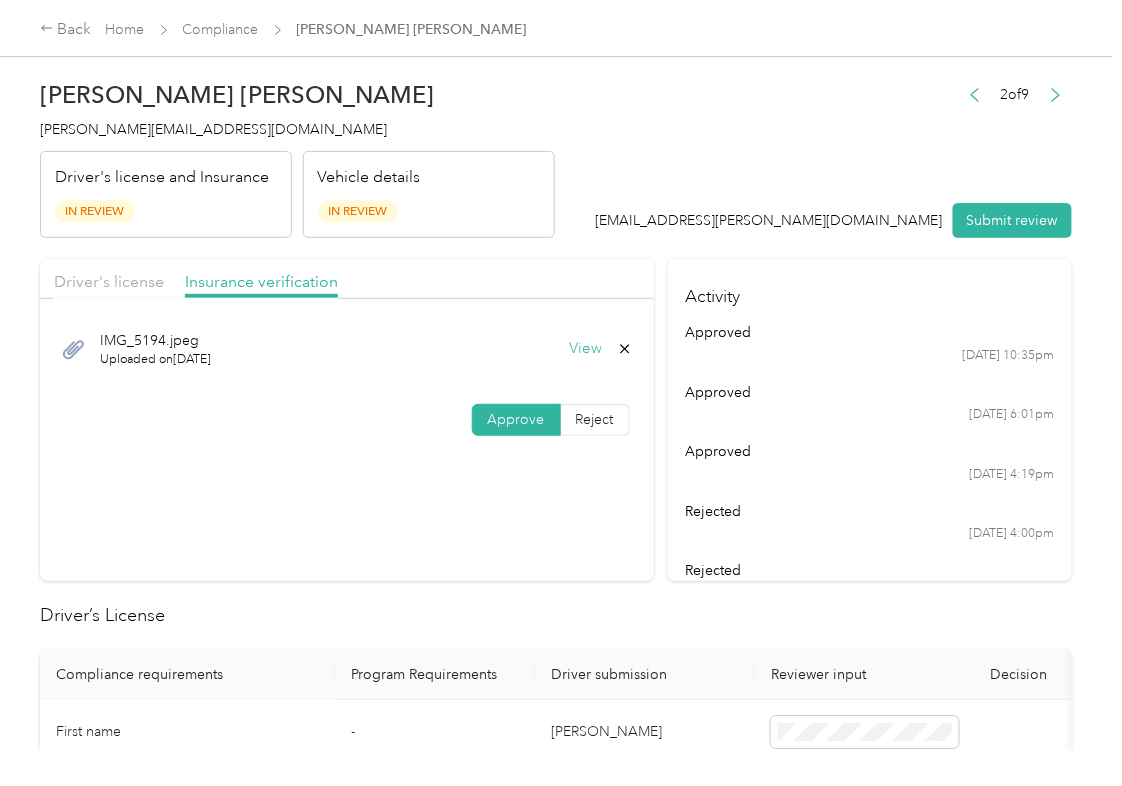 click on "Approve" at bounding box center (516, 419) 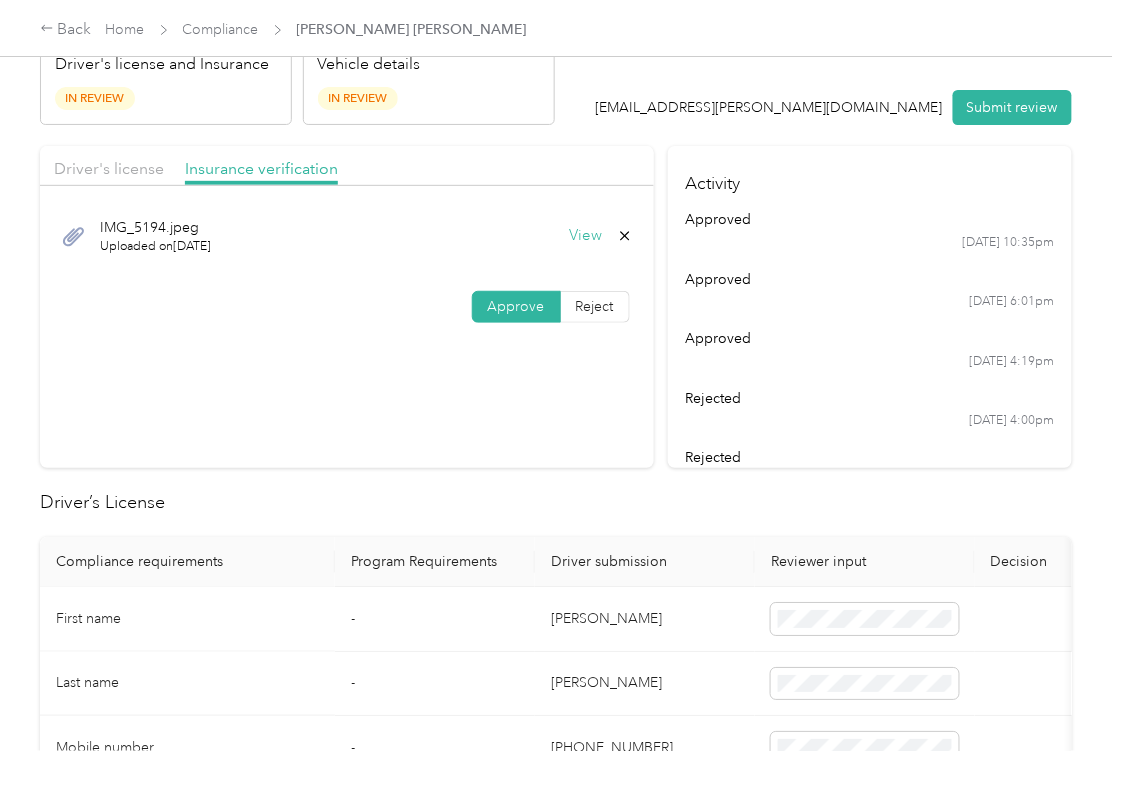 scroll, scrollTop: 400, scrollLeft: 0, axis: vertical 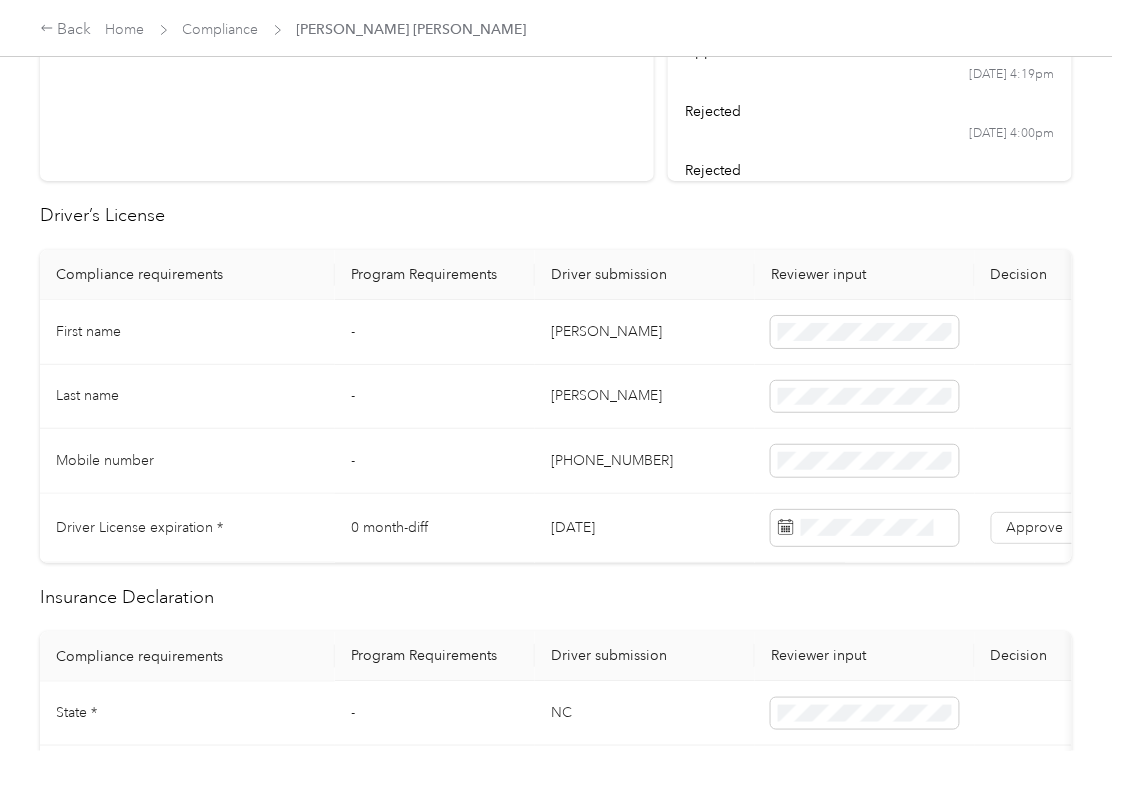 click on "[DATE]" at bounding box center (645, 528) 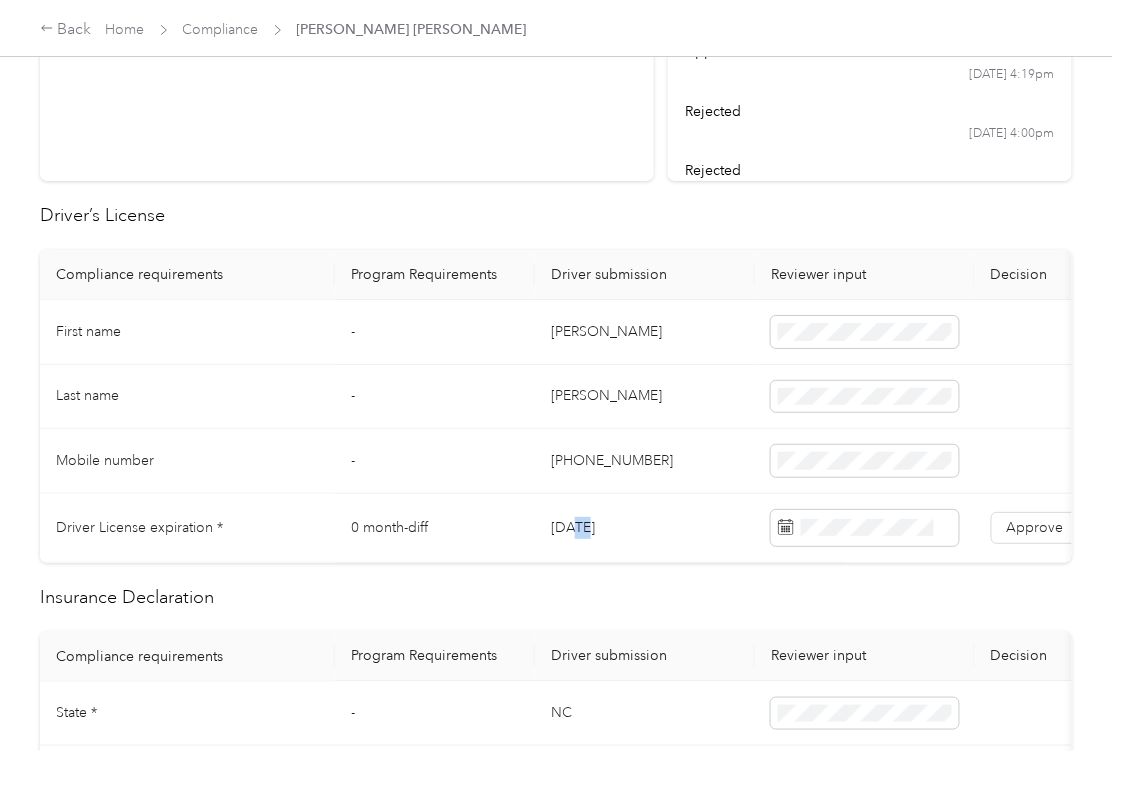 click on "[DATE]" at bounding box center (645, 528) 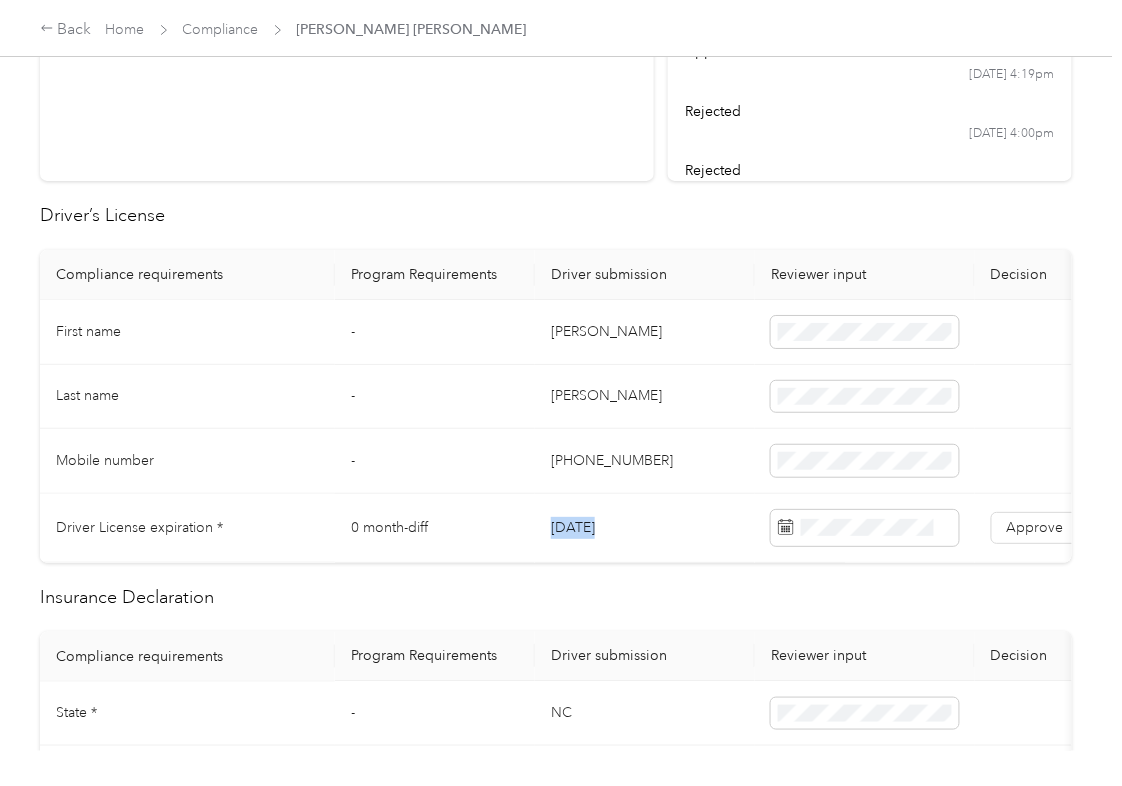 click on "[DATE]" at bounding box center [645, 528] 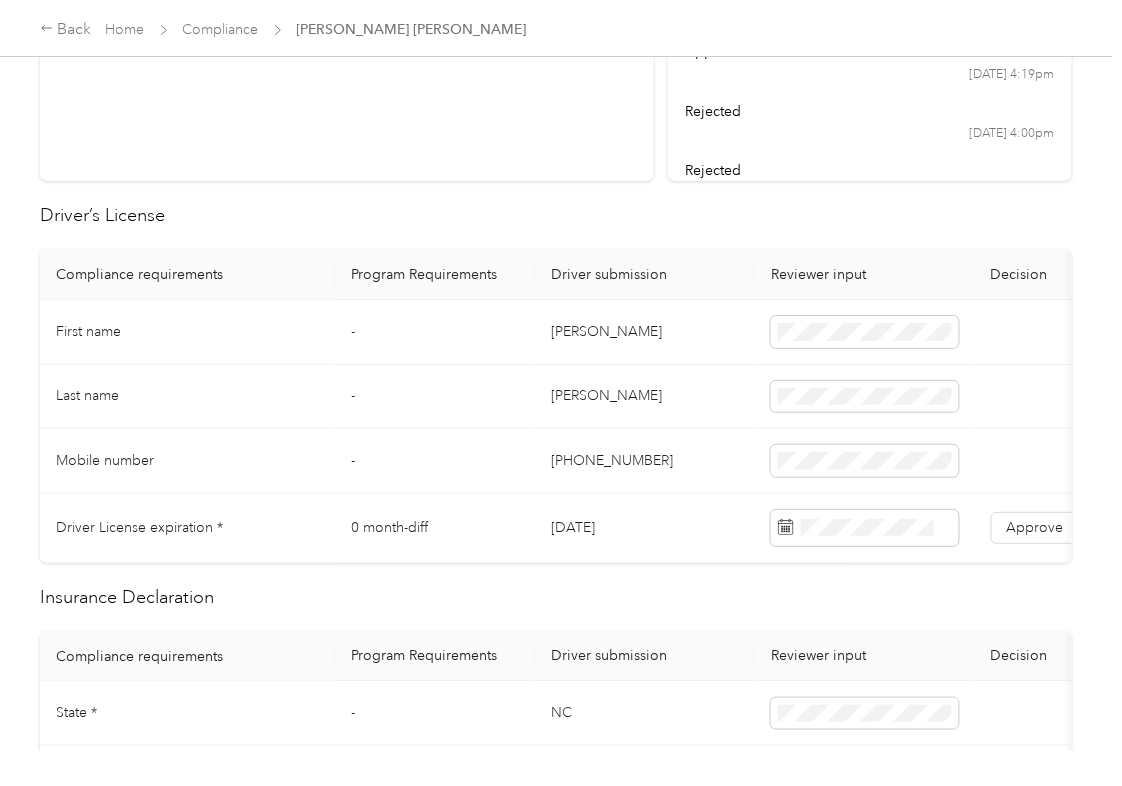 click on "Driver’s License" at bounding box center [556, 215] 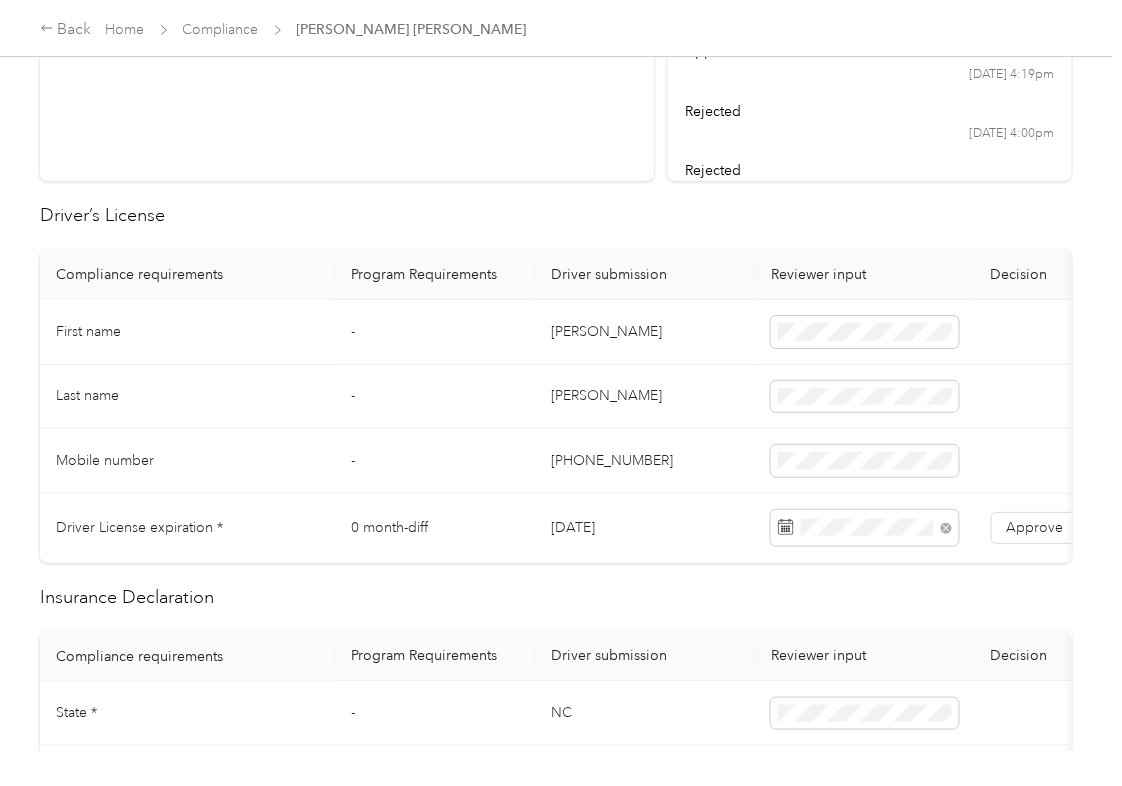 click on "Driver's license Insurance verification IMG_5194.jpeg Uploaded on  [DATE] View Approve Reject Activity approved [DATE] 10:35pm approved [DATE] 6:01pm approved [DATE] 4:19pm rejected [DATE] 4:00pm rejected [DATE] 10:04pm rejected [DATE] 10:10pm rejected [DATE] 8:49pm approved [DATE] 10:33pm rejected [DATE] 10:28pm rejected [DATE] 10:20pm Driver’s License  Compliance requirements Program Requirements Driver submission Reviewer input Decision Rejection reason             First name - [PERSON_NAME] Last name - [PERSON_NAME] Mobile number - [PHONE_NUMBER] Driver License expiration * 0 month-diff [DATE] Approve Reject Insurance Declaration Compliance requirements Program Requirements Driver submission Reviewer input Decision Rejection reason             State * - [US_STATE] Zip code * - 27284 Insurance Declaration expiration * 0 month-diff [DATE] Approve Reject Bodily injury coverage per person * $250,000 min $250,000 Approve Reject Bodily injury coverage per accident * $500,000 min $500,000 - -" at bounding box center (556, 898) 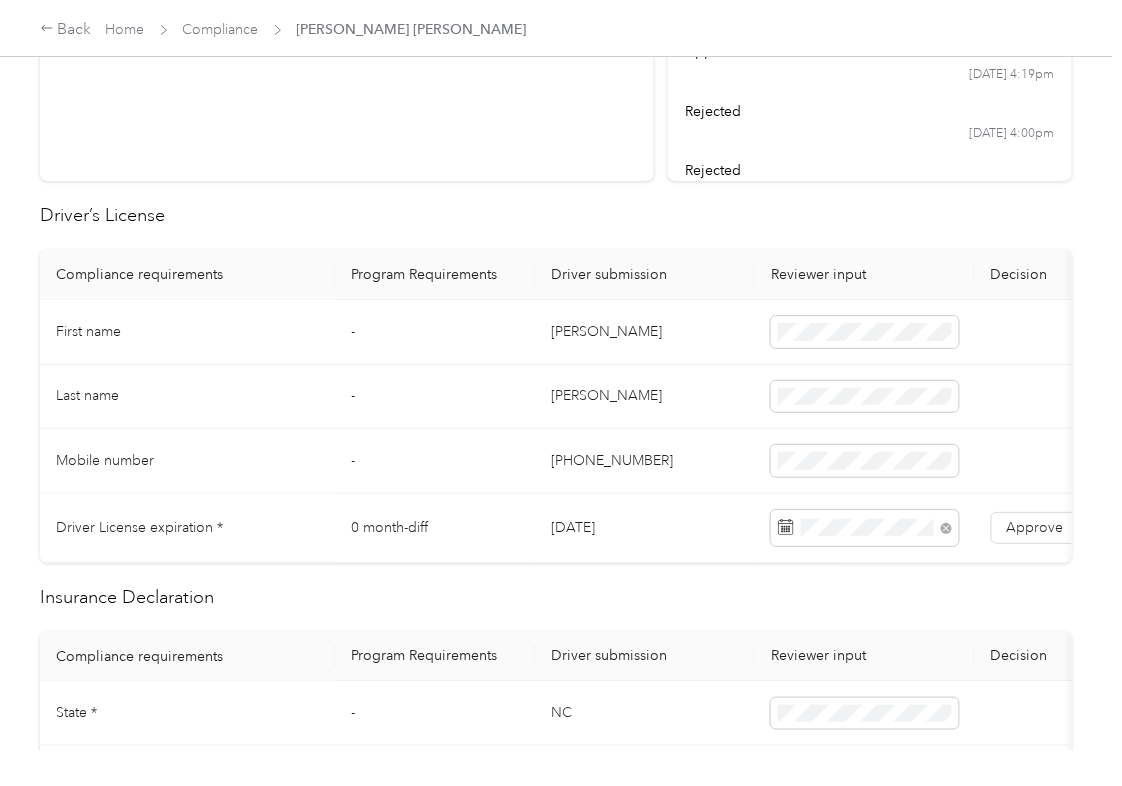 drag, startPoint x: 1041, startPoint y: 530, endPoint x: 741, endPoint y: 565, distance: 302.03476 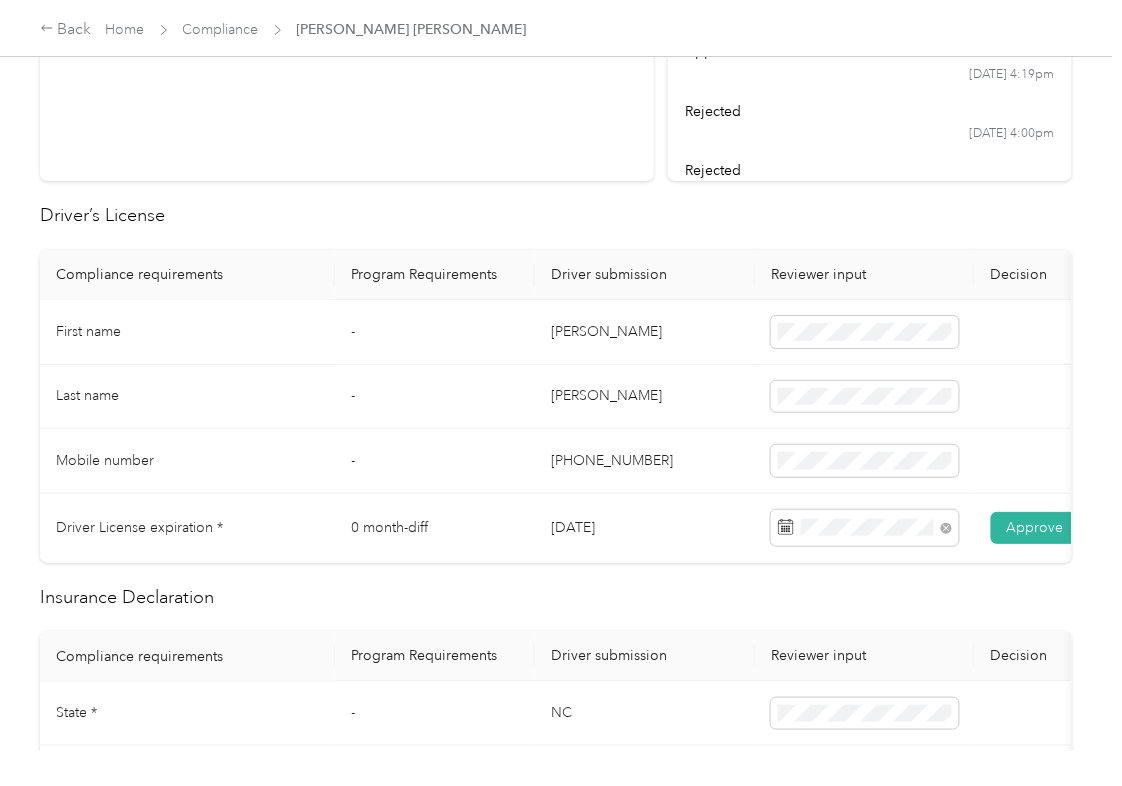 scroll, scrollTop: 0, scrollLeft: 12, axis: horizontal 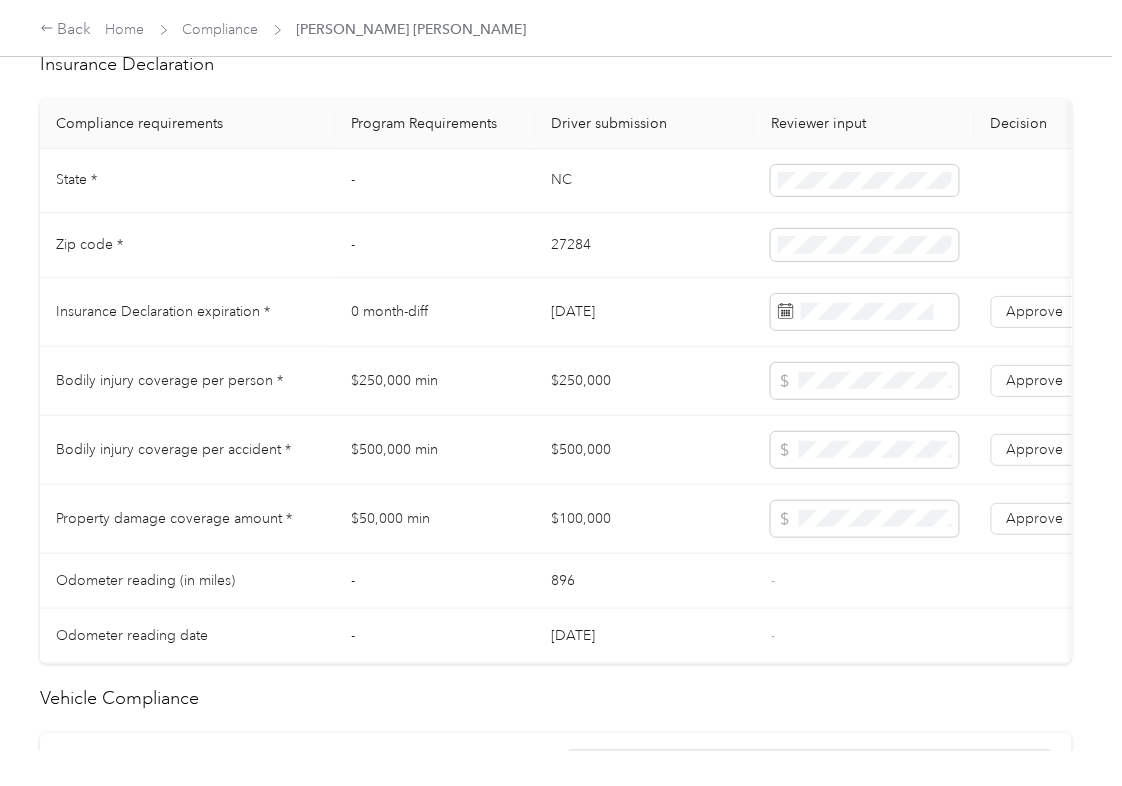 click on "[DATE]" at bounding box center [645, 312] 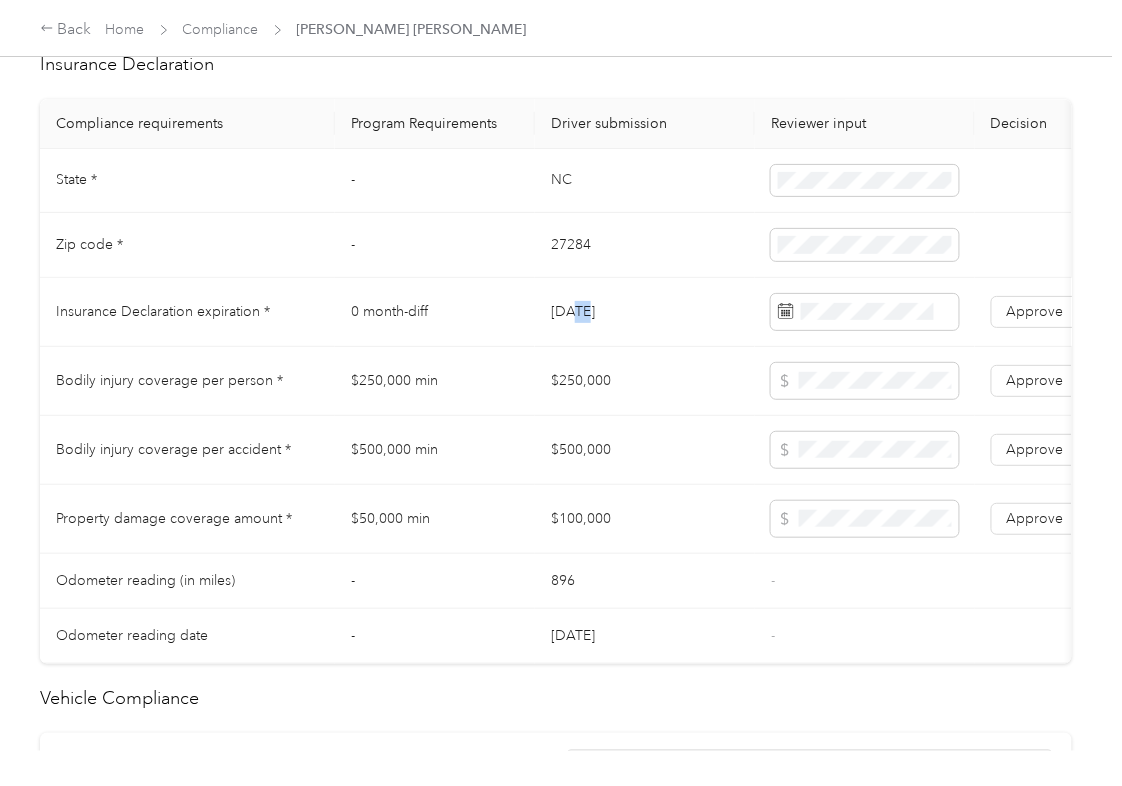 click on "[DATE]" at bounding box center (645, 312) 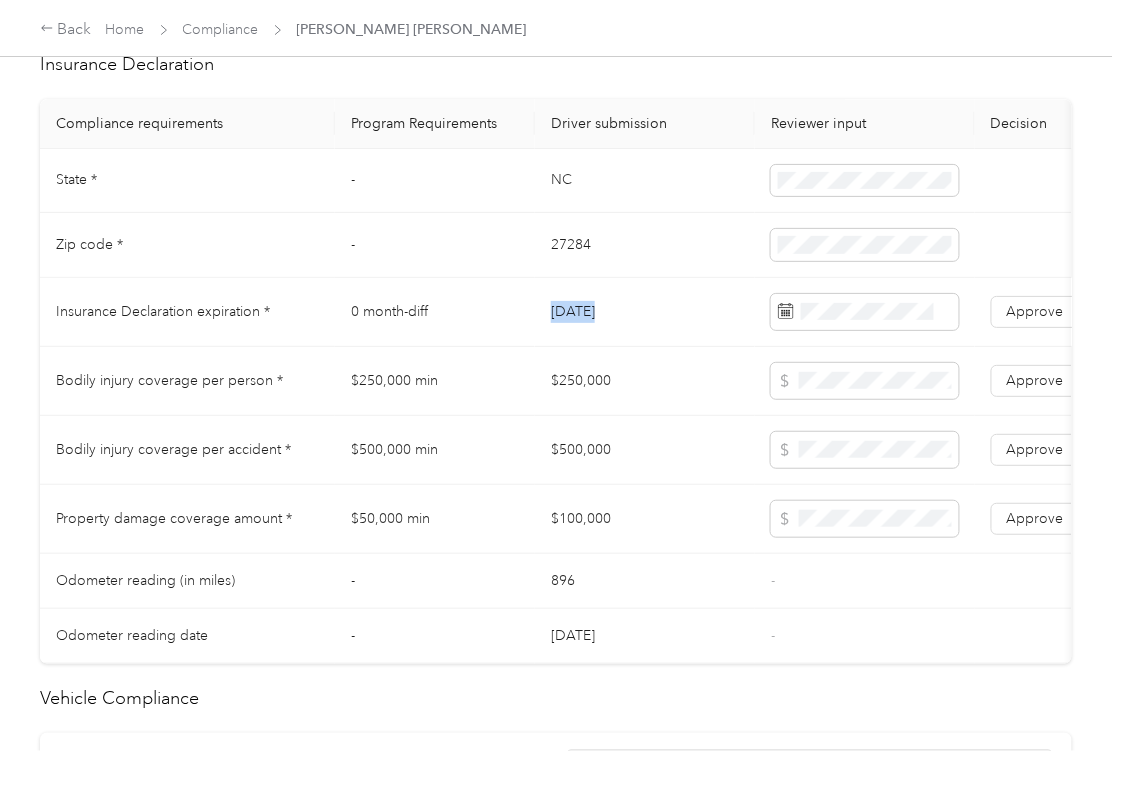 click on "[DATE]" at bounding box center (645, 312) 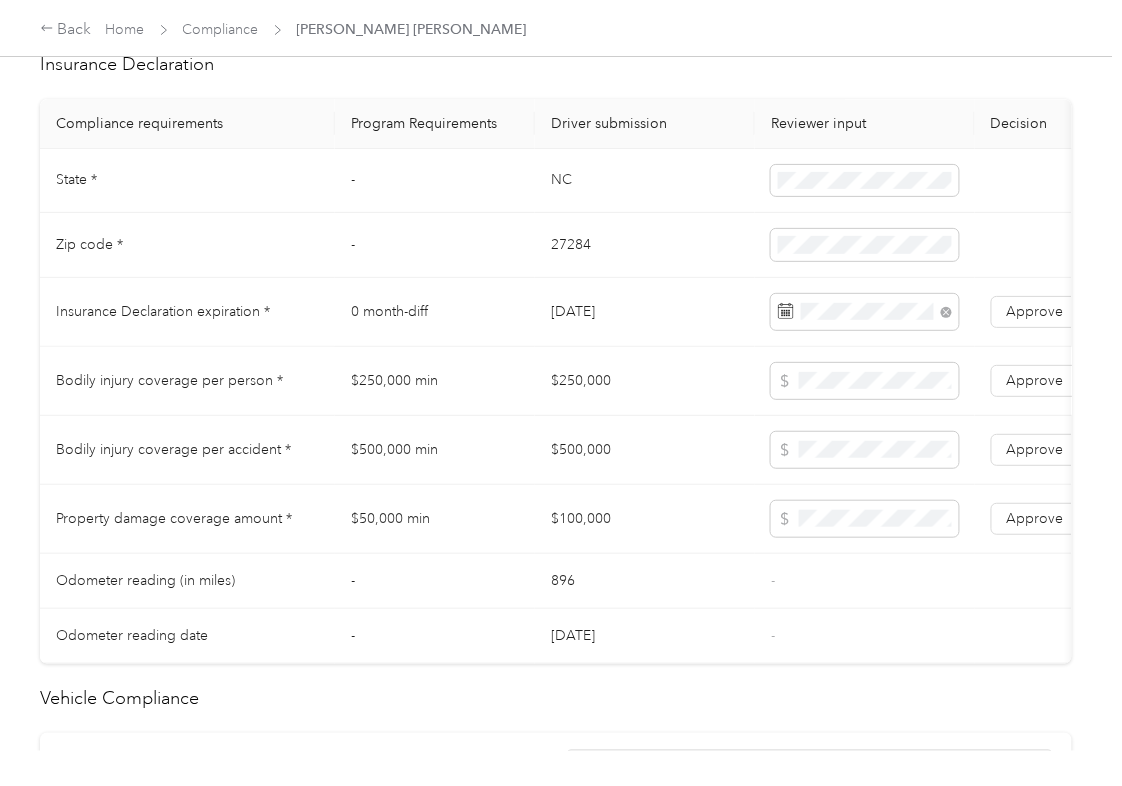 click on "$250,000" at bounding box center (645, 381) 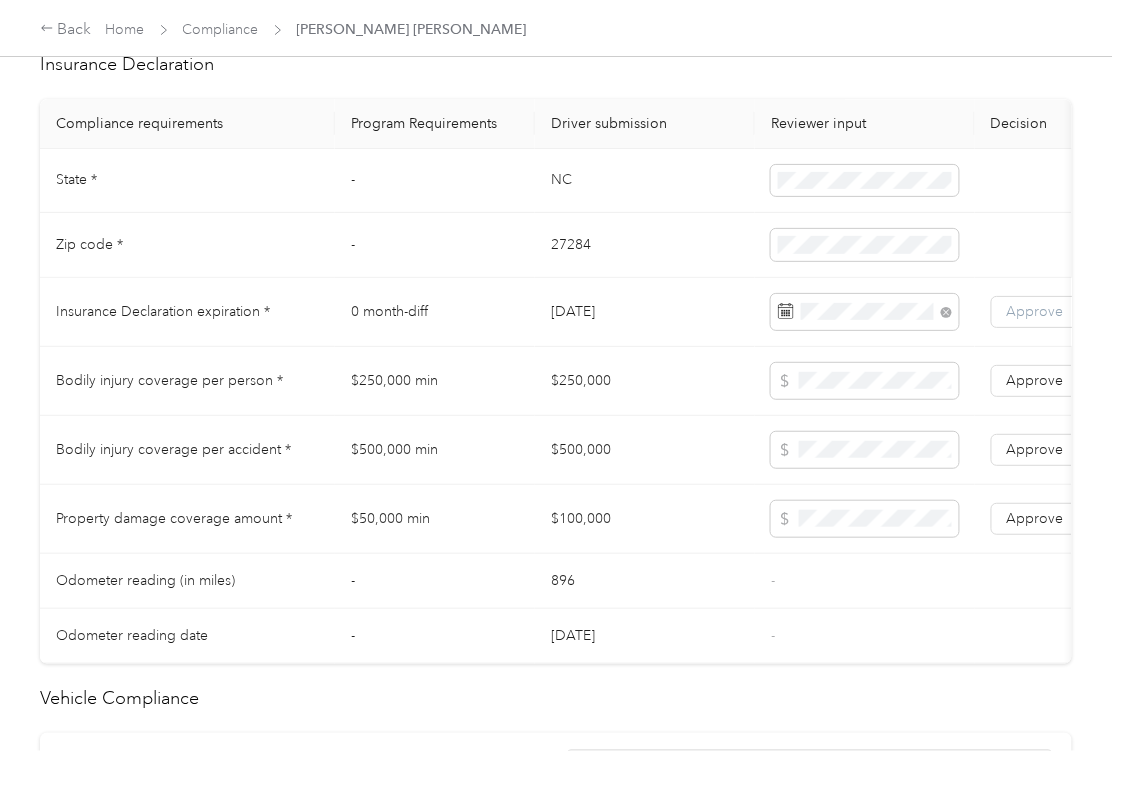 click on "Approve" at bounding box center [1035, 311] 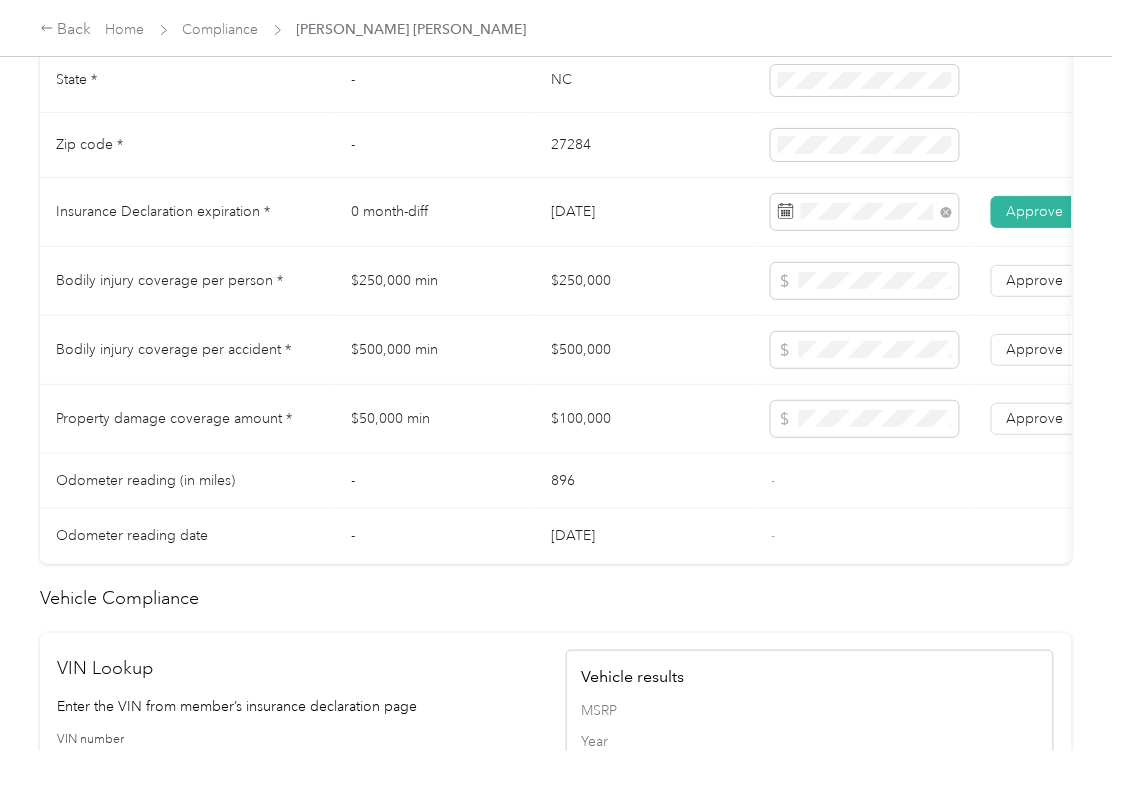 scroll, scrollTop: 1733, scrollLeft: 0, axis: vertical 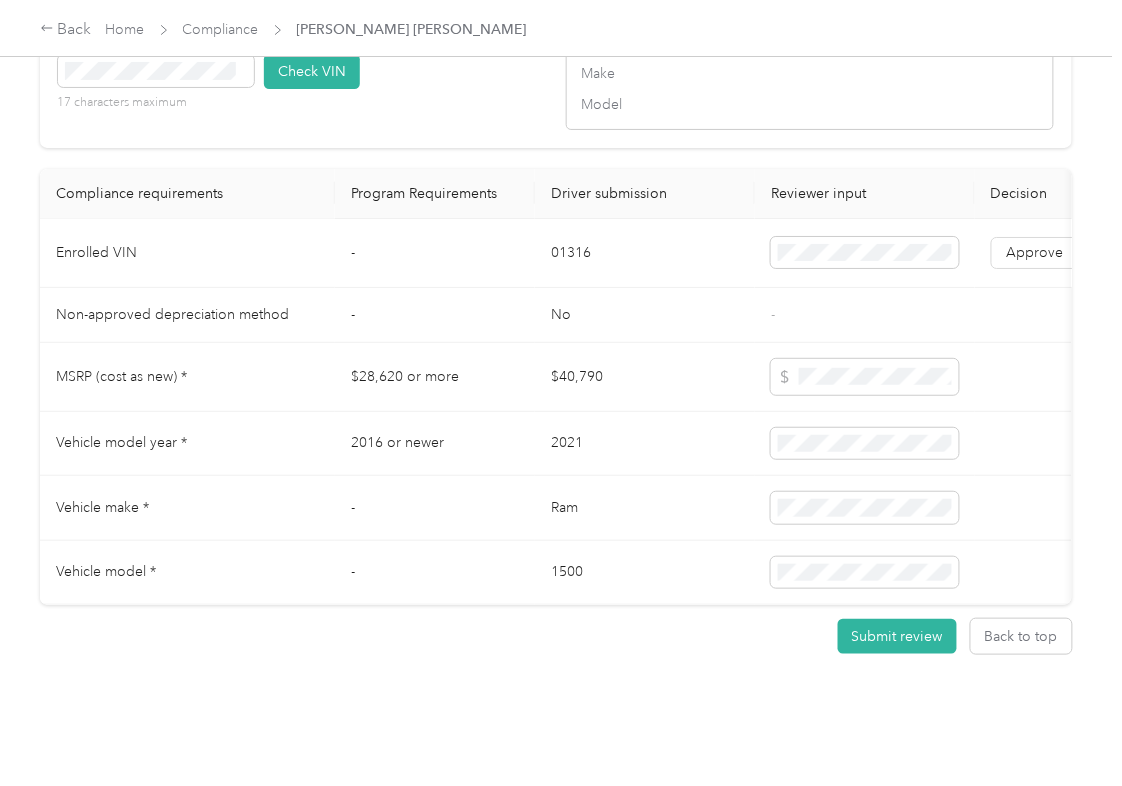 click on "01316" at bounding box center [645, 253] 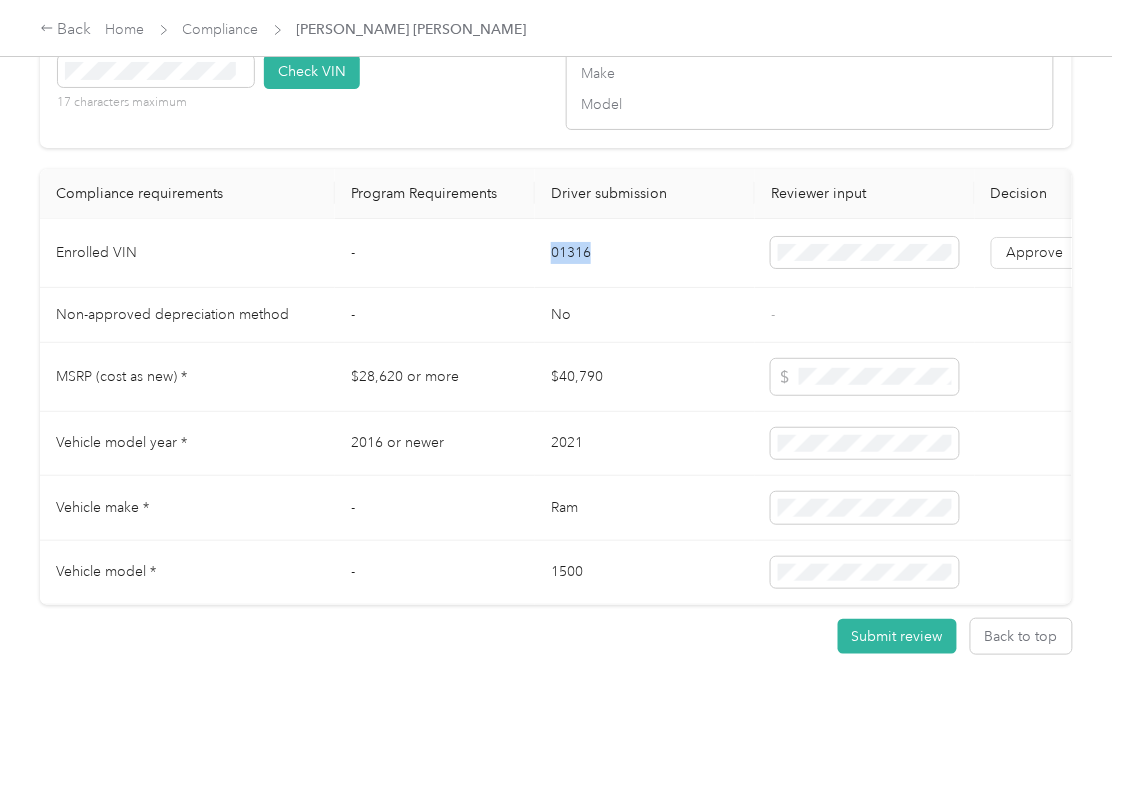 click on "01316" at bounding box center [645, 253] 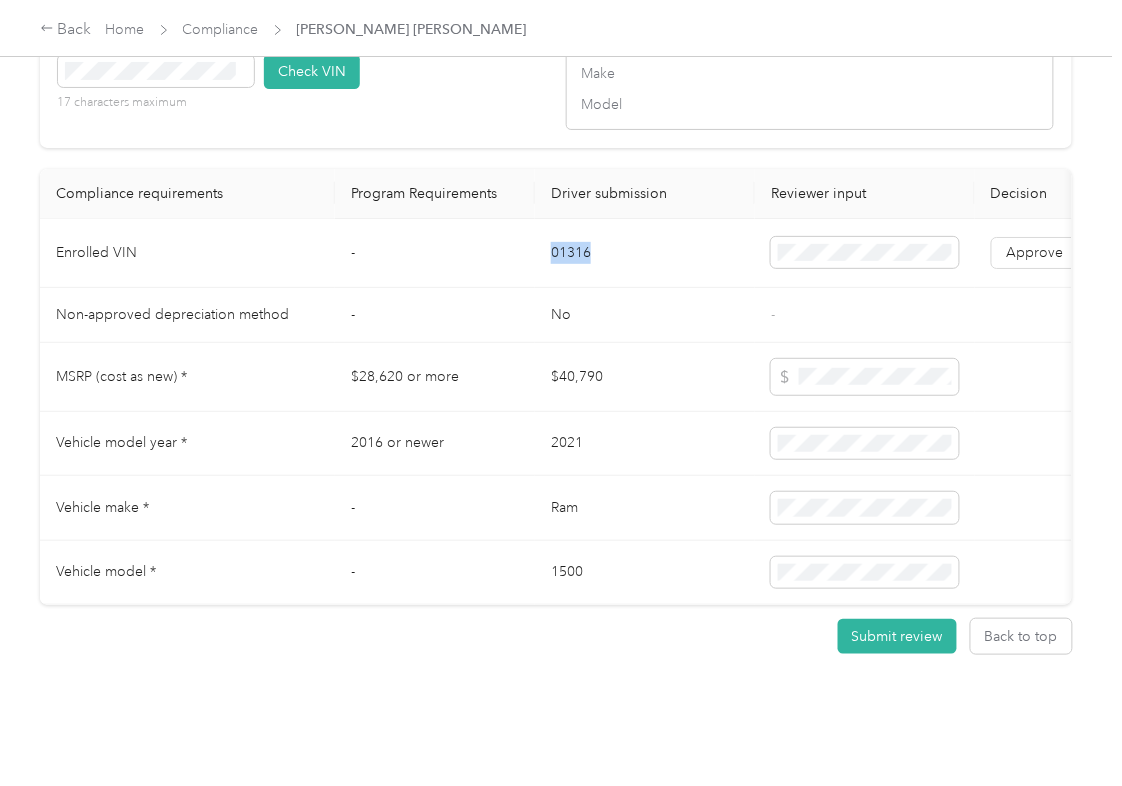 drag, startPoint x: 644, startPoint y: 258, endPoint x: 402, endPoint y: 193, distance: 250.57733 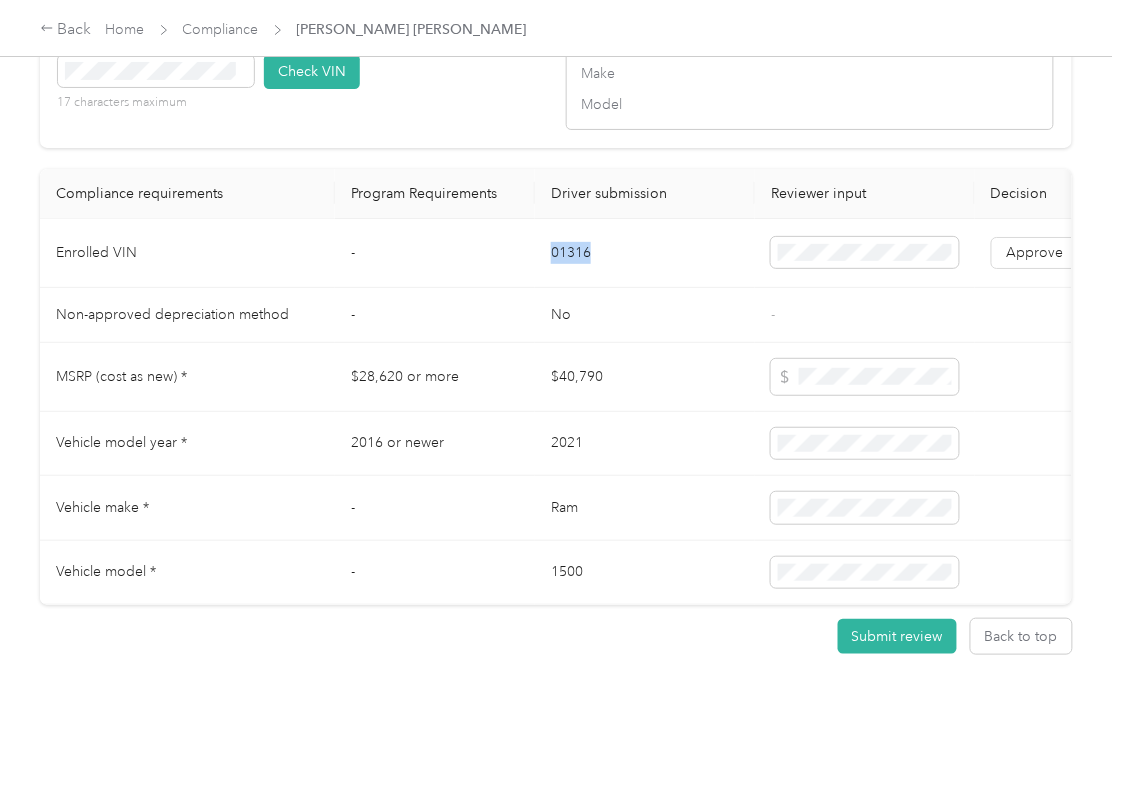 click on "Driver submission" at bounding box center [645, 194] 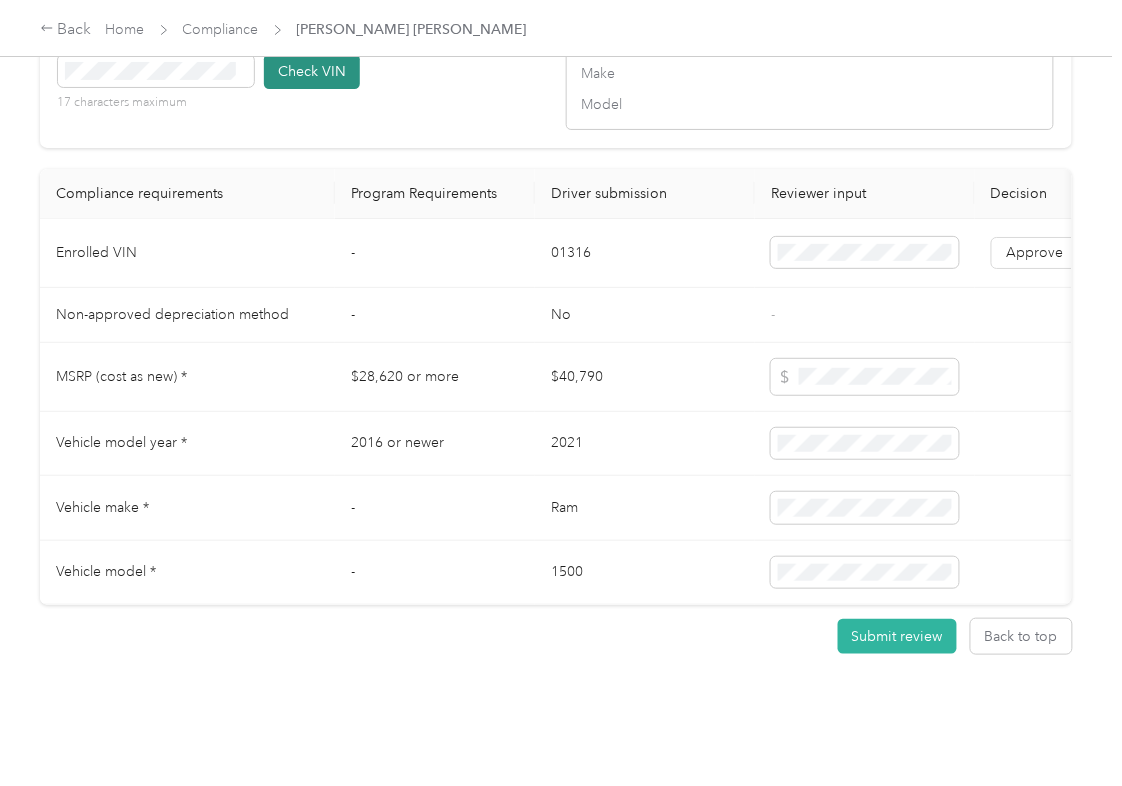 click on "Check VIN" at bounding box center (312, 71) 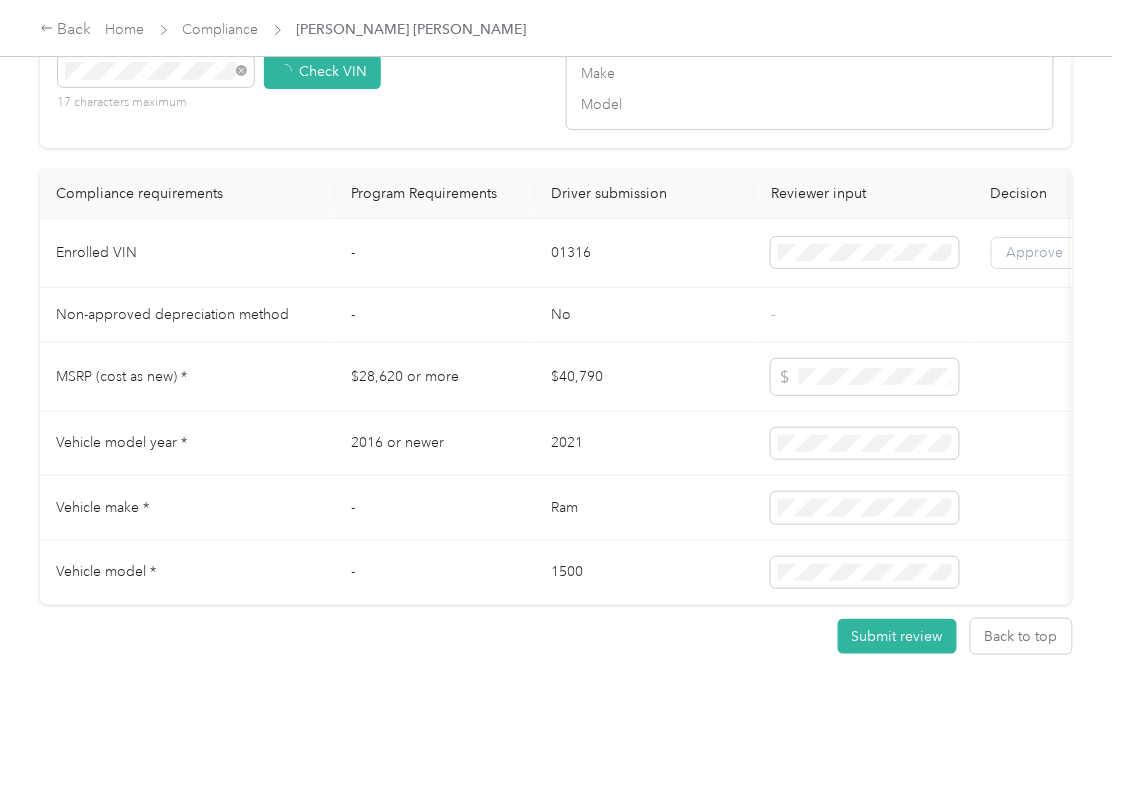 click on "Approve" at bounding box center (1035, 252) 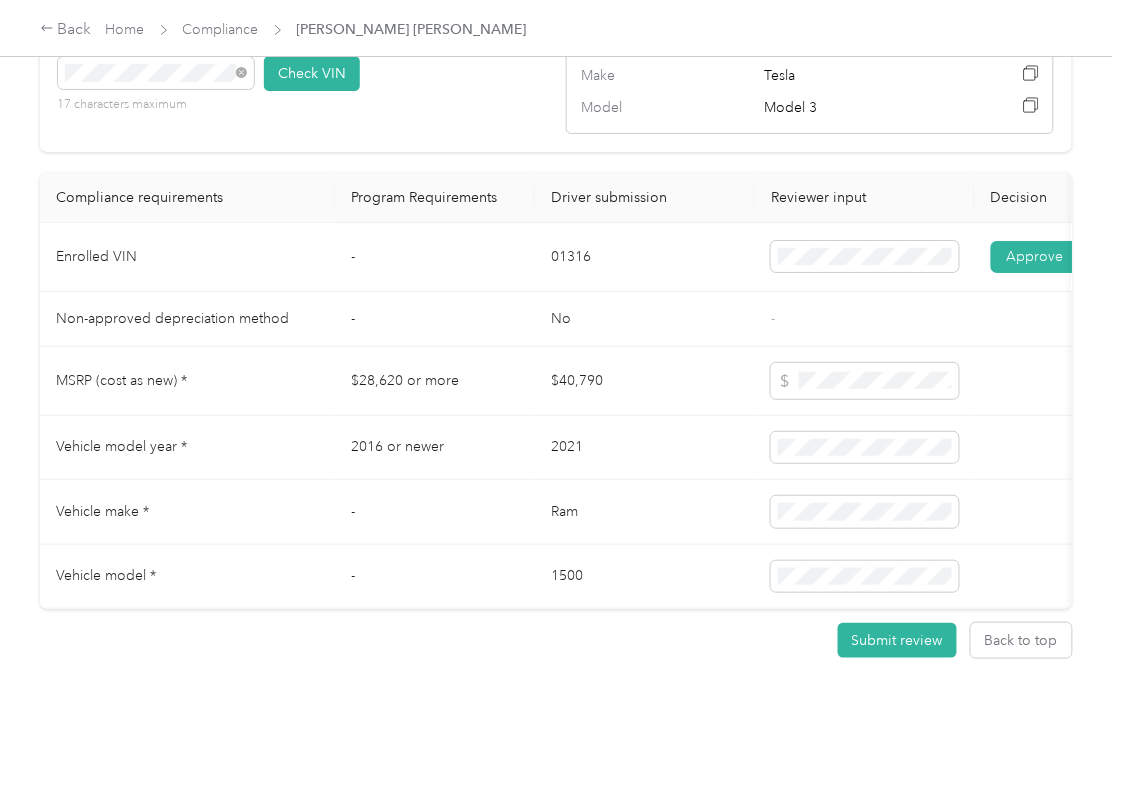 scroll, scrollTop: 1736, scrollLeft: 0, axis: vertical 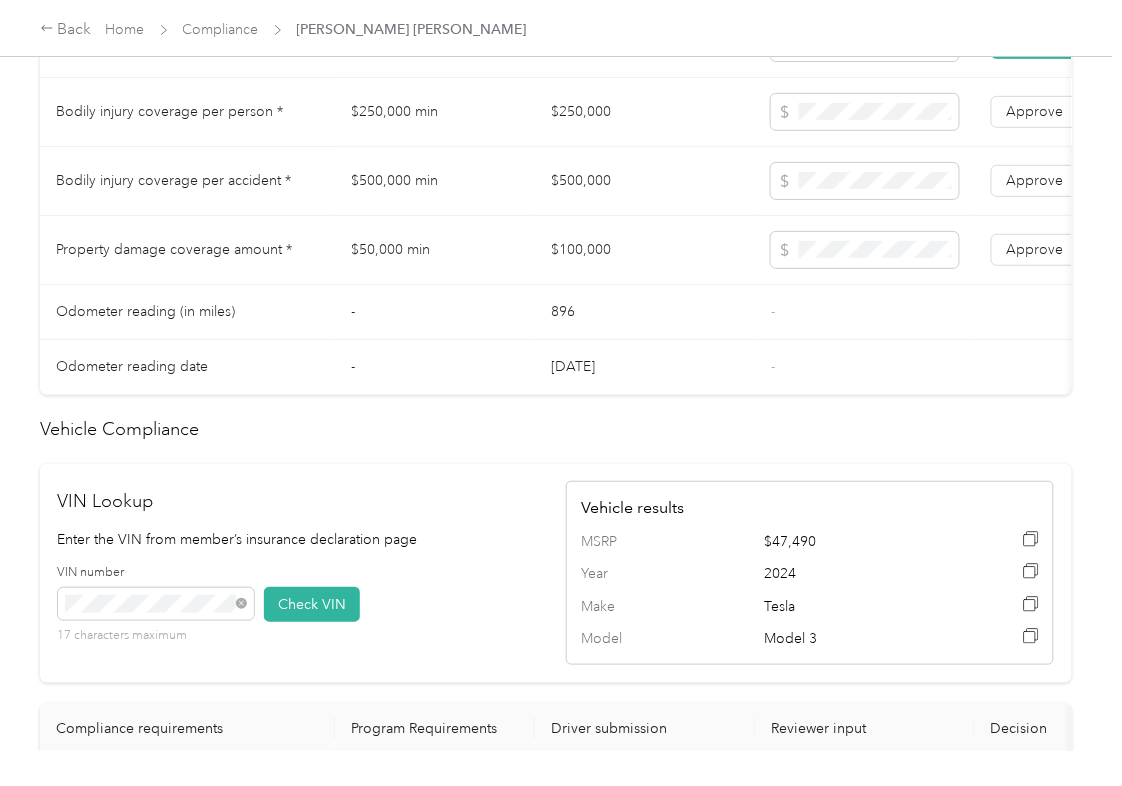click on "$250,000" at bounding box center [645, 112] 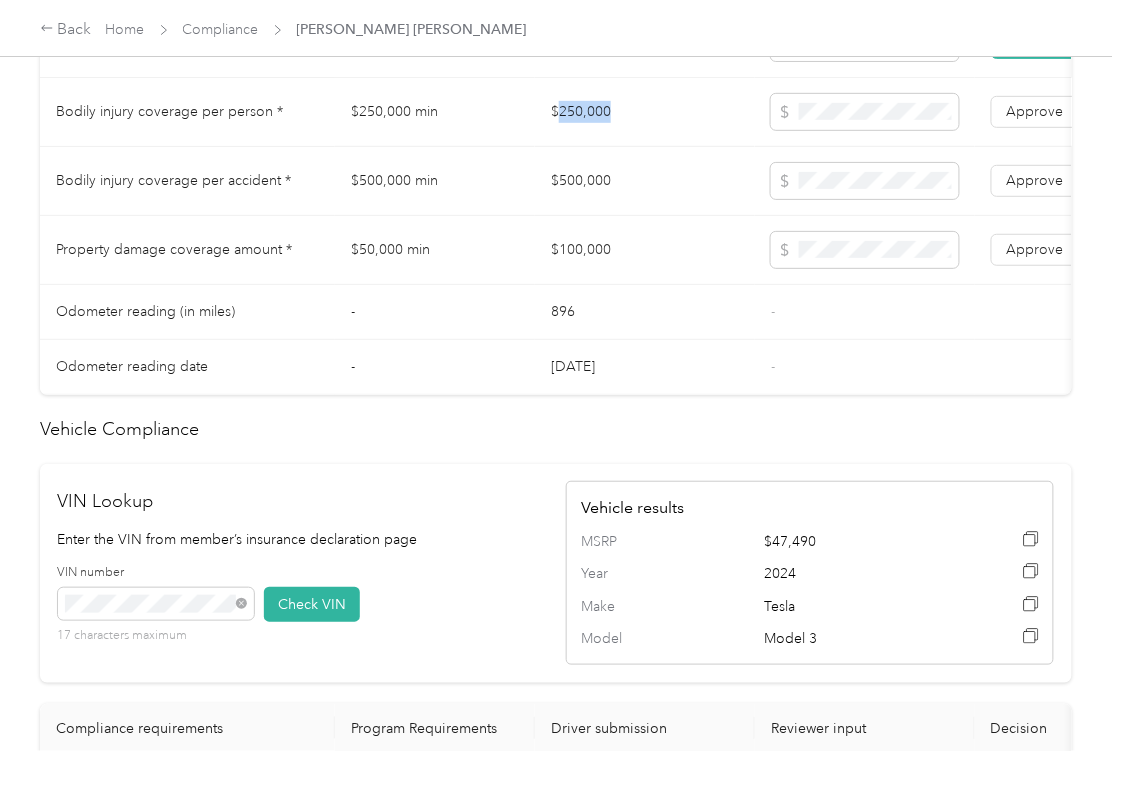 click on "$250,000" at bounding box center (645, 112) 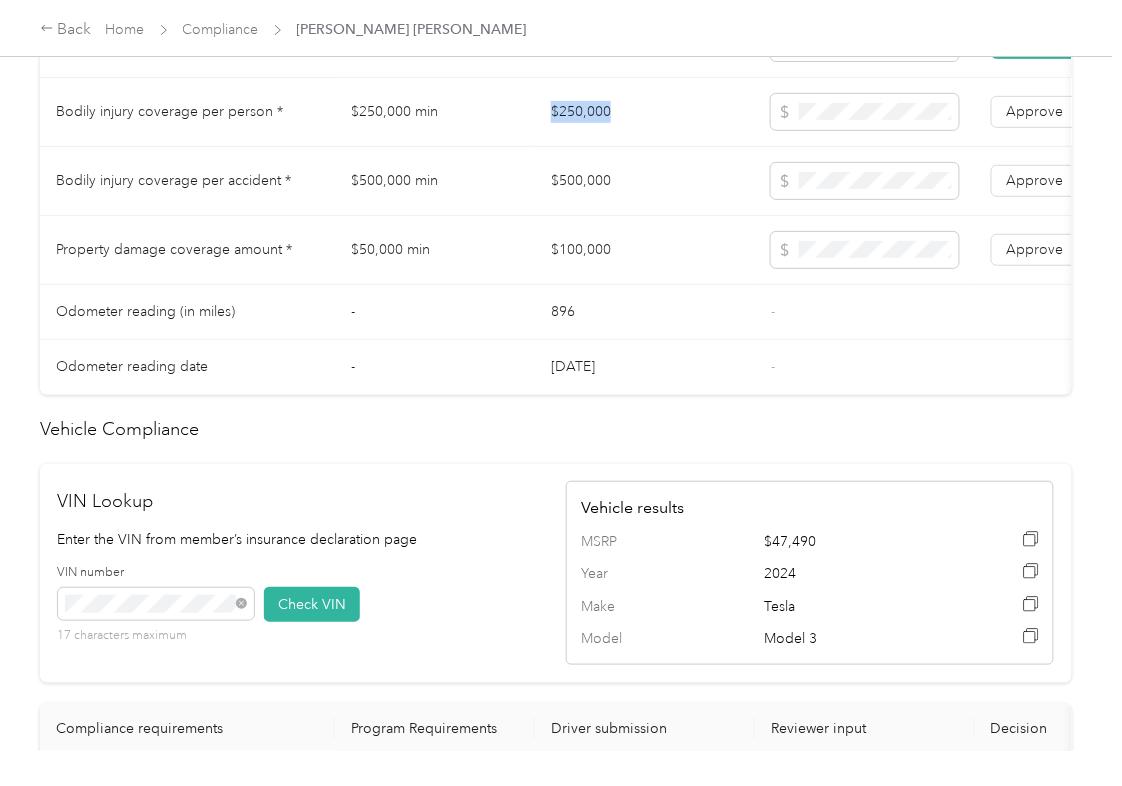click on "$250,000" at bounding box center (645, 112) 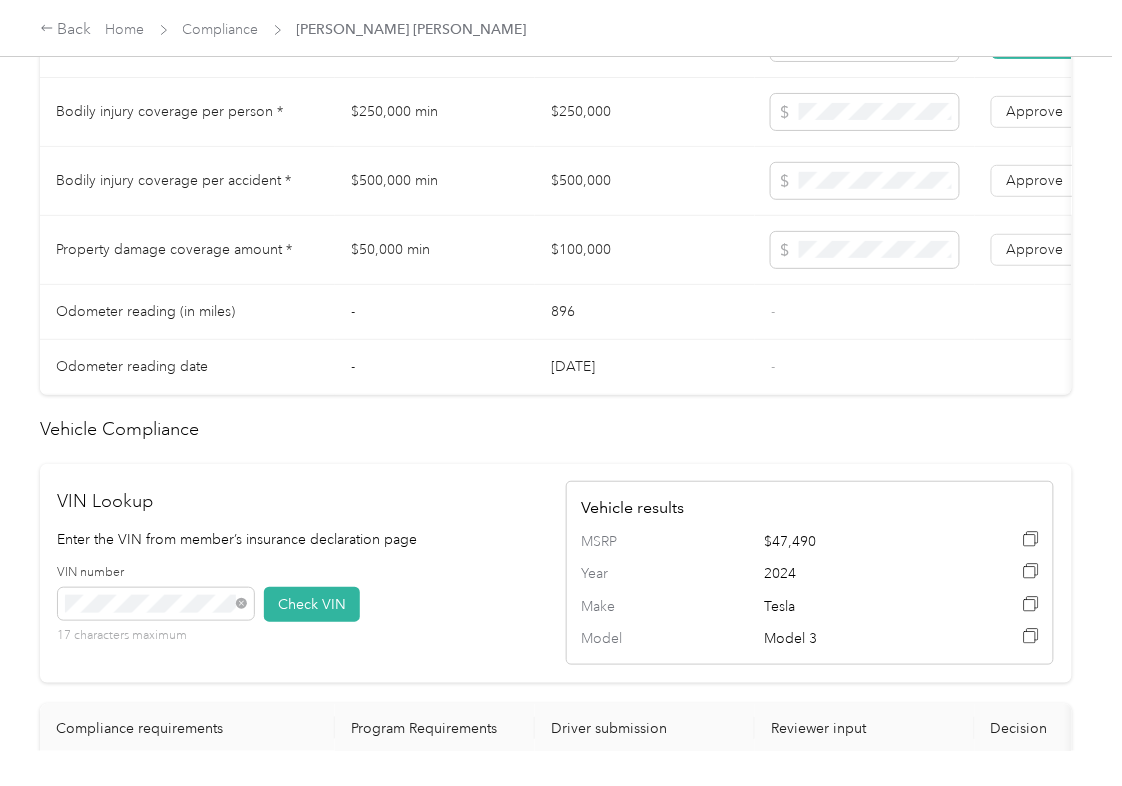 click on "$500,000" at bounding box center (645, 181) 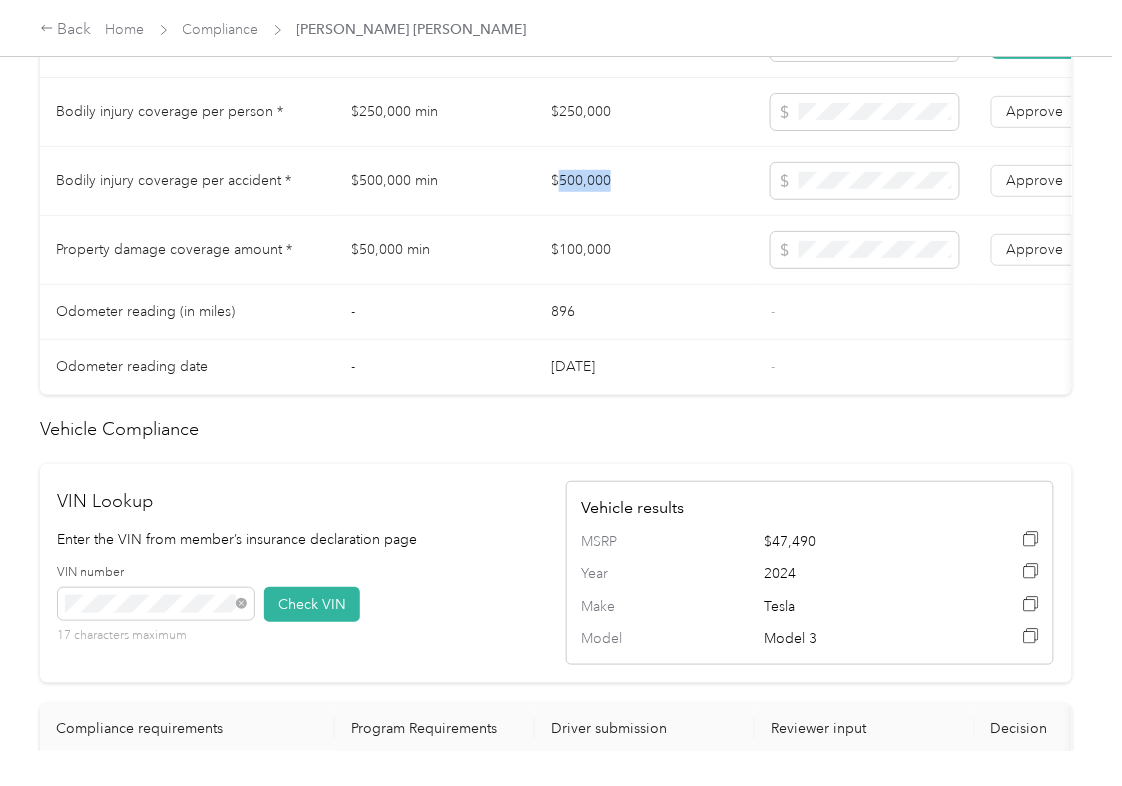 click on "$500,000" at bounding box center (645, 181) 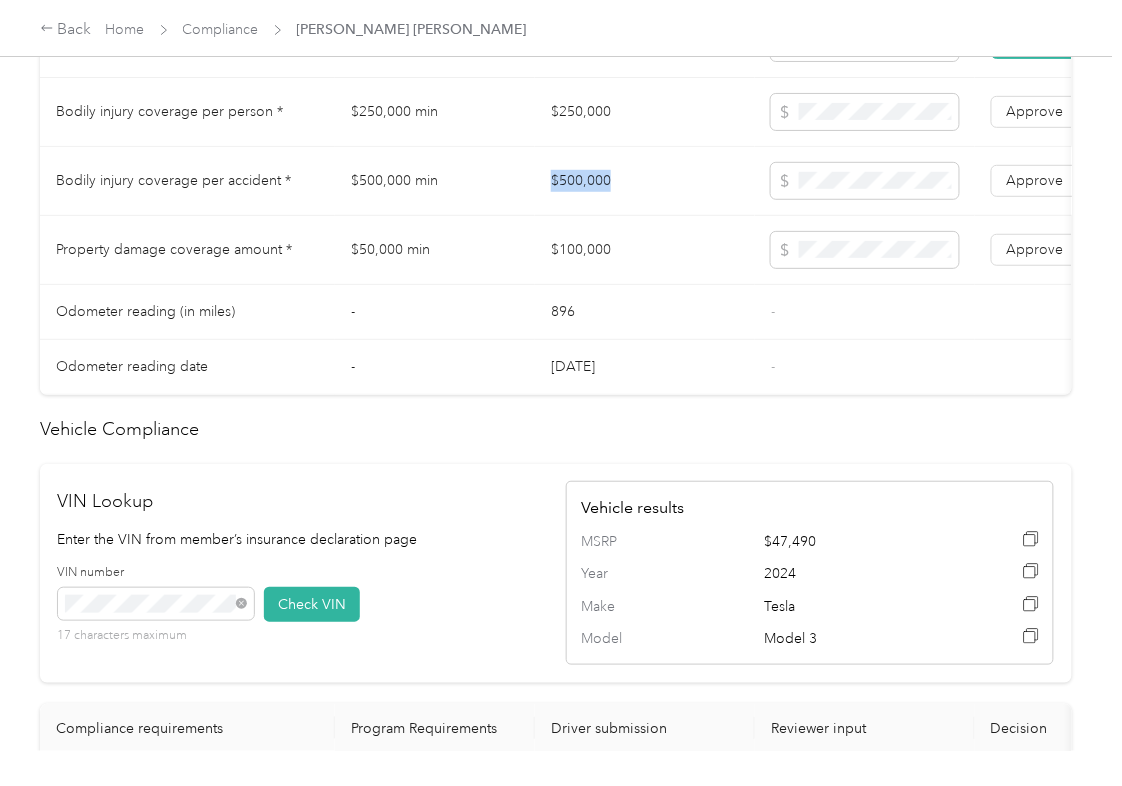 click on "$500,000" at bounding box center (645, 181) 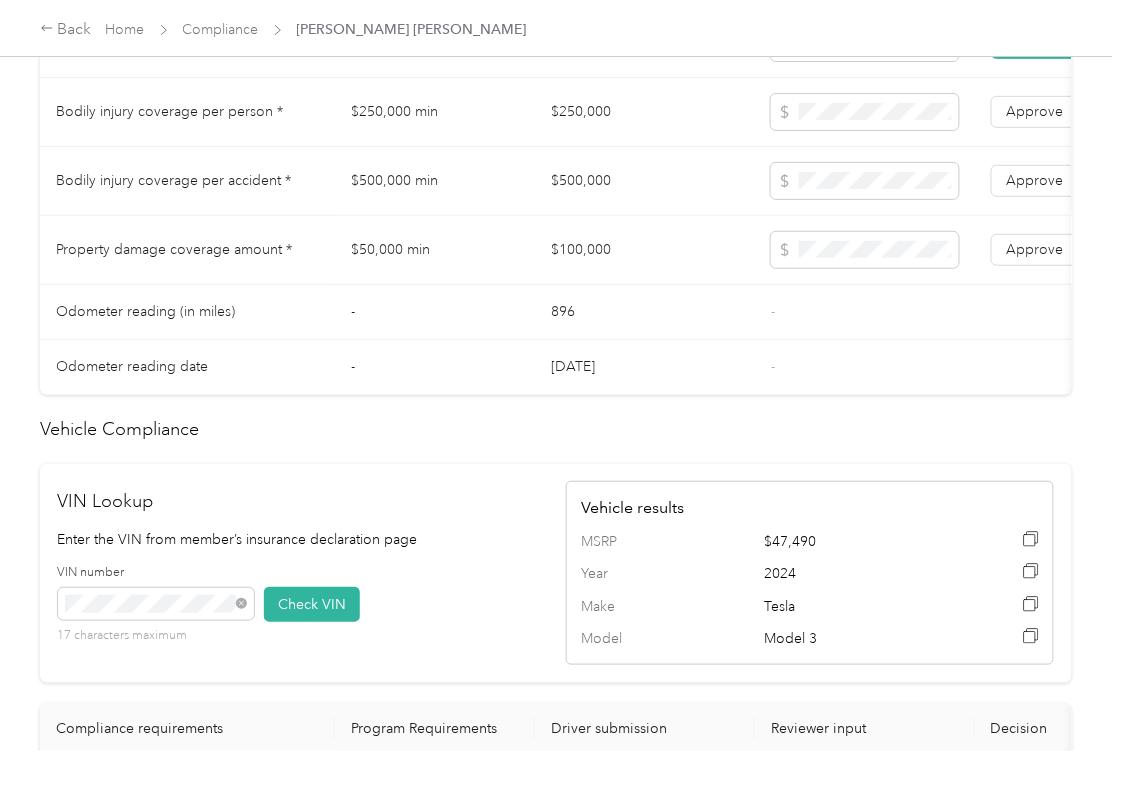 click on "$100,000" at bounding box center (645, 250) 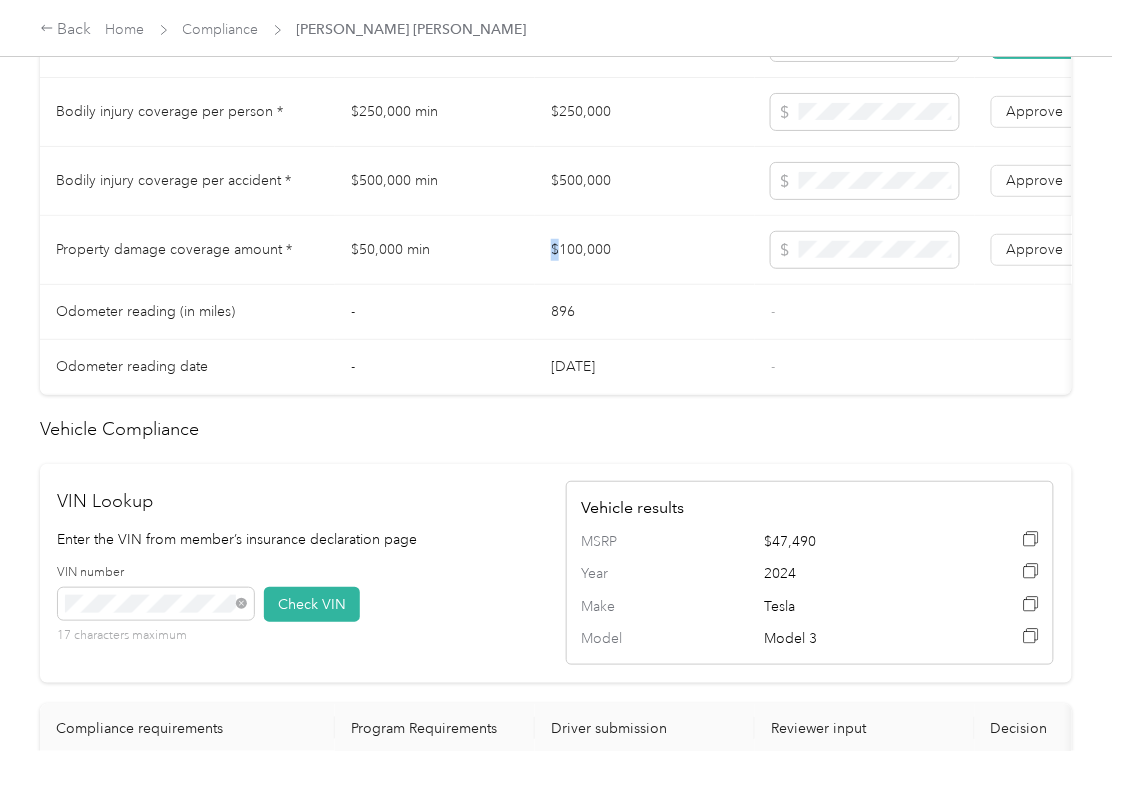 click on "$100,000" at bounding box center (645, 250) 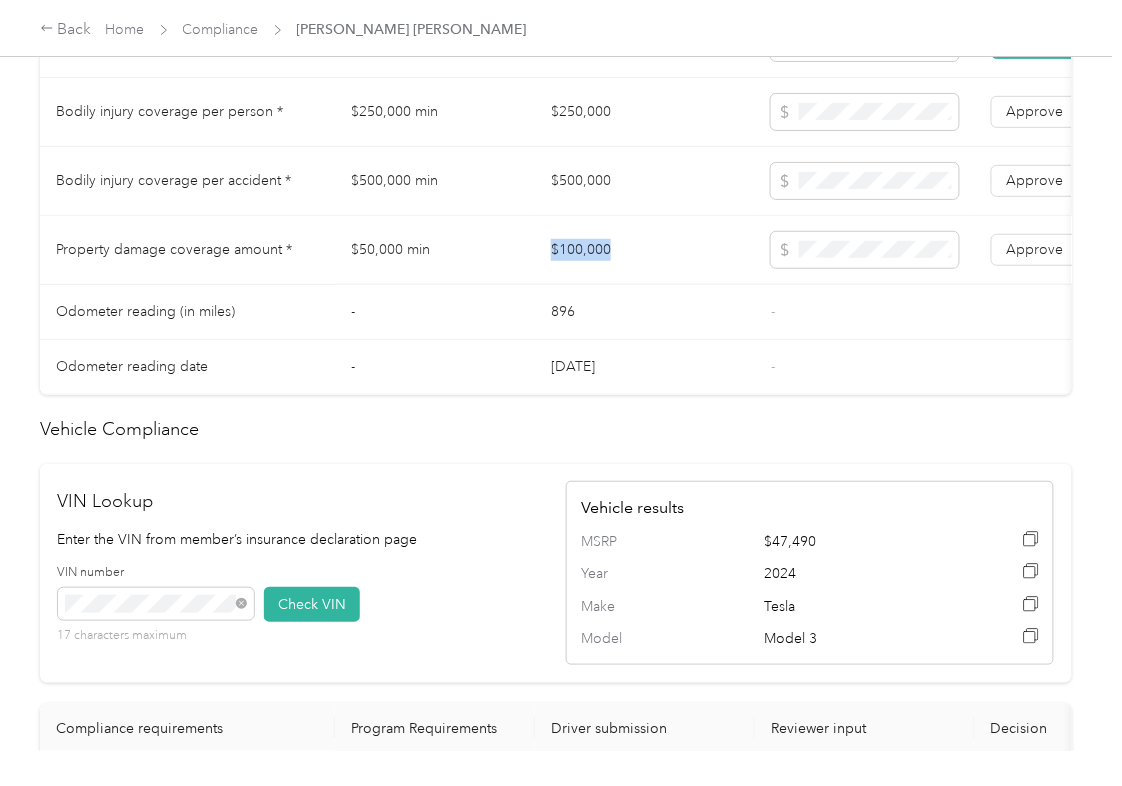 click on "$100,000" at bounding box center [645, 250] 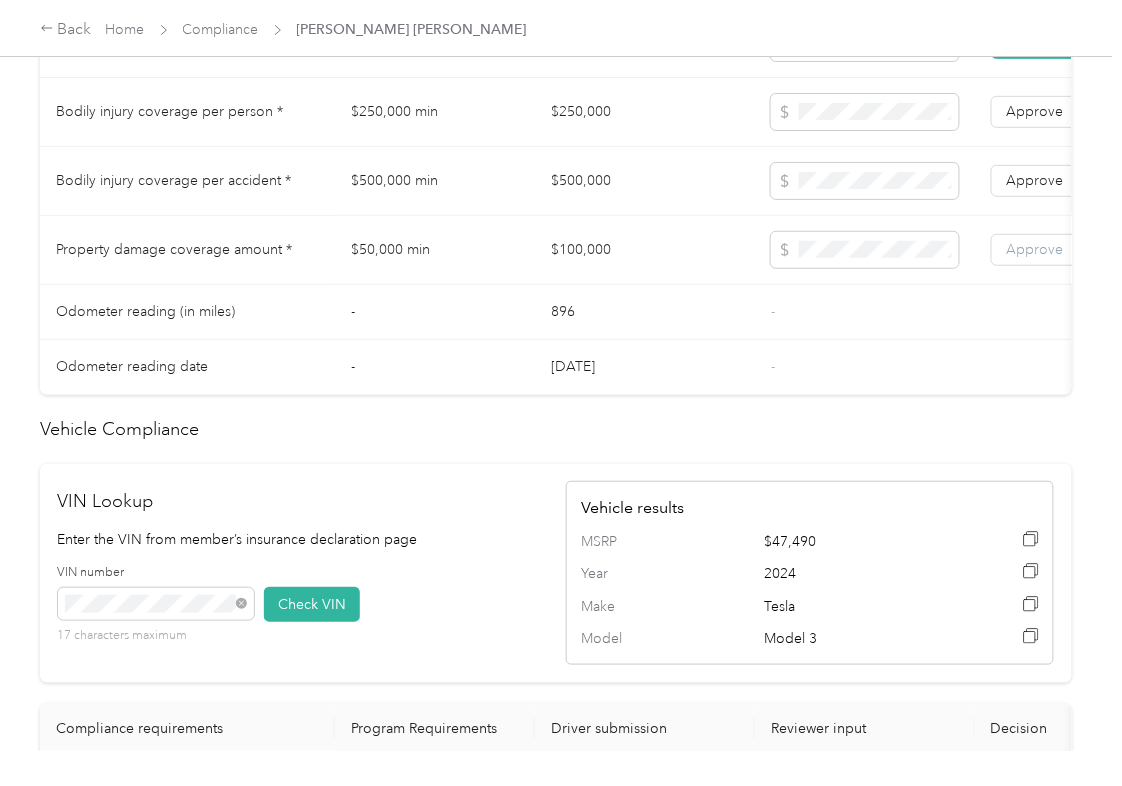 click on "Approve" at bounding box center [1035, 249] 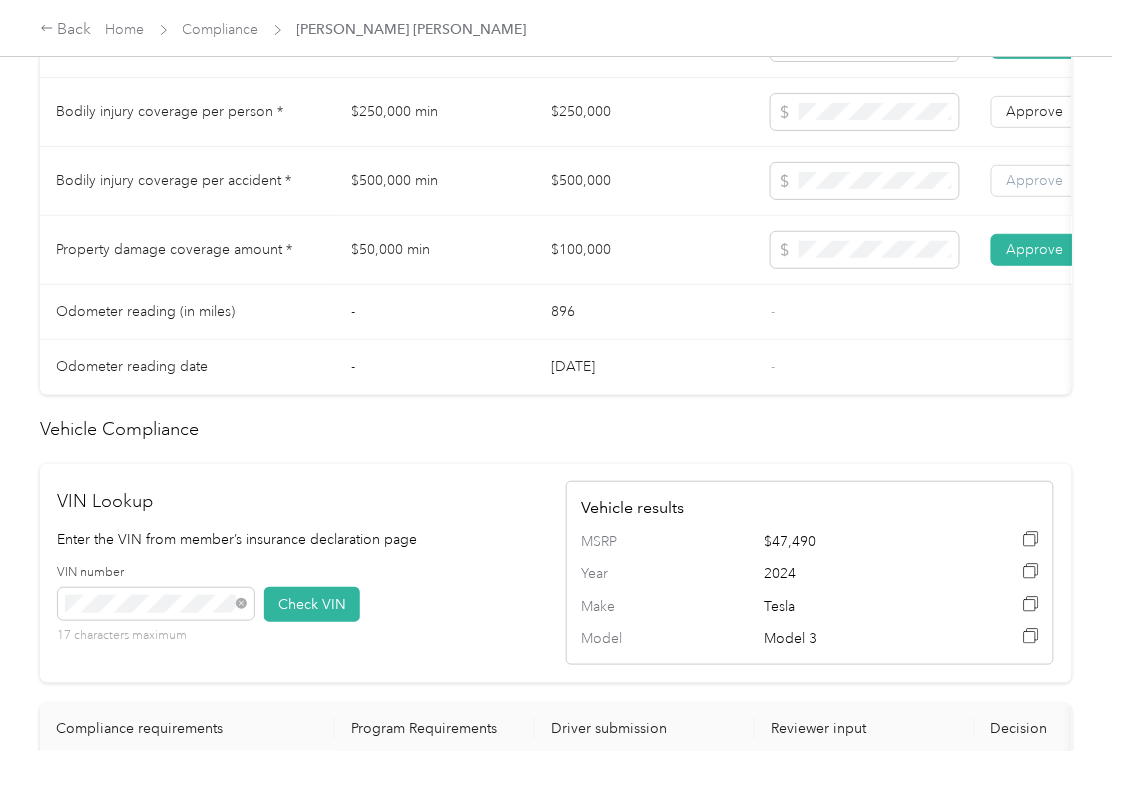 click on "Approve" at bounding box center [1035, 180] 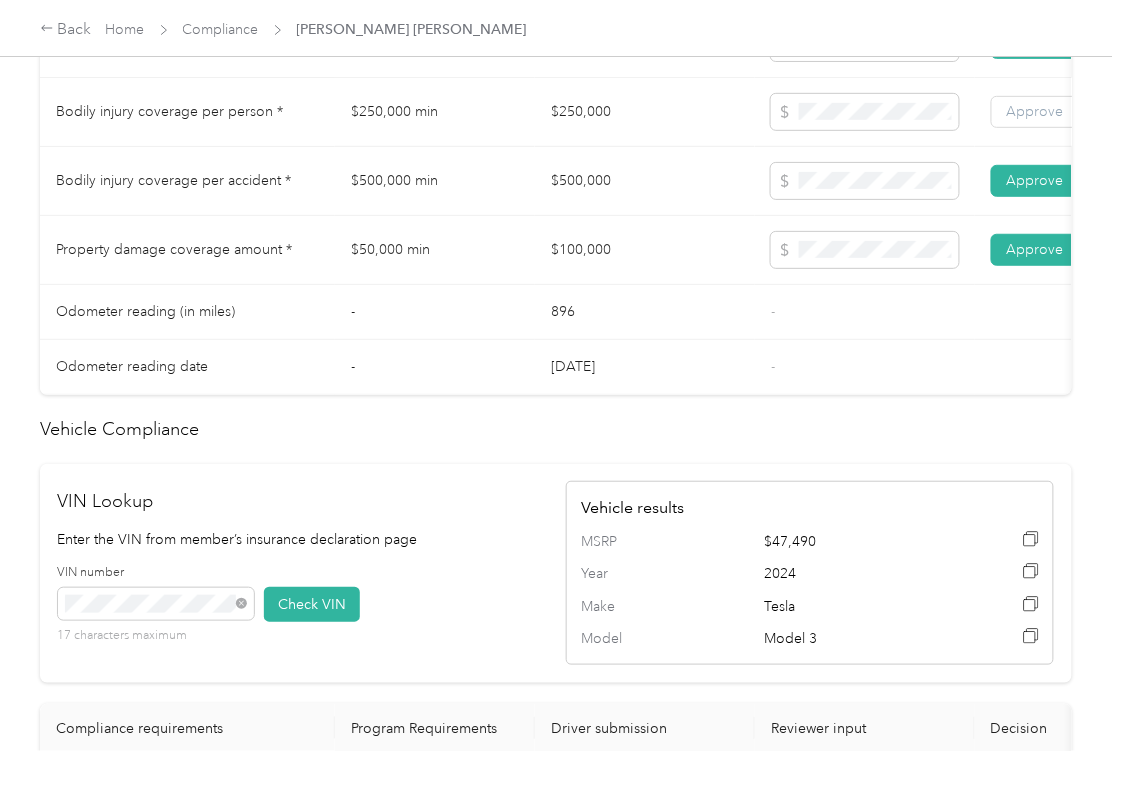 click on "Approve" at bounding box center (1035, 112) 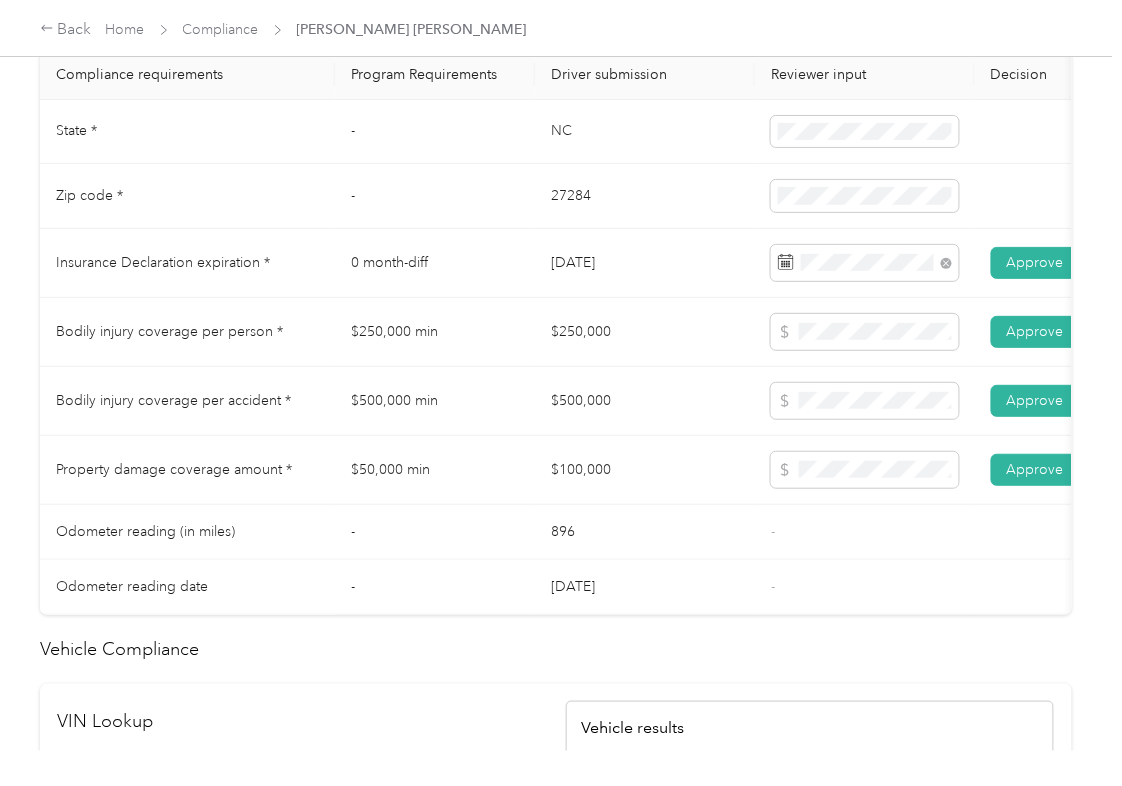 scroll, scrollTop: 936, scrollLeft: 0, axis: vertical 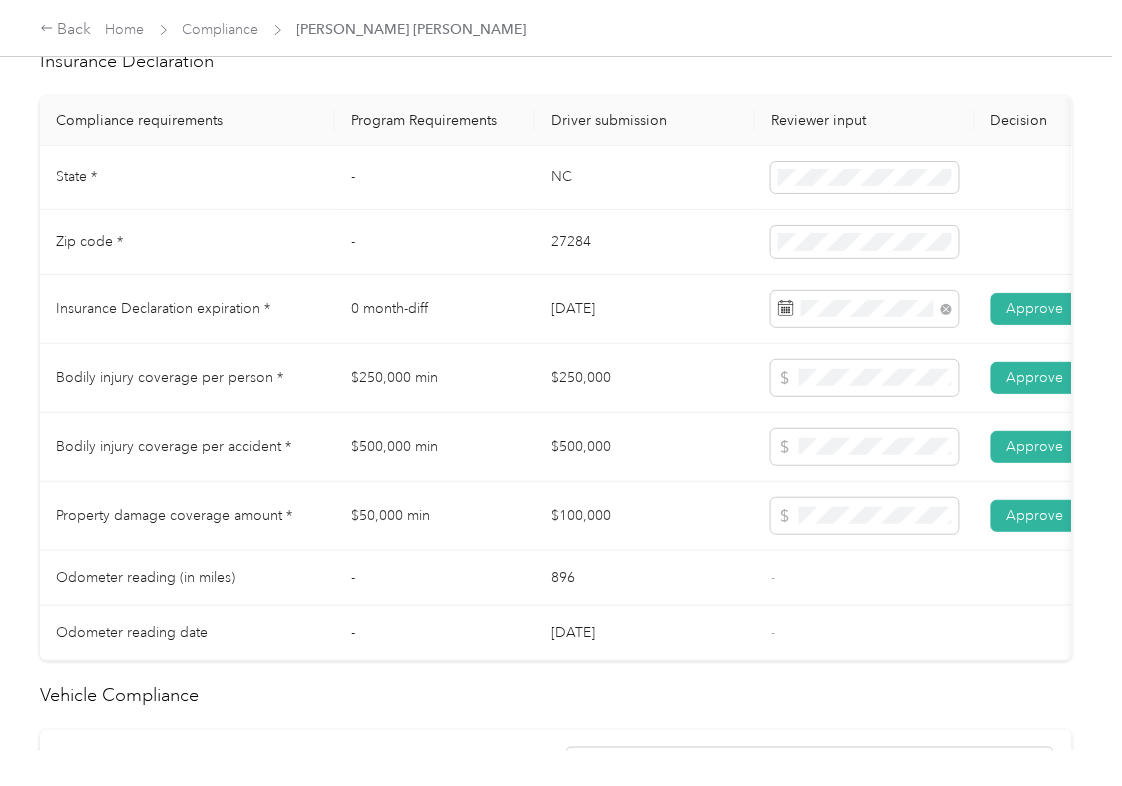 click on "NC" at bounding box center (645, 178) 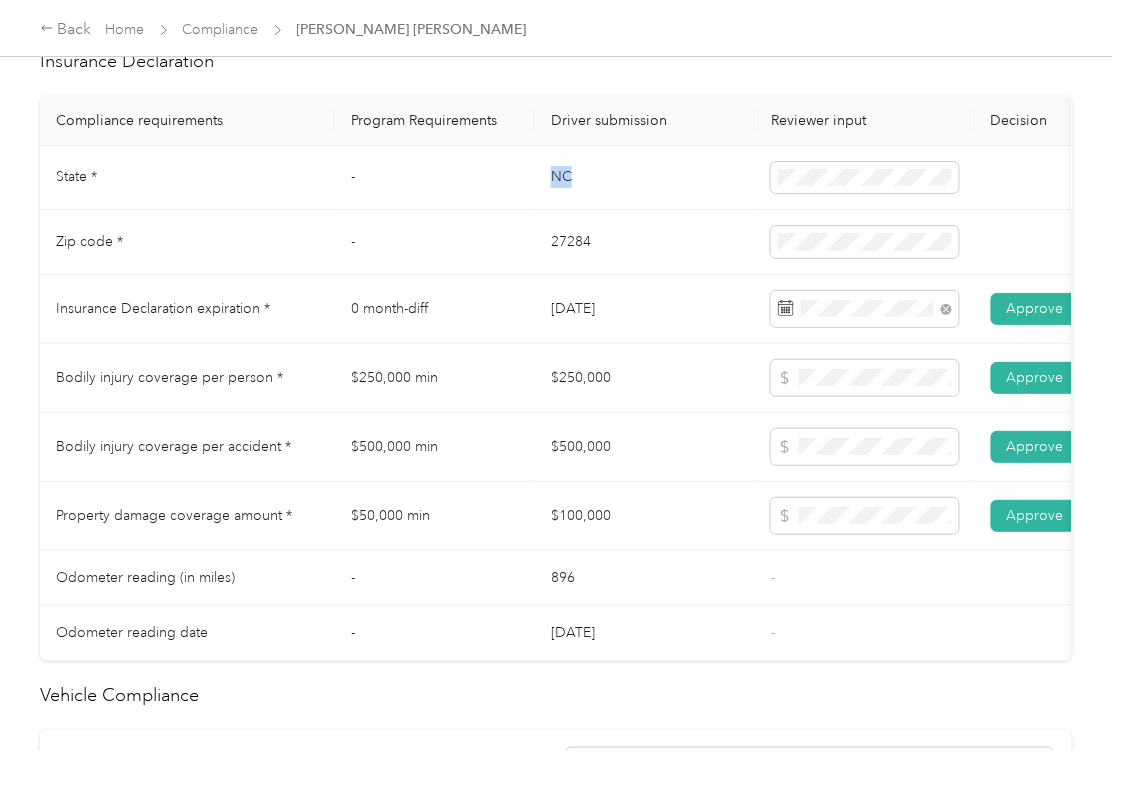 click on "NC" at bounding box center (645, 178) 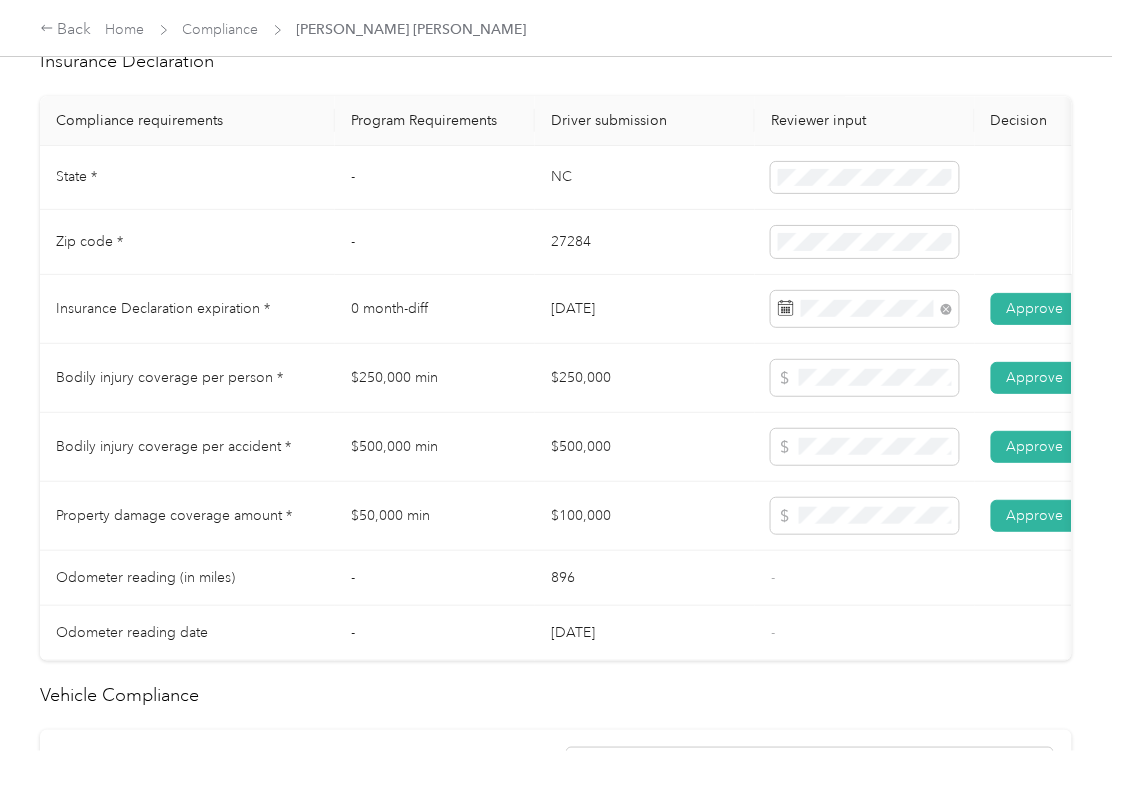 click on "27284" at bounding box center [645, 242] 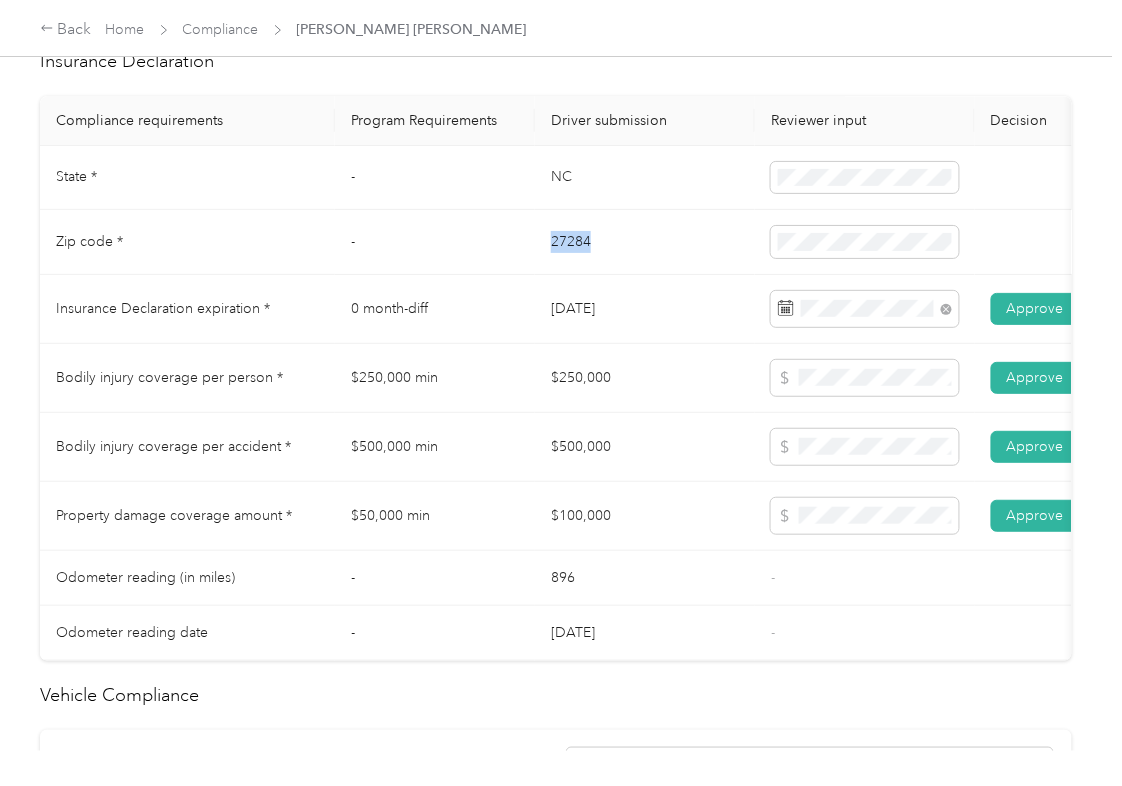 click on "27284" at bounding box center [645, 242] 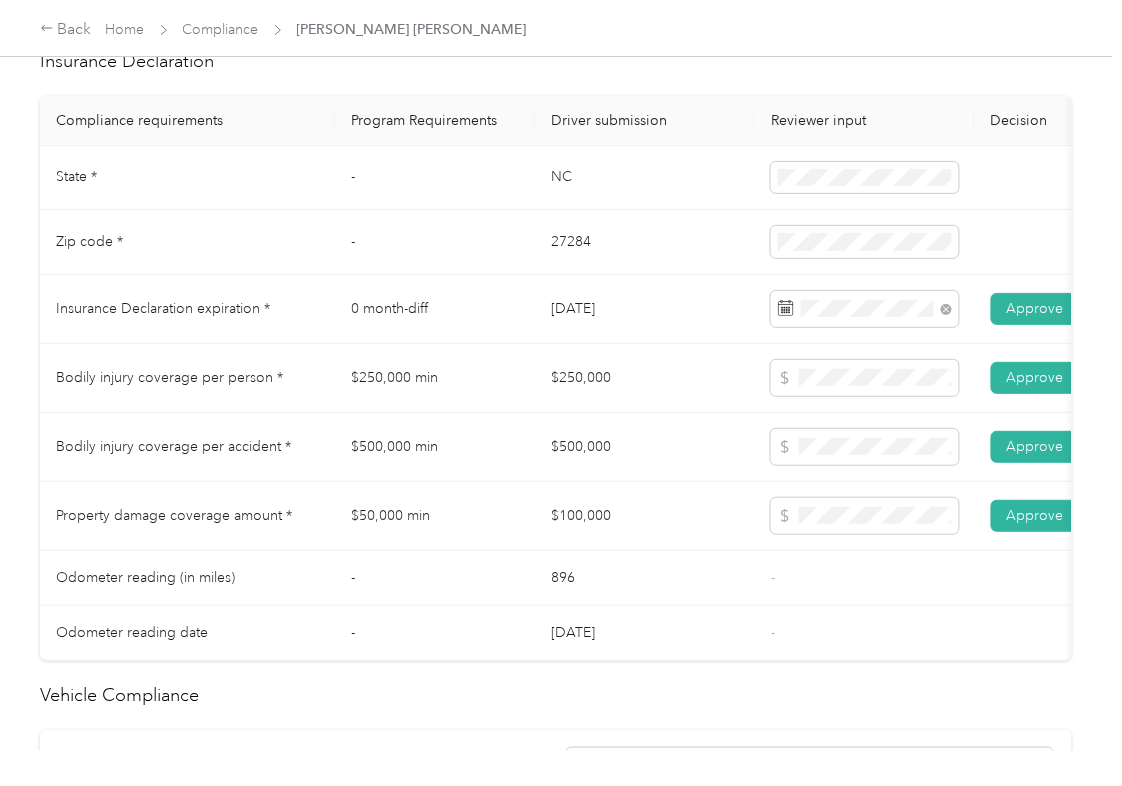 click on "$500,000" at bounding box center (645, 447) 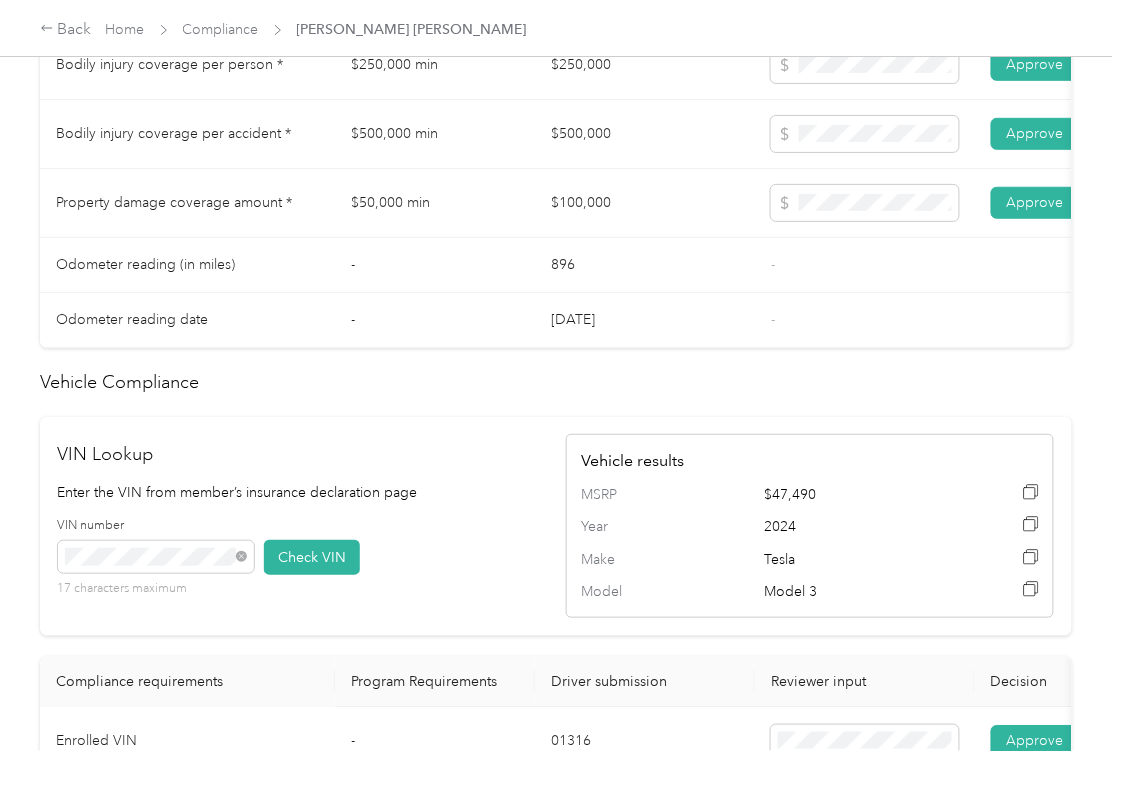scroll, scrollTop: 1736, scrollLeft: 0, axis: vertical 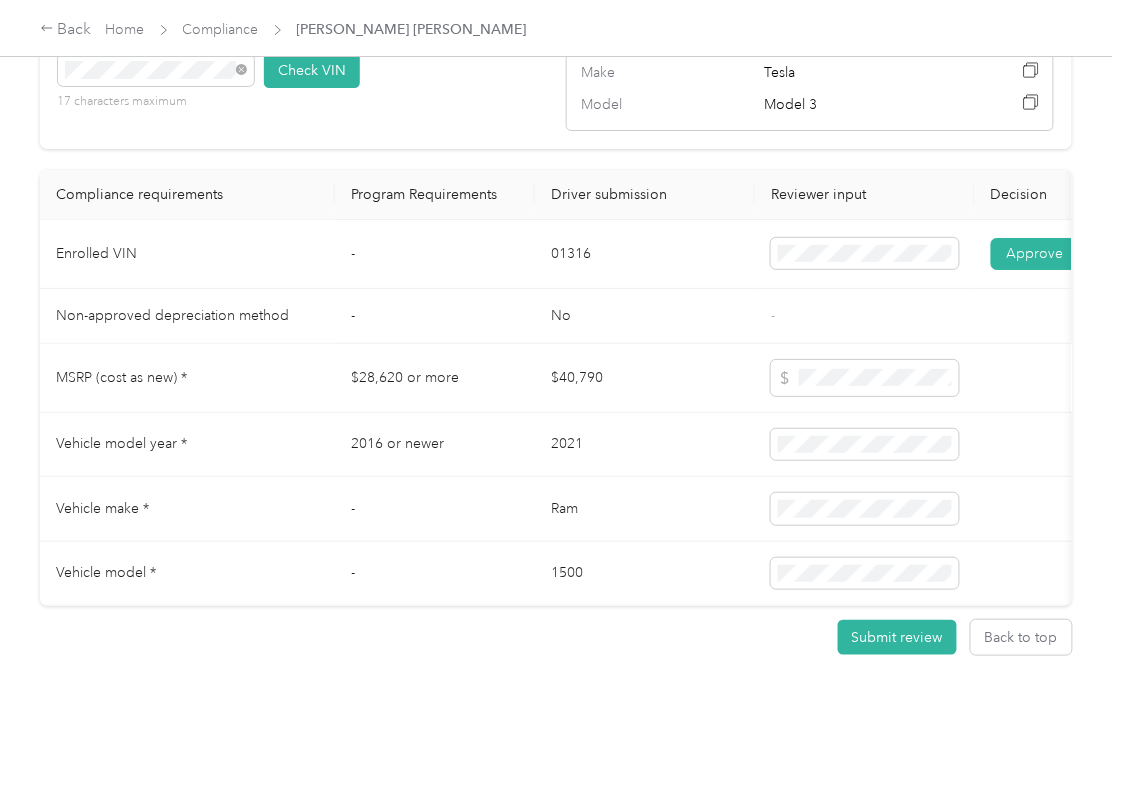click on "$40,790" at bounding box center [645, 378] 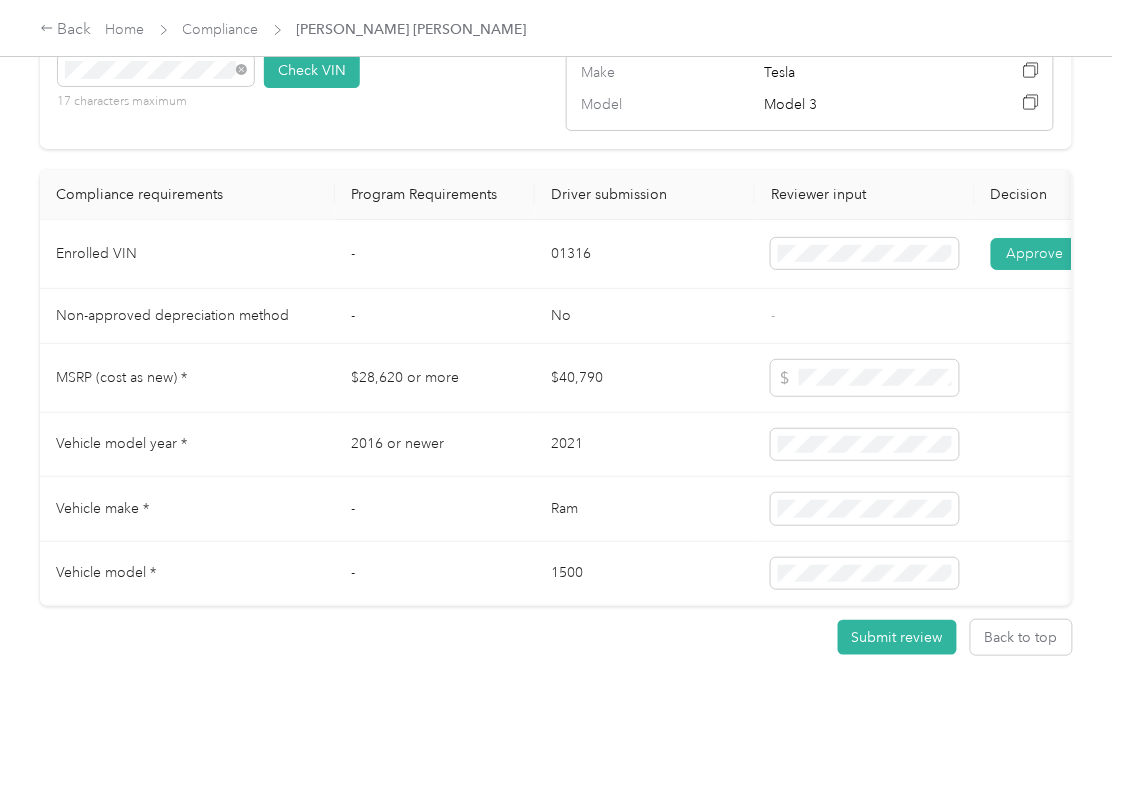 click on "Submit review" at bounding box center [897, 637] 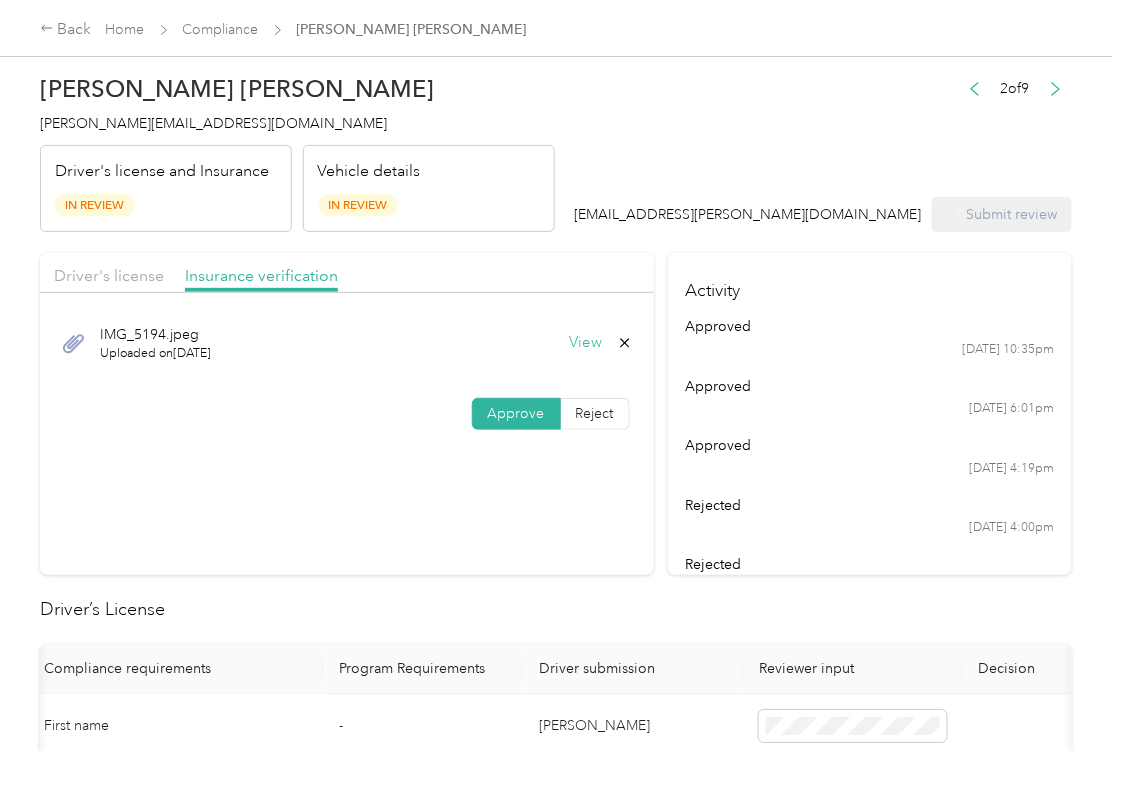 scroll, scrollTop: 0, scrollLeft: 0, axis: both 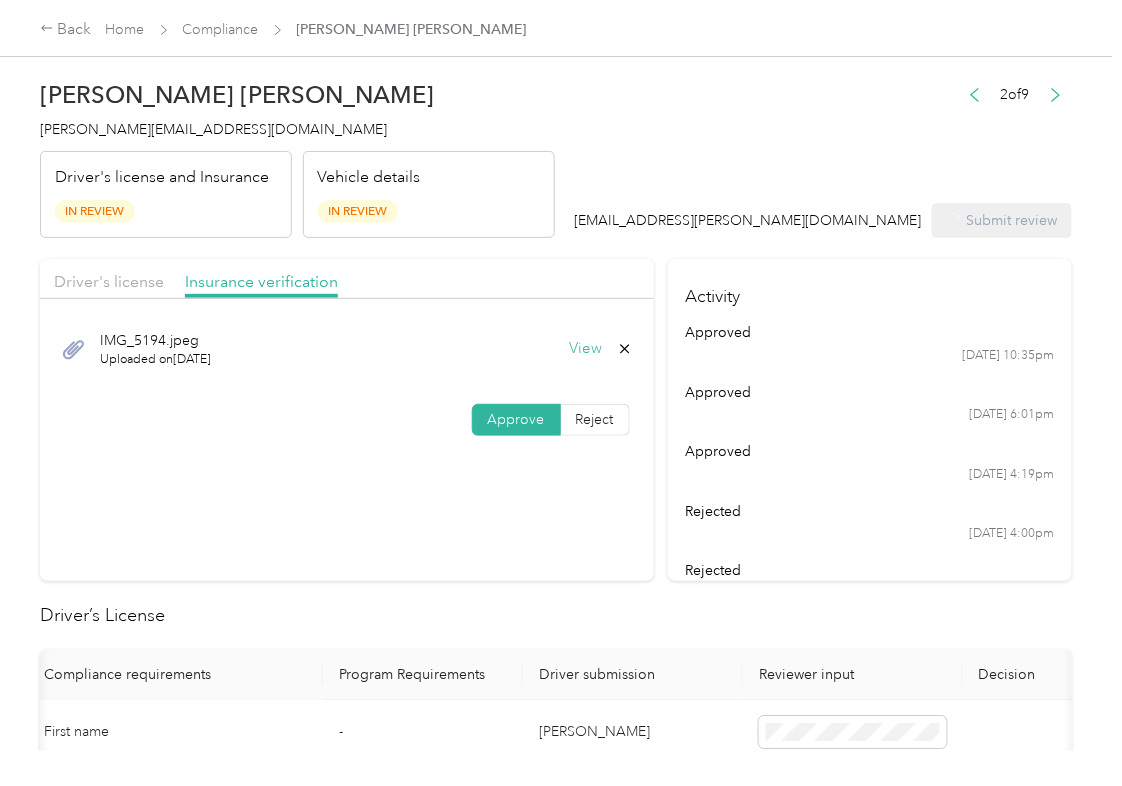 click on "[PERSON_NAME][EMAIL_ADDRESS][DOMAIN_NAME]" at bounding box center [213, 129] 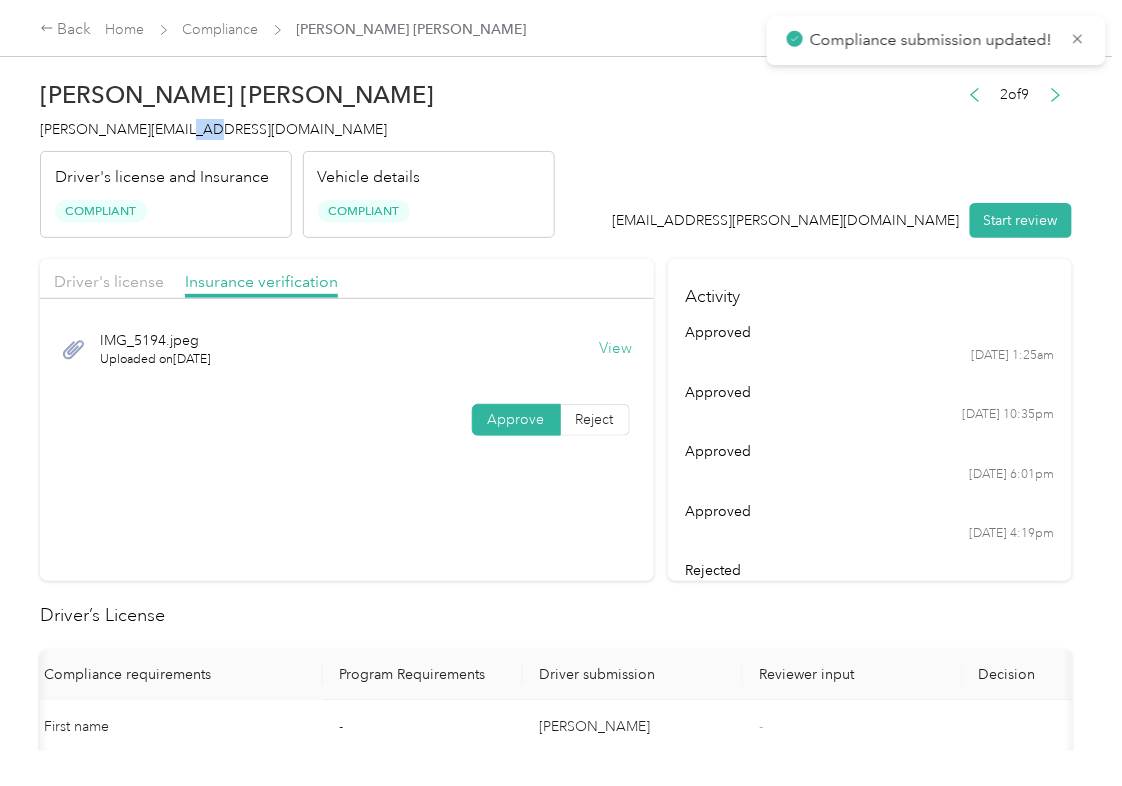 click on "[PERSON_NAME][EMAIL_ADDRESS][DOMAIN_NAME]" at bounding box center [213, 129] 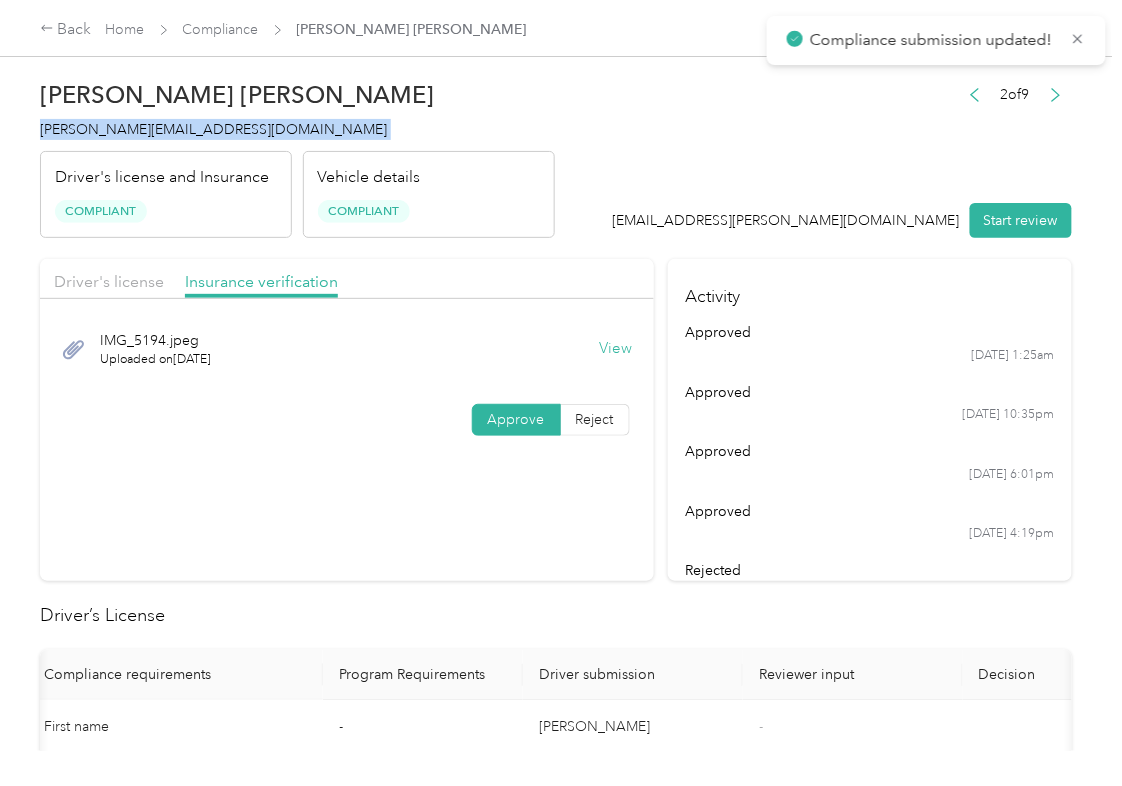 click on "[PERSON_NAME][EMAIL_ADDRESS][DOMAIN_NAME]" at bounding box center (213, 129) 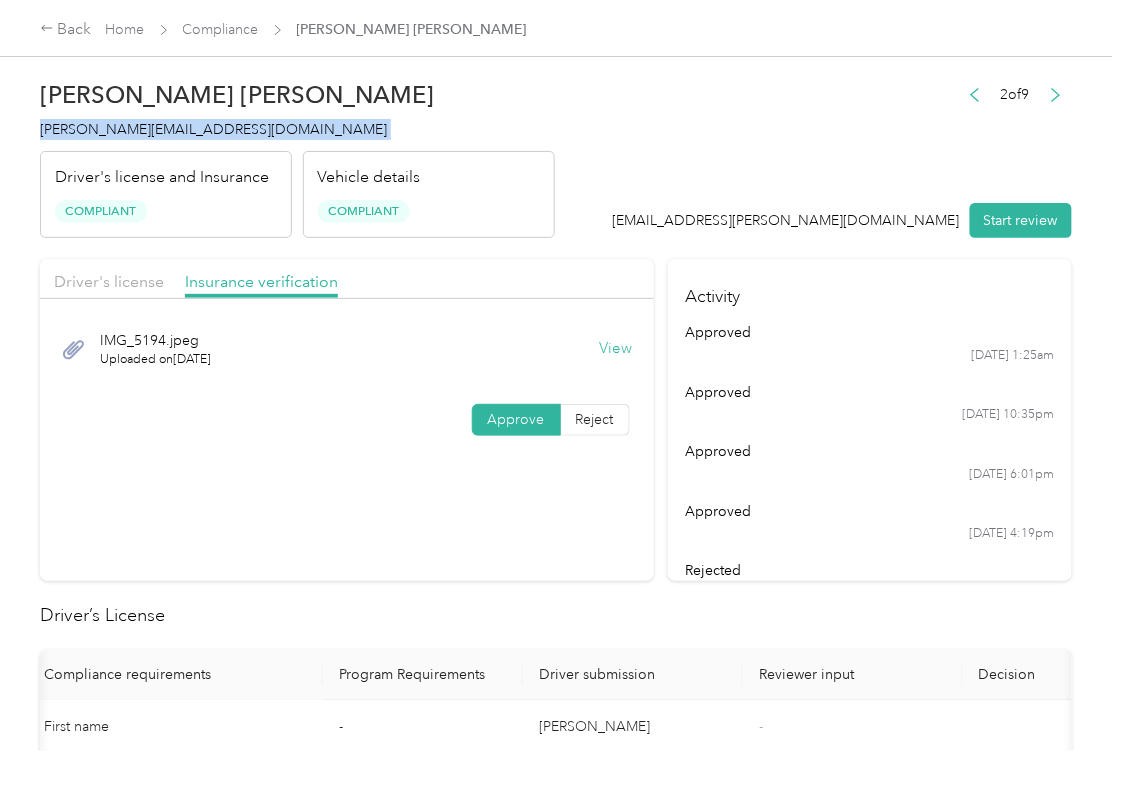 click on "Driver's license Insurance verification IMG_5194.jpeg Uploaded on  [DATE] View Approve Reject" at bounding box center (347, 420) 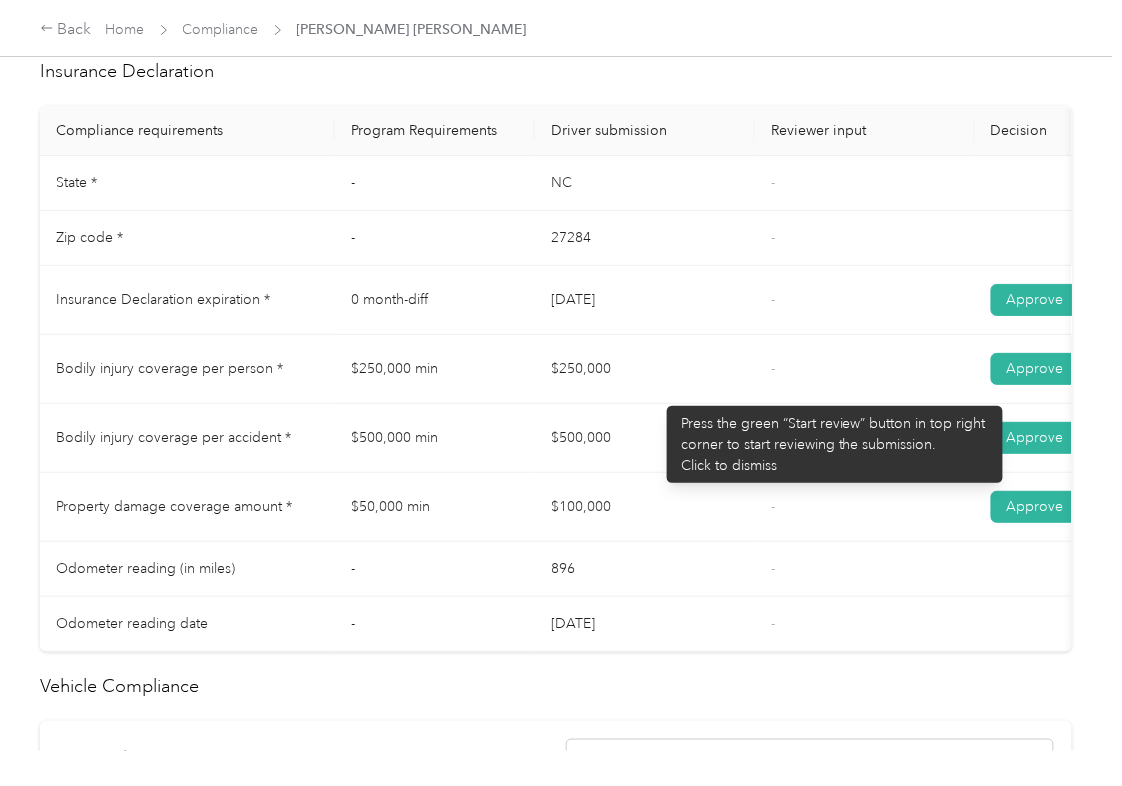 scroll, scrollTop: 933, scrollLeft: 0, axis: vertical 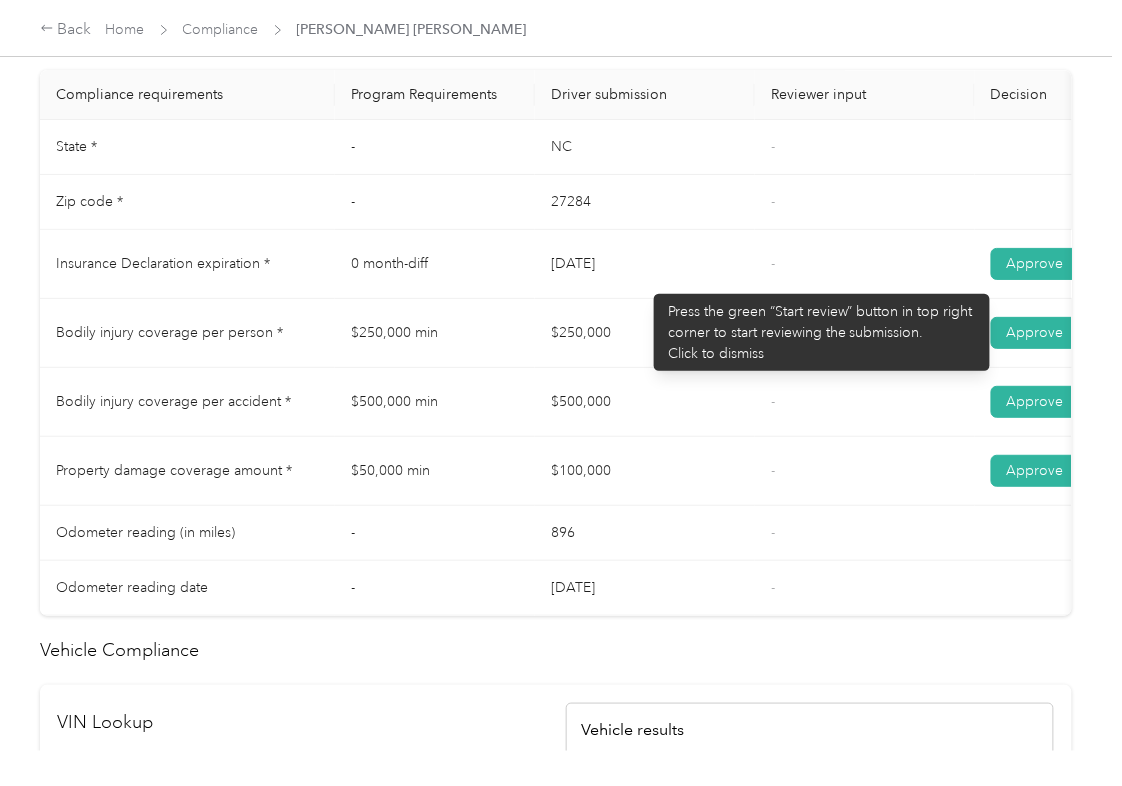 drag, startPoint x: 546, startPoint y: 285, endPoint x: 658, endPoint y: 284, distance: 112.00446 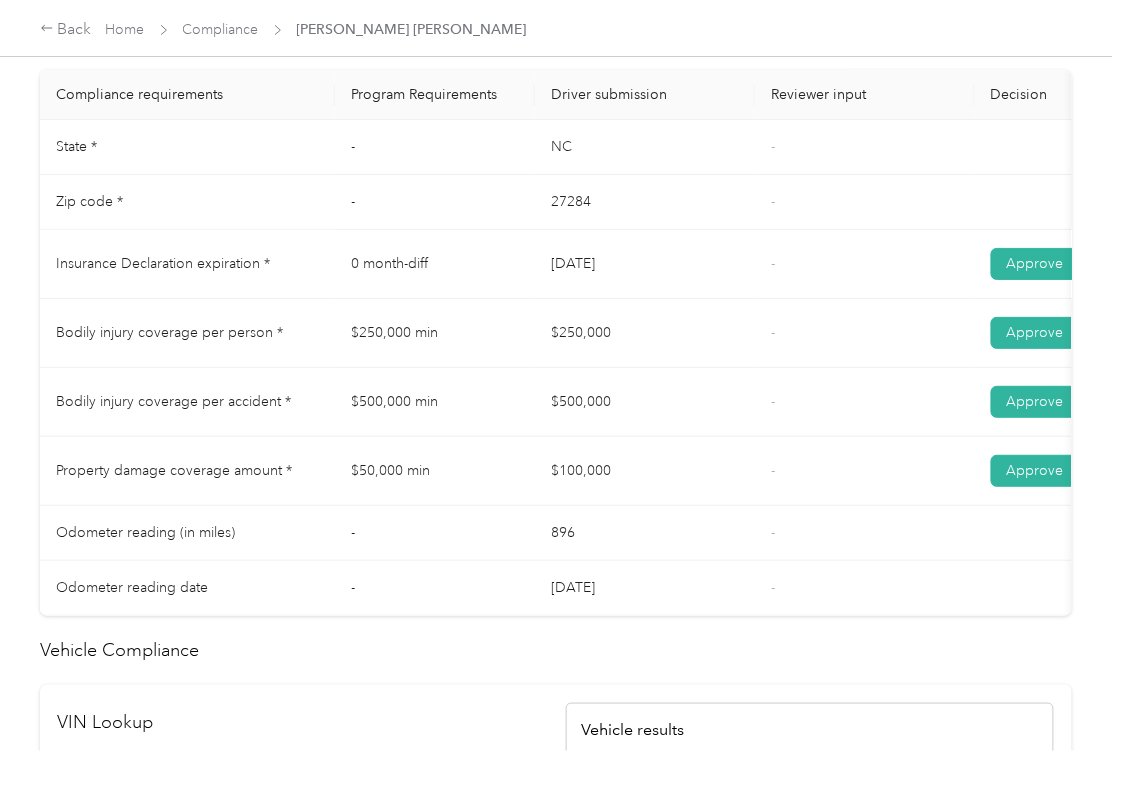 click on "[DATE]" at bounding box center [645, 264] 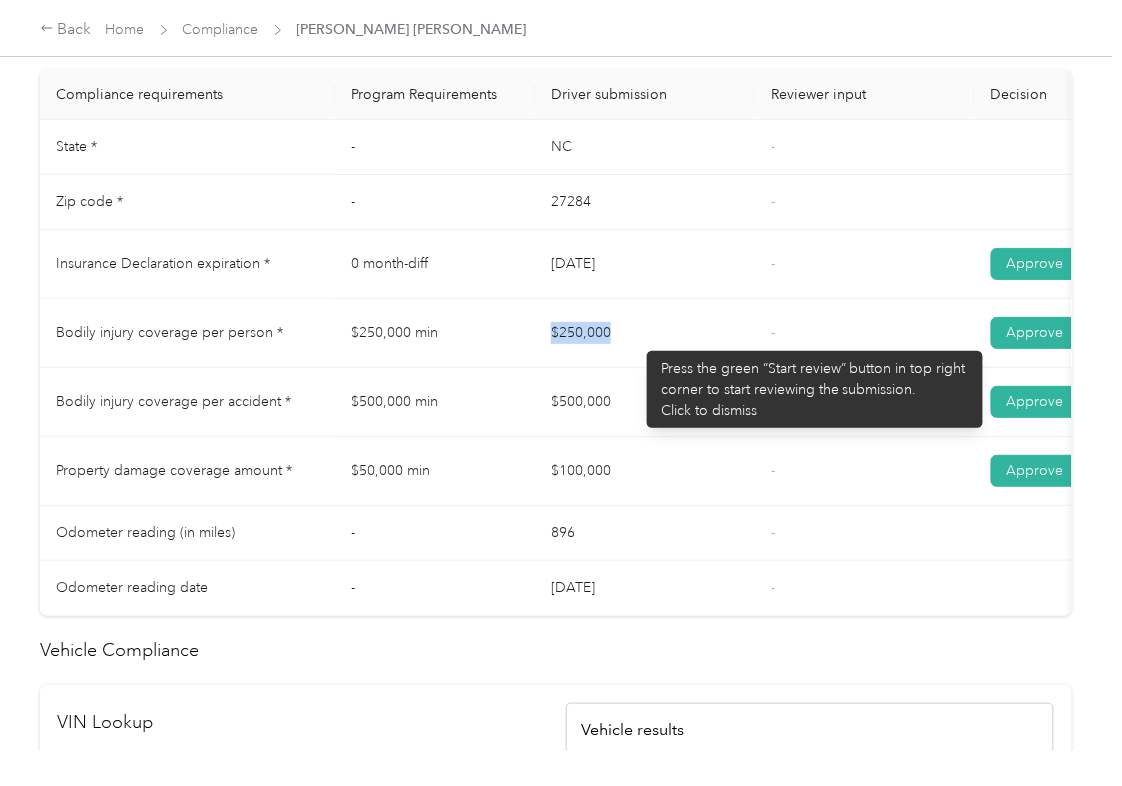 drag, startPoint x: 557, startPoint y: 346, endPoint x: 621, endPoint y: 372, distance: 69.079666 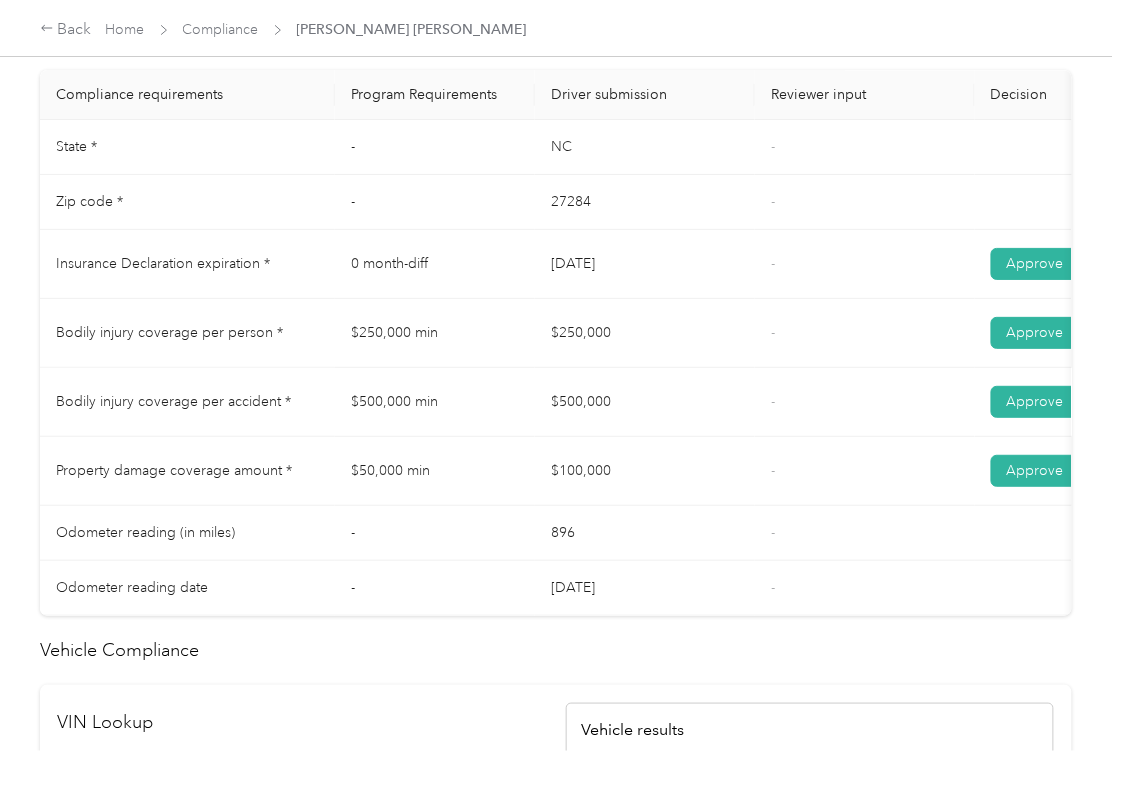 drag, startPoint x: 526, startPoint y: 413, endPoint x: 704, endPoint y: 428, distance: 178.6309 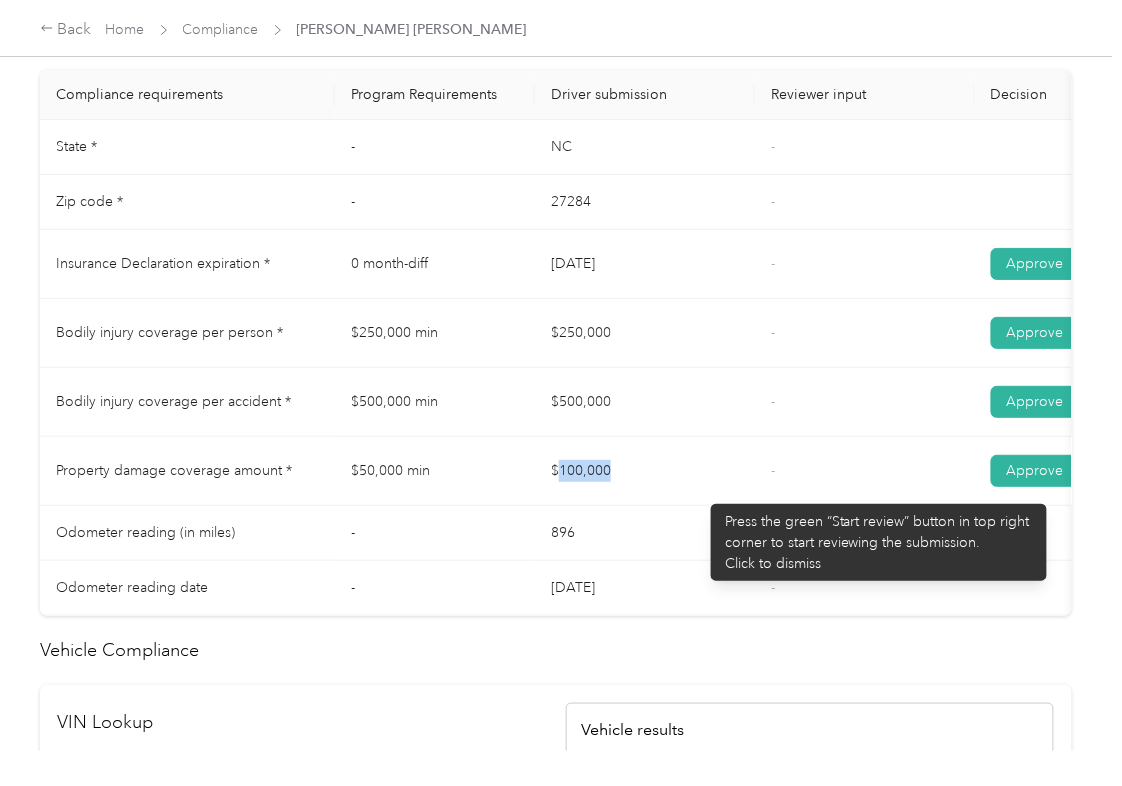 drag, startPoint x: 560, startPoint y: 493, endPoint x: 701, endPoint y: 494, distance: 141.00354 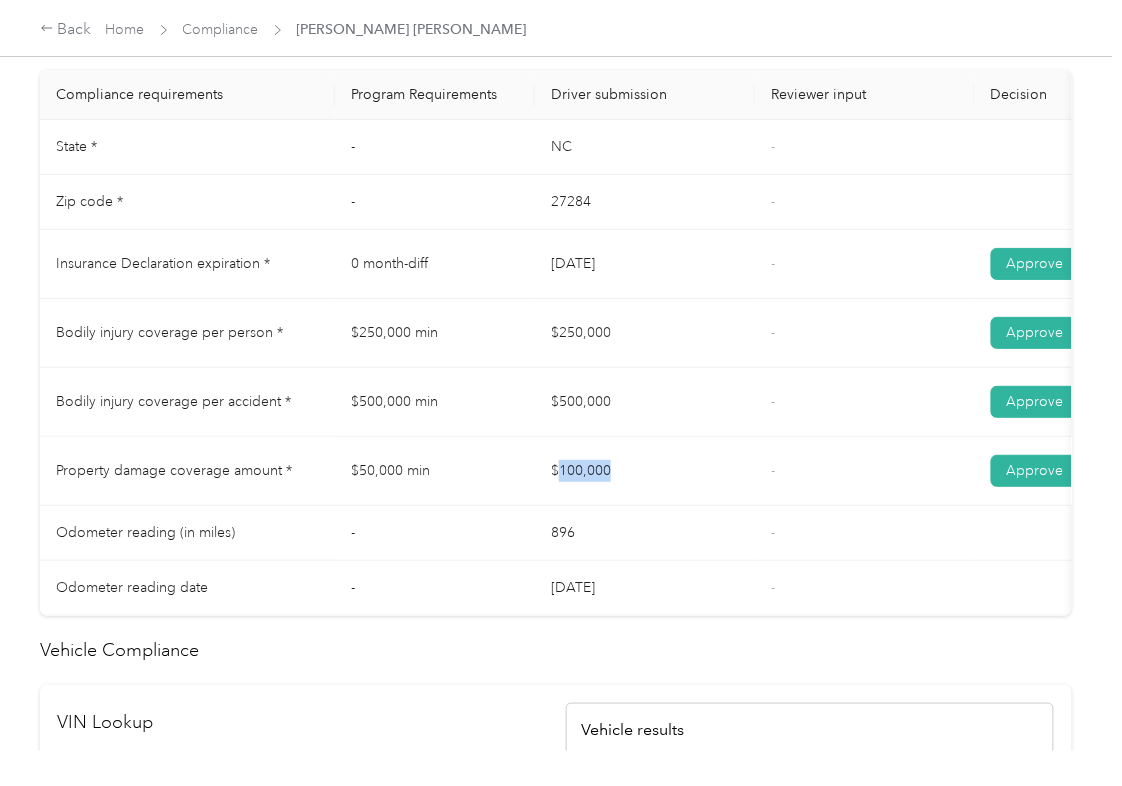 click on "$100,000" at bounding box center [645, 471] 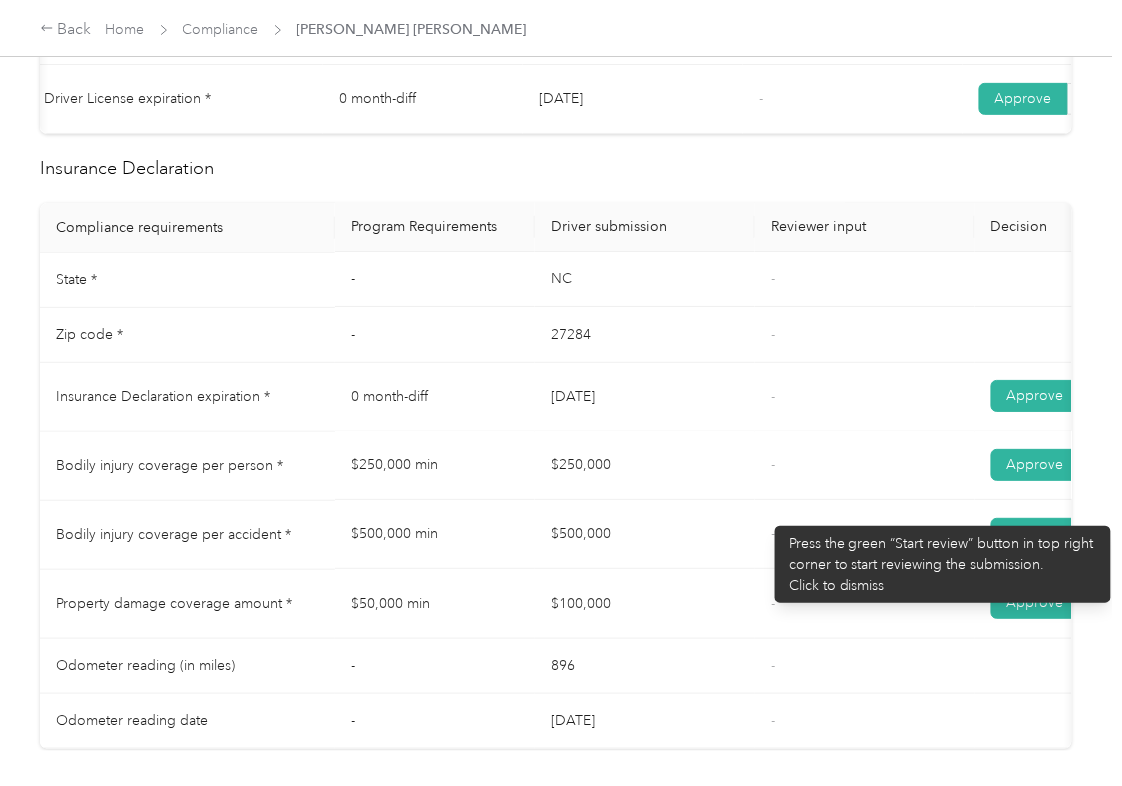 scroll, scrollTop: 0, scrollLeft: 0, axis: both 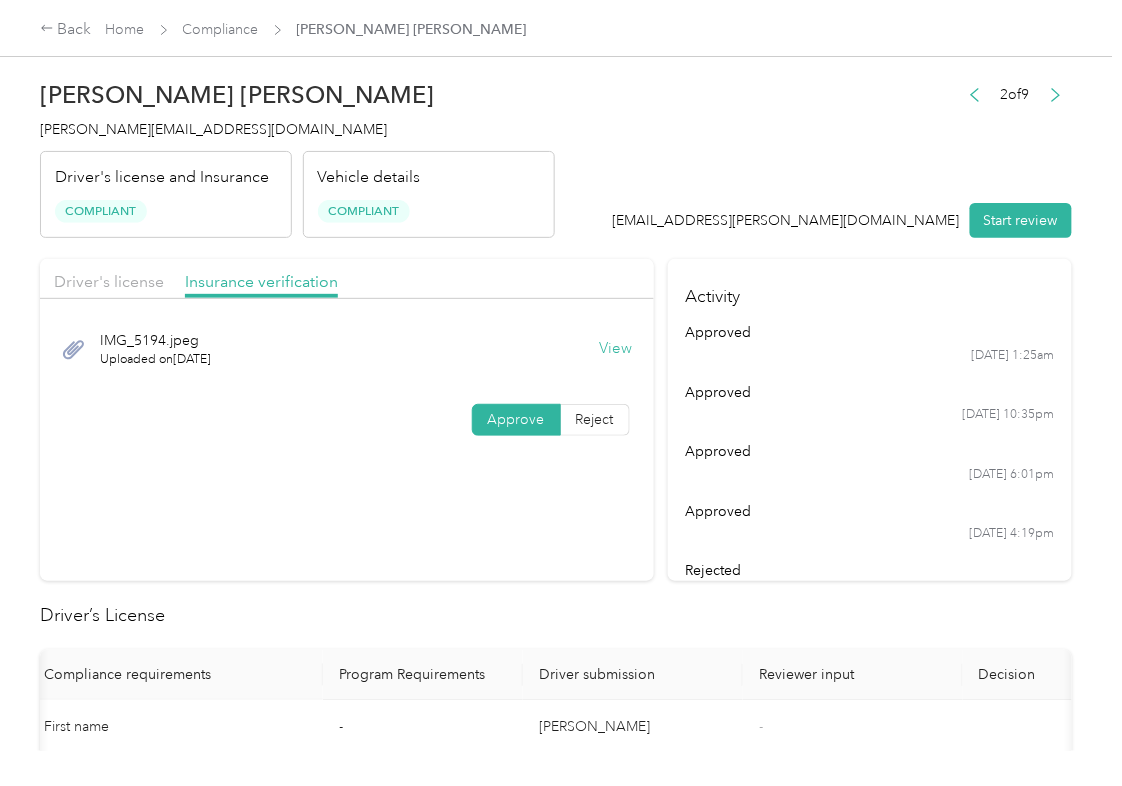 click on "Compliance" at bounding box center [221, 29] 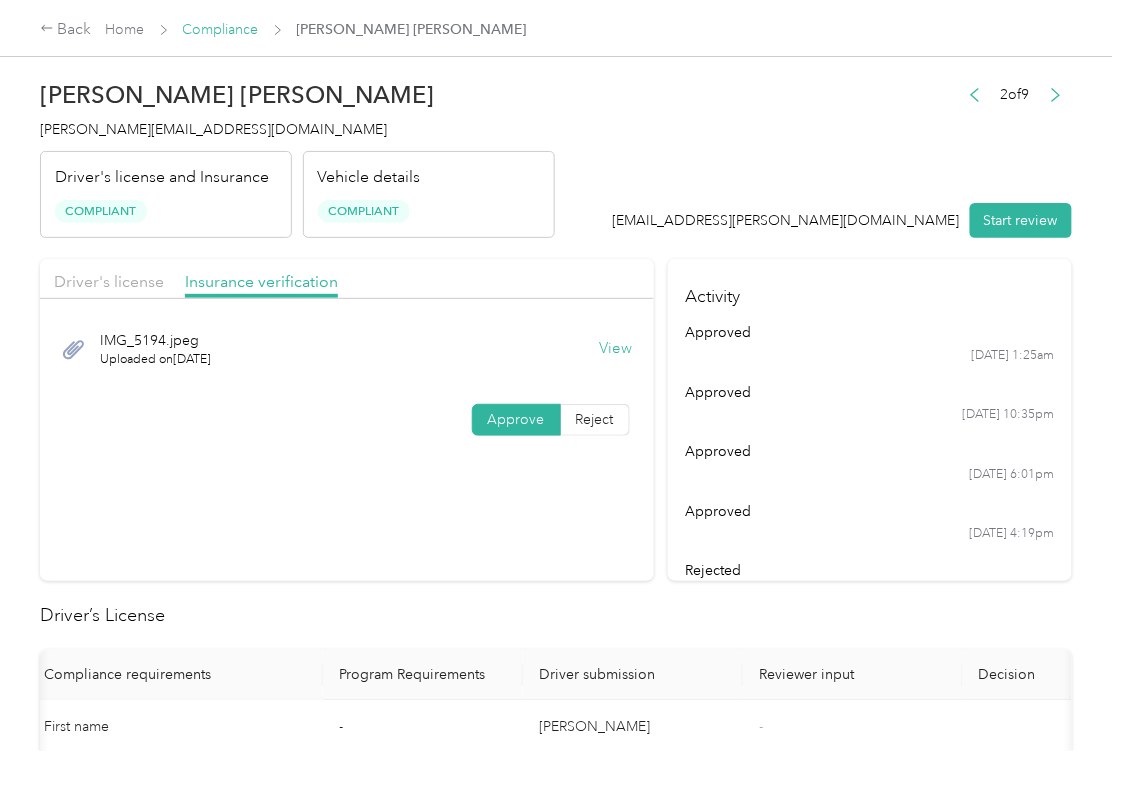 click on "Compliance" at bounding box center [221, 29] 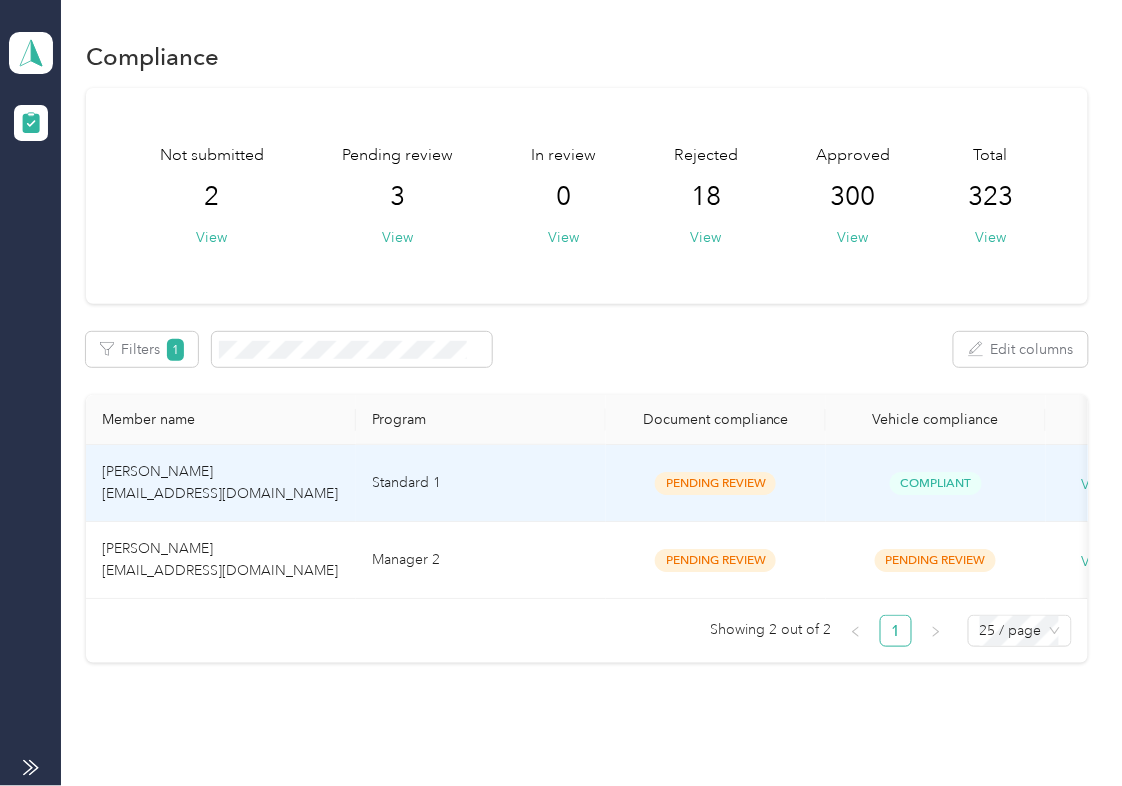 click on "[PERSON_NAME]
[EMAIL_ADDRESS][DOMAIN_NAME]" at bounding box center (220, 482) 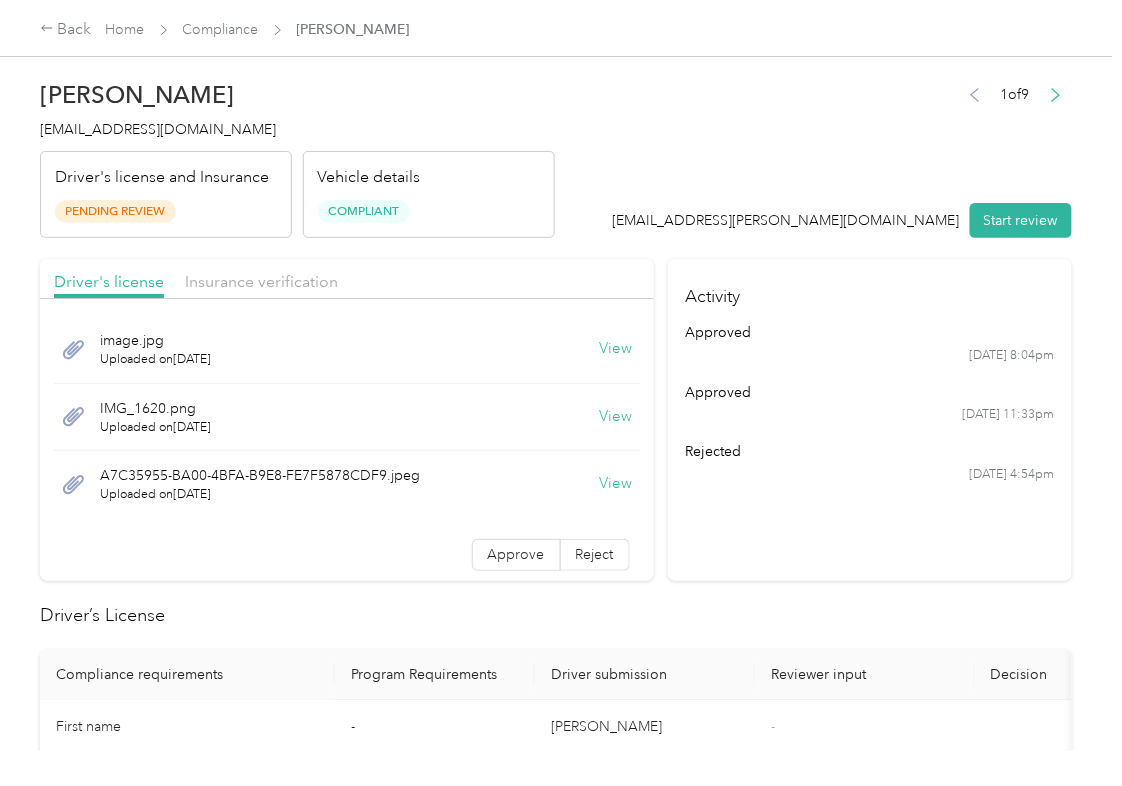 click on "View" at bounding box center (616, 349) 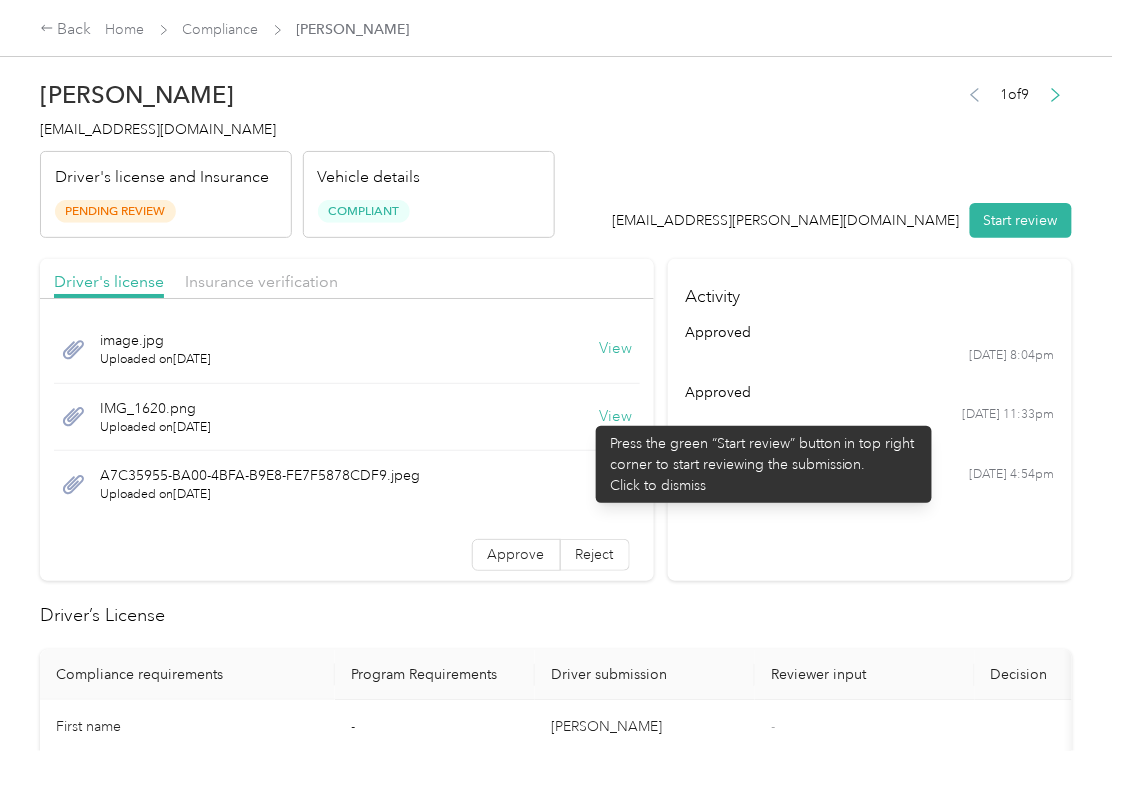 click on "View" at bounding box center (616, 417) 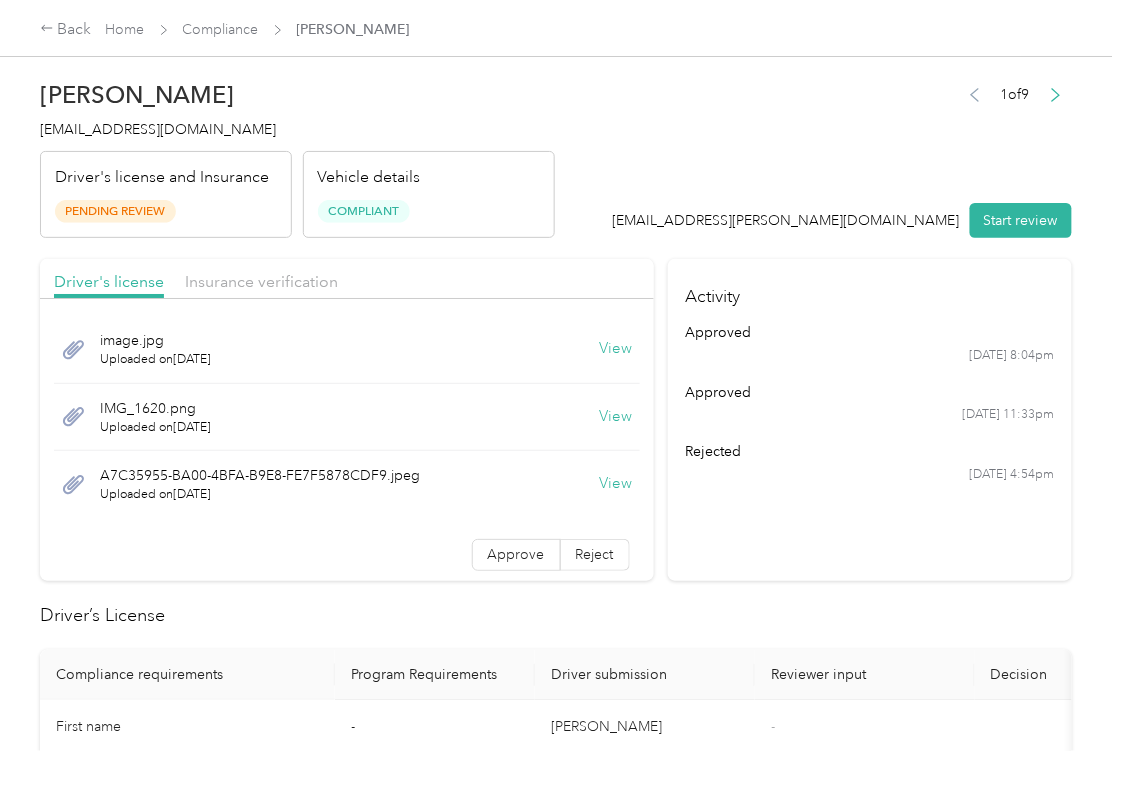 click on "View" at bounding box center [616, 484] 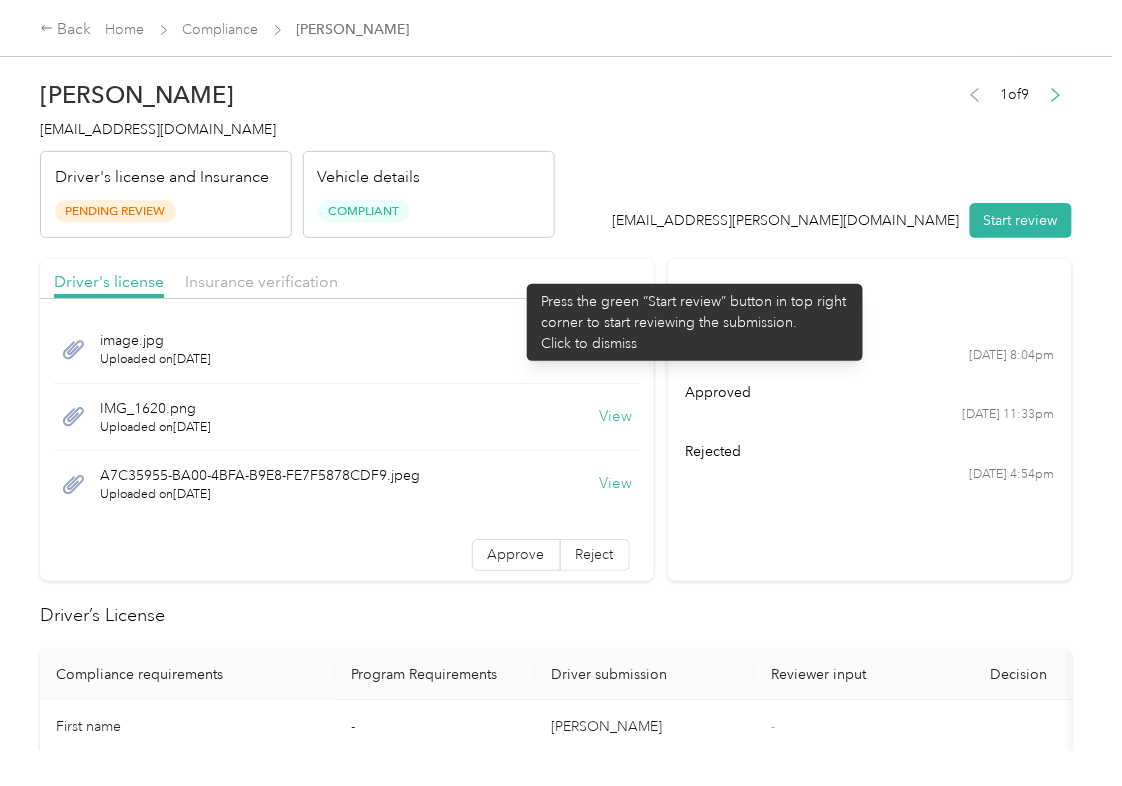 click on "Driver's license Insurance verification" at bounding box center (347, 279) 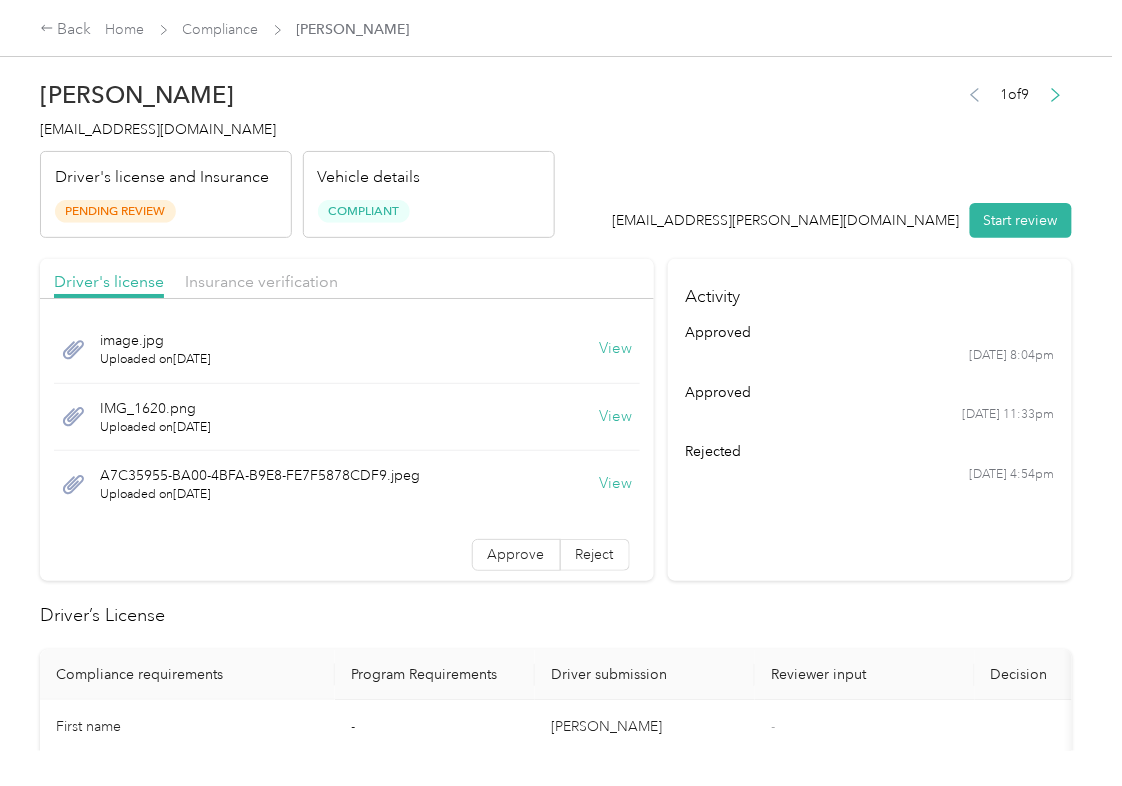 click at bounding box center (347, 304) 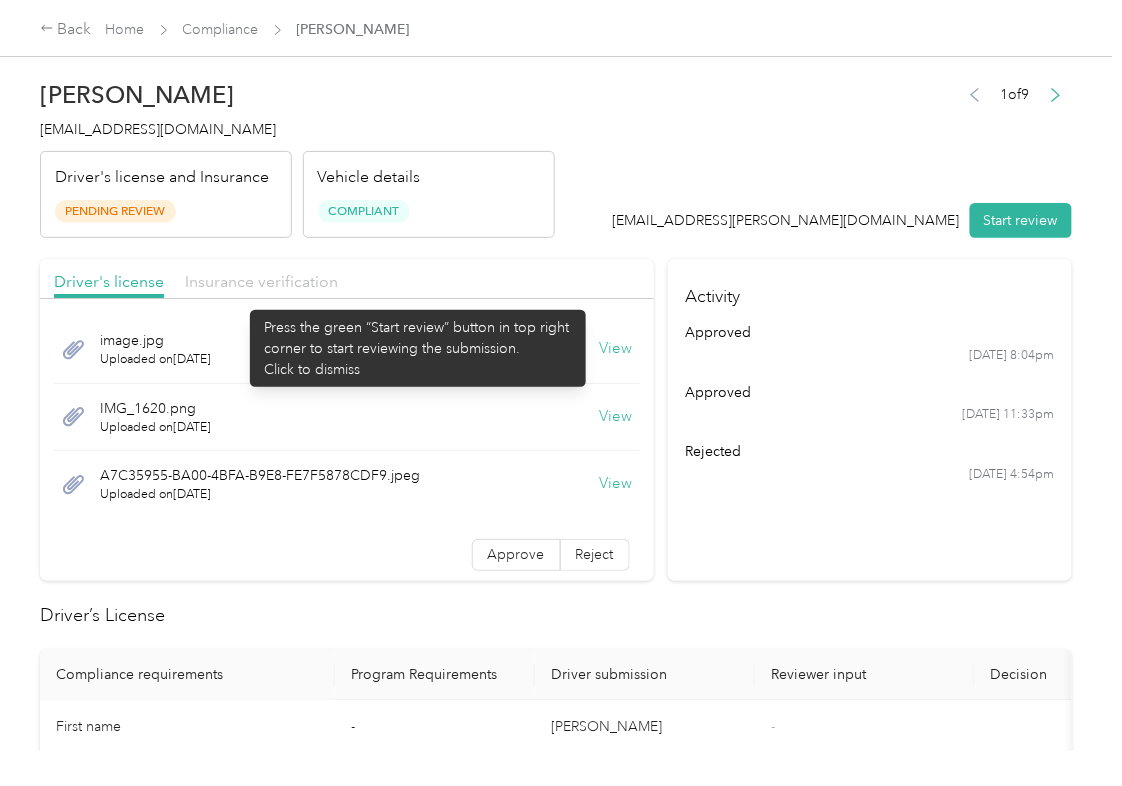 click on "Insurance verification" at bounding box center [261, 281] 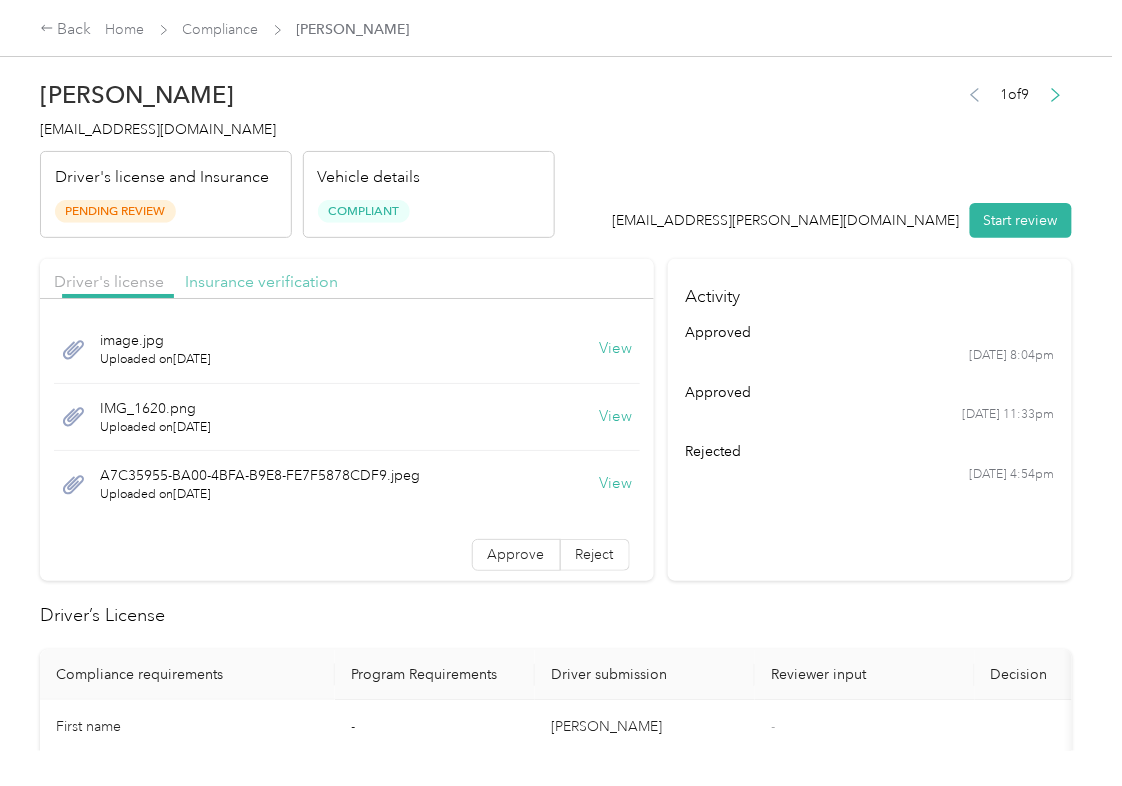 click on "Insurance verification" at bounding box center [261, 281] 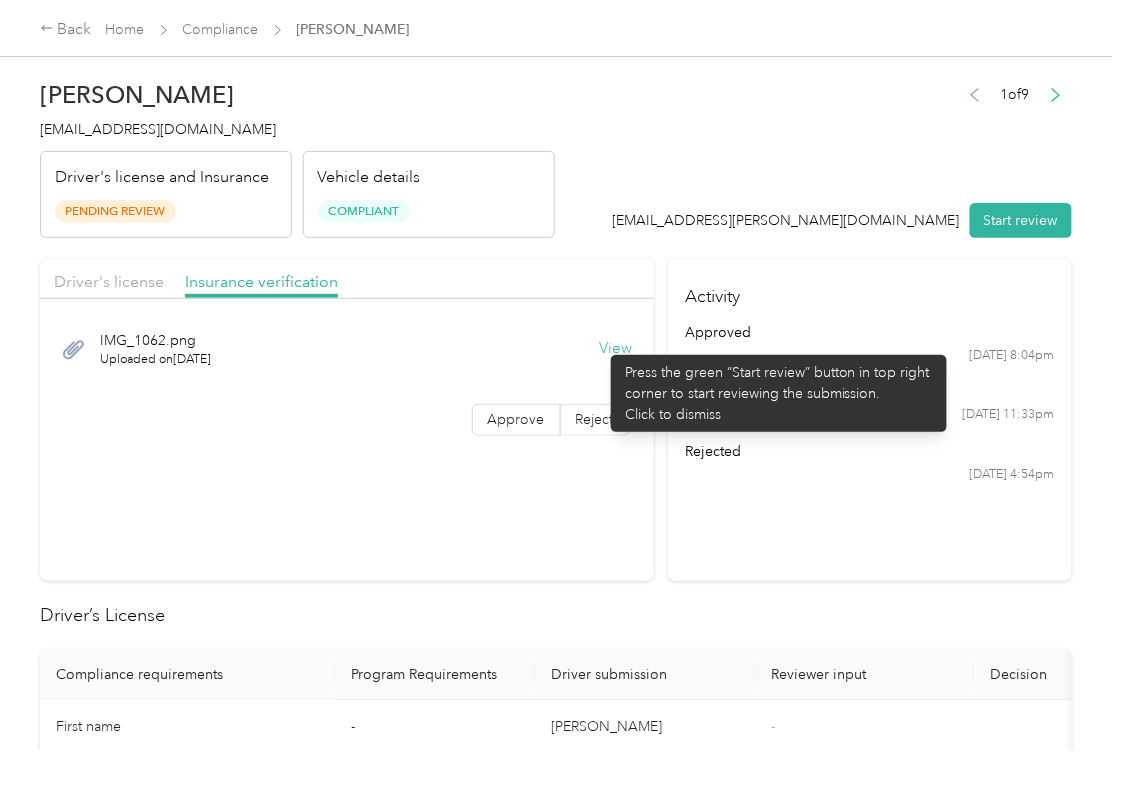 click on "View" at bounding box center [616, 349] 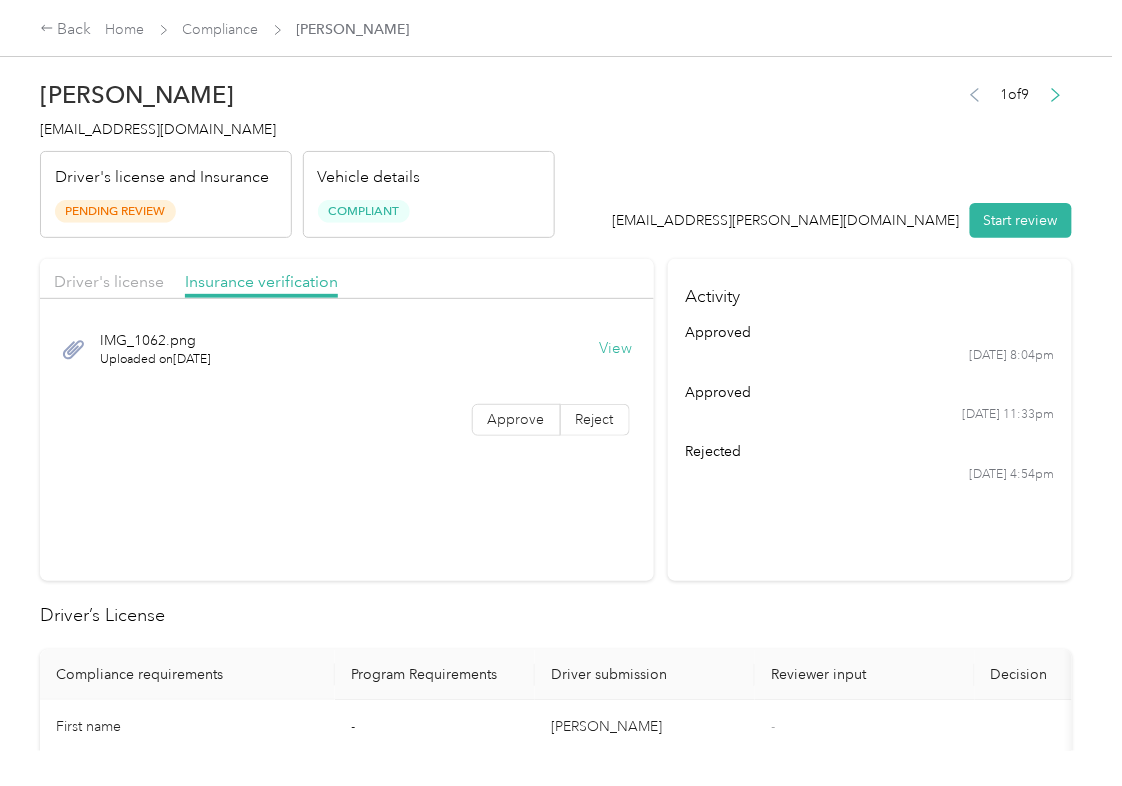 click on "Start review" at bounding box center (1021, 220) 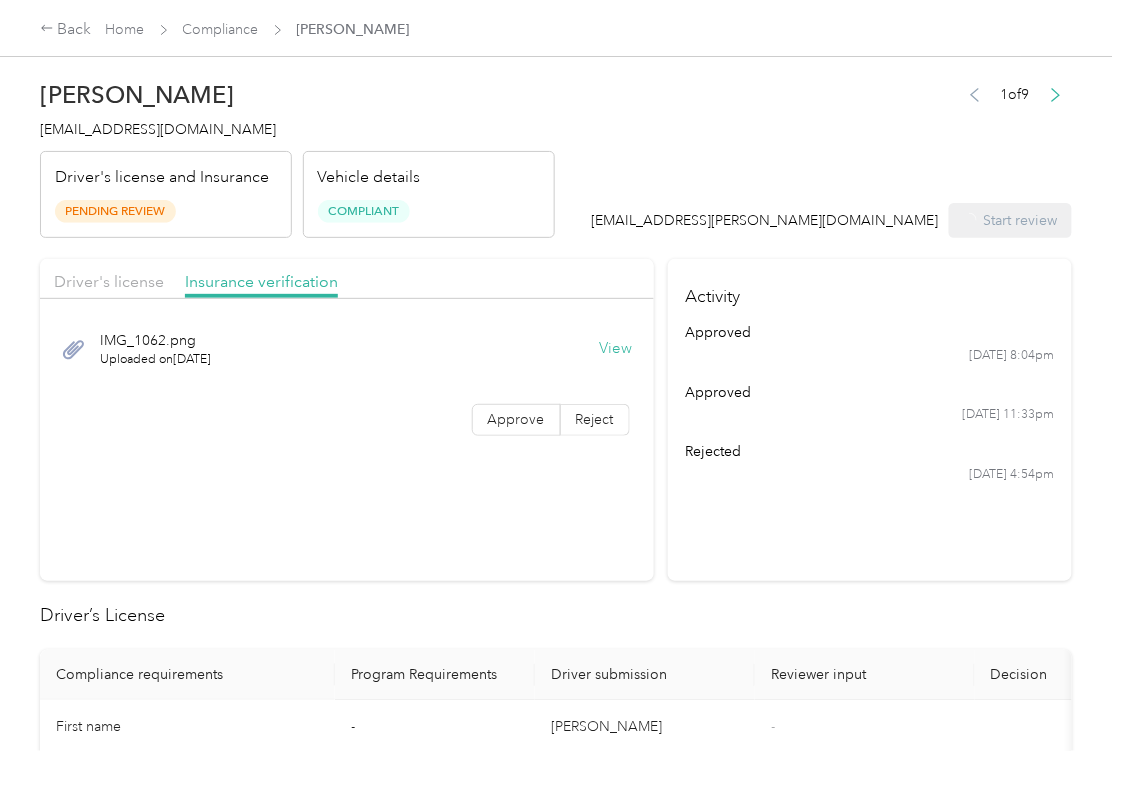 click on "Driver's license" at bounding box center (109, 282) 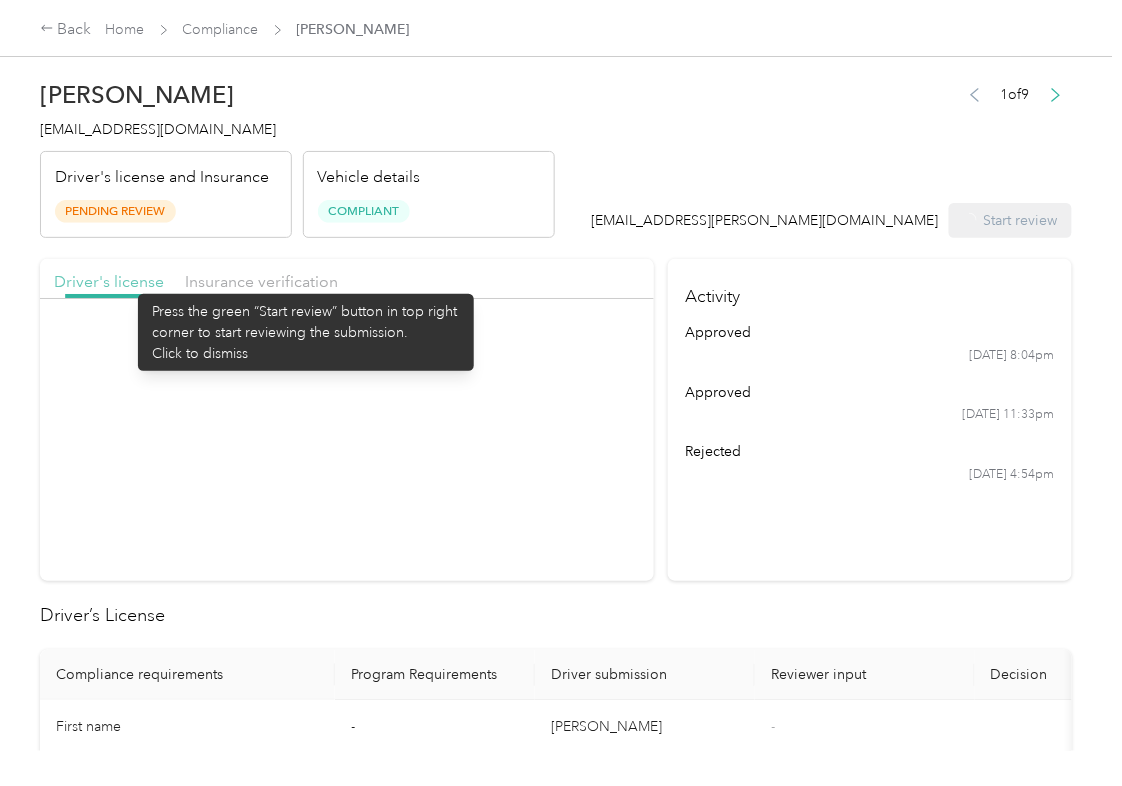 click on "Driver's license" at bounding box center (109, 281) 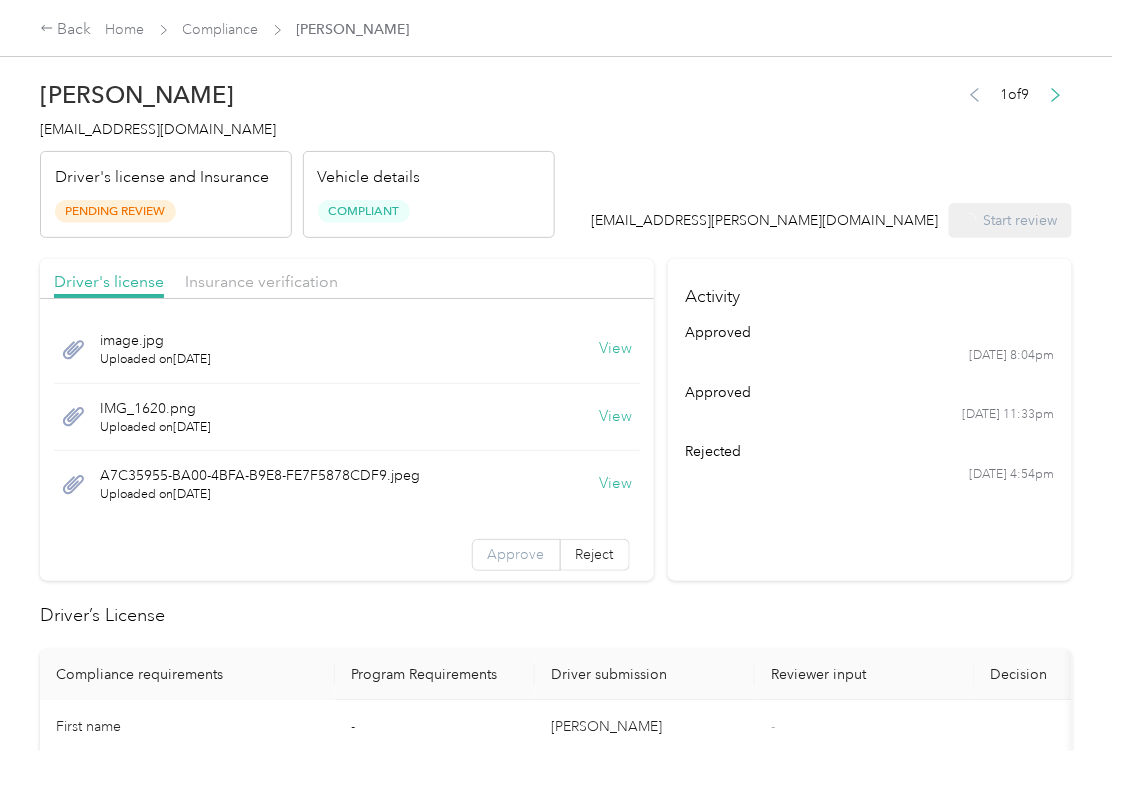 click on "Approve" at bounding box center [516, 554] 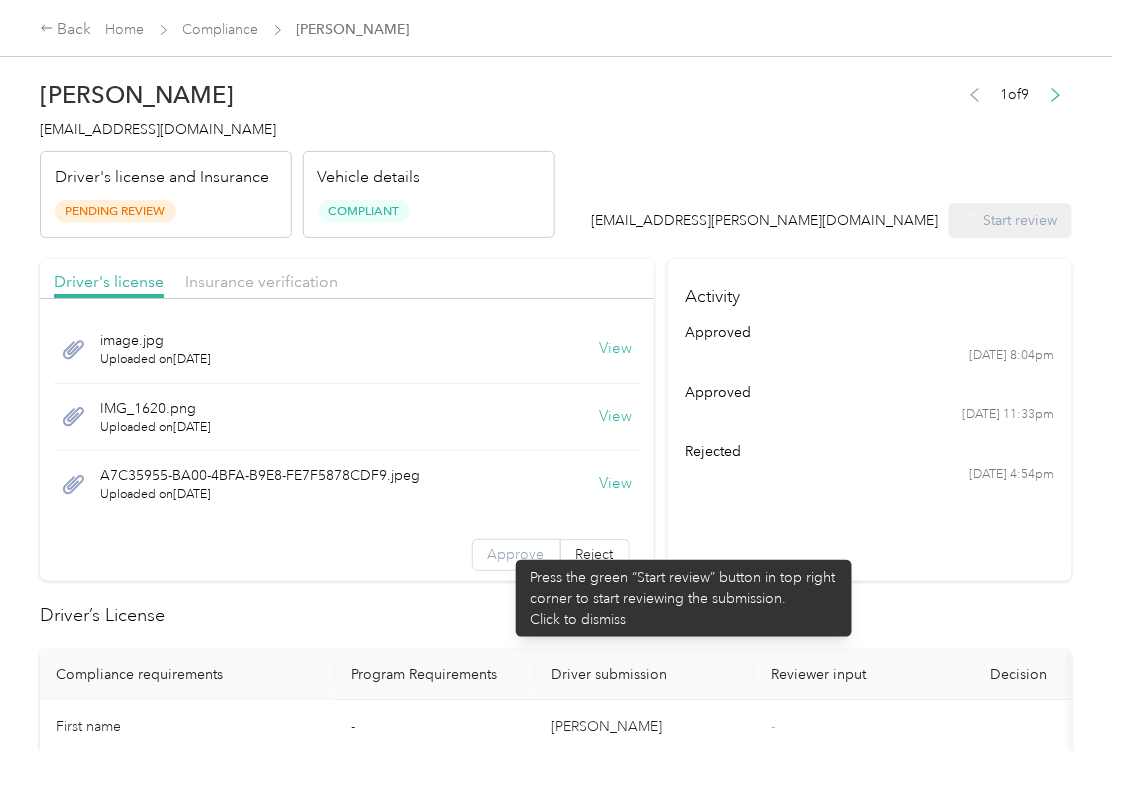 click on "Approve" at bounding box center (516, 554) 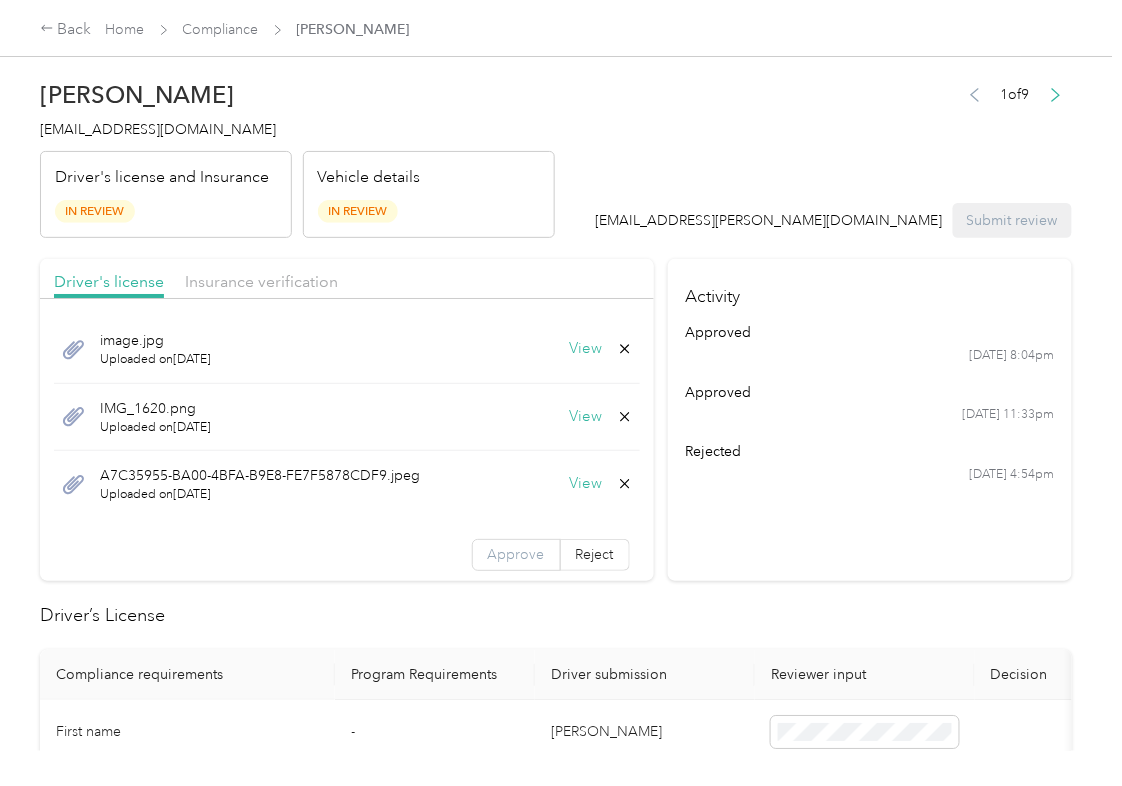click on "Approve" at bounding box center (516, 554) 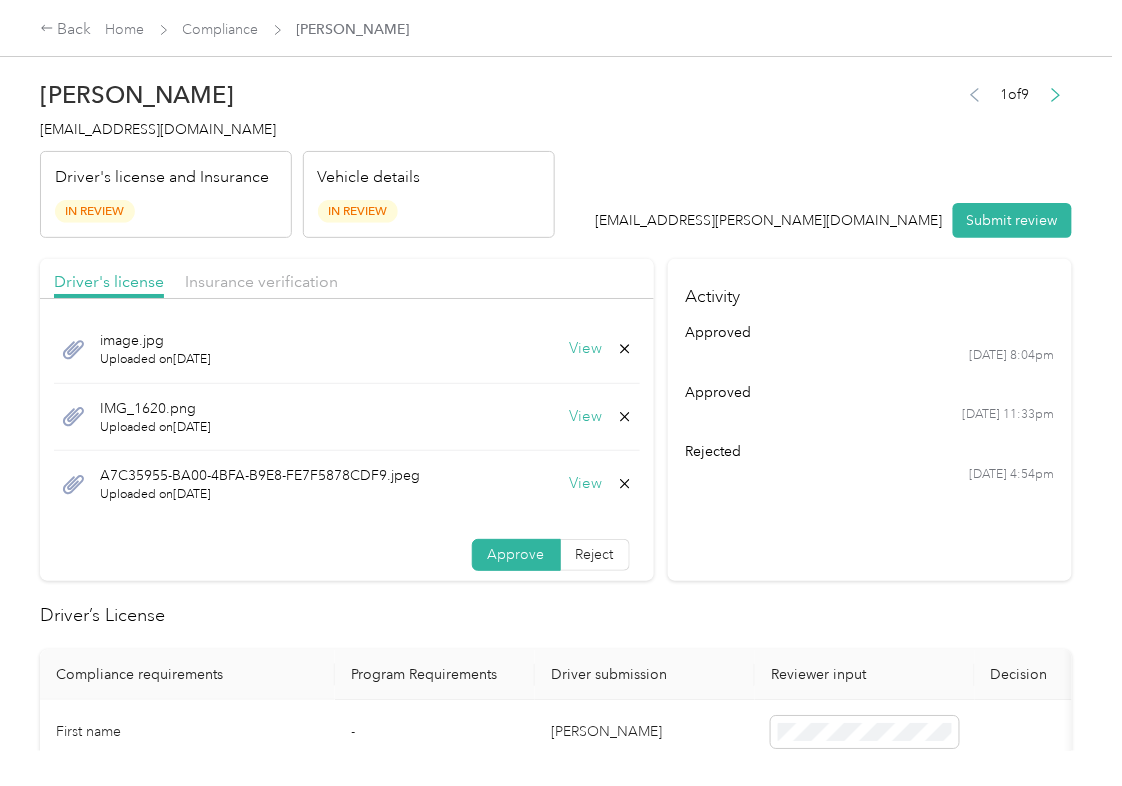 click on "Approve" at bounding box center (516, 554) 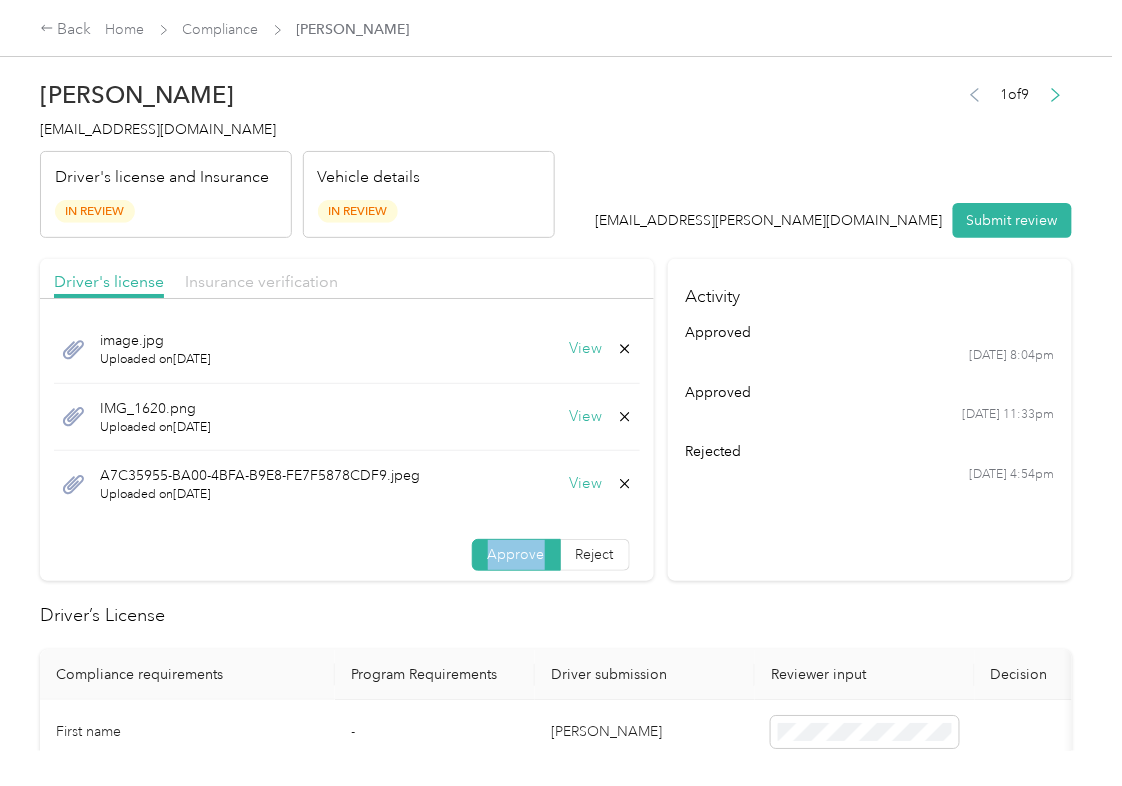 click on "Insurance verification" at bounding box center (261, 281) 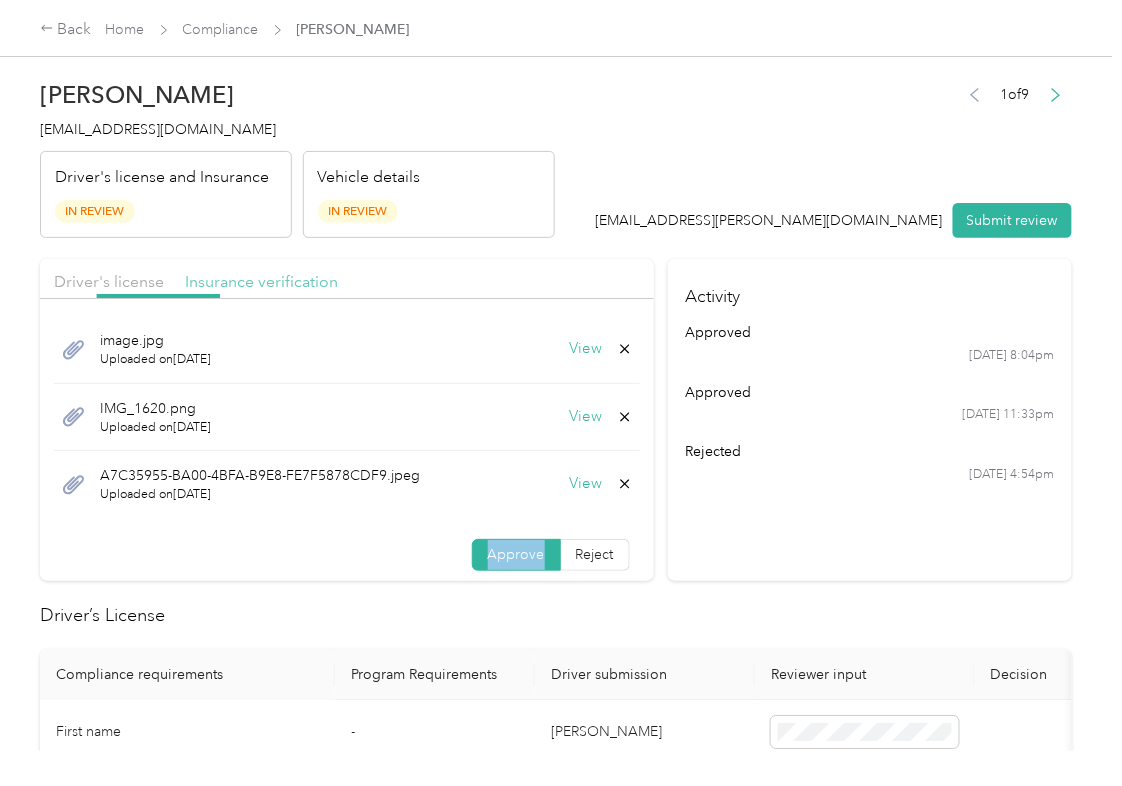 click on "Insurance verification" at bounding box center (261, 281) 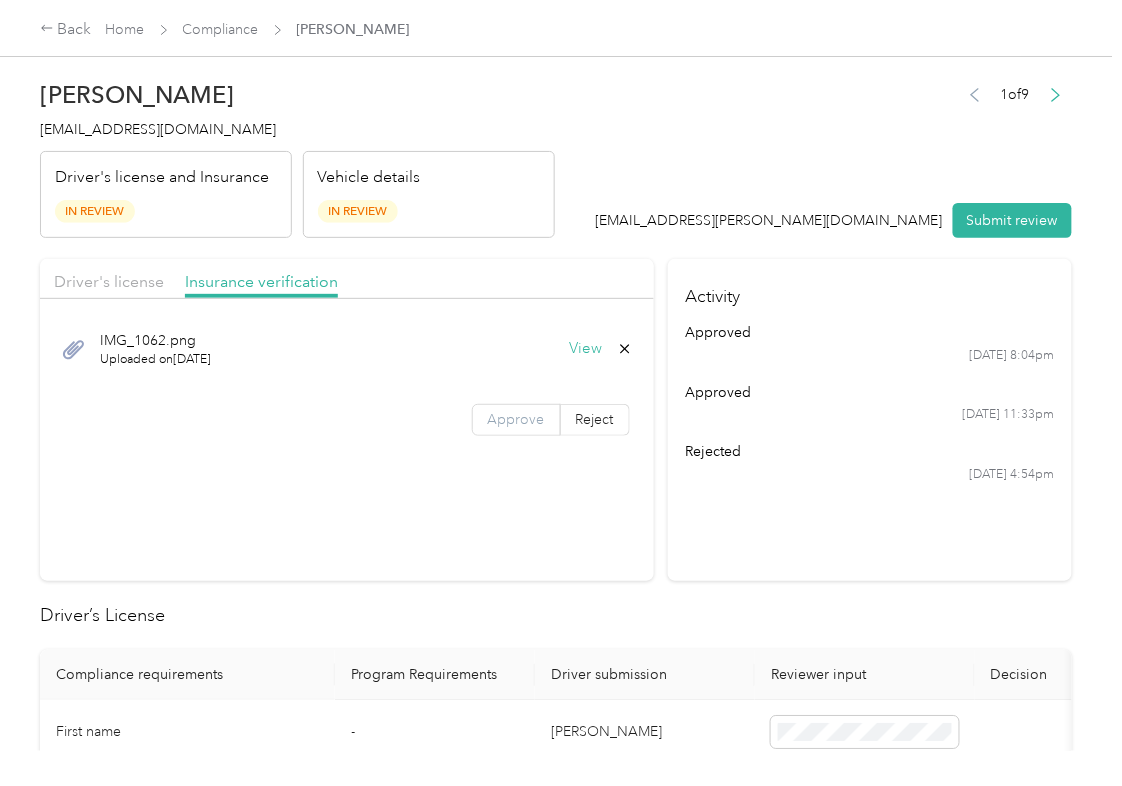 click on "Approve" at bounding box center [516, 419] 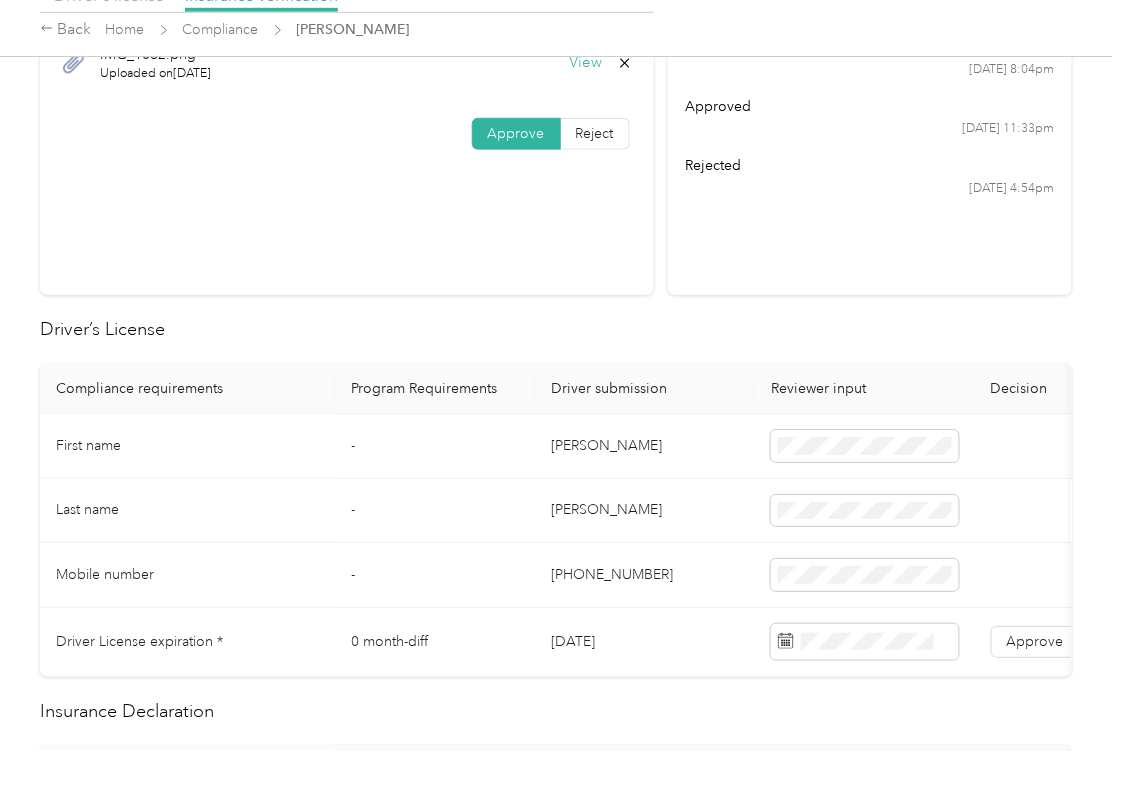 scroll, scrollTop: 400, scrollLeft: 0, axis: vertical 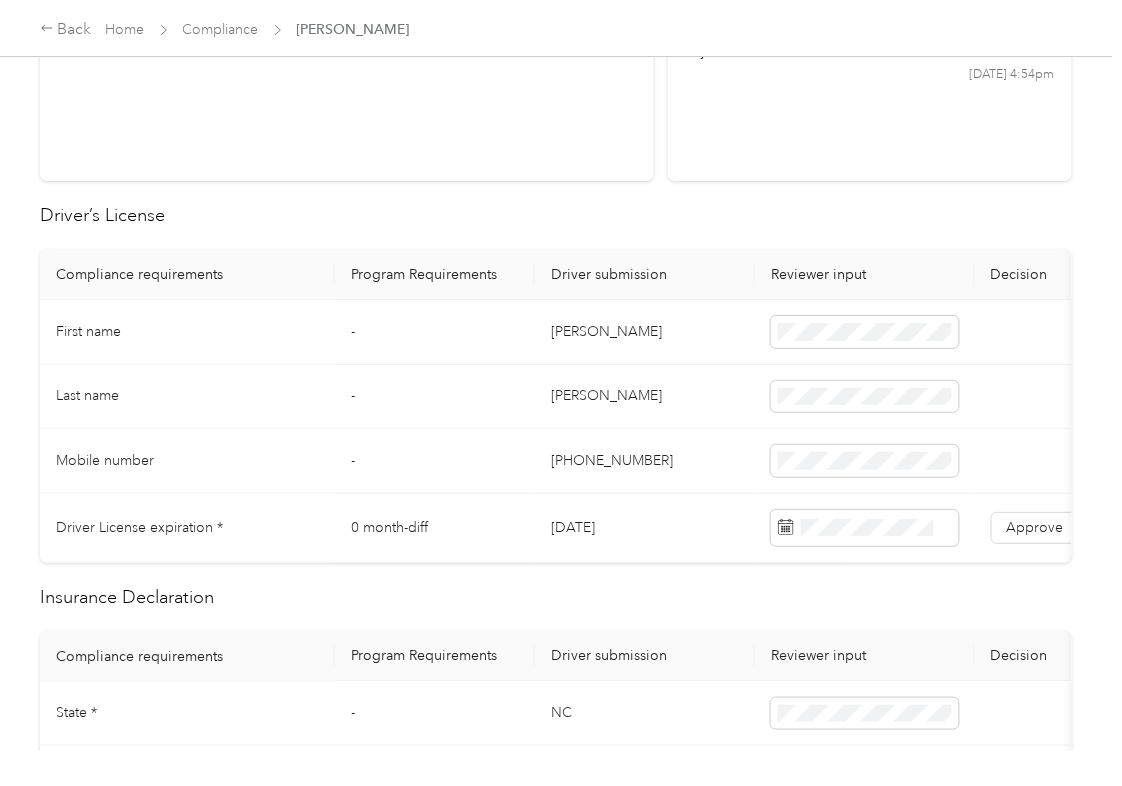 click on "[DATE]" at bounding box center (645, 528) 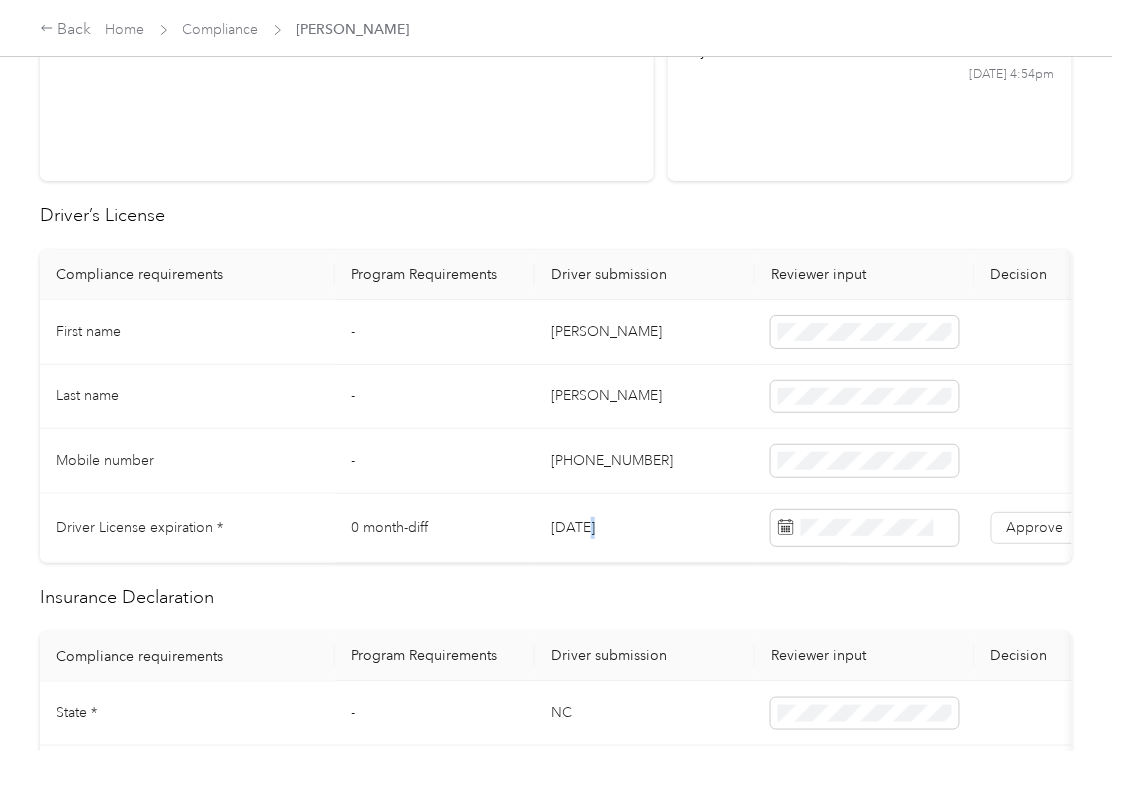 click on "[DATE]" at bounding box center (645, 528) 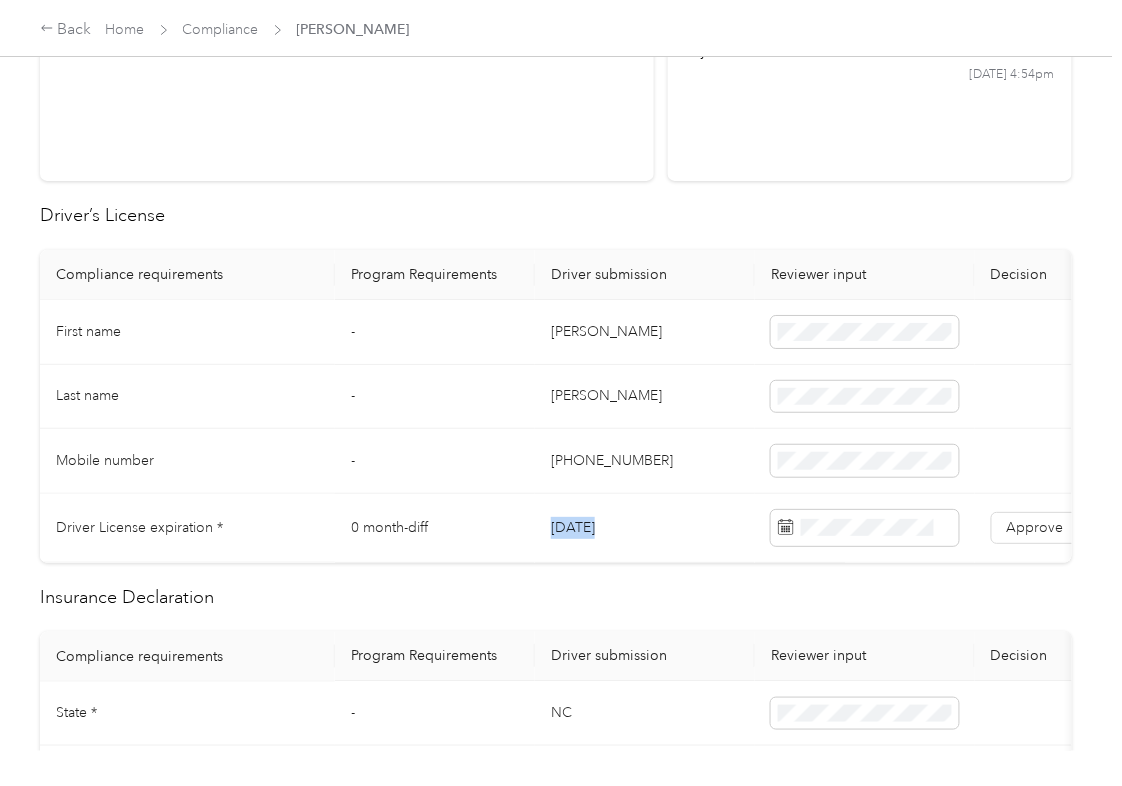 click on "[DATE]" at bounding box center (645, 528) 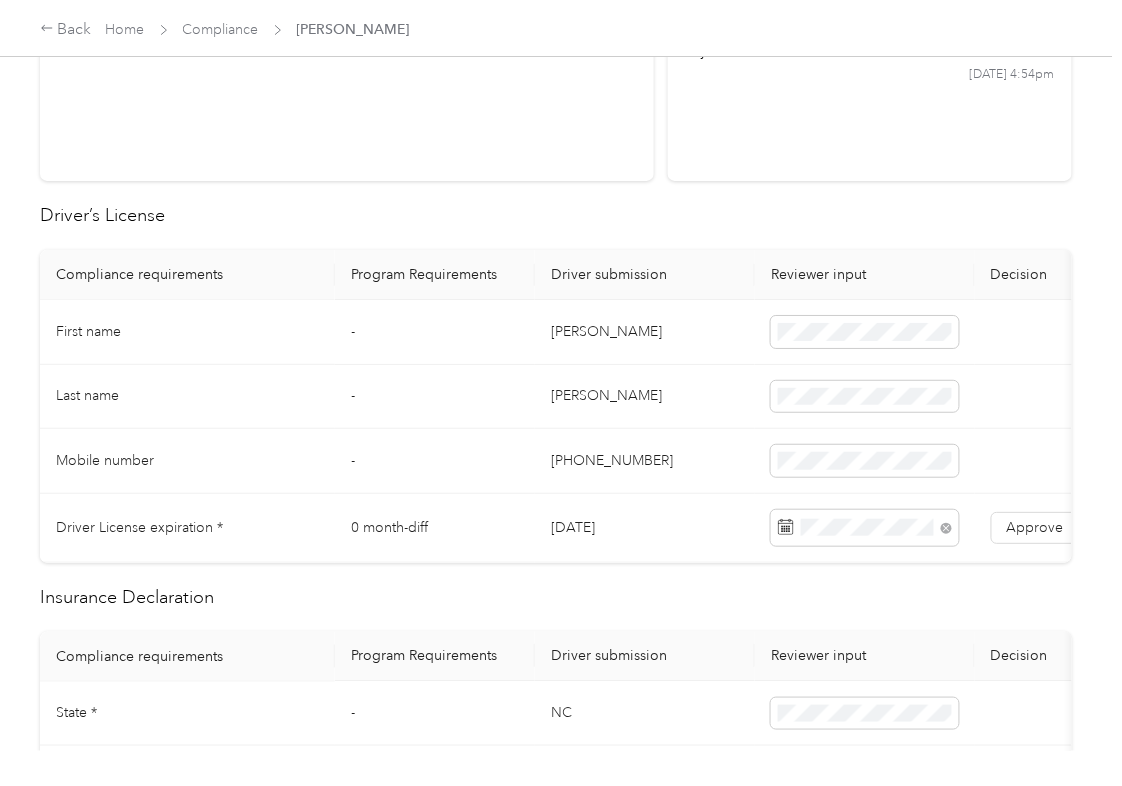 click on "Driver’s License" at bounding box center [556, 215] 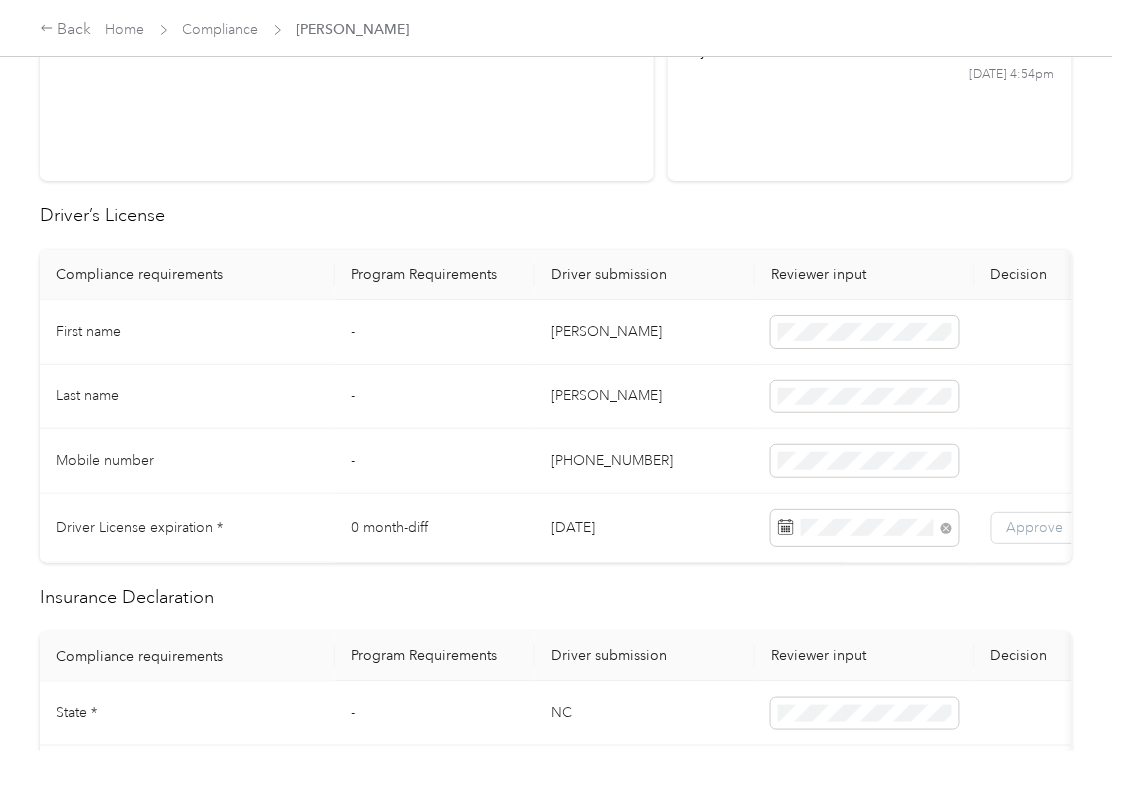 click on "Approve" at bounding box center (1035, 528) 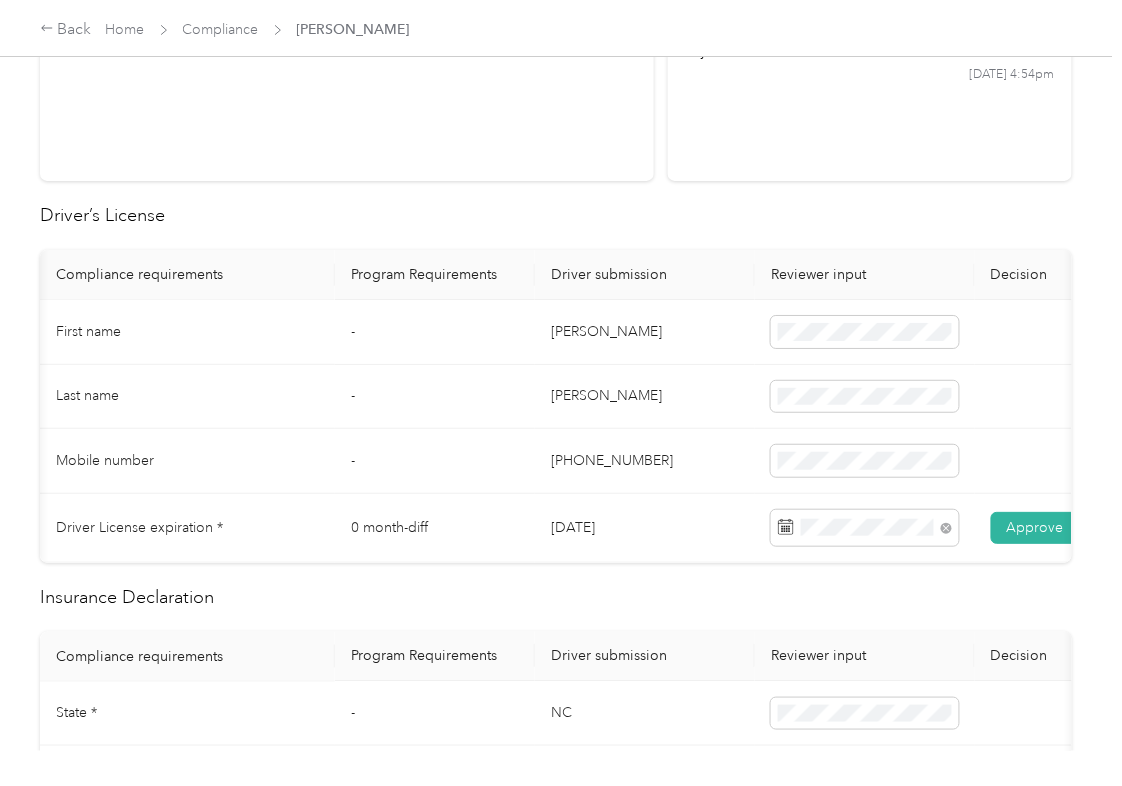 scroll, scrollTop: 0, scrollLeft: 89, axis: horizontal 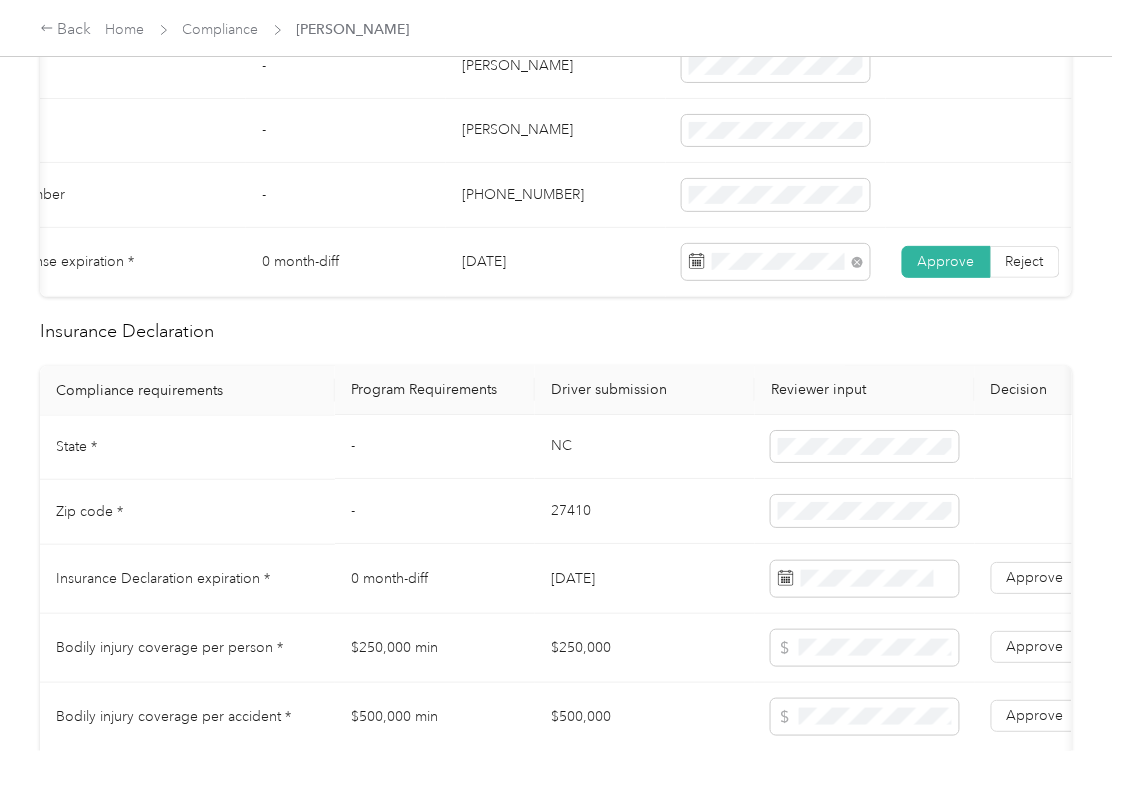 click on "NC" at bounding box center [645, 448] 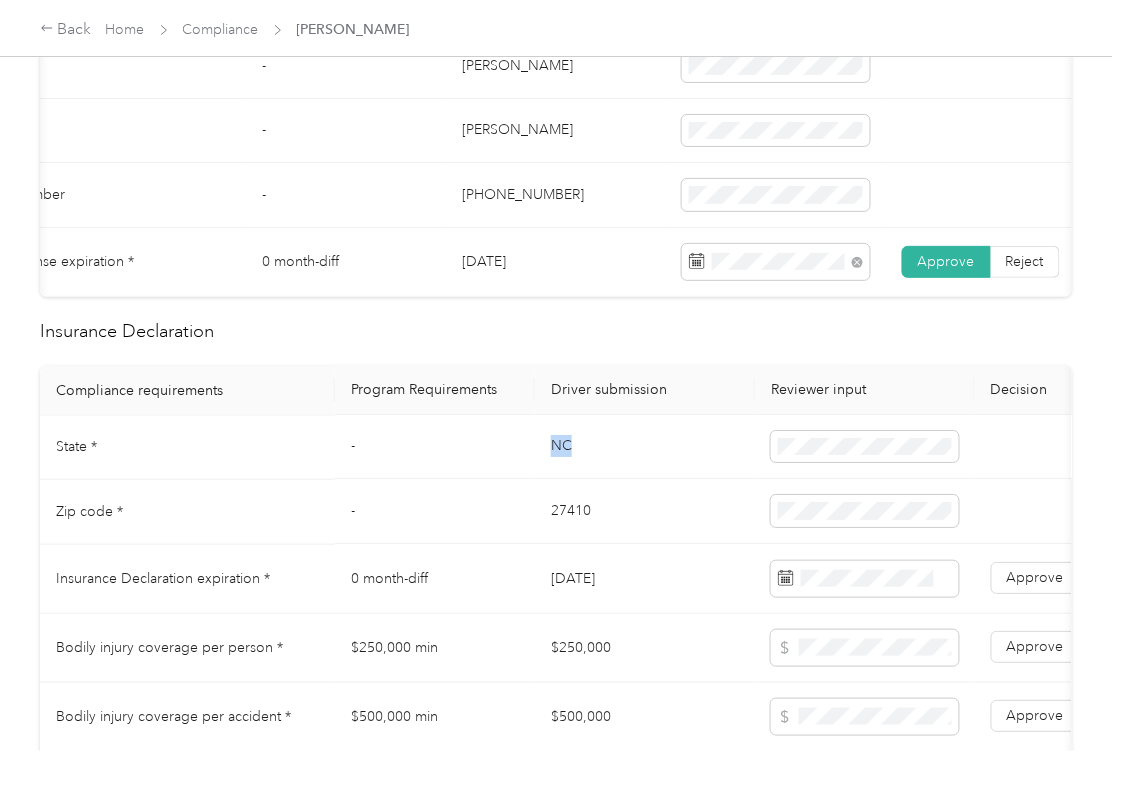 click on "NC" at bounding box center [645, 448] 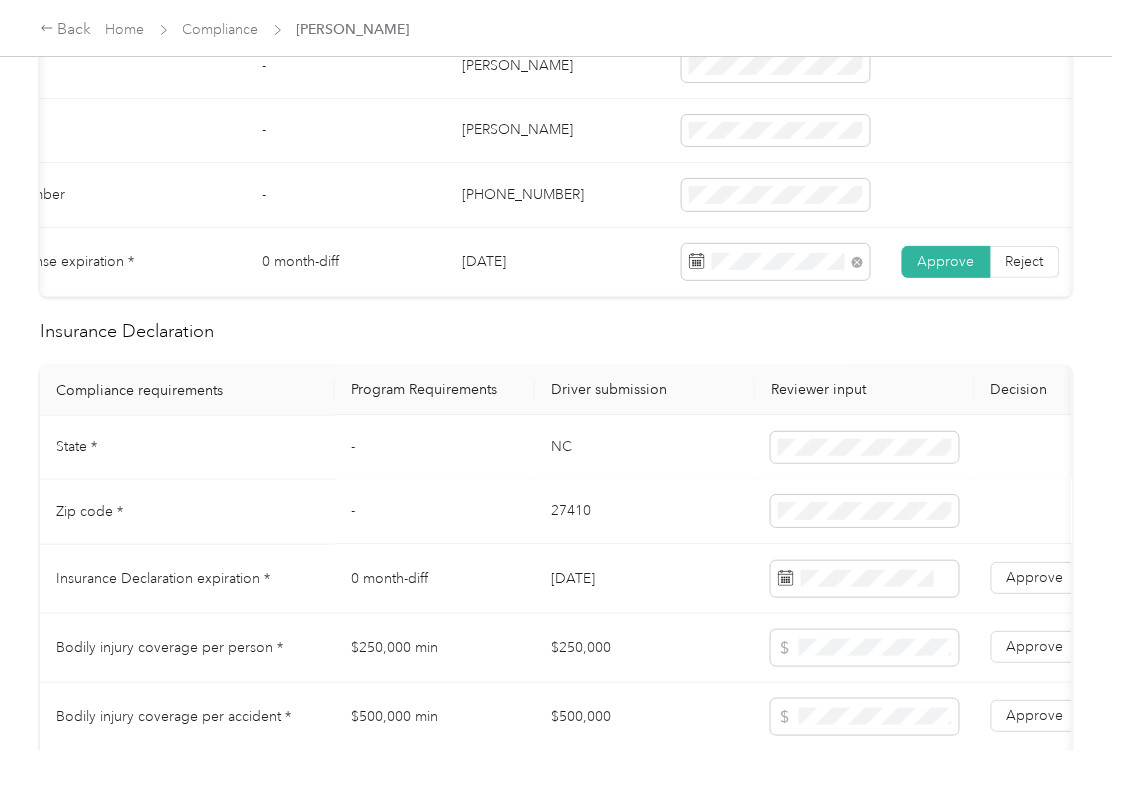 click on "27410" at bounding box center [645, 512] 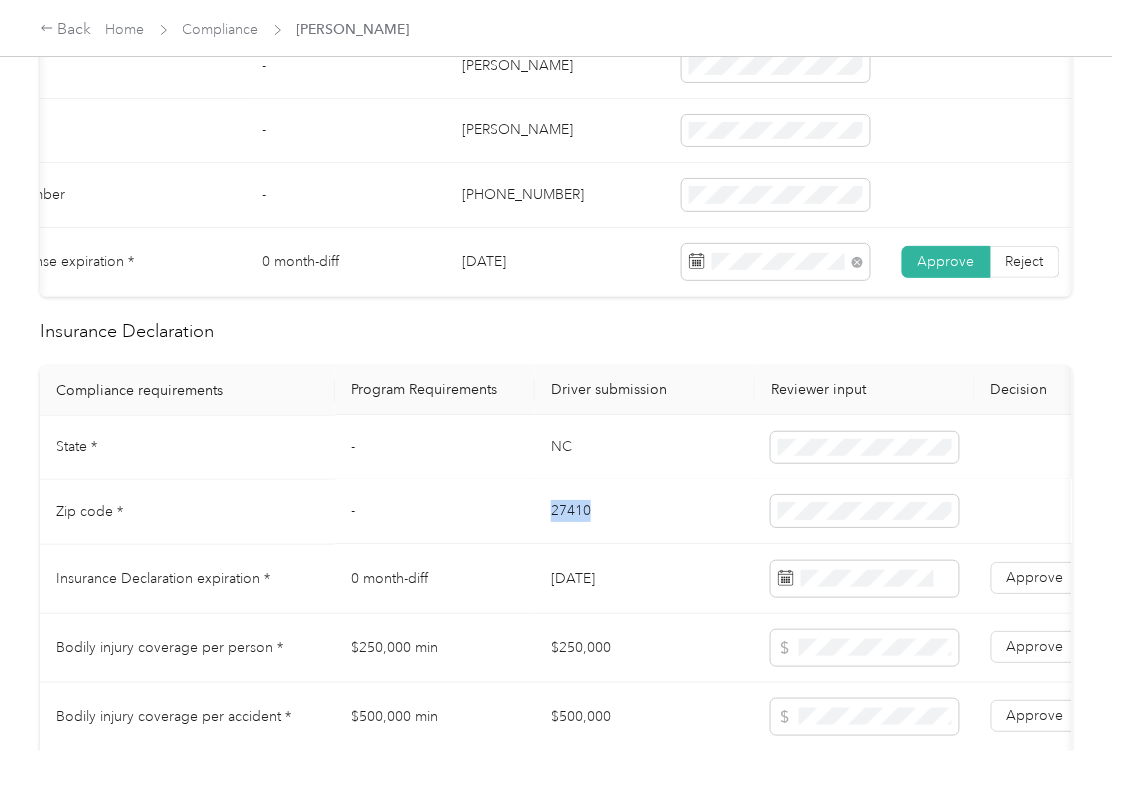click on "27410" at bounding box center (645, 512) 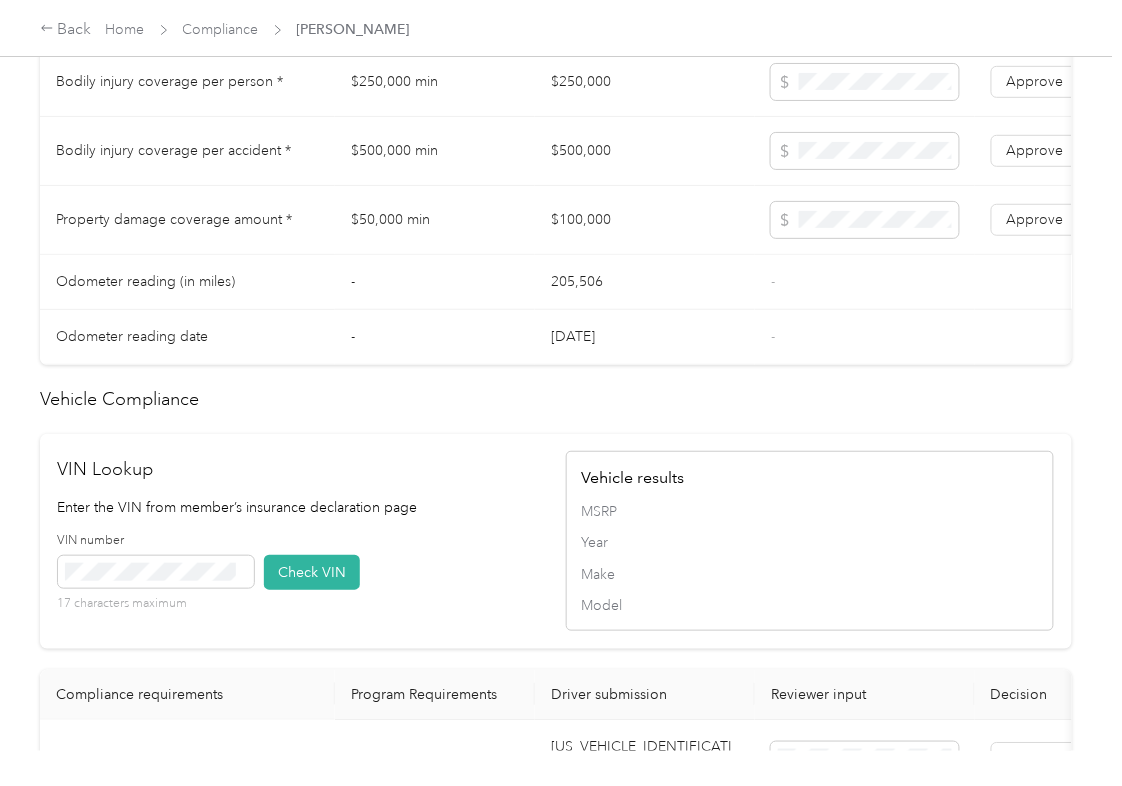 scroll, scrollTop: 1466, scrollLeft: 0, axis: vertical 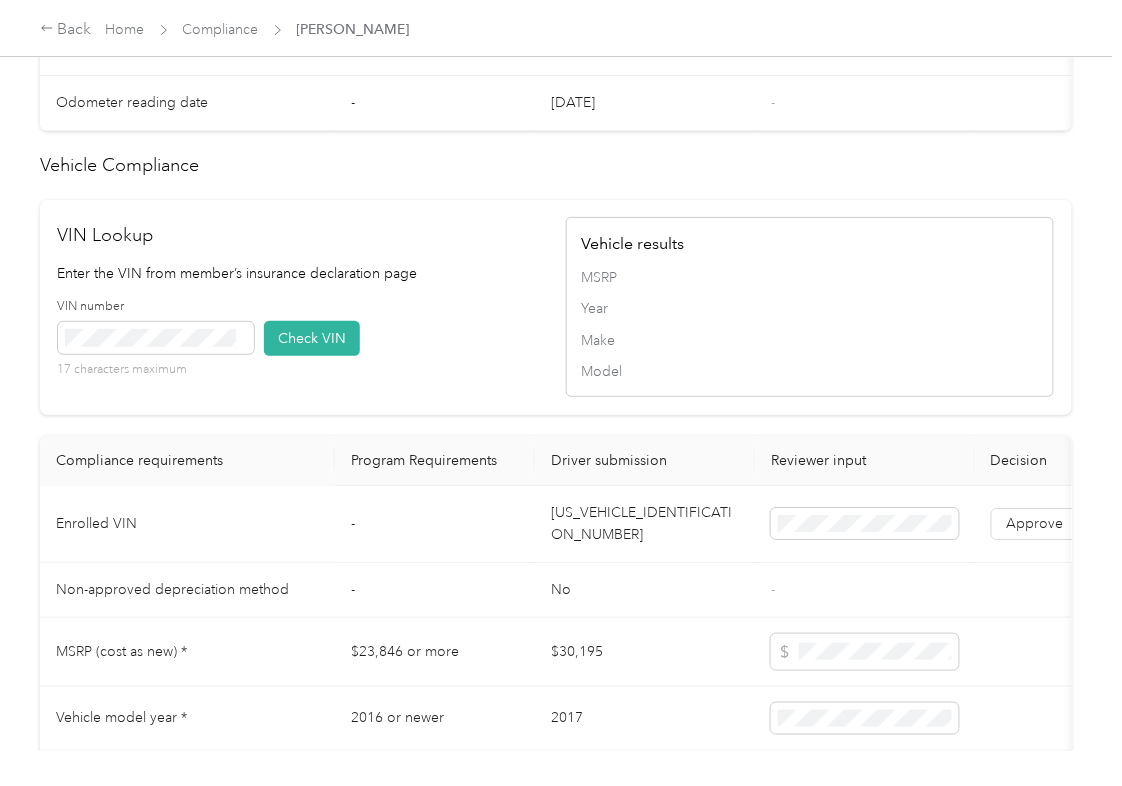 click on "[US_VEHICLE_IDENTIFICATION_NUMBER]" at bounding box center [645, 524] 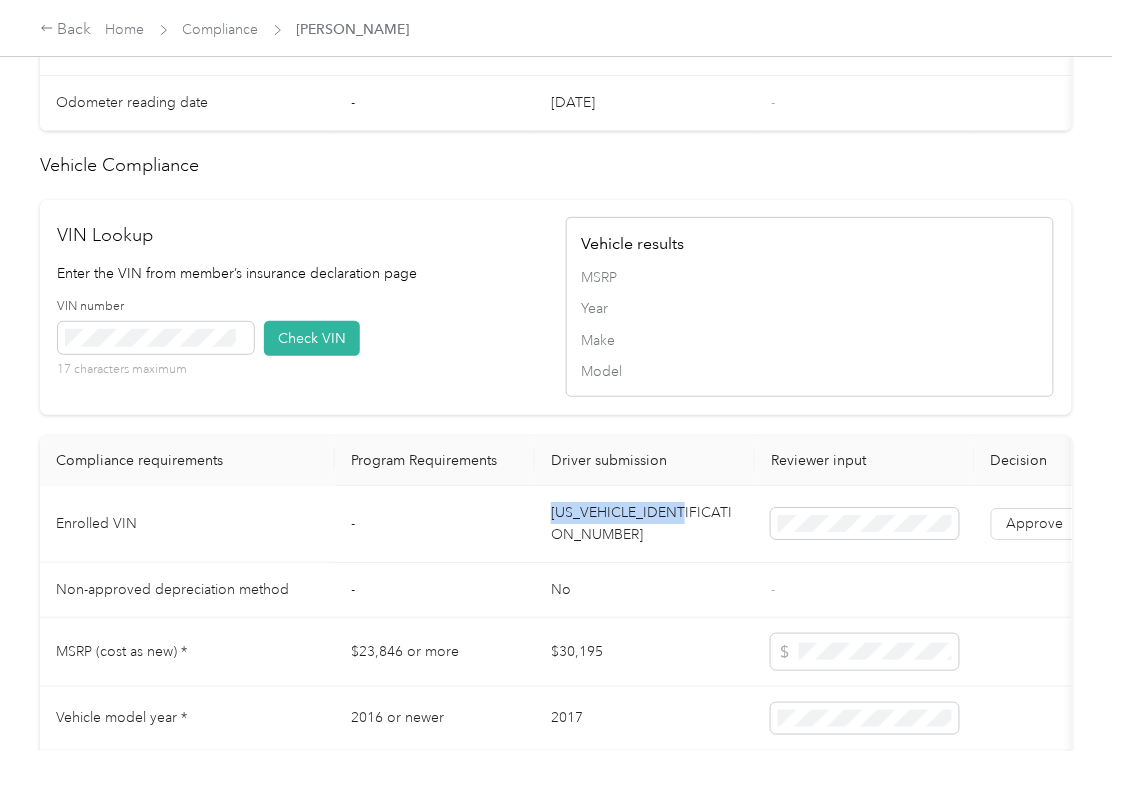 click on "[US_VEHICLE_IDENTIFICATION_NUMBER]" at bounding box center (645, 524) 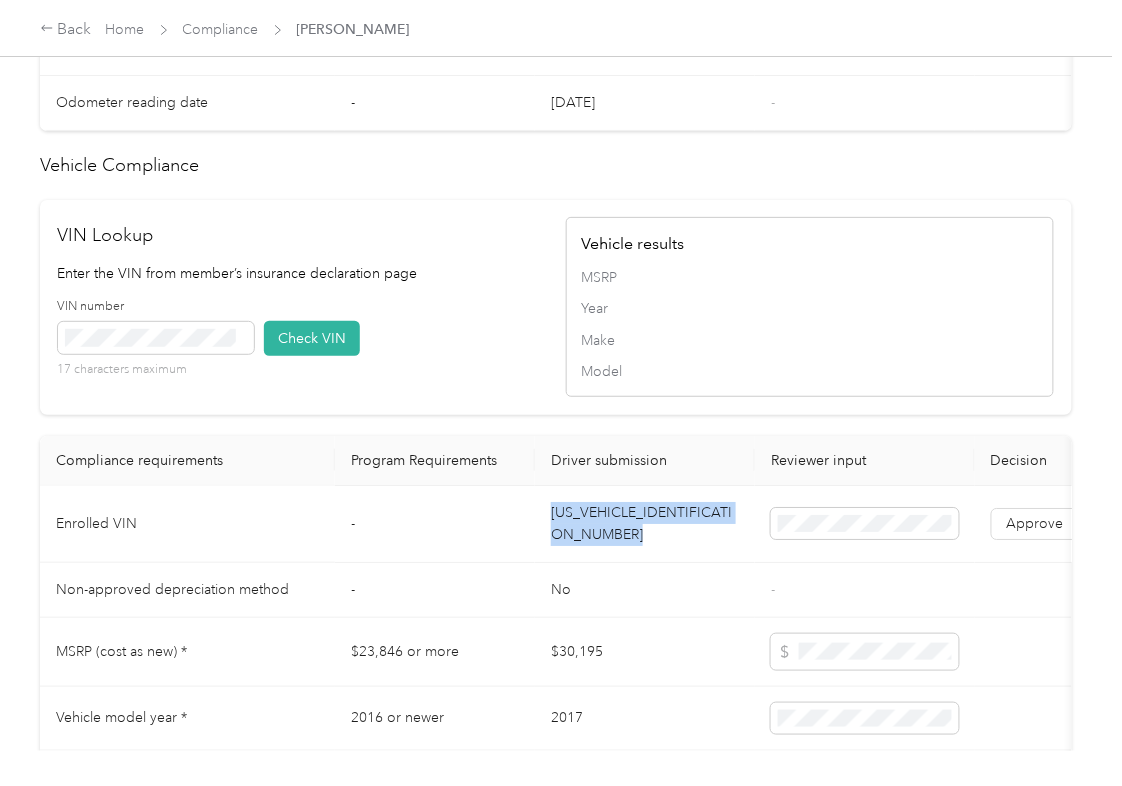 click on "[US_VEHICLE_IDENTIFICATION_NUMBER]" at bounding box center [645, 524] 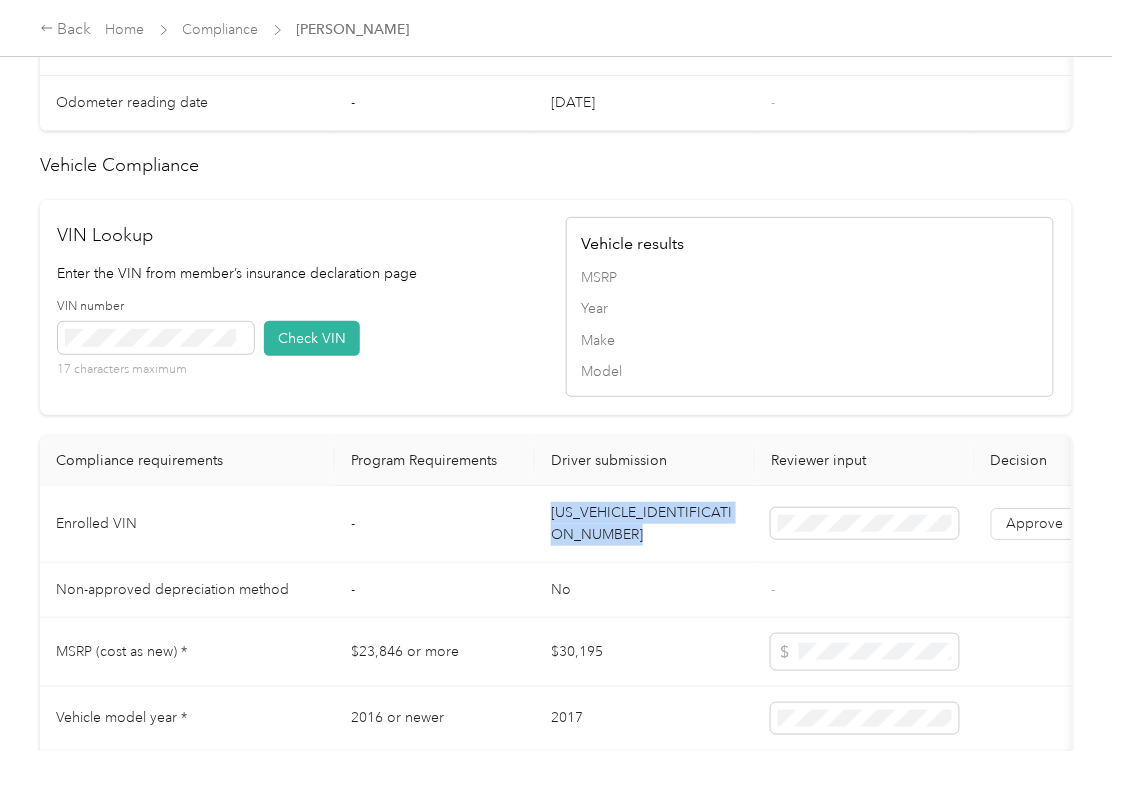 click on "VIN number   17 characters maximum Check VIN" at bounding box center [302, 345] 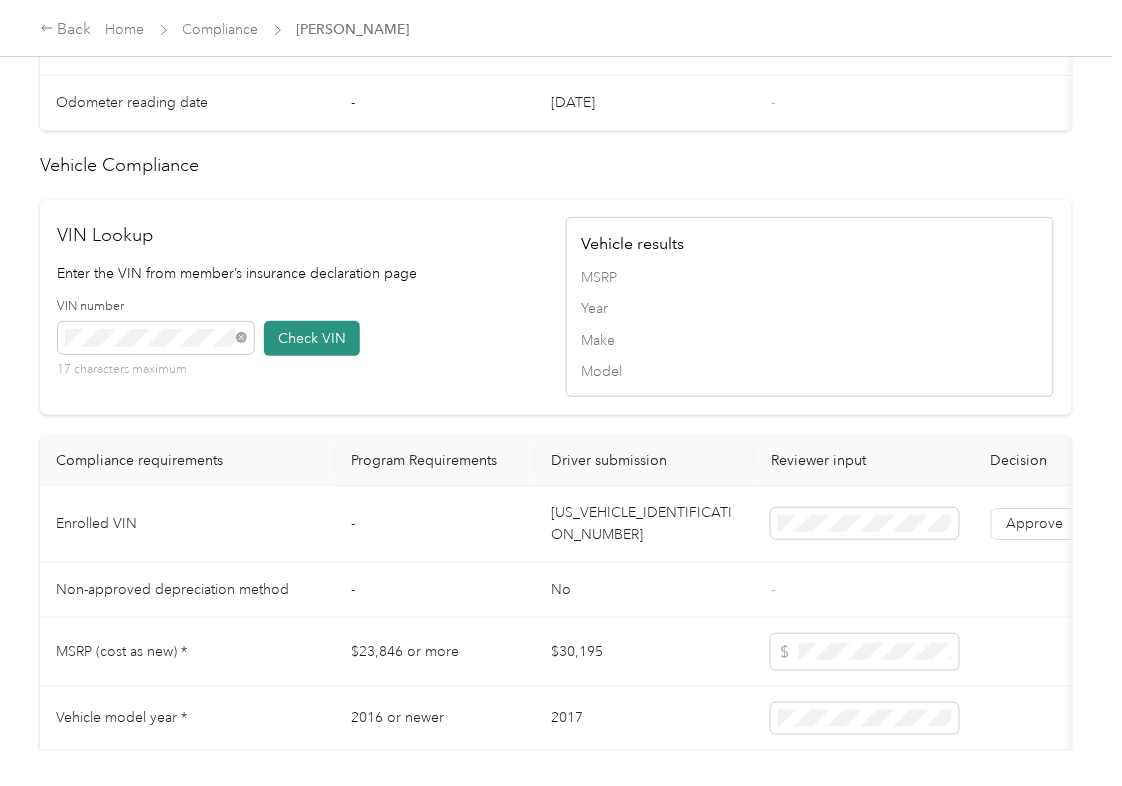 click on "Check VIN" at bounding box center (312, 338) 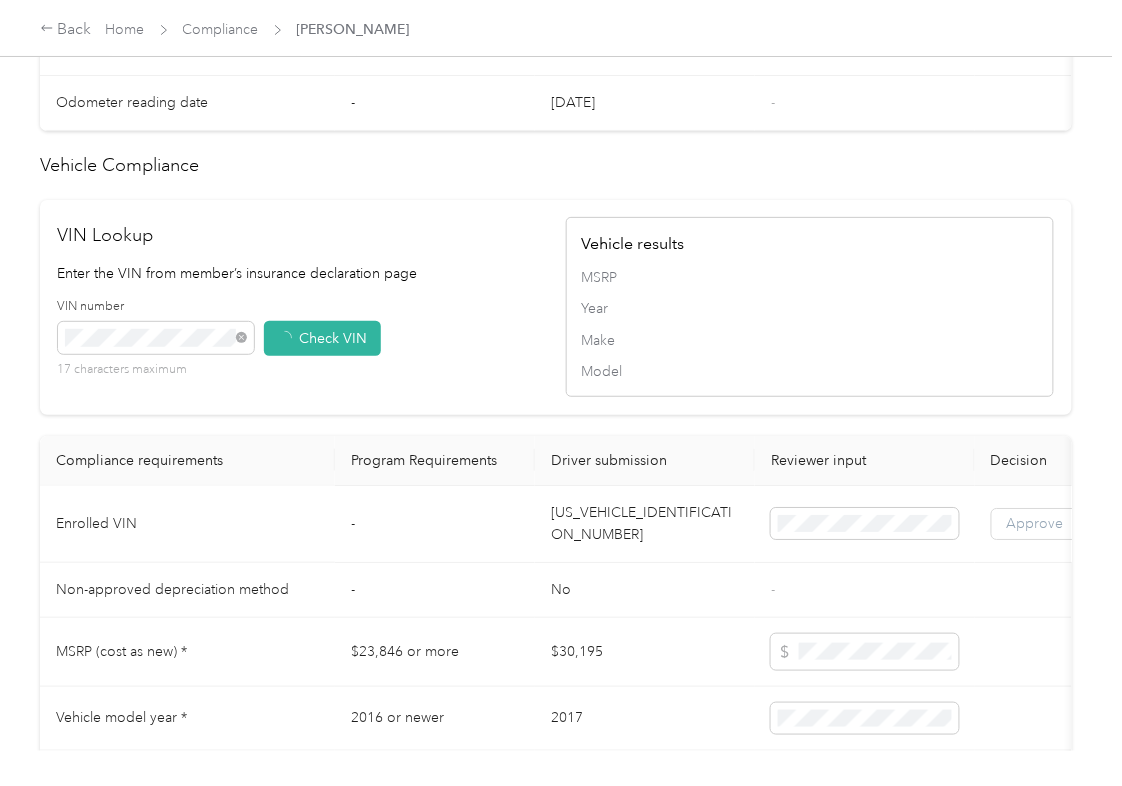 click on "Approve" at bounding box center [1035, 523] 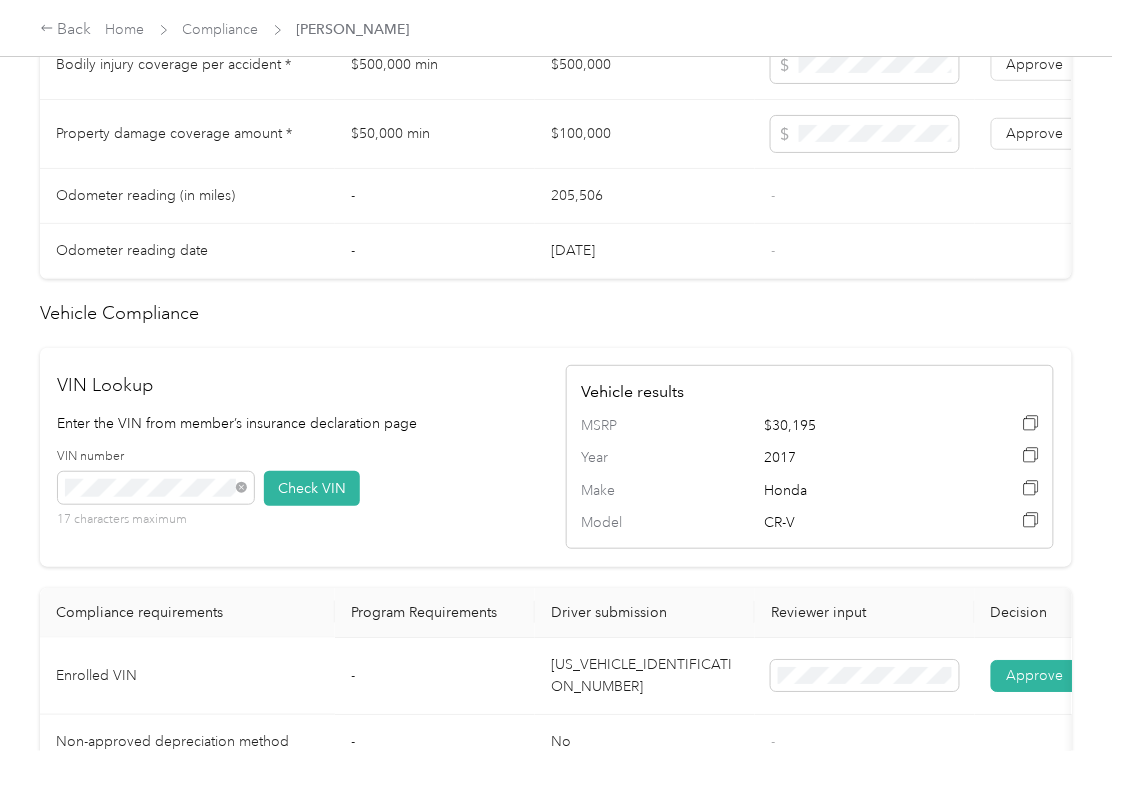 scroll, scrollTop: 1066, scrollLeft: 0, axis: vertical 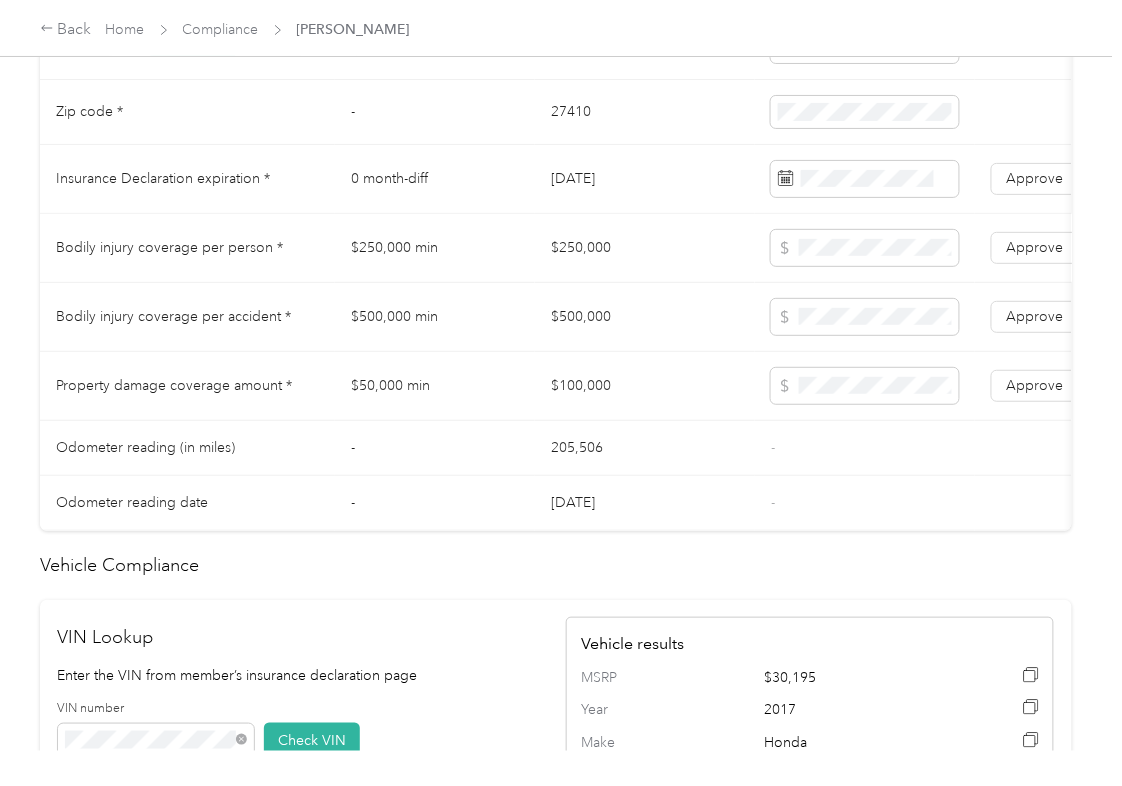 click on "$250,000" at bounding box center (645, 248) 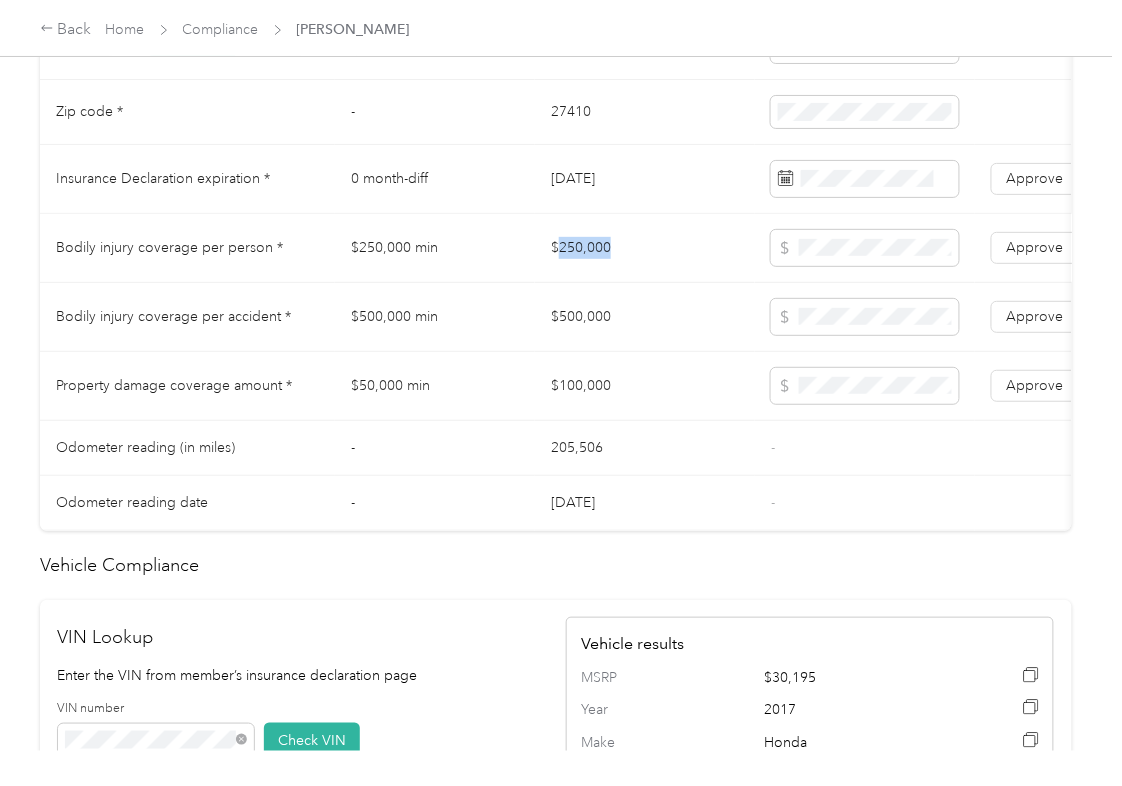 click on "$250,000" at bounding box center (645, 248) 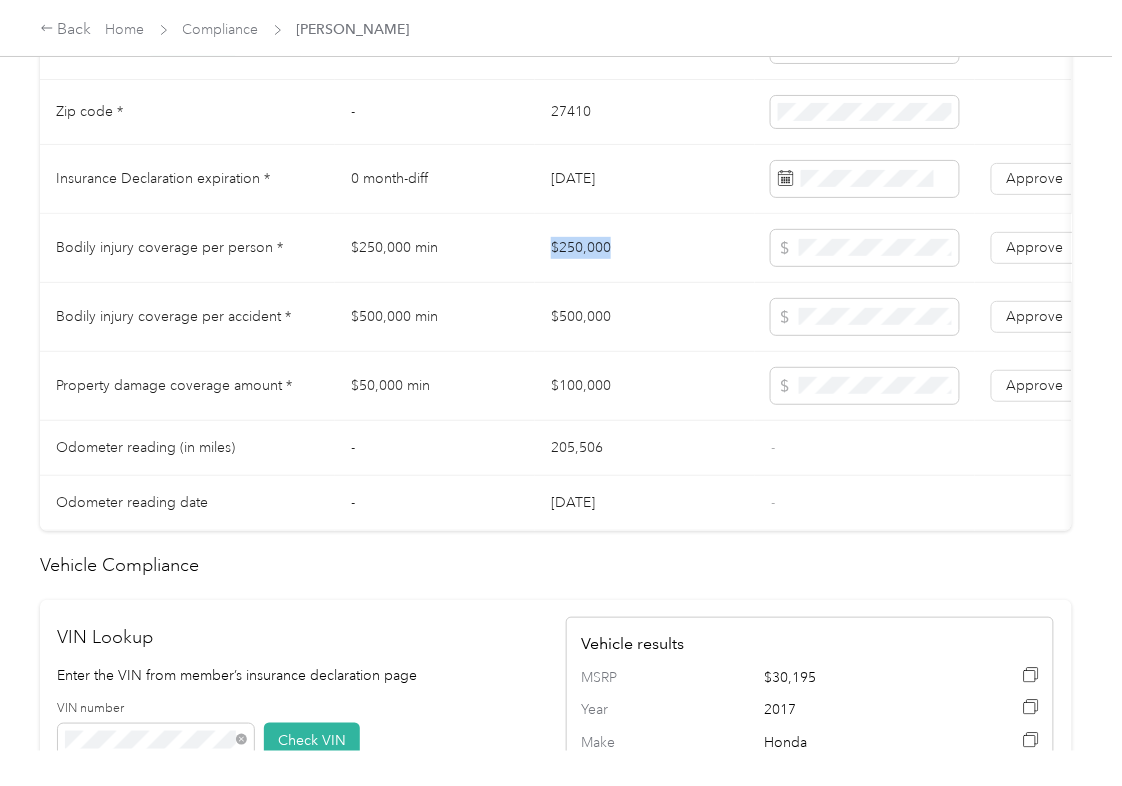 click on "$250,000" at bounding box center [645, 248] 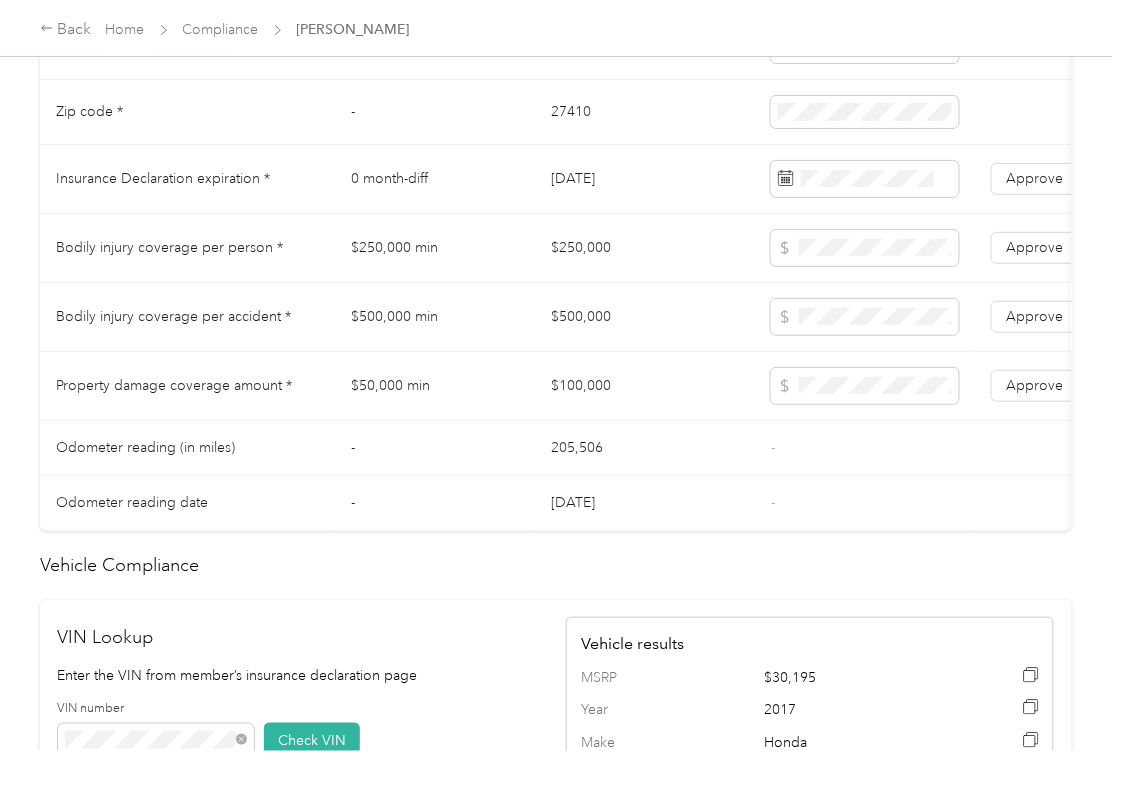 click on "$500,000" at bounding box center (645, 317) 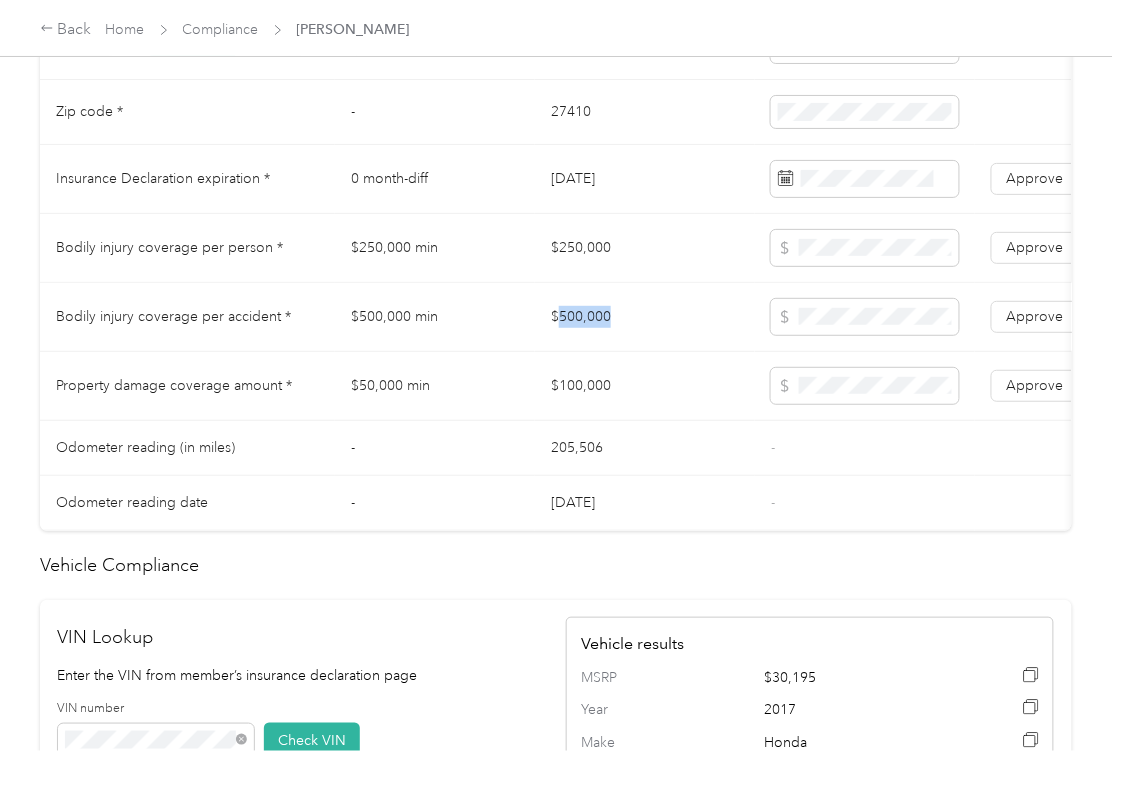 click on "$500,000" at bounding box center [645, 317] 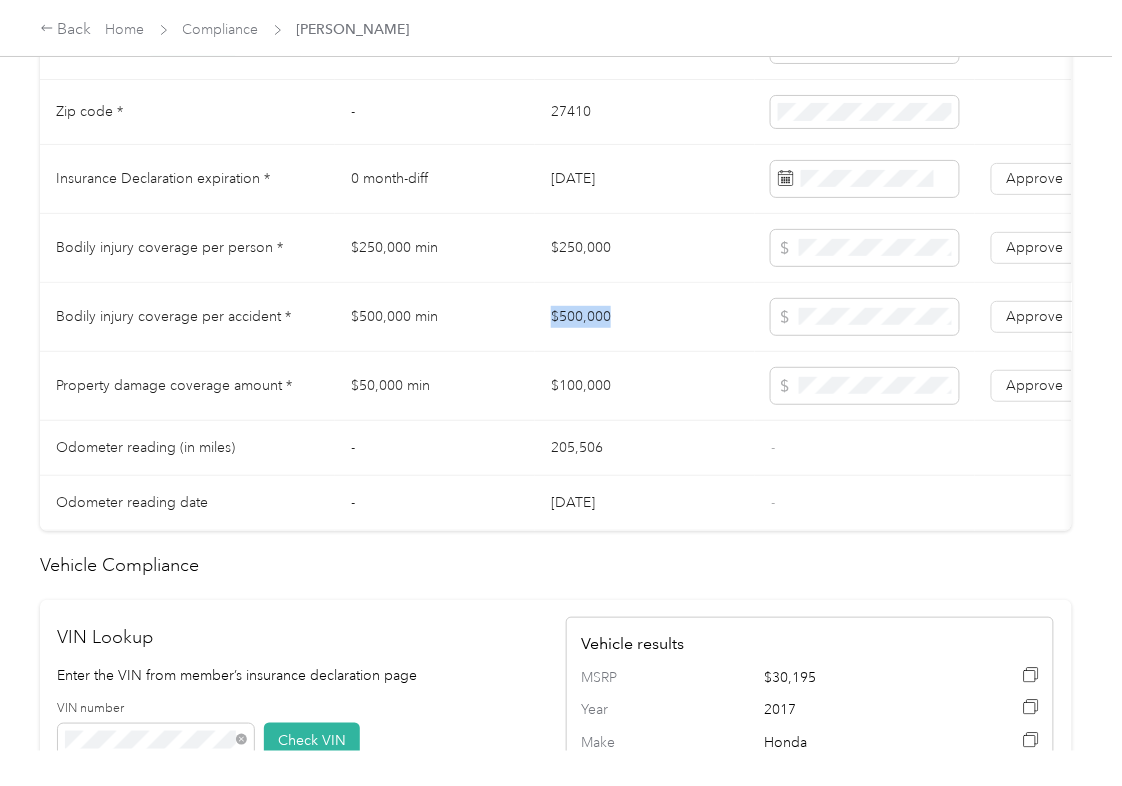 click on "$500,000" at bounding box center (645, 317) 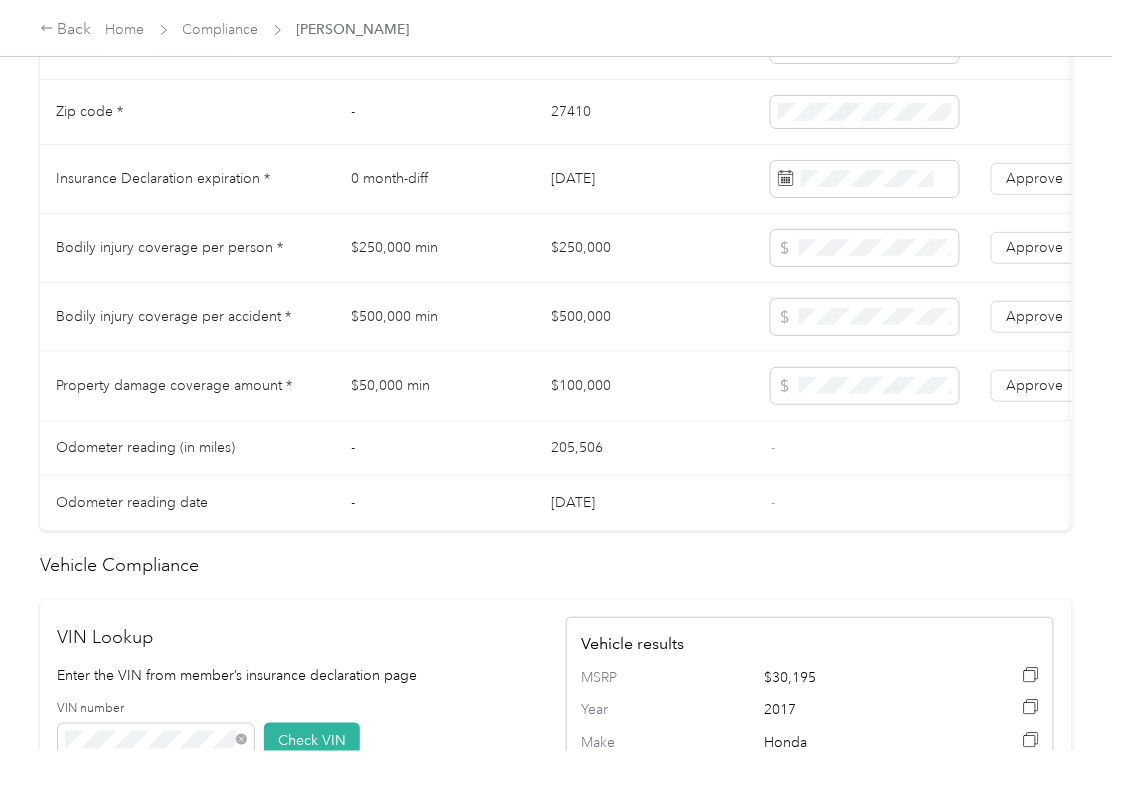click on "$100,000" at bounding box center [645, 386] 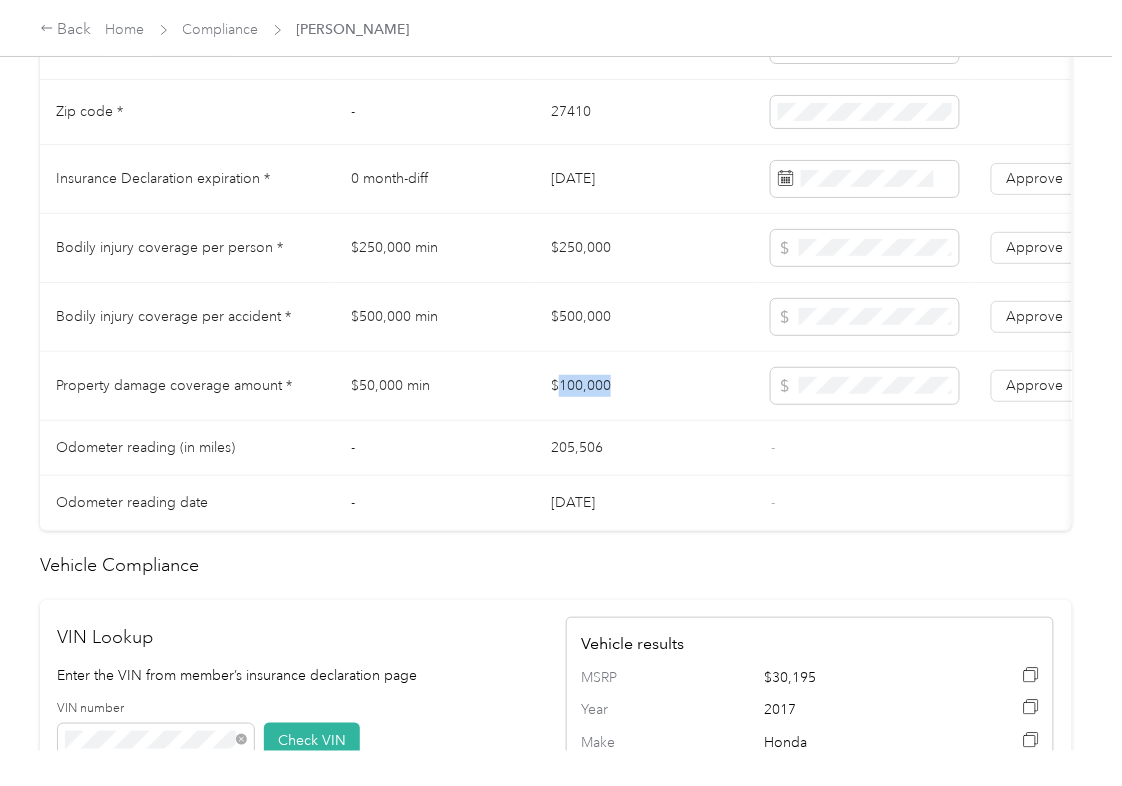 click on "$100,000" at bounding box center (645, 386) 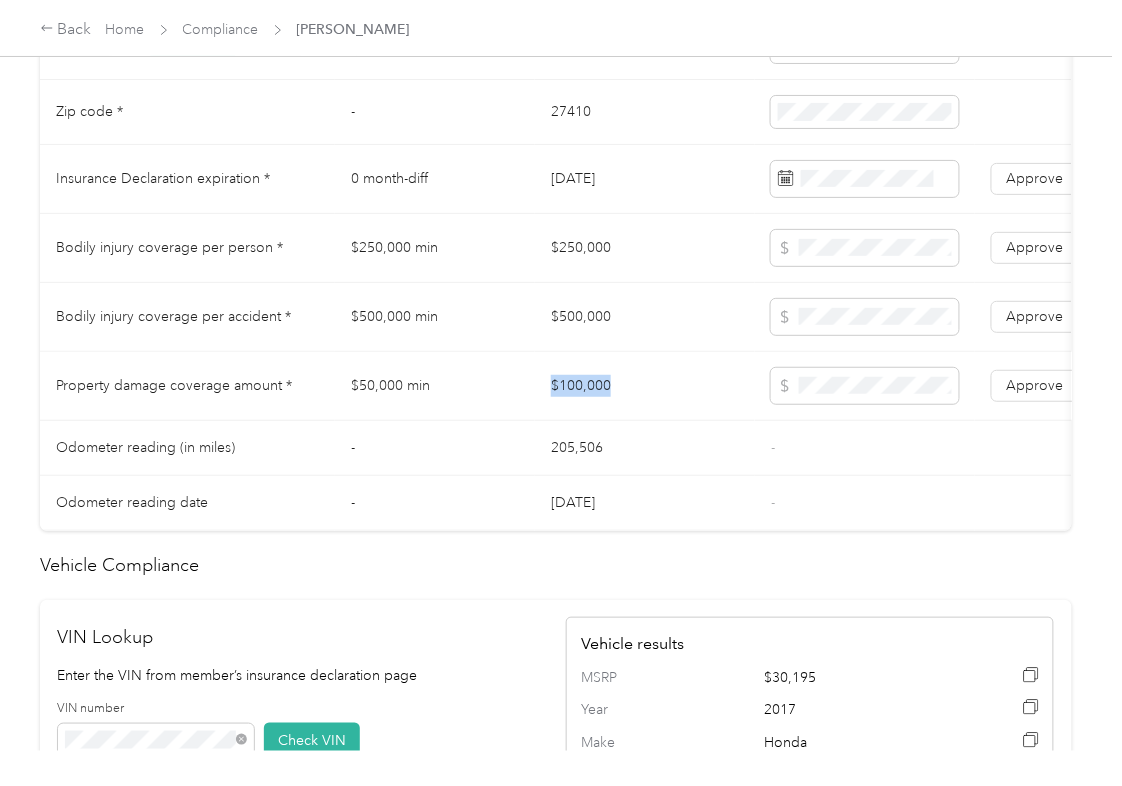 click on "$100,000" at bounding box center [645, 386] 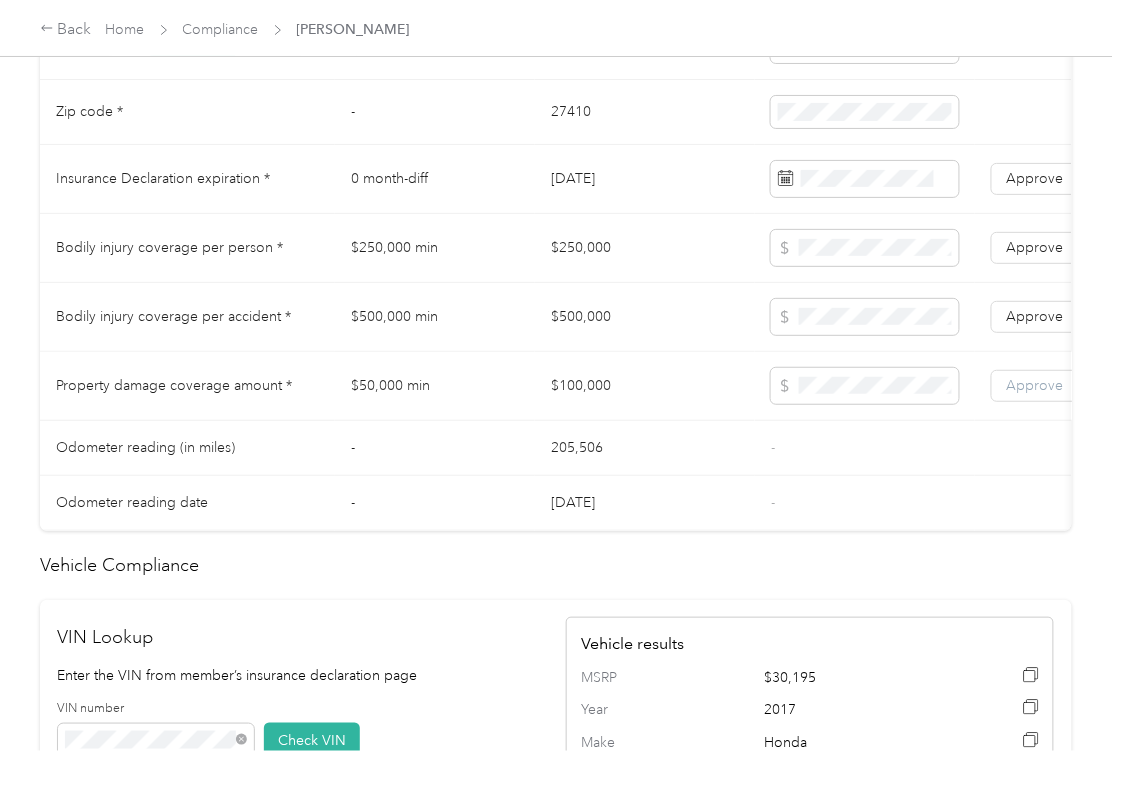click on "Approve" at bounding box center [1035, 385] 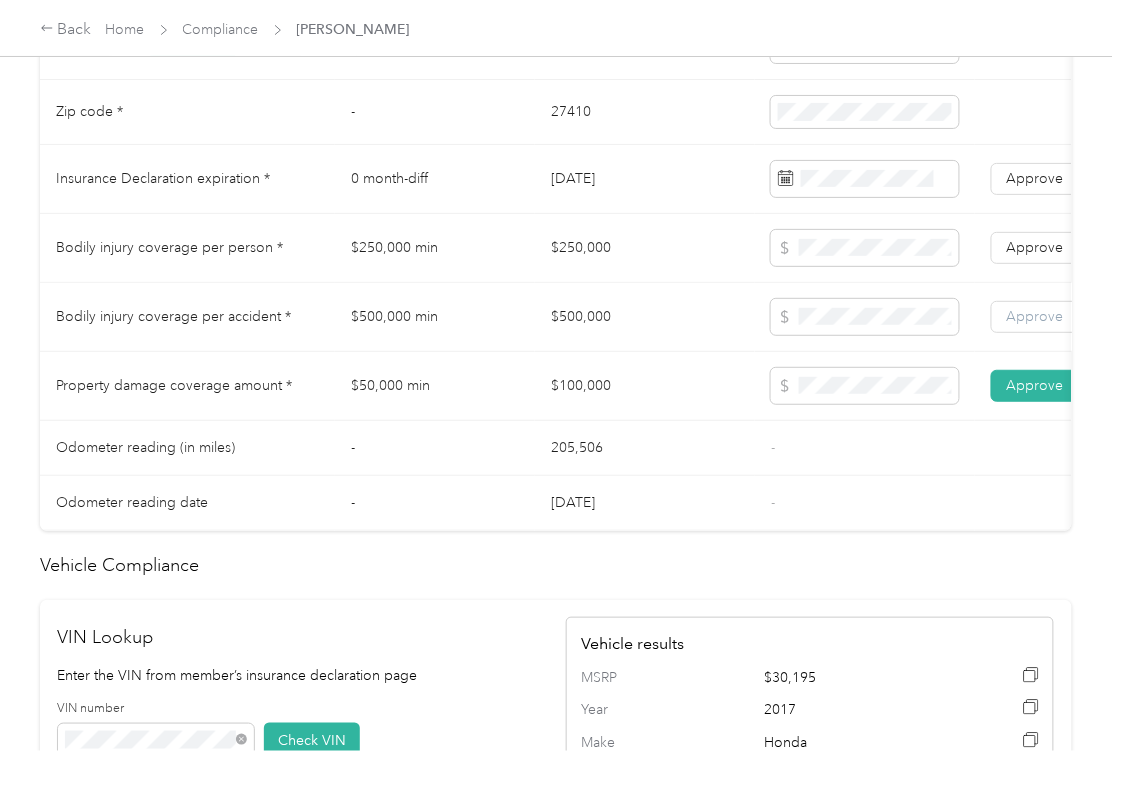 click on "Approve" at bounding box center (1035, 316) 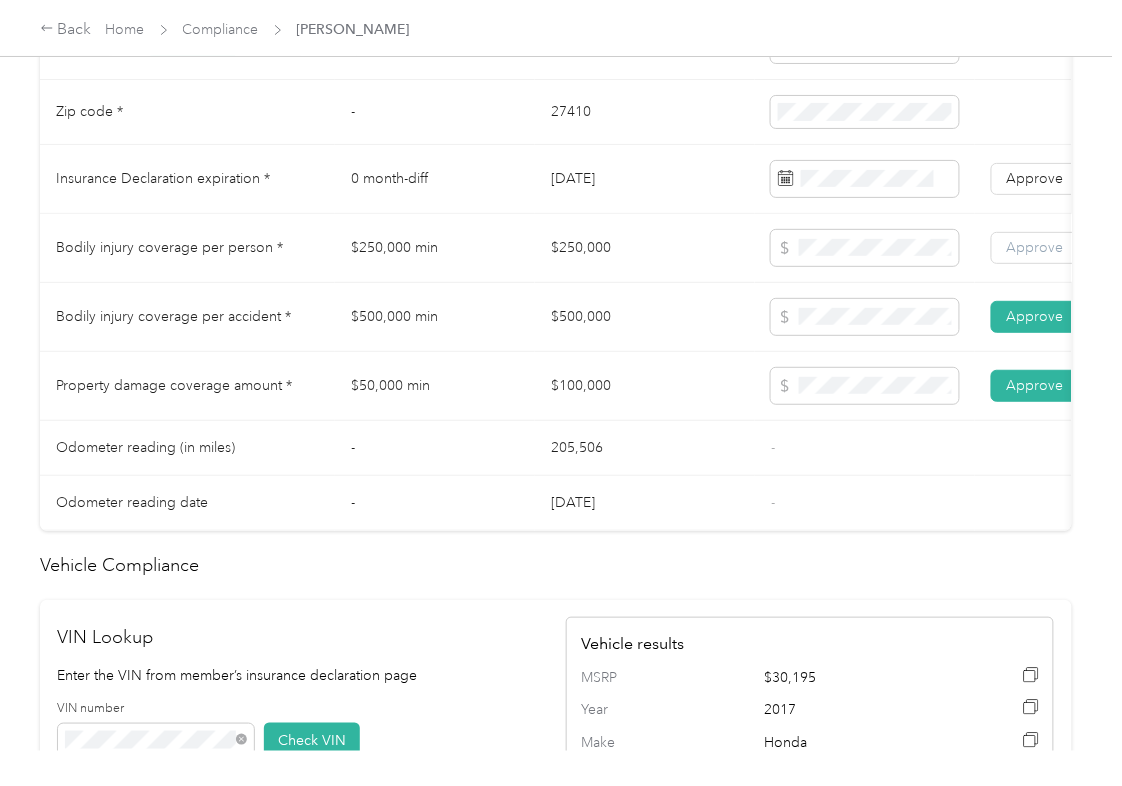 click on "Approve" at bounding box center (1035, 247) 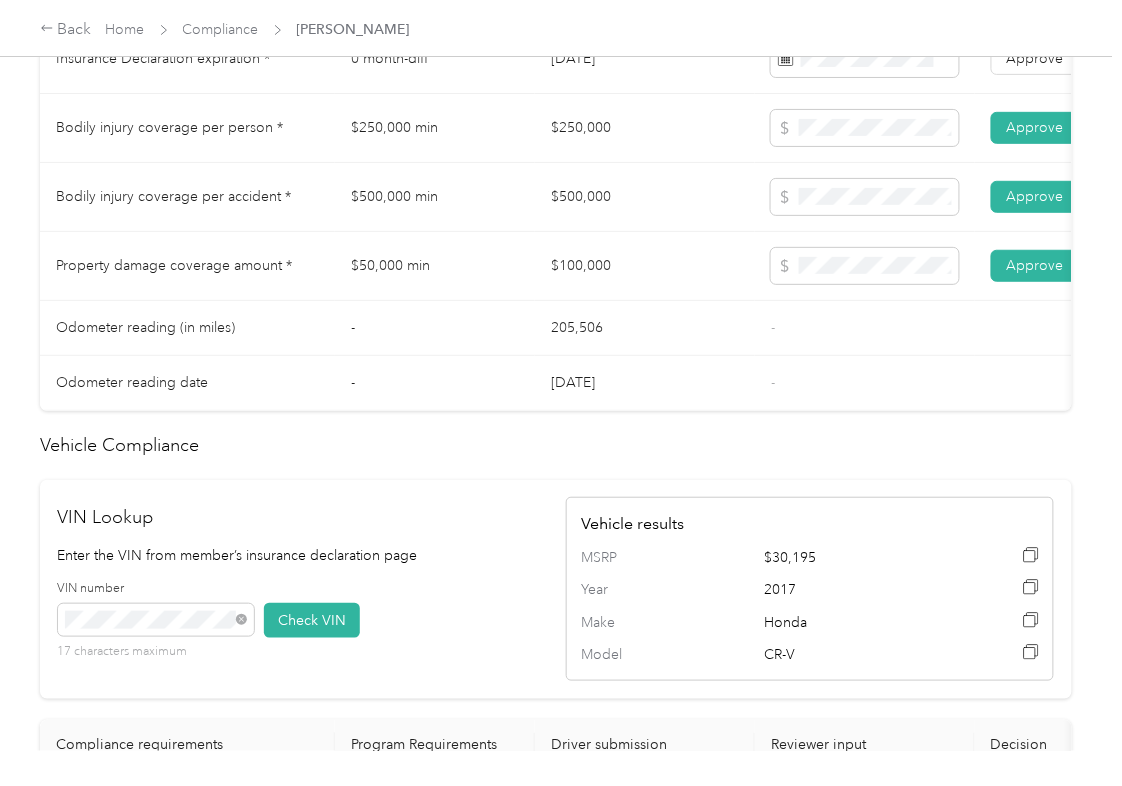 scroll, scrollTop: 1066, scrollLeft: 0, axis: vertical 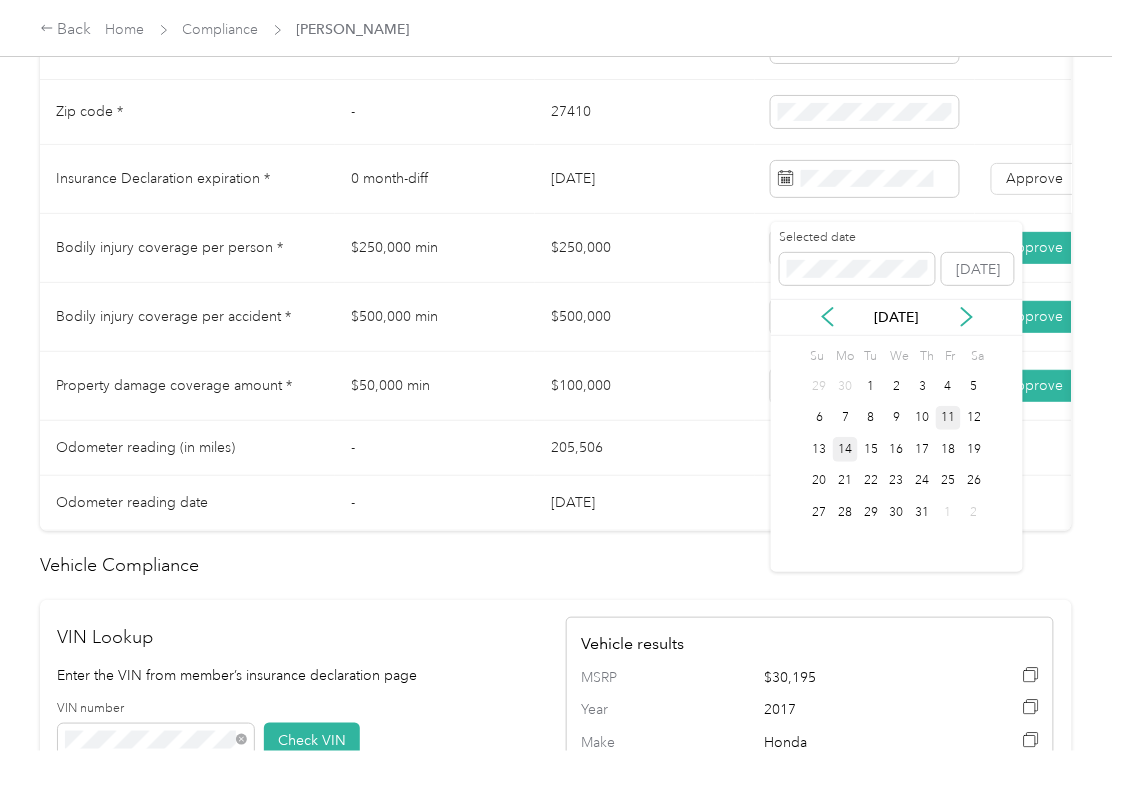 click on "14" at bounding box center (846, 449) 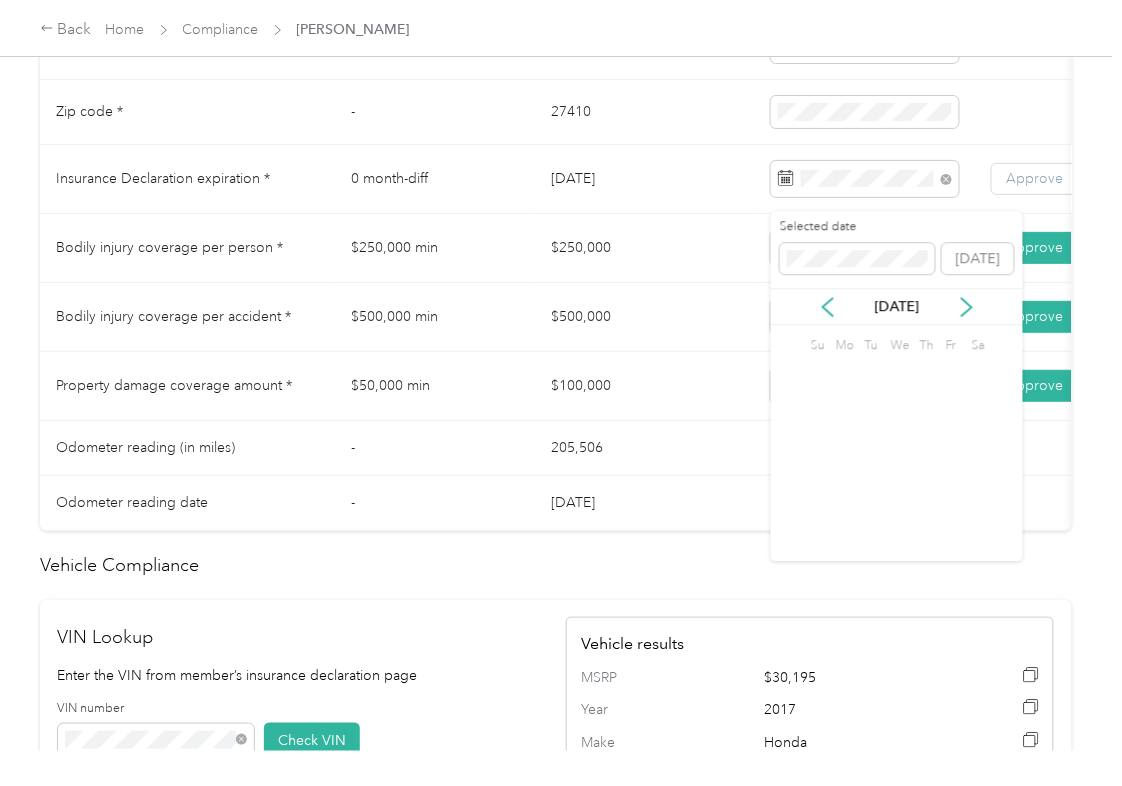 click on "Approve" at bounding box center [1035, 178] 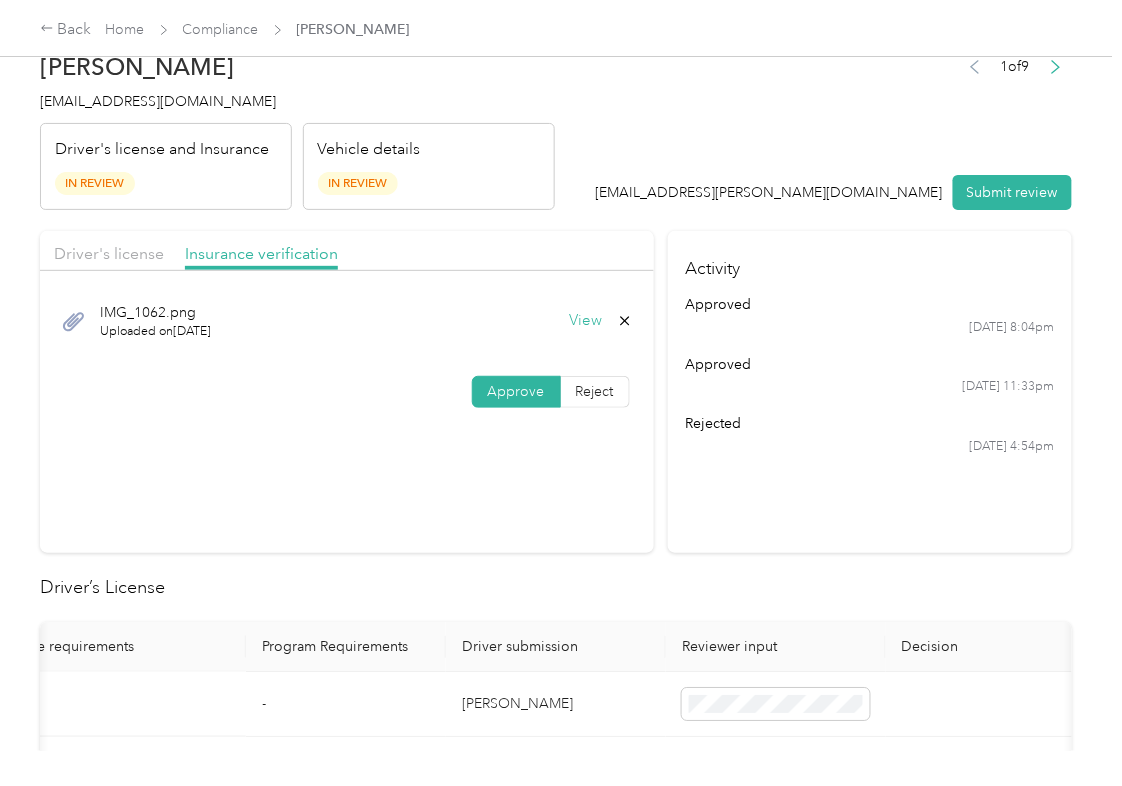 scroll, scrollTop: 0, scrollLeft: 0, axis: both 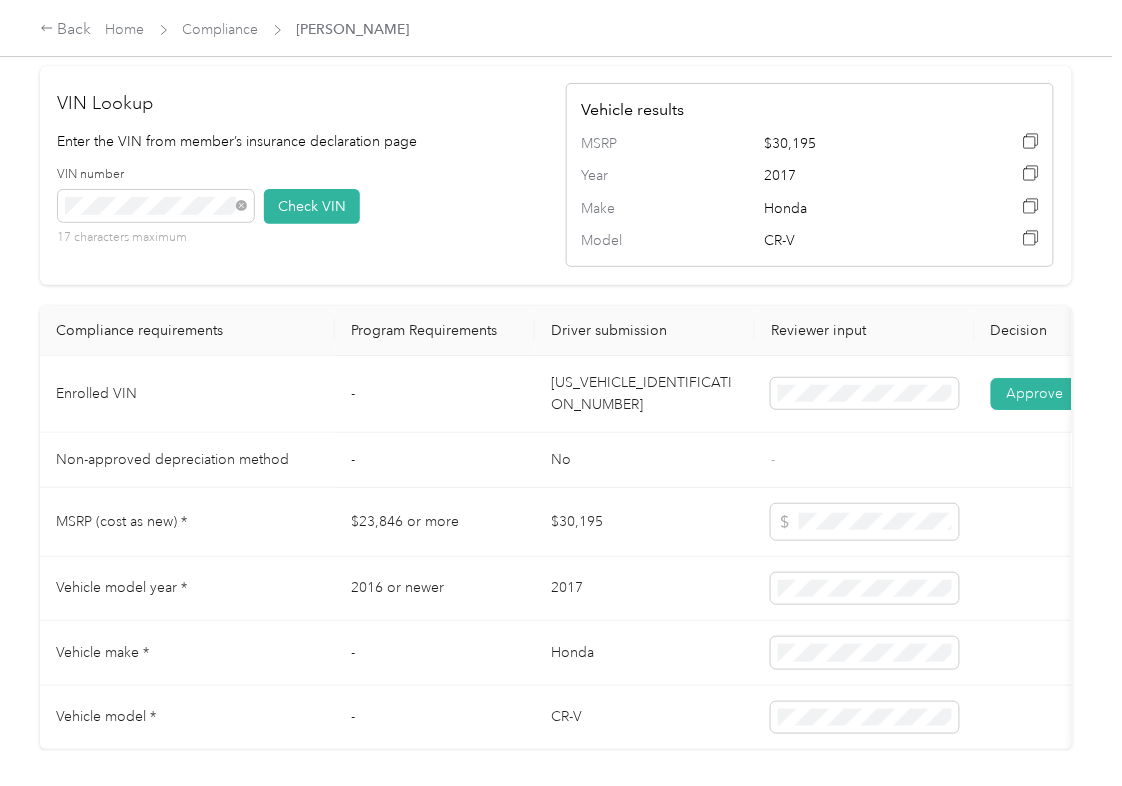 click on "No" at bounding box center [645, 460] 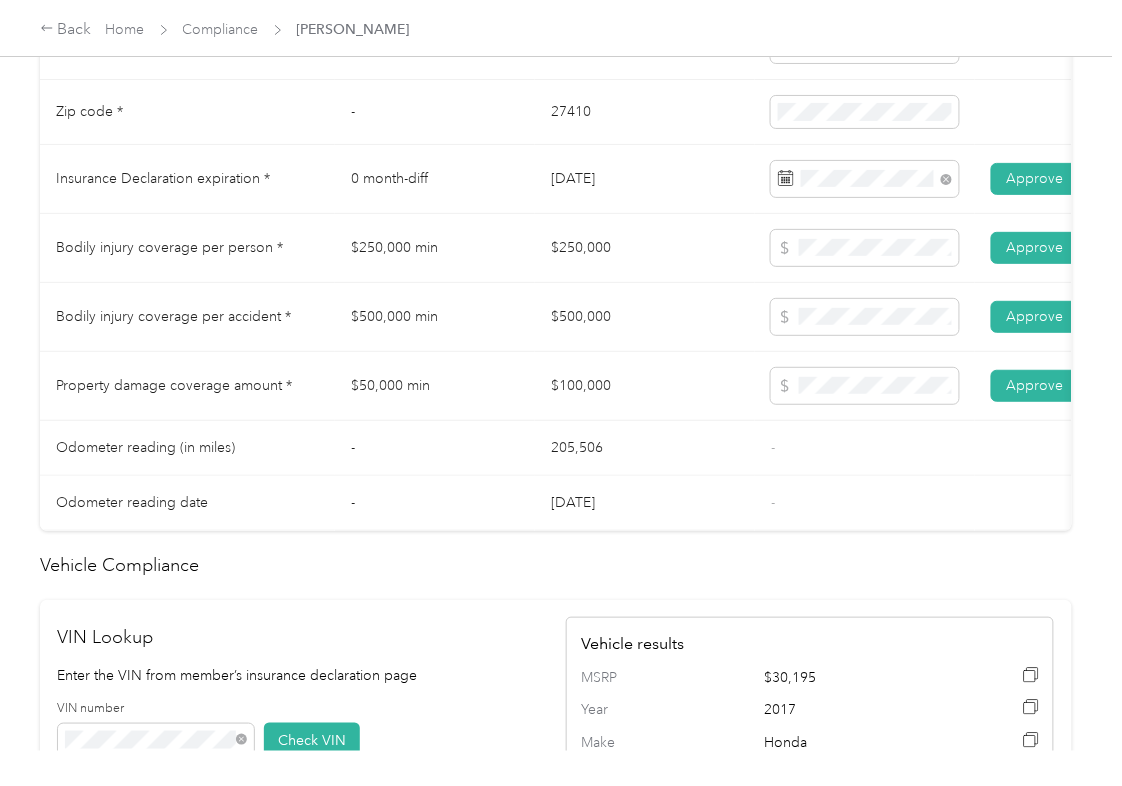 scroll, scrollTop: 933, scrollLeft: 0, axis: vertical 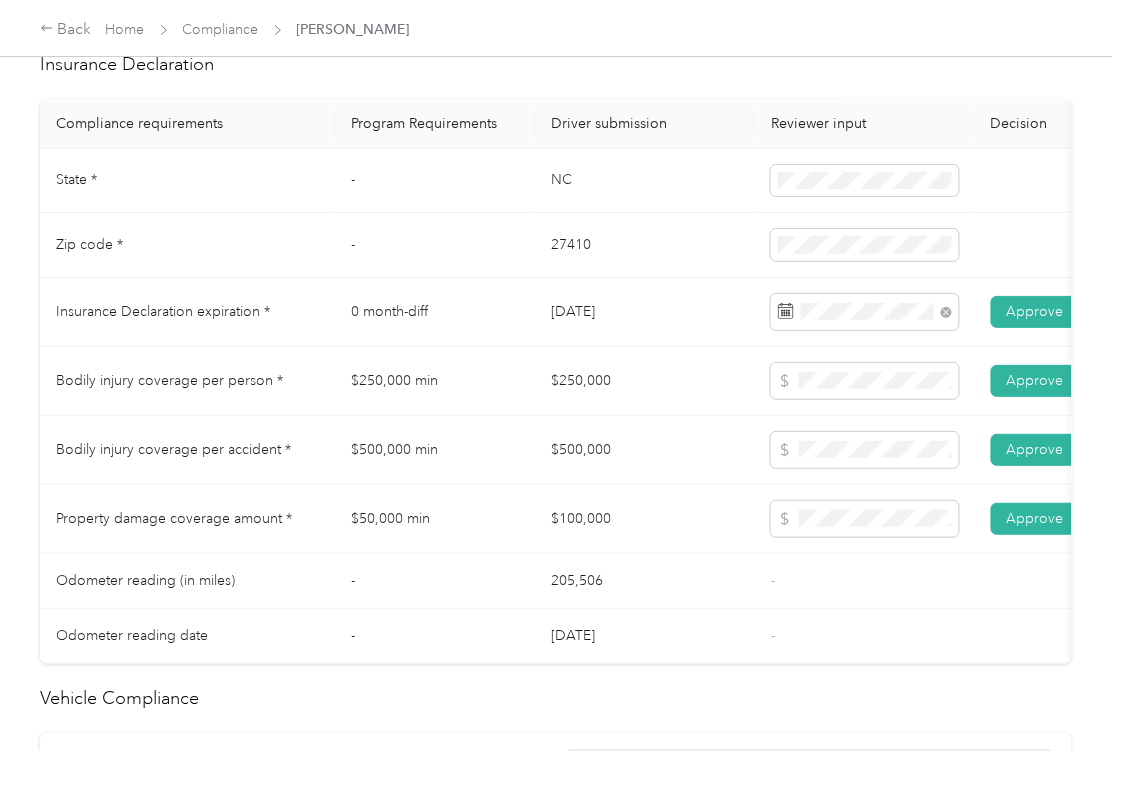 click on "$500,000" at bounding box center [645, 450] 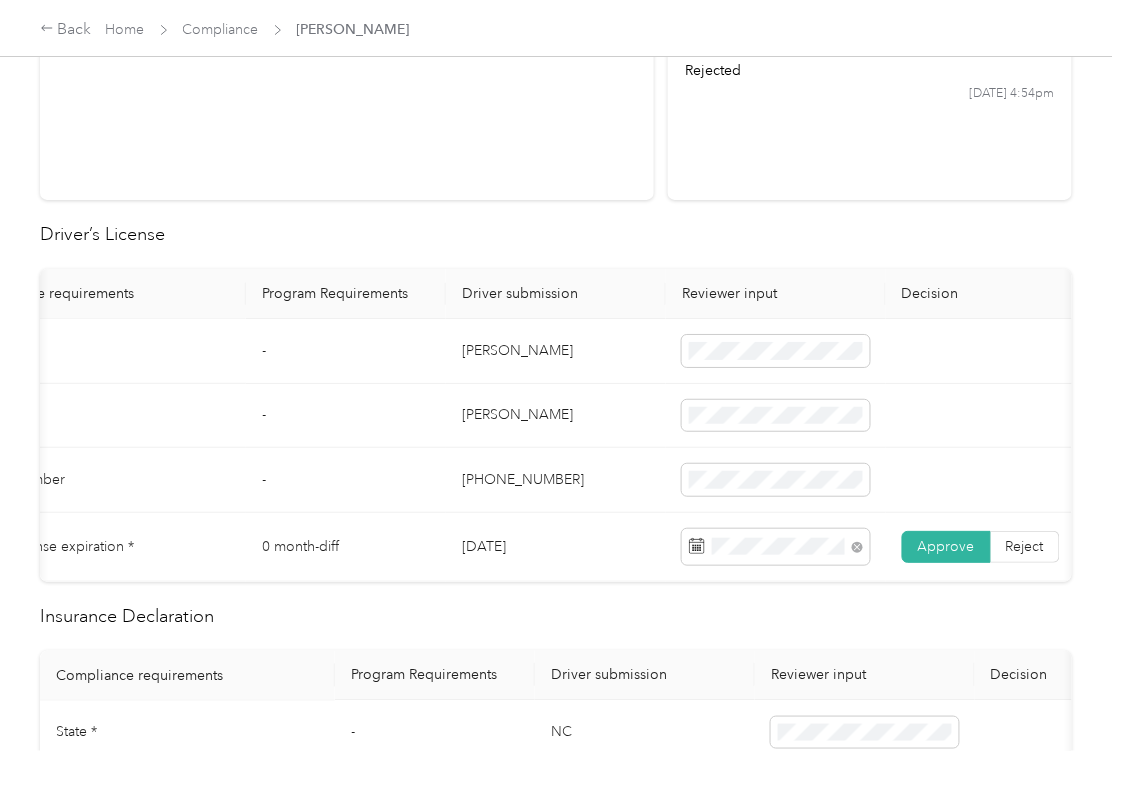 scroll, scrollTop: 0, scrollLeft: 0, axis: both 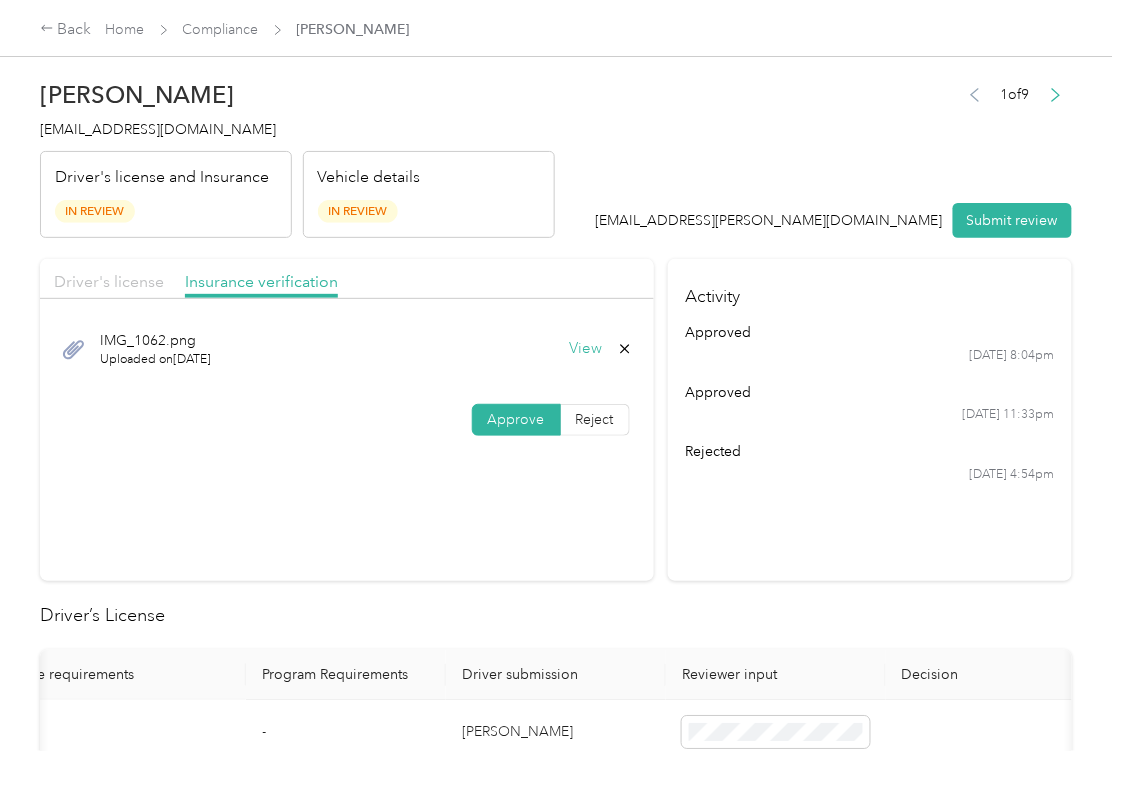 click on "Driver's license" at bounding box center (109, 281) 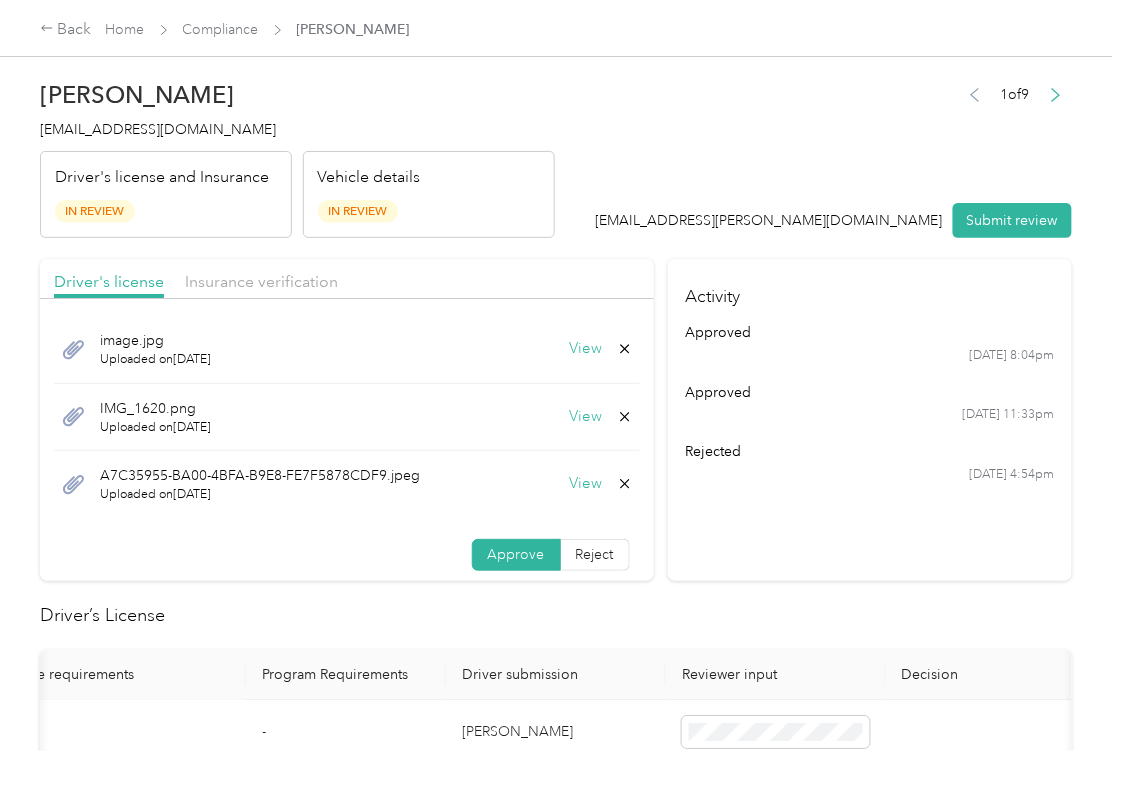 click on "View" at bounding box center (586, 417) 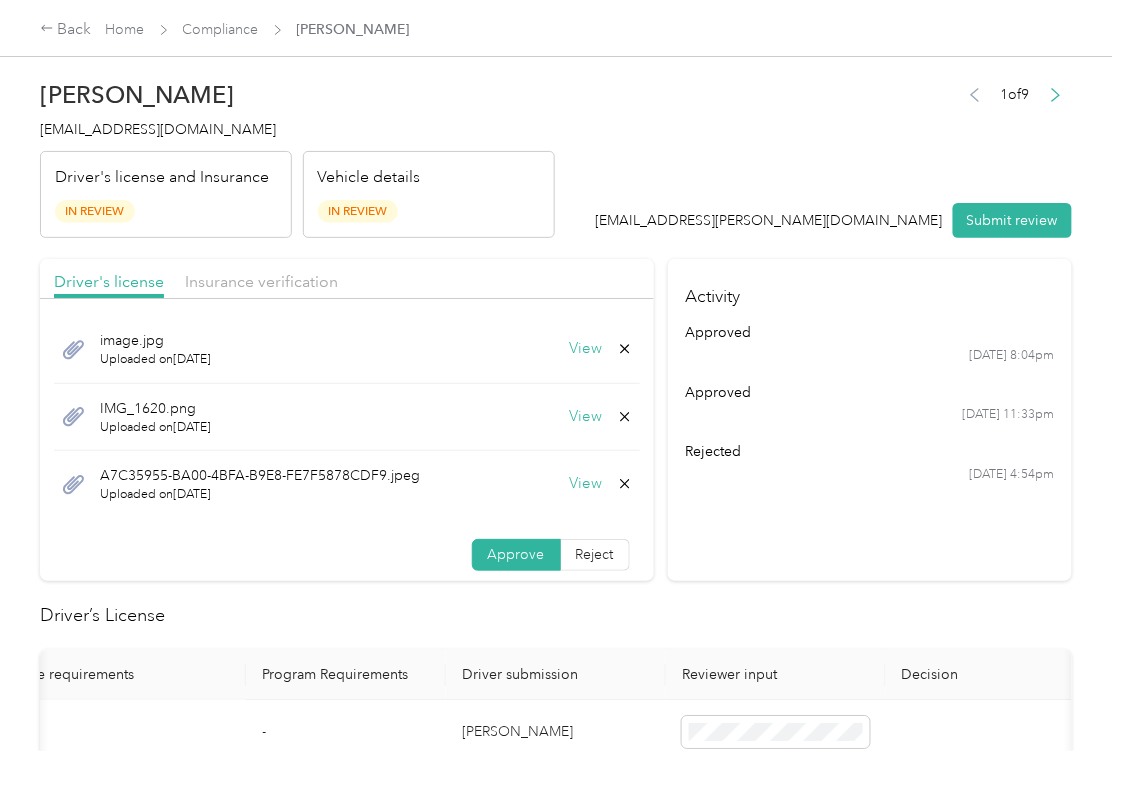 click on "View" at bounding box center [586, 349] 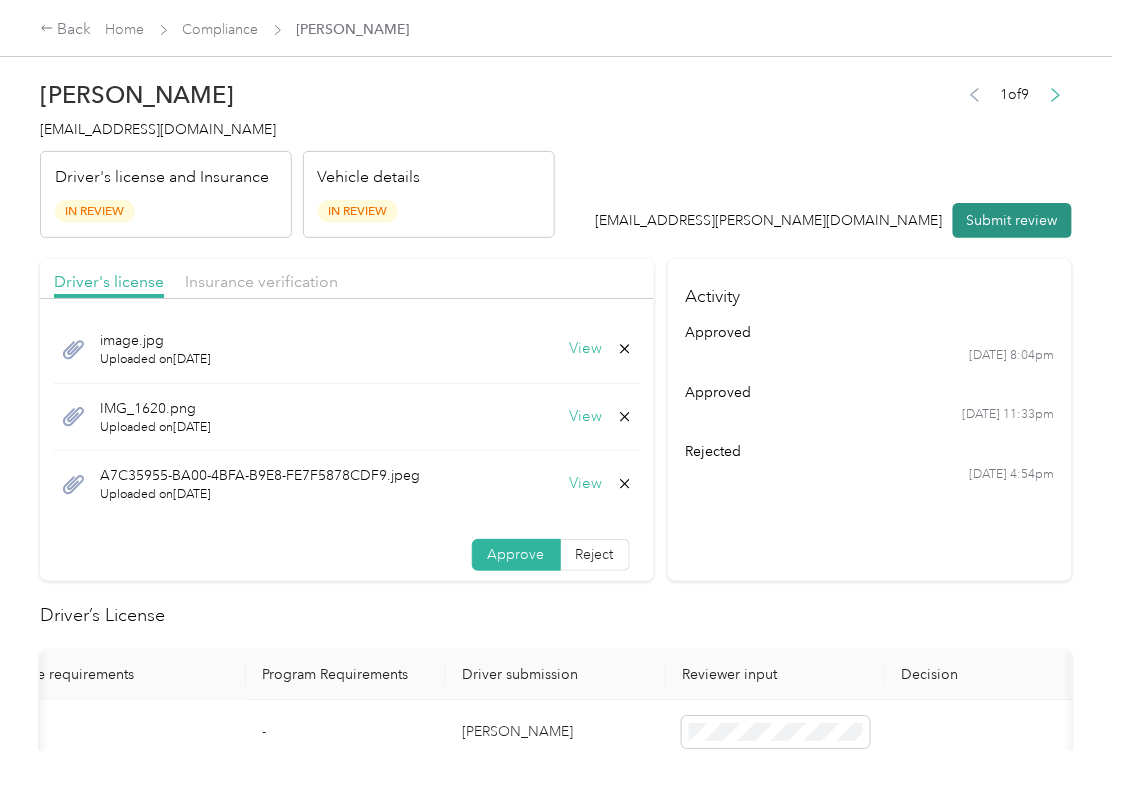 click on "Submit review" at bounding box center [1012, 220] 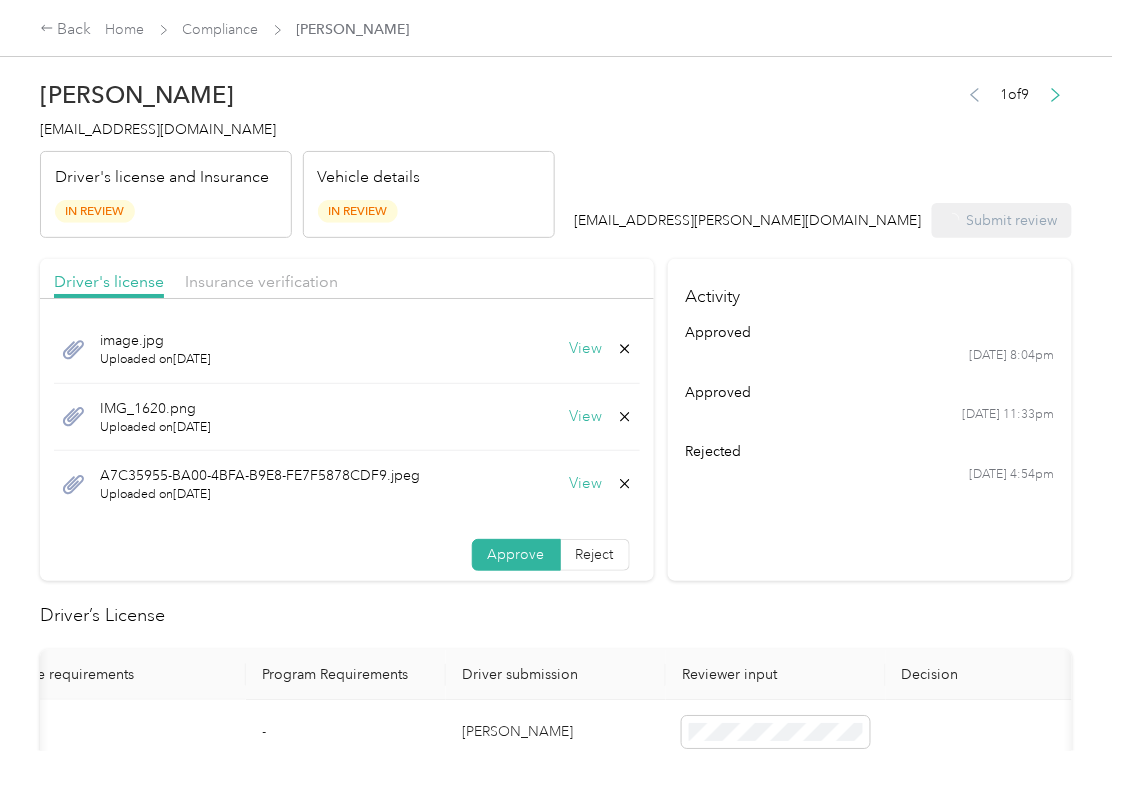 click on "[EMAIL_ADDRESS][DOMAIN_NAME]" at bounding box center (158, 129) 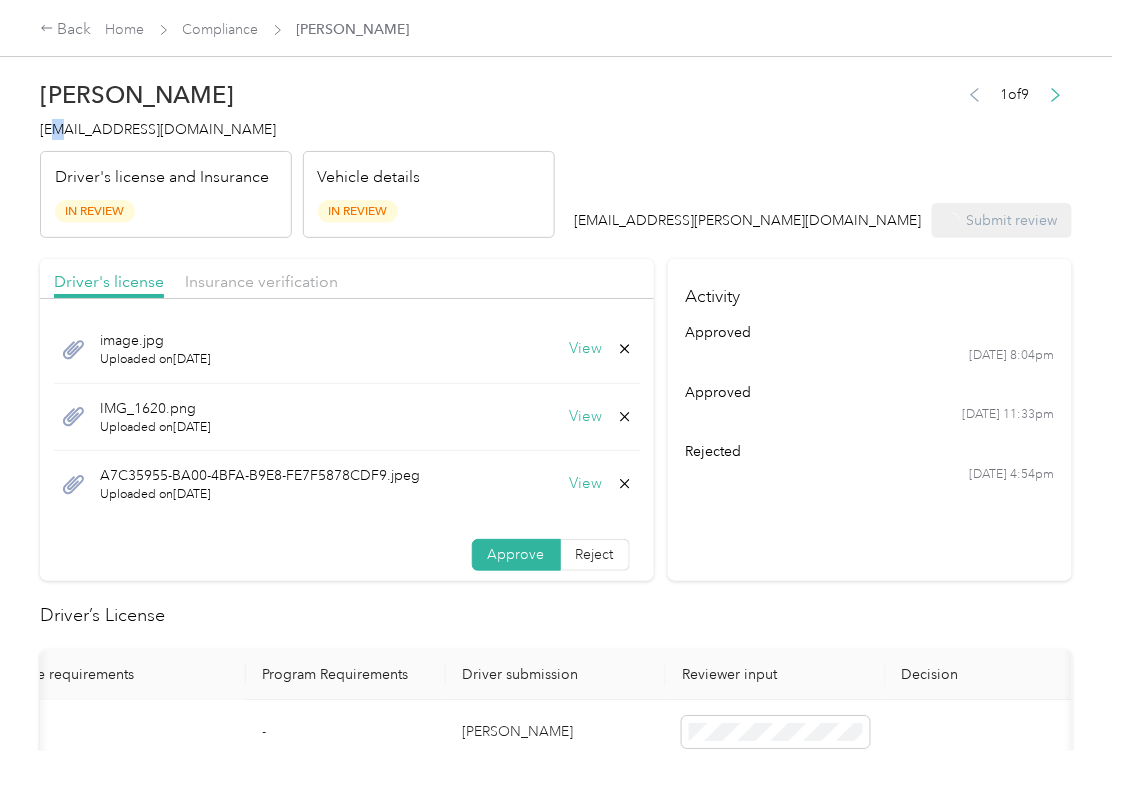 click on "[EMAIL_ADDRESS][DOMAIN_NAME]" at bounding box center (158, 129) 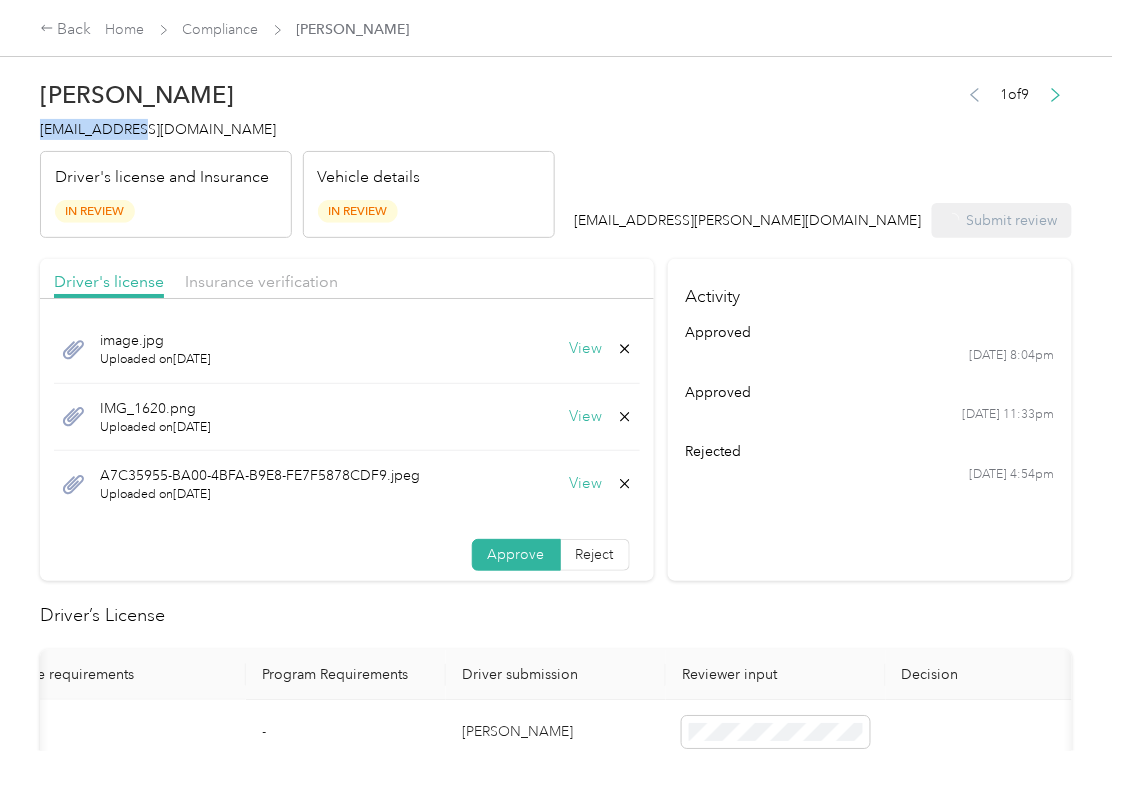 click on "[EMAIL_ADDRESS][DOMAIN_NAME]" at bounding box center [158, 129] 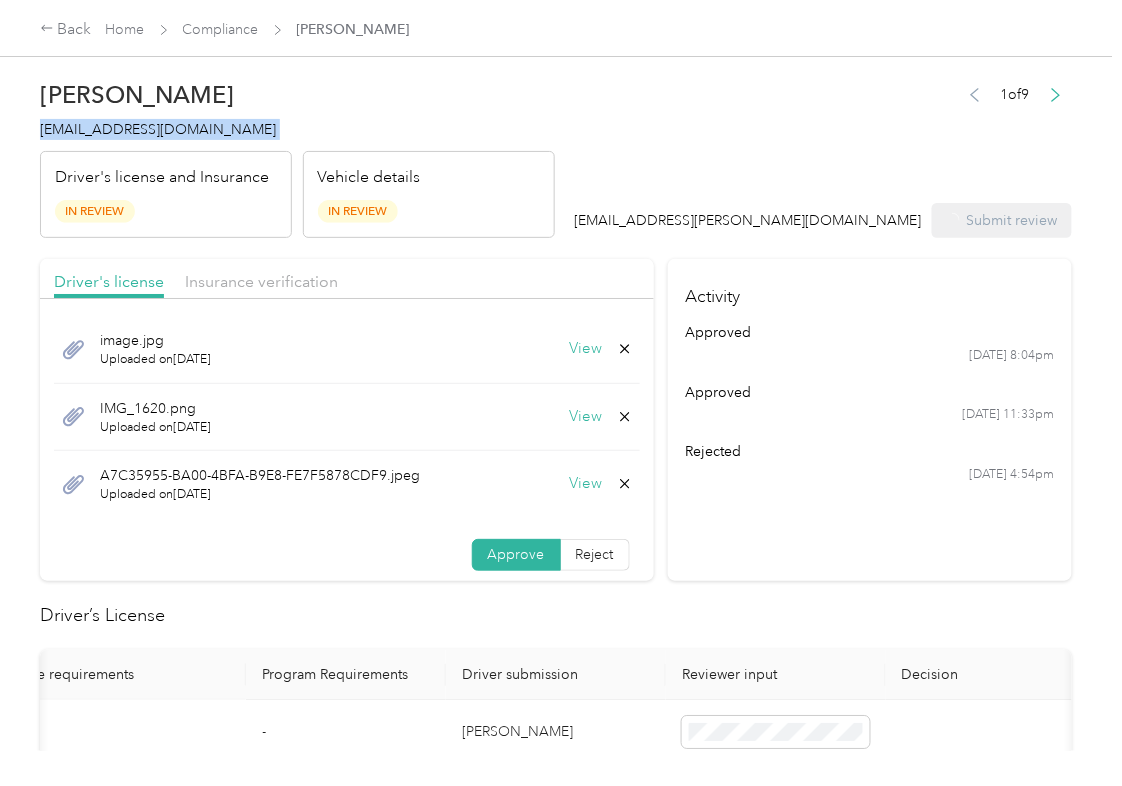 click on "[EMAIL_ADDRESS][DOMAIN_NAME]" at bounding box center [158, 129] 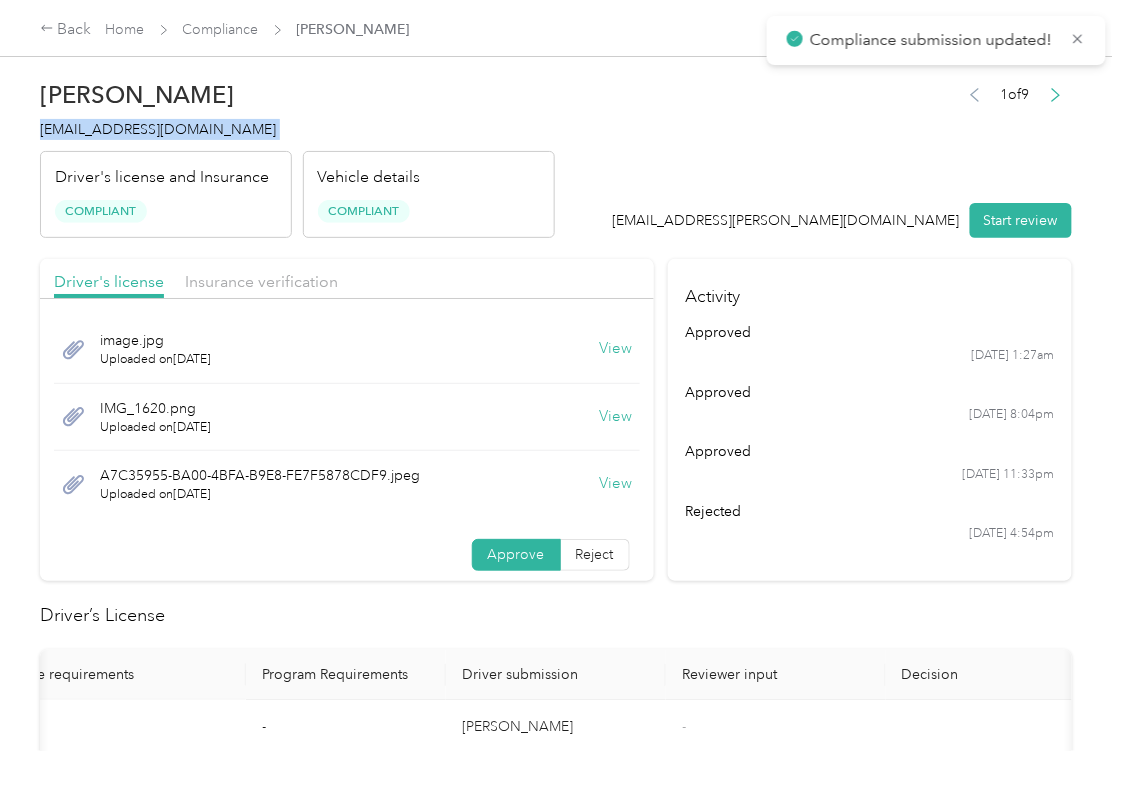 drag, startPoint x: 716, startPoint y: 600, endPoint x: 738, endPoint y: 597, distance: 22.203604 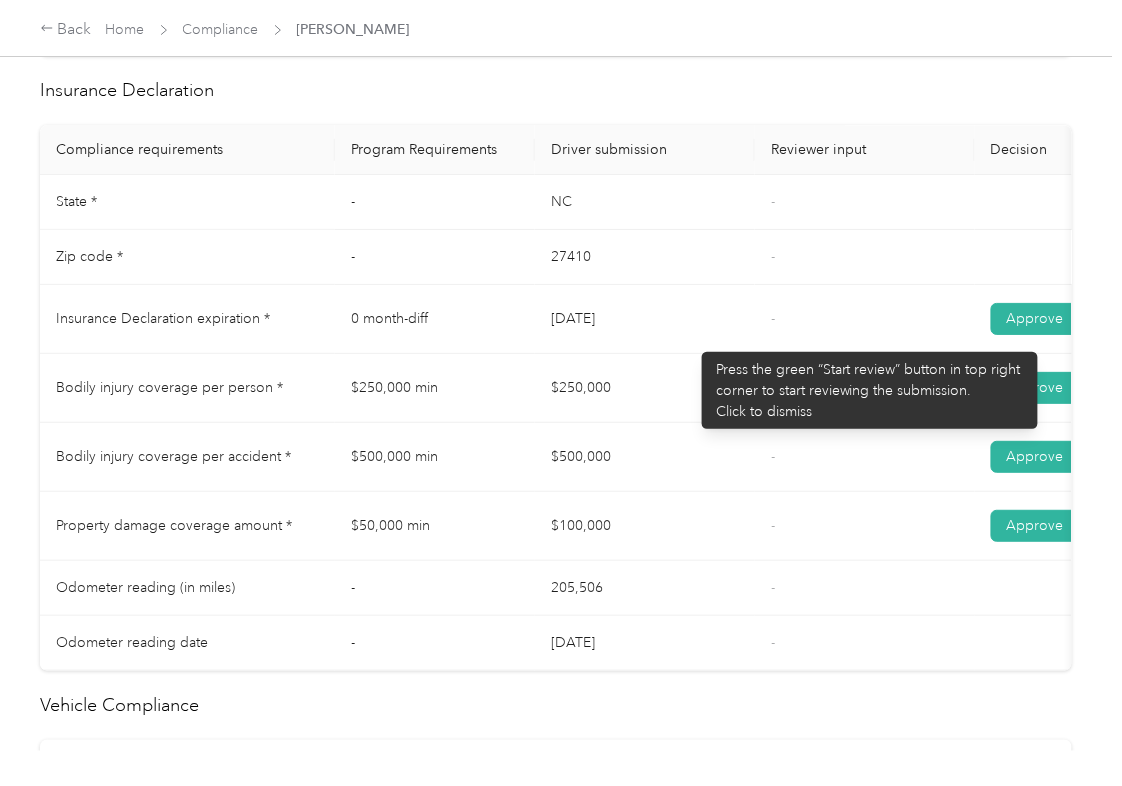 scroll, scrollTop: 933, scrollLeft: 0, axis: vertical 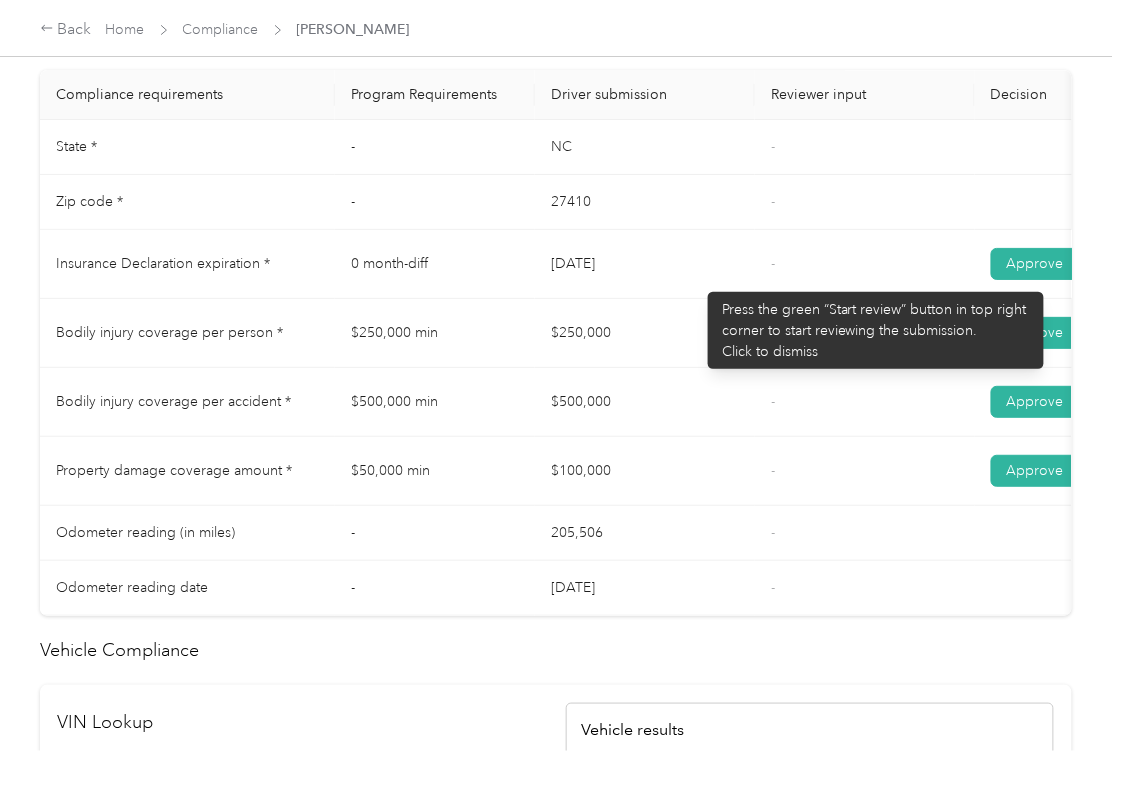 drag, startPoint x: 525, startPoint y: 282, endPoint x: 698, endPoint y: 282, distance: 173 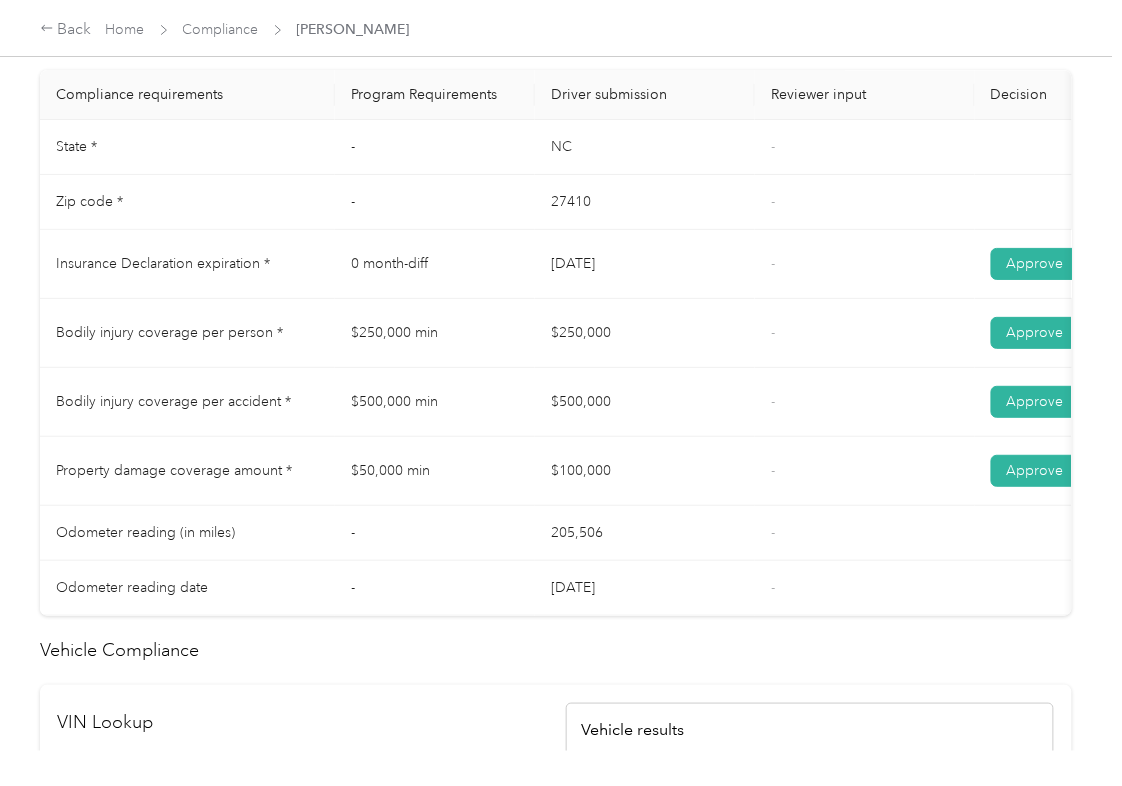 click on "[DATE]" at bounding box center (645, 264) 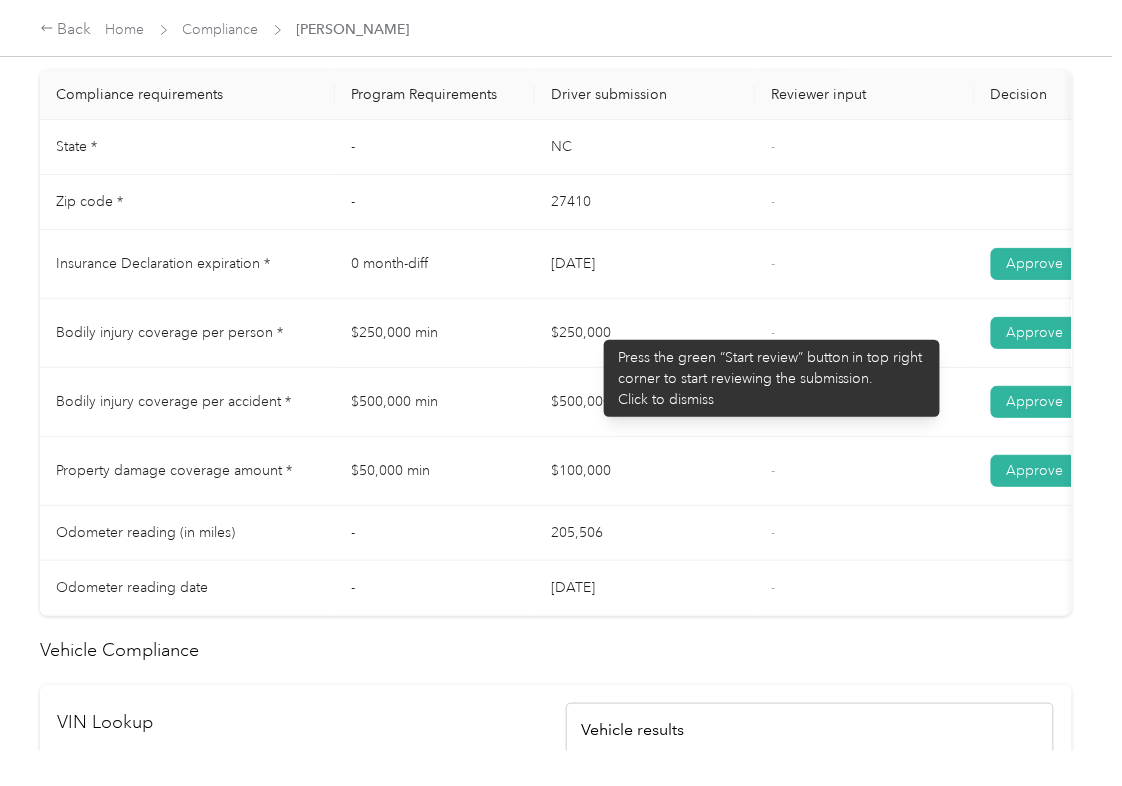 click on "$250,000" at bounding box center (645, 333) 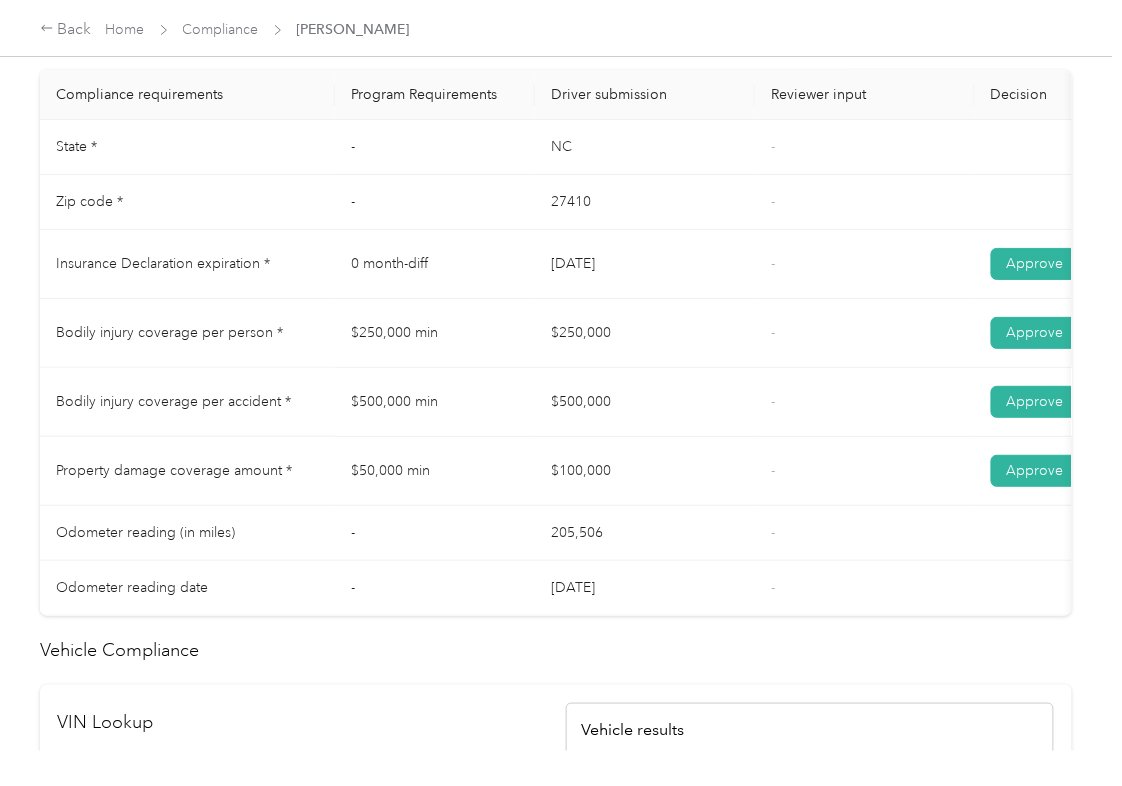 click on "$500,000" at bounding box center (645, 402) 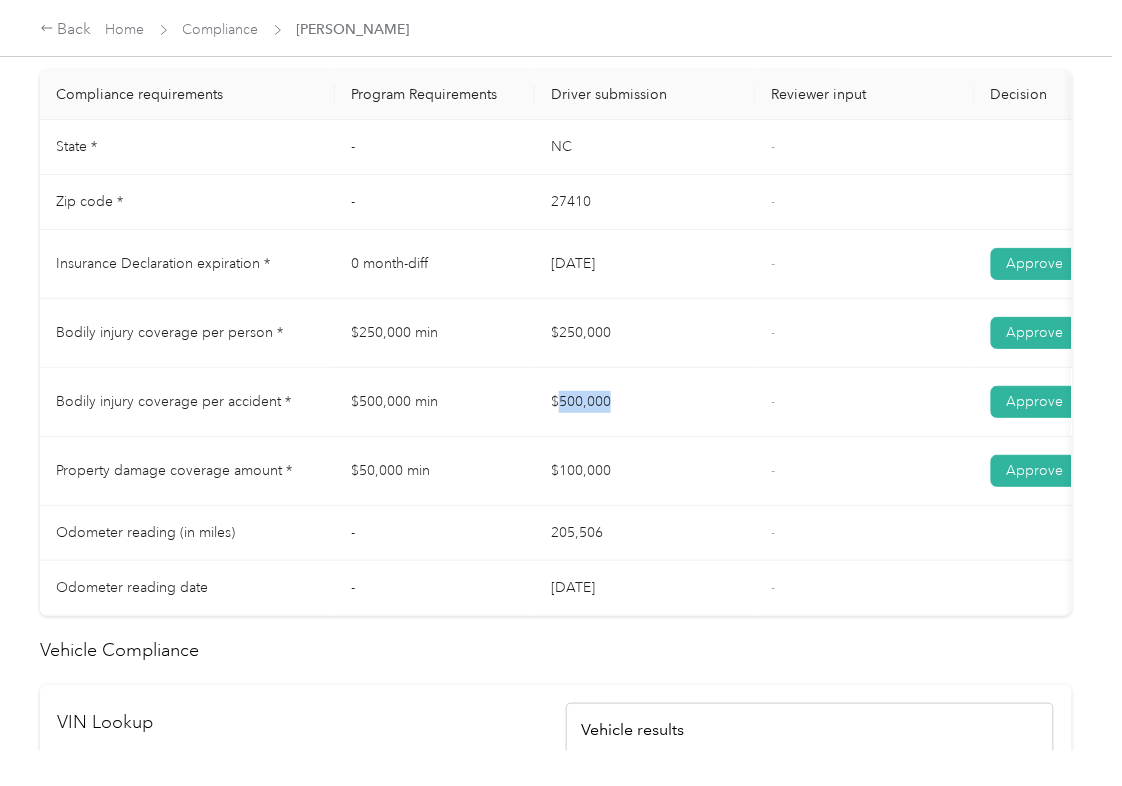 click on "$500,000" at bounding box center (645, 402) 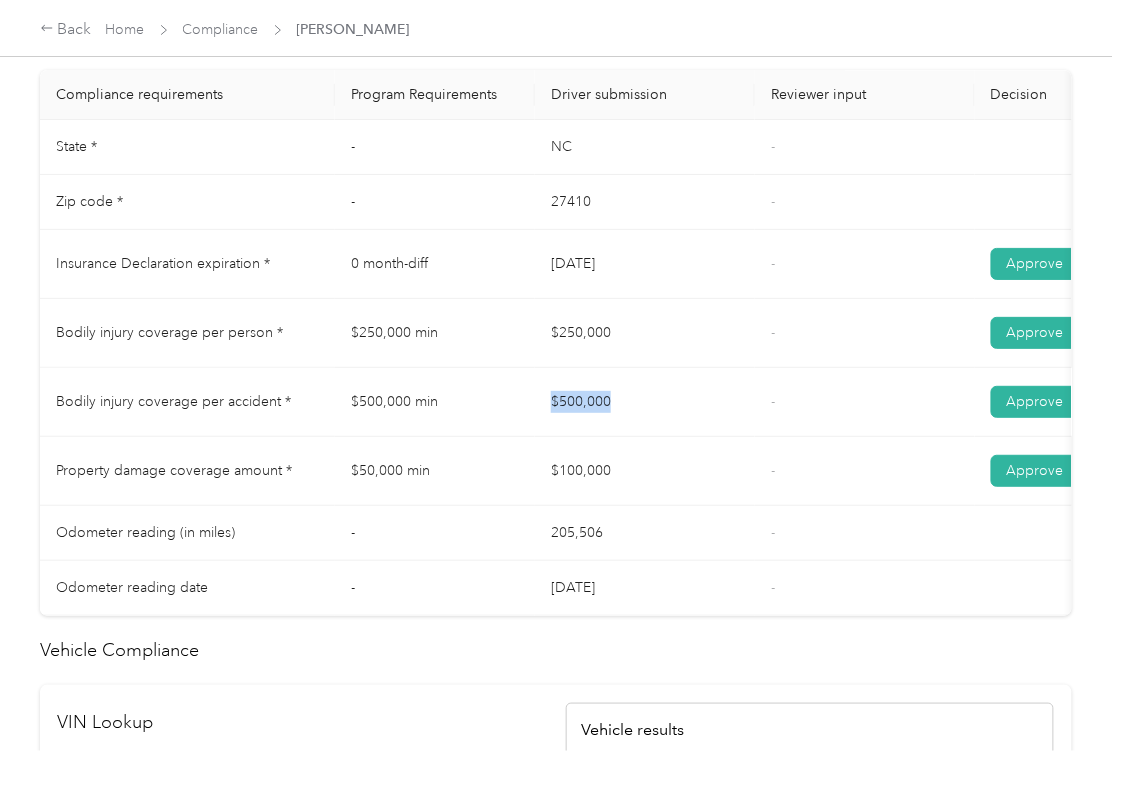 click on "$500,000" at bounding box center (645, 402) 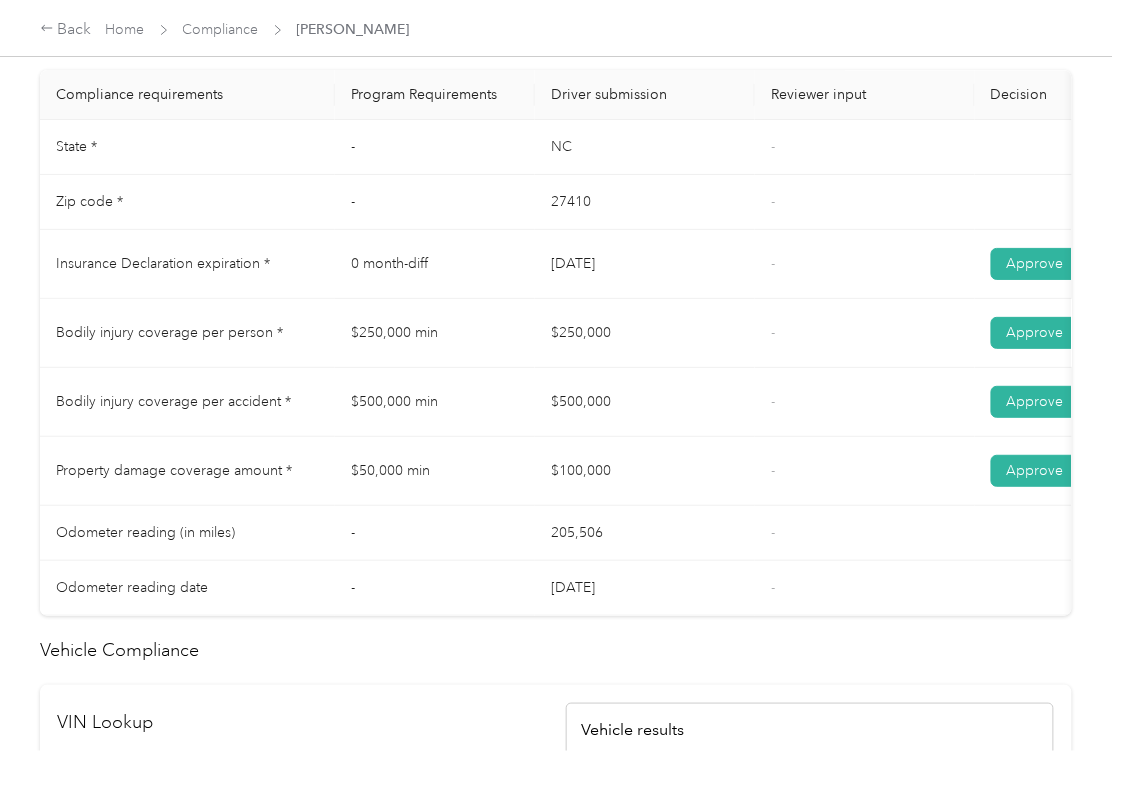 click on "$250,000" at bounding box center (645, 333) 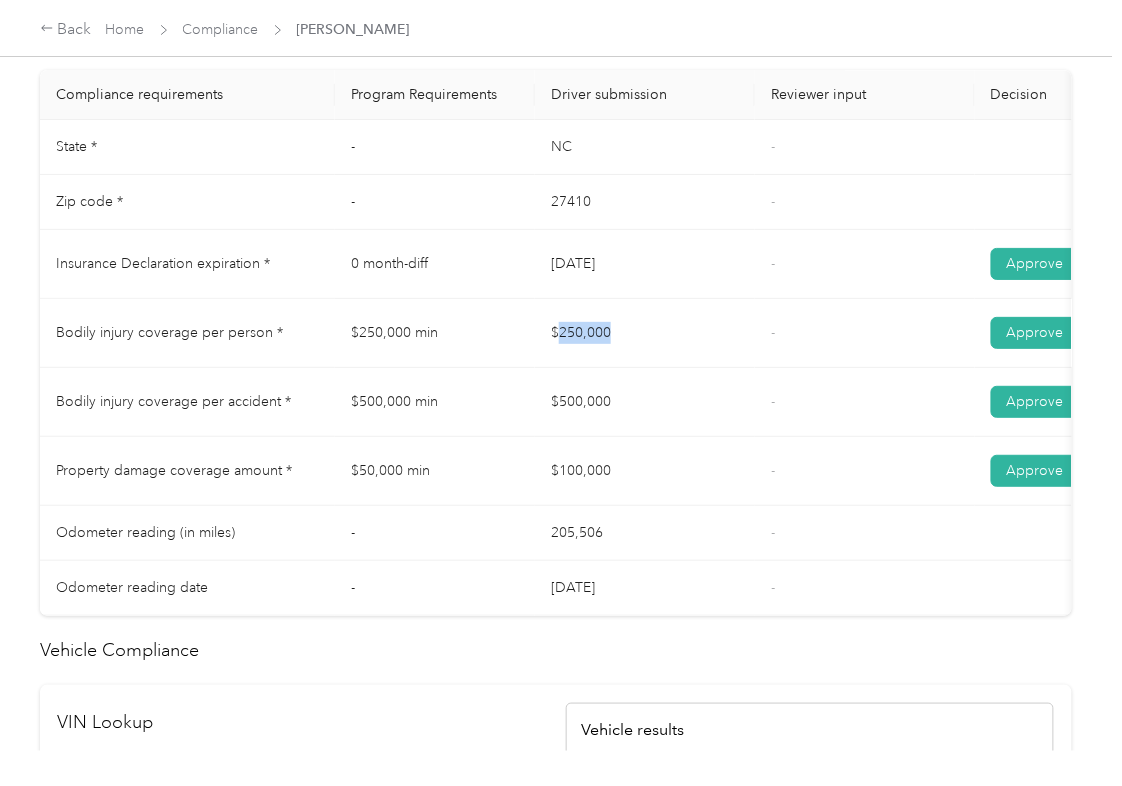 click on "$250,000" at bounding box center (645, 333) 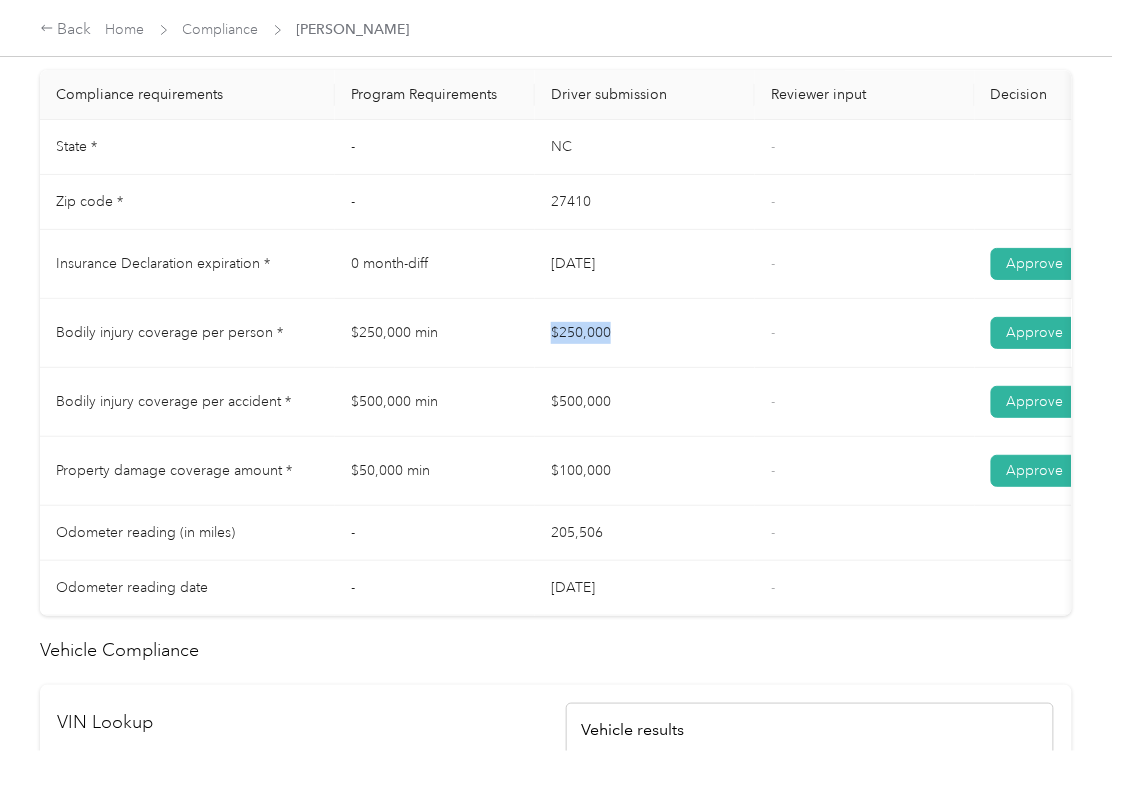 click on "$250,000" at bounding box center [645, 333] 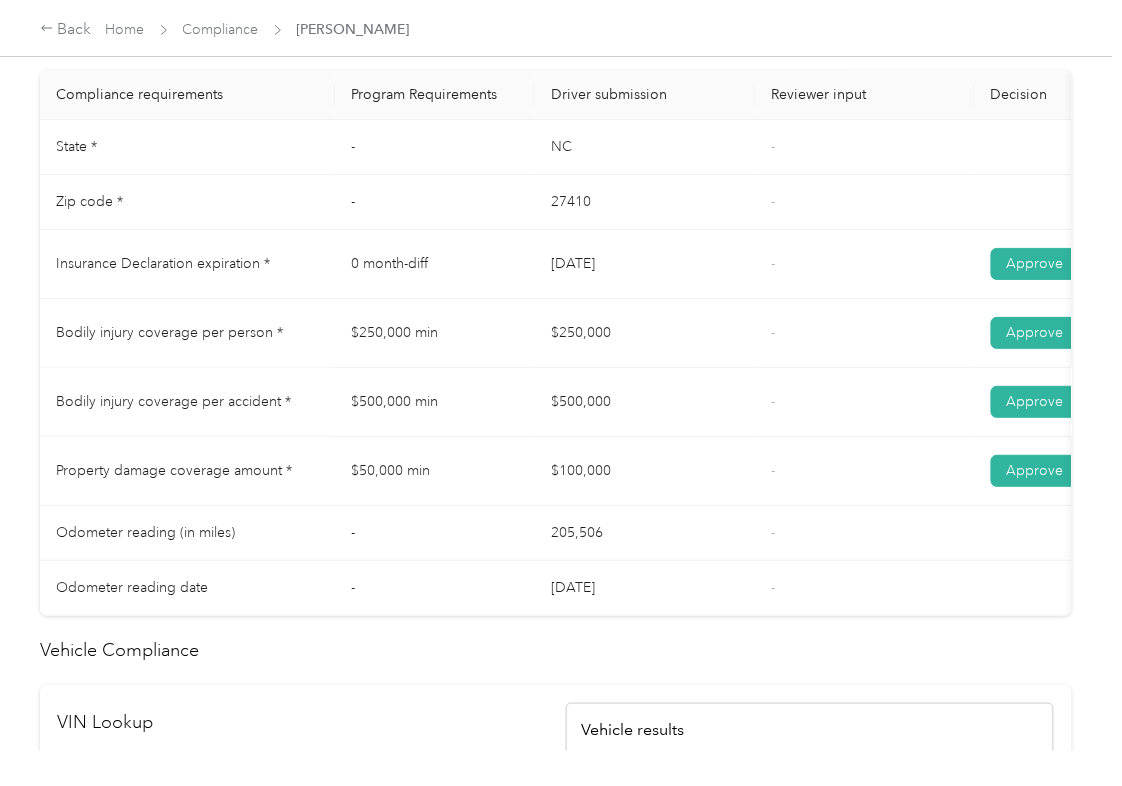 click on "$500,000" at bounding box center (645, 402) 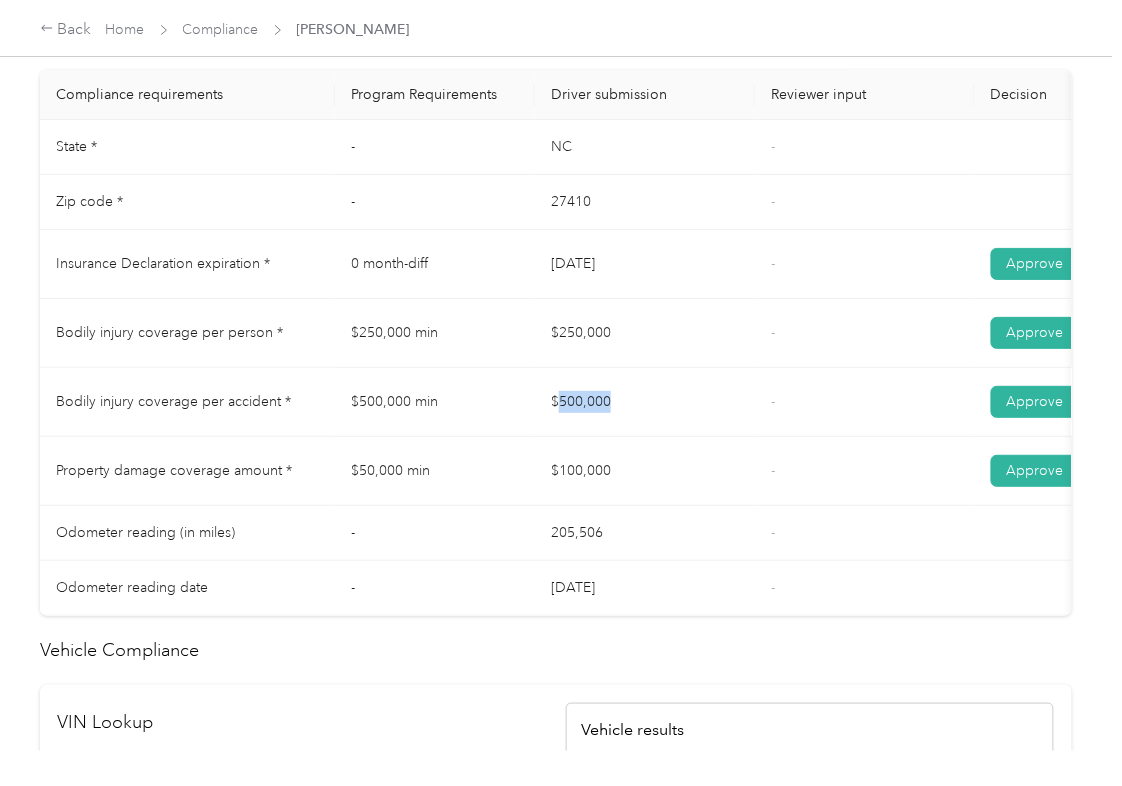 click on "$500,000" at bounding box center (645, 402) 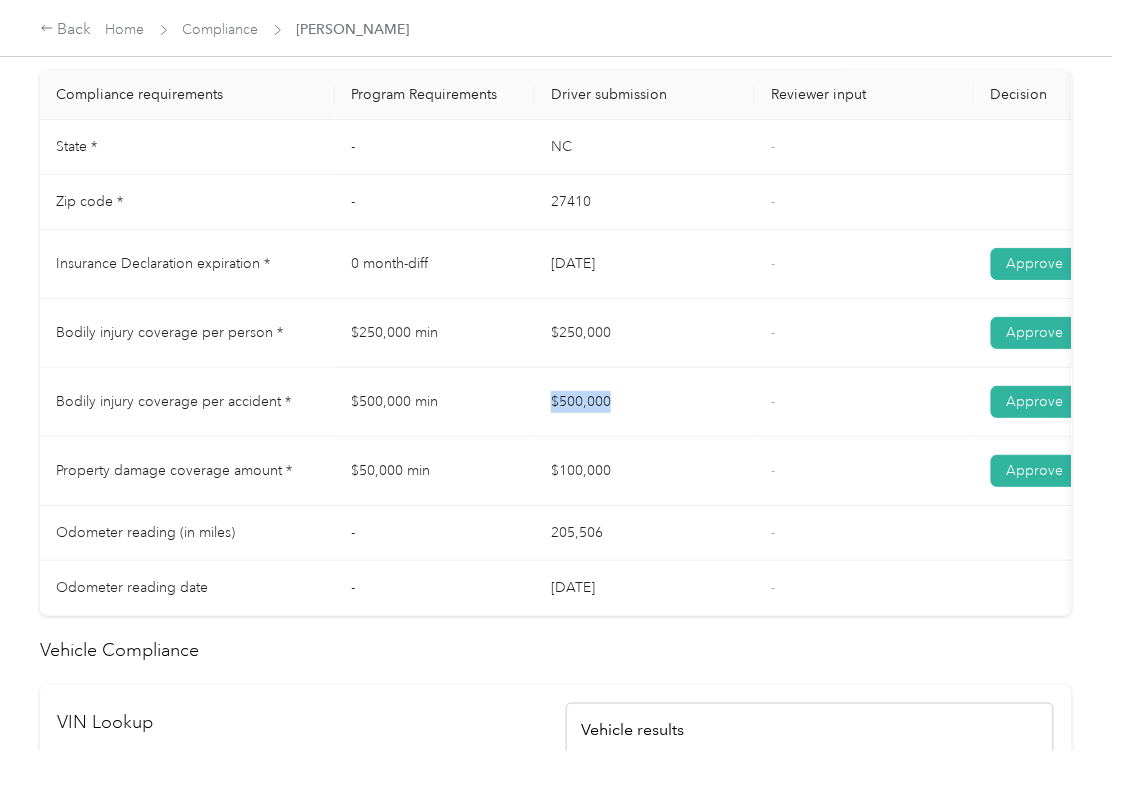 click on "$500,000" at bounding box center [645, 402] 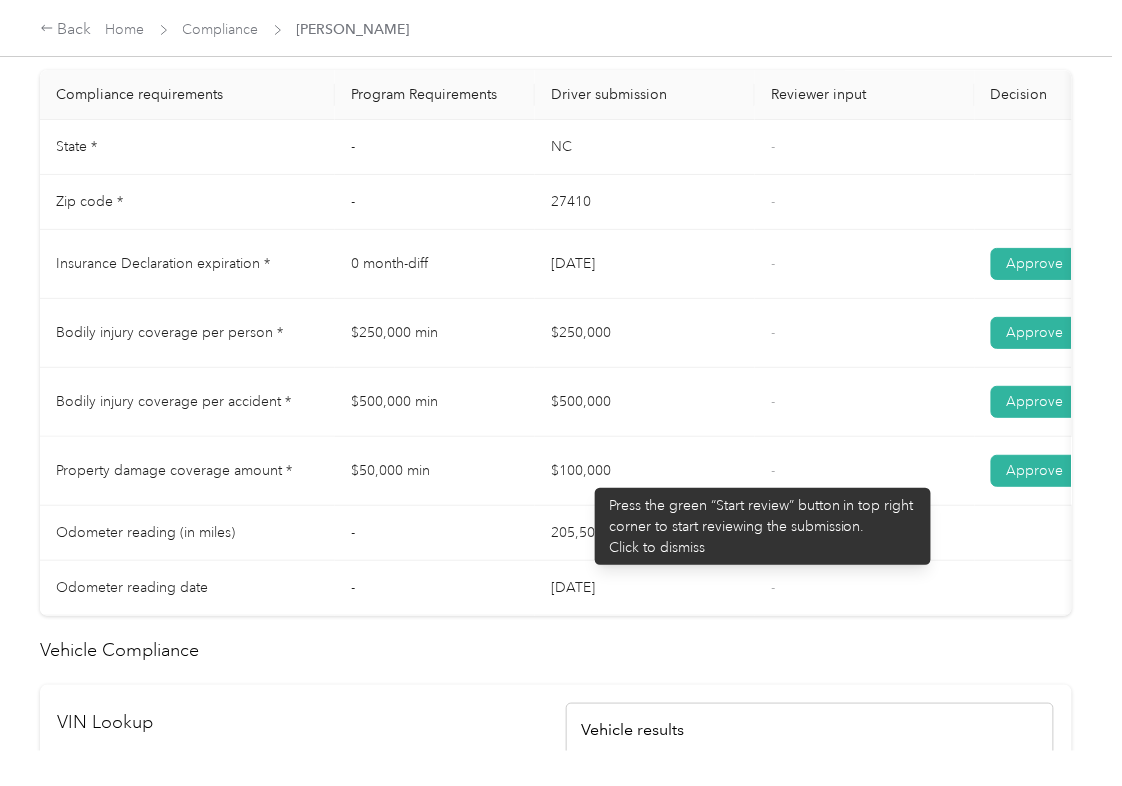 click on "$100,000" at bounding box center [645, 471] 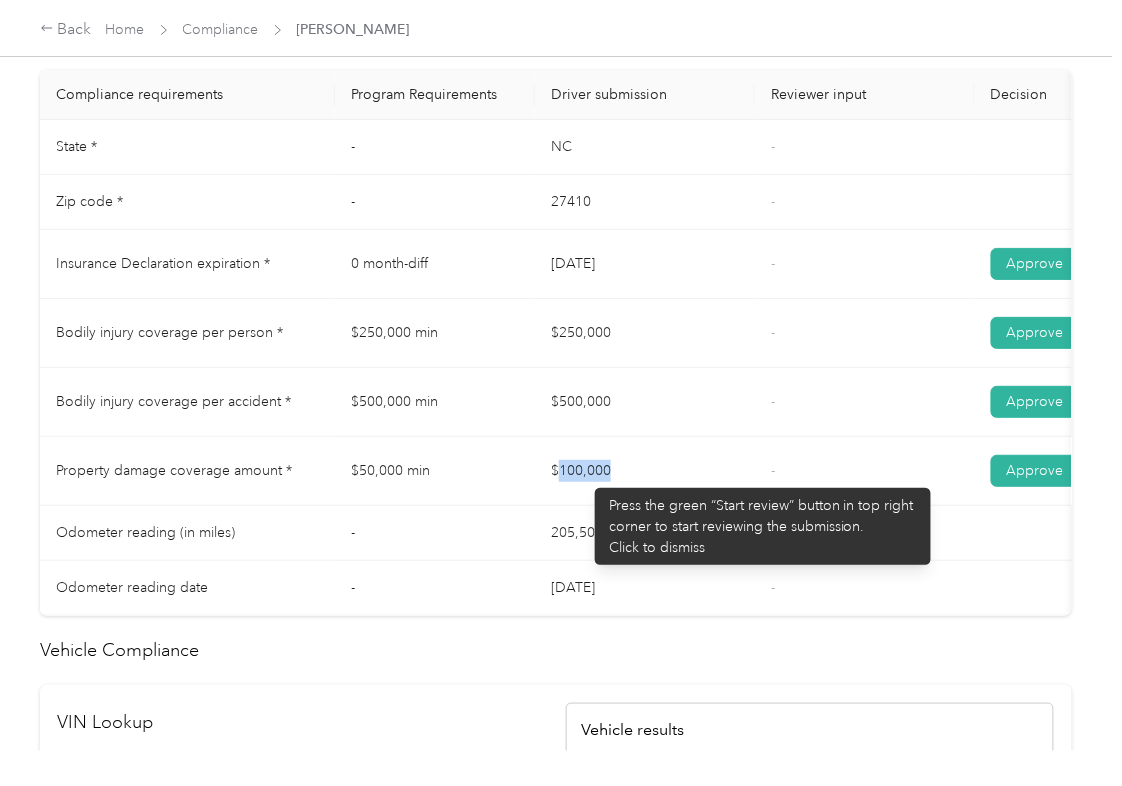 click on "$100,000" at bounding box center (645, 471) 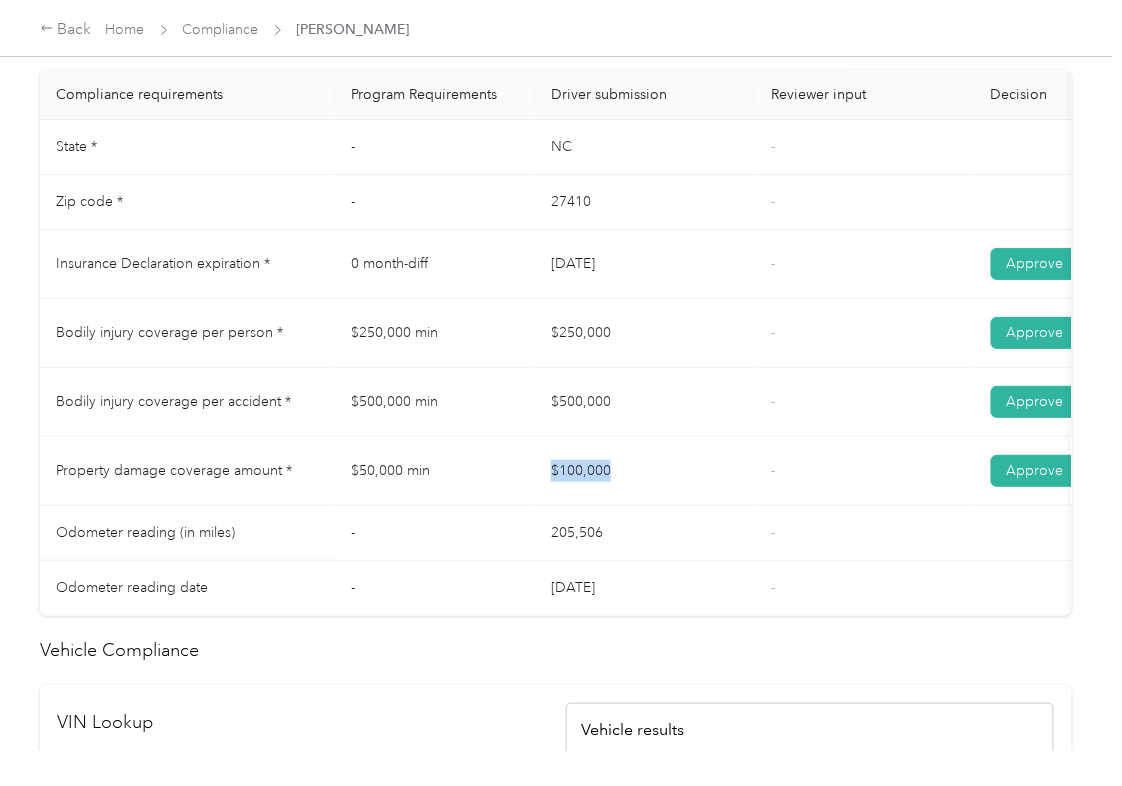 click on "$100,000" at bounding box center (645, 471) 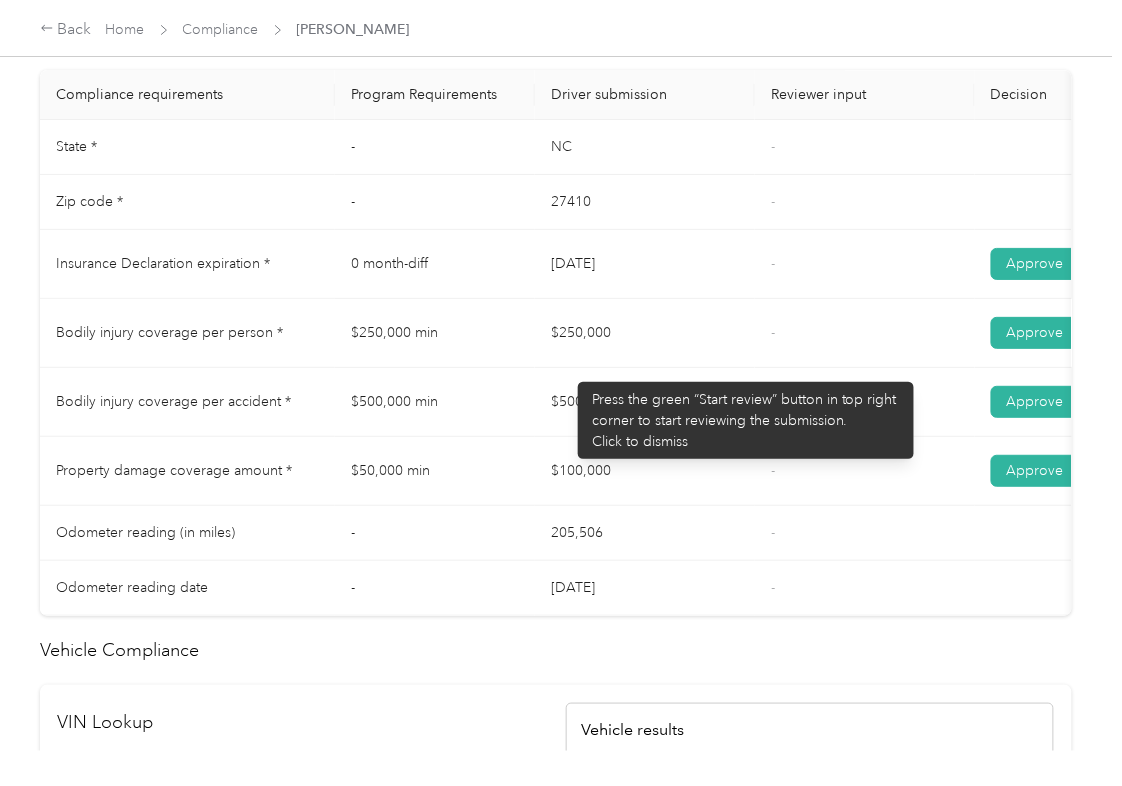 click on "$250,000" at bounding box center [645, 333] 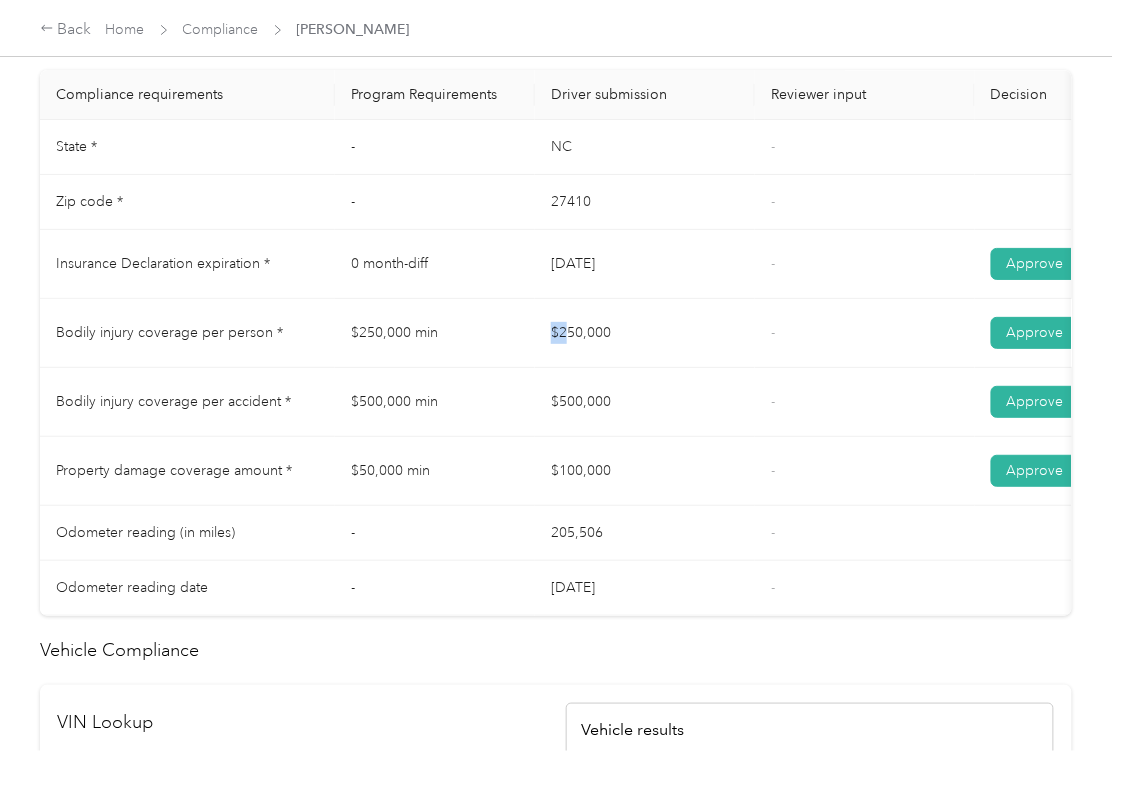 drag, startPoint x: 640, startPoint y: 360, endPoint x: 546, endPoint y: 400, distance: 102.156746 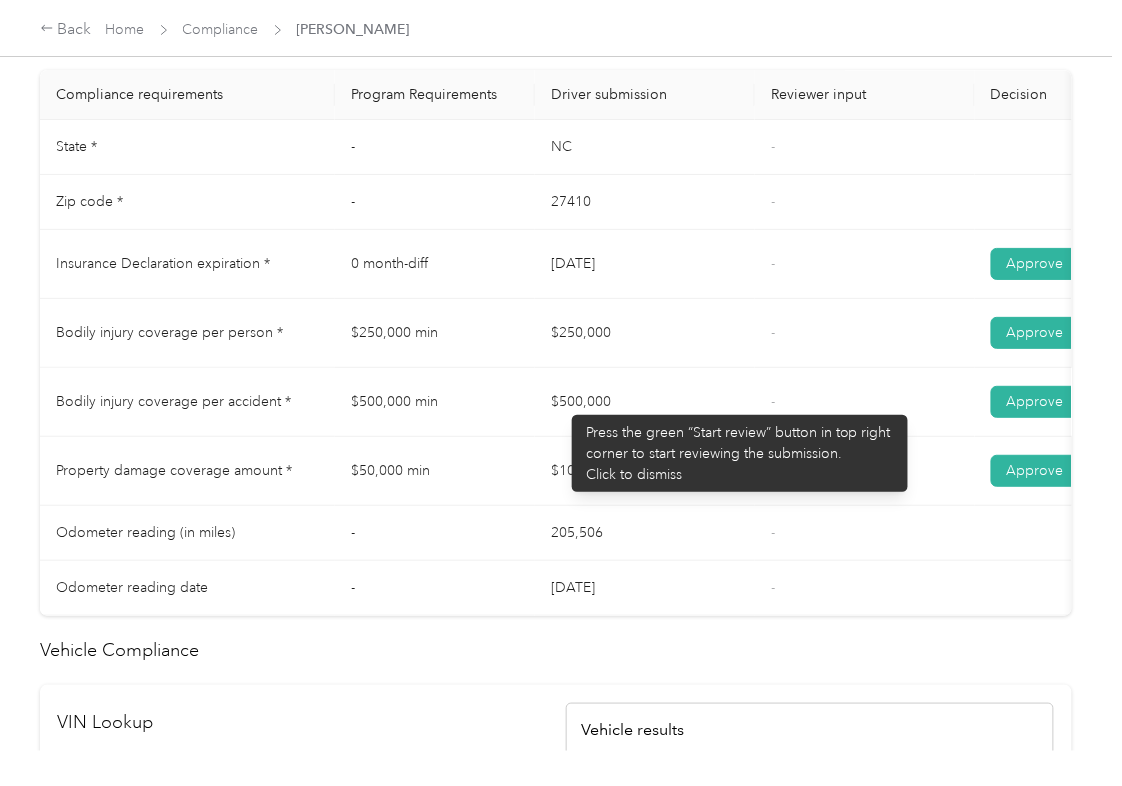 drag, startPoint x: 562, startPoint y: 405, endPoint x: 605, endPoint y: 414, distance: 43.931767 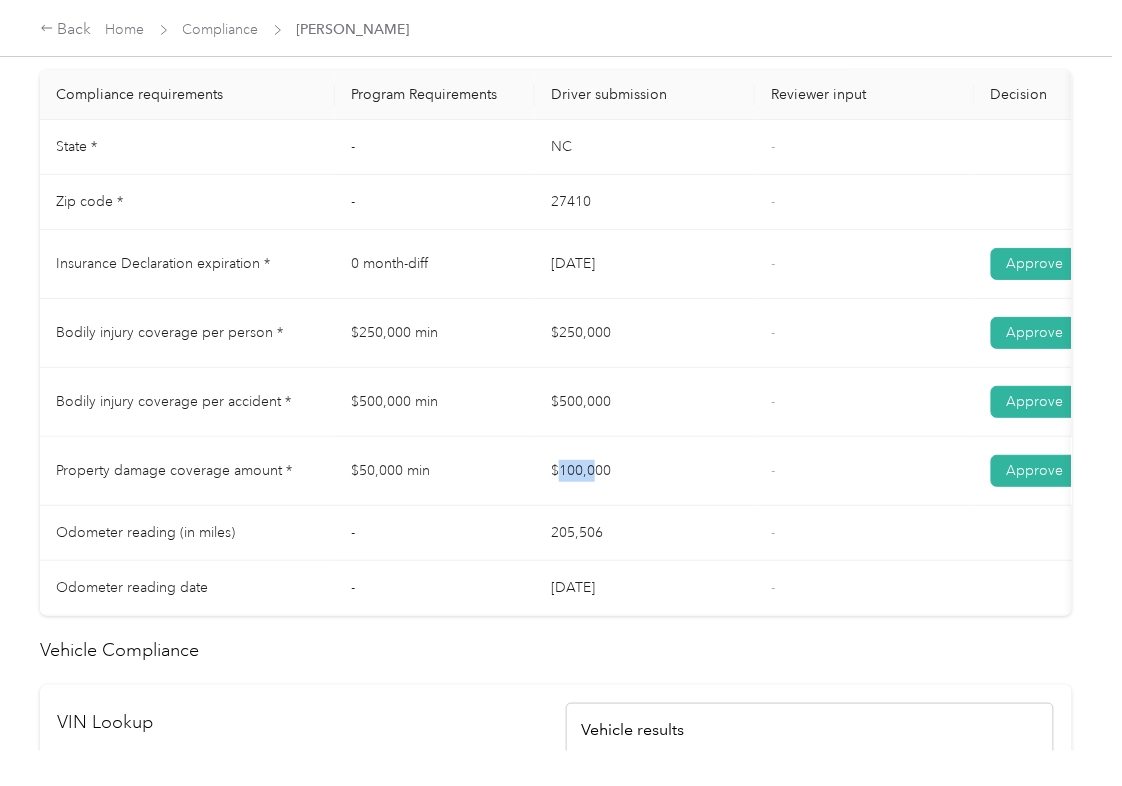 drag, startPoint x: 561, startPoint y: 486, endPoint x: 672, endPoint y: 505, distance: 112.61439 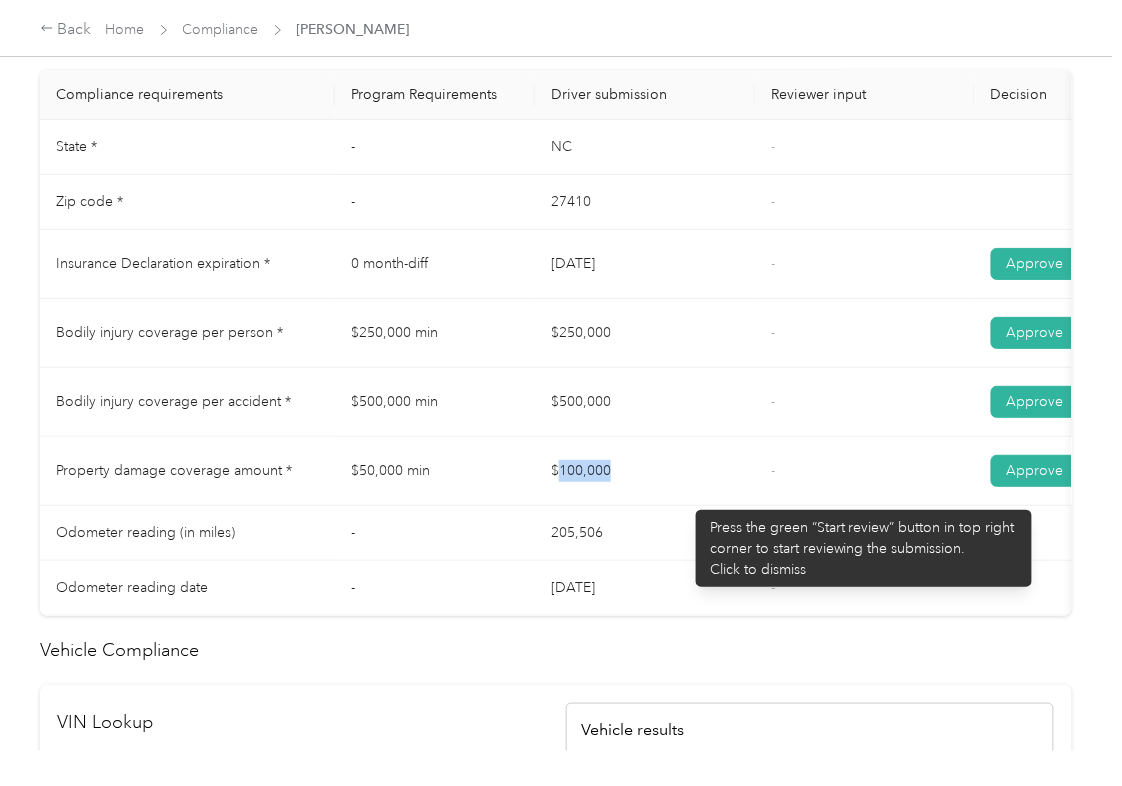 click on "$100,000" at bounding box center (645, 471) 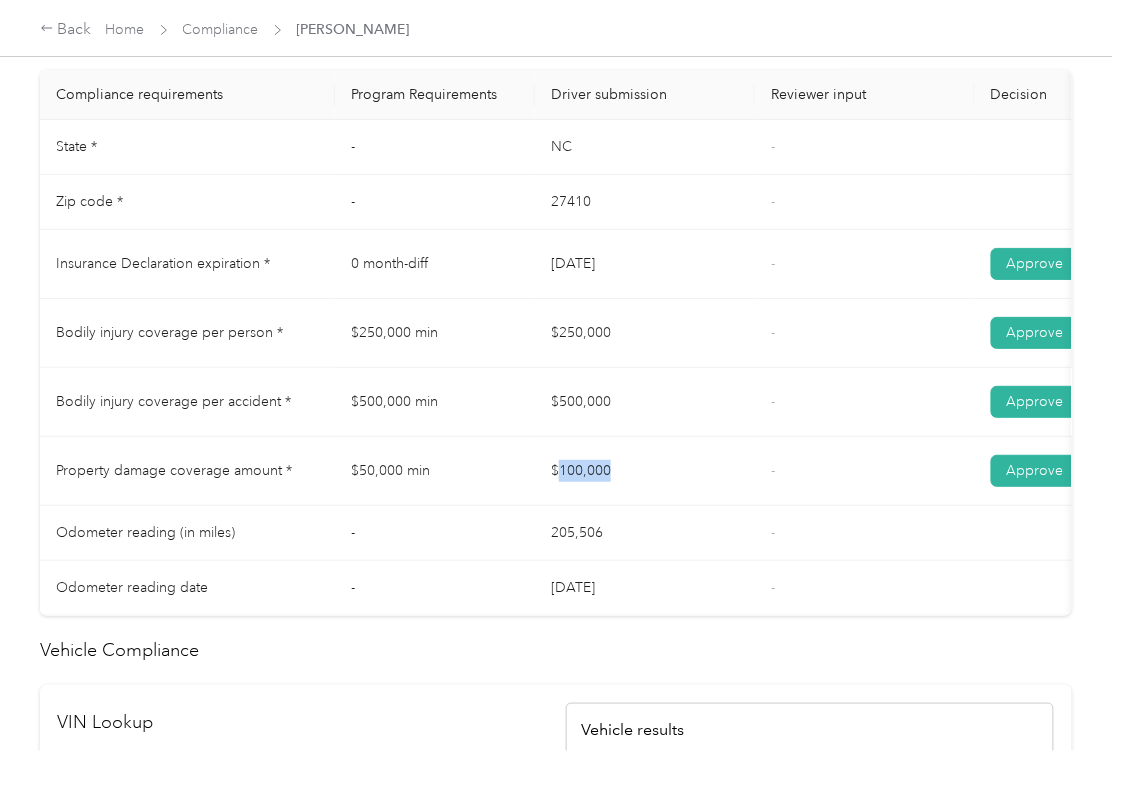 click on "$500,000" at bounding box center (645, 402) 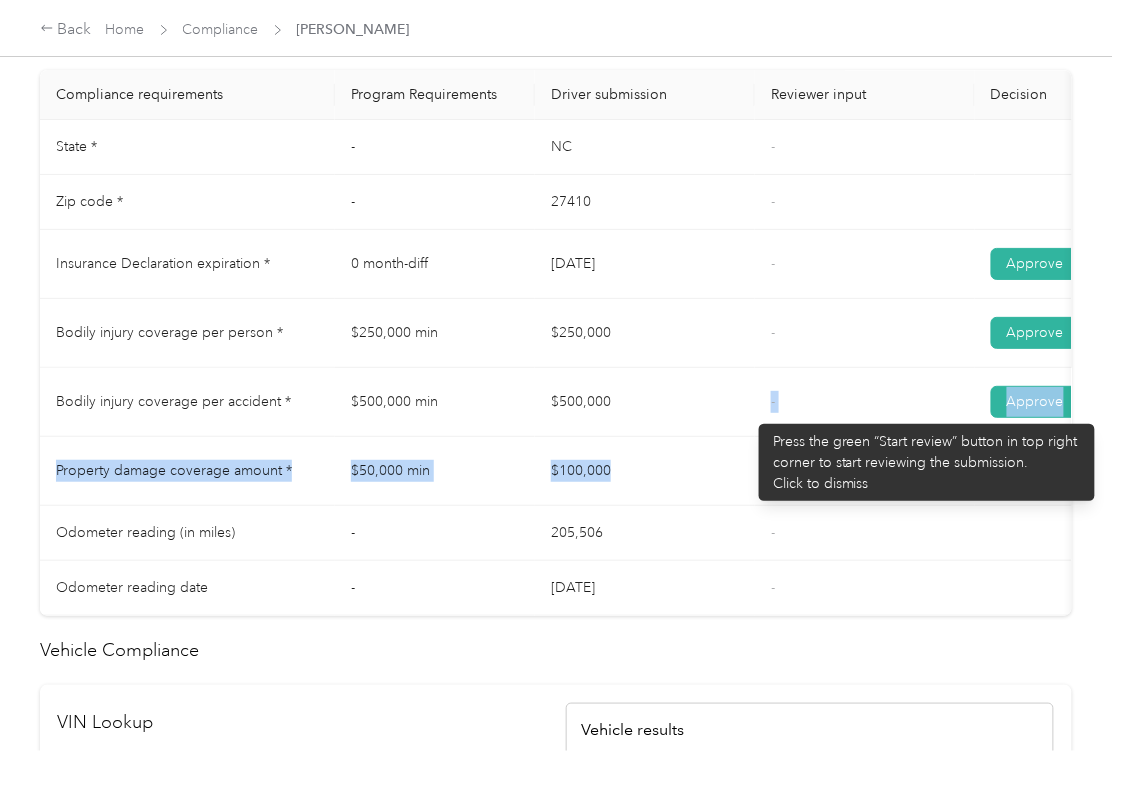 drag, startPoint x: 757, startPoint y: 434, endPoint x: 748, endPoint y: 409, distance: 26.57066 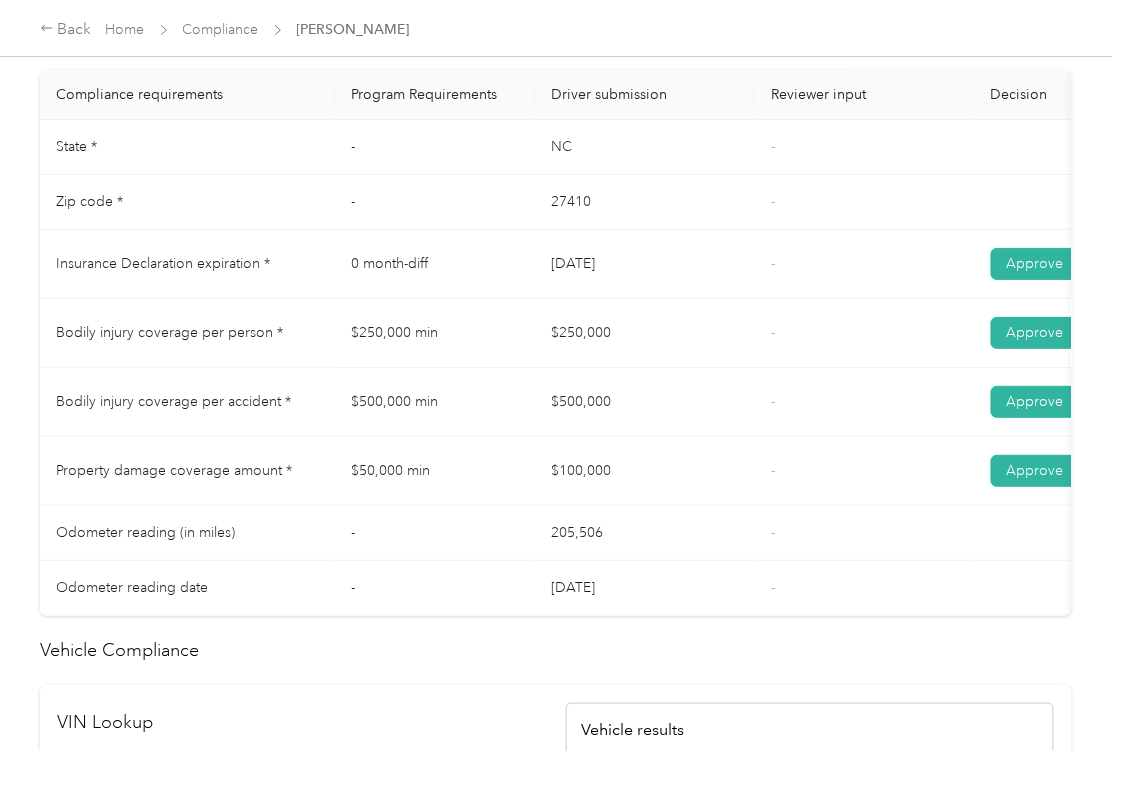 drag, startPoint x: 692, startPoint y: 362, endPoint x: 576, endPoint y: 257, distance: 156.46405 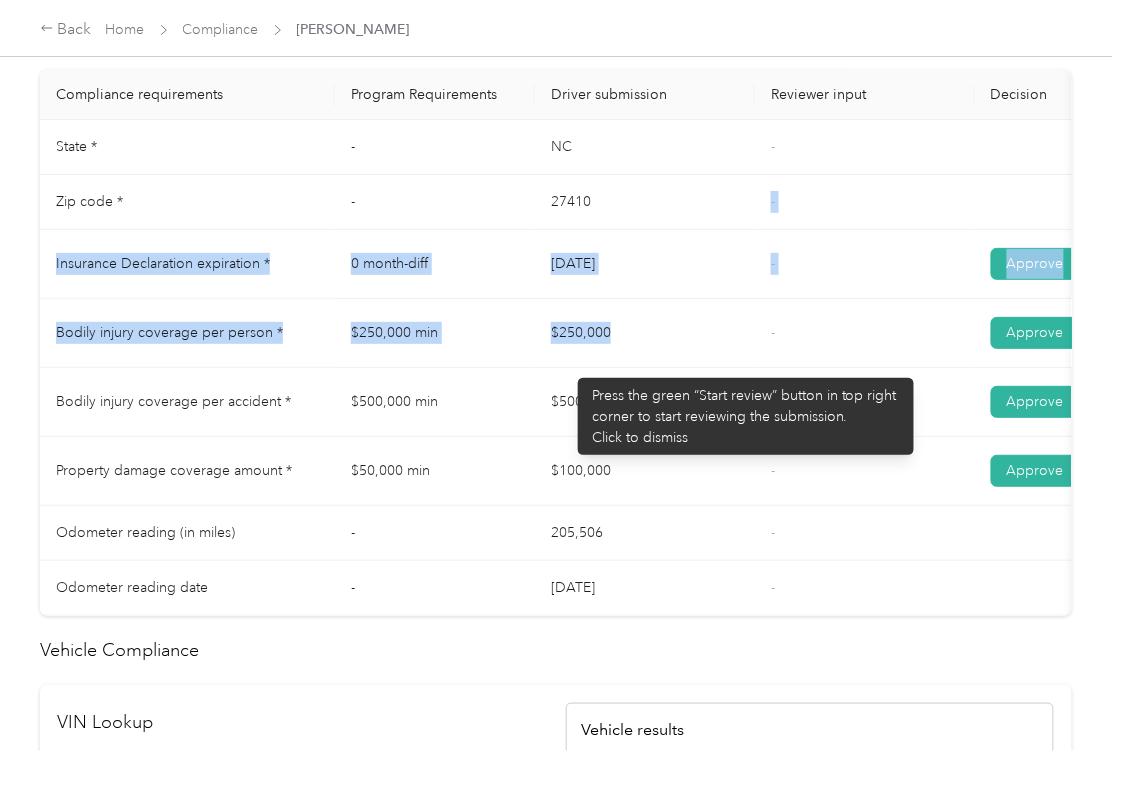 click on "$250,000" at bounding box center [645, 333] 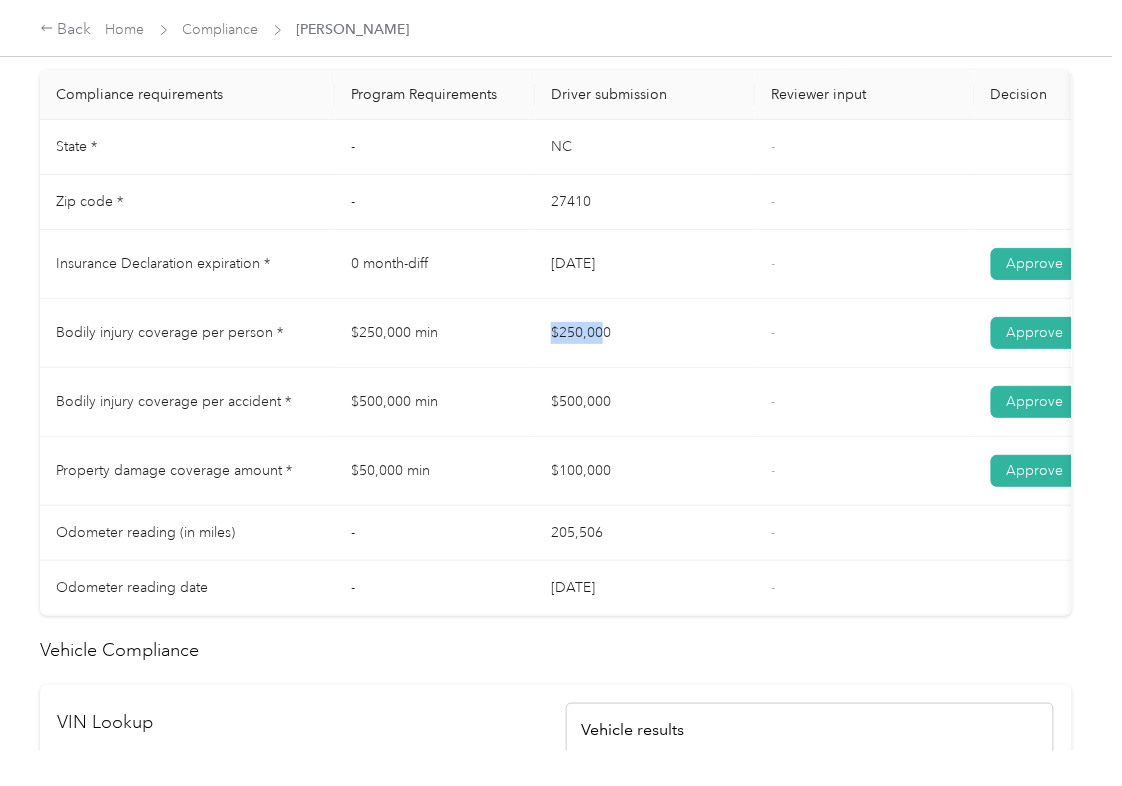 drag, startPoint x: 522, startPoint y: 348, endPoint x: 606, endPoint y: 341, distance: 84.29116 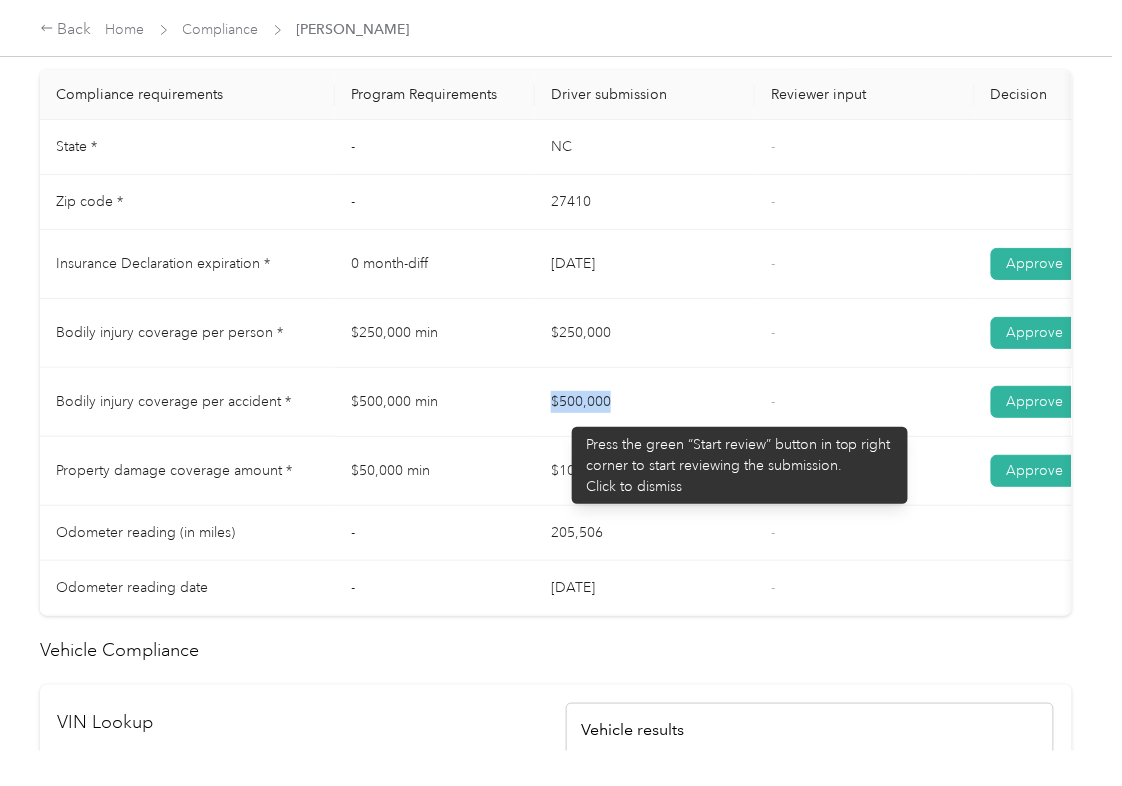 drag, startPoint x: 549, startPoint y: 428, endPoint x: 676, endPoint y: 430, distance: 127.01575 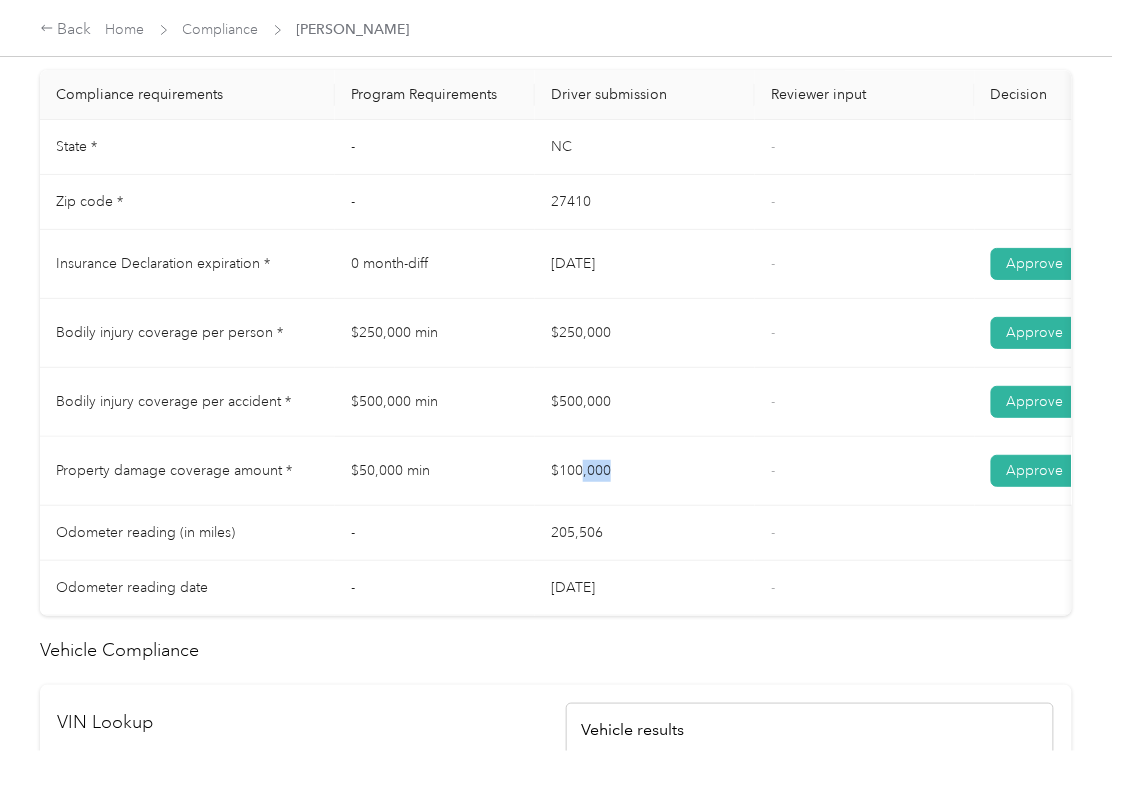 drag, startPoint x: 582, startPoint y: 492, endPoint x: 656, endPoint y: 500, distance: 74.431175 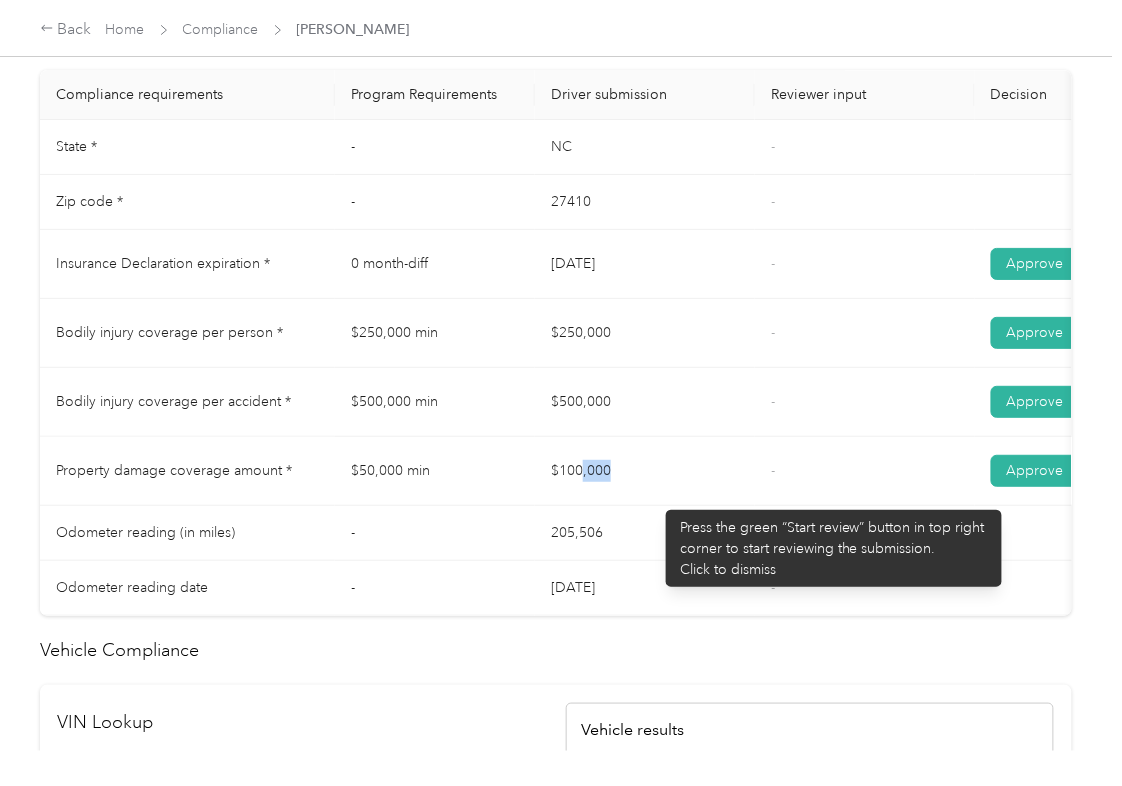 click on "$100,000" at bounding box center [645, 471] 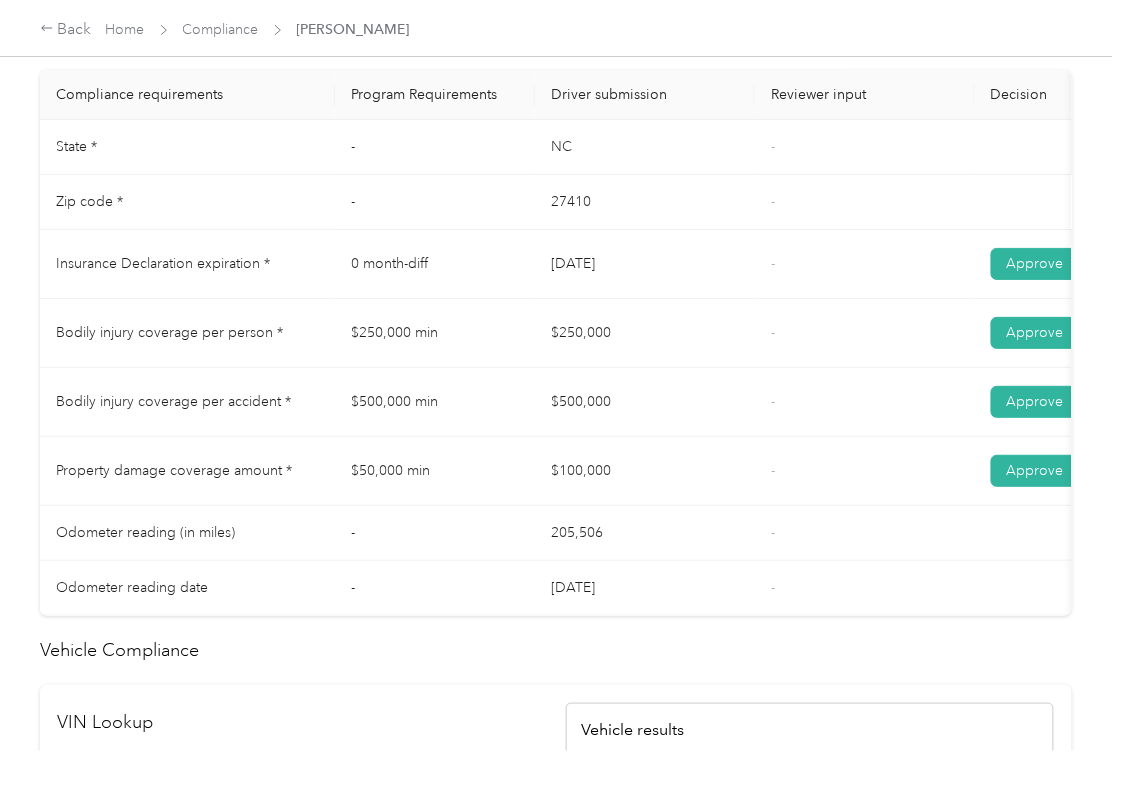 scroll, scrollTop: 0, scrollLeft: 0, axis: both 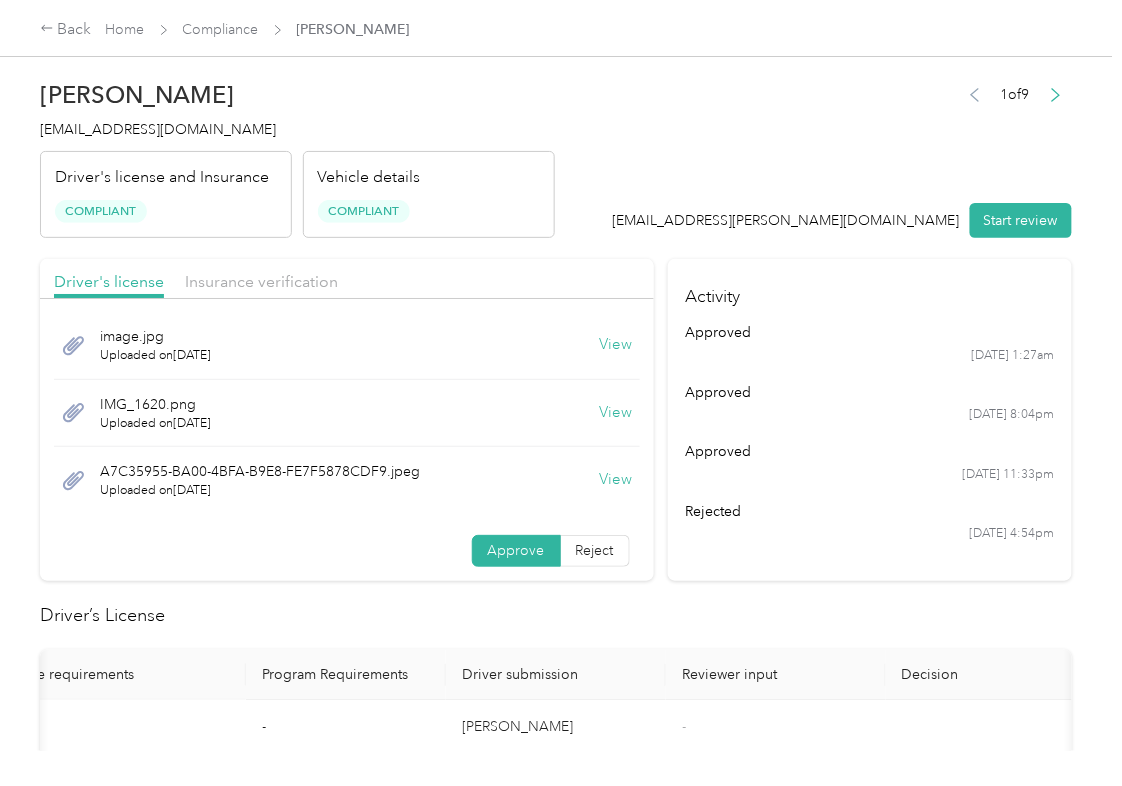 click on "View" at bounding box center (616, 413) 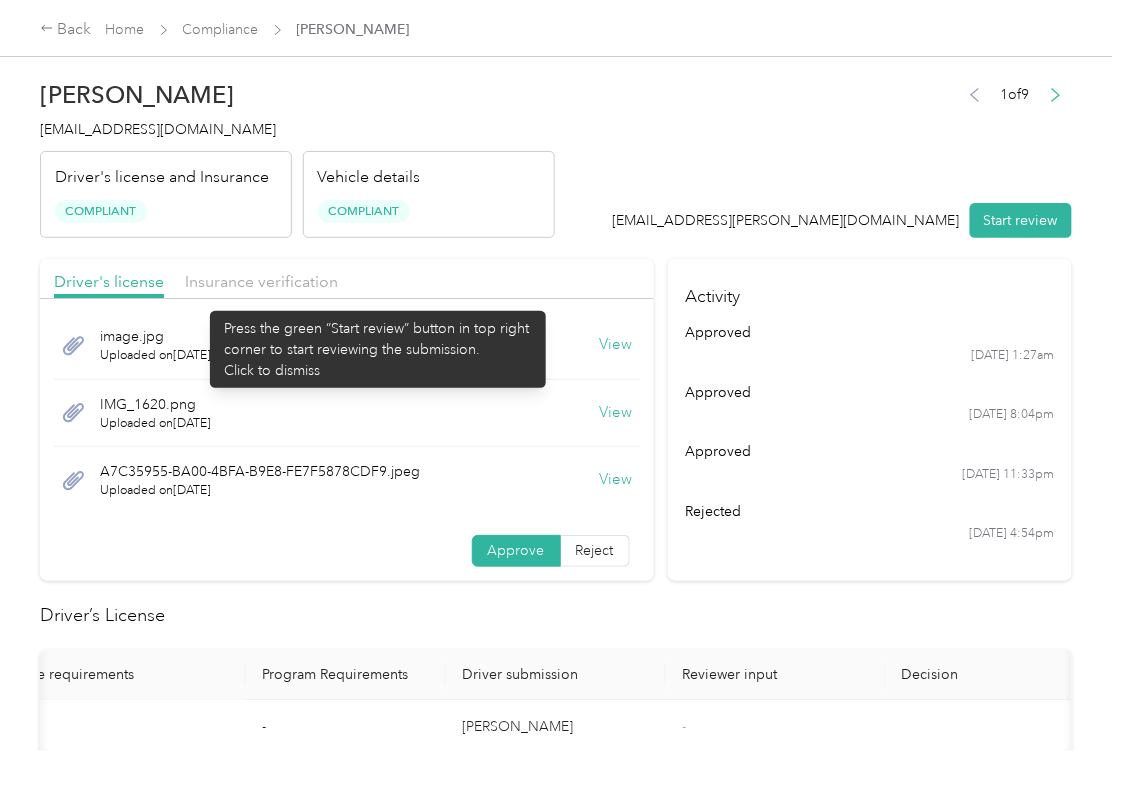 click on "Driver's license Insurance verification" at bounding box center (347, 279) 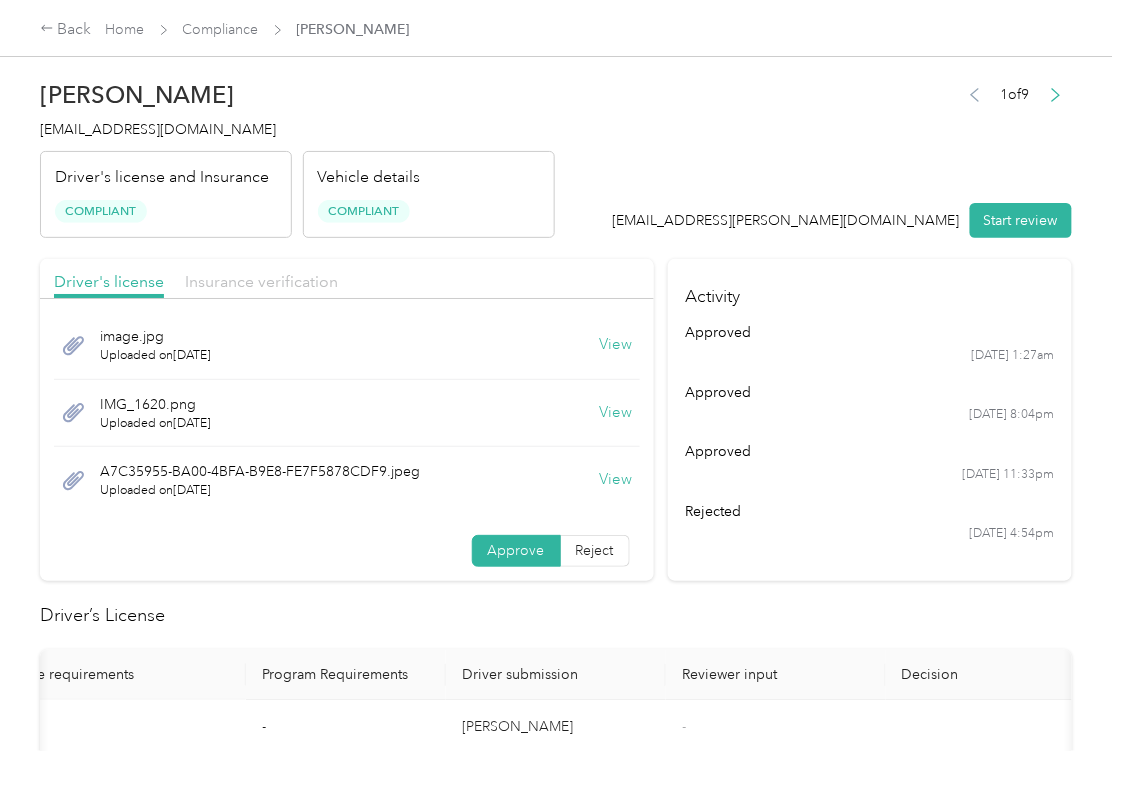 click on "Insurance verification" at bounding box center (261, 281) 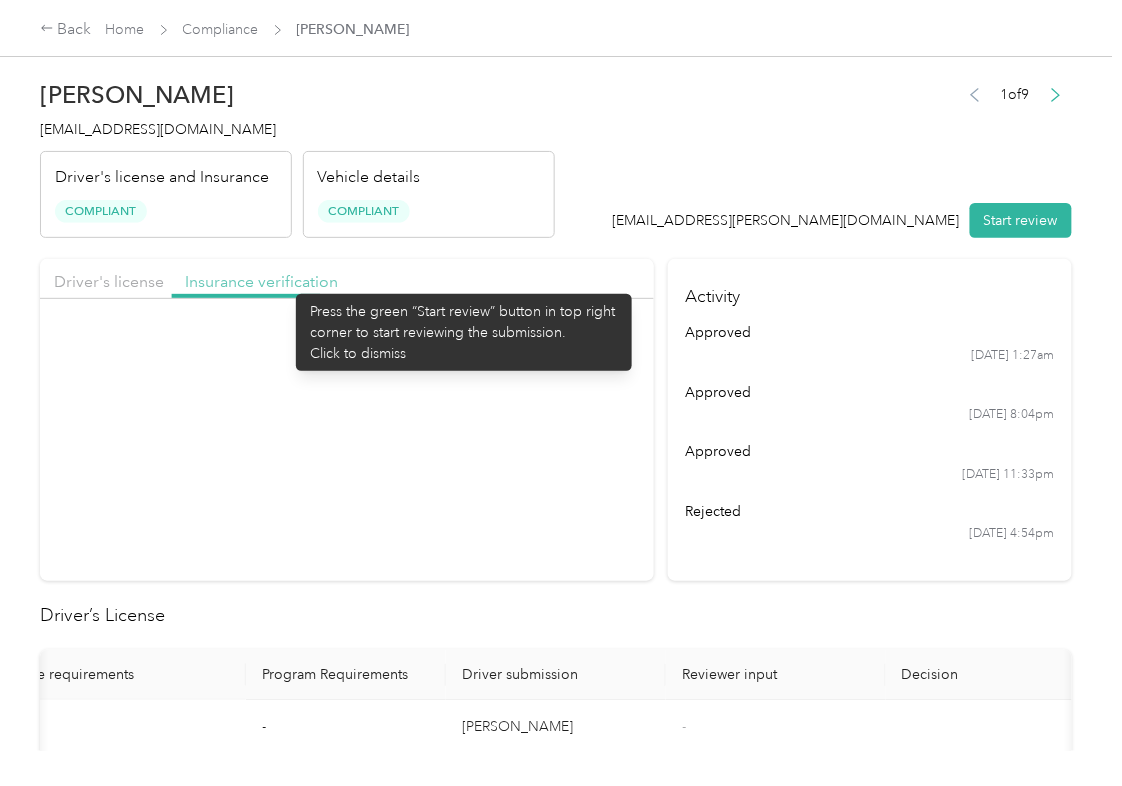 click on "Insurance verification" at bounding box center (261, 281) 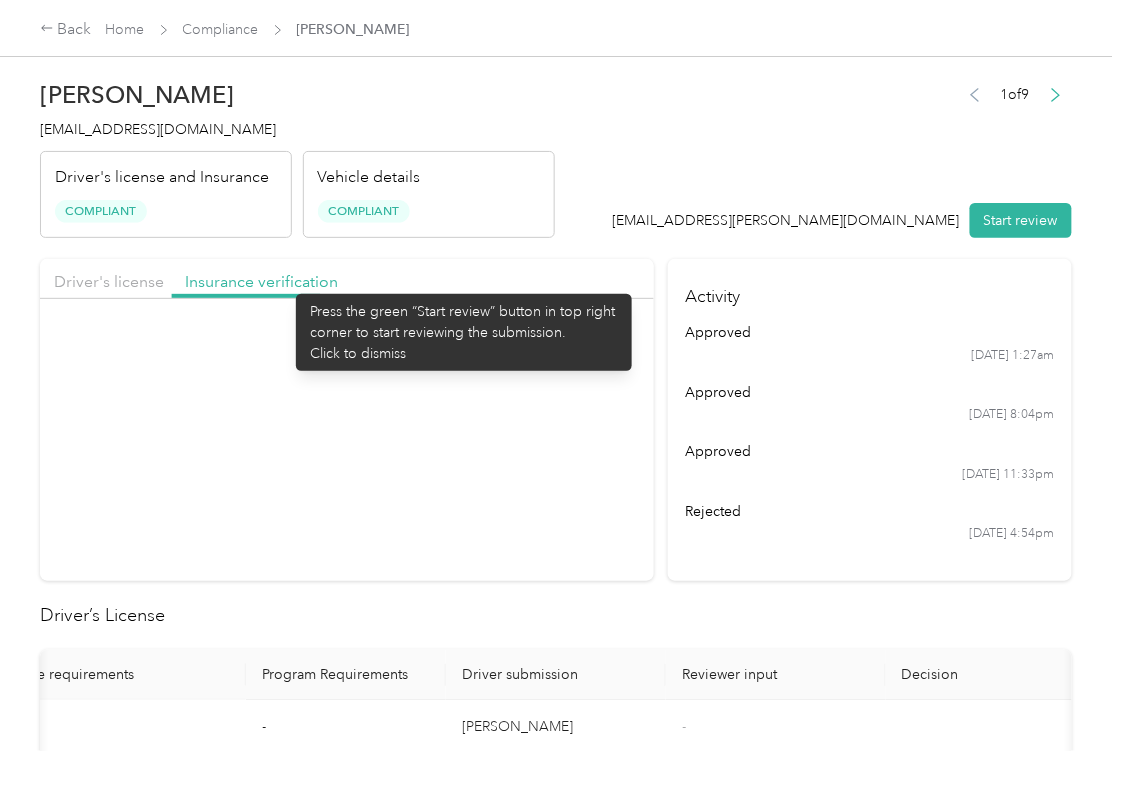 scroll, scrollTop: 0, scrollLeft: 0, axis: both 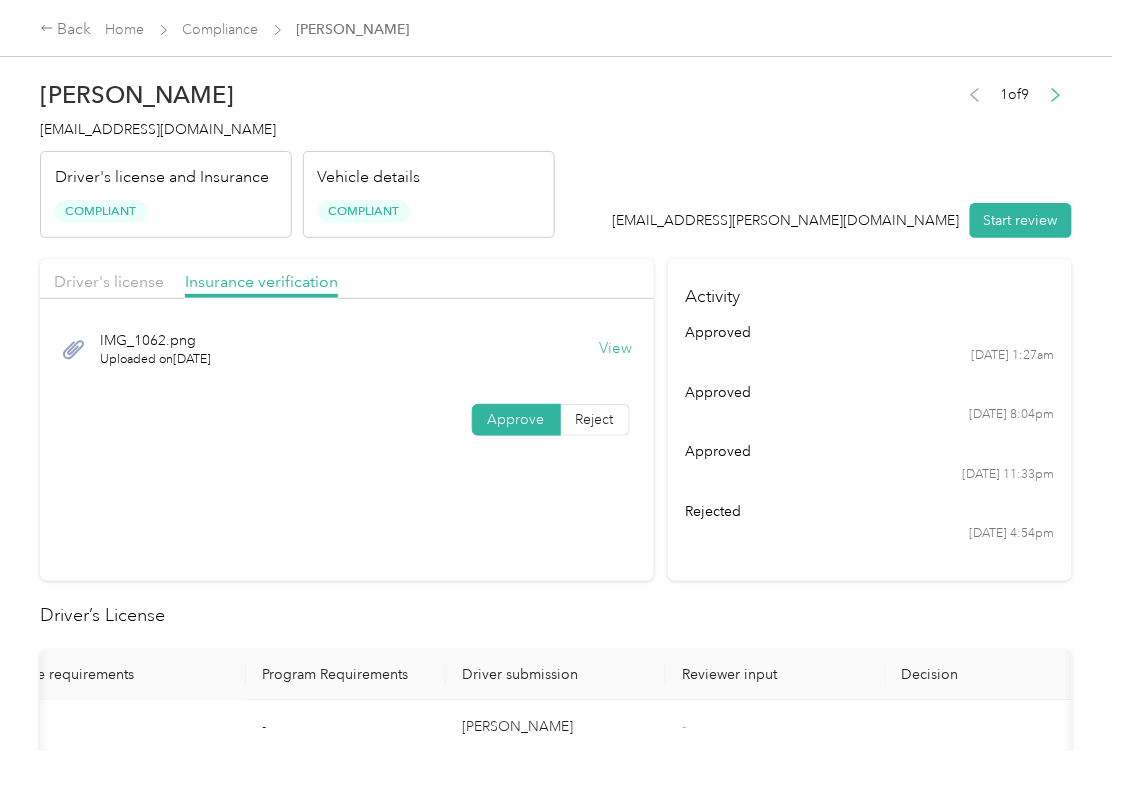 click on "View" at bounding box center (616, 349) 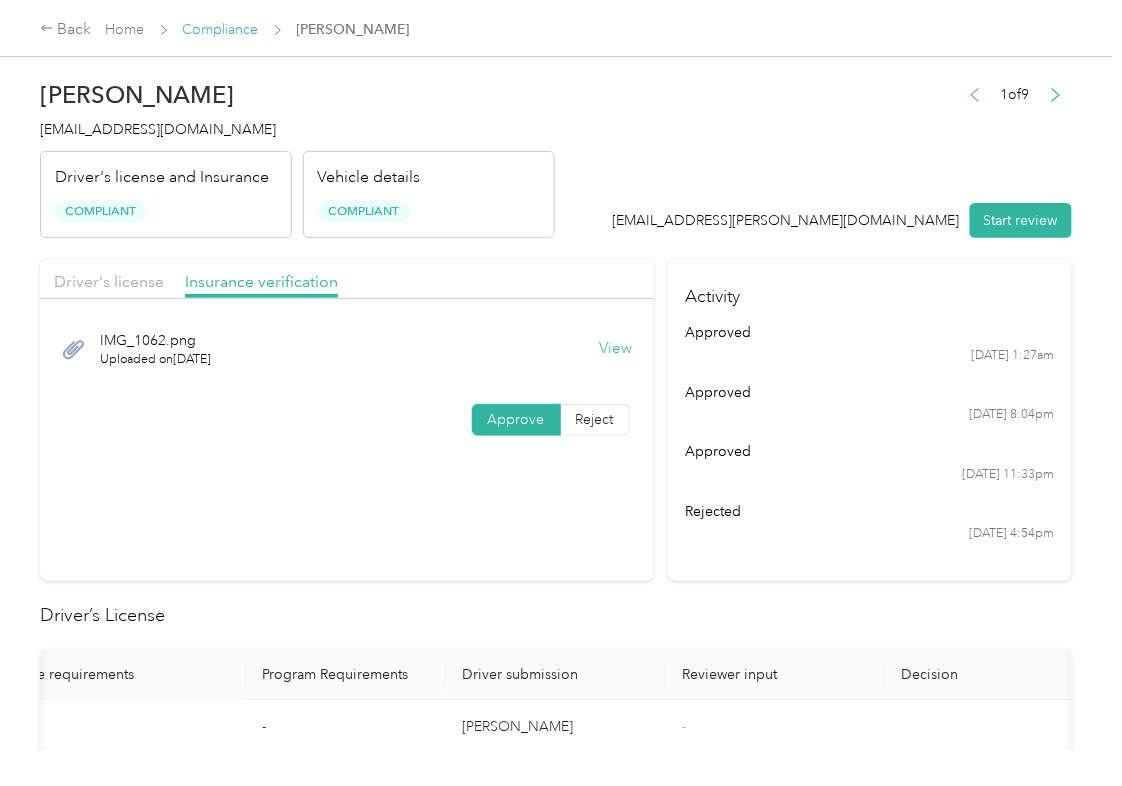 click on "Compliance" at bounding box center (221, 29) 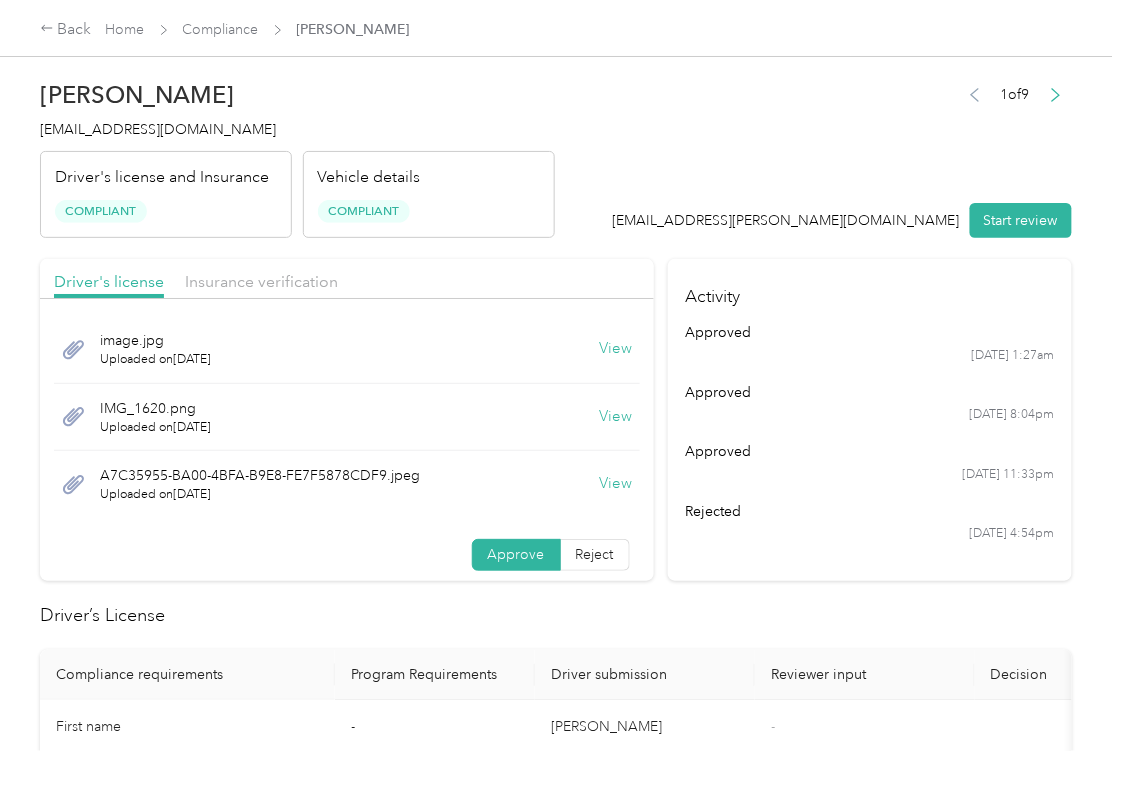 click on "Back Home Compliance [PERSON_NAME]" at bounding box center (225, 30) 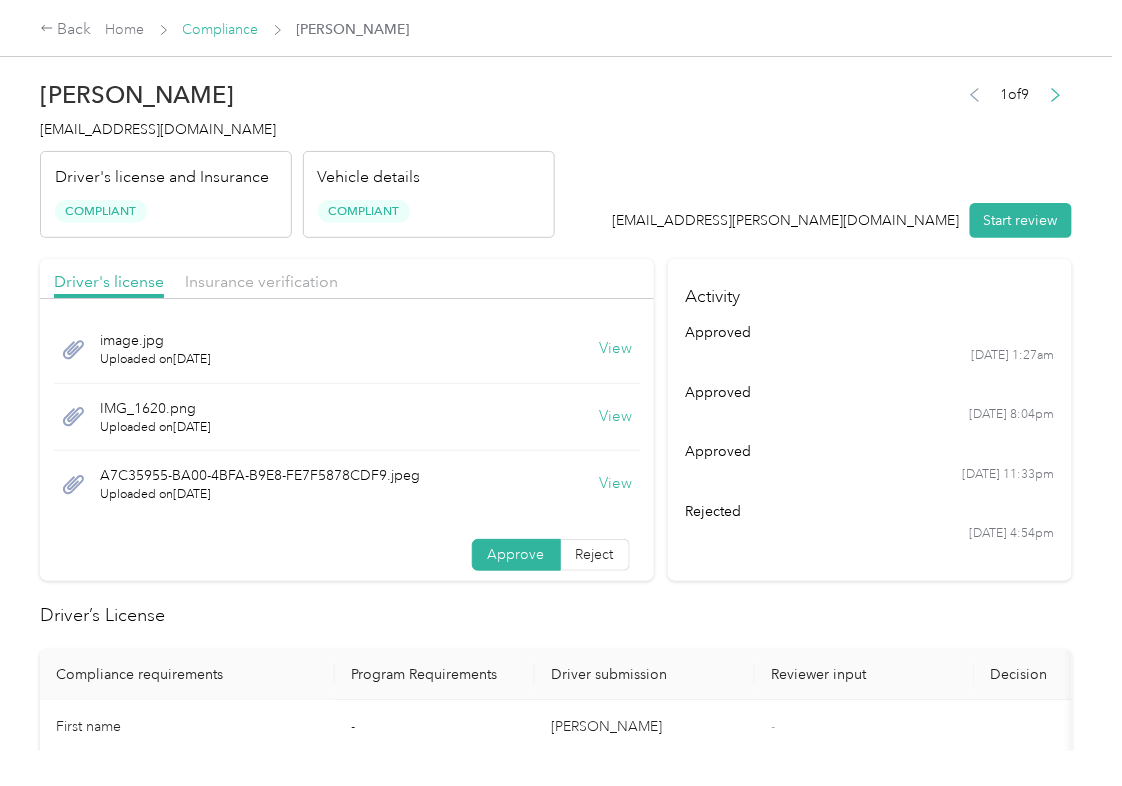 click on "Compliance" at bounding box center (221, 29) 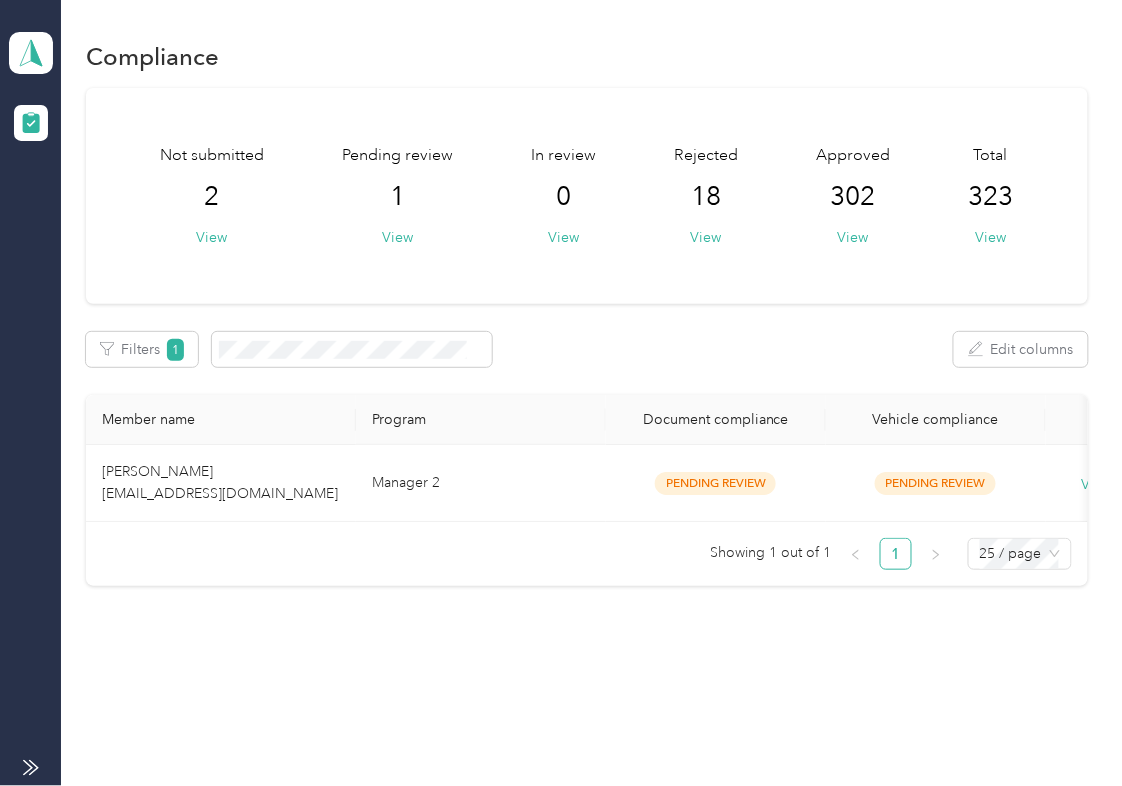 click on "[PERSON_NAME]
[EMAIL_ADDRESS][DOMAIN_NAME]" at bounding box center (221, 483) 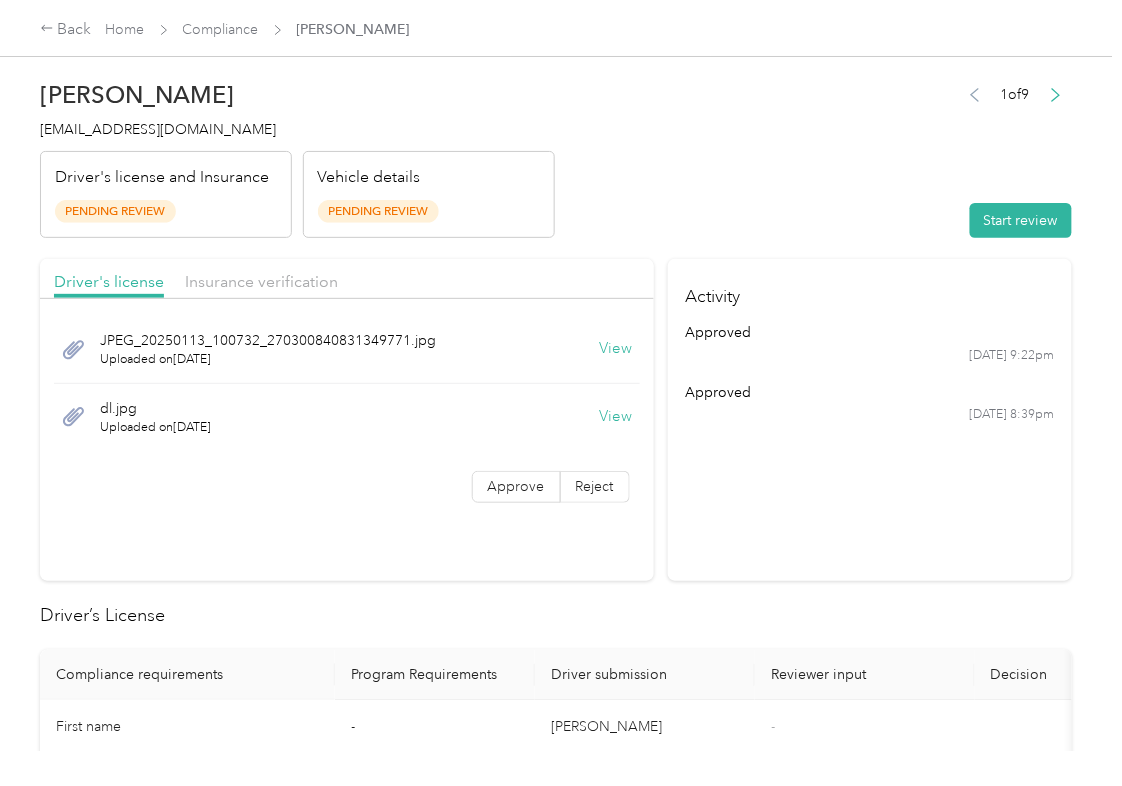 click on "View" at bounding box center (616, 349) 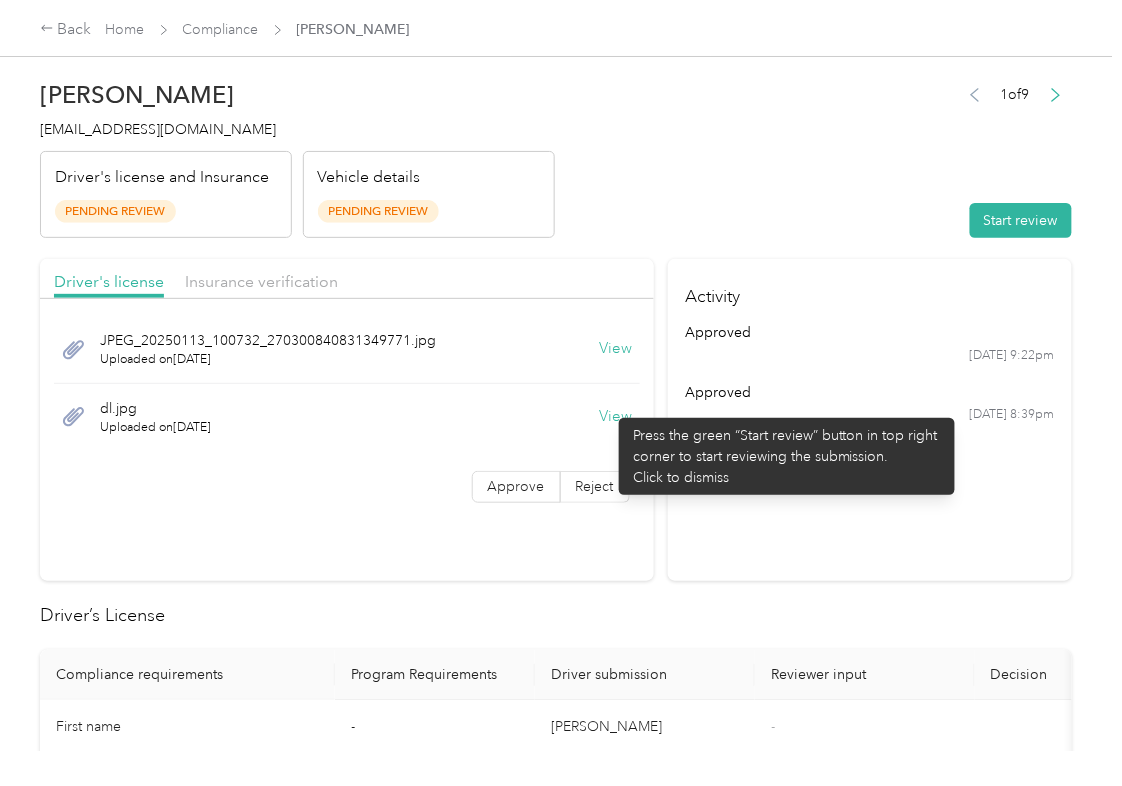click on "View" at bounding box center (616, 417) 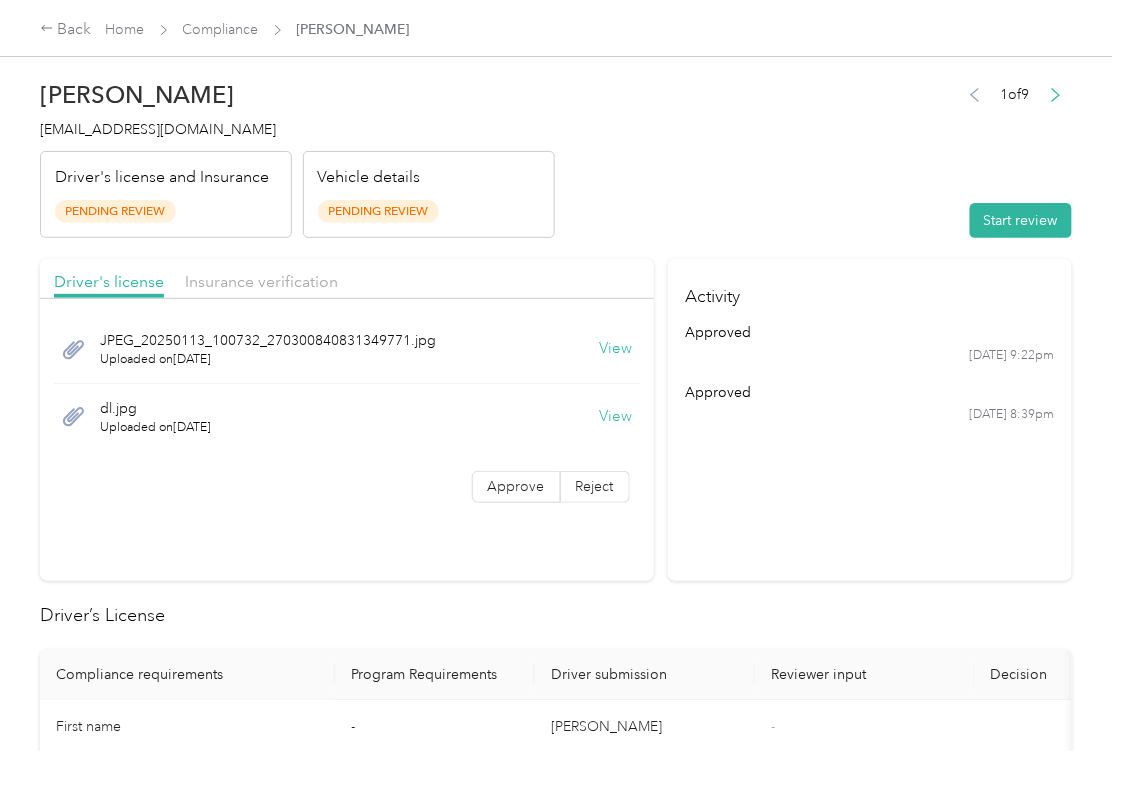 drag, startPoint x: 505, startPoint y: 257, endPoint x: 346, endPoint y: 265, distance: 159.20113 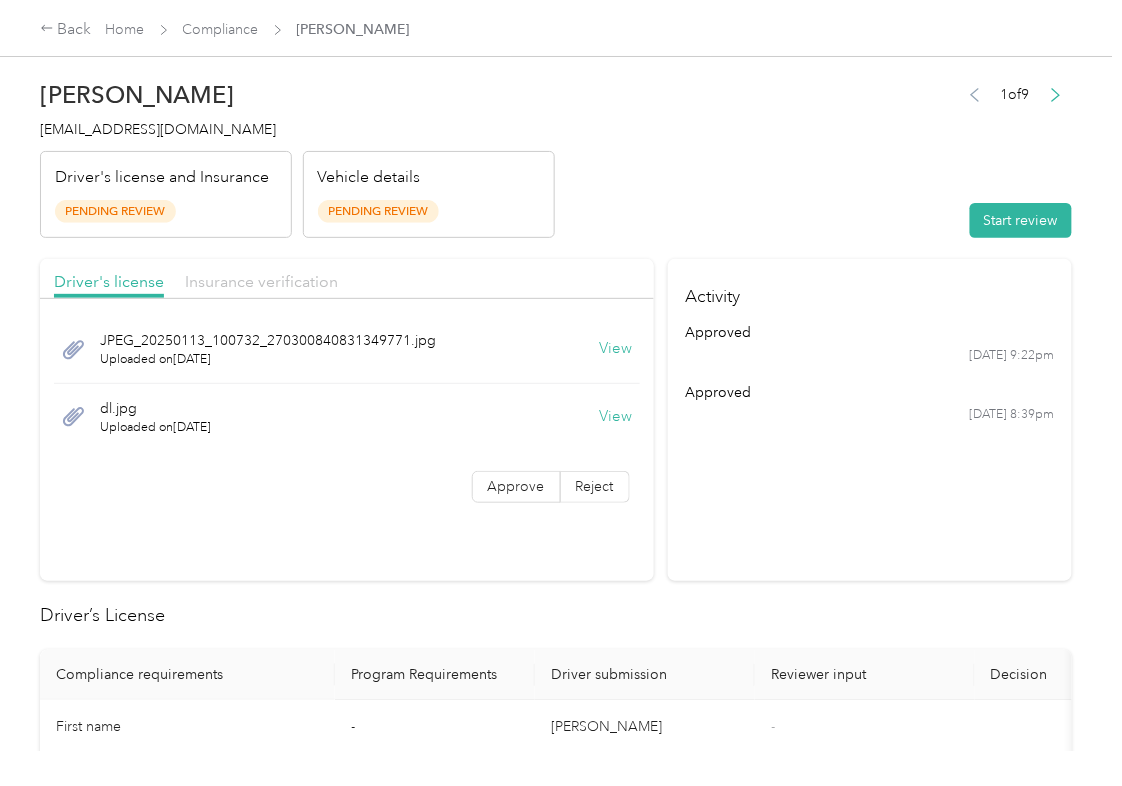 click on "Driver's license Insurance verification" at bounding box center [347, 279] 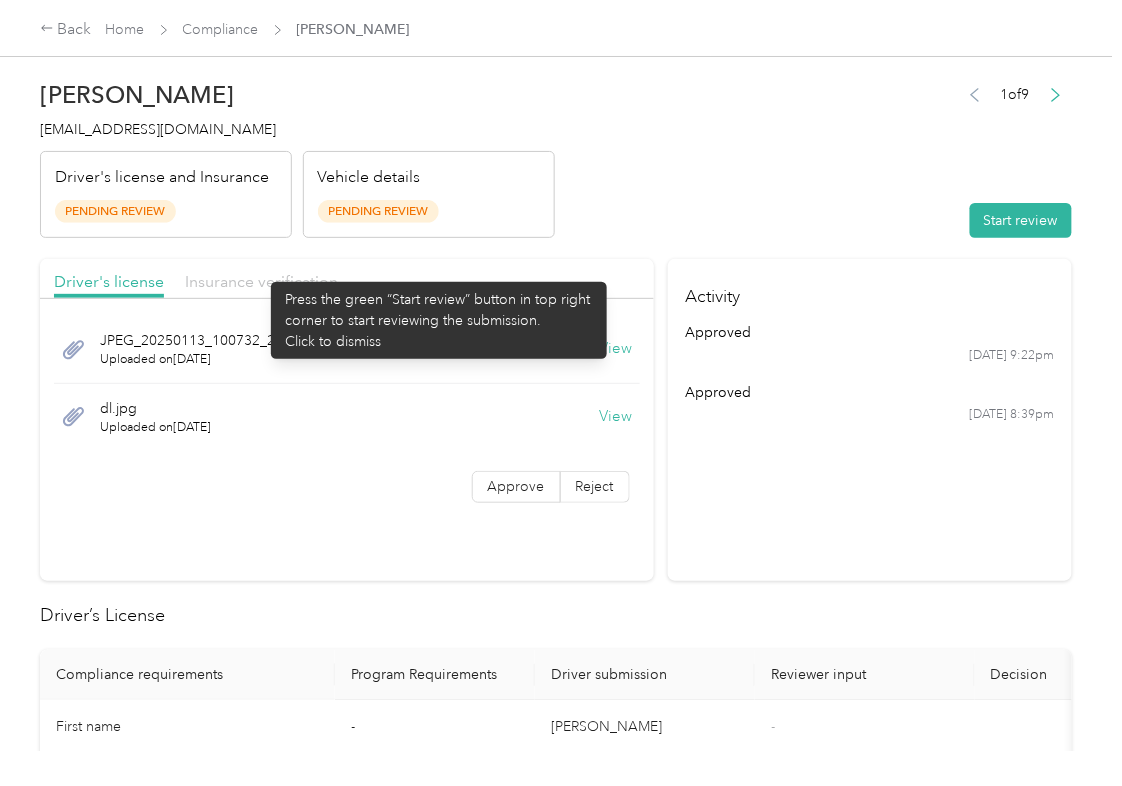 click on "Insurance verification" at bounding box center (261, 281) 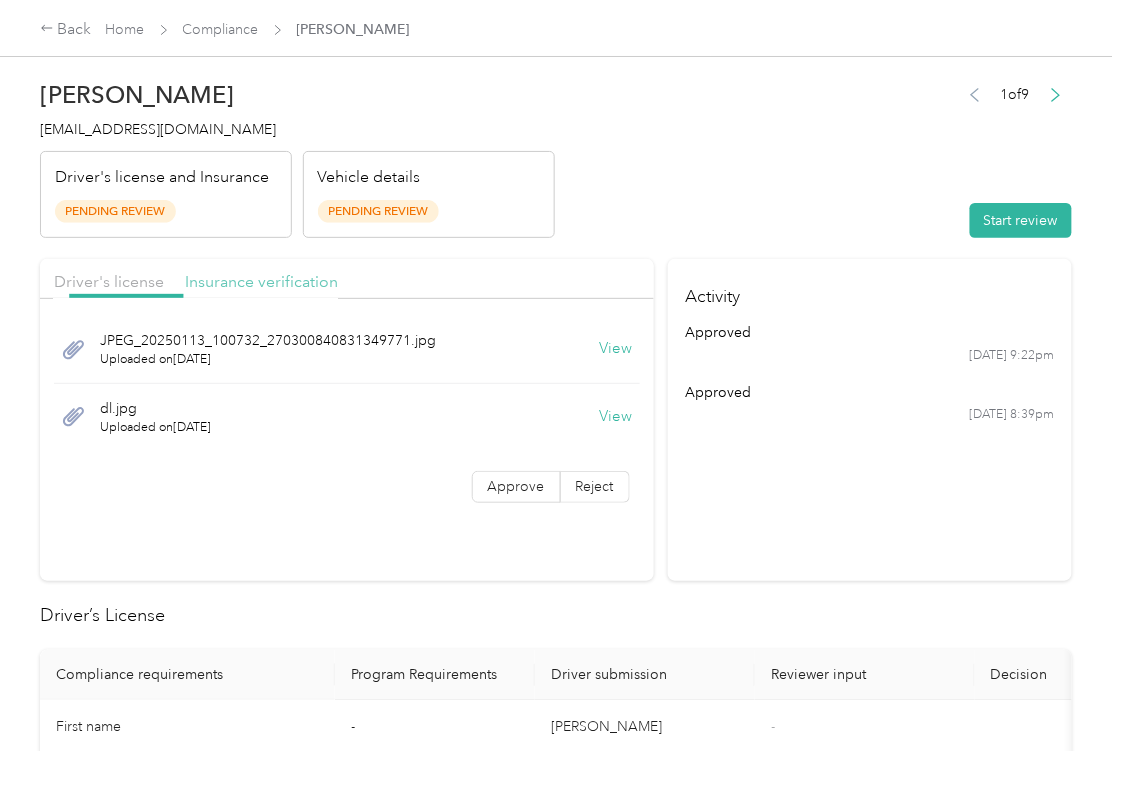 click on "Insurance verification" at bounding box center (261, 281) 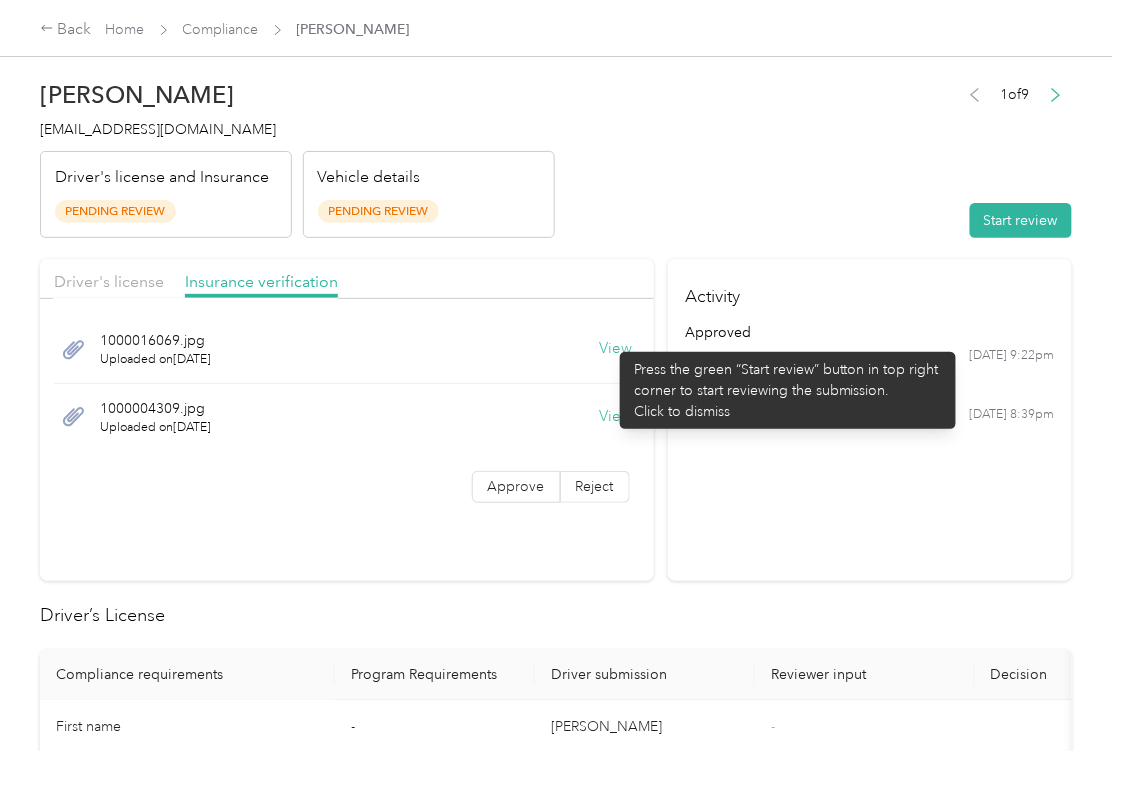 click on "View" at bounding box center [616, 349] 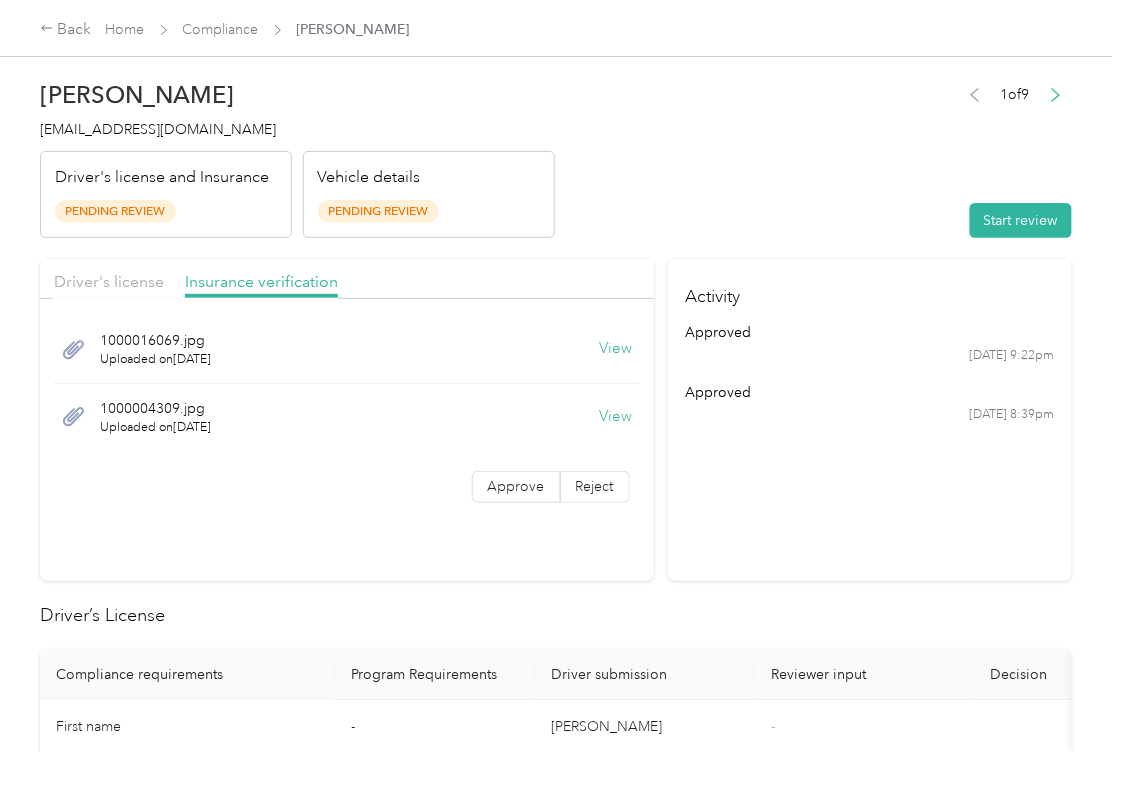 click on "View" at bounding box center [616, 417] 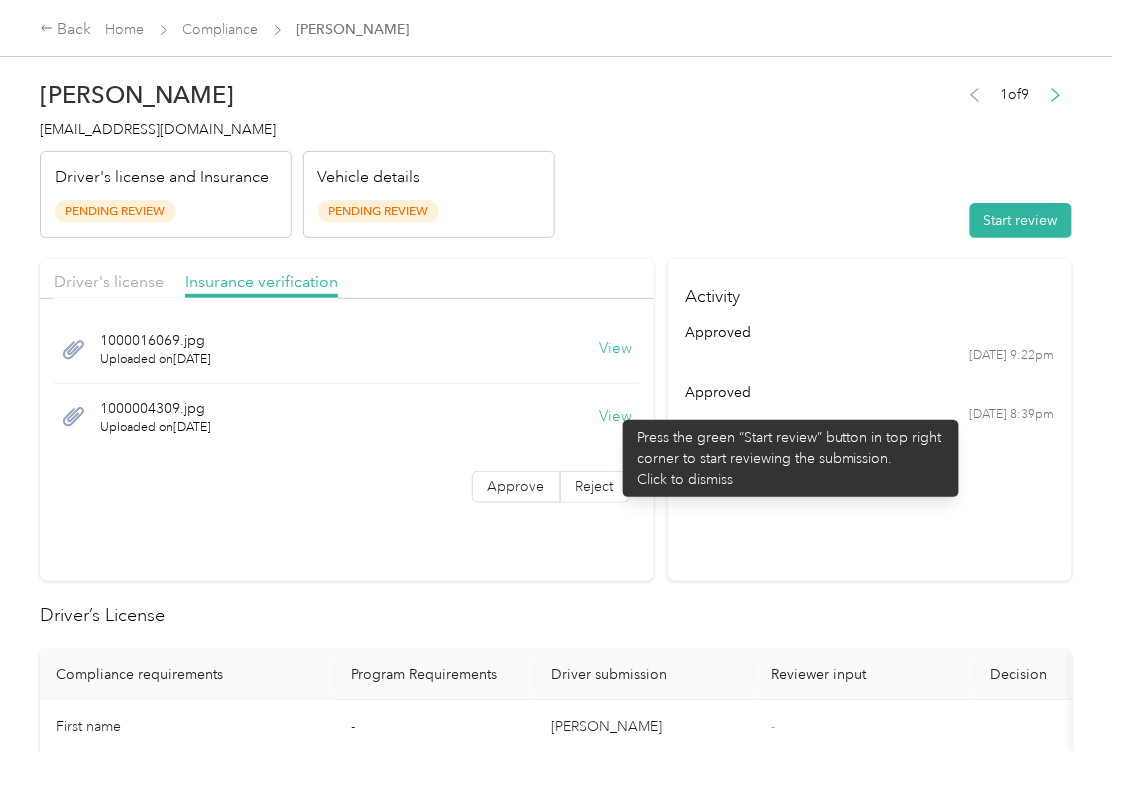 drag, startPoint x: 817, startPoint y: 444, endPoint x: 864, endPoint y: 405, distance: 61.073727 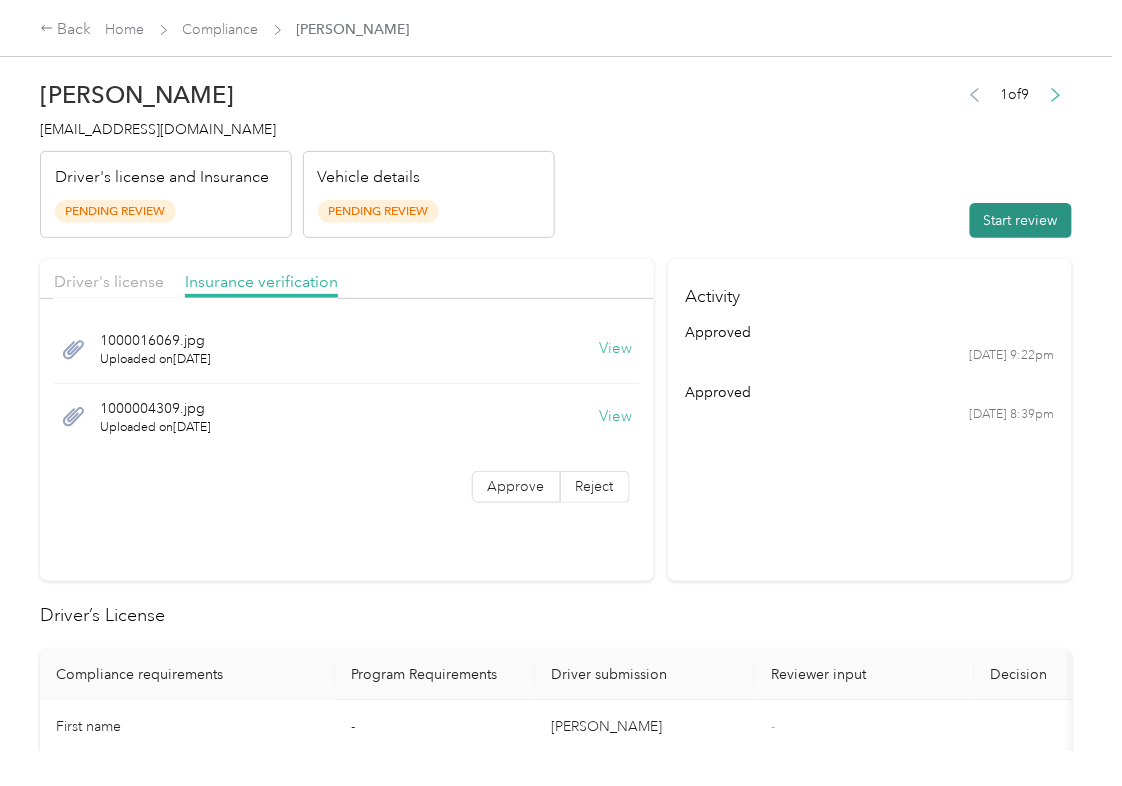 click on "Start review" at bounding box center (1021, 220) 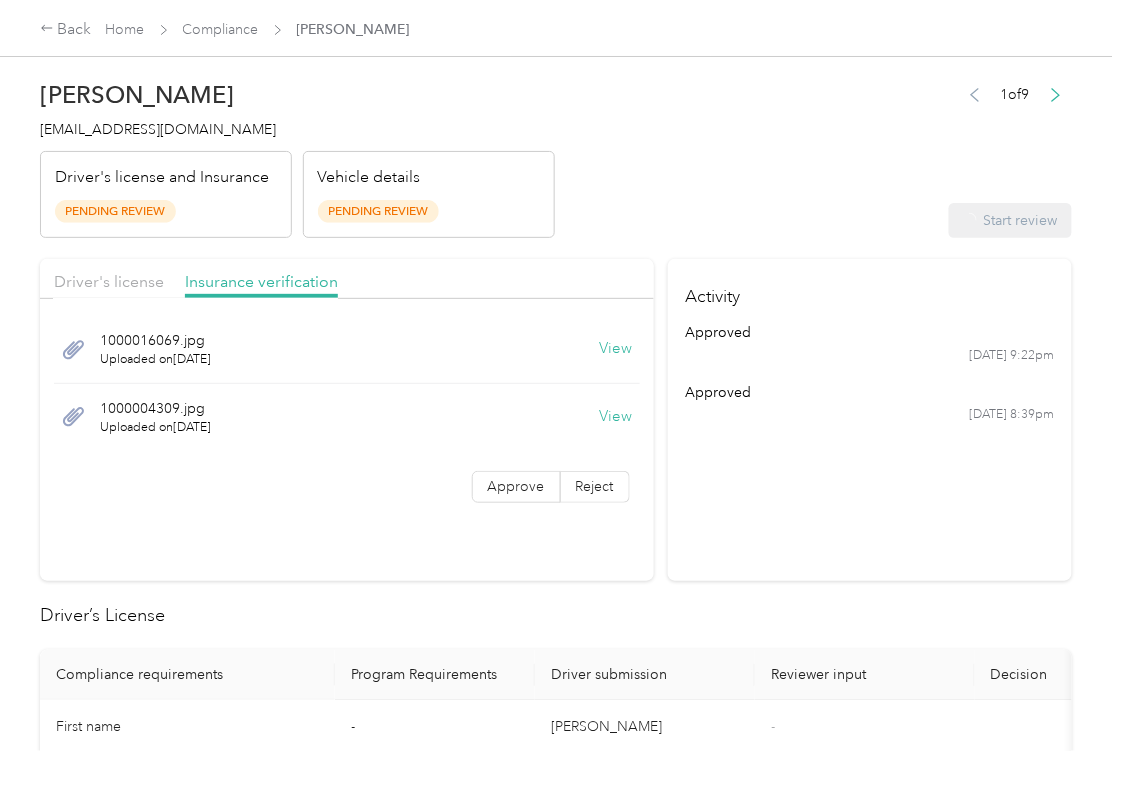 click on "Driver's license" at bounding box center [109, 282] 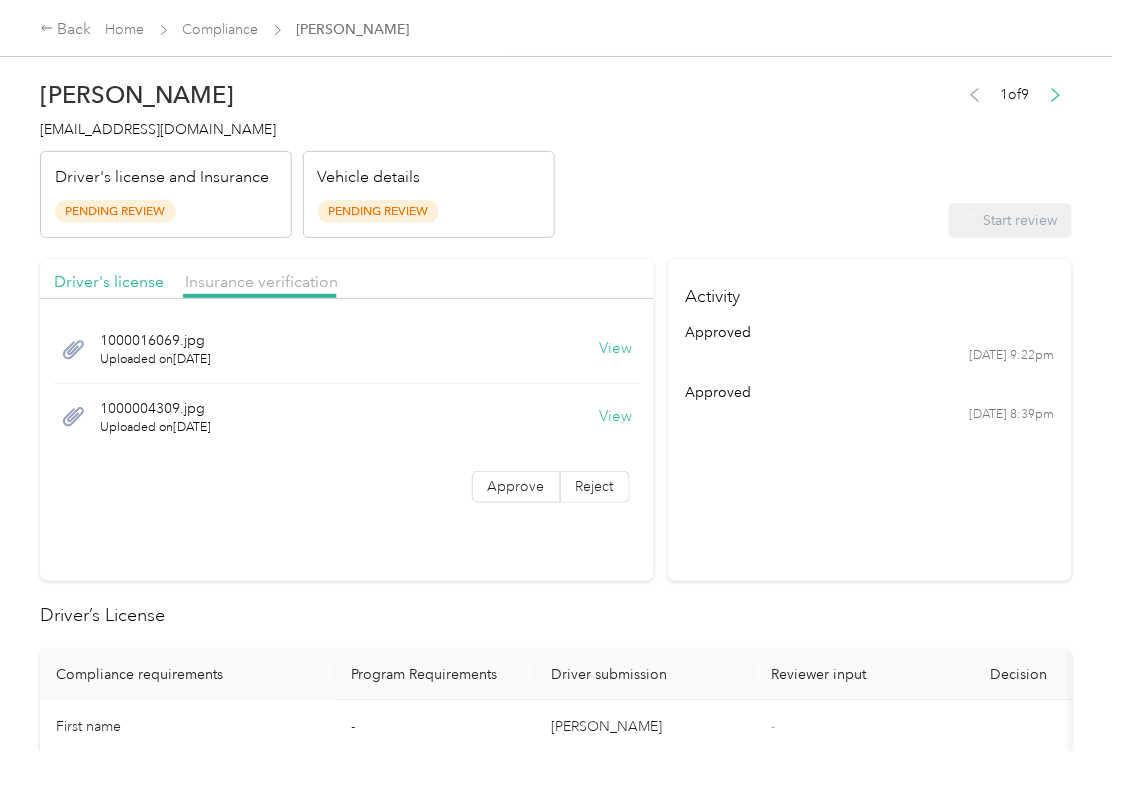 click on "Driver's license" at bounding box center (109, 282) 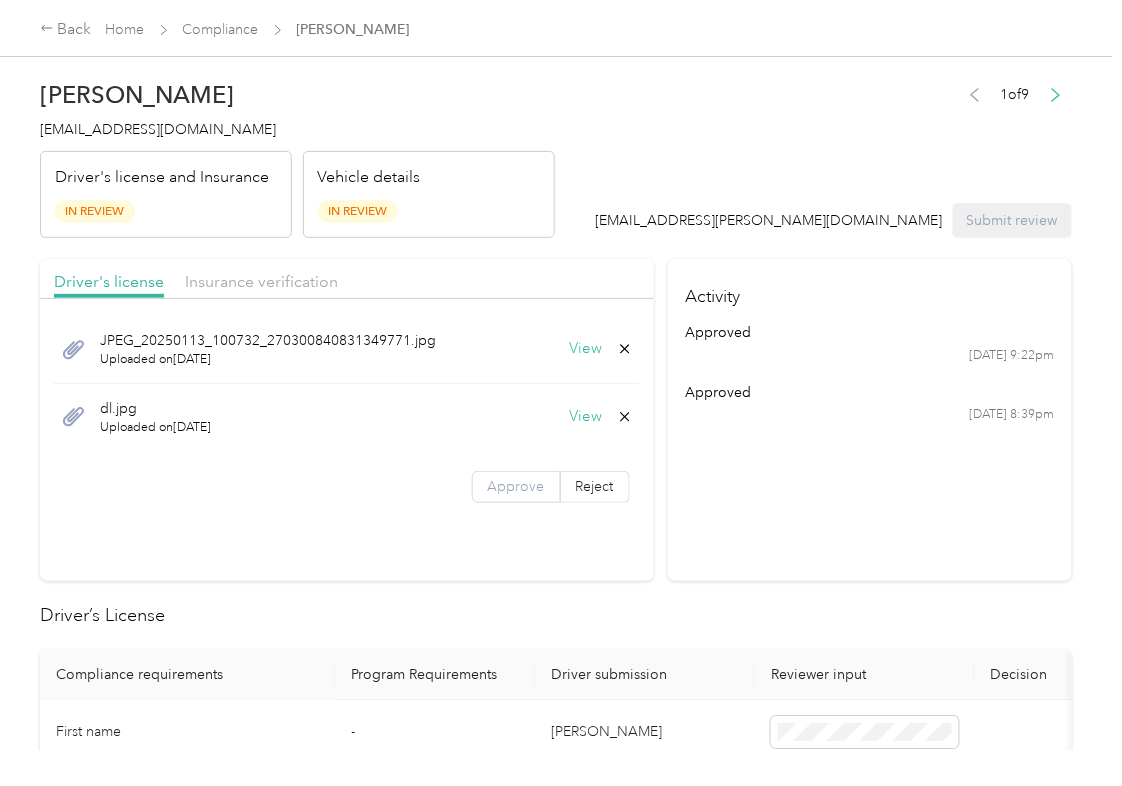 click on "Approve" at bounding box center [516, 486] 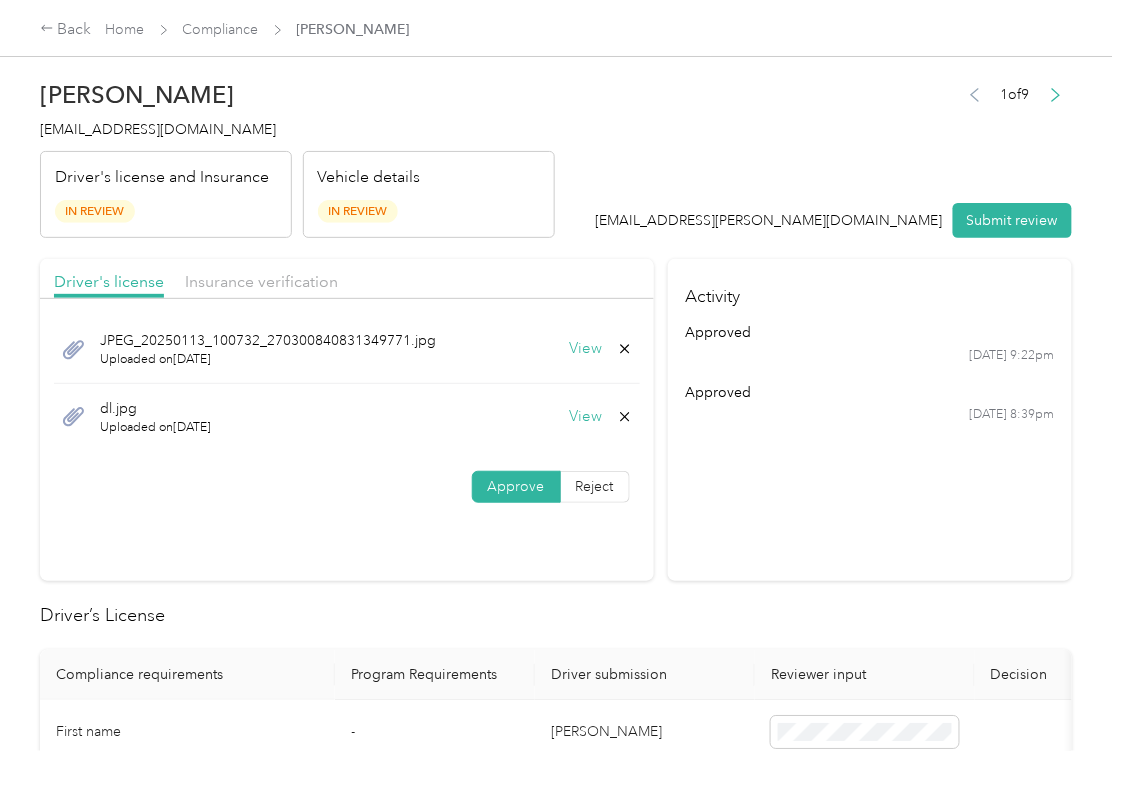 click on "Approve" at bounding box center [516, 486] 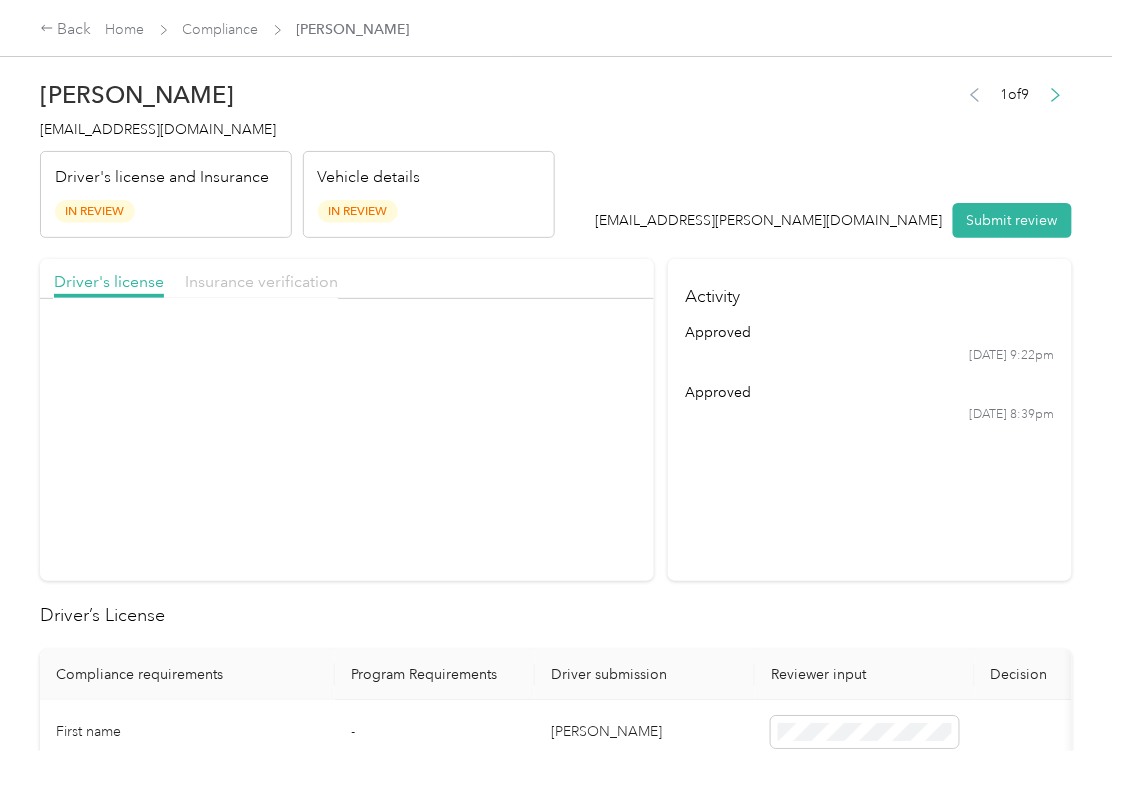 click on "Insurance verification" at bounding box center [261, 281] 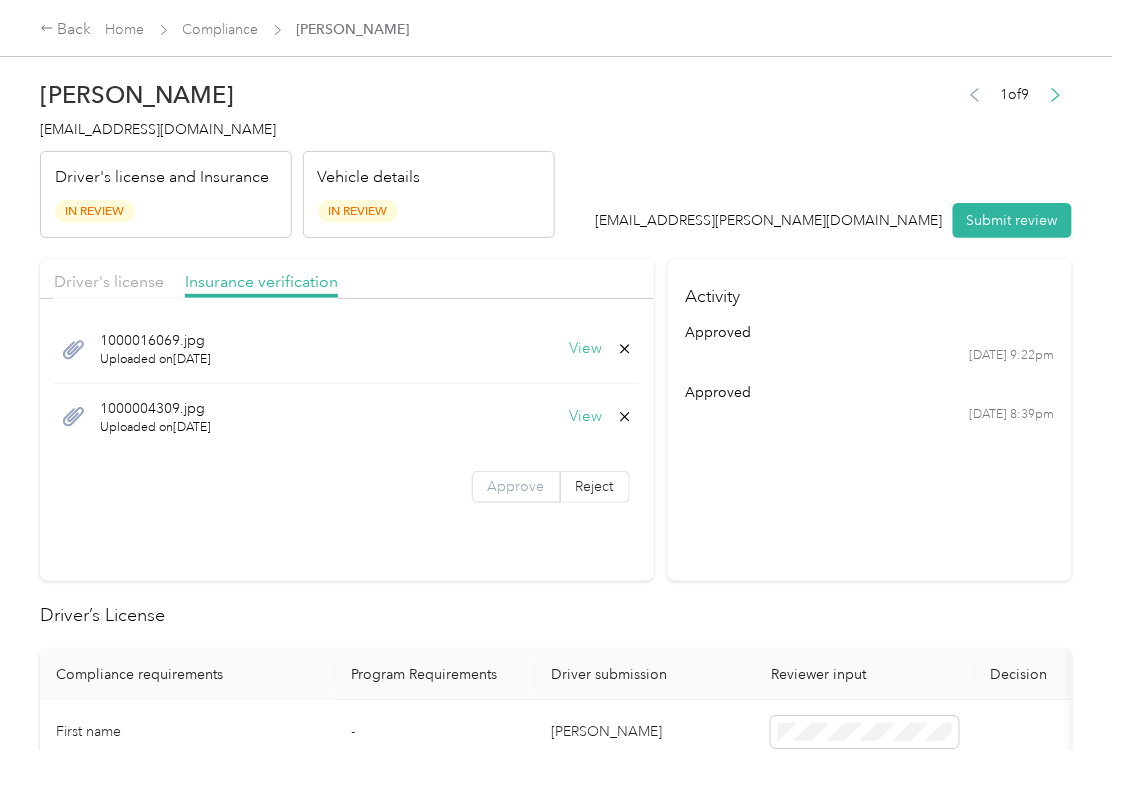 click on "Approve" at bounding box center (516, 486) 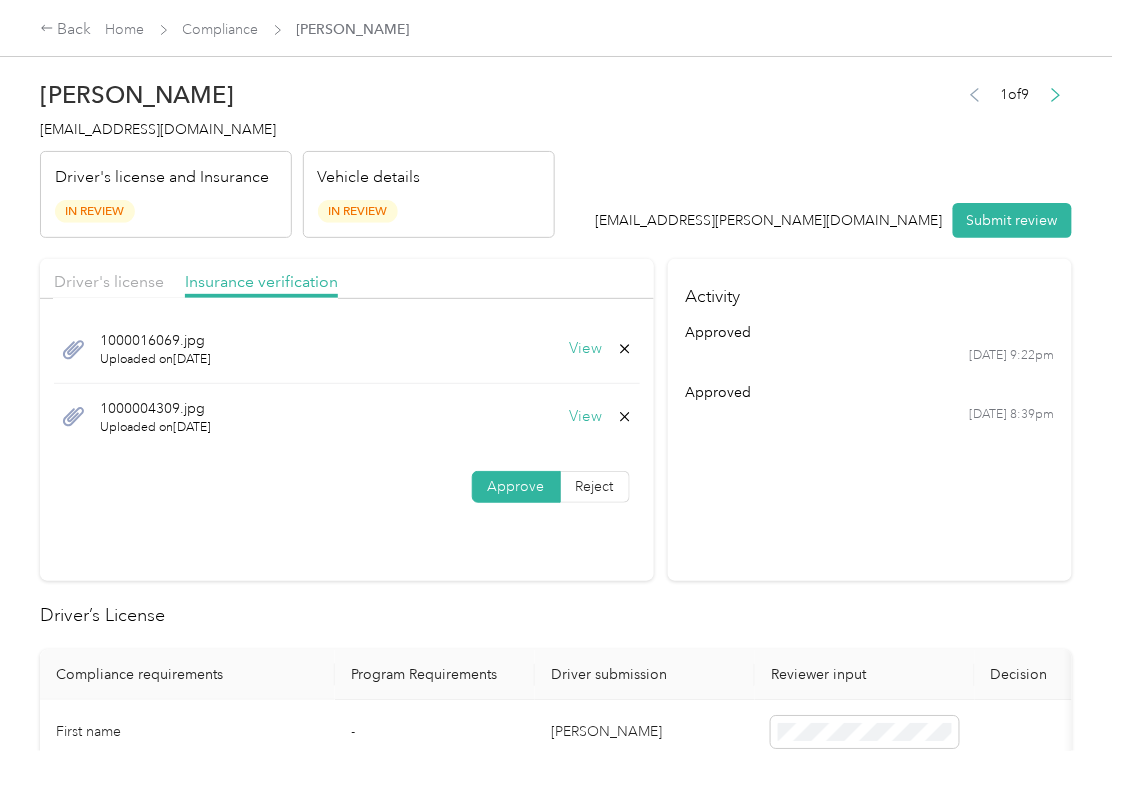 click on "Approve" at bounding box center (516, 486) 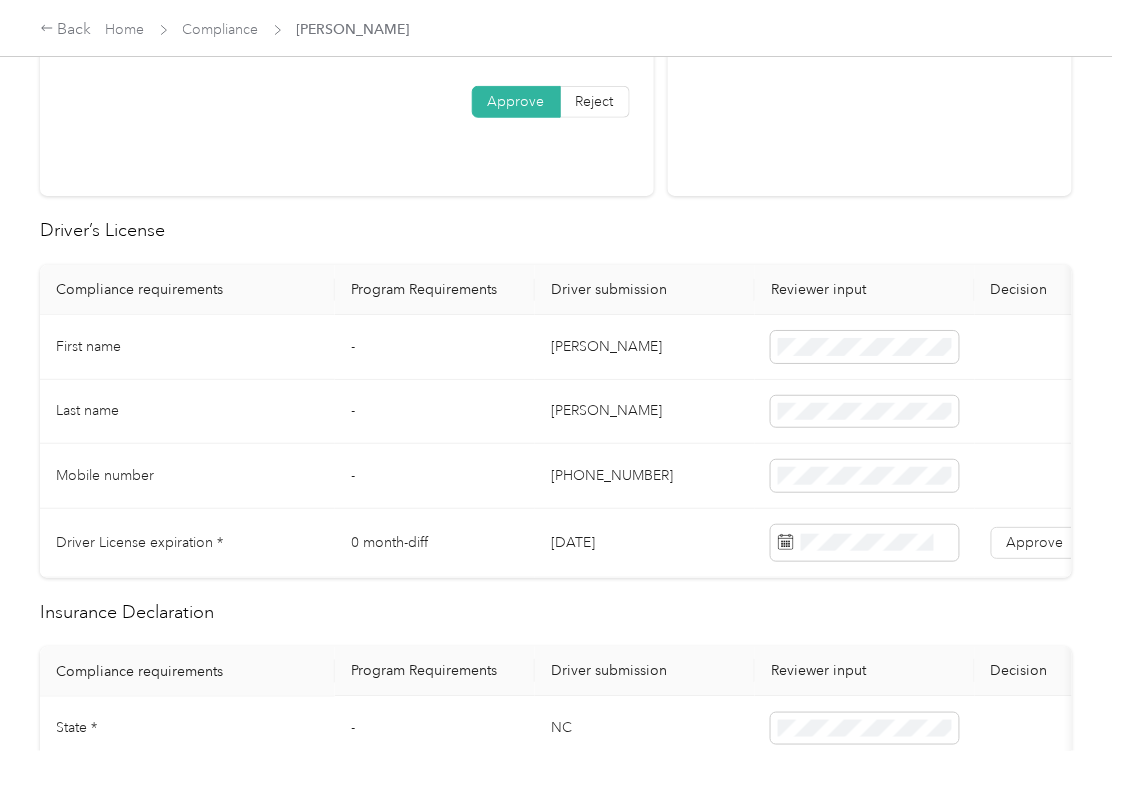 scroll, scrollTop: 400, scrollLeft: 0, axis: vertical 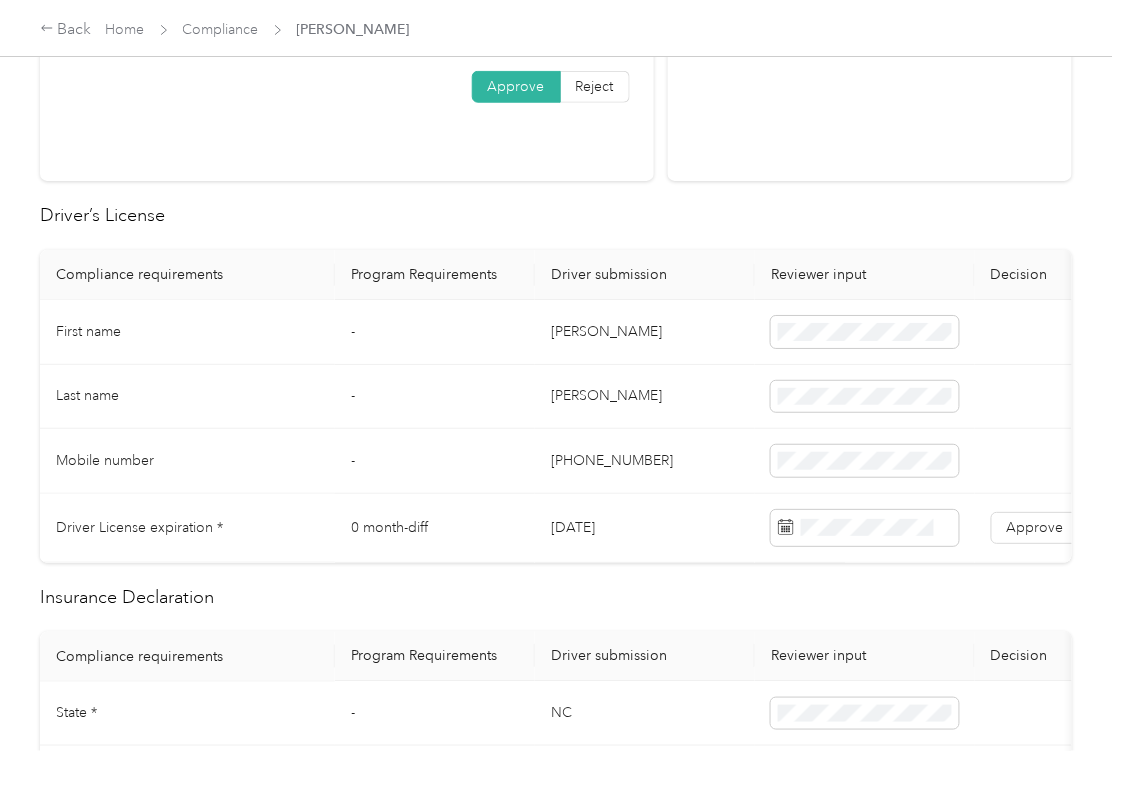click on "[DATE]" at bounding box center [645, 528] 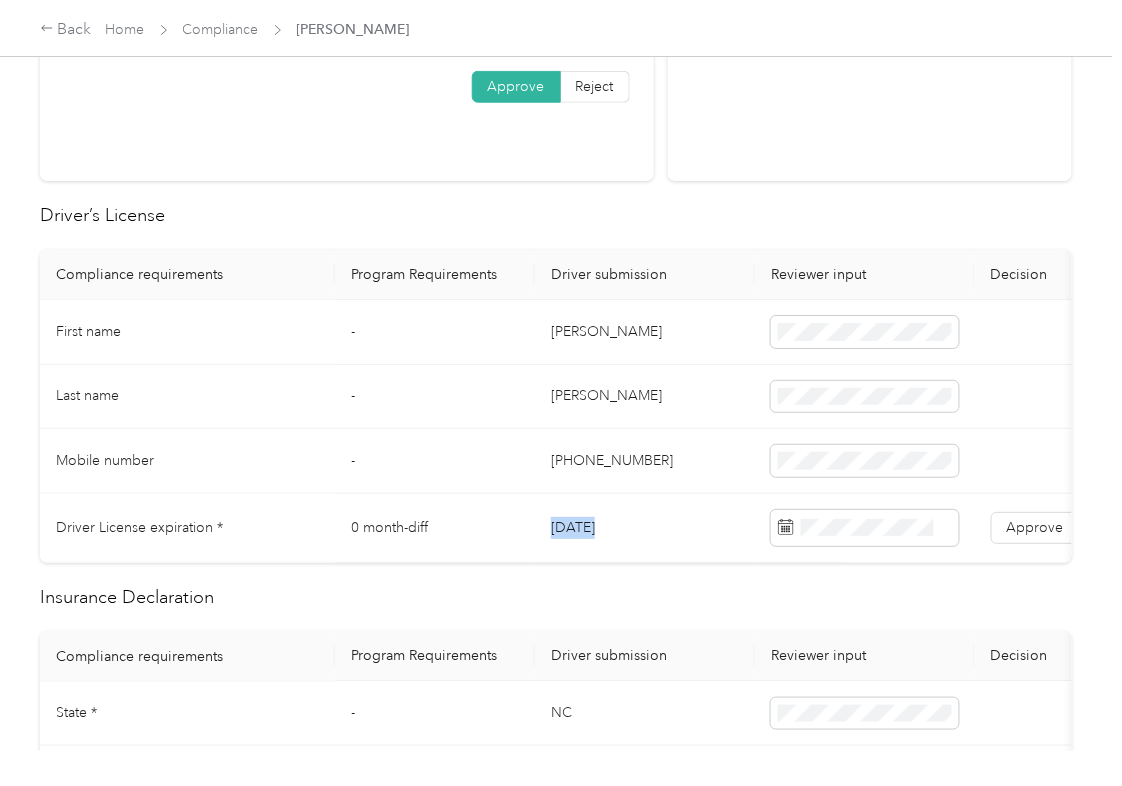 click on "[DATE]" at bounding box center (645, 528) 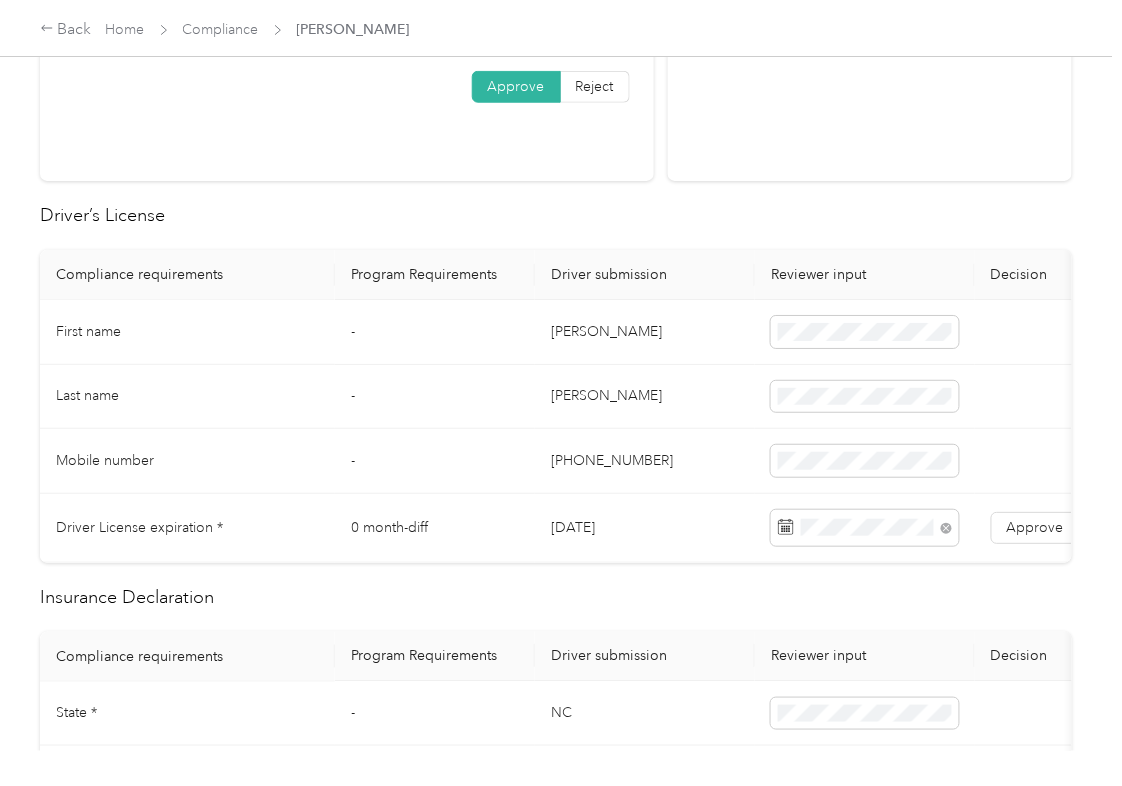 drag, startPoint x: 645, startPoint y: 206, endPoint x: 649, endPoint y: 218, distance: 12.649111 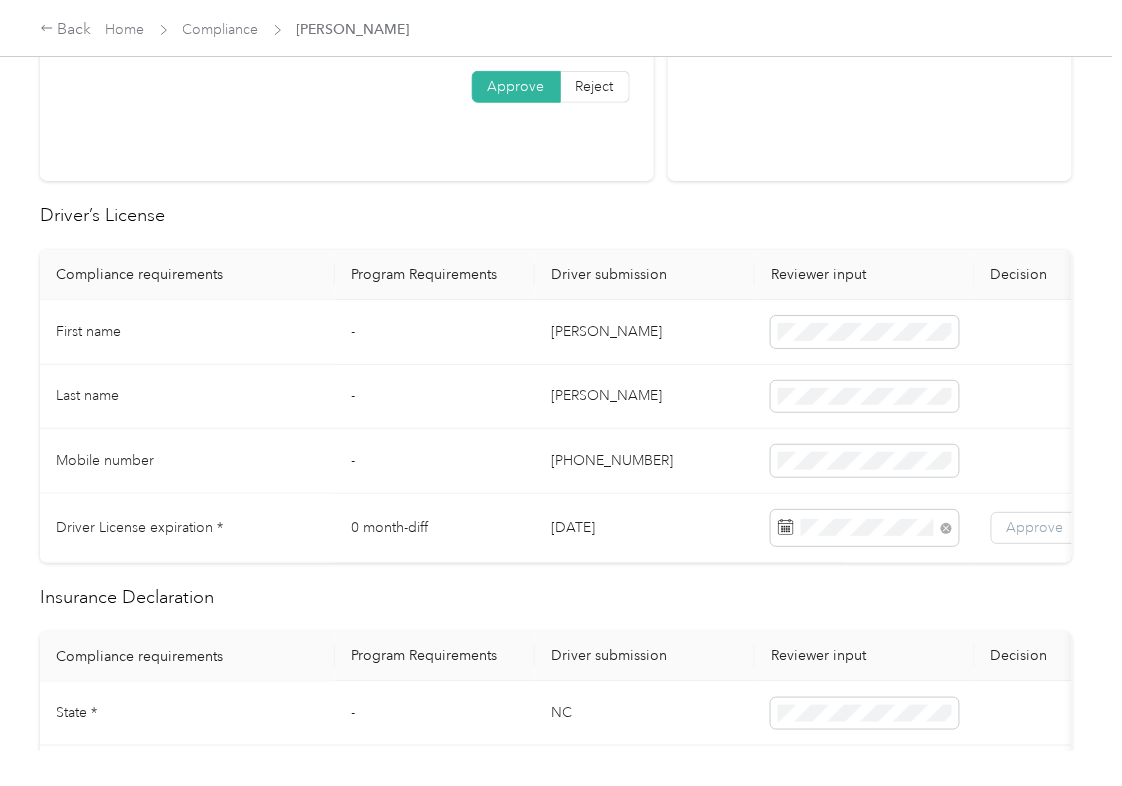 click on "Approve" at bounding box center (1035, 528) 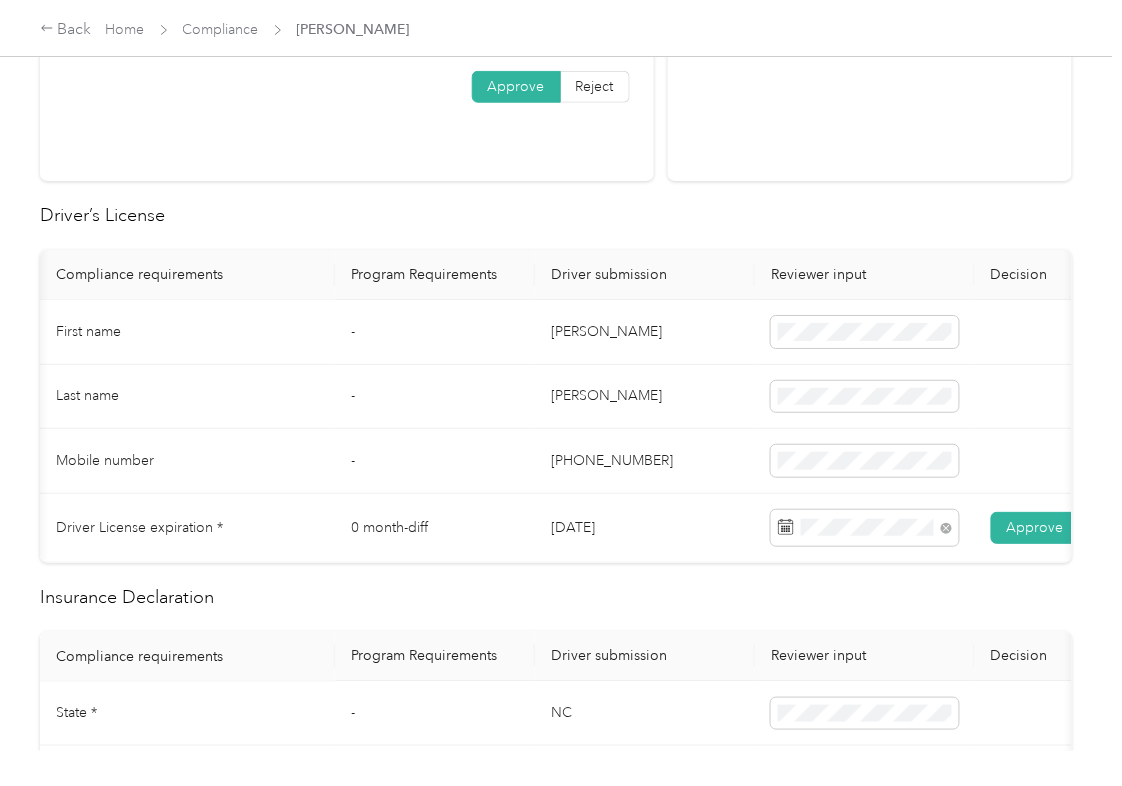 scroll, scrollTop: 0, scrollLeft: 21, axis: horizontal 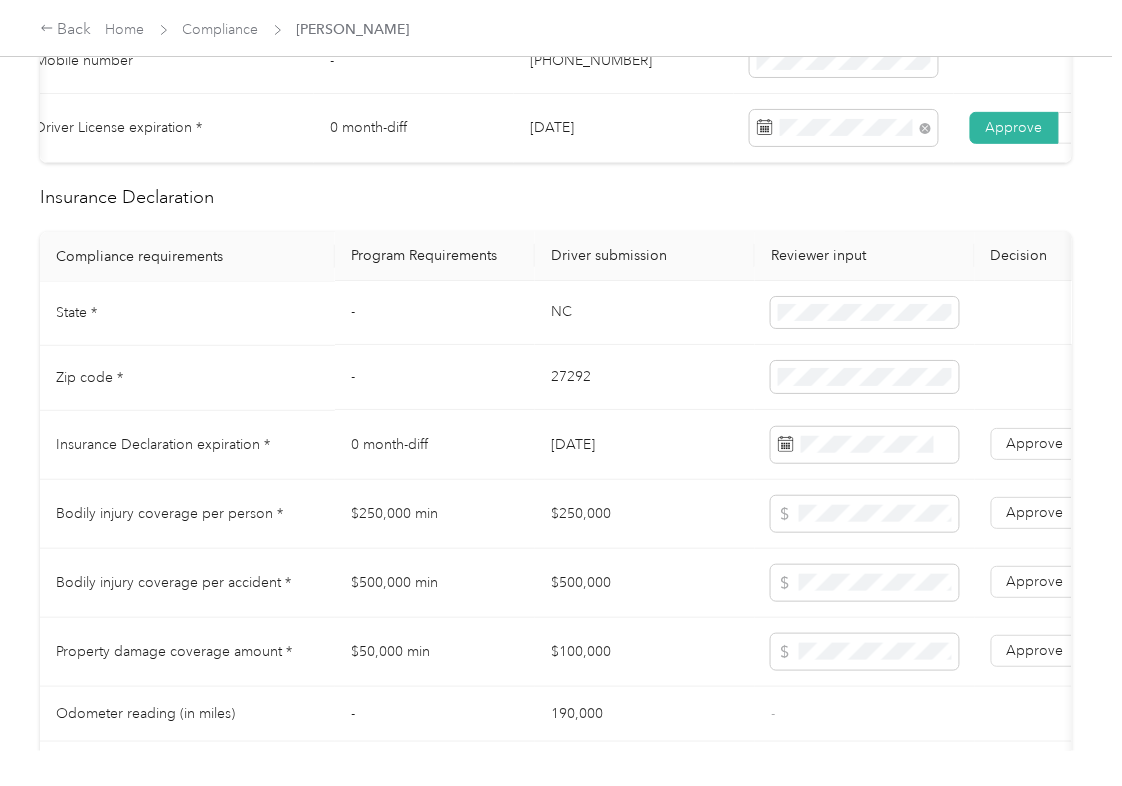 click on "NC" at bounding box center (645, 314) 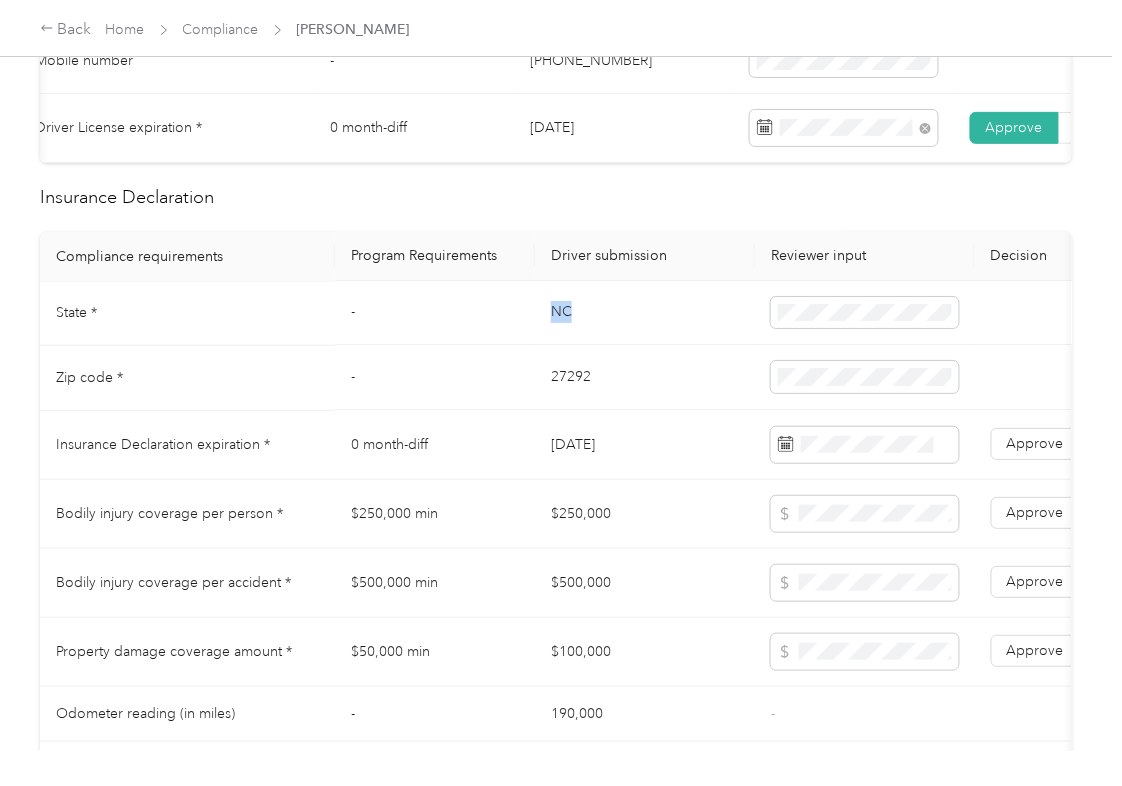 click on "NC" at bounding box center [645, 314] 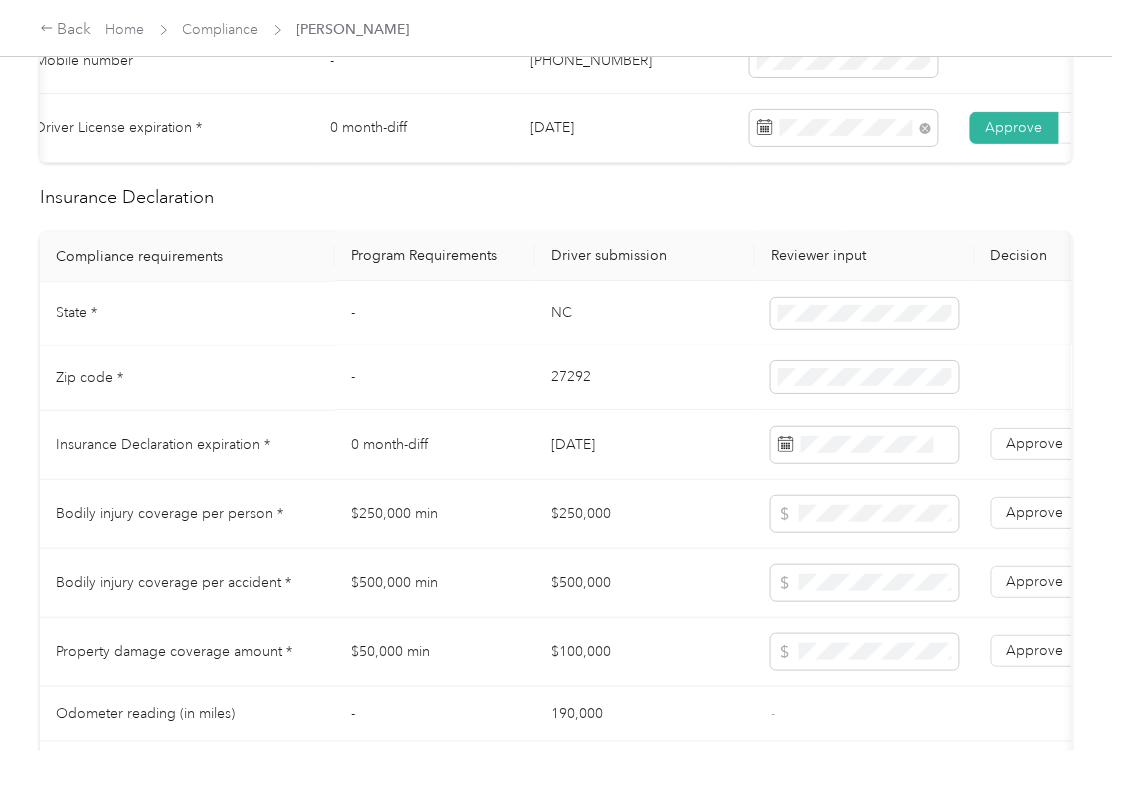 click on "27292" at bounding box center [645, 378] 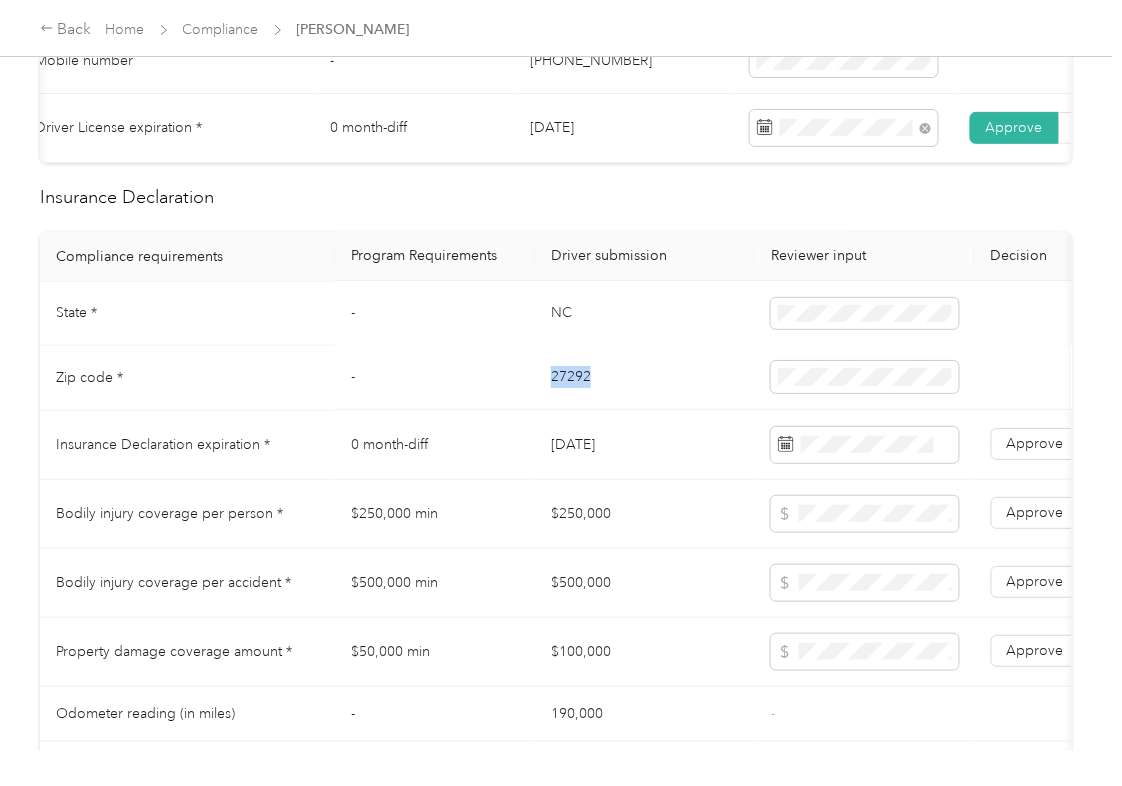 click on "27292" at bounding box center (645, 378) 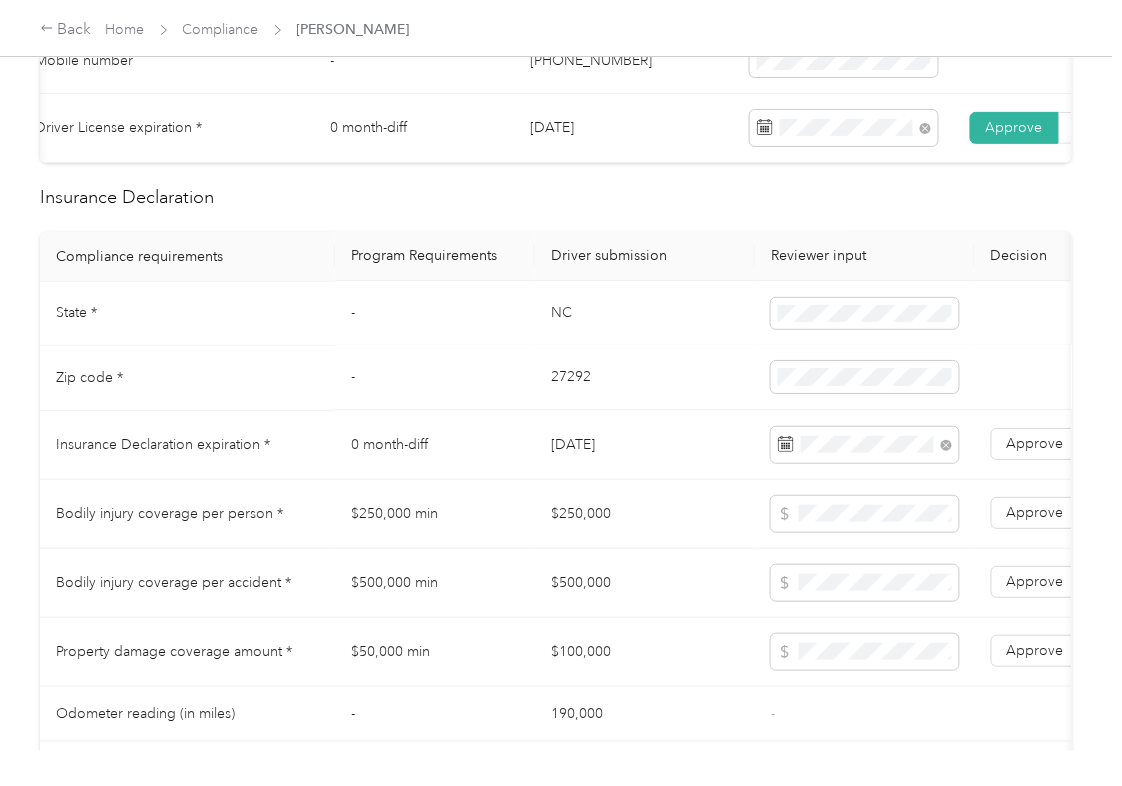 click on "[DATE]" at bounding box center [645, 445] 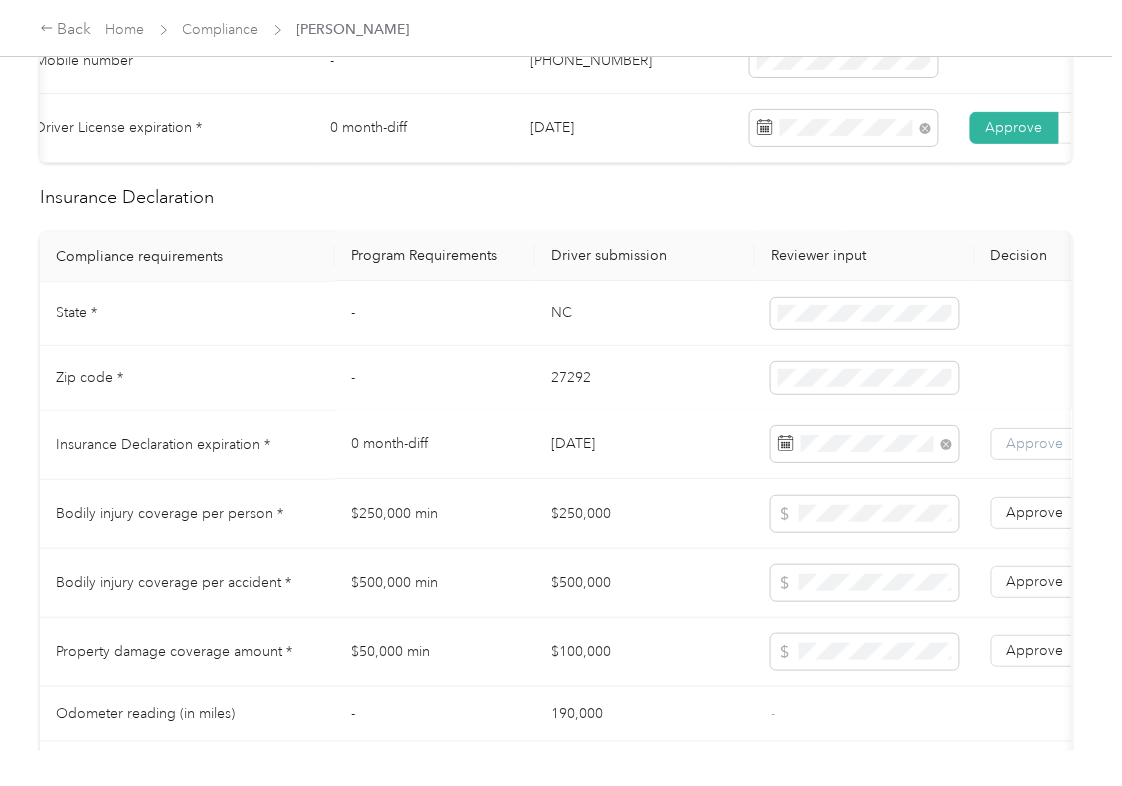click on "Approve" at bounding box center [1035, 444] 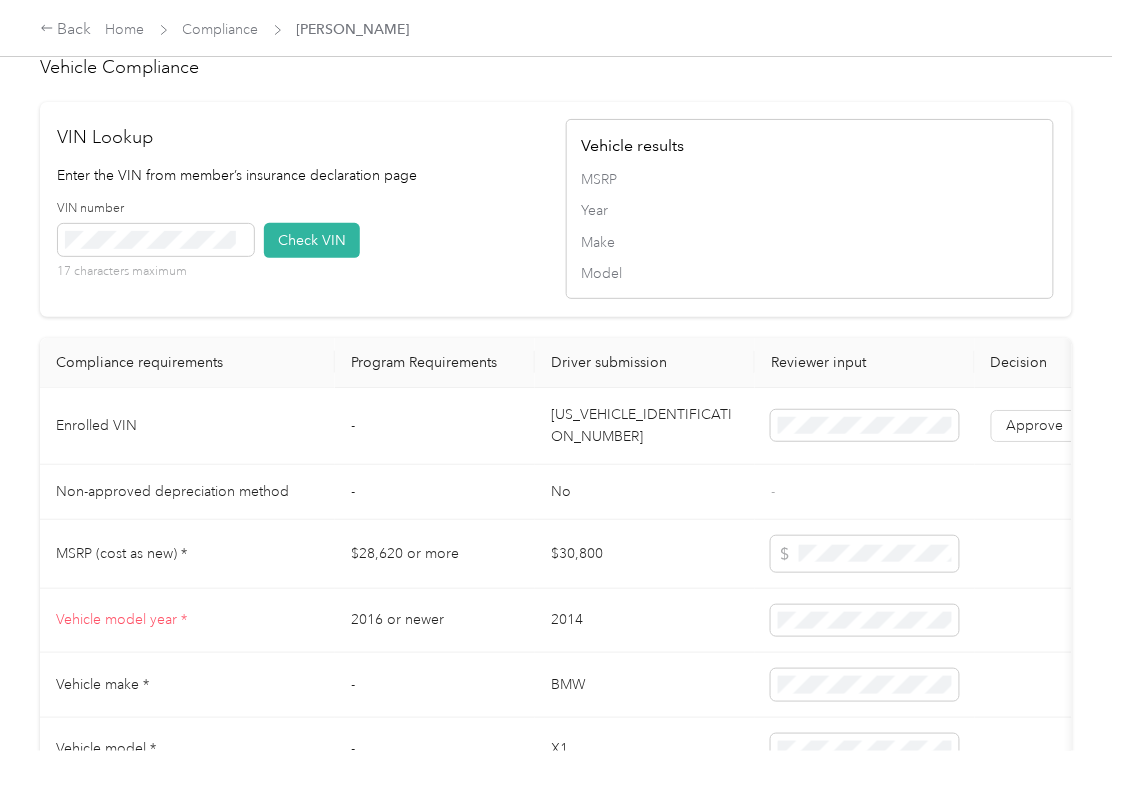 scroll, scrollTop: 1733, scrollLeft: 0, axis: vertical 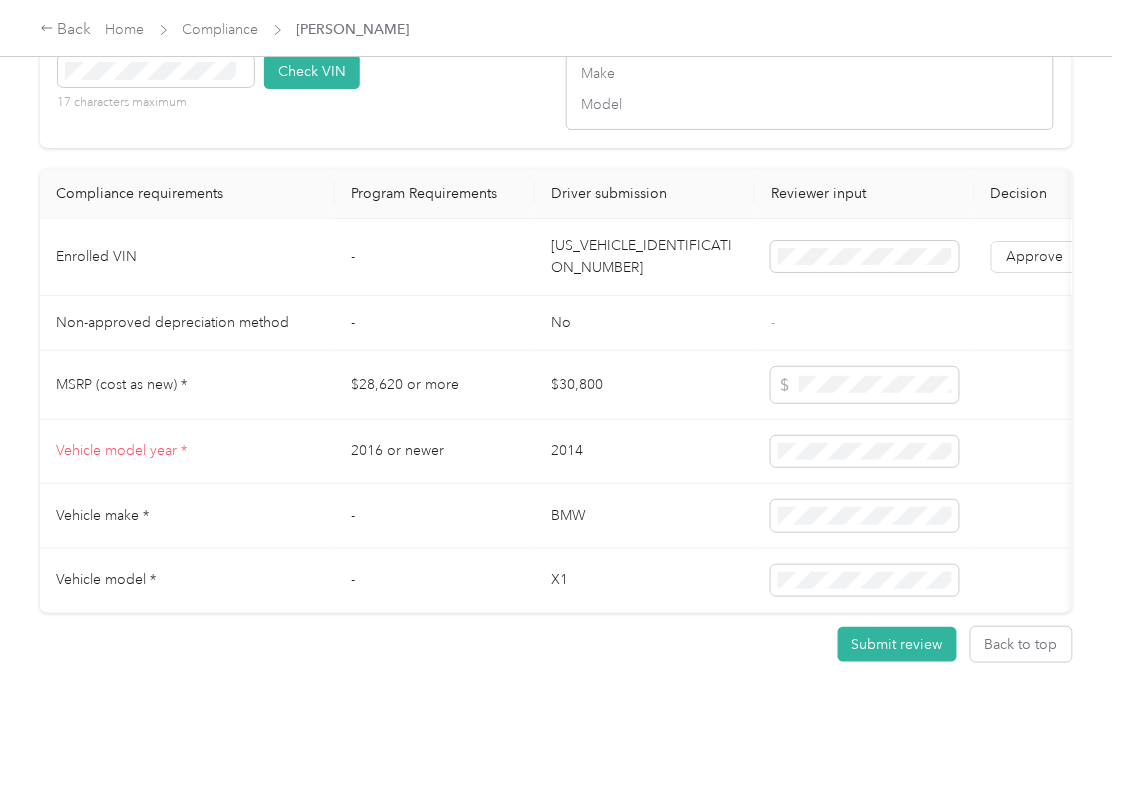 click on "[US_VEHICLE_IDENTIFICATION_NUMBER]" at bounding box center (645, 257) 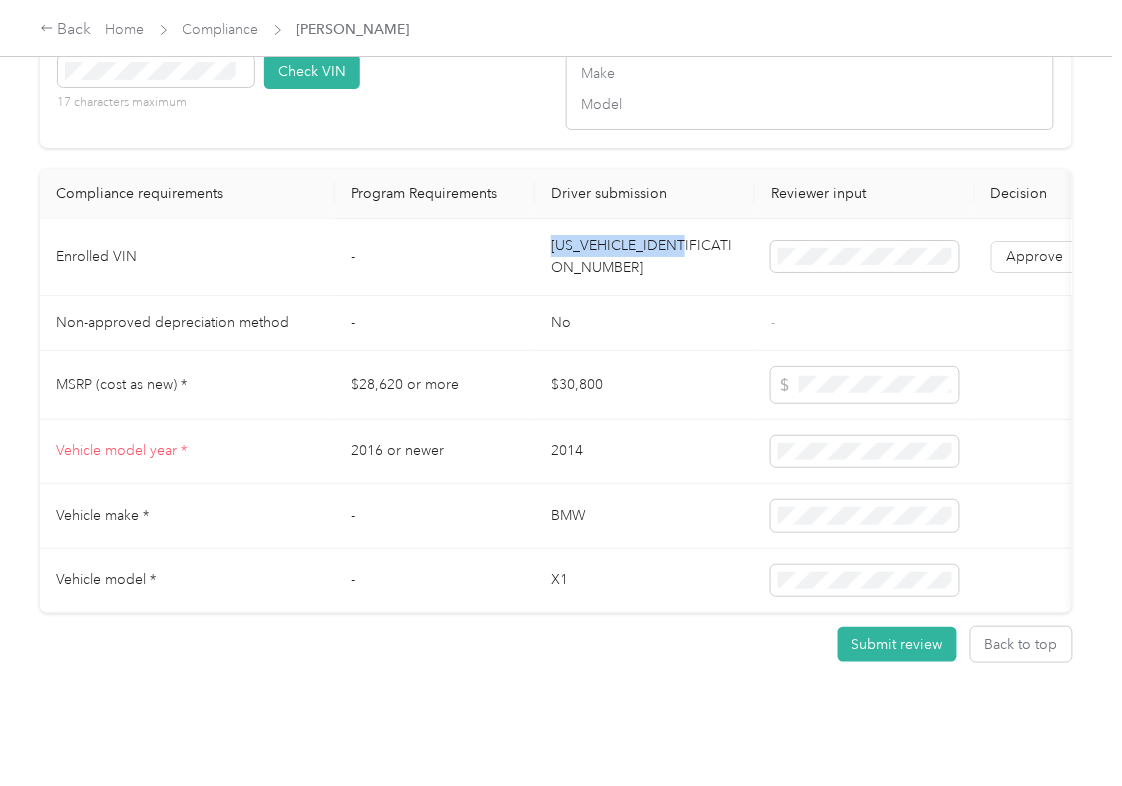 click on "[US_VEHICLE_IDENTIFICATION_NUMBER]" at bounding box center [645, 257] 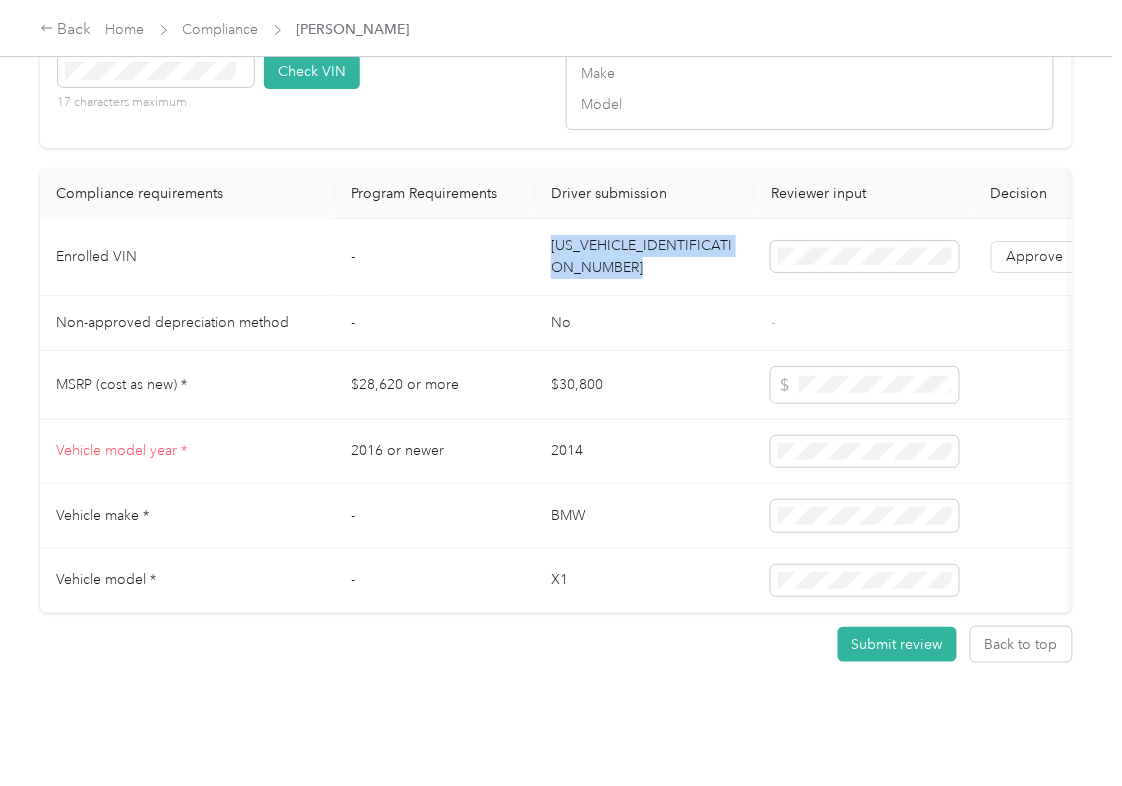 click on "[US_VEHICLE_IDENTIFICATION_NUMBER]" at bounding box center [645, 257] 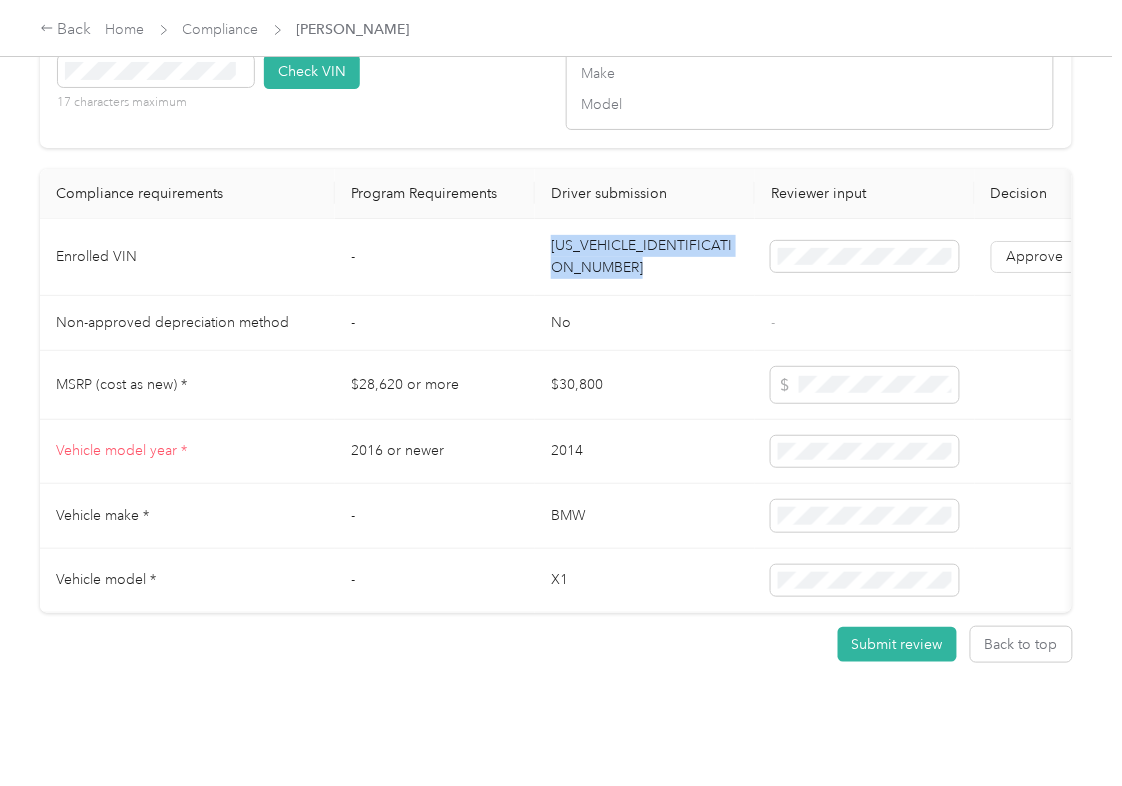 click on "VIN number   17 characters maximum Check VIN" at bounding box center (302, 78) 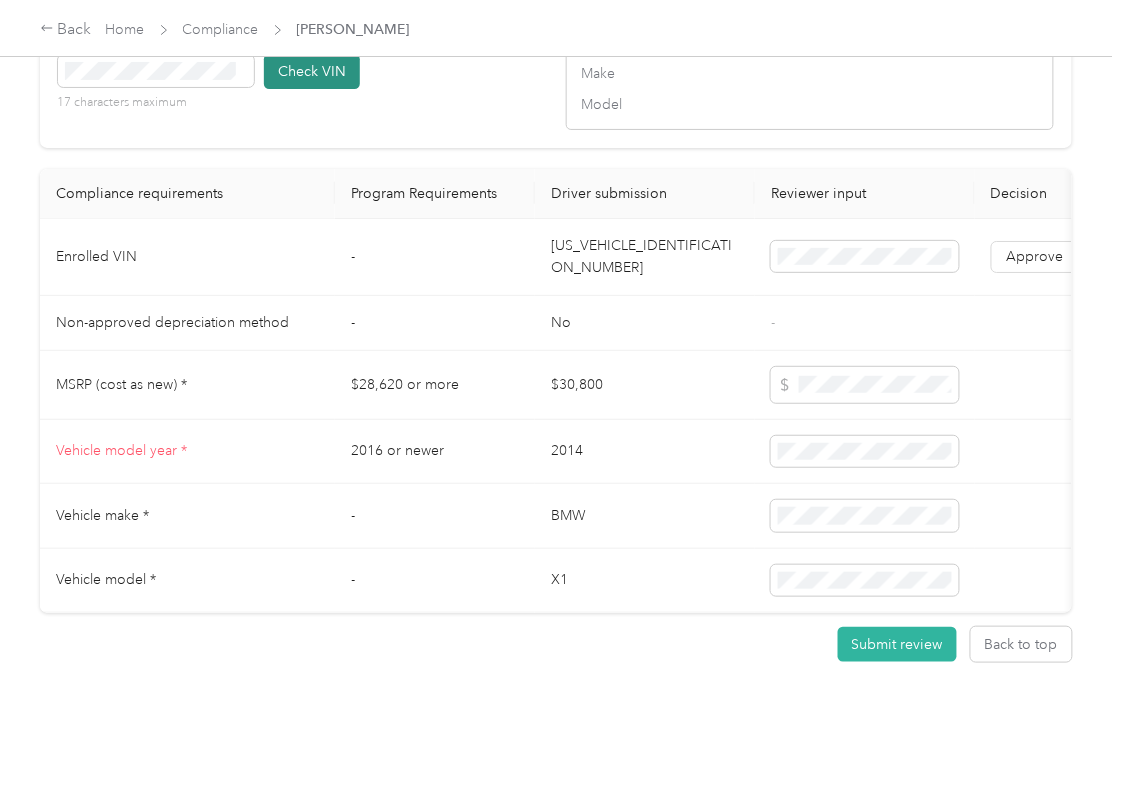 type 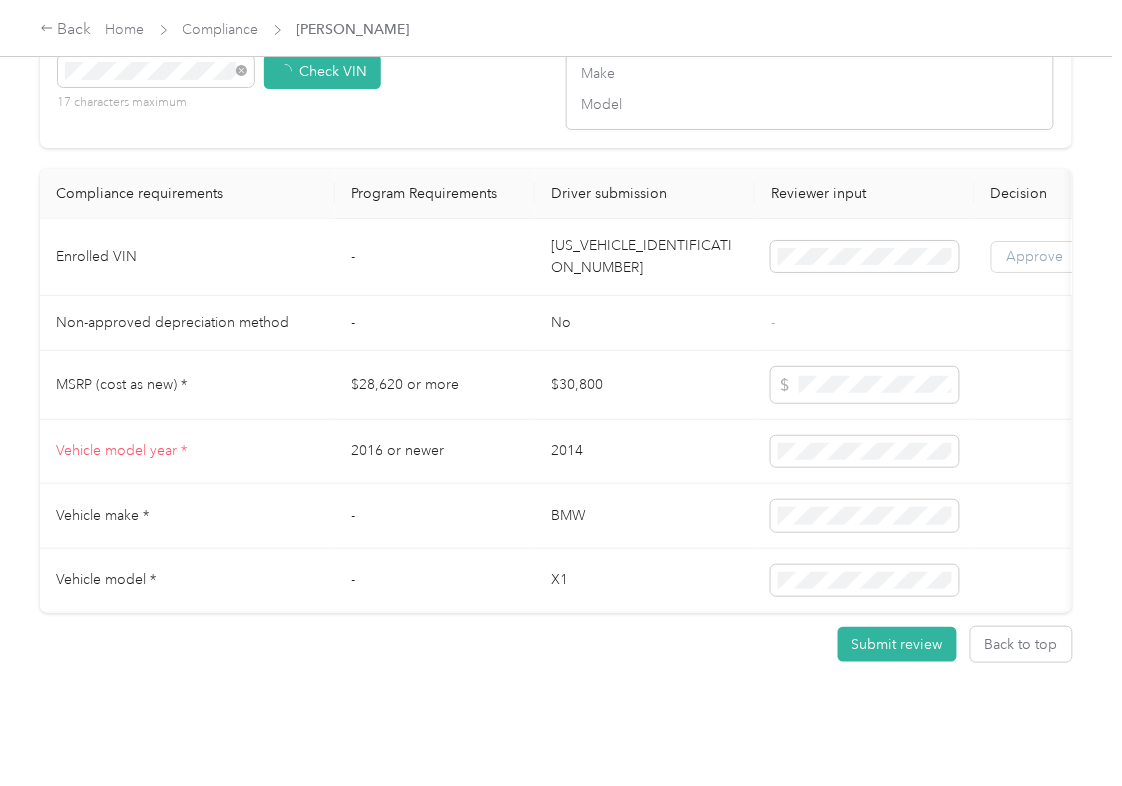 click on "Approve" at bounding box center [1035, 256] 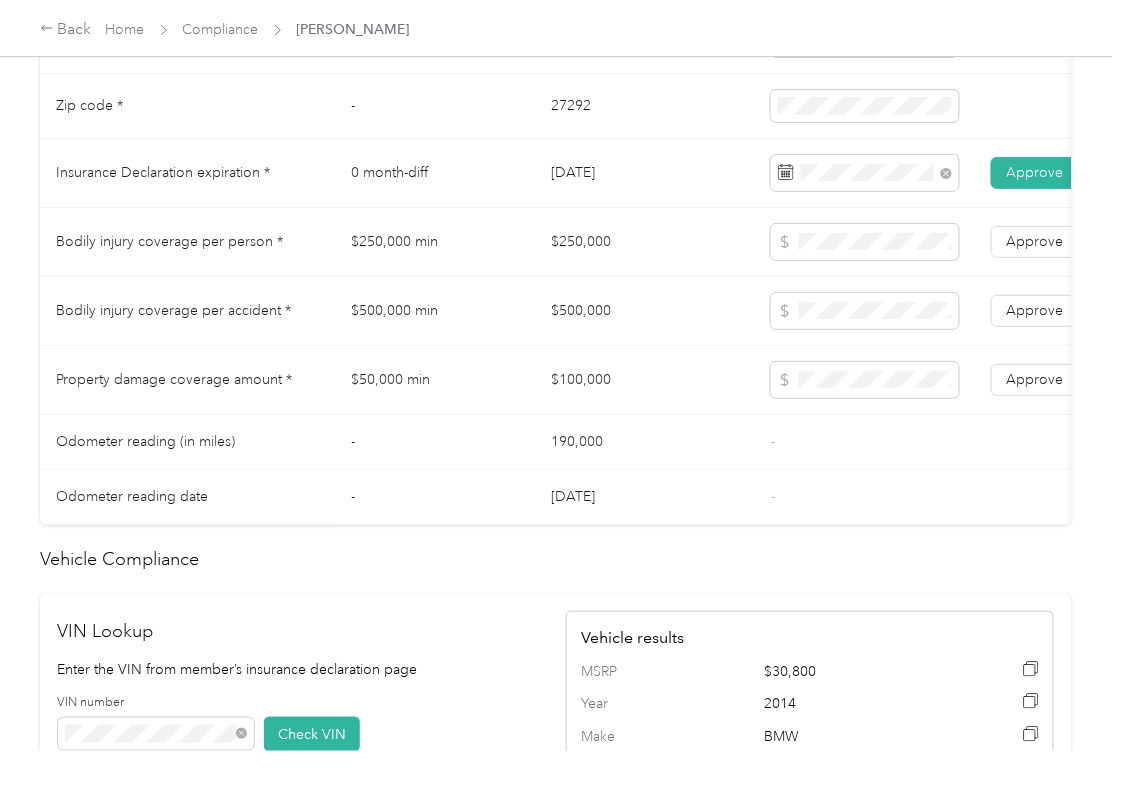 scroll, scrollTop: 1069, scrollLeft: 0, axis: vertical 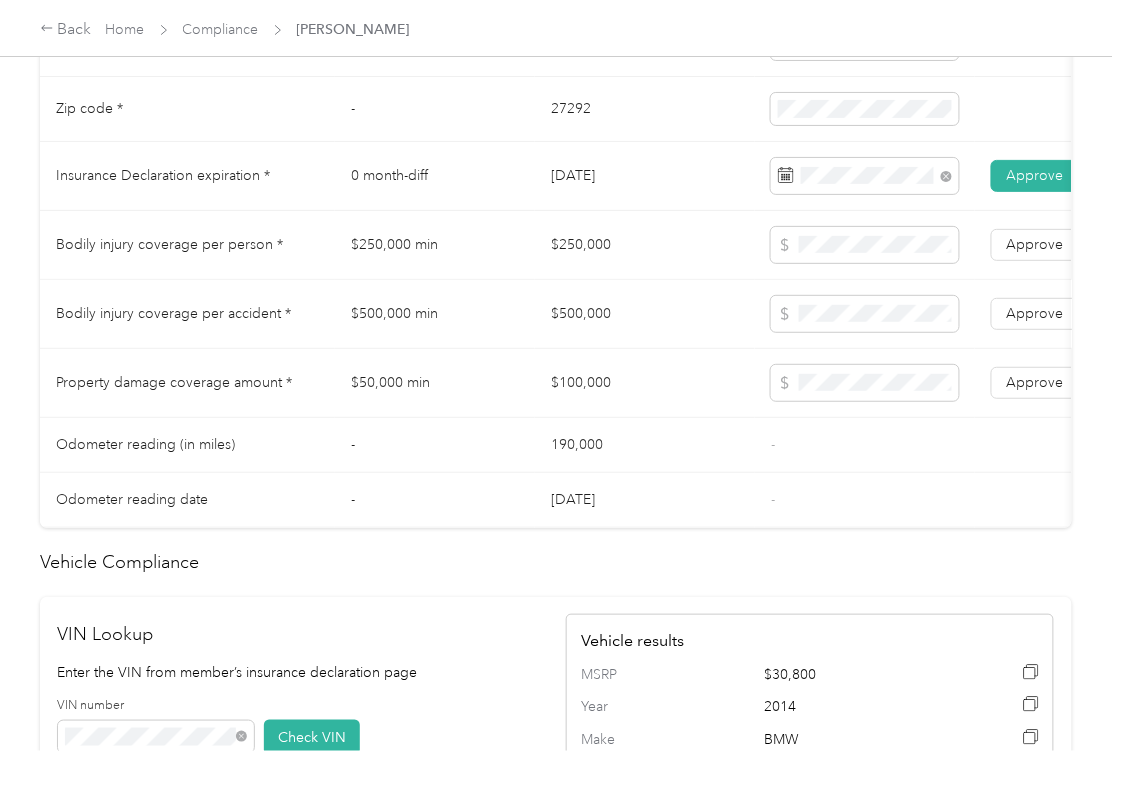 click on "$250,000" at bounding box center [645, 245] 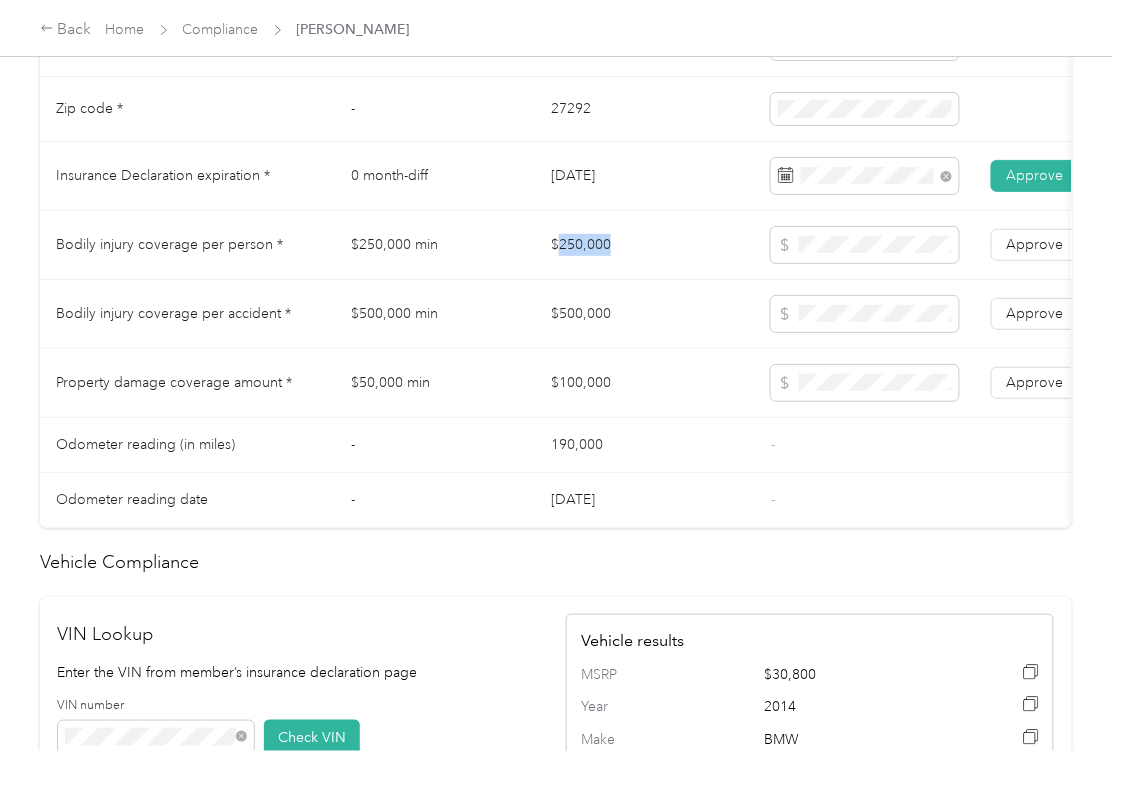 click on "$250,000" at bounding box center (645, 245) 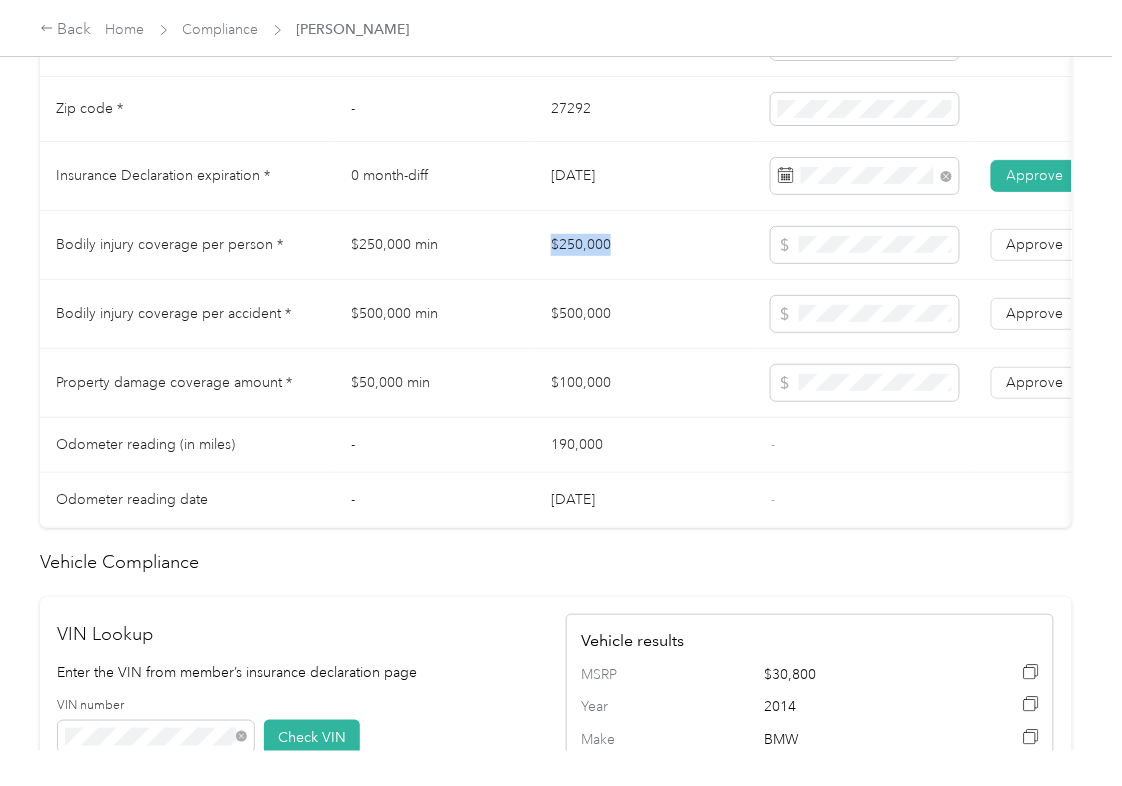 click on "$250,000" at bounding box center [645, 245] 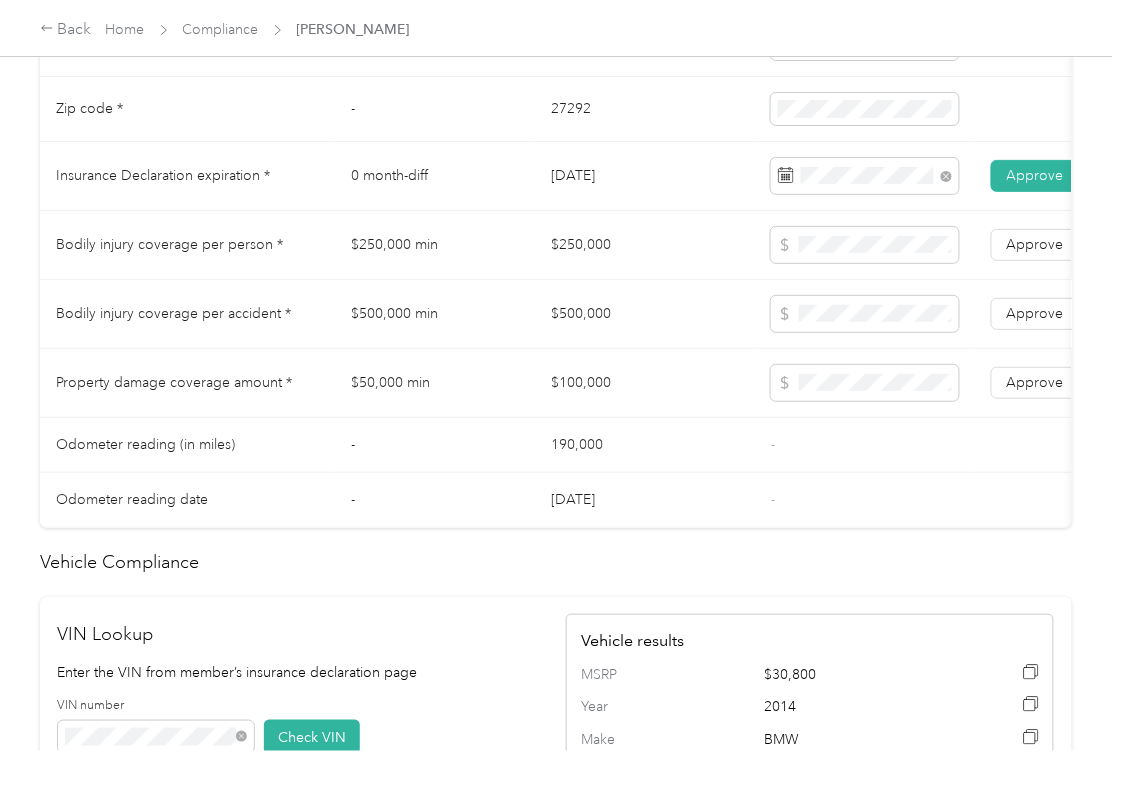 click on "$500,000" at bounding box center (645, 314) 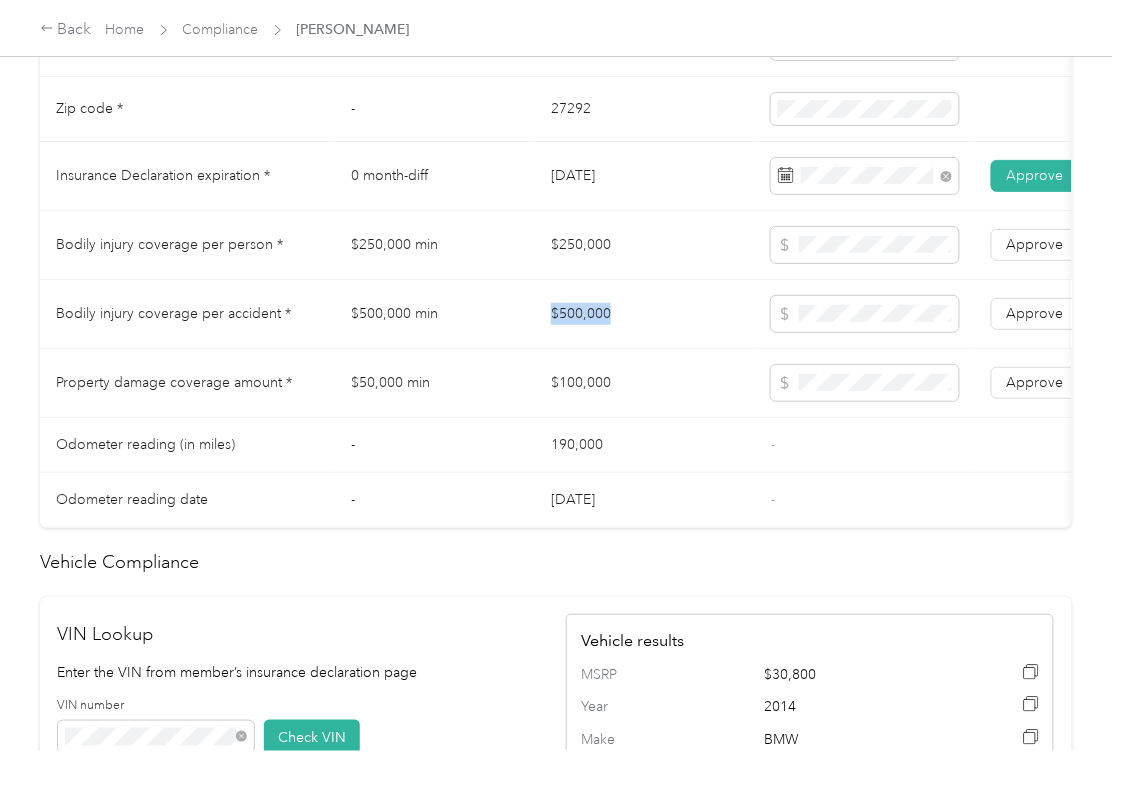 click on "$500,000" at bounding box center [645, 314] 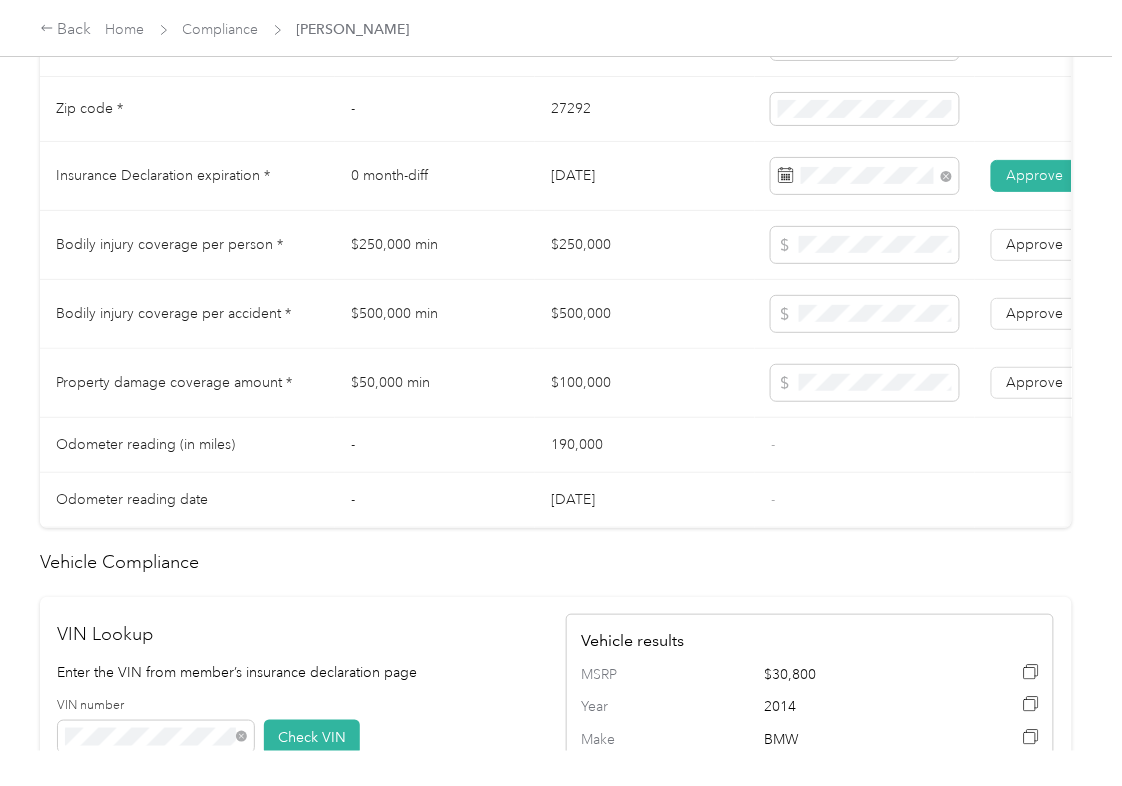 click on "$100,000" at bounding box center [645, 383] 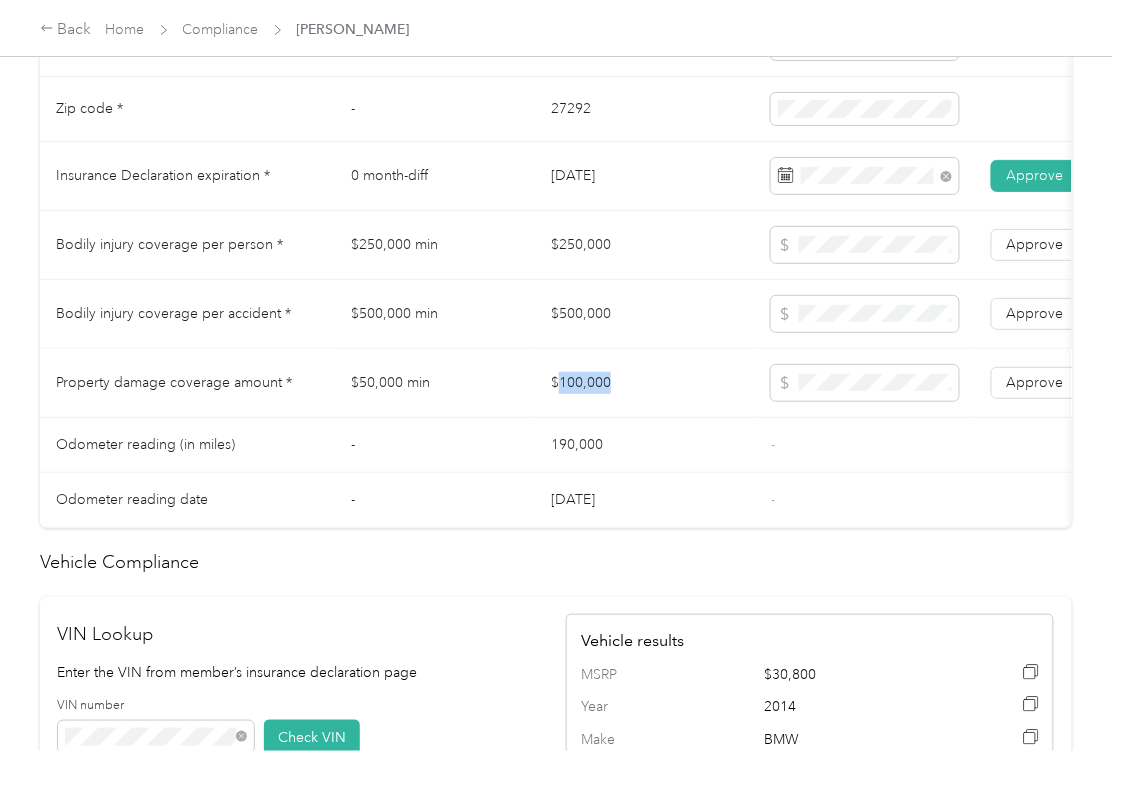 click on "$100,000" at bounding box center (645, 383) 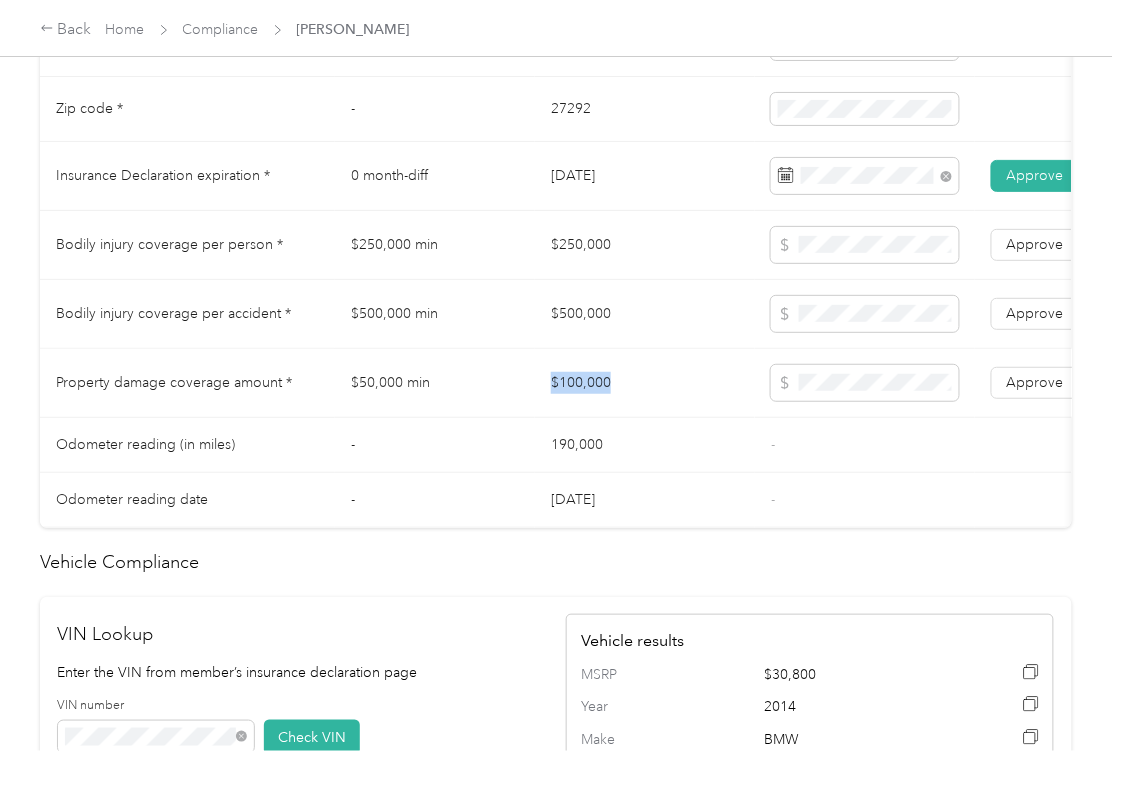 click on "$100,000" at bounding box center [645, 383] 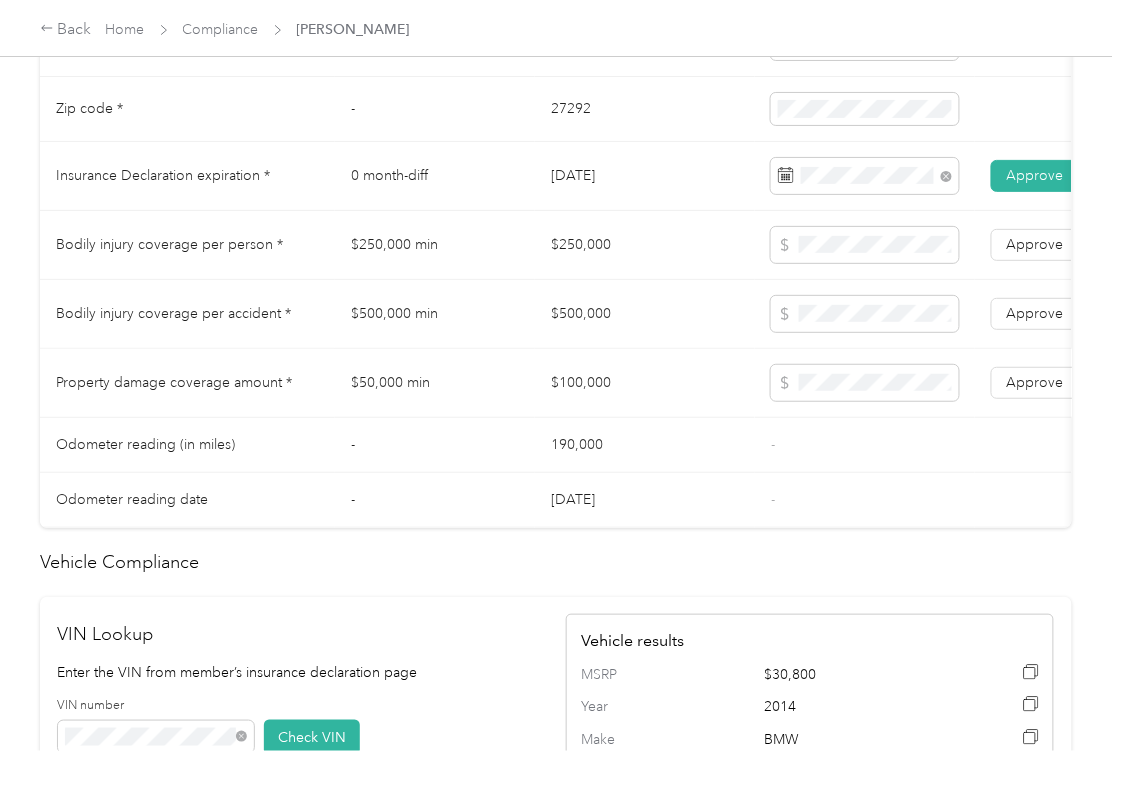 click at bounding box center (865, 383) 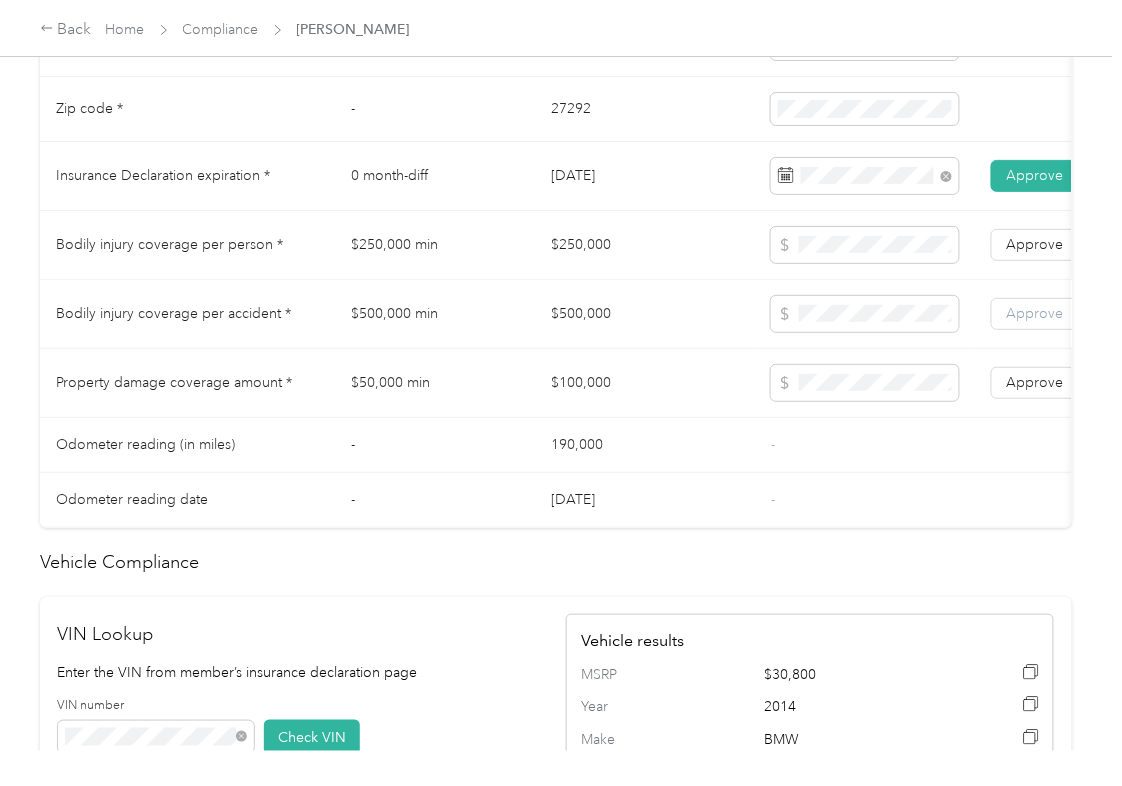 click on "Approve" at bounding box center (1035, 313) 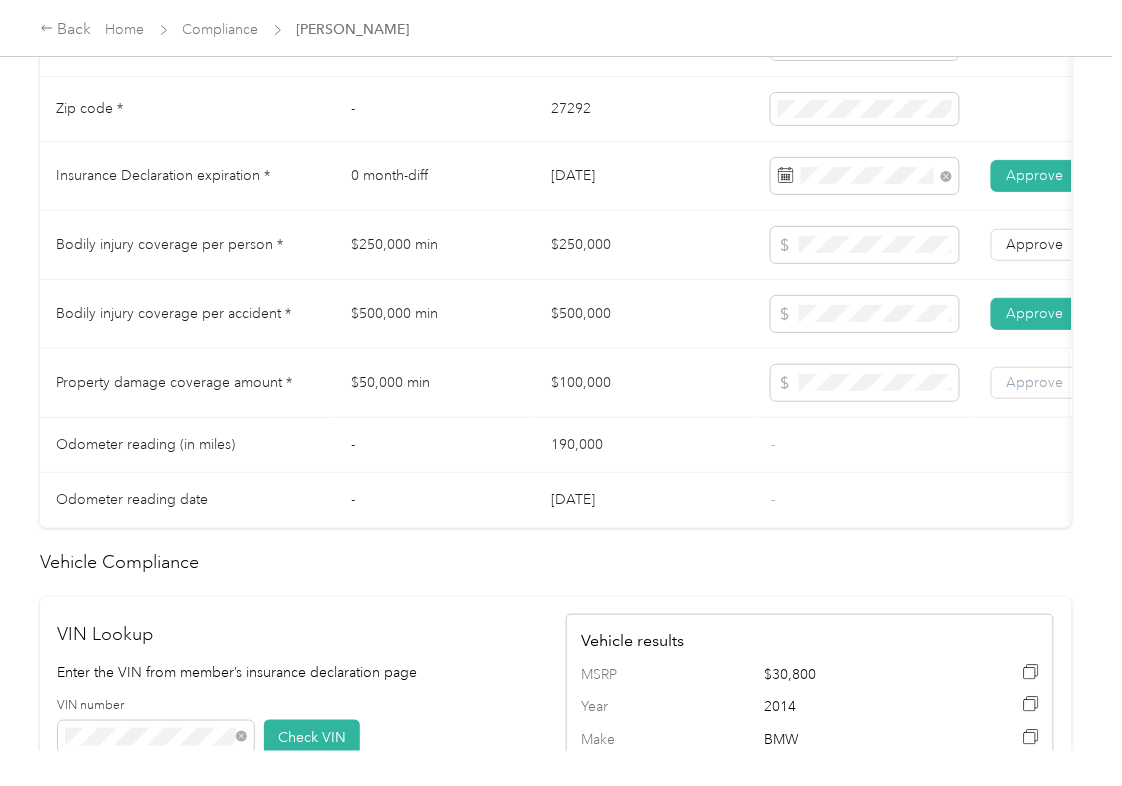 click on "Approve" at bounding box center [1035, 383] 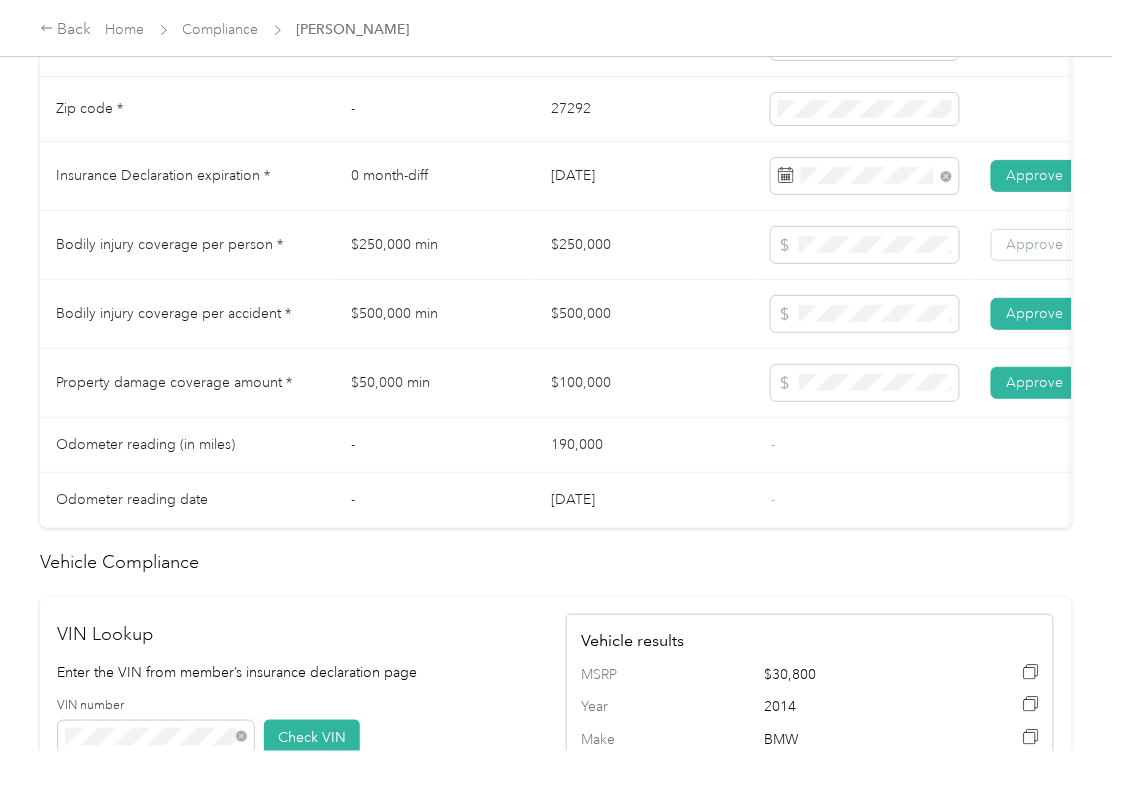 click on "Approve" at bounding box center [1035, 245] 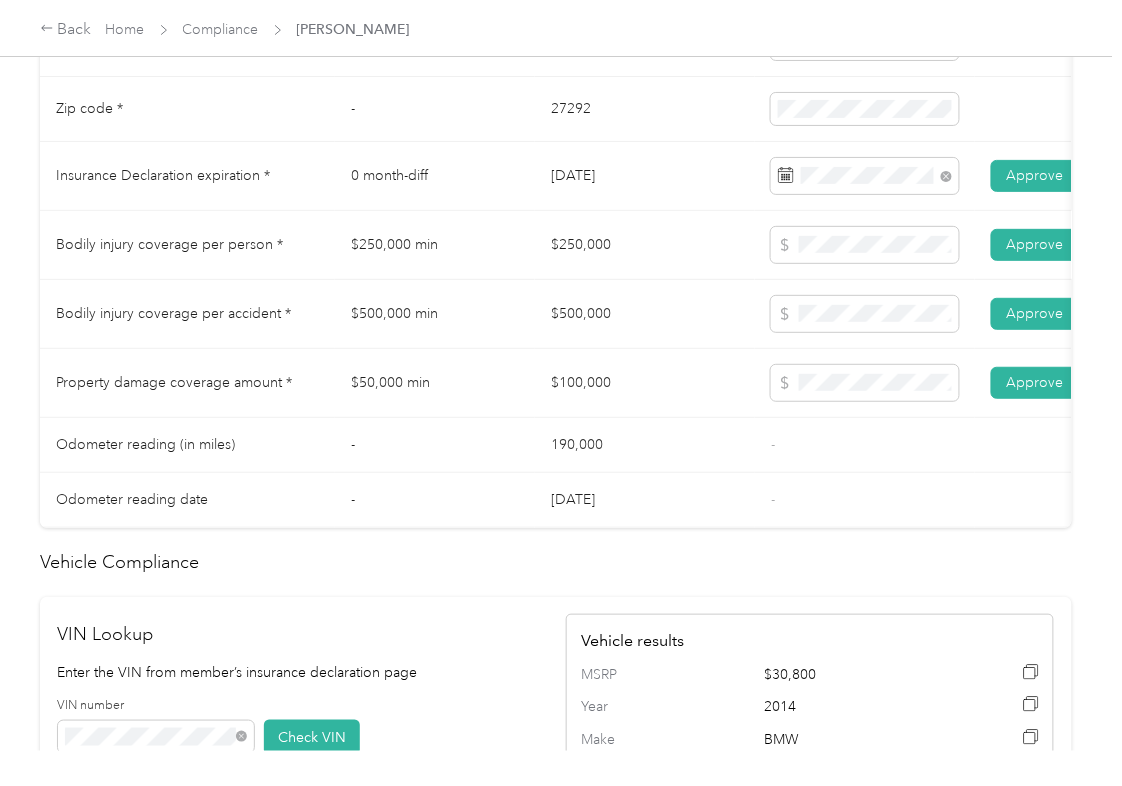 click on "Approve" at bounding box center (1035, 245) 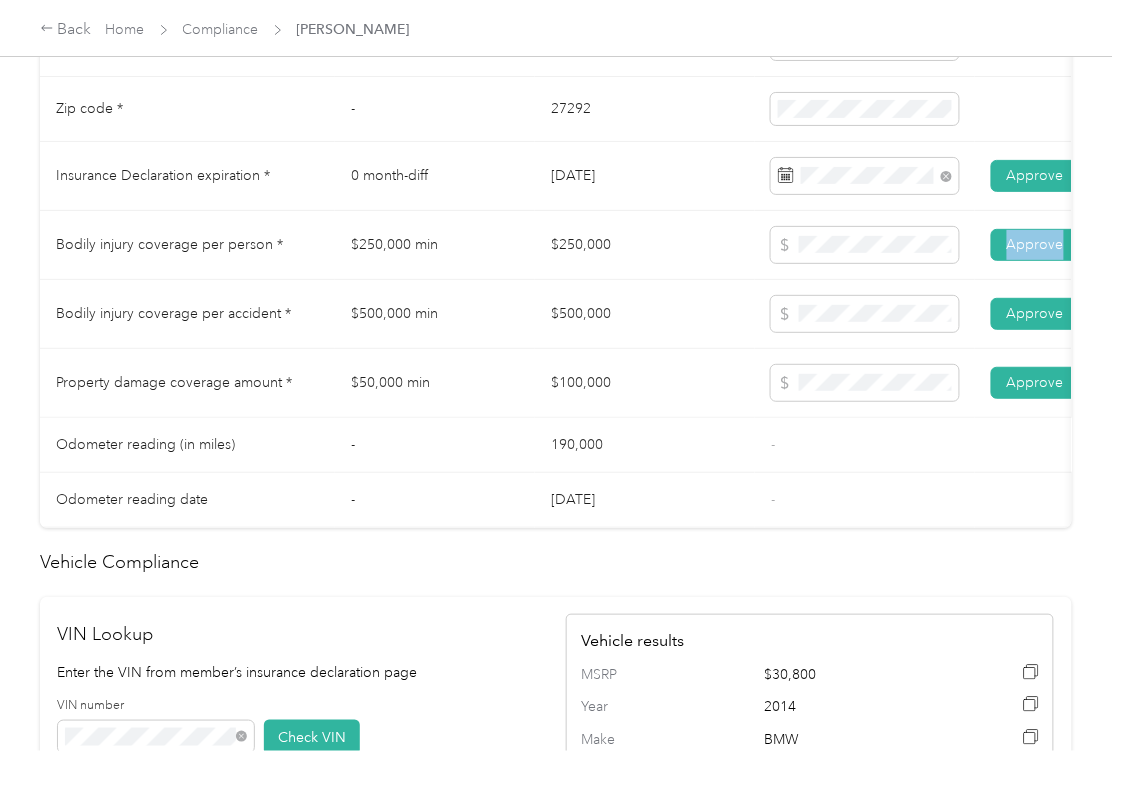 click on "190,000" at bounding box center (645, 445) 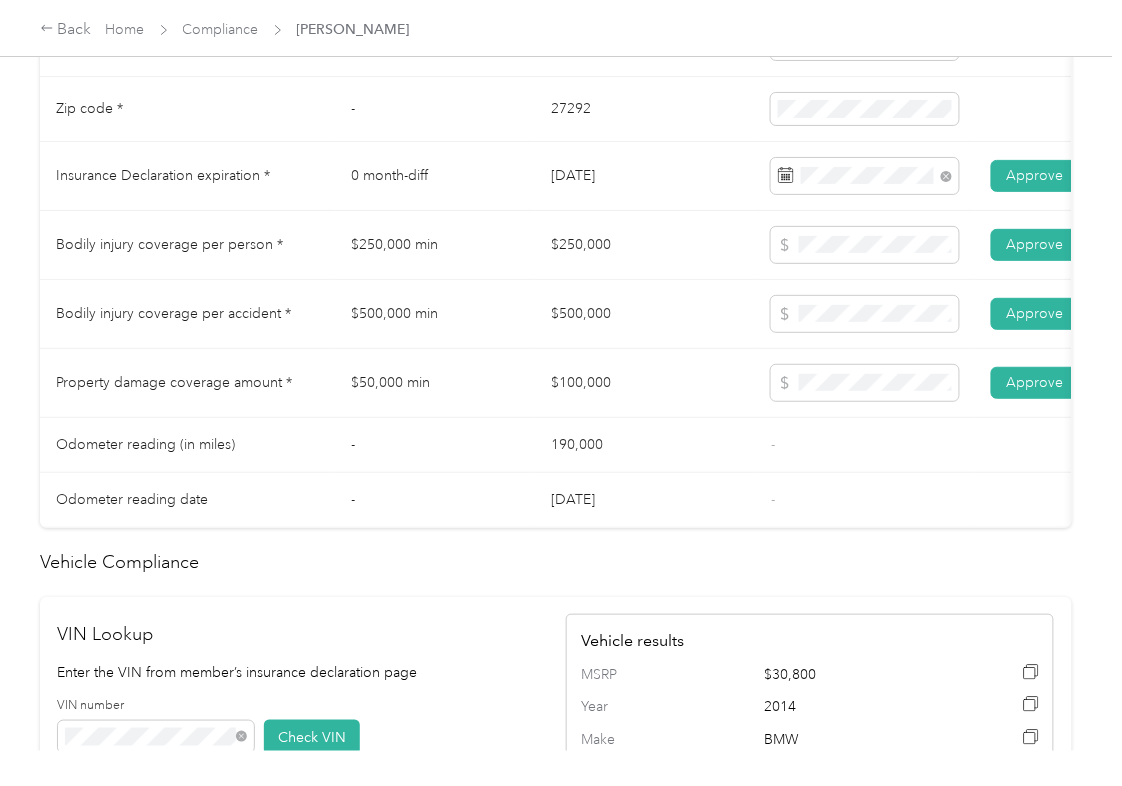 click on "$50,000 min" at bounding box center [435, 383] 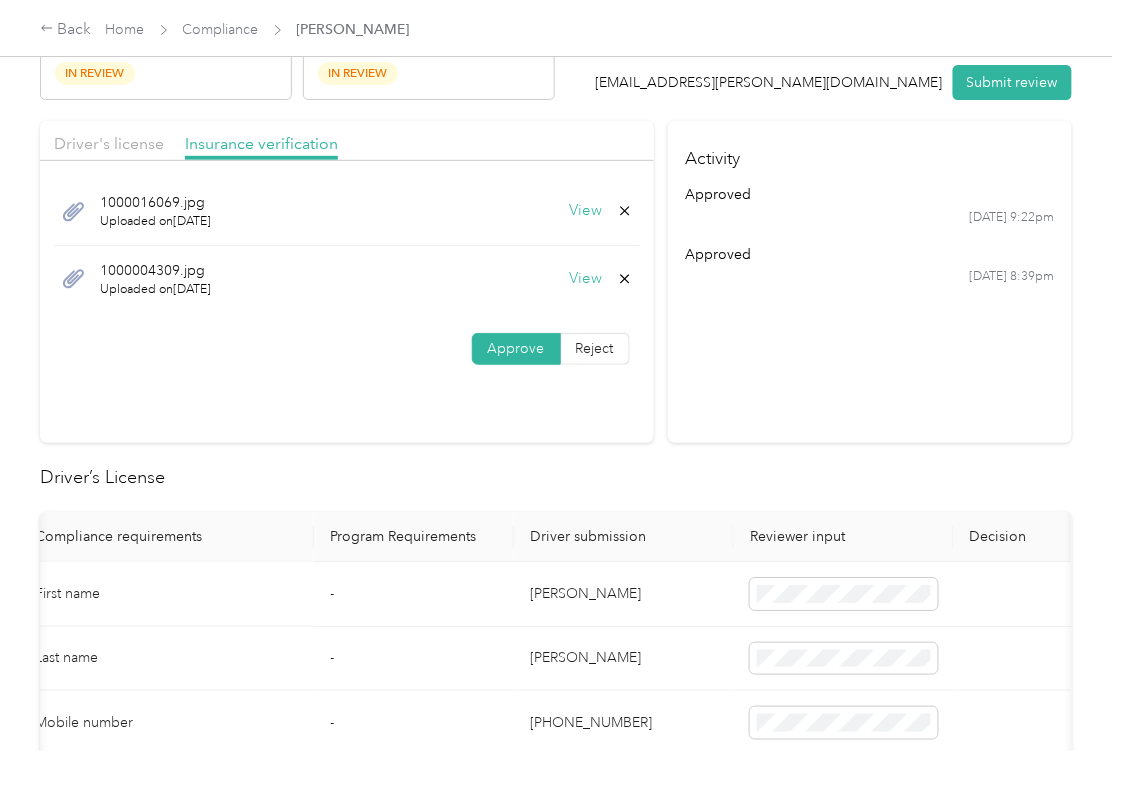 scroll, scrollTop: 136, scrollLeft: 0, axis: vertical 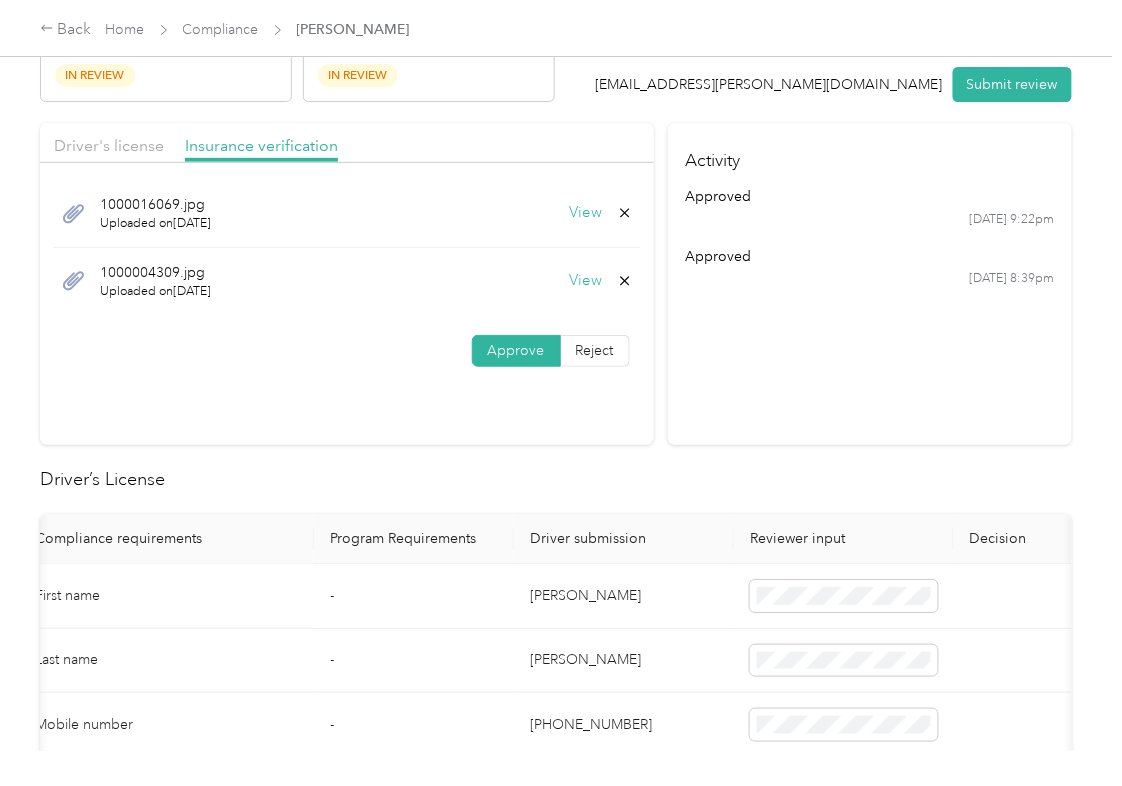 click 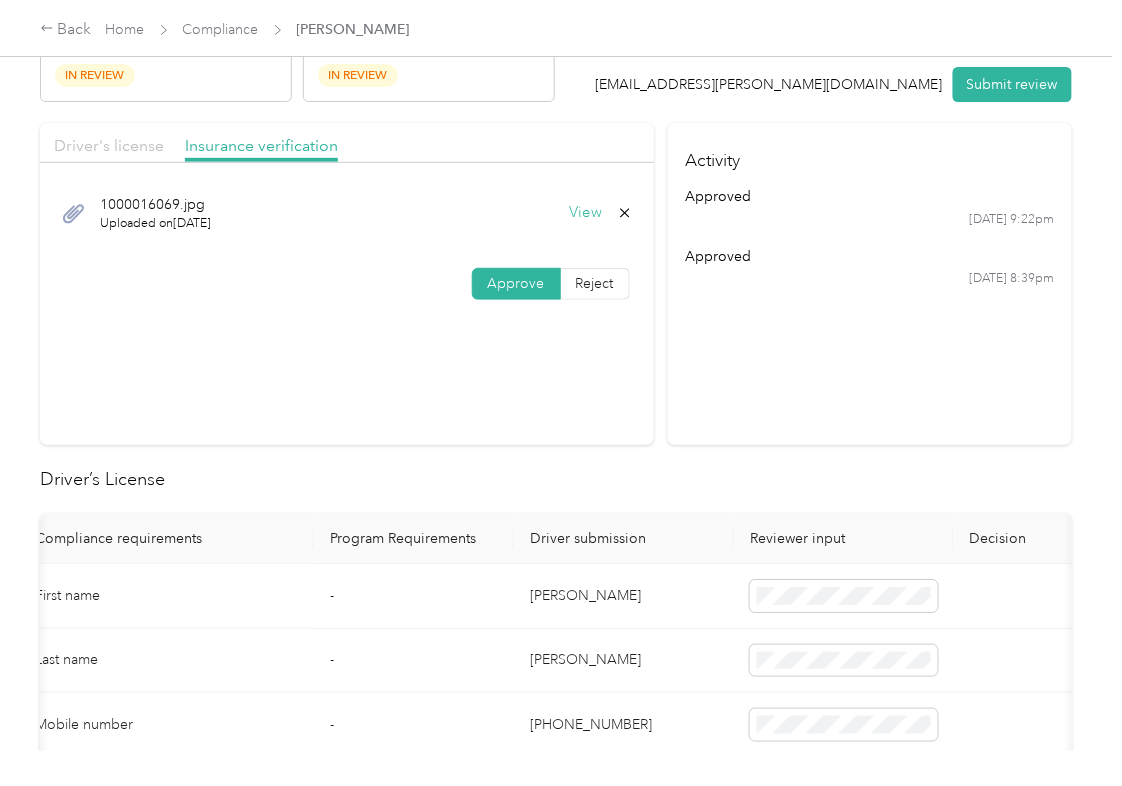 click on "Driver's license" at bounding box center [109, 145] 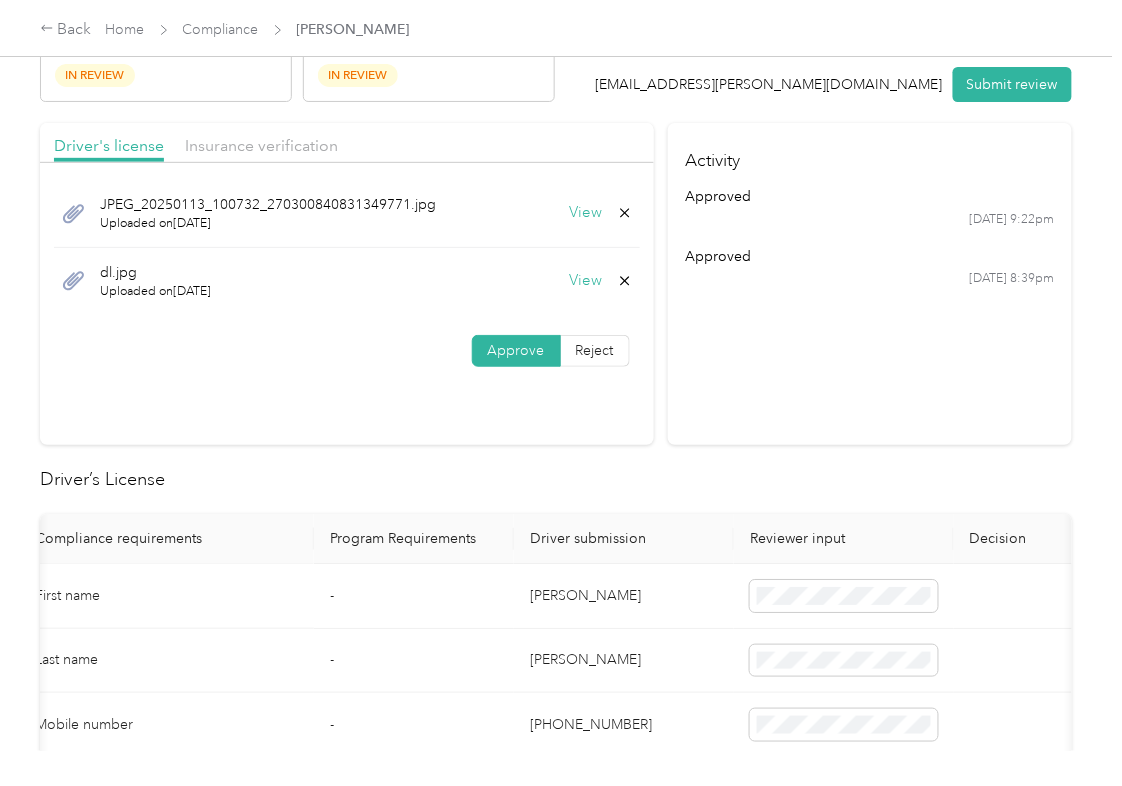 click on "View" at bounding box center [586, 213] 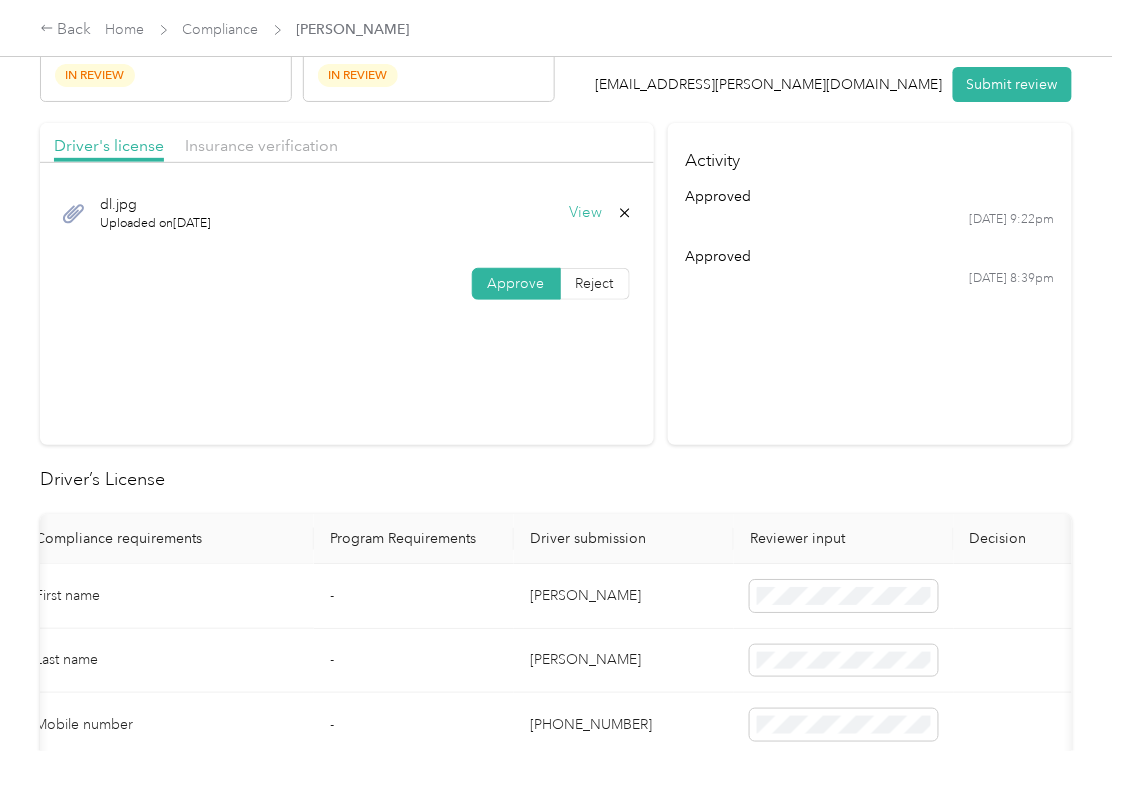 click on "View" at bounding box center (586, 213) 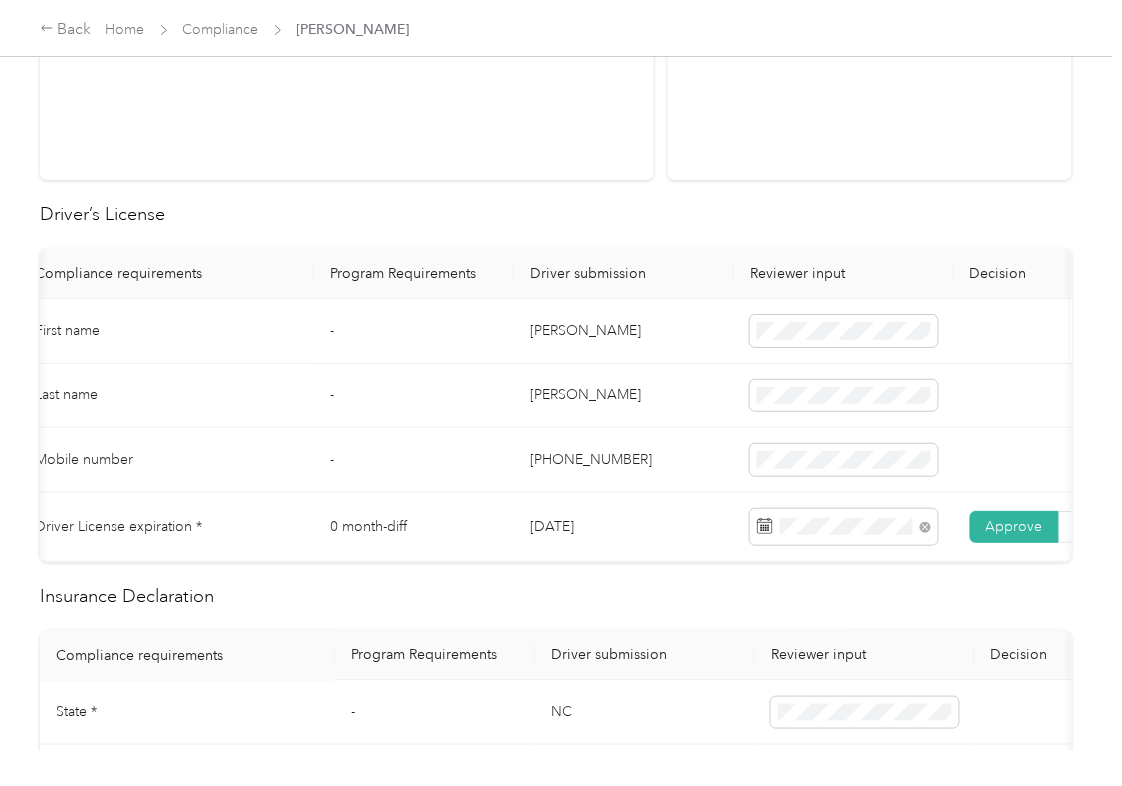 scroll, scrollTop: 536, scrollLeft: 0, axis: vertical 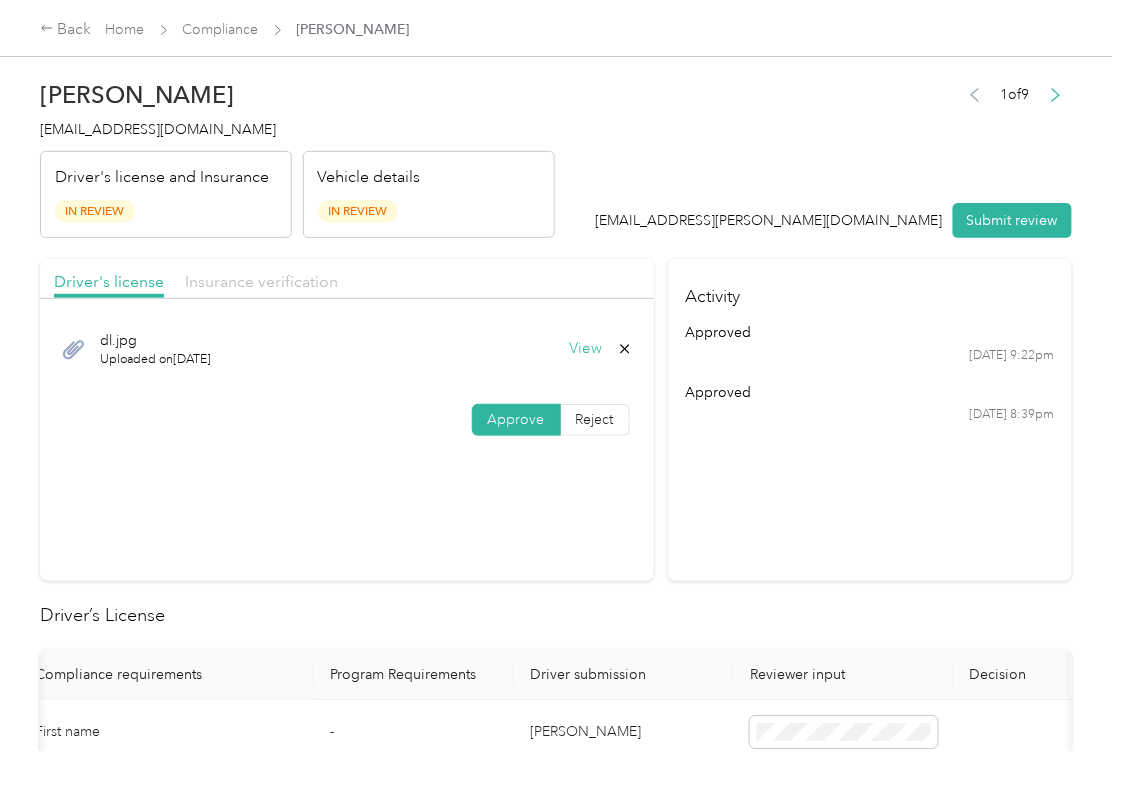 click on "Insurance verification" at bounding box center (261, 281) 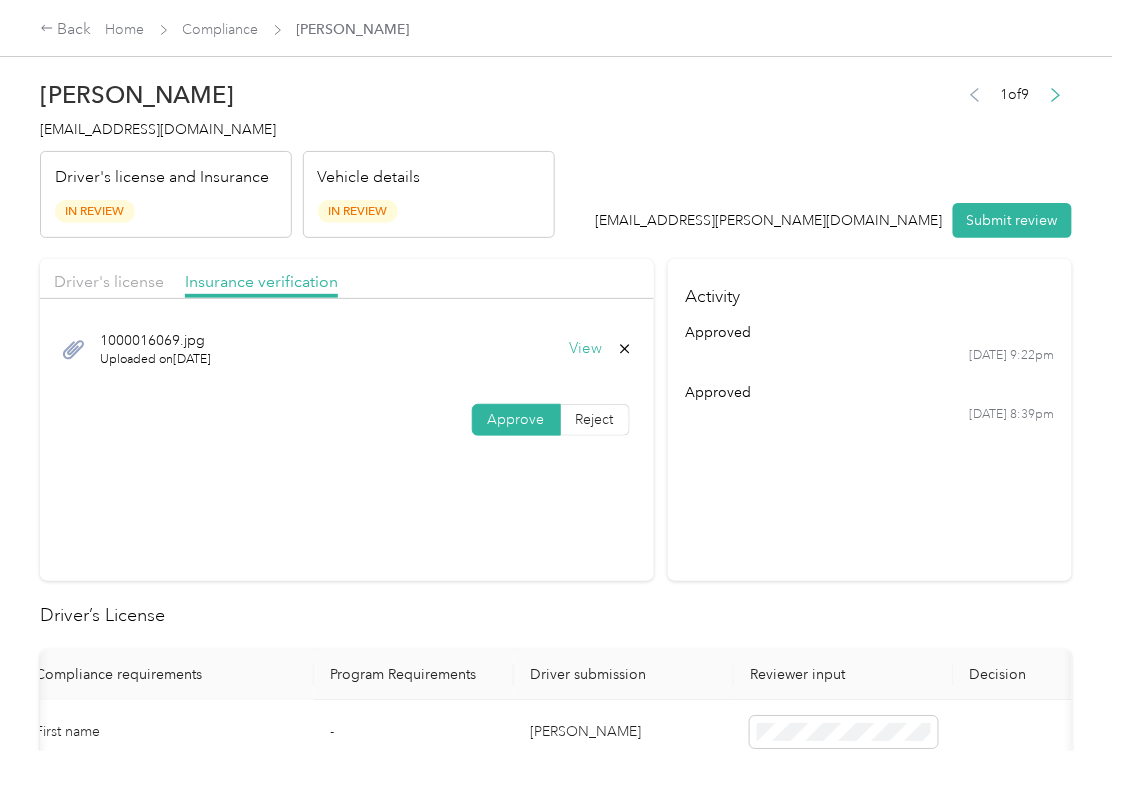 click on "View" at bounding box center (586, 349) 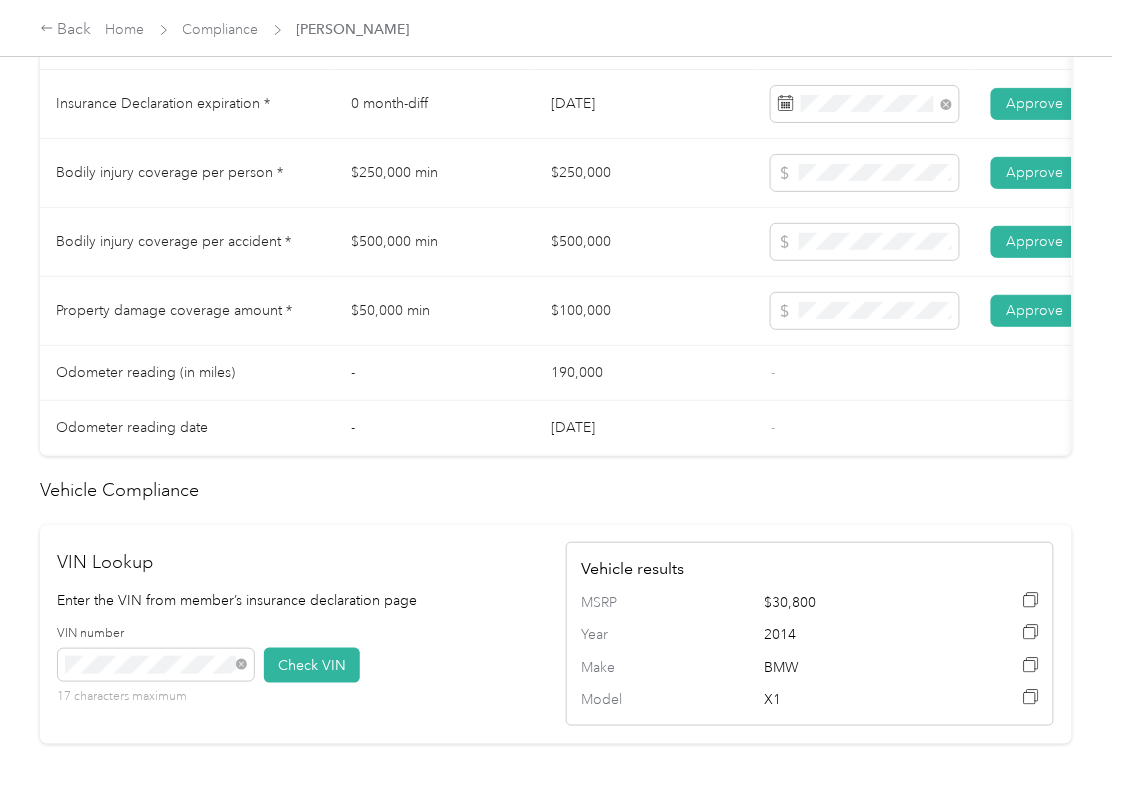 scroll, scrollTop: 1466, scrollLeft: 0, axis: vertical 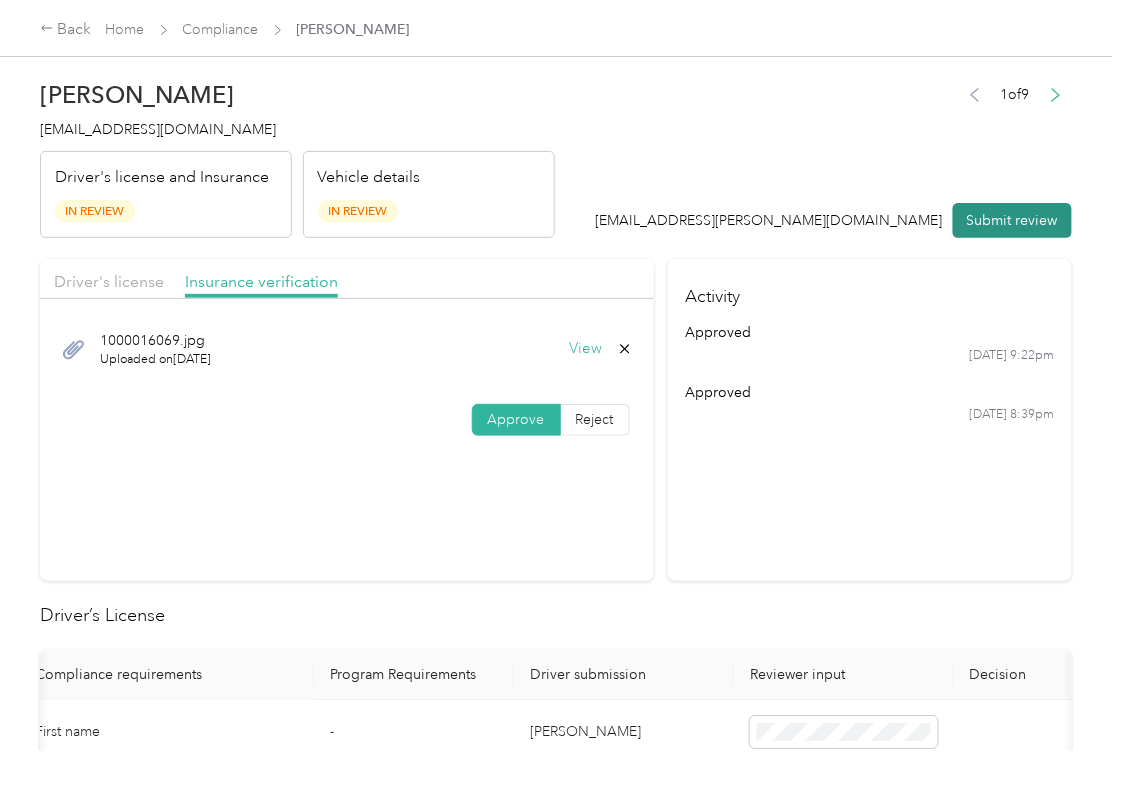 click on "Submit review" at bounding box center [1012, 220] 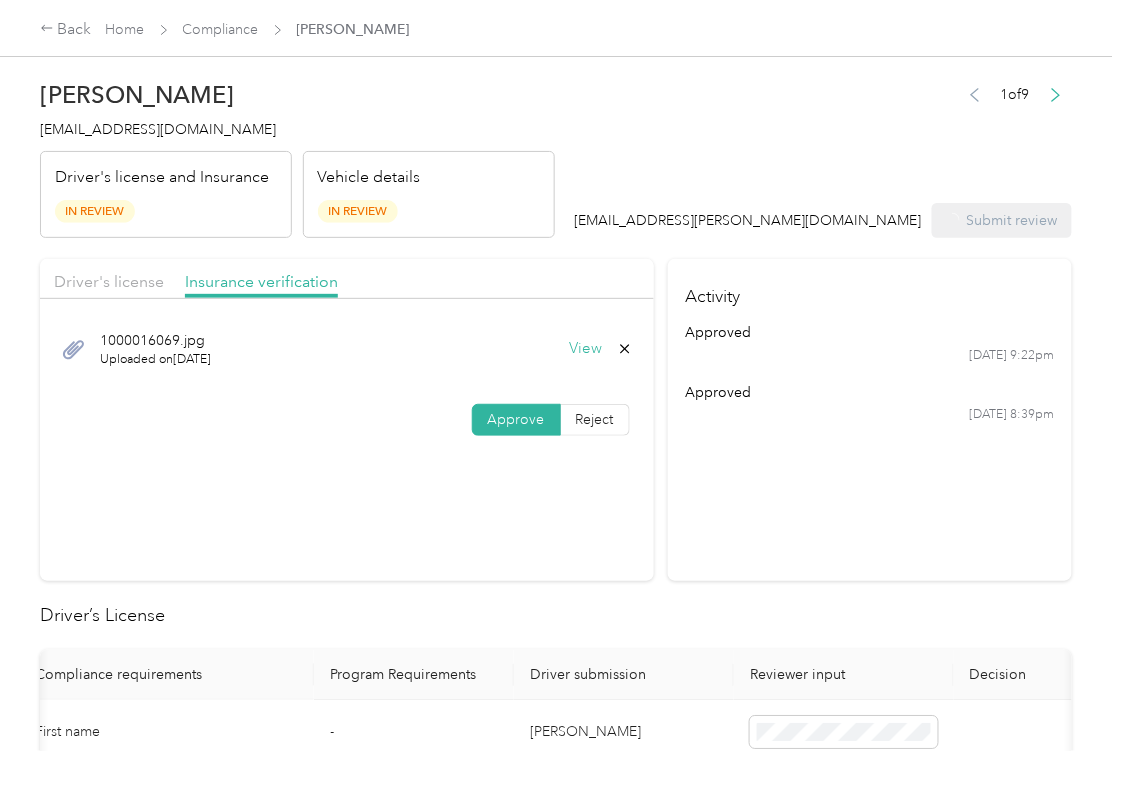 click on "[EMAIL_ADDRESS][DOMAIN_NAME]" at bounding box center (158, 129) 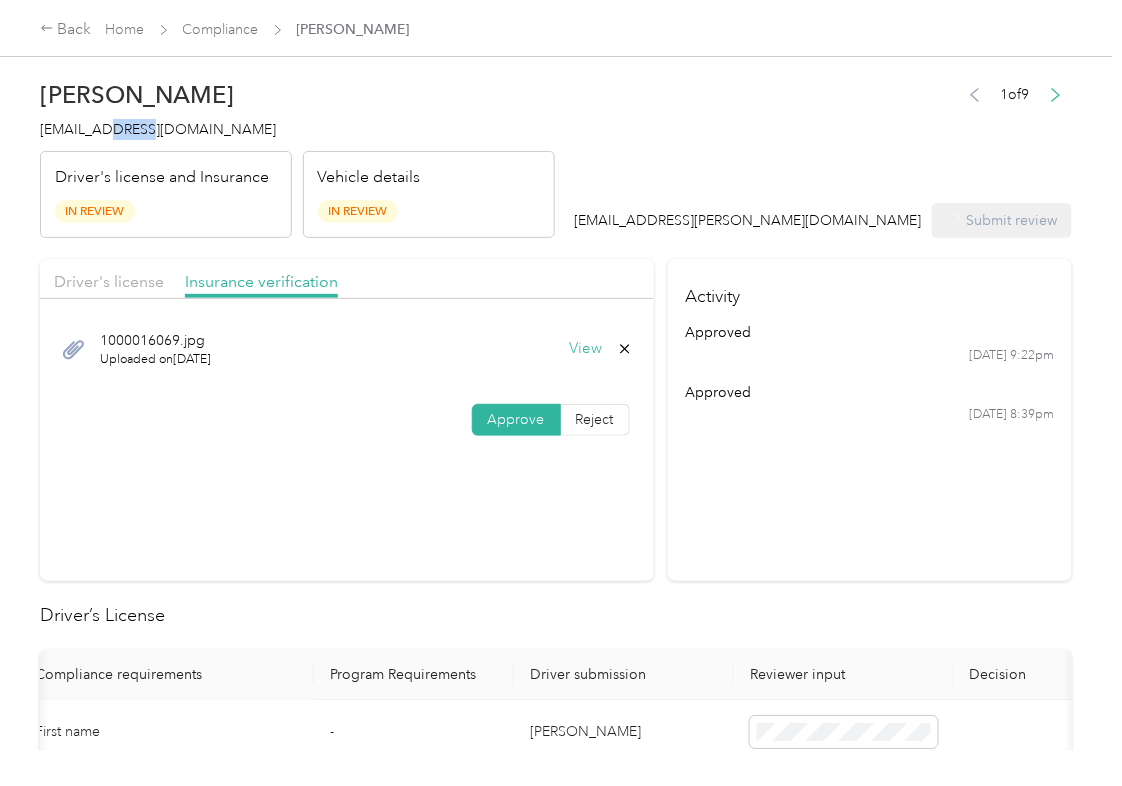 click on "[EMAIL_ADDRESS][DOMAIN_NAME]" at bounding box center (158, 129) 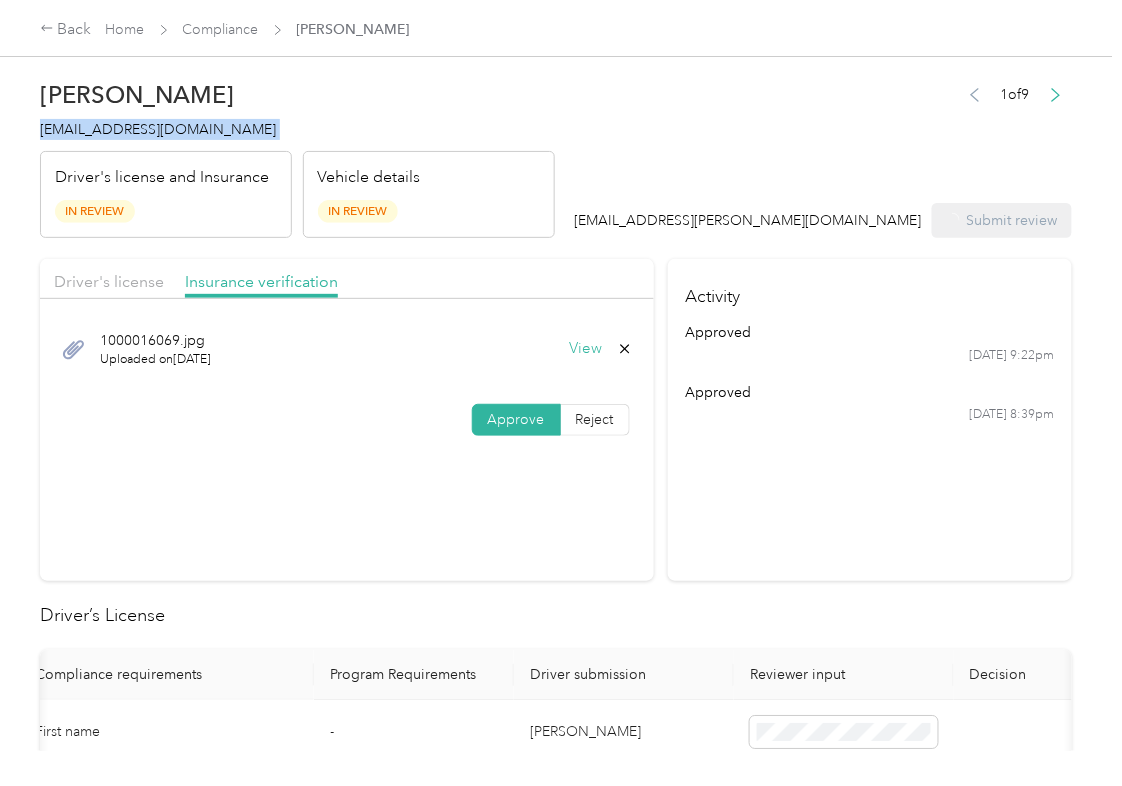 click on "[EMAIL_ADDRESS][DOMAIN_NAME]" at bounding box center (158, 129) 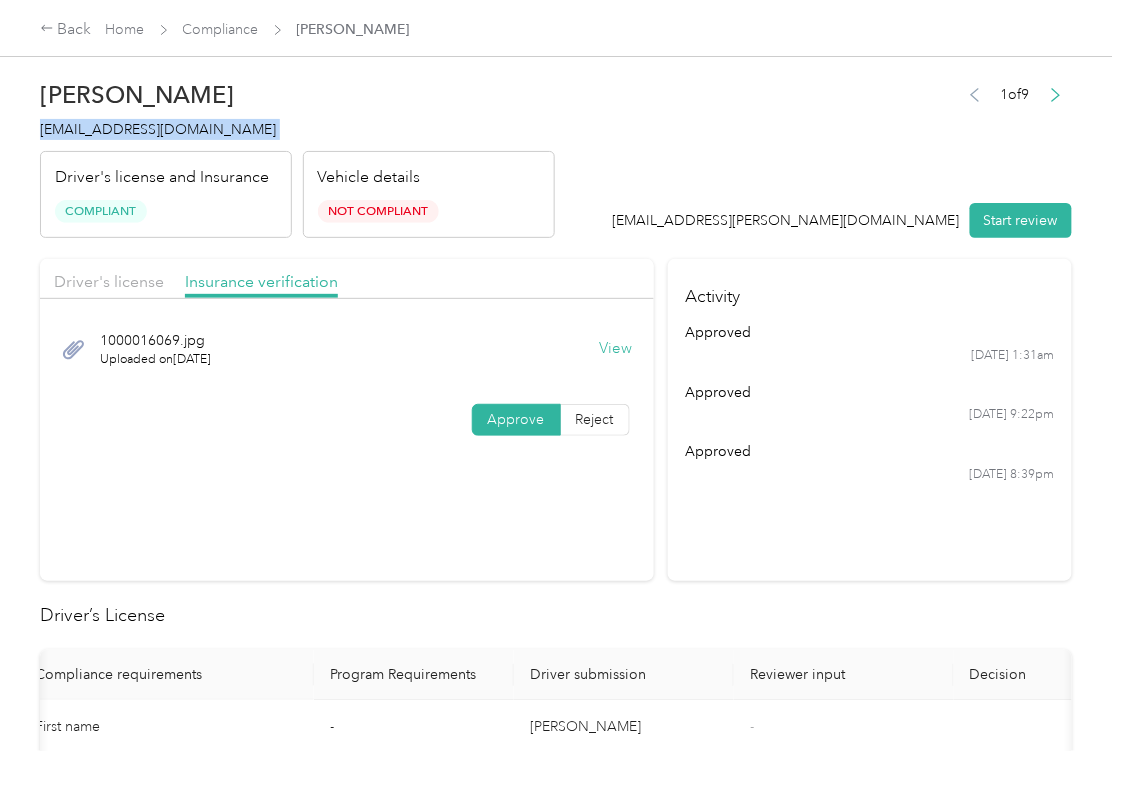 click on "Activity approved [DATE] 1:31am approved [DATE] 9:22pm approved [DATE] 8:39pm" at bounding box center [870, 420] 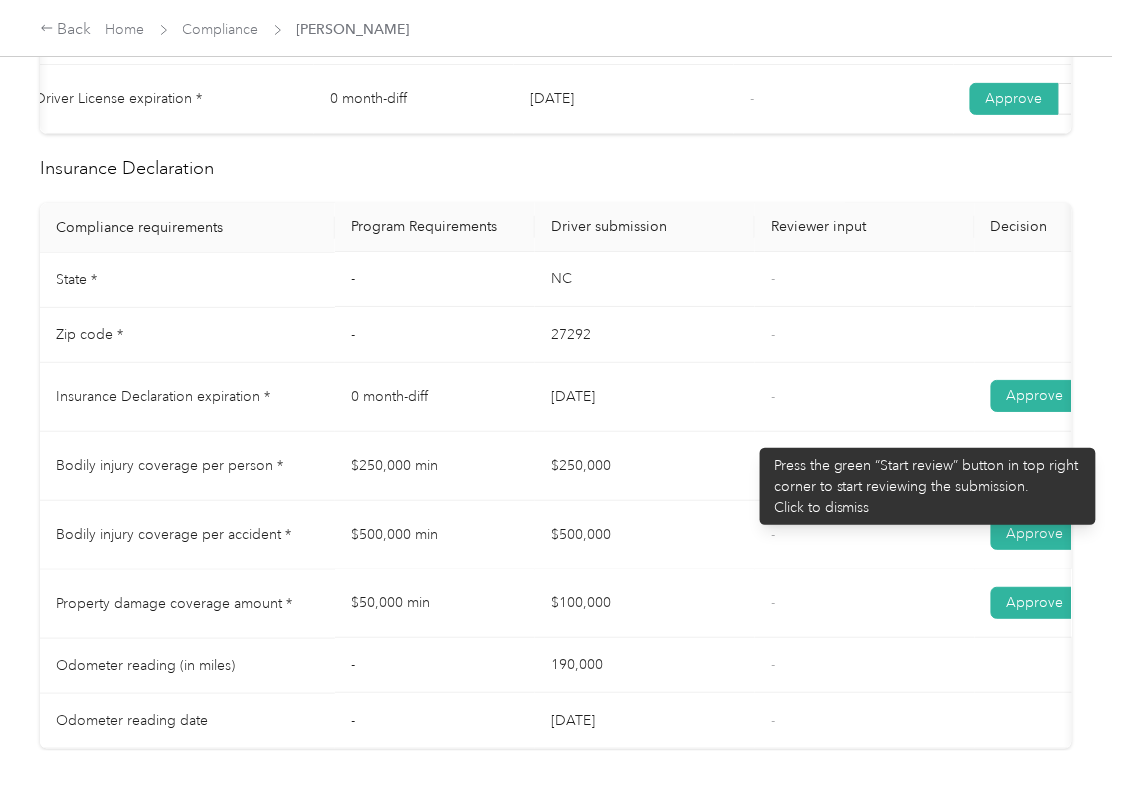 scroll, scrollTop: 1066, scrollLeft: 0, axis: vertical 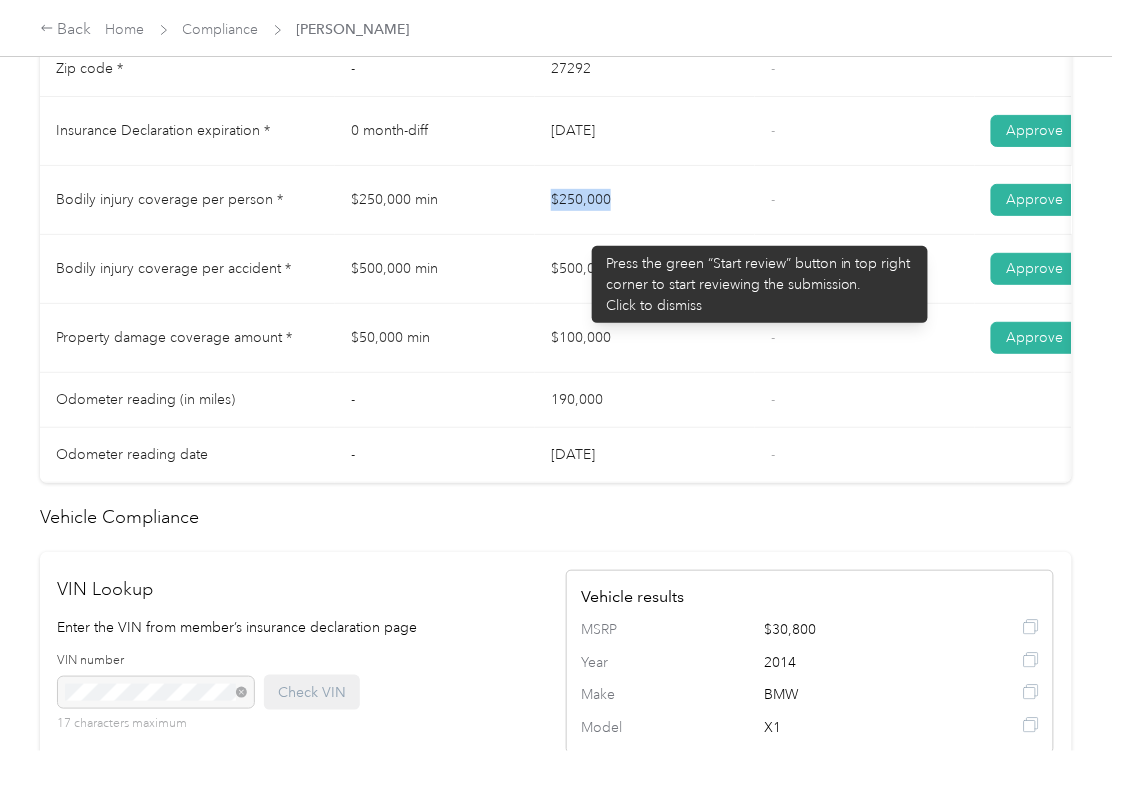 drag, startPoint x: 582, startPoint y: 236, endPoint x: 622, endPoint y: 241, distance: 40.311287 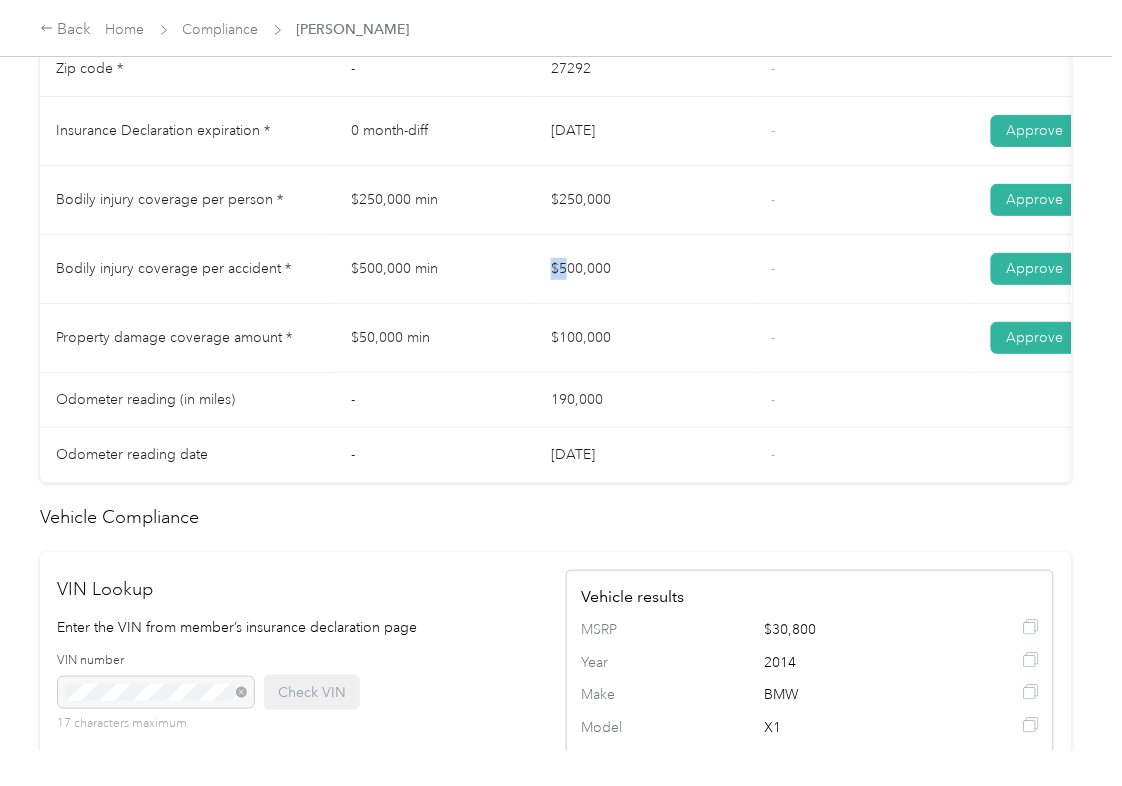 drag, startPoint x: 537, startPoint y: 297, endPoint x: 621, endPoint y: 312, distance: 85.32877 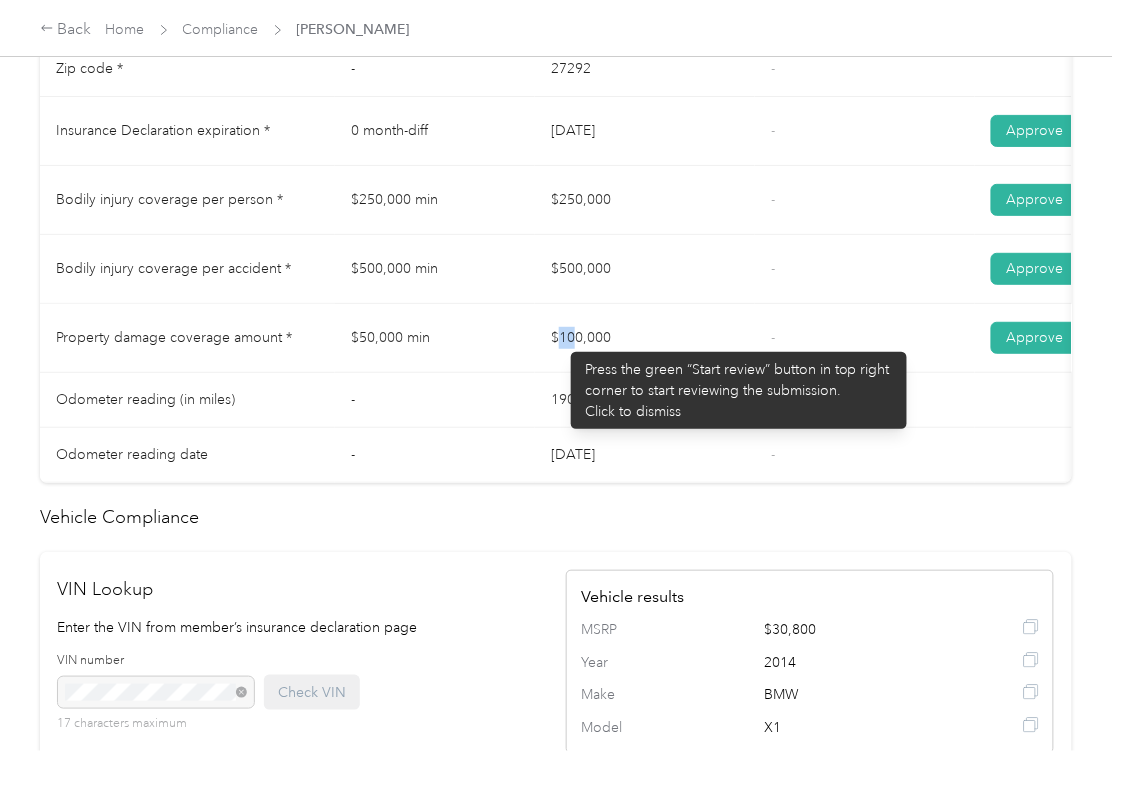 drag, startPoint x: 561, startPoint y: 348, endPoint x: 705, endPoint y: 361, distance: 144.58562 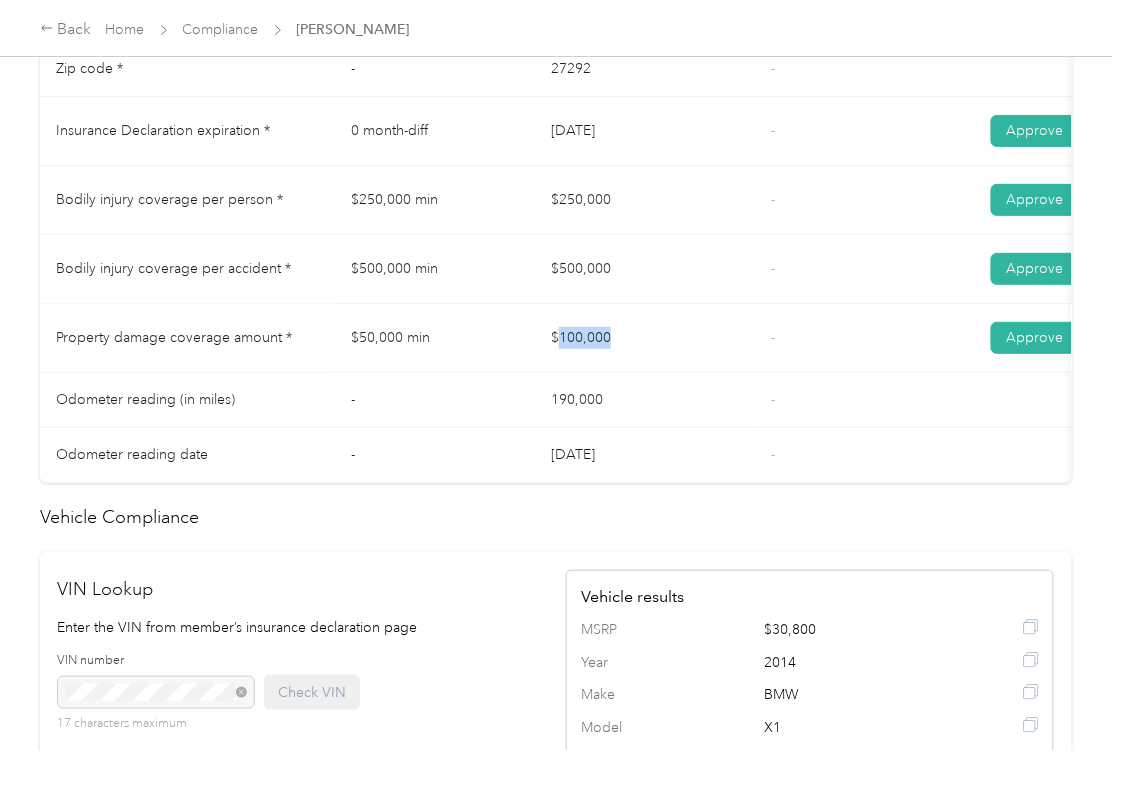 click on "$100,000" at bounding box center [645, 338] 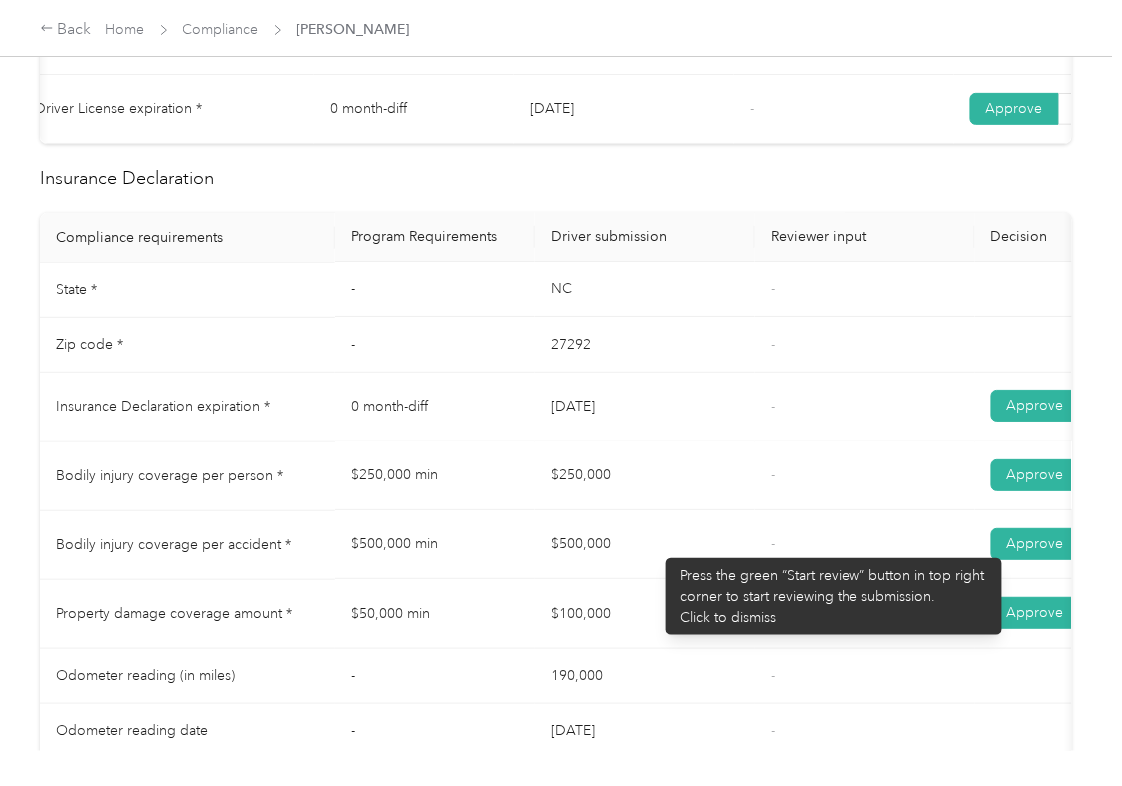 scroll, scrollTop: 800, scrollLeft: 0, axis: vertical 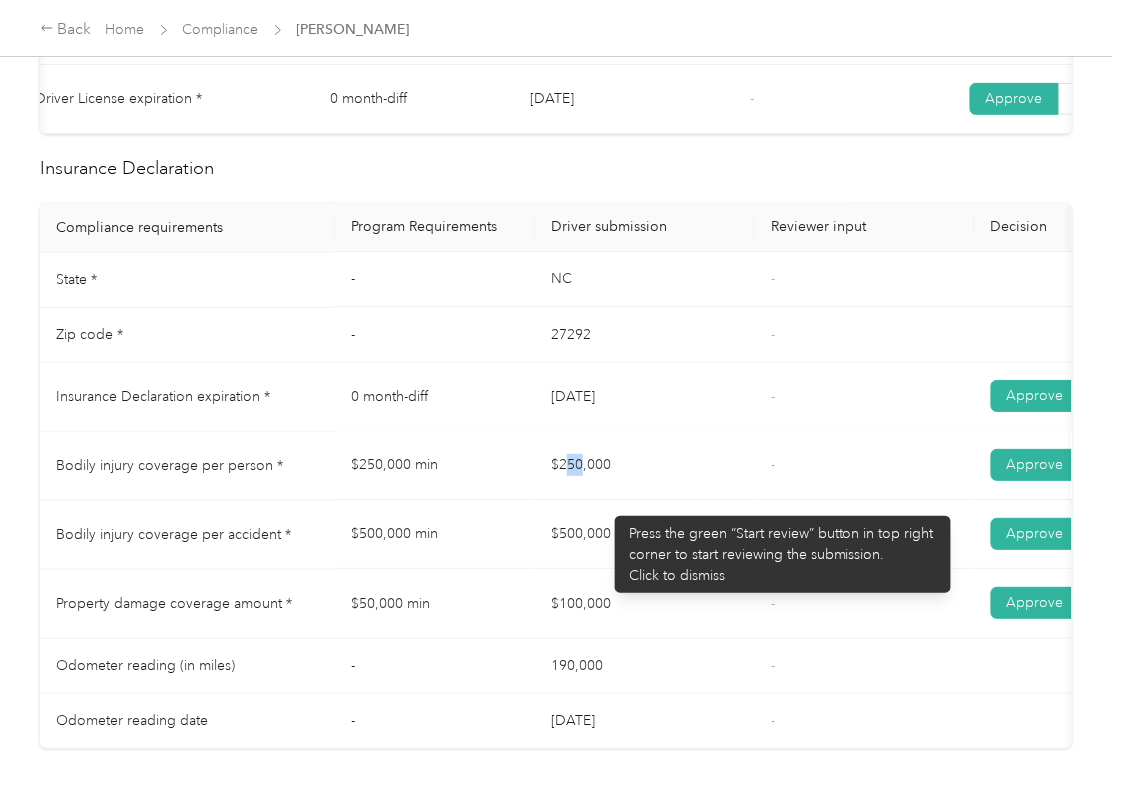 drag, startPoint x: 568, startPoint y: 488, endPoint x: 608, endPoint y: 498, distance: 41.231056 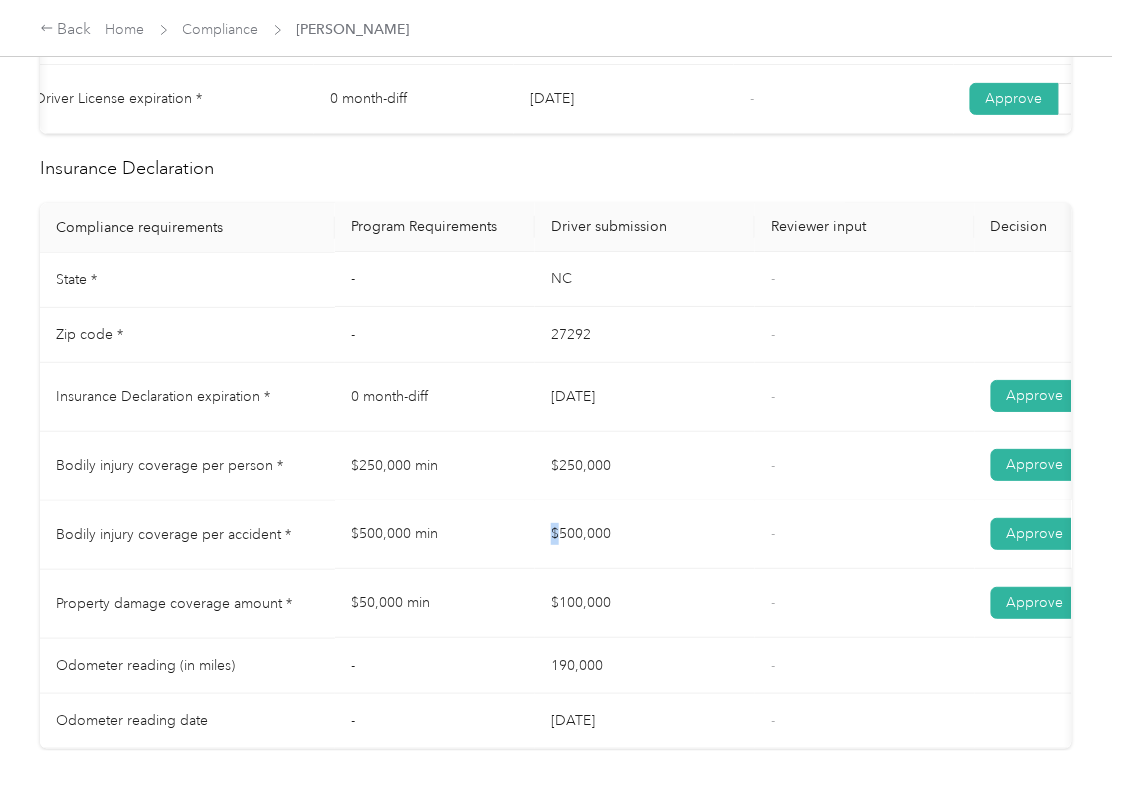 drag, startPoint x: 521, startPoint y: 558, endPoint x: 614, endPoint y: 582, distance: 96.04687 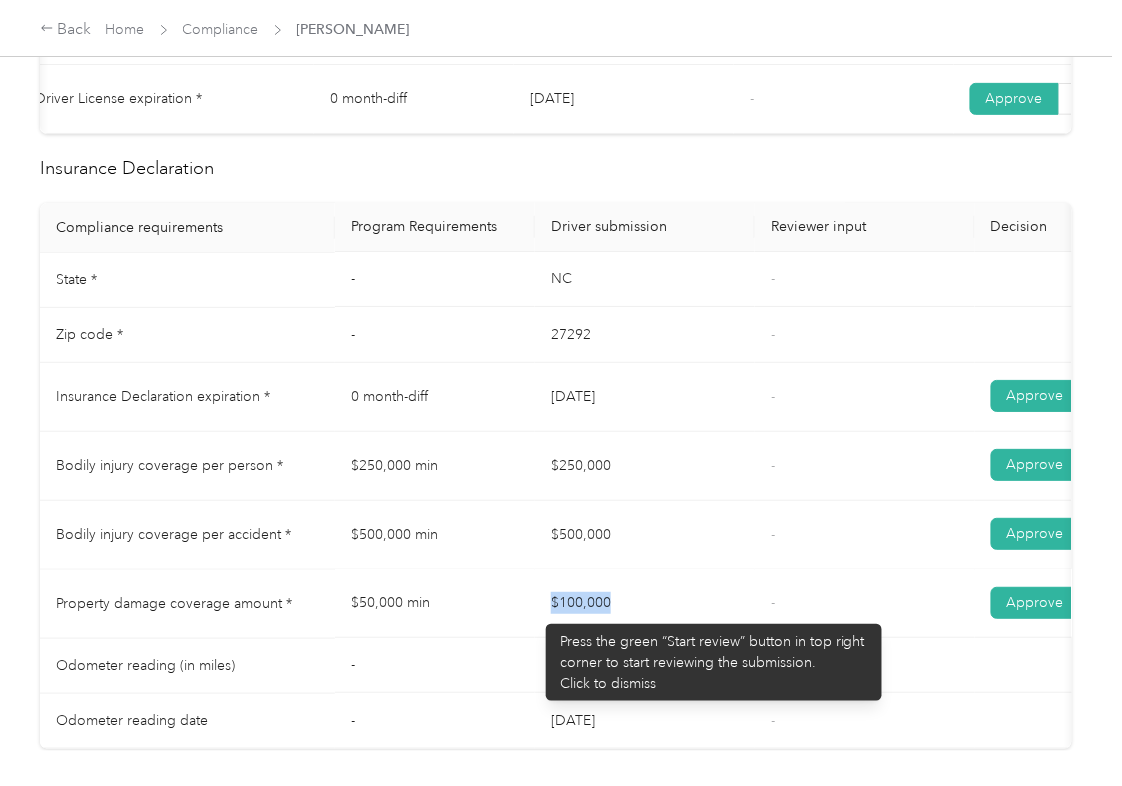 drag, startPoint x: 530, startPoint y: 618, endPoint x: 677, endPoint y: 640, distance: 148.63715 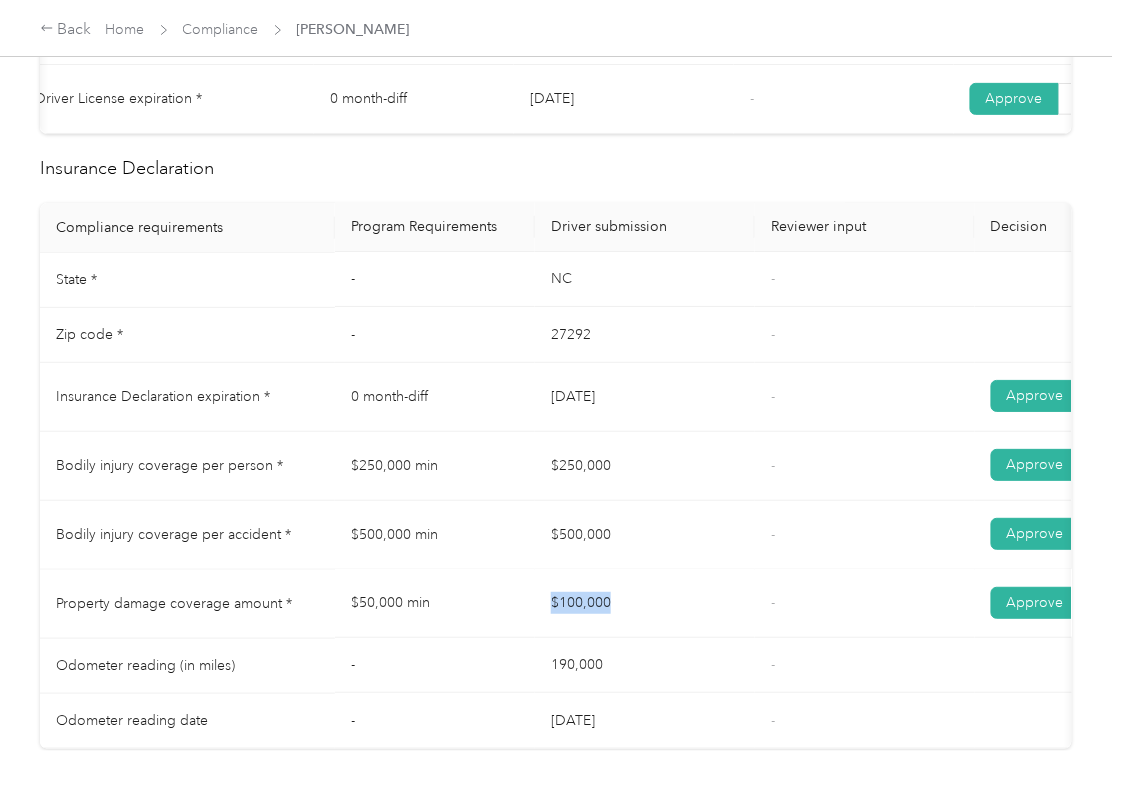 click on "$100,000" at bounding box center [645, 604] 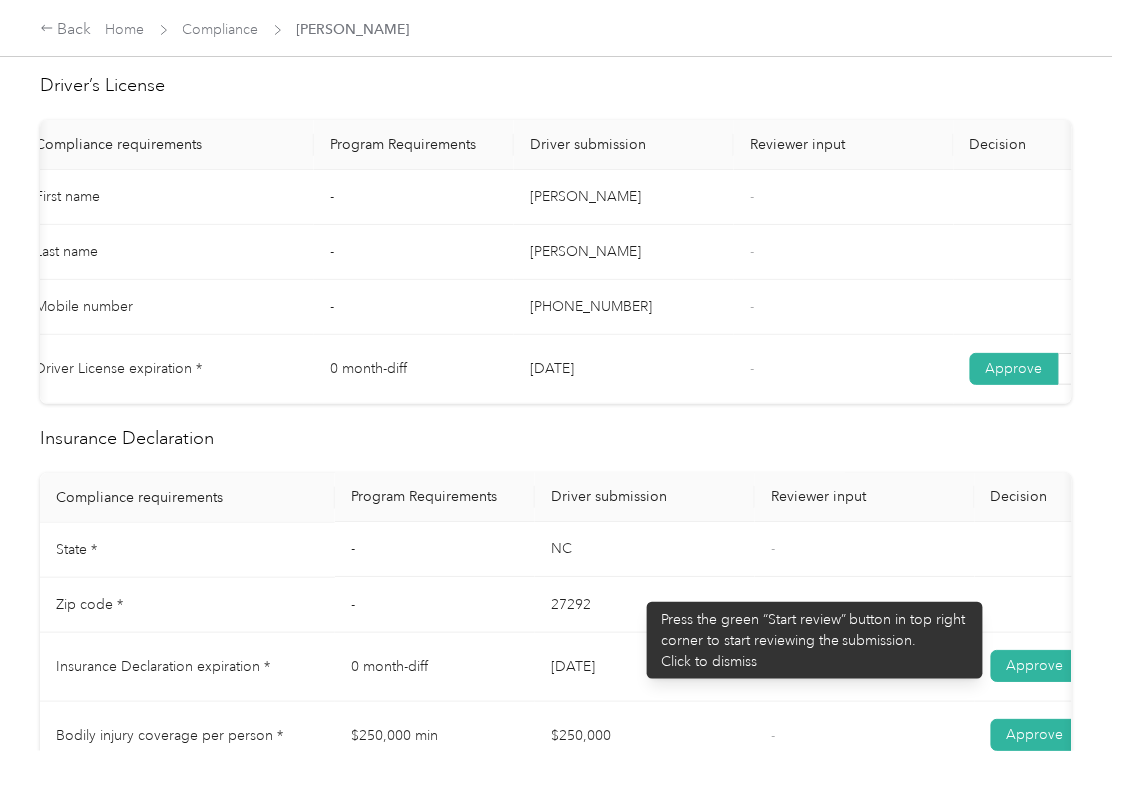 scroll, scrollTop: 0, scrollLeft: 0, axis: both 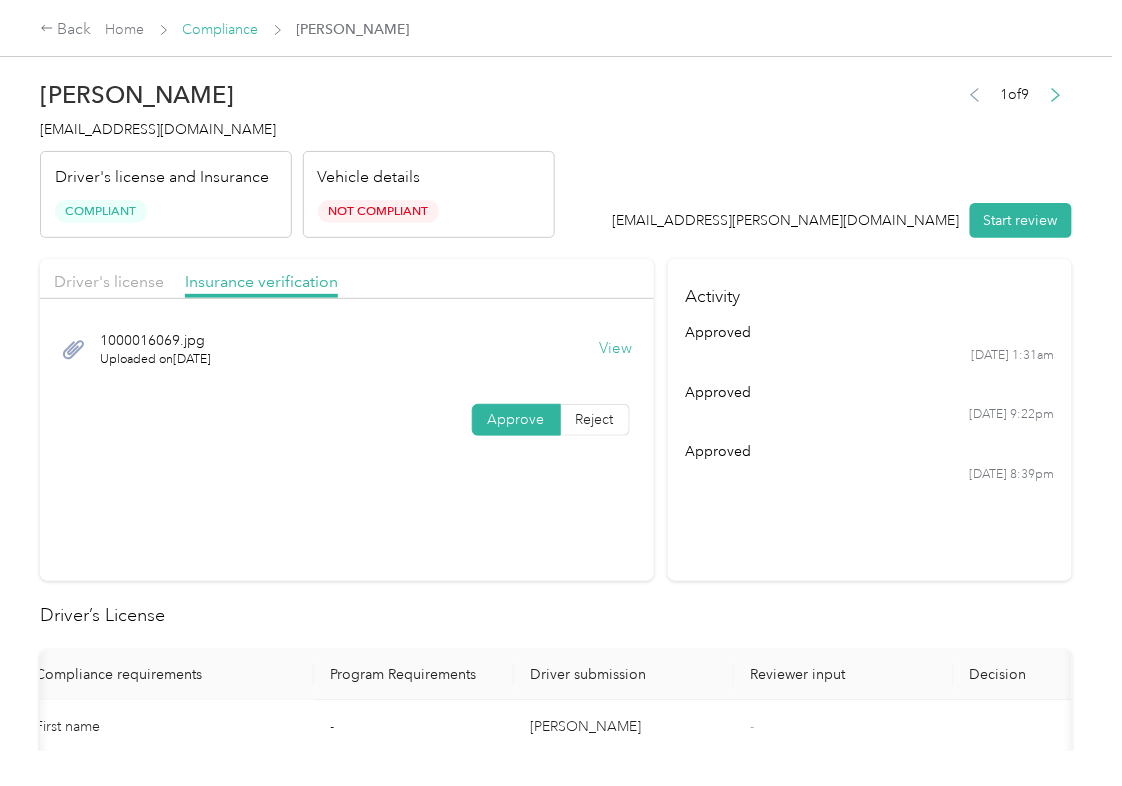 click on "Compliance" at bounding box center (221, 29) 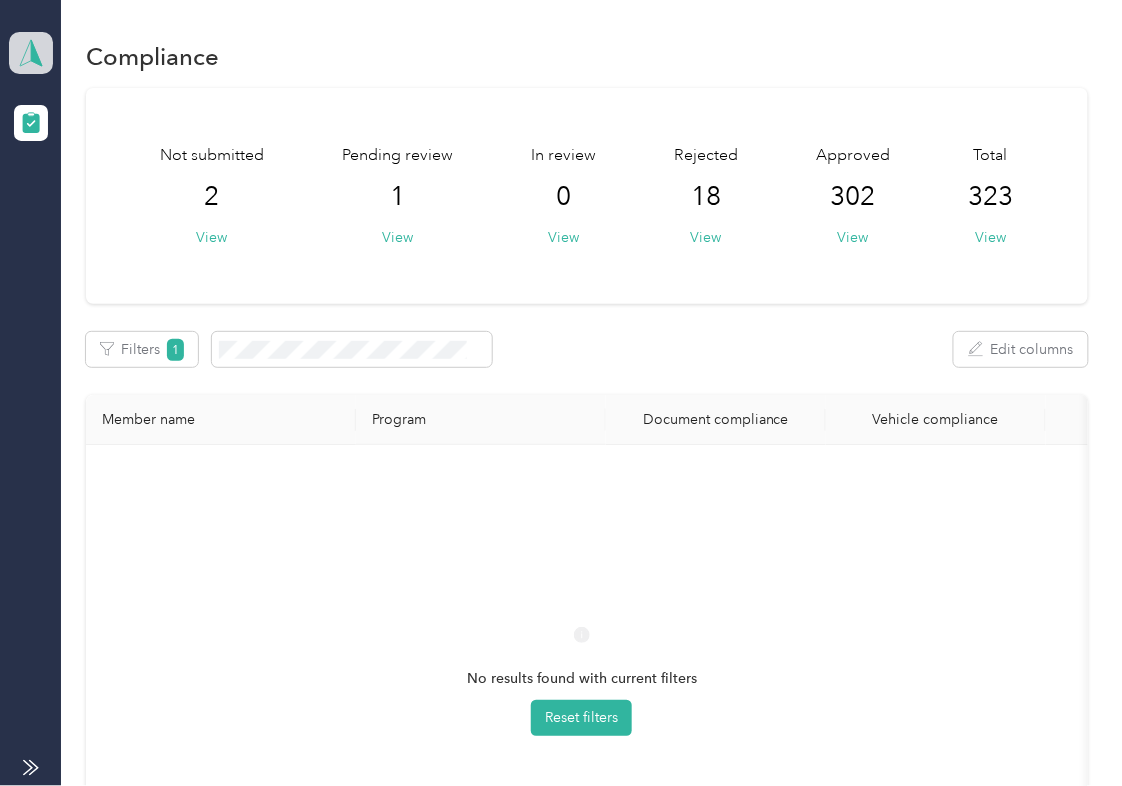 click 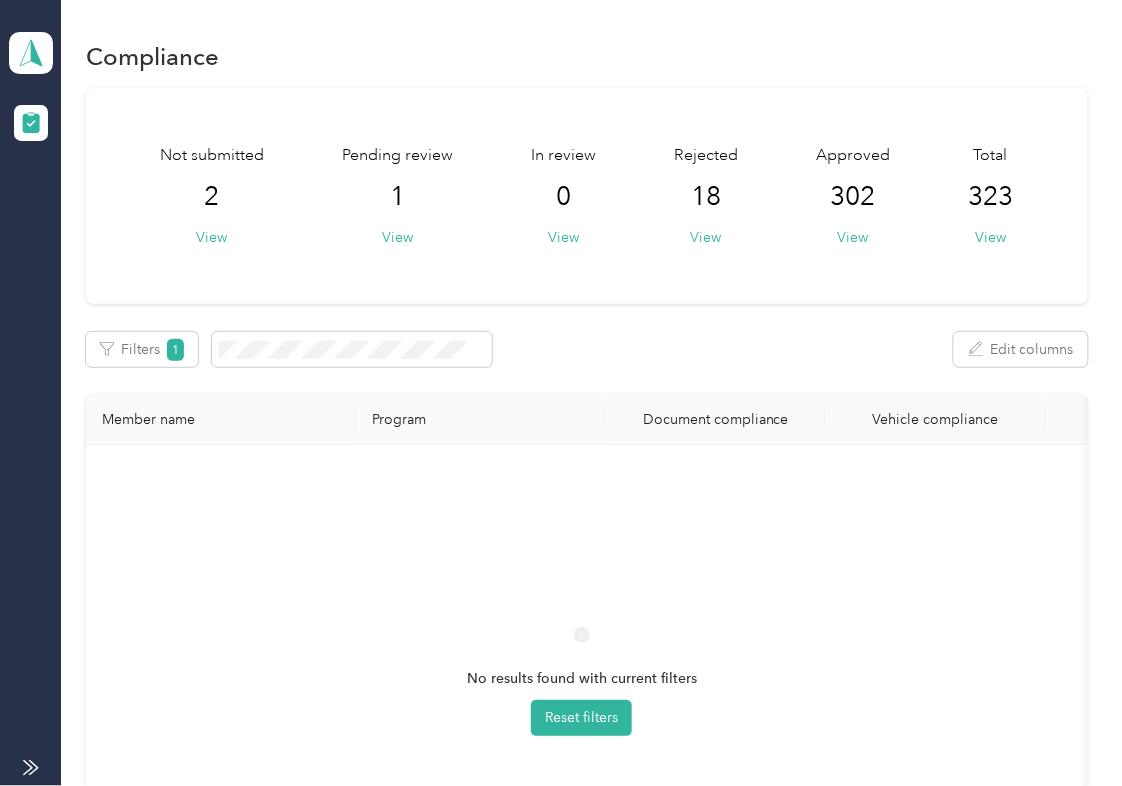 click on "Log out" at bounding box center (276, 209) 